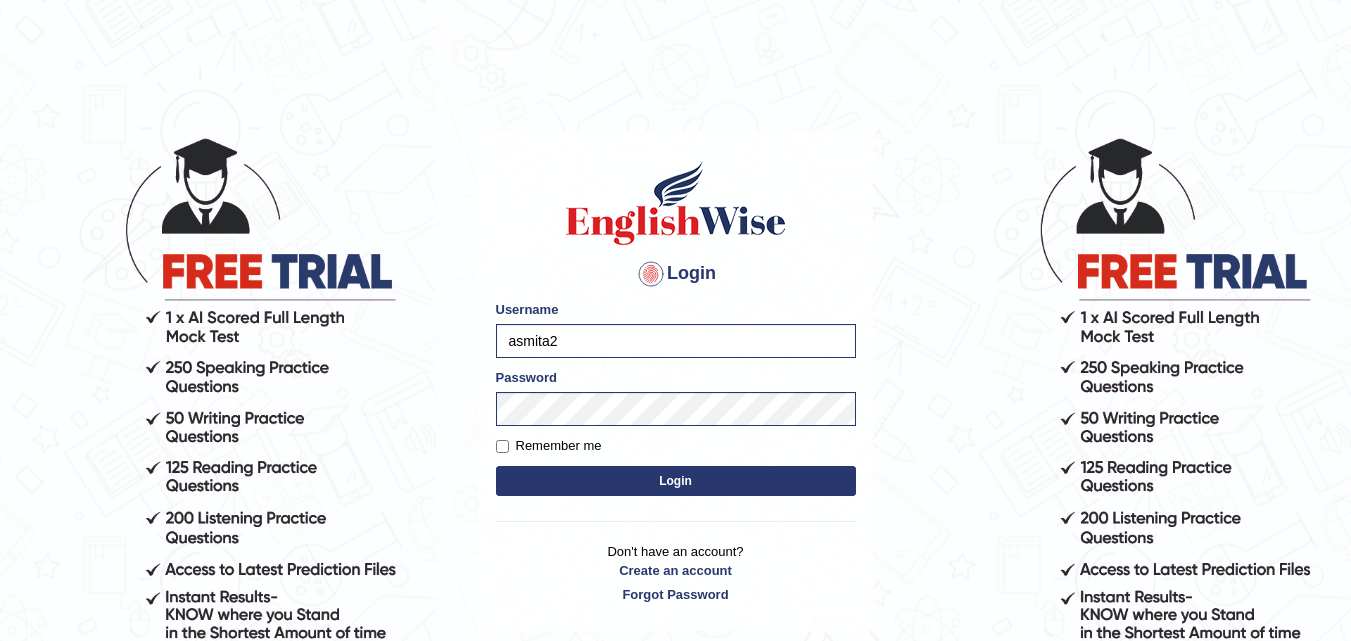 scroll, scrollTop: 0, scrollLeft: 0, axis: both 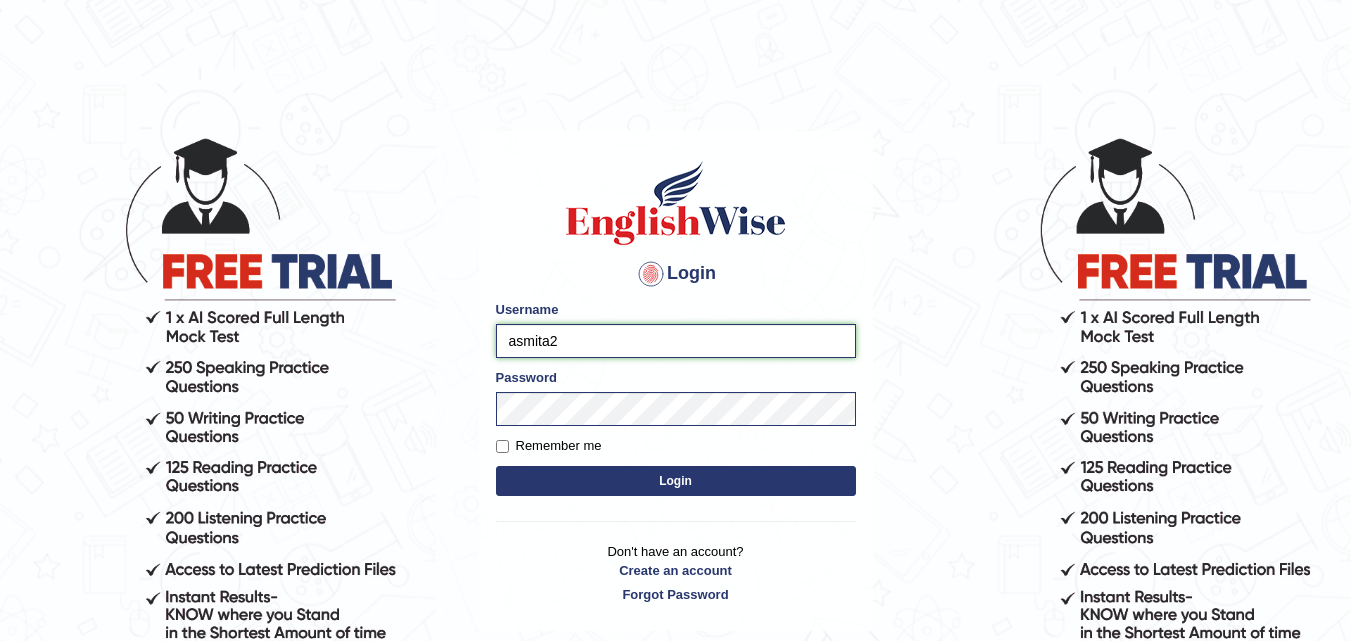 drag, startPoint x: 562, startPoint y: 340, endPoint x: 472, endPoint y: 344, distance: 90.088844 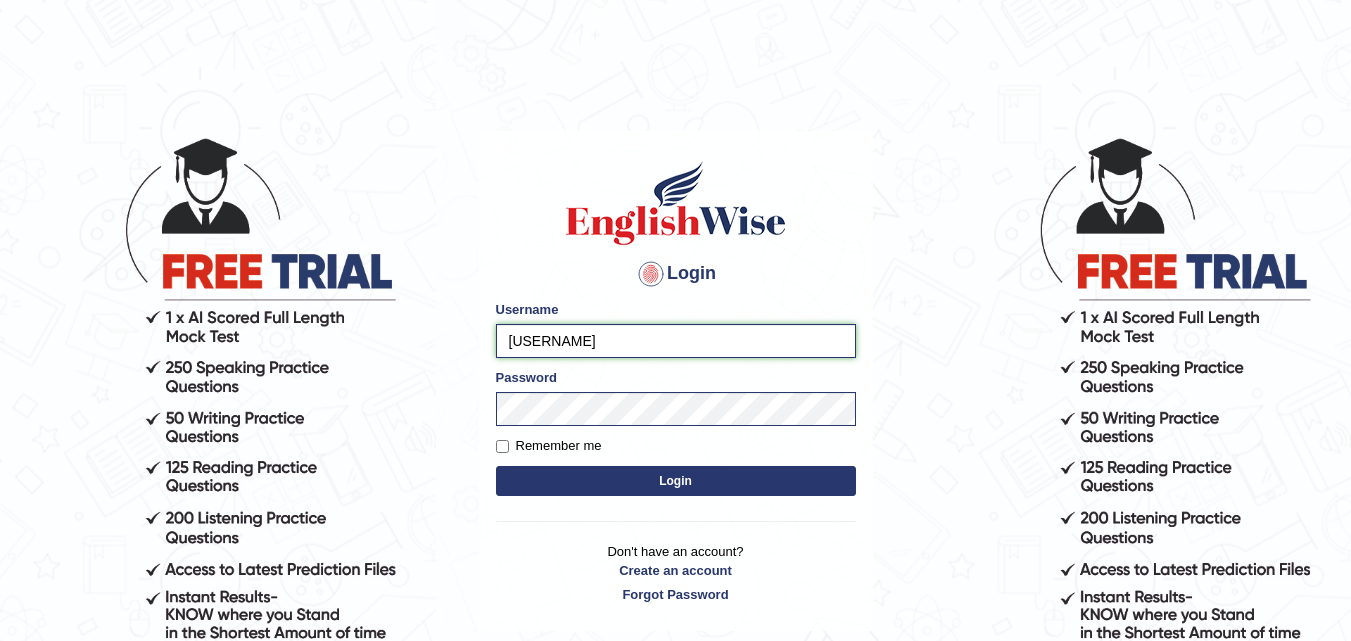 type on "khushishrestha" 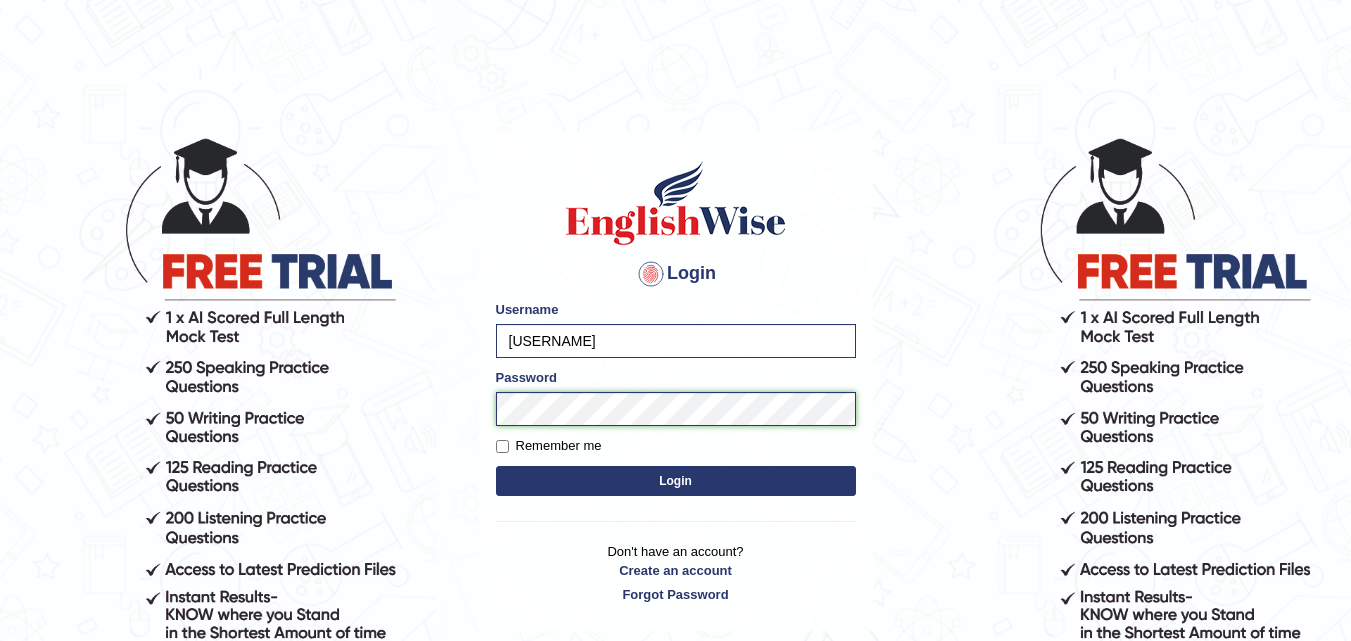 click on "Login
Please fix the following errors:
Username
khushishrestha
Password
Remember me
Login
Don't have an account?
Create an account
Forgot Password
2025 ©  English Wise.  All Rights Reserved  Back to English Wise" at bounding box center [675, 388] 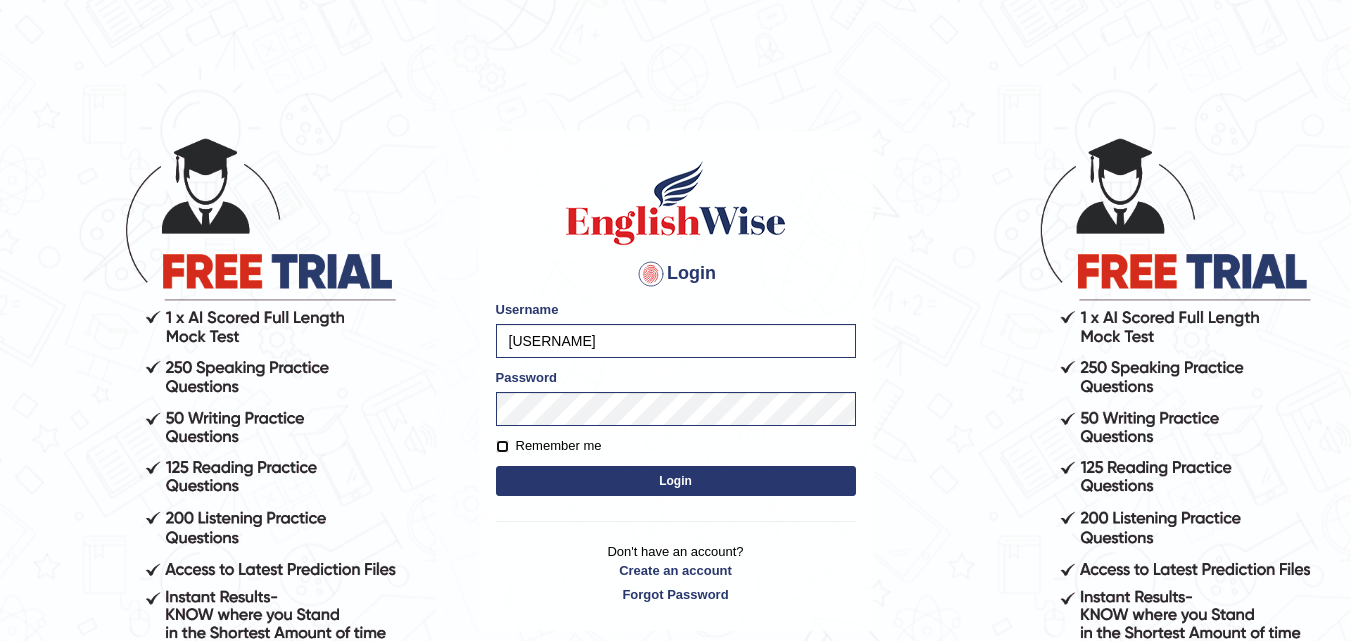 click on "Remember me" at bounding box center (502, 446) 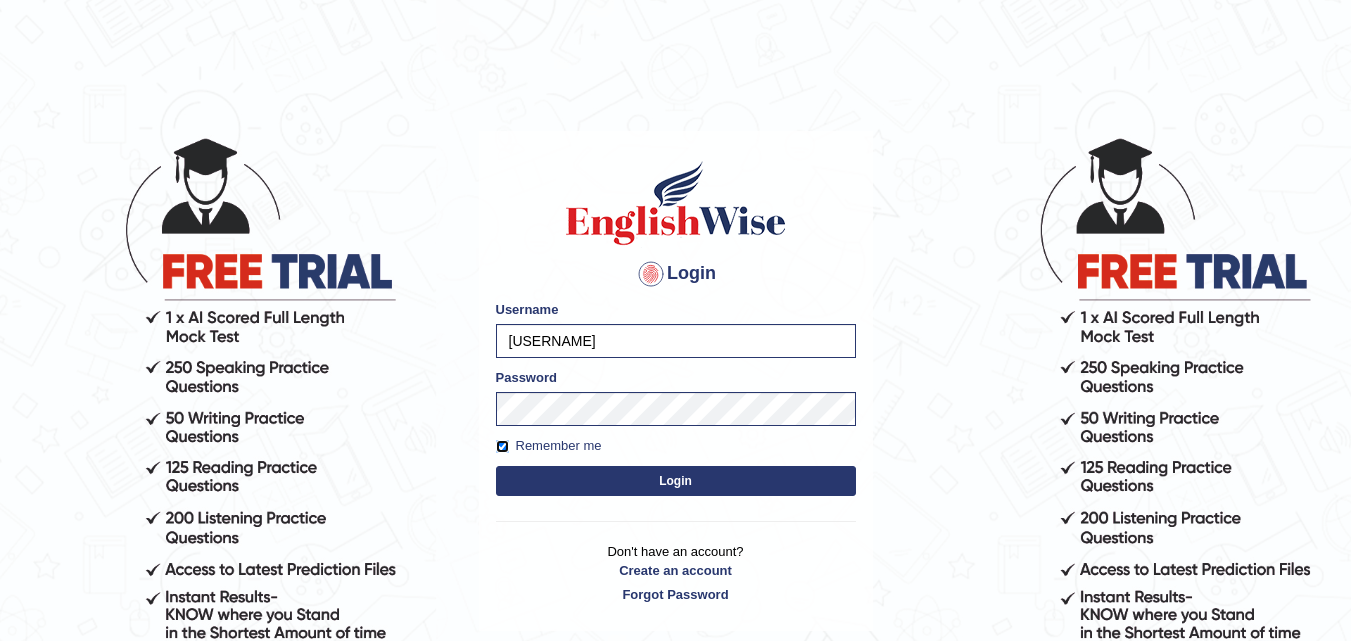 click on "Remember me" at bounding box center (502, 446) 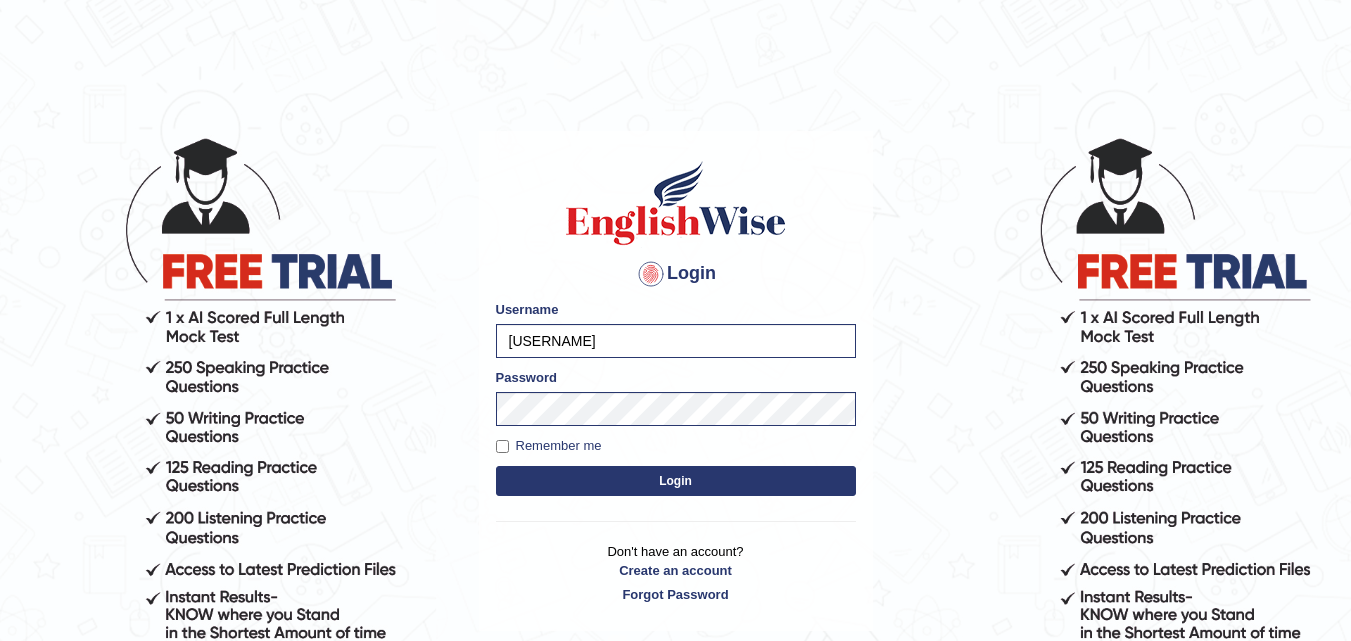 click on "Login" at bounding box center [676, 481] 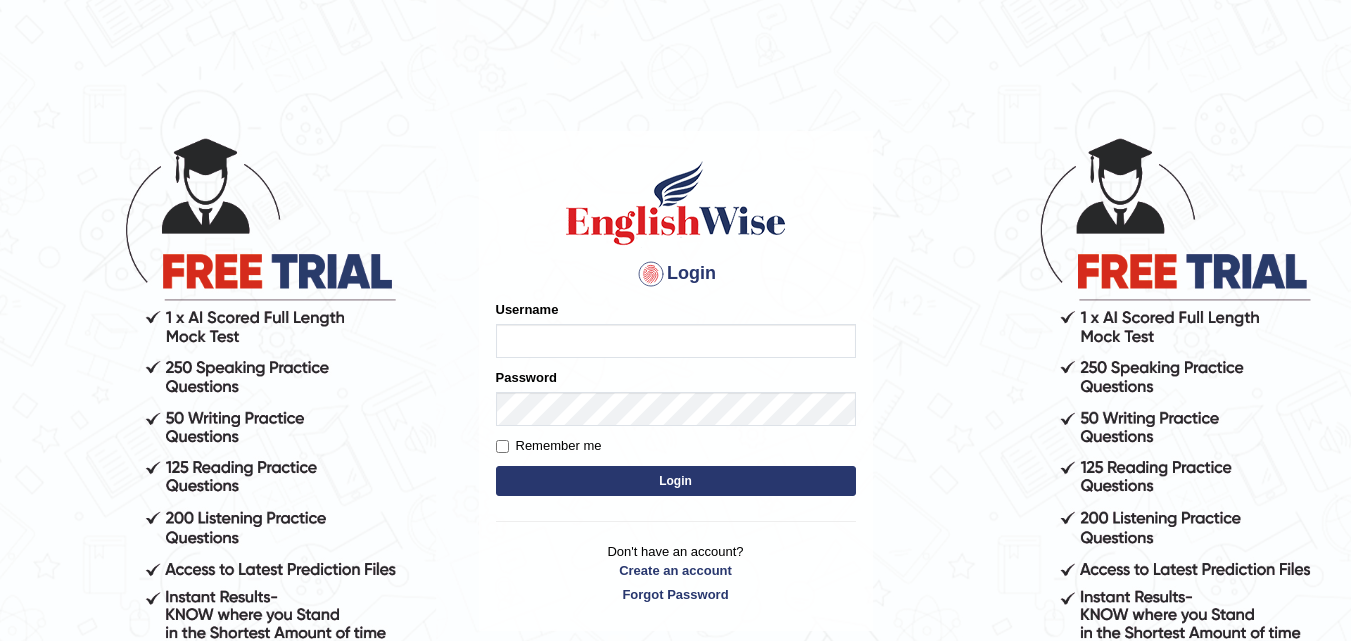 scroll, scrollTop: 0, scrollLeft: 0, axis: both 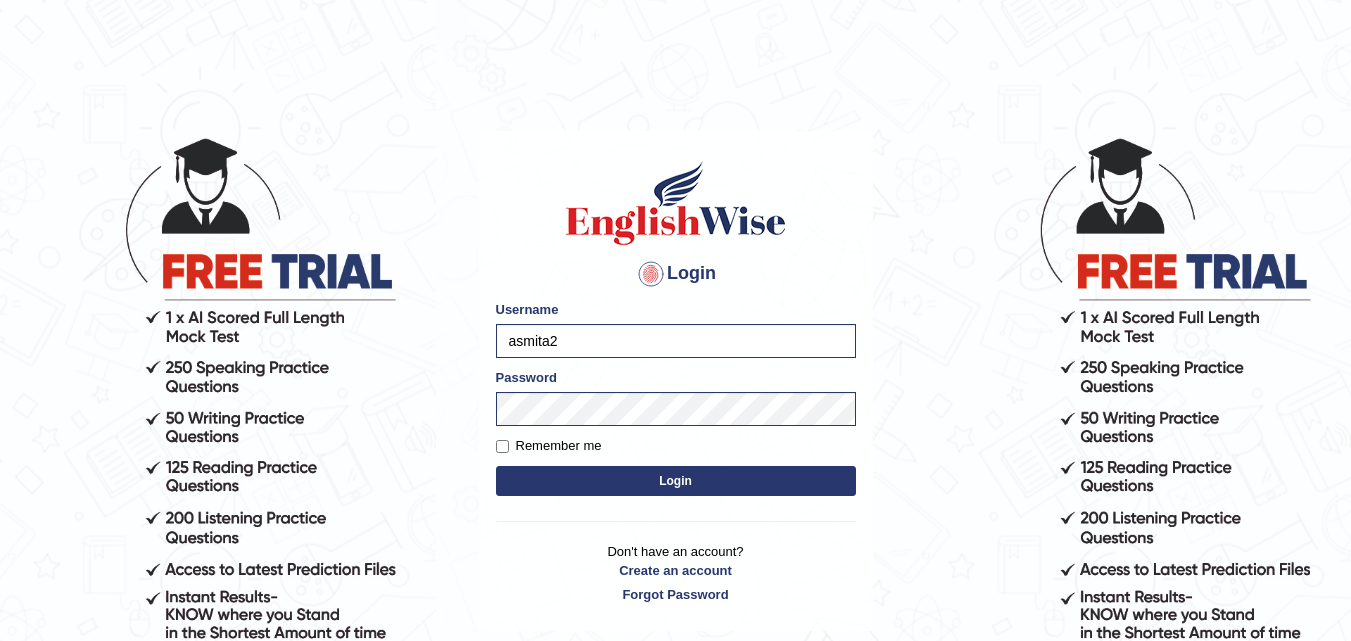 drag, startPoint x: 561, startPoint y: 338, endPoint x: 460, endPoint y: 341, distance: 101.04455 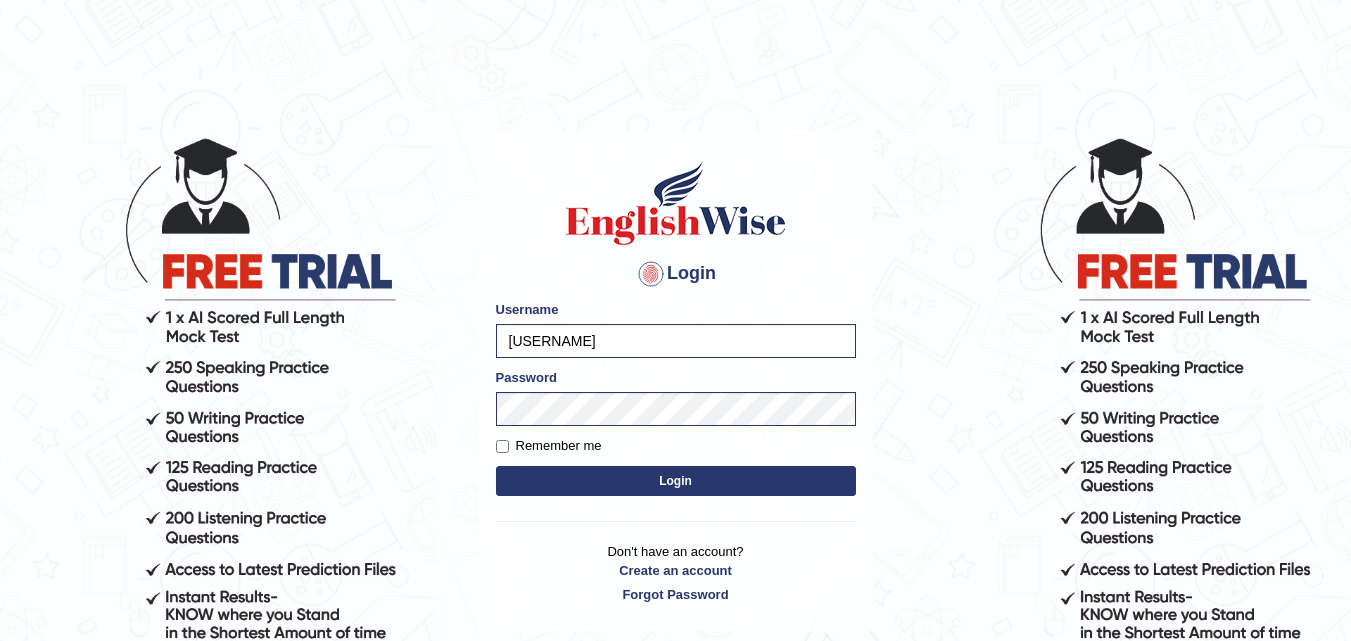type on "khushishrestha" 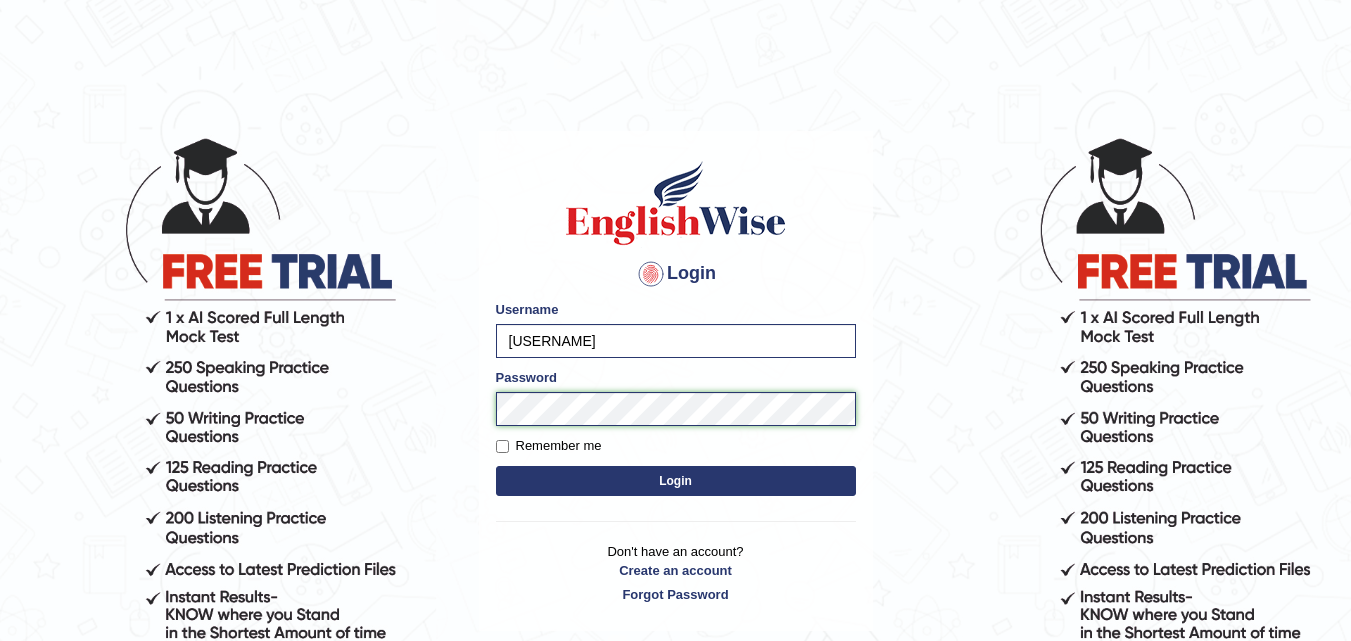 click on "Login
Please fix the following errors:
Username
khushishrestha
Password
Remember me
Login
Don't have an account?
Create an account
Forgot Password
2025 ©  English Wise.  All Rights Reserved  Back to English Wise" at bounding box center [675, 388] 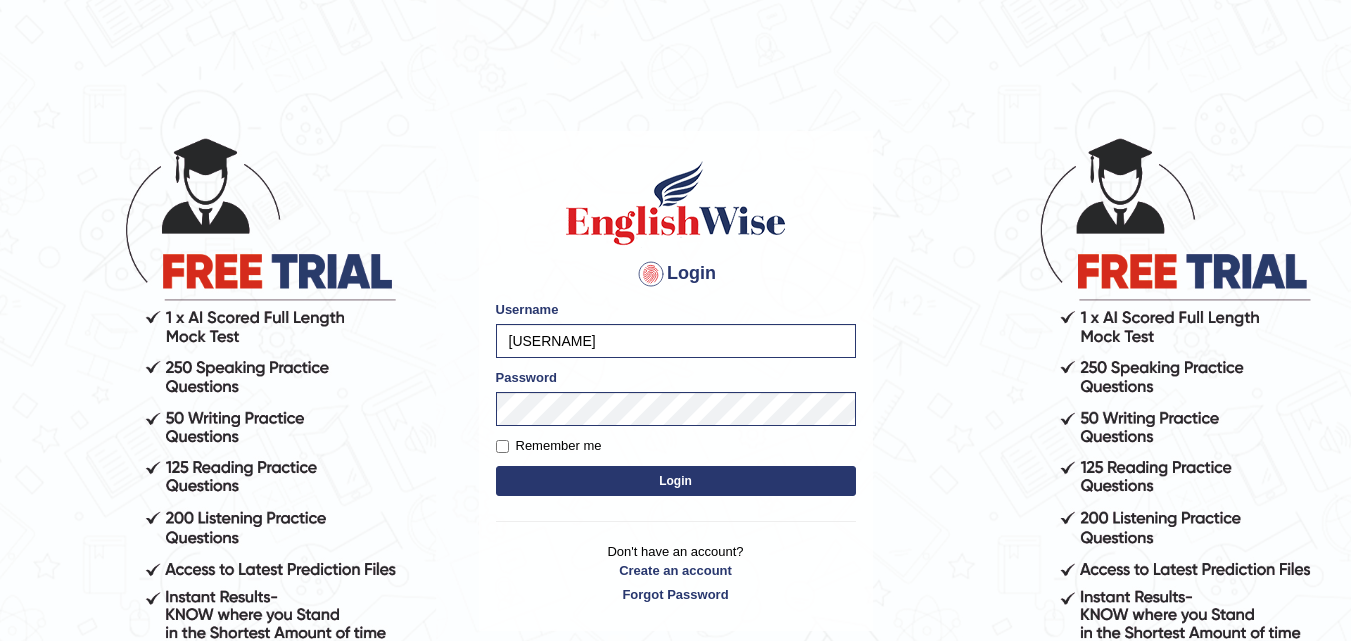 click on "Login" at bounding box center [676, 481] 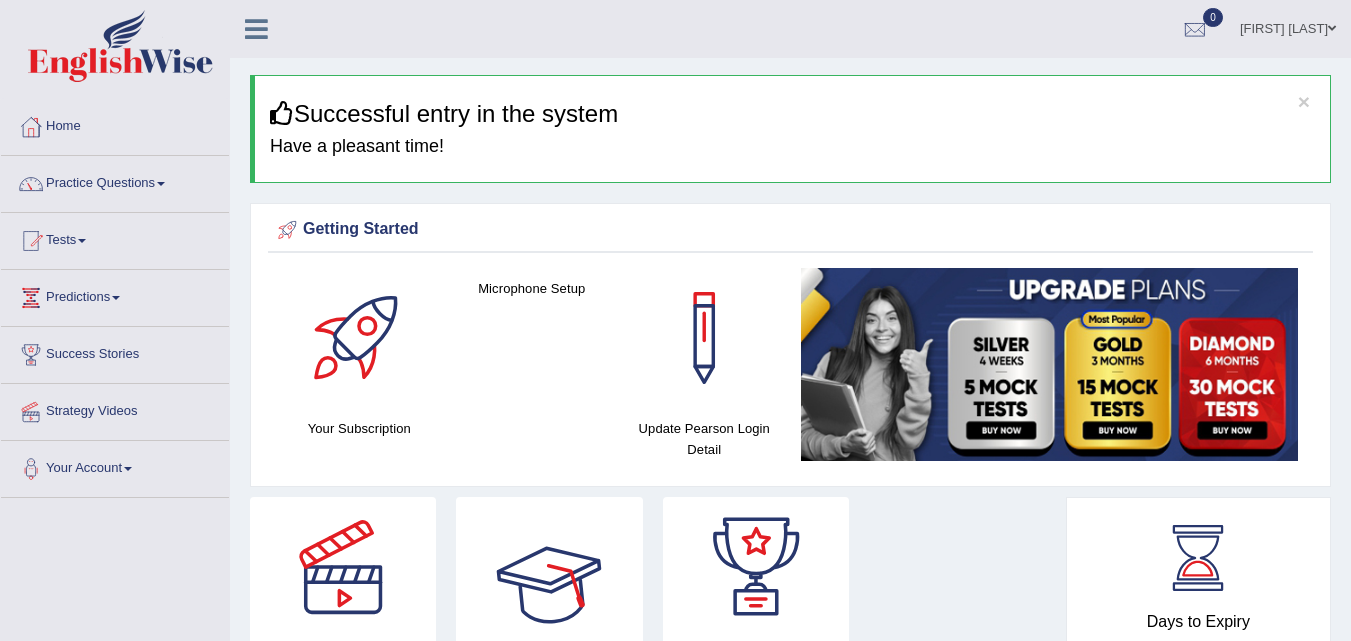 scroll, scrollTop: 0, scrollLeft: 0, axis: both 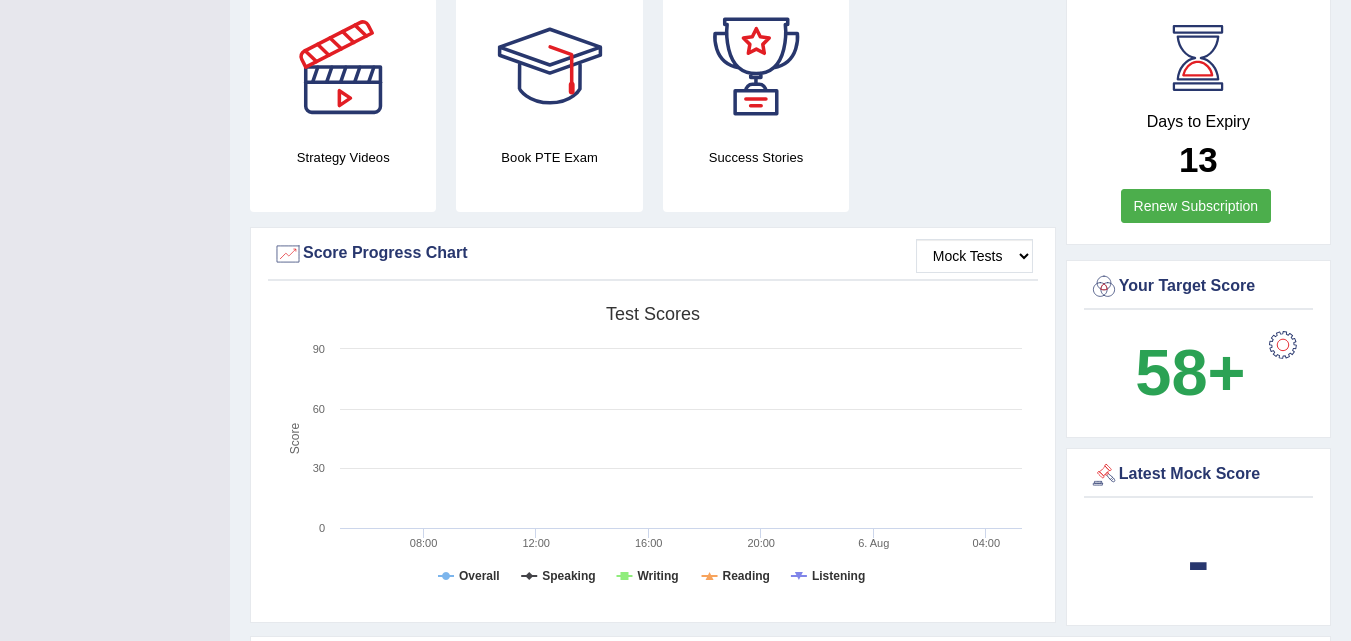 click at bounding box center (1283, 345) 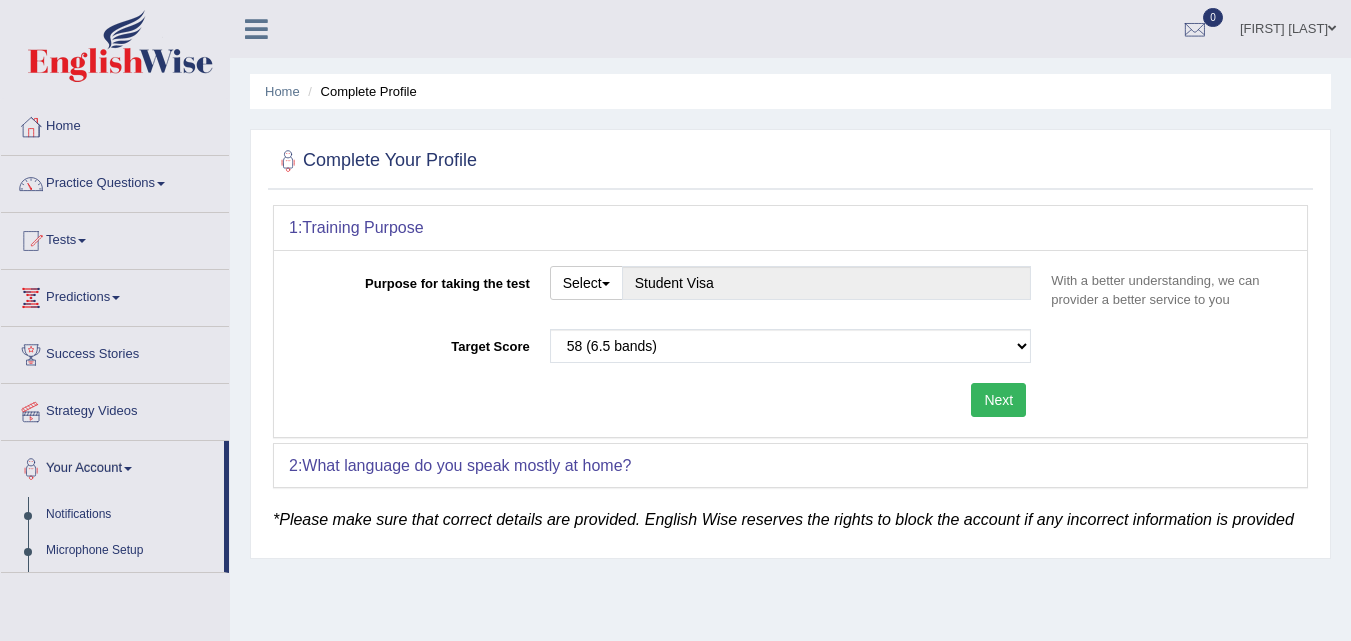 scroll, scrollTop: 0, scrollLeft: 0, axis: both 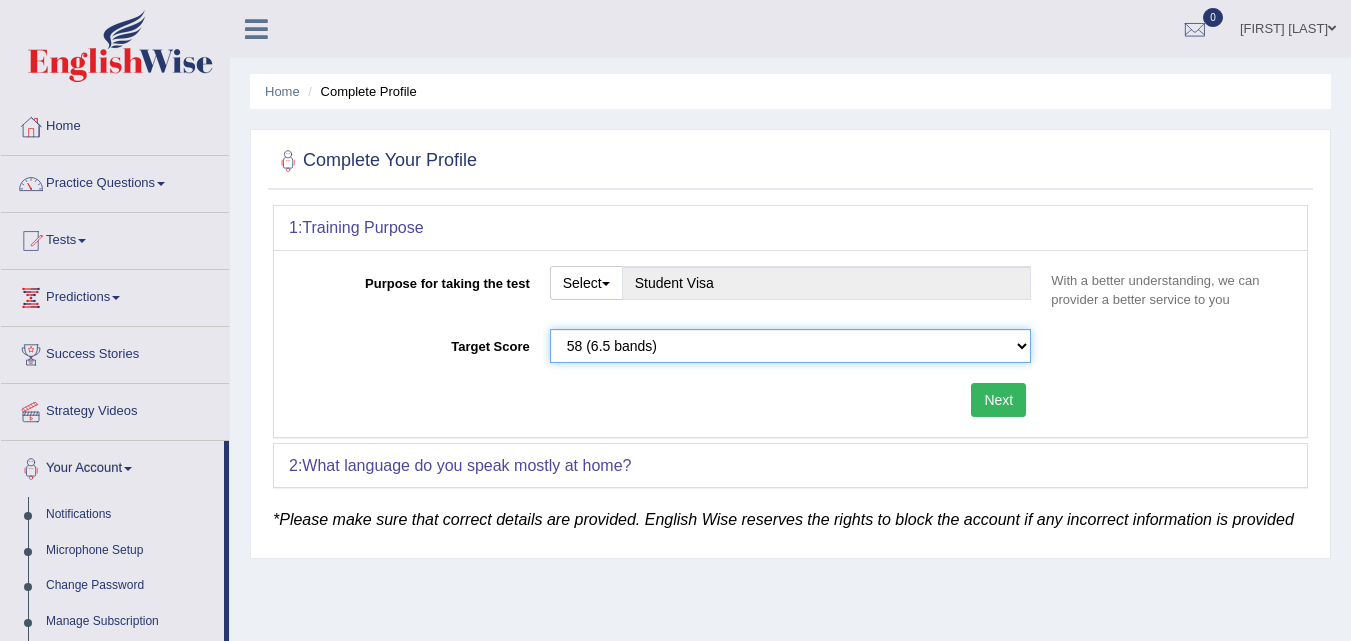 click on "Please select the correct value
50 (6 bands)
58 (6.5 bands)
65 (7 bands)
79 (8 bands)" at bounding box center [791, 346] 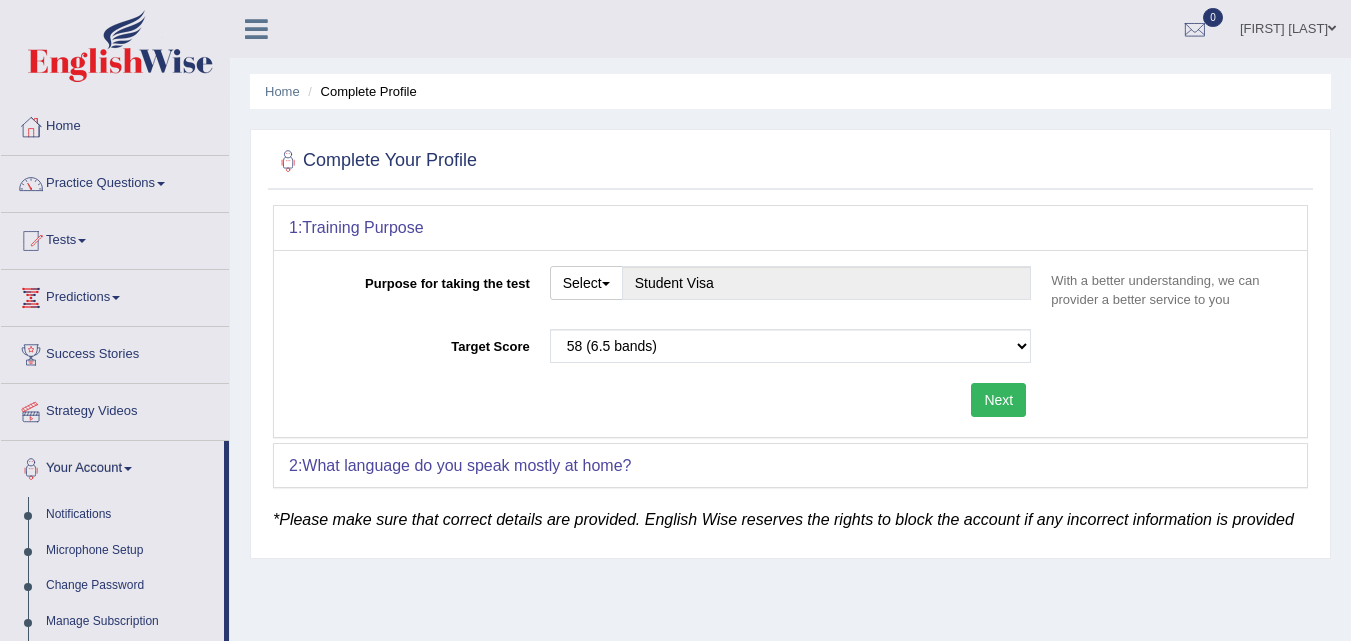 click on "Select
Student Visa
Permanent Residency
Nursing
Other
Student Visa" at bounding box center [791, 285] 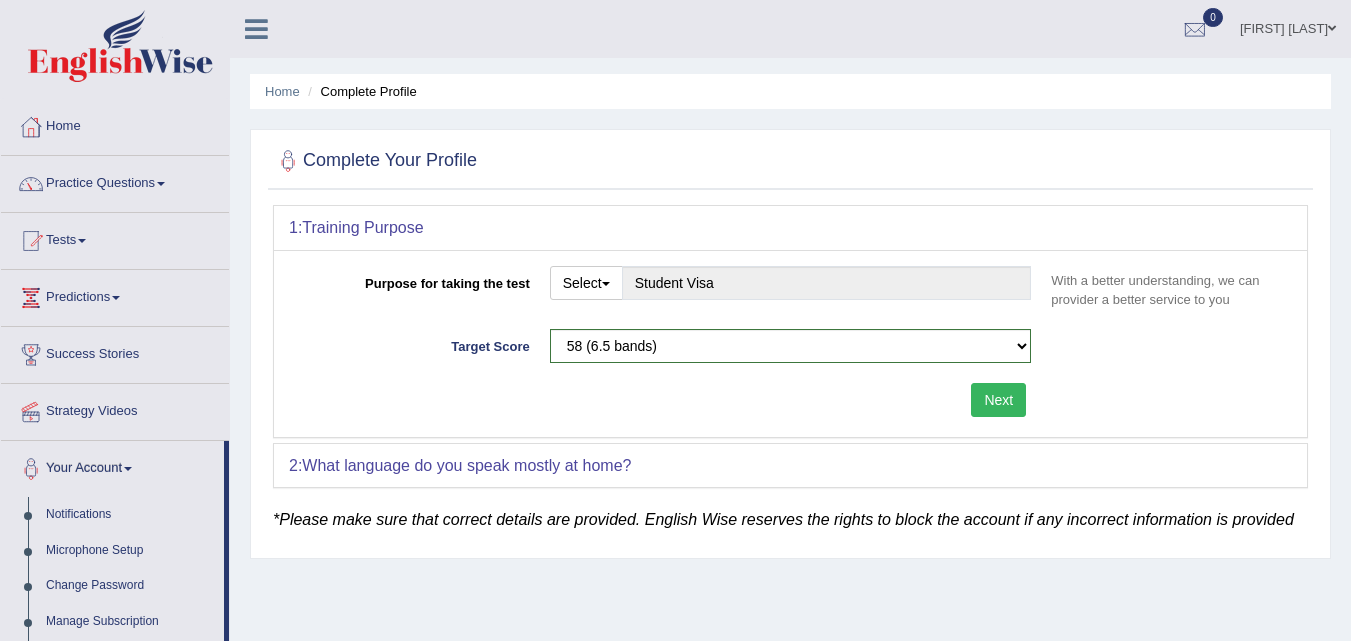 click on "Practice Questions" at bounding box center [115, 181] 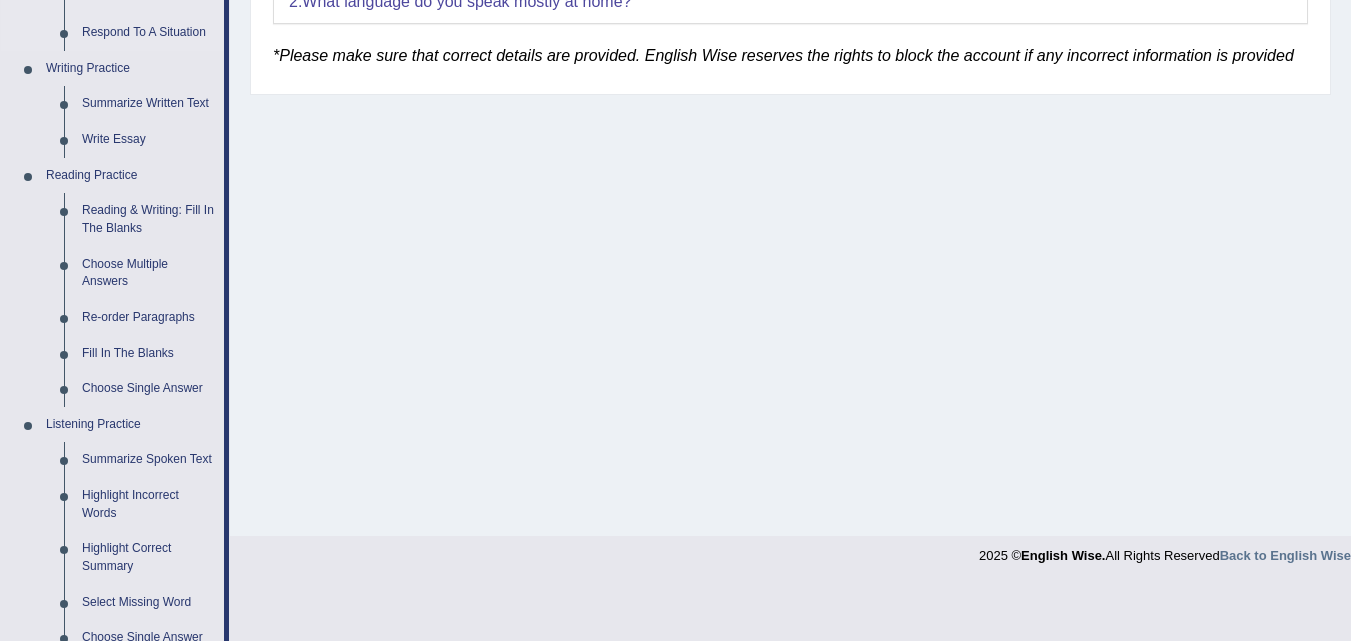 scroll, scrollTop: 500, scrollLeft: 0, axis: vertical 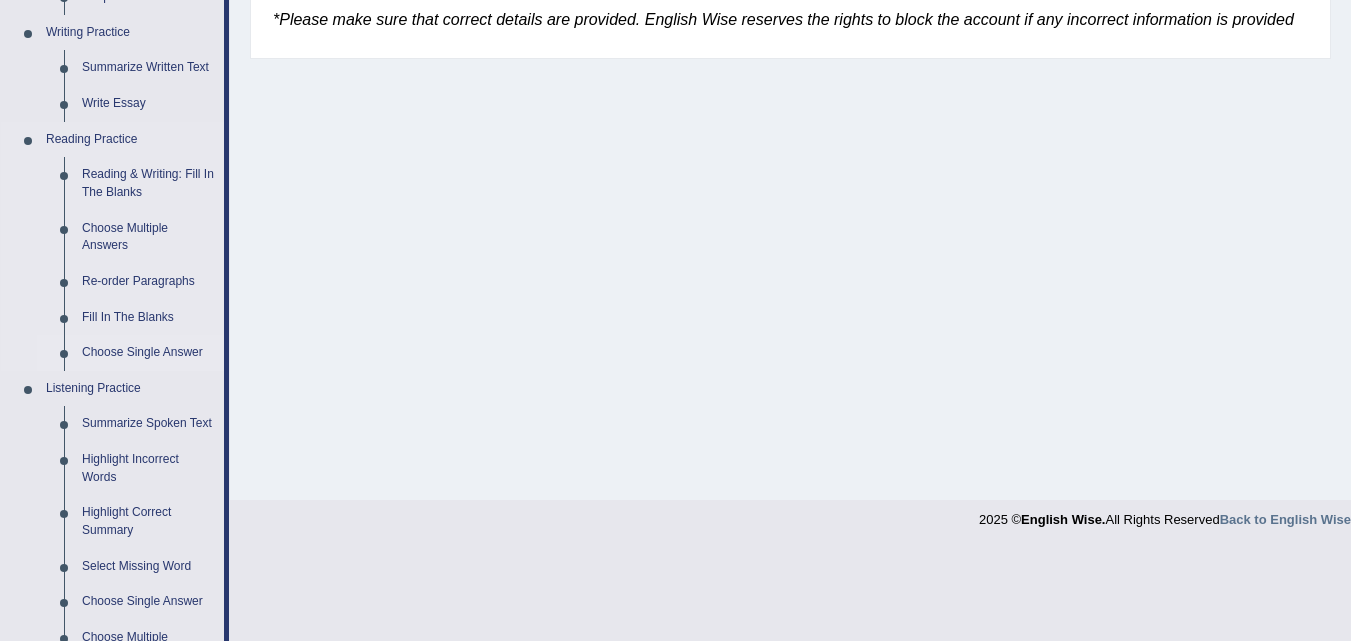 click on "Choose Single Answer" at bounding box center [148, 353] 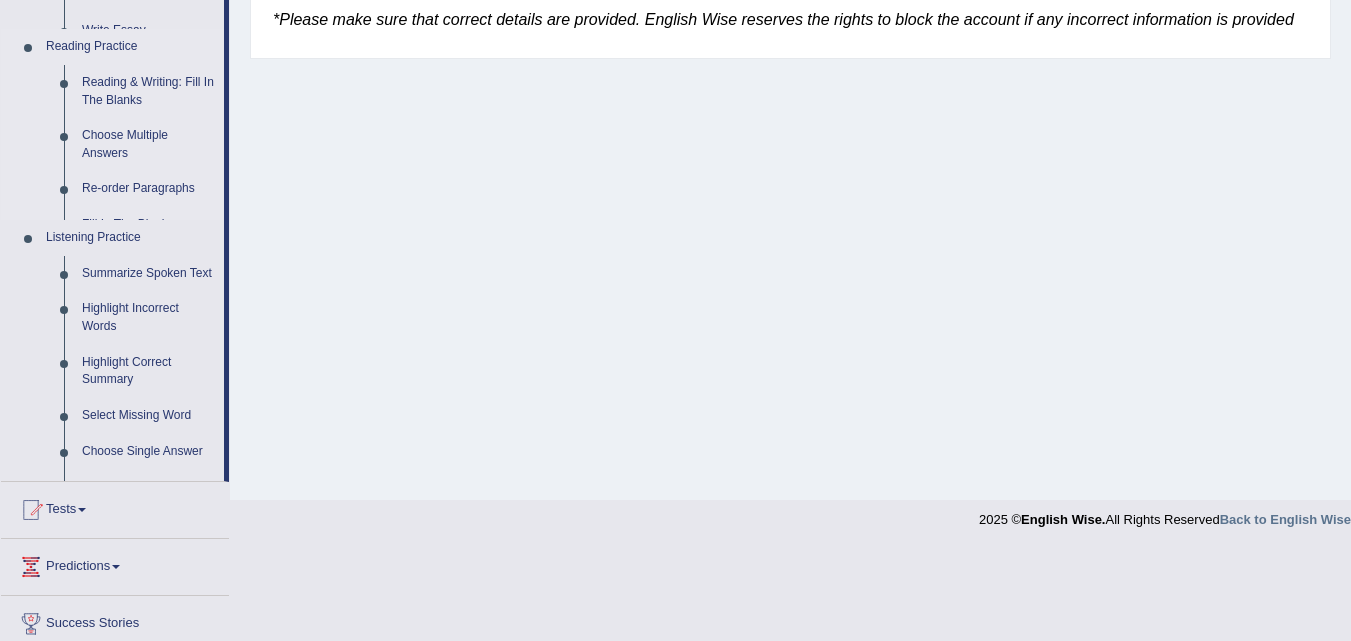scroll, scrollTop: 409, scrollLeft: 0, axis: vertical 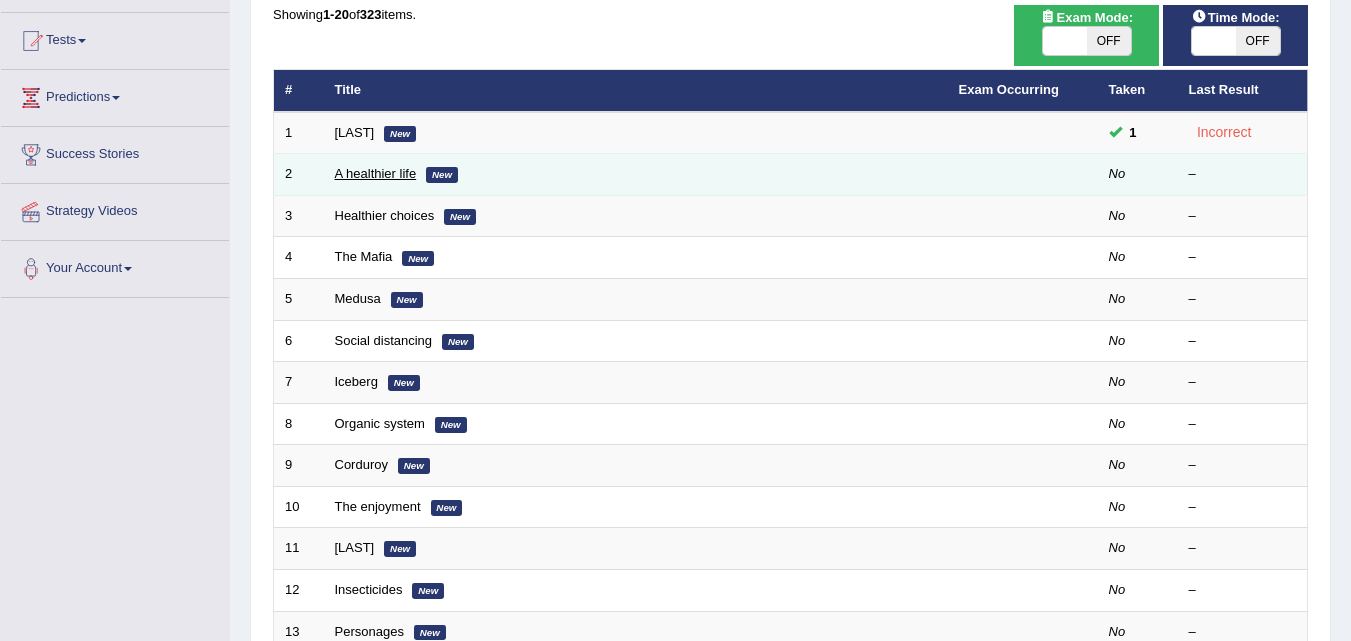 click on "A healthier life" at bounding box center [376, 173] 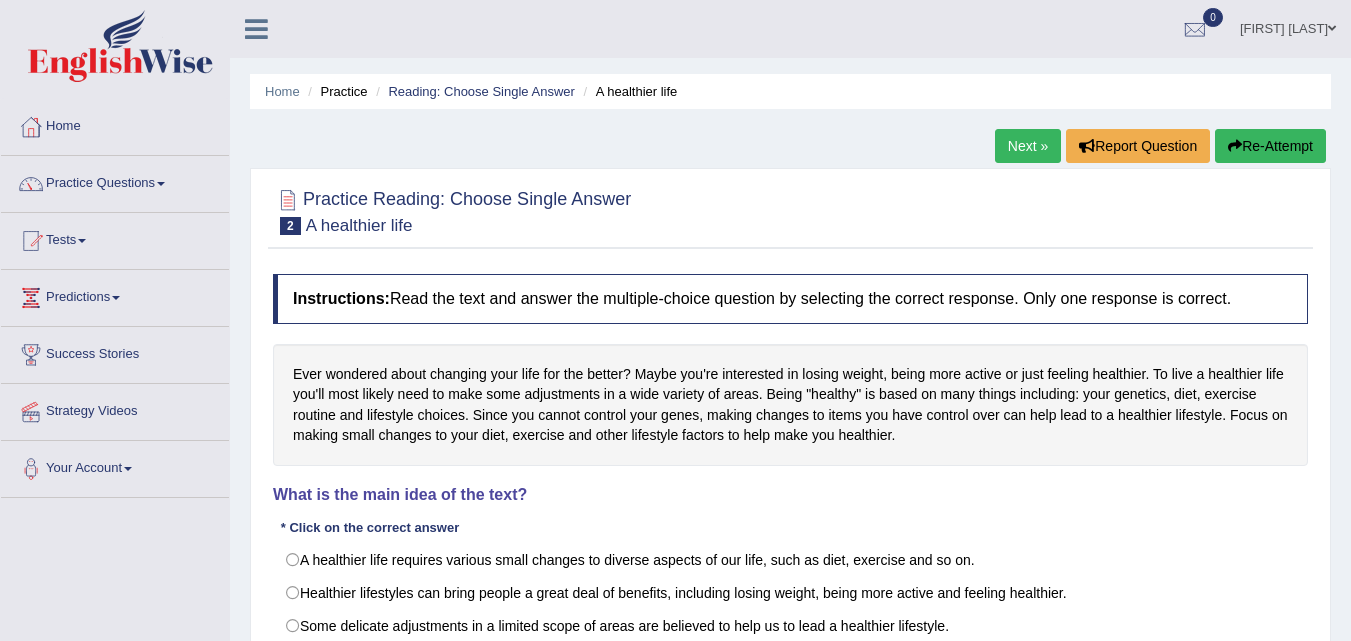 scroll, scrollTop: 162, scrollLeft: 0, axis: vertical 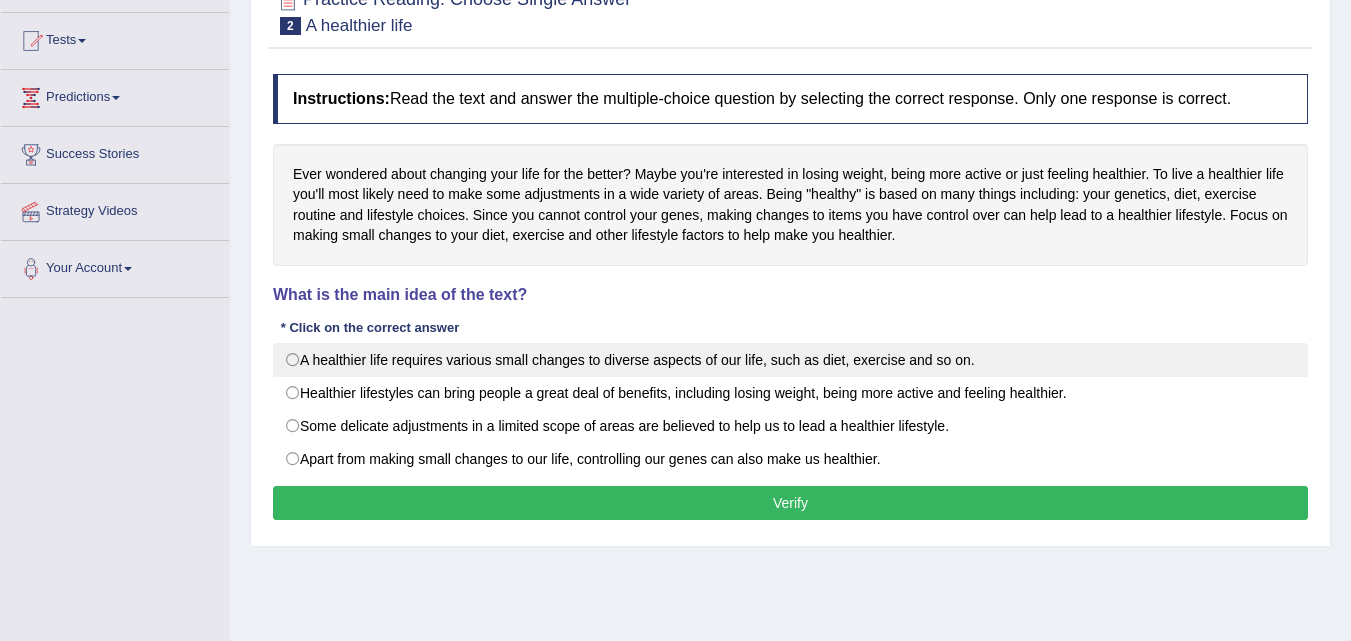 click on "A healthier life requires various small changes to diverse aspects of our life, such as diet, exercise and so on." at bounding box center (790, 360) 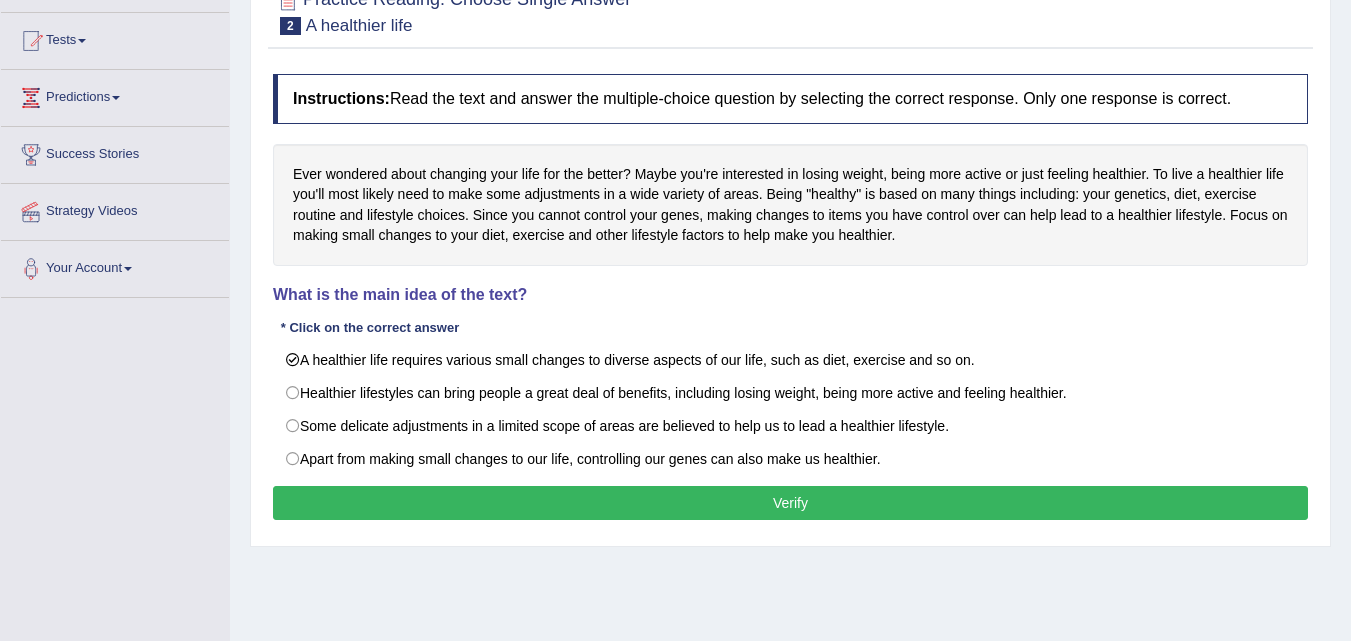 click on "Verify" at bounding box center [790, 503] 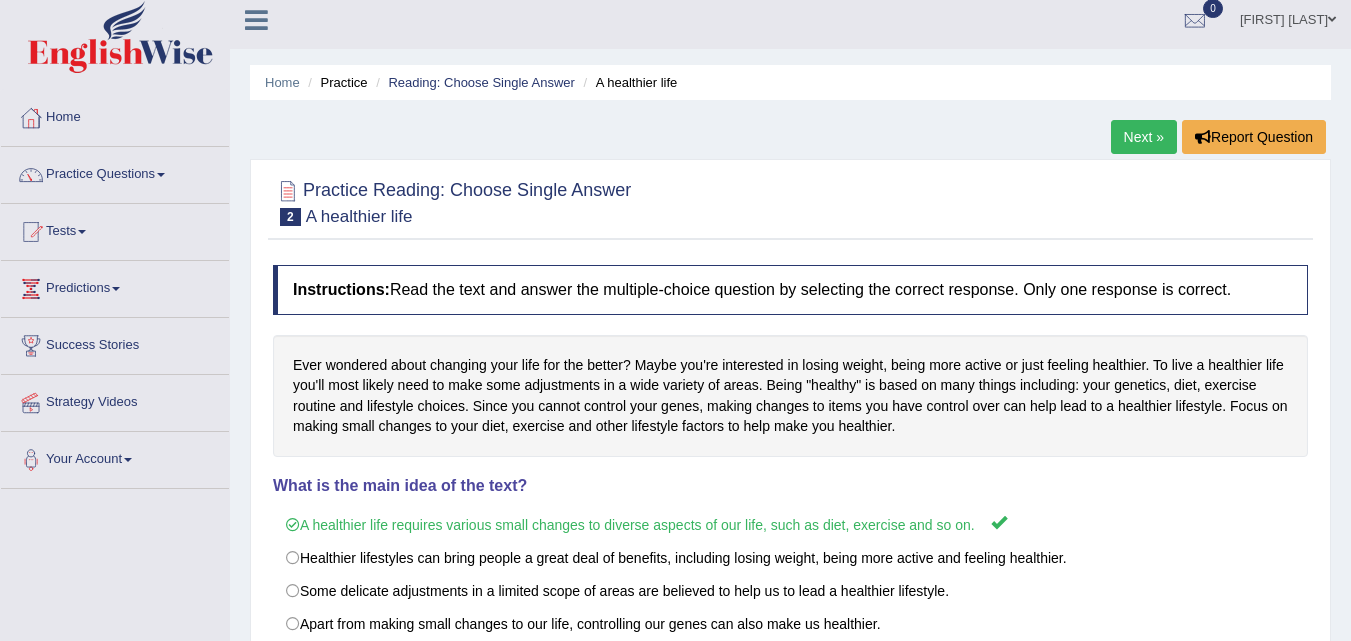 scroll, scrollTop: 0, scrollLeft: 0, axis: both 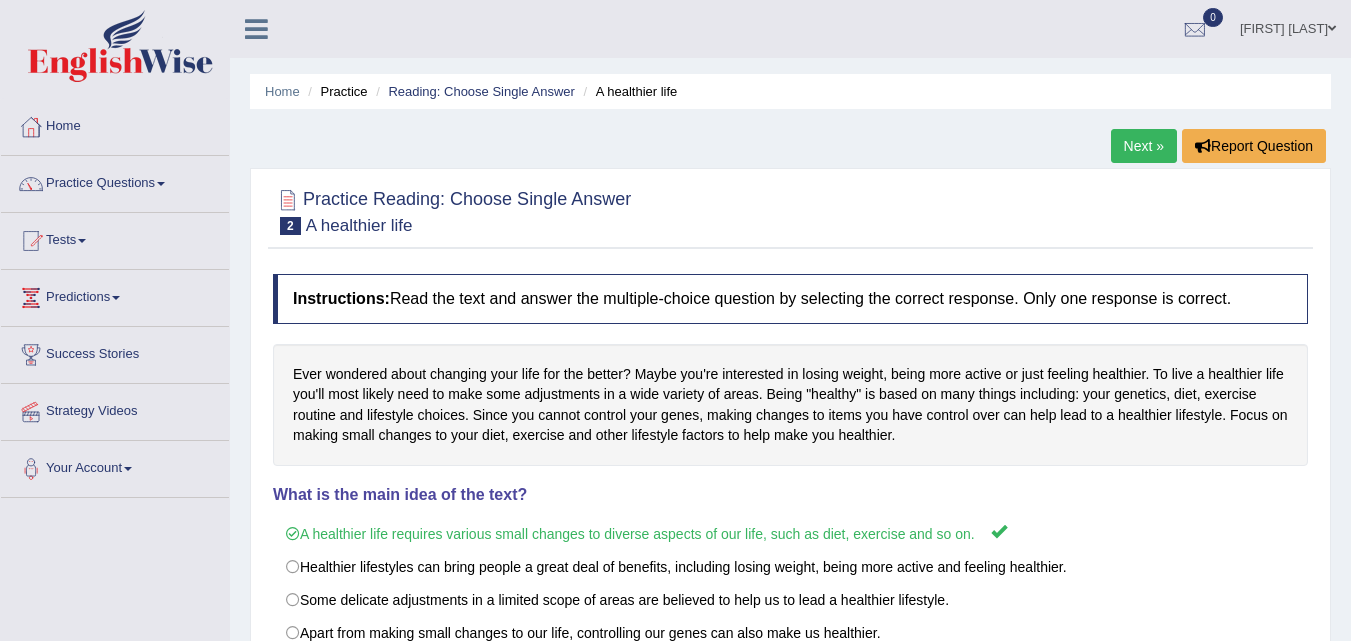 click on "Next »" at bounding box center [1144, 146] 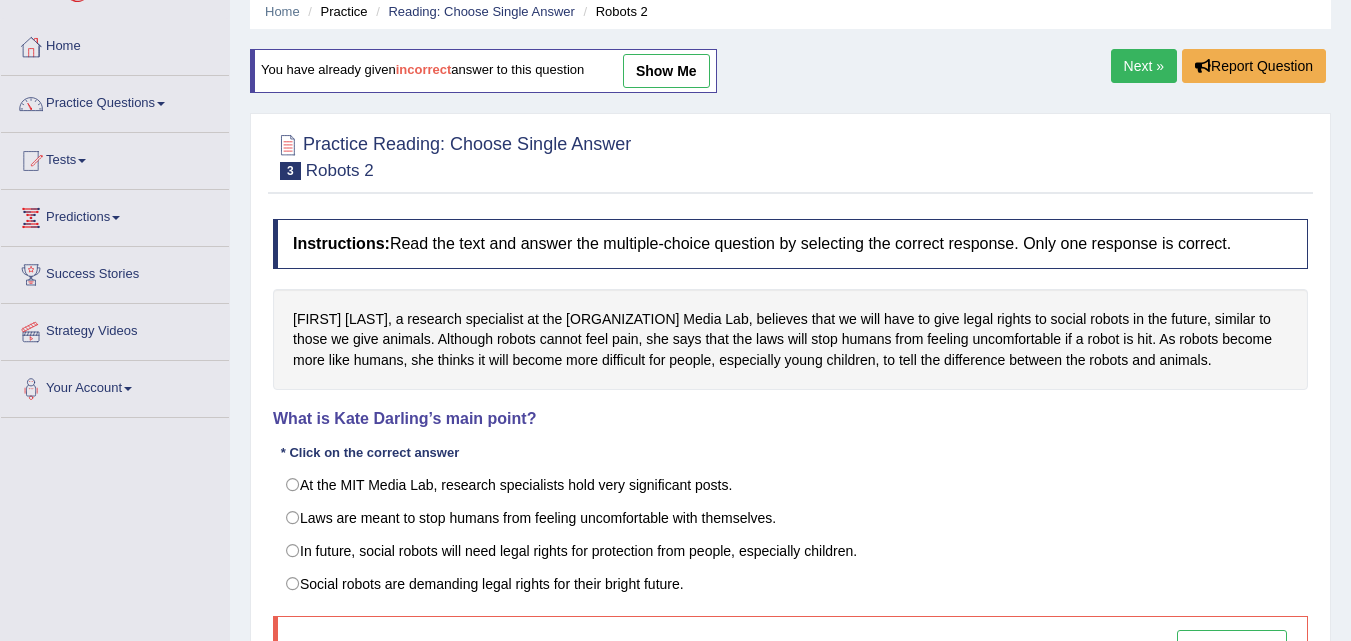 scroll, scrollTop: 100, scrollLeft: 0, axis: vertical 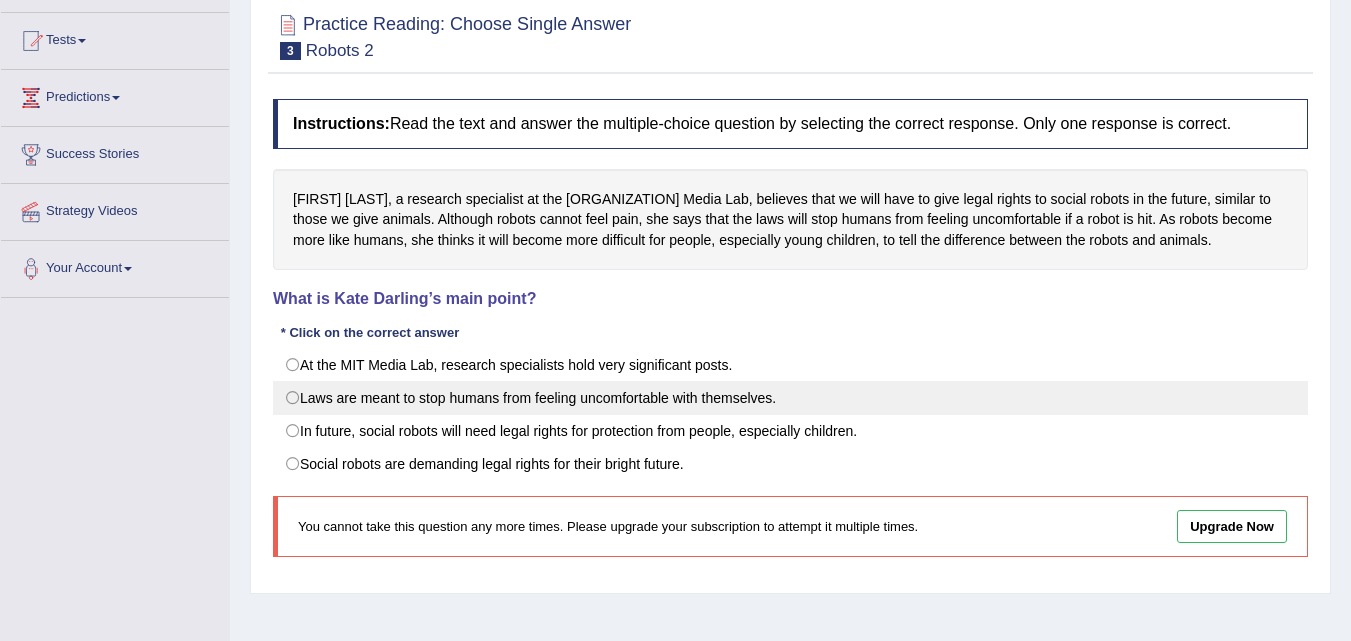 click on "Laws are meant to stop humans from feeling uncomfortable with themselves." at bounding box center (790, 398) 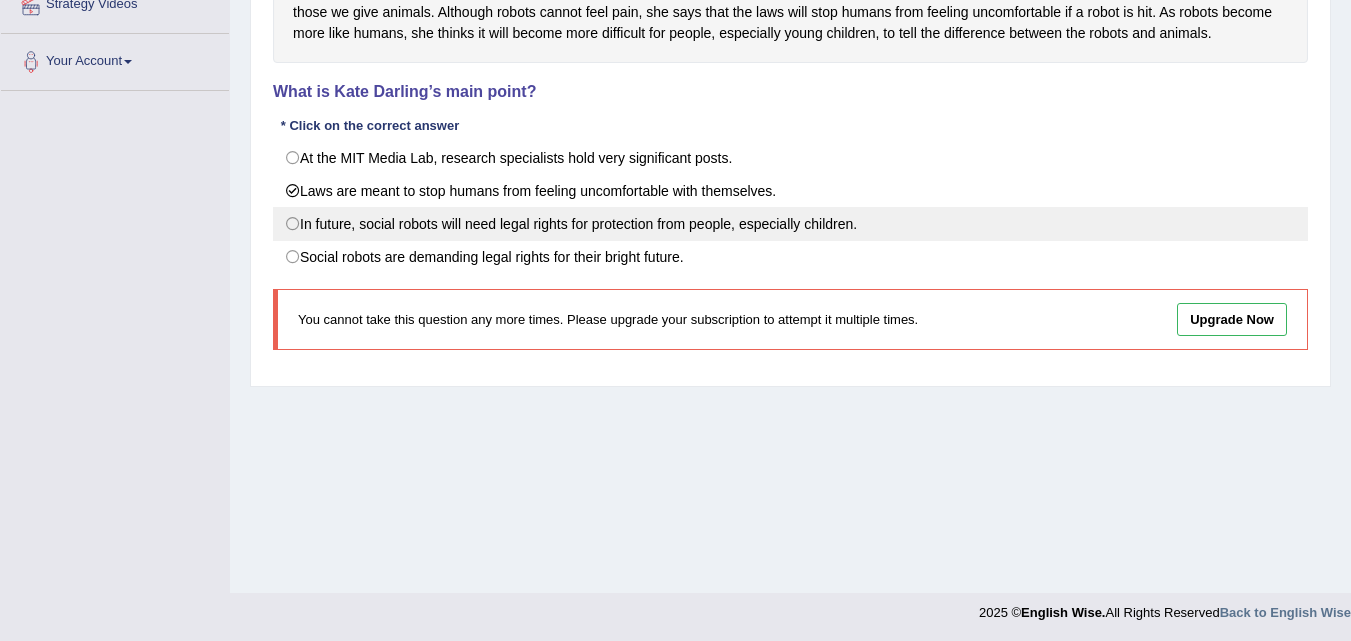 scroll, scrollTop: 409, scrollLeft: 0, axis: vertical 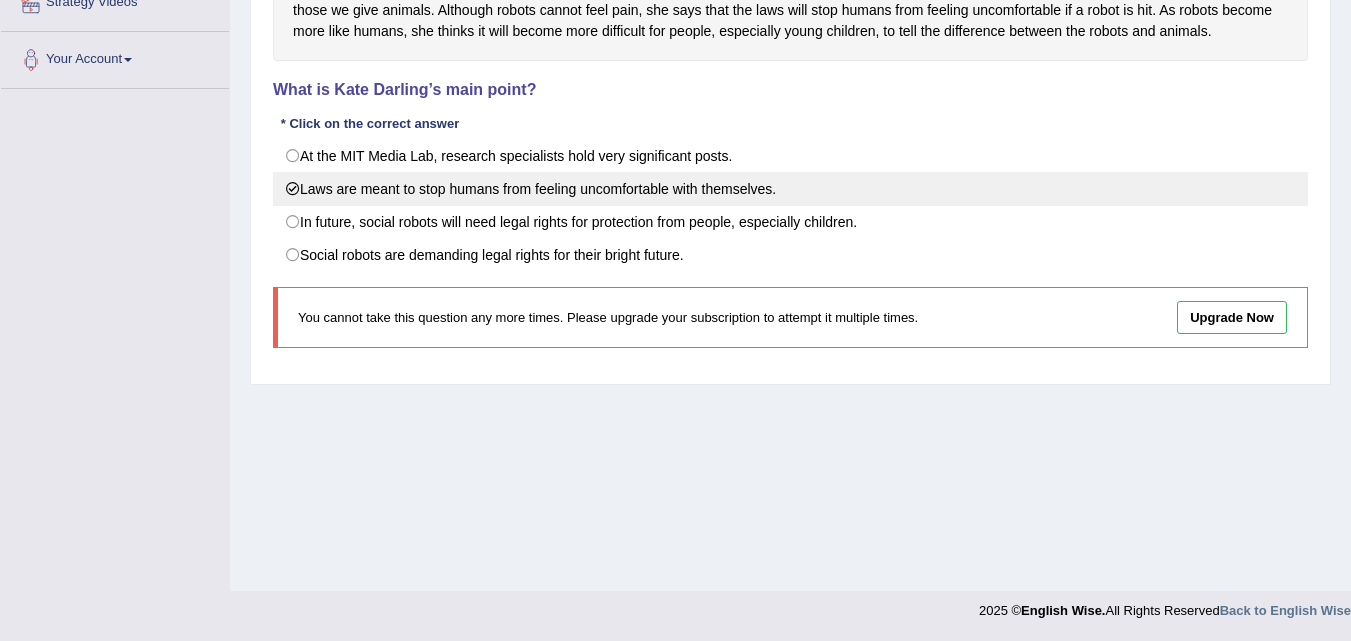 click on "Laws are meant to stop humans from feeling uncomfortable with themselves." at bounding box center [790, 189] 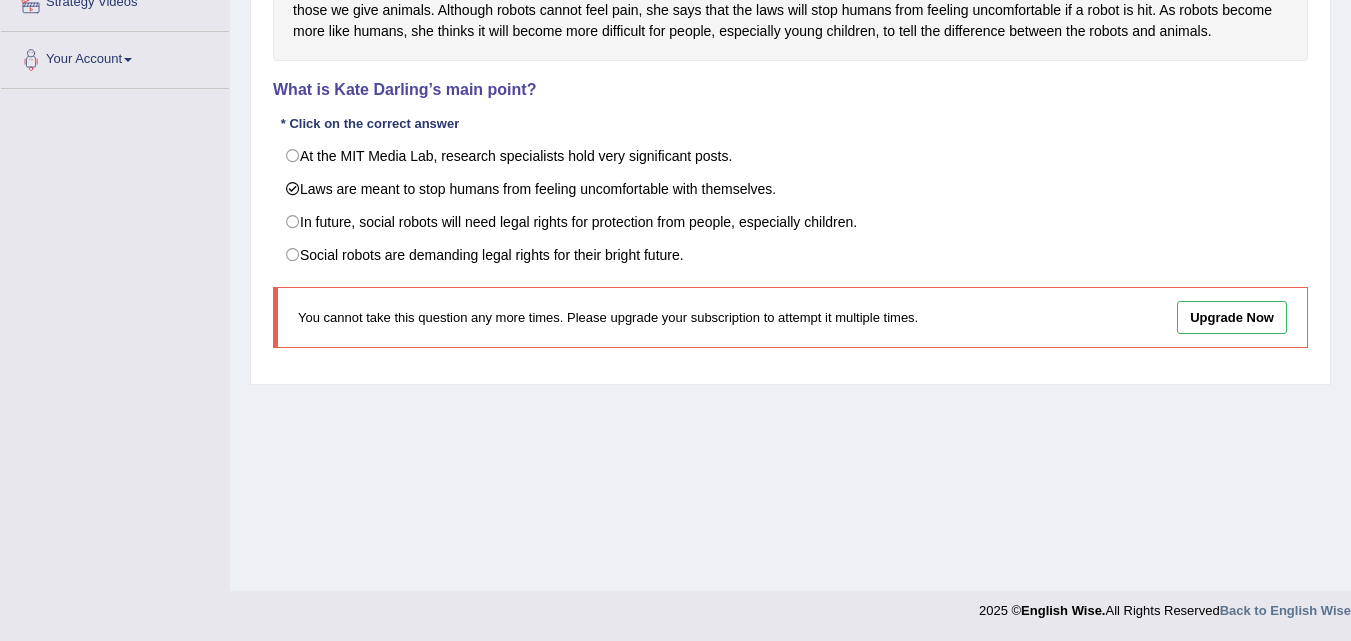 click on "Upgrade Now" at bounding box center [1232, 317] 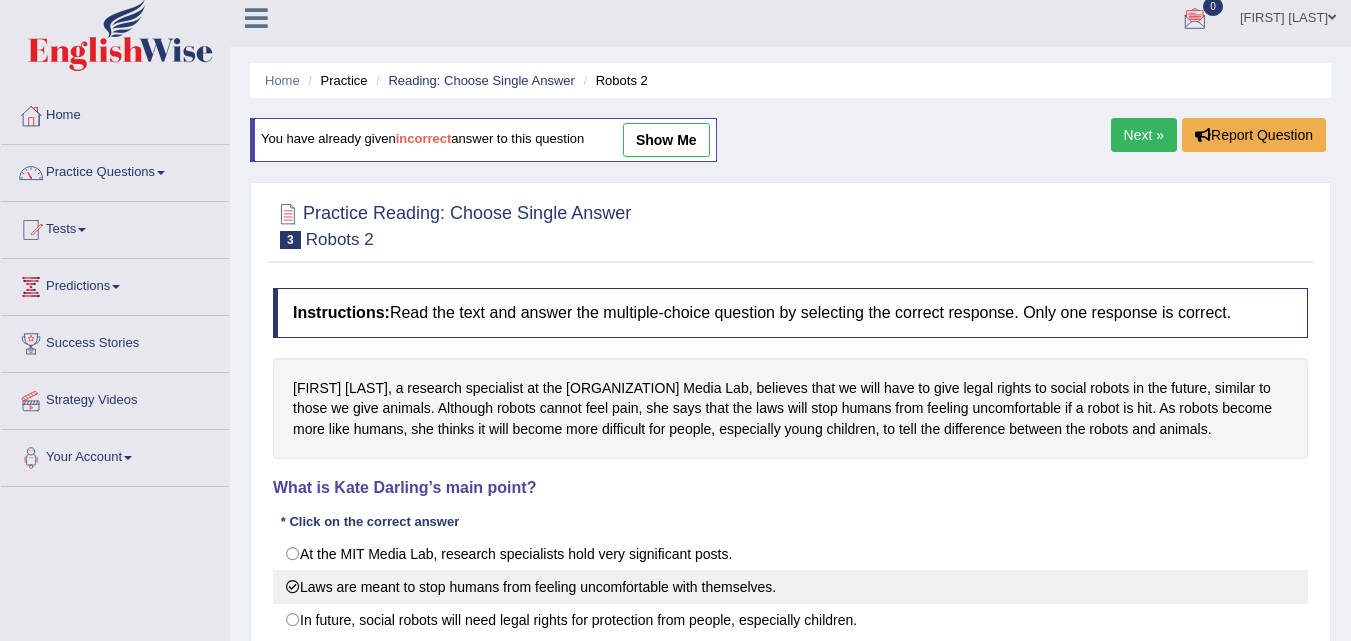 scroll, scrollTop: 9, scrollLeft: 0, axis: vertical 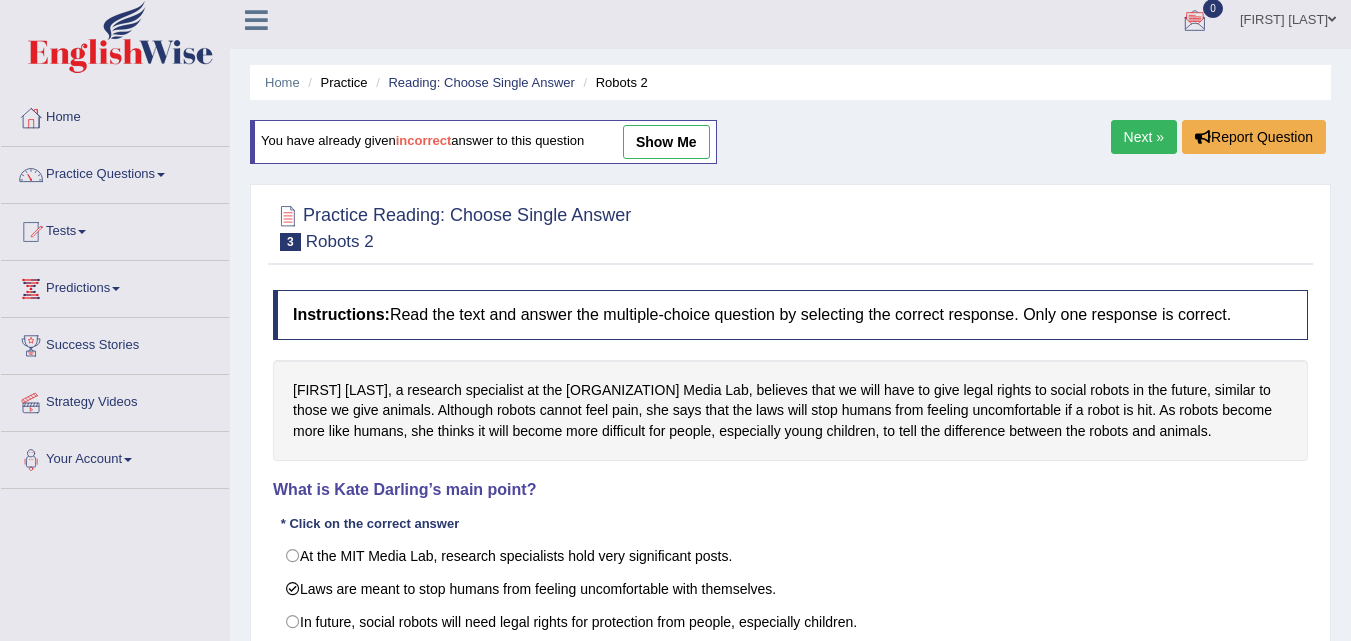 click on "show me" at bounding box center (666, 142) 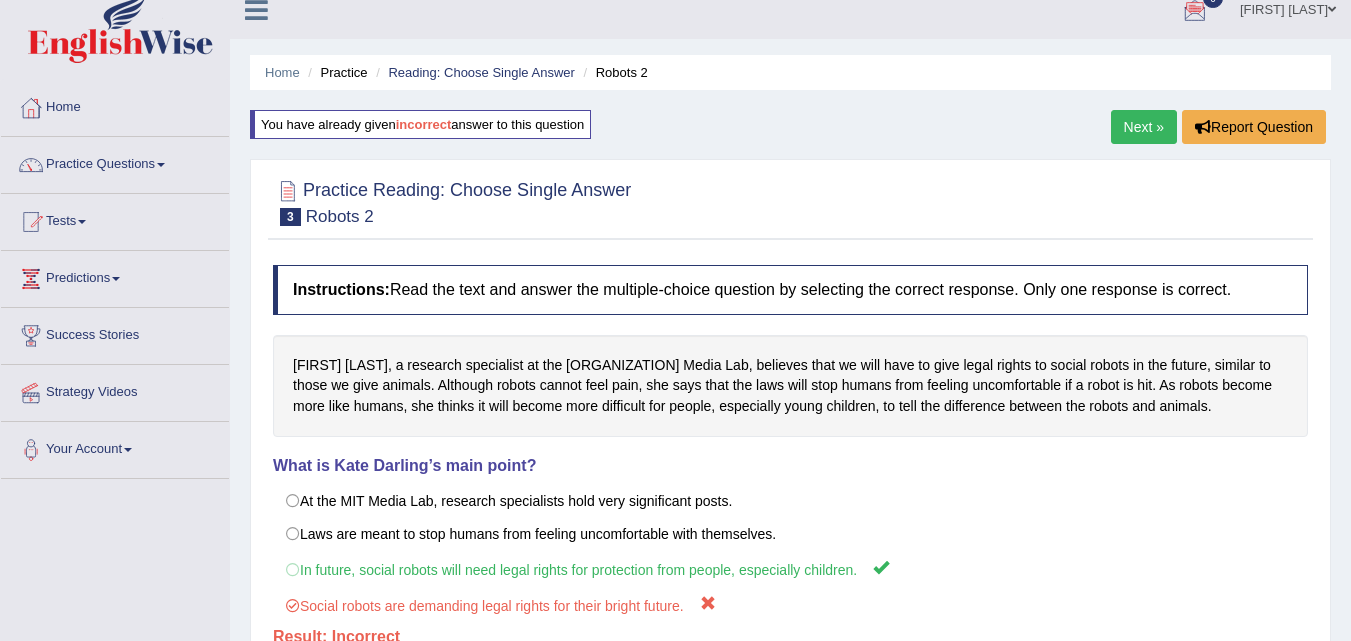 scroll, scrollTop: 0, scrollLeft: 0, axis: both 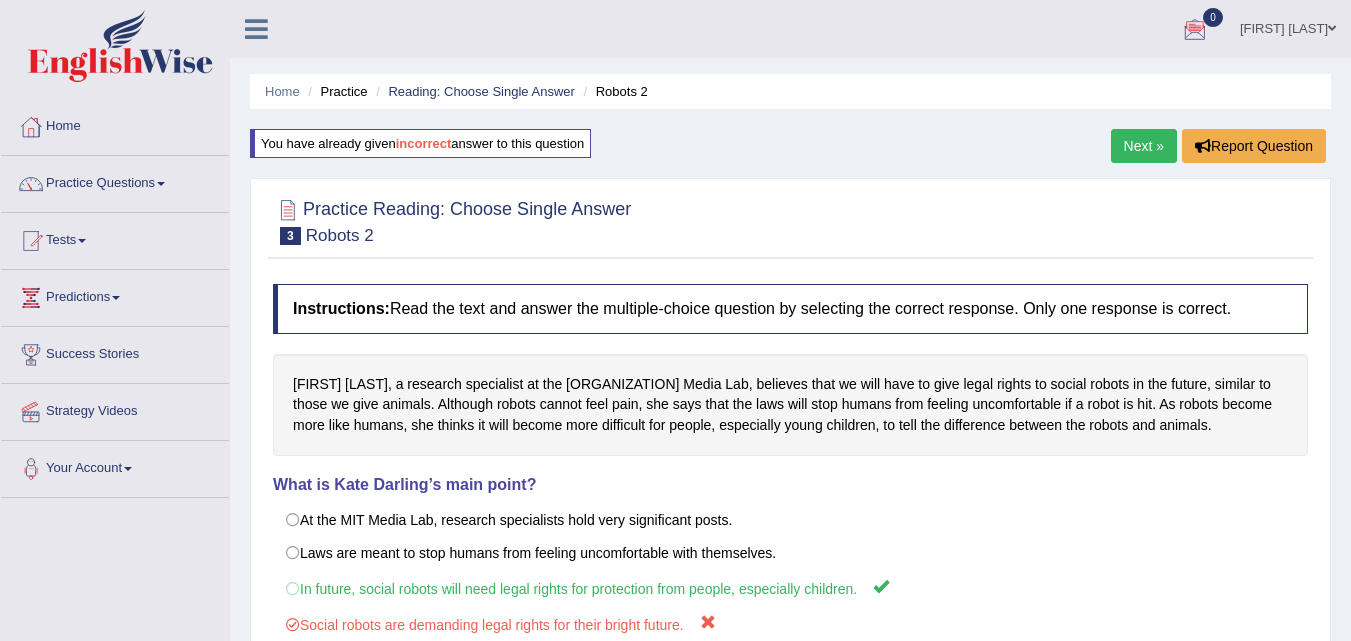 click on "Next »" at bounding box center [1144, 146] 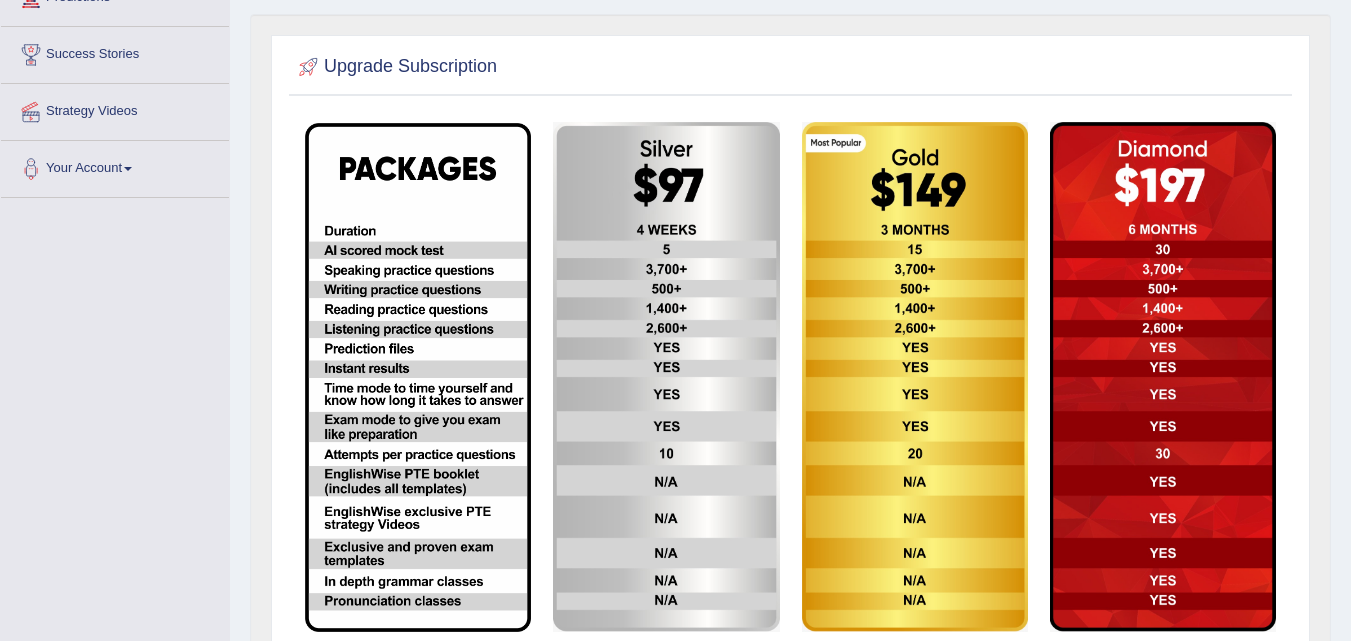 scroll, scrollTop: 300, scrollLeft: 0, axis: vertical 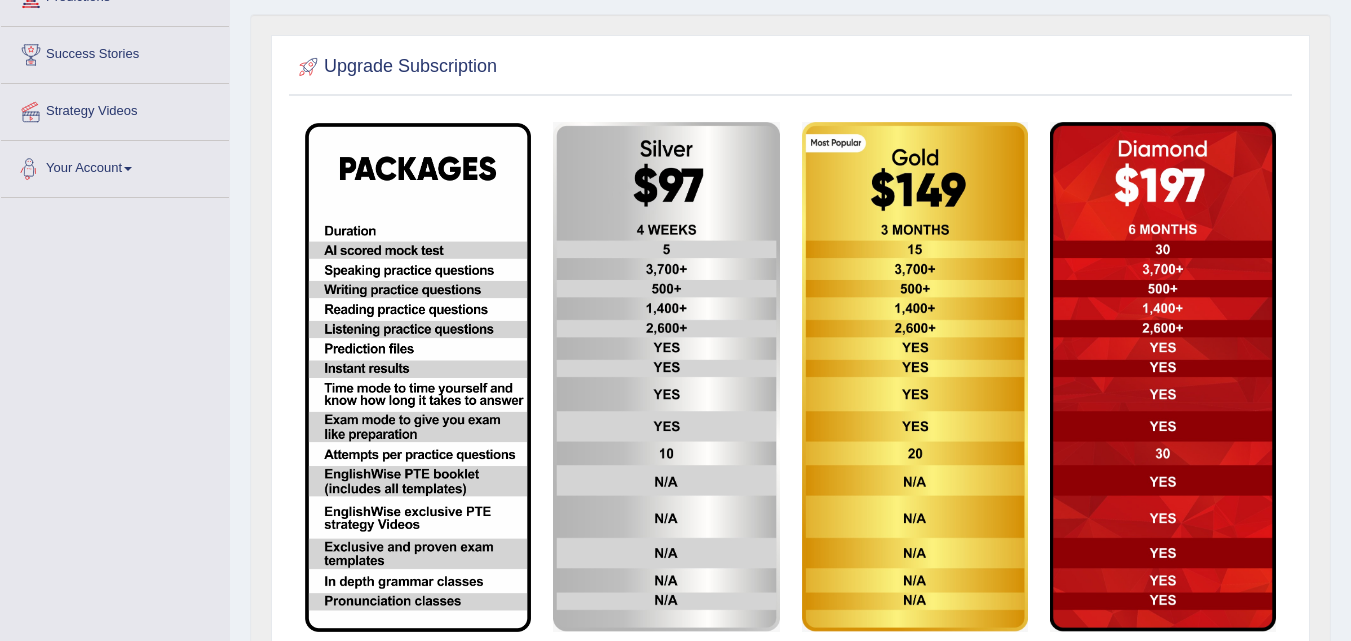 click at bounding box center [418, 377] 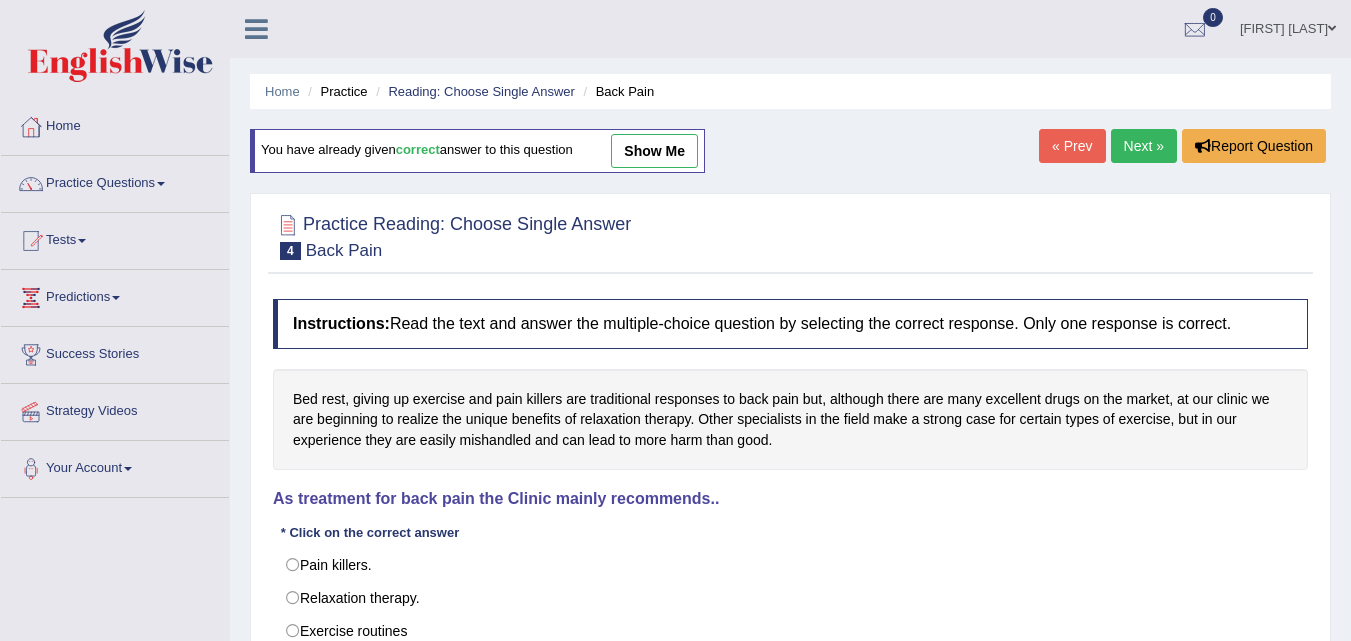 scroll, scrollTop: 0, scrollLeft: 0, axis: both 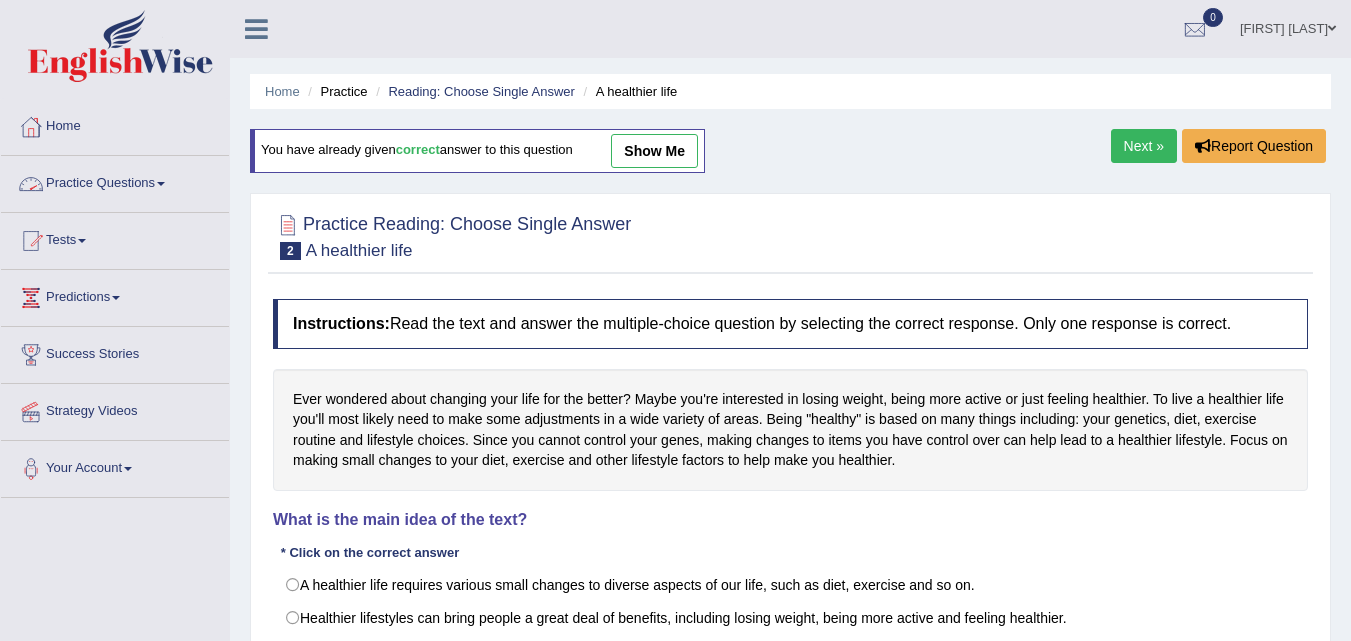 click on "Practice Questions" at bounding box center [115, 181] 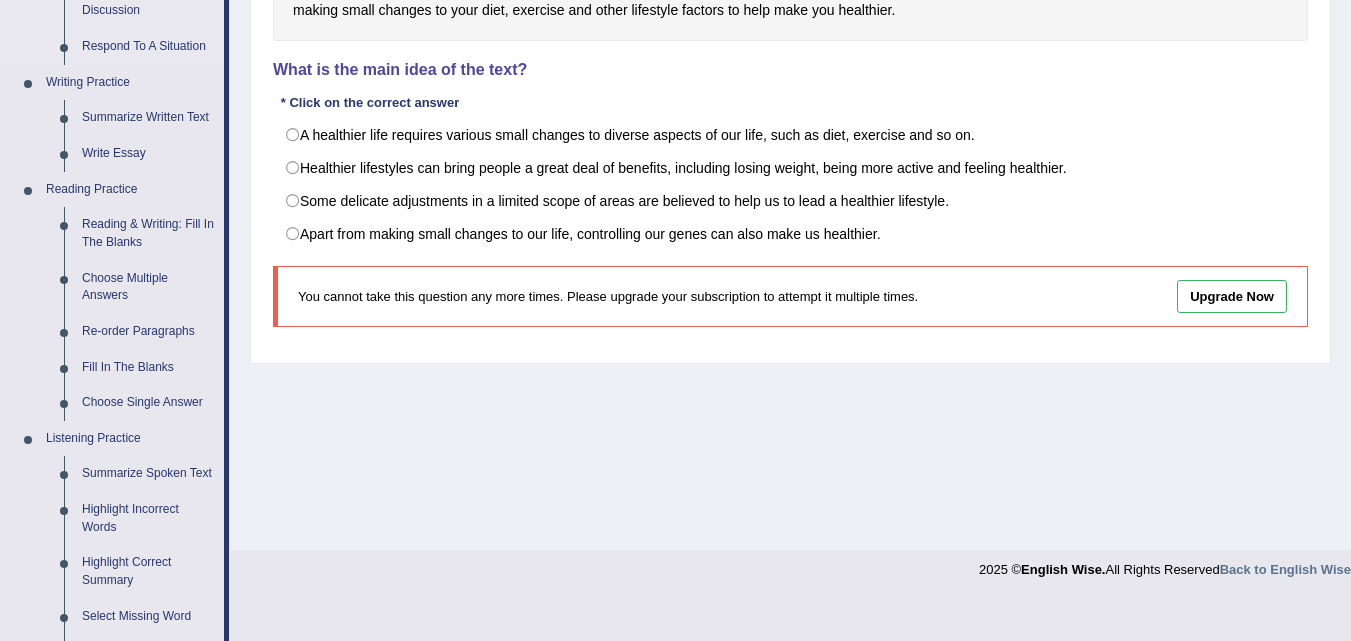 scroll, scrollTop: 500, scrollLeft: 0, axis: vertical 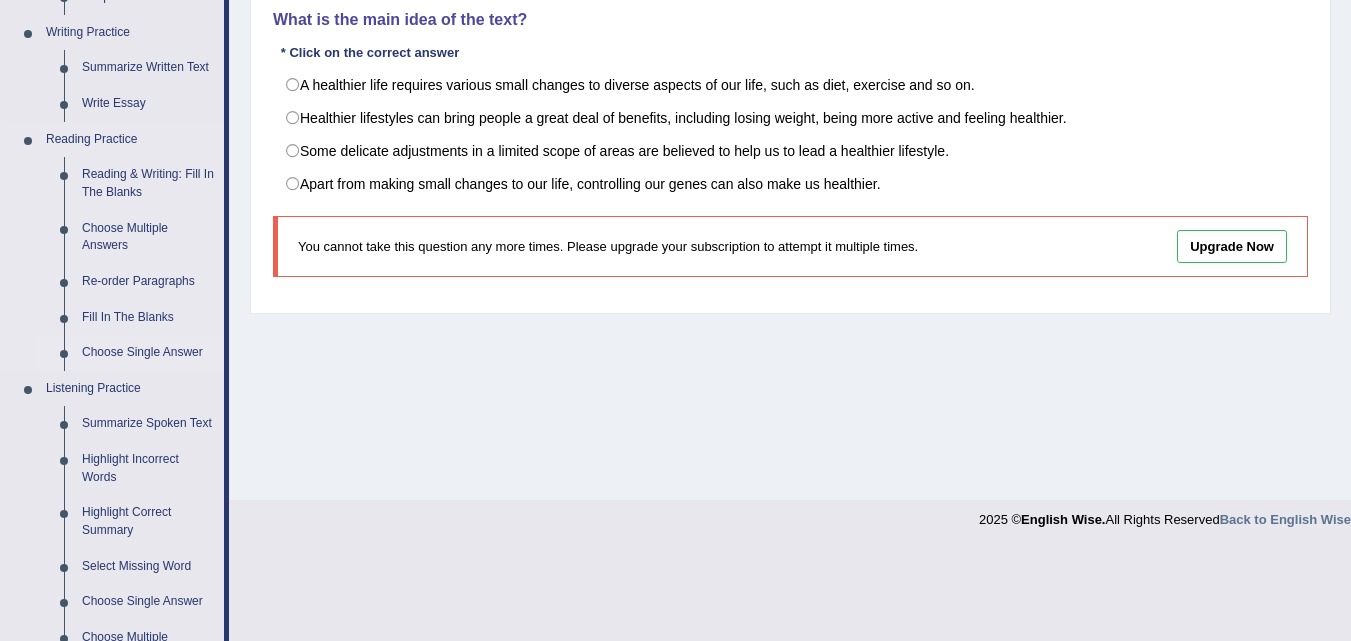 click on "Choose Single Answer" at bounding box center (148, 353) 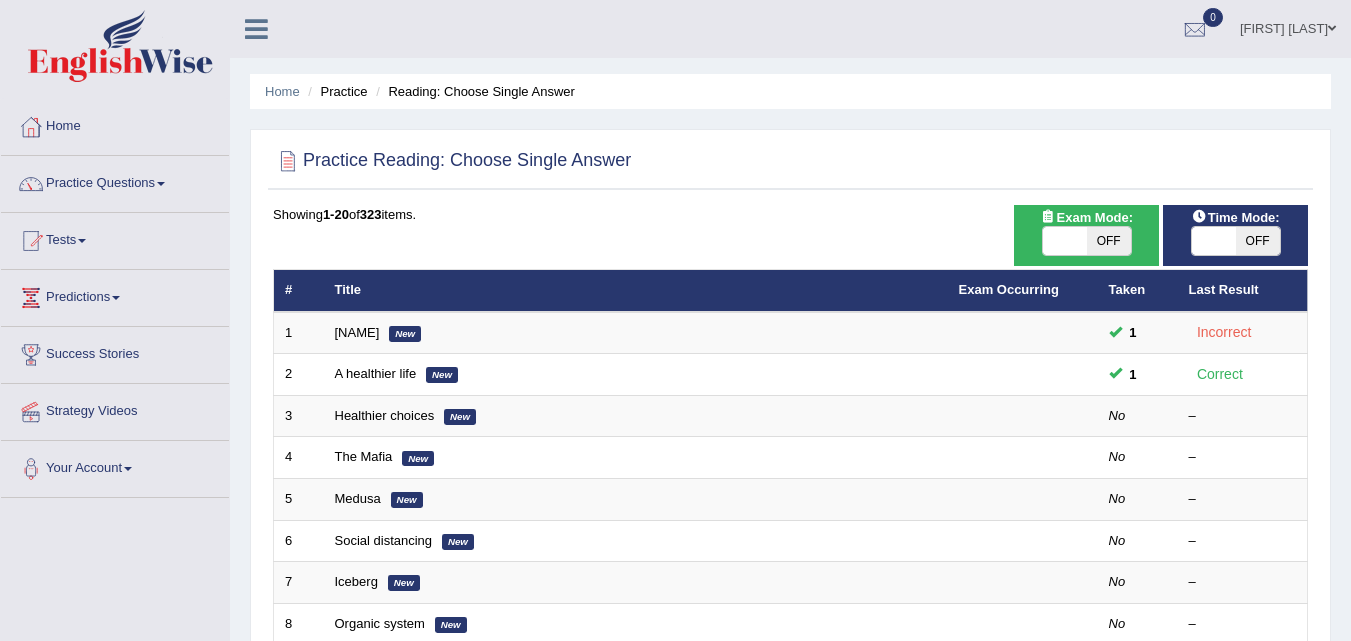 scroll, scrollTop: 0, scrollLeft: 0, axis: both 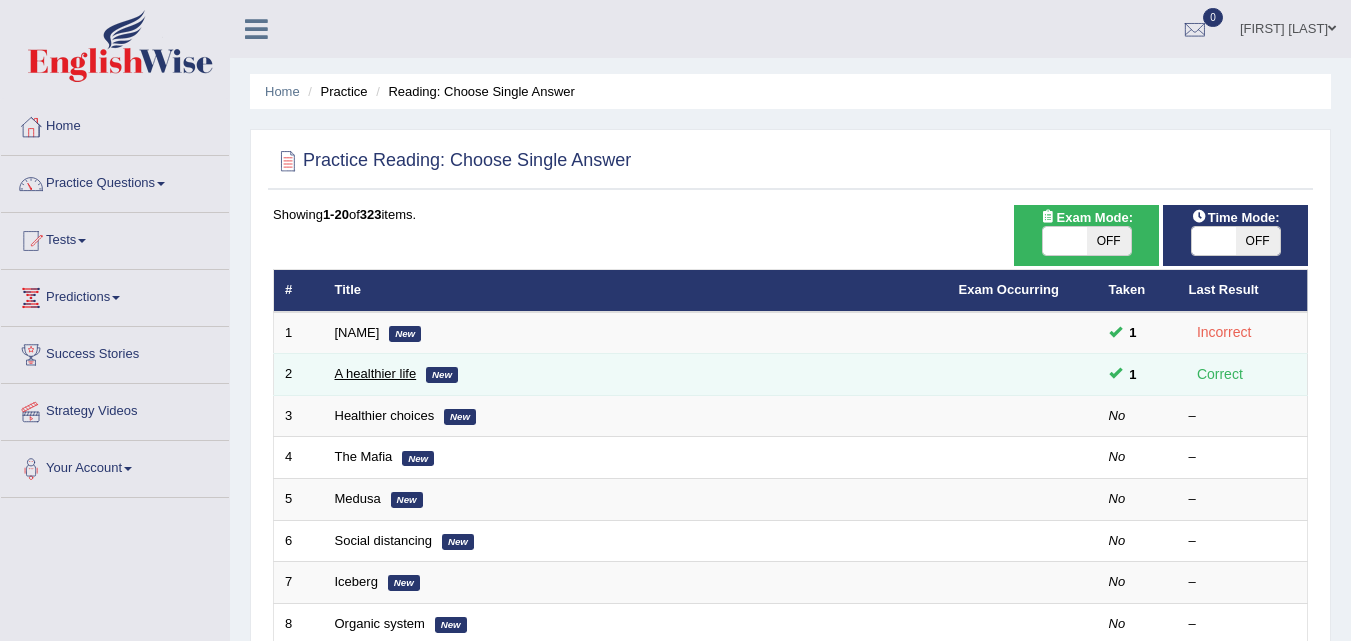 click on "A healthier life" at bounding box center (376, 373) 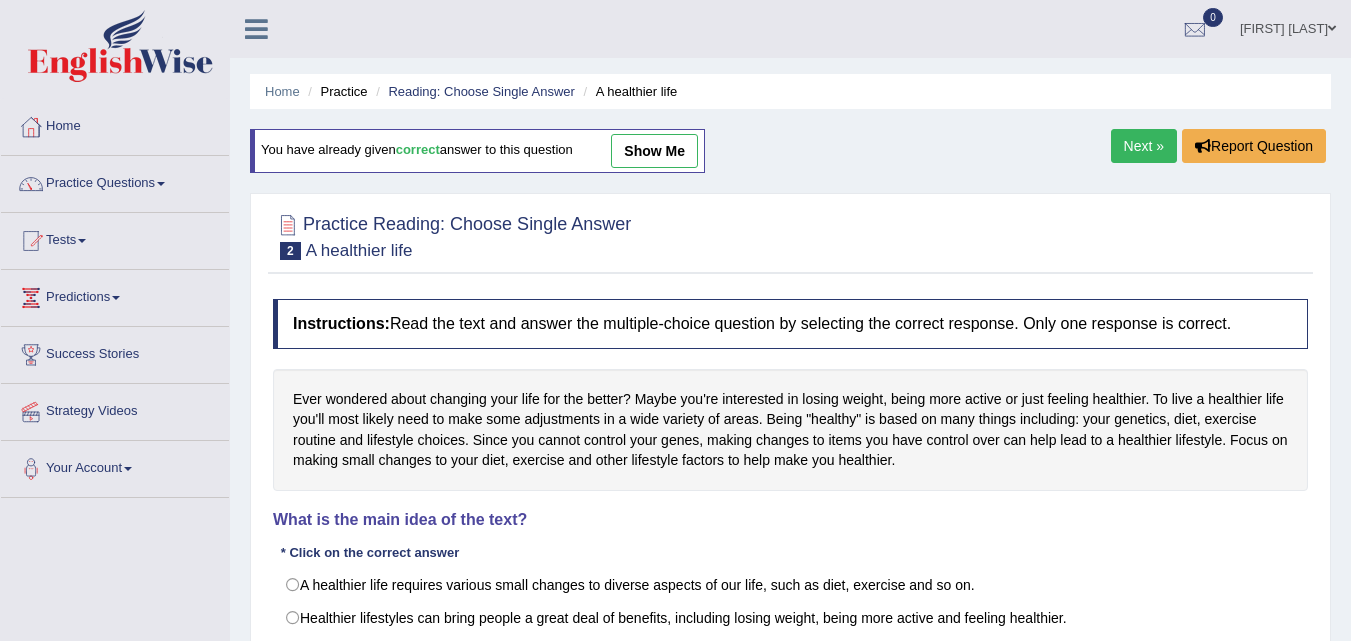 scroll, scrollTop: 0, scrollLeft: 0, axis: both 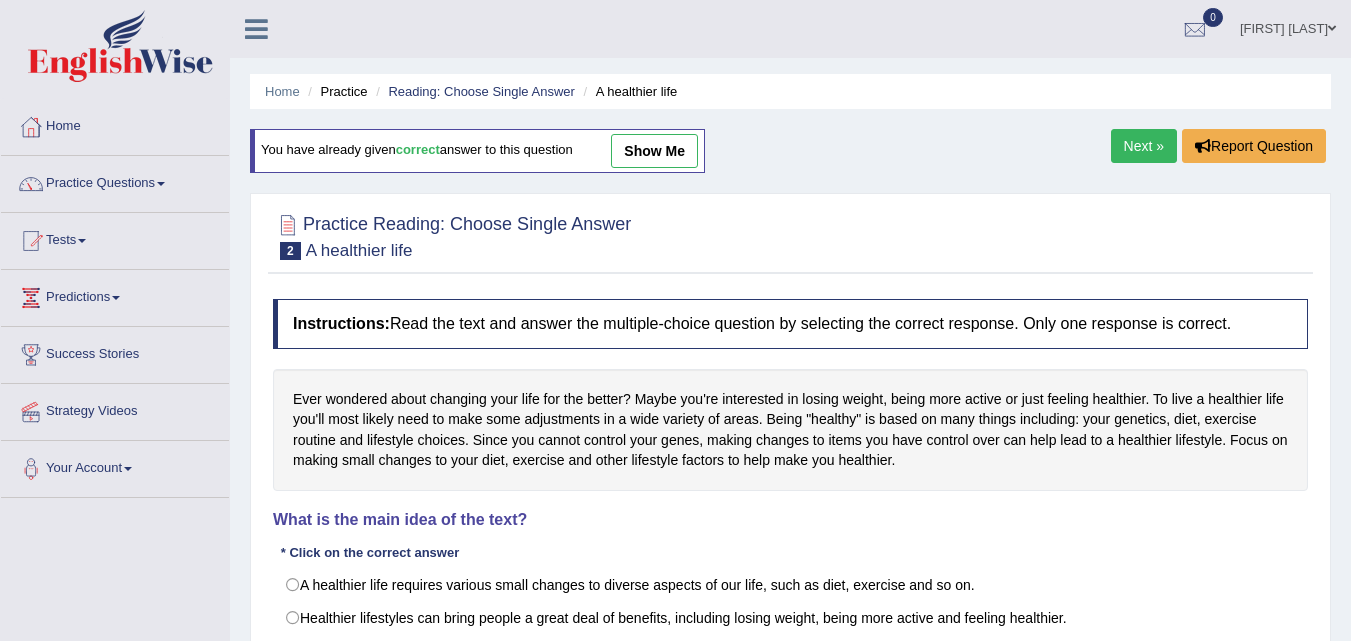 click on "Next »" at bounding box center (1144, 146) 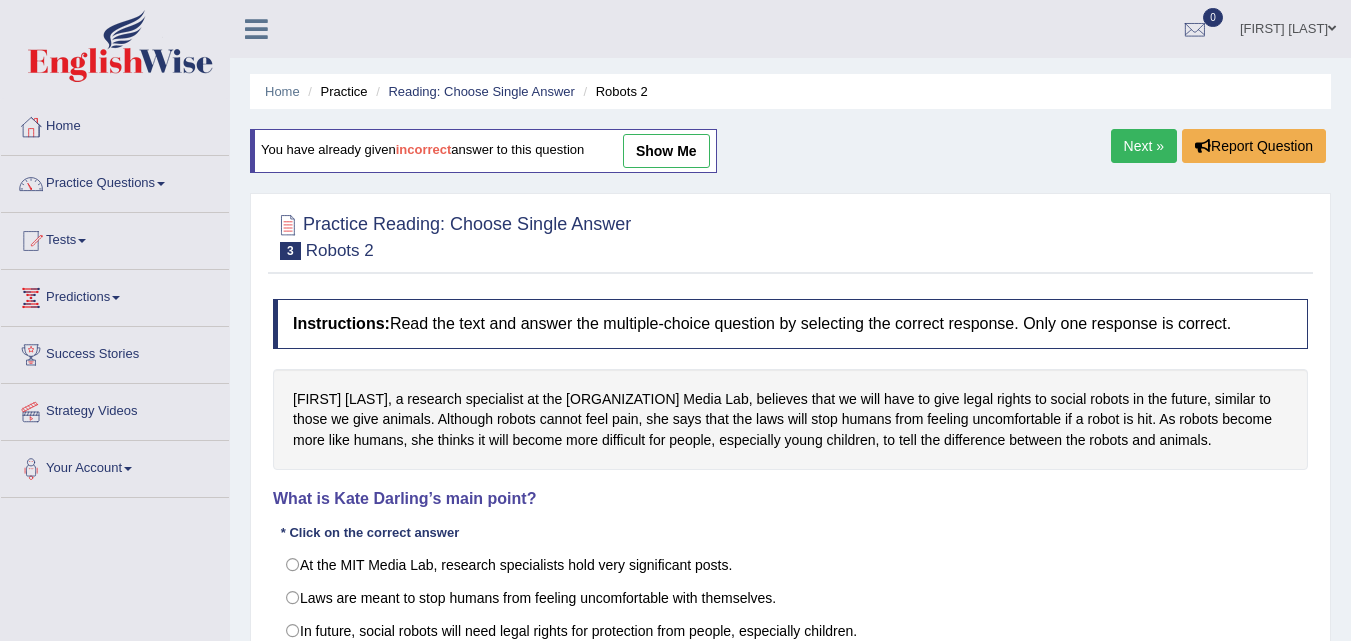 scroll, scrollTop: 0, scrollLeft: 0, axis: both 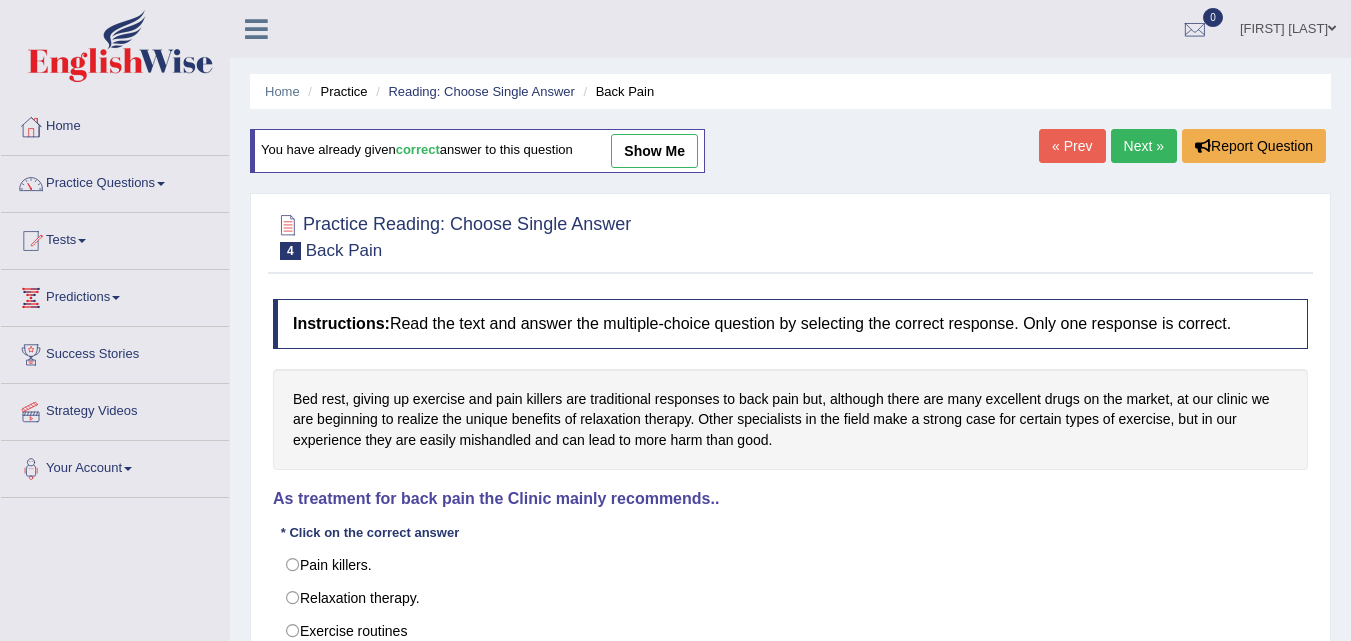 click on "Next »" at bounding box center [1144, 146] 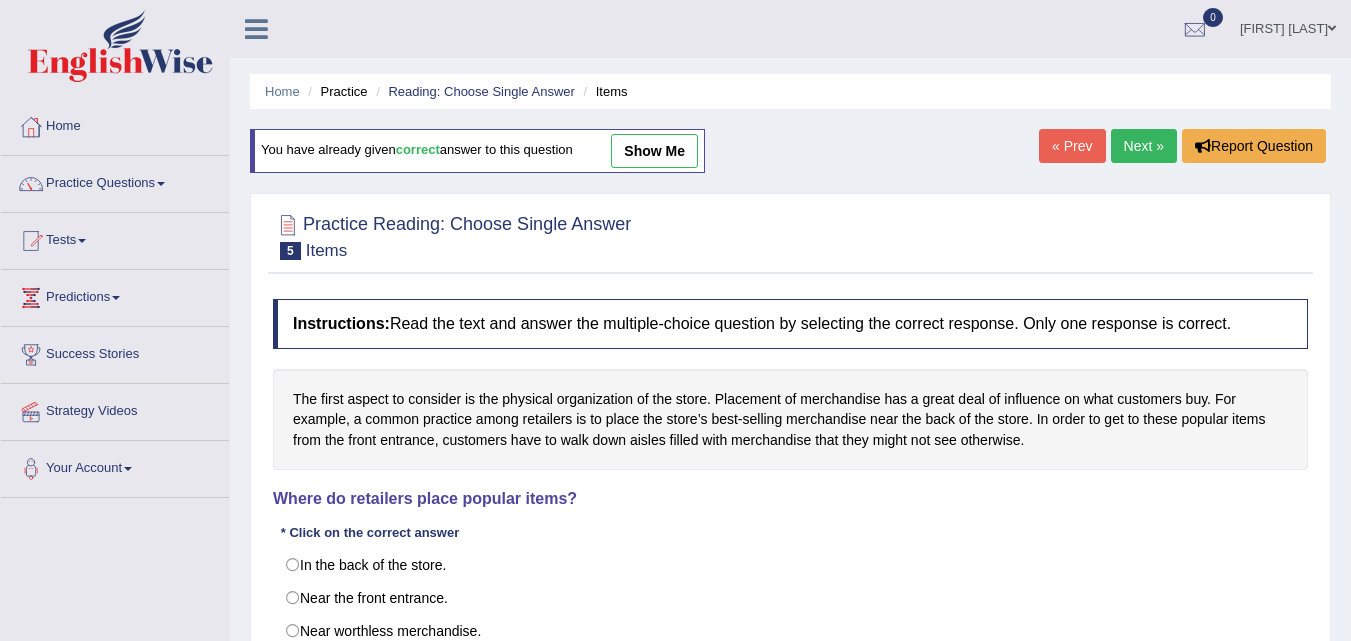 scroll, scrollTop: 0, scrollLeft: 0, axis: both 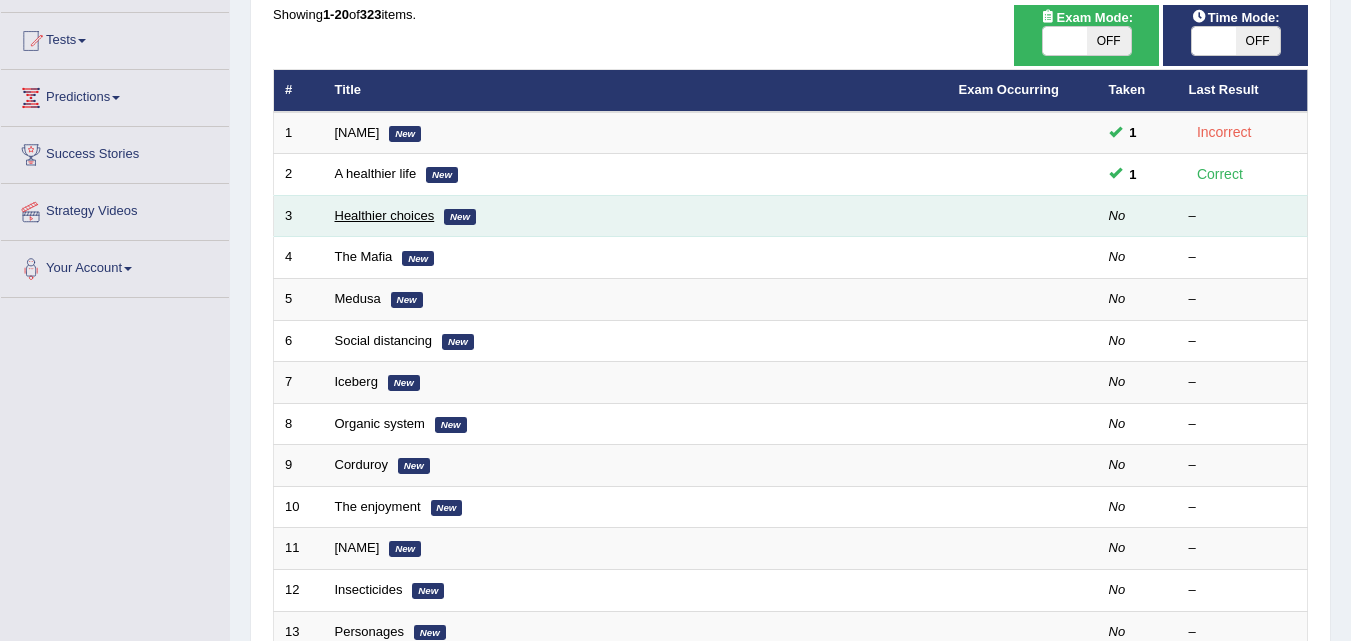 click on "Healthier choices" at bounding box center [385, 215] 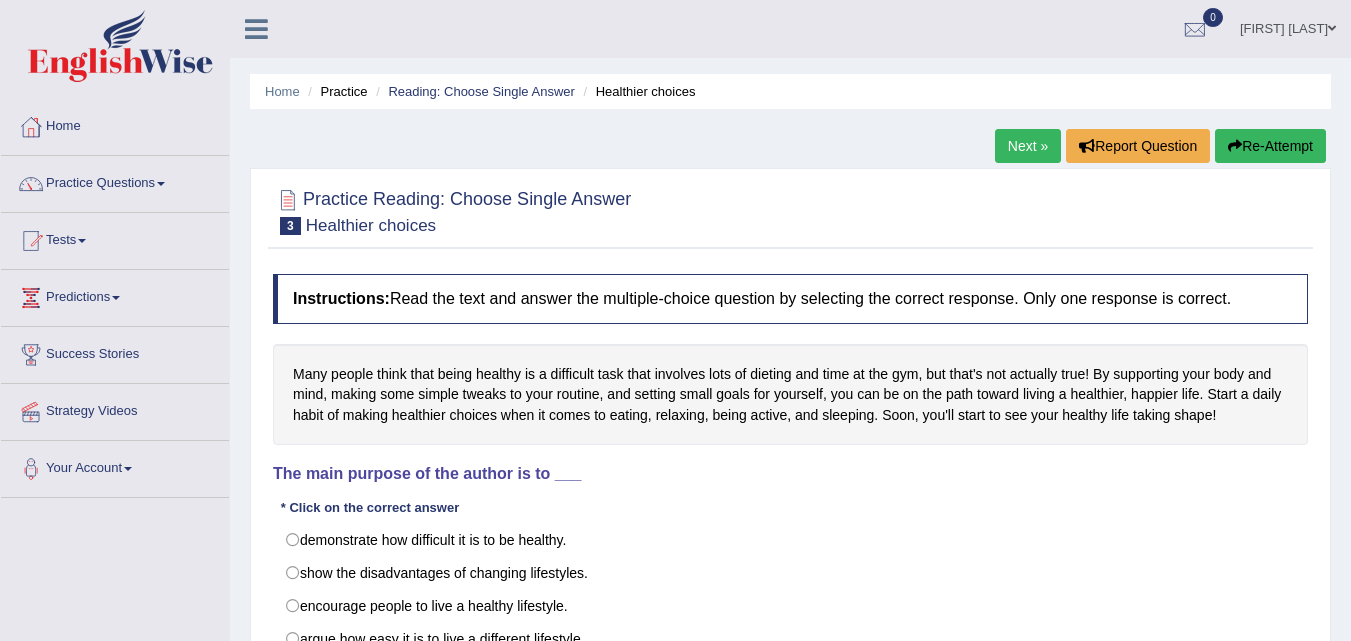 scroll, scrollTop: 0, scrollLeft: 0, axis: both 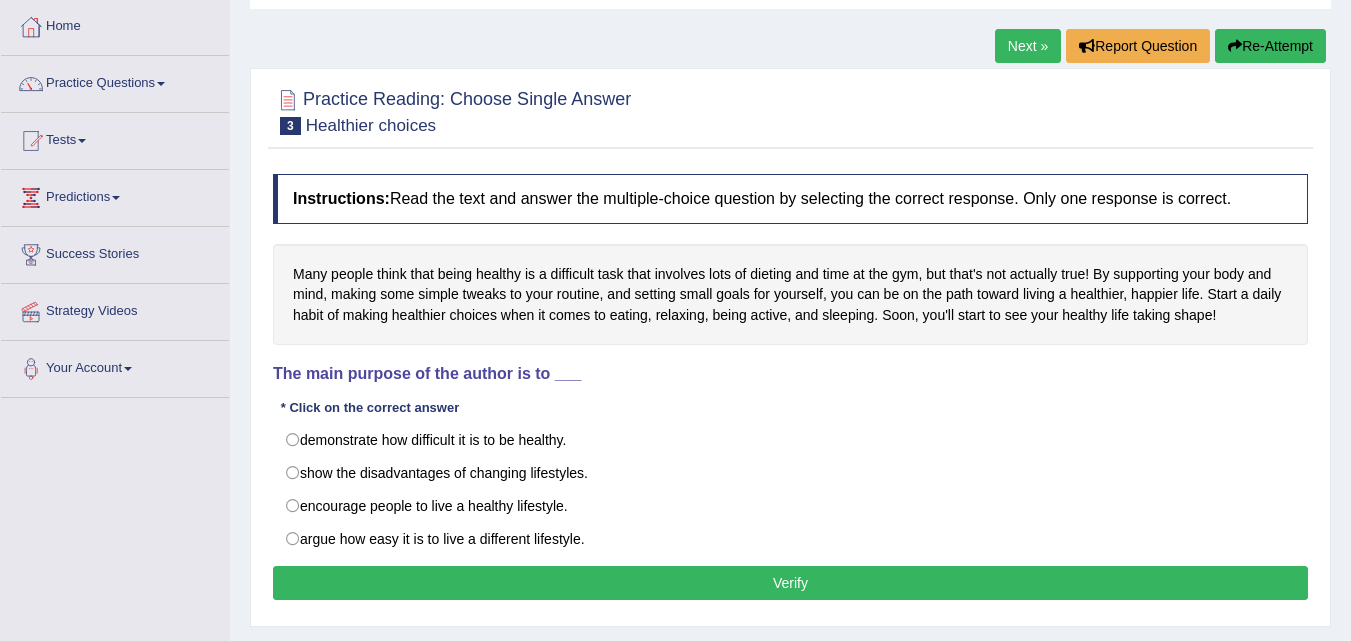 click on "Next »" at bounding box center [1028, 46] 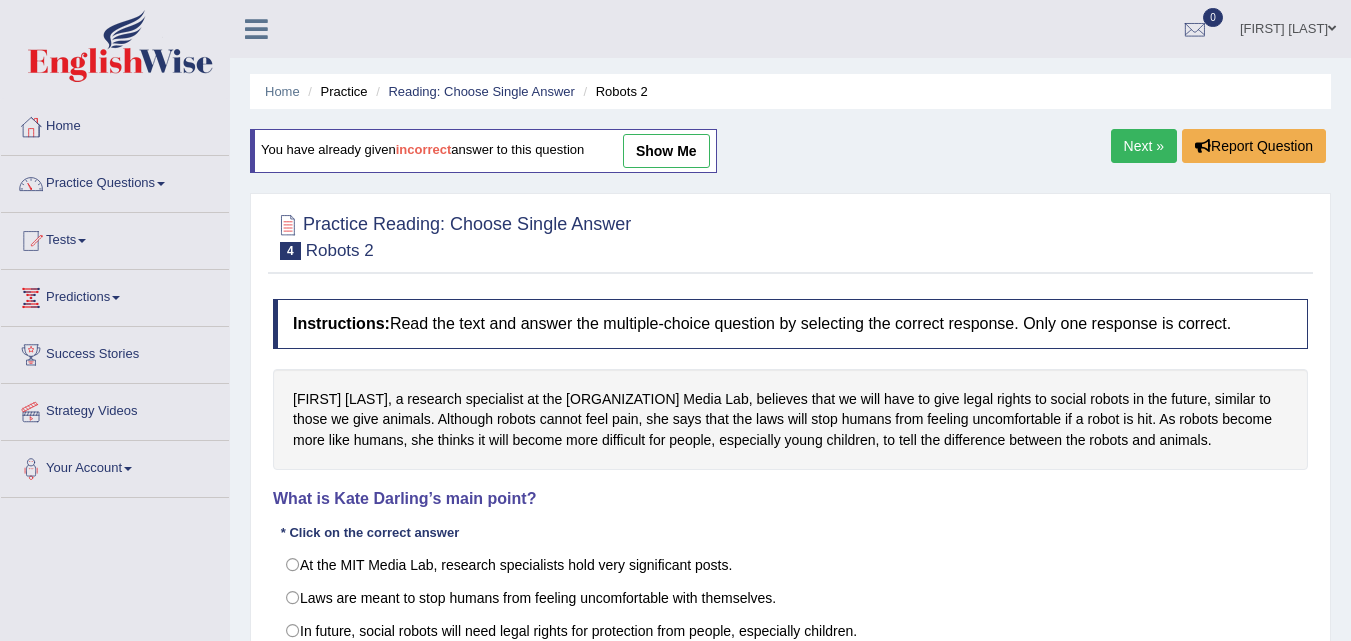scroll, scrollTop: 400, scrollLeft: 0, axis: vertical 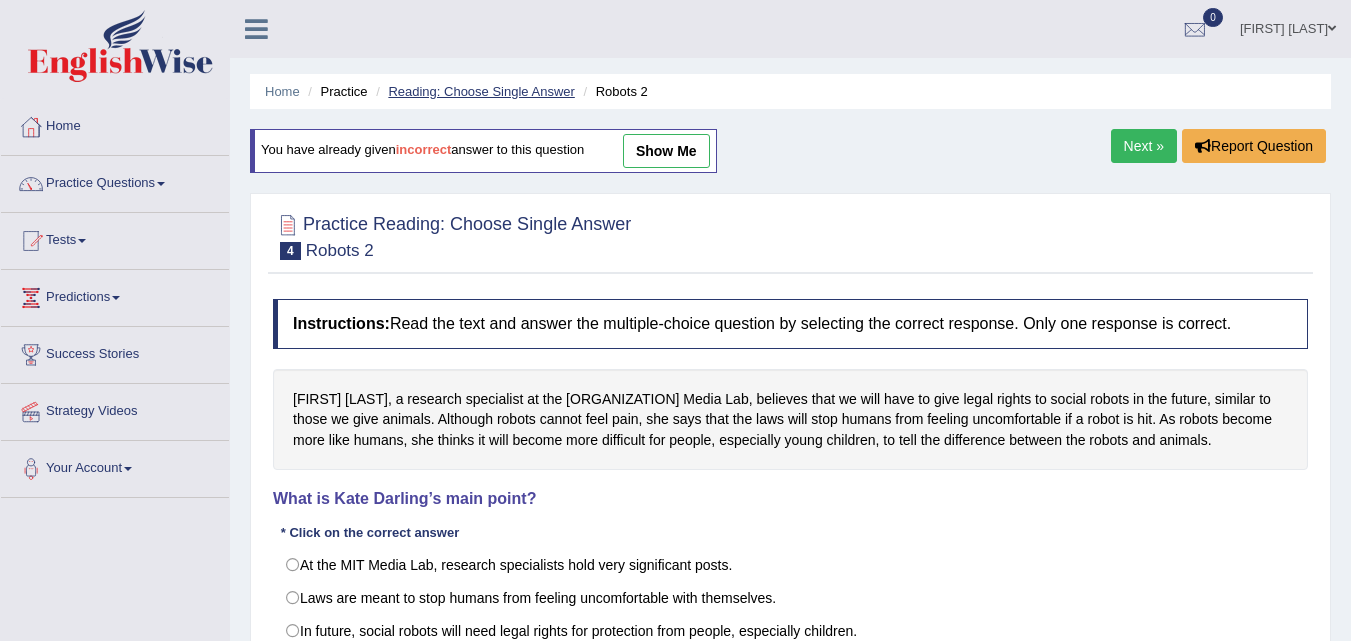 click on "Reading: Choose Single Answer" at bounding box center (481, 91) 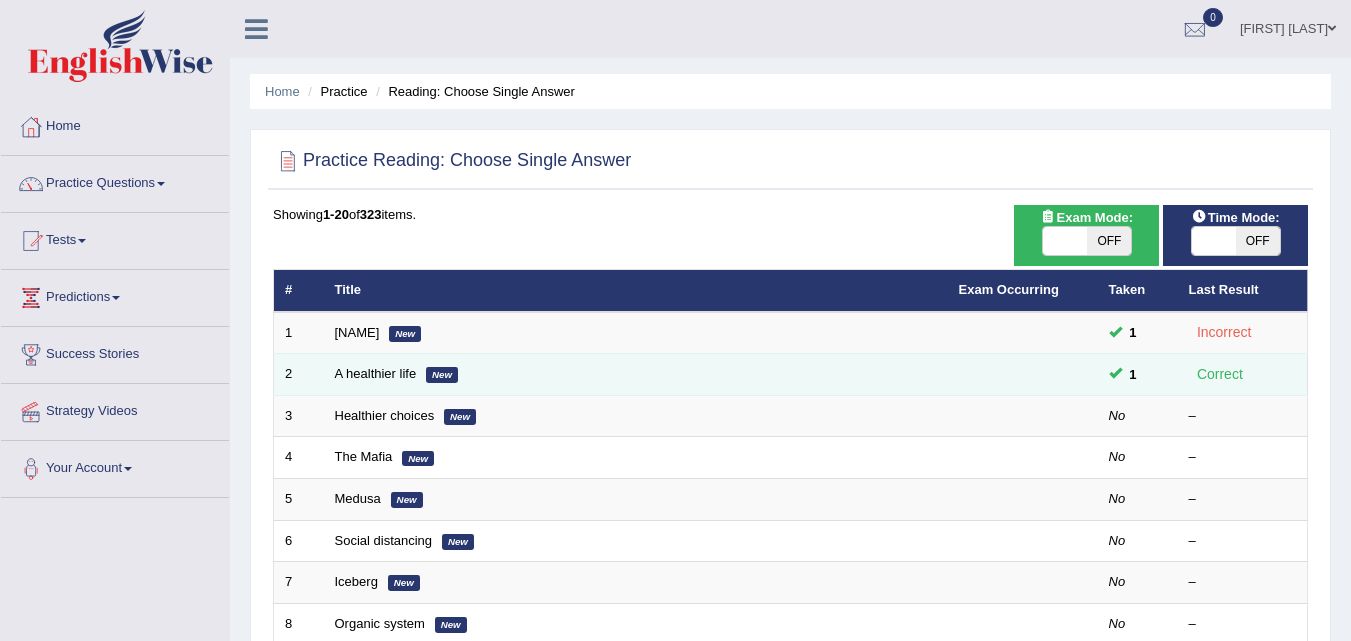 scroll, scrollTop: 0, scrollLeft: 0, axis: both 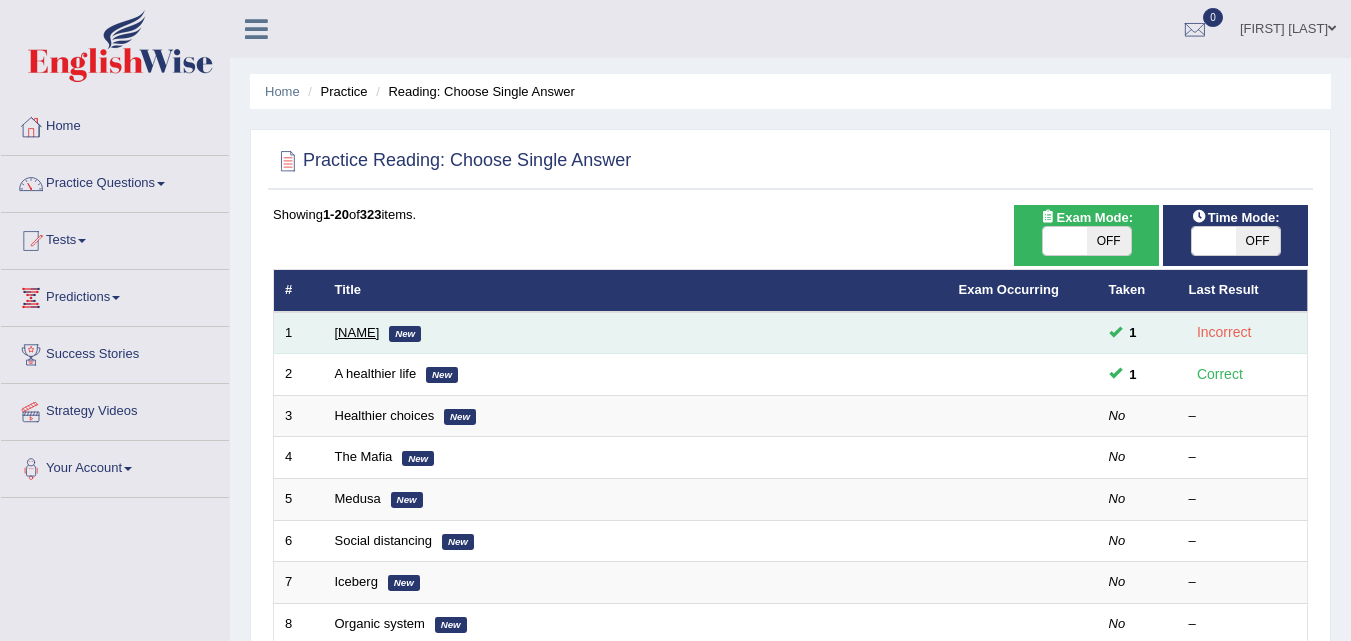 click on "[LAST]" at bounding box center [357, 332] 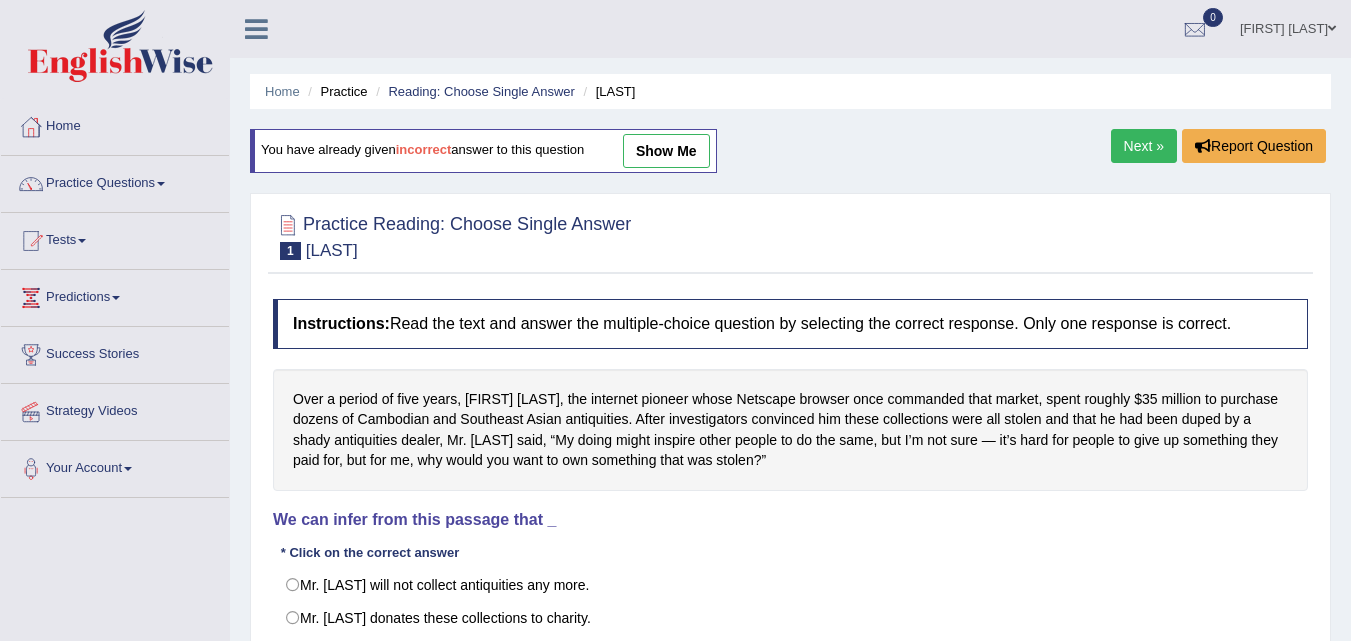scroll, scrollTop: 0, scrollLeft: 0, axis: both 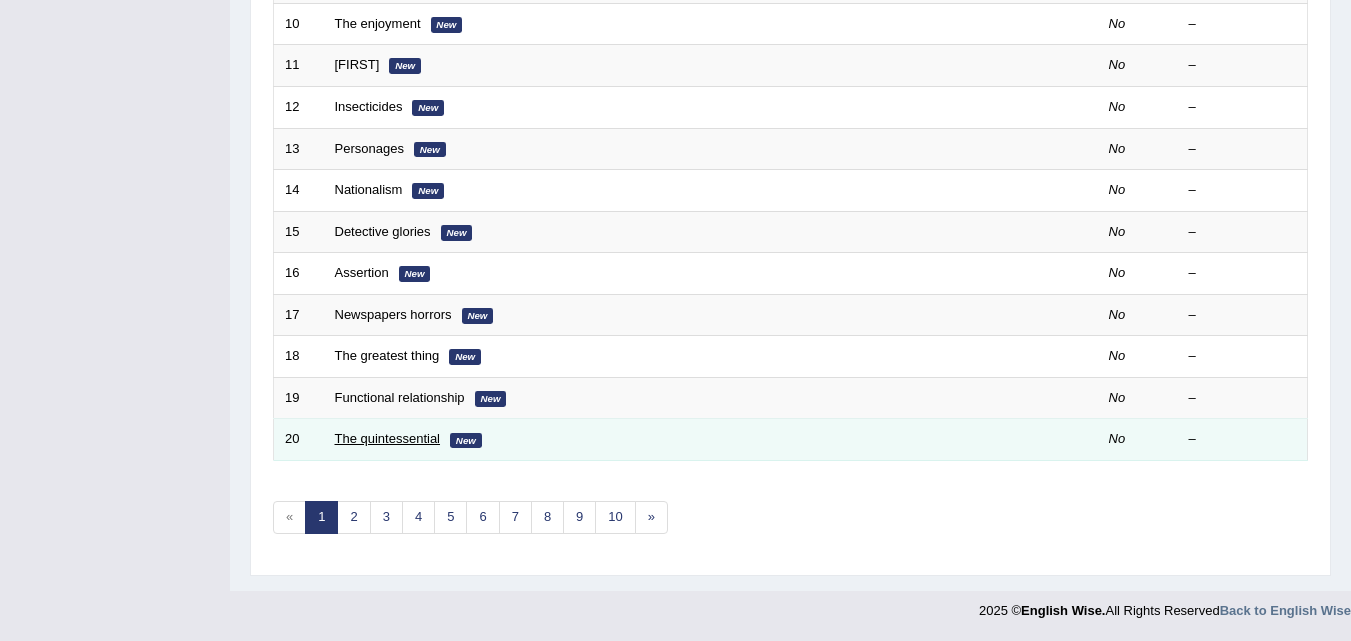 click on "The quintessential" at bounding box center [388, 438] 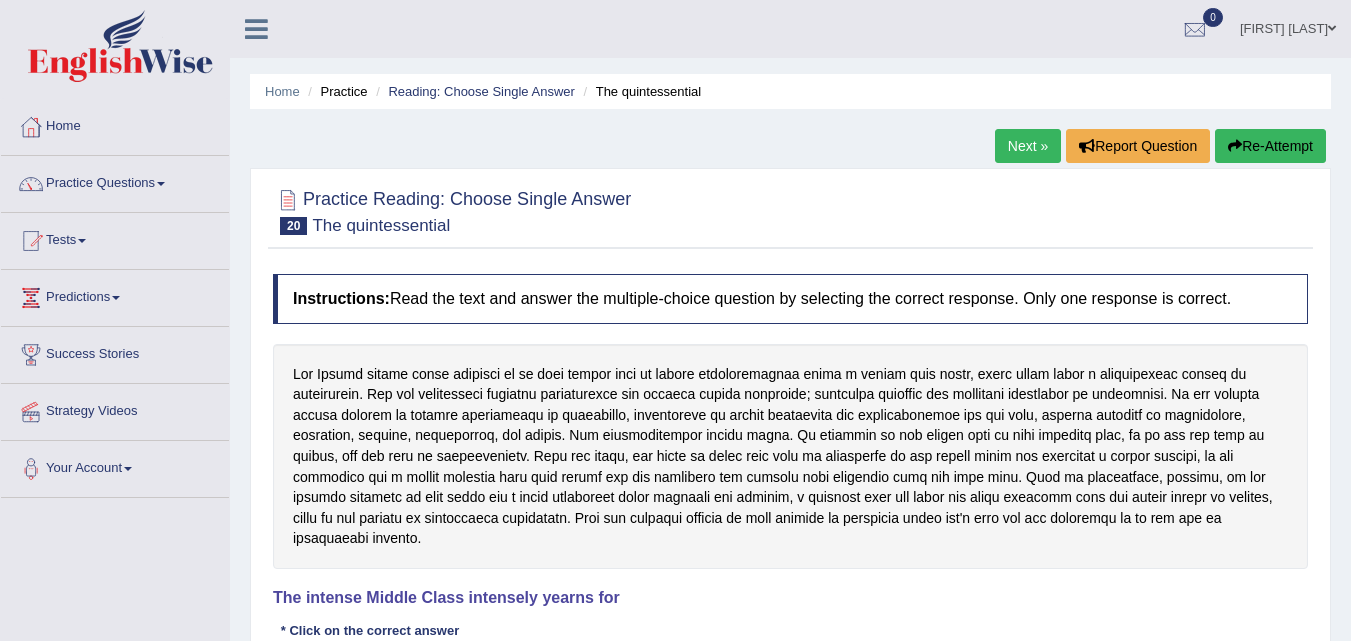 scroll, scrollTop: 0, scrollLeft: 0, axis: both 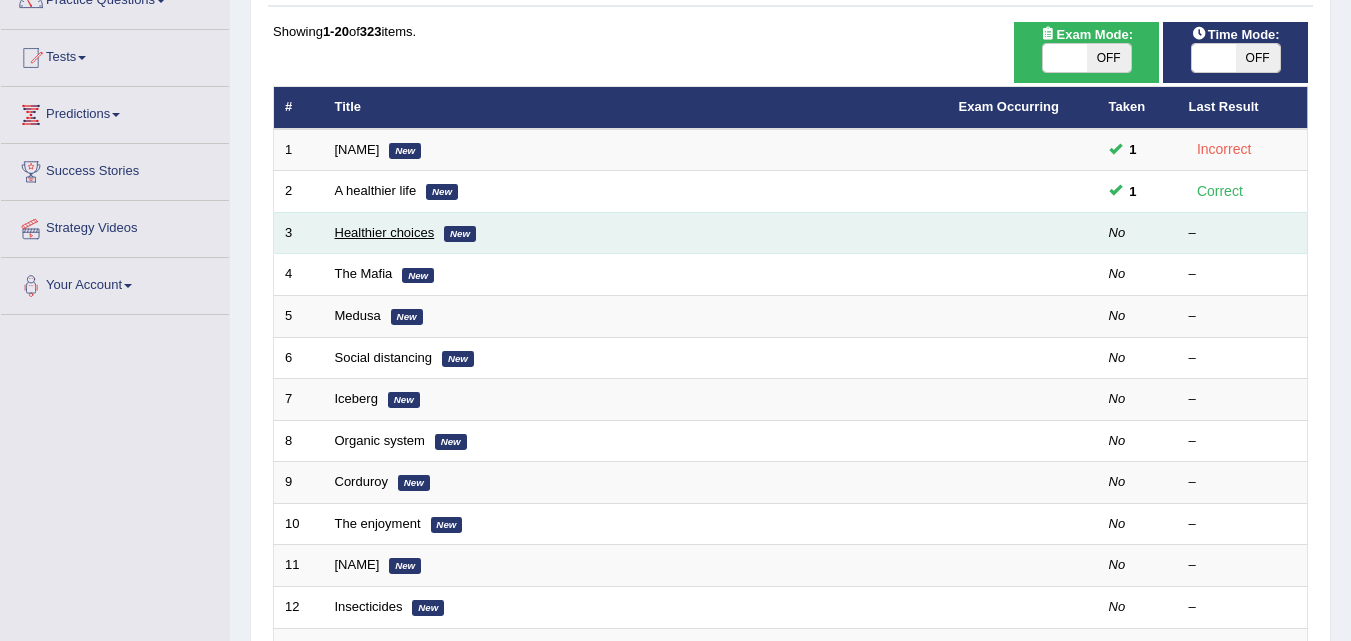 click on "Healthier choices" at bounding box center [385, 232] 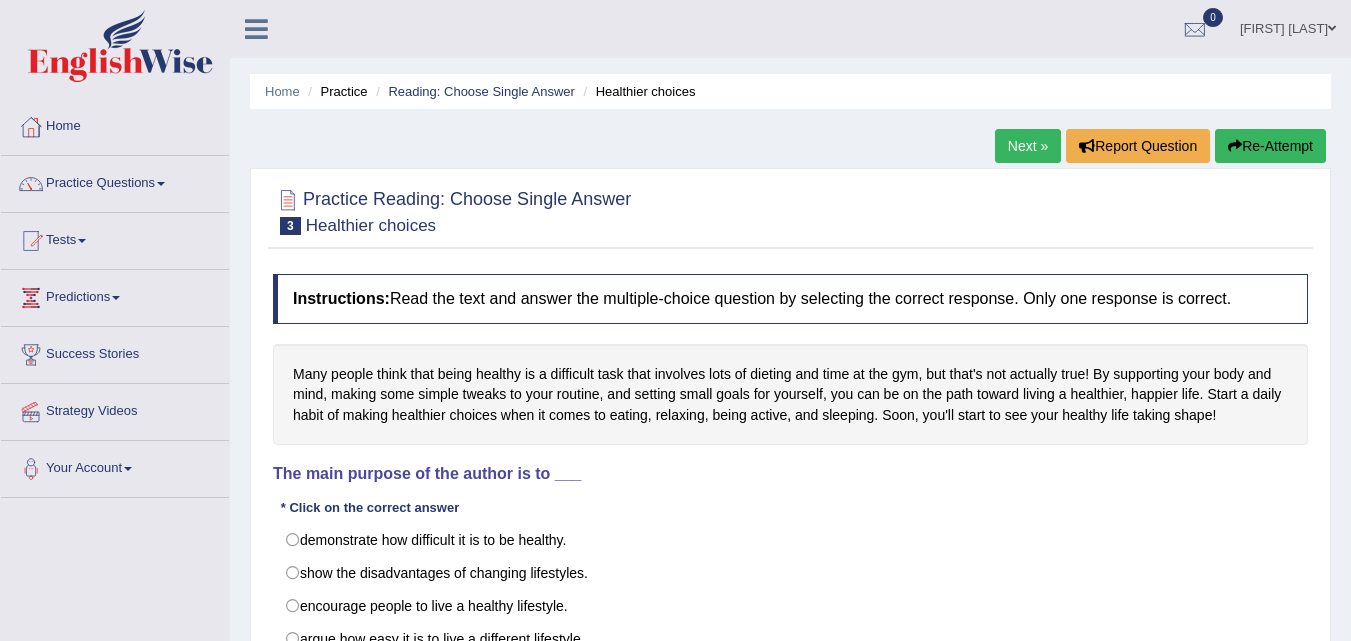 scroll, scrollTop: 38, scrollLeft: 0, axis: vertical 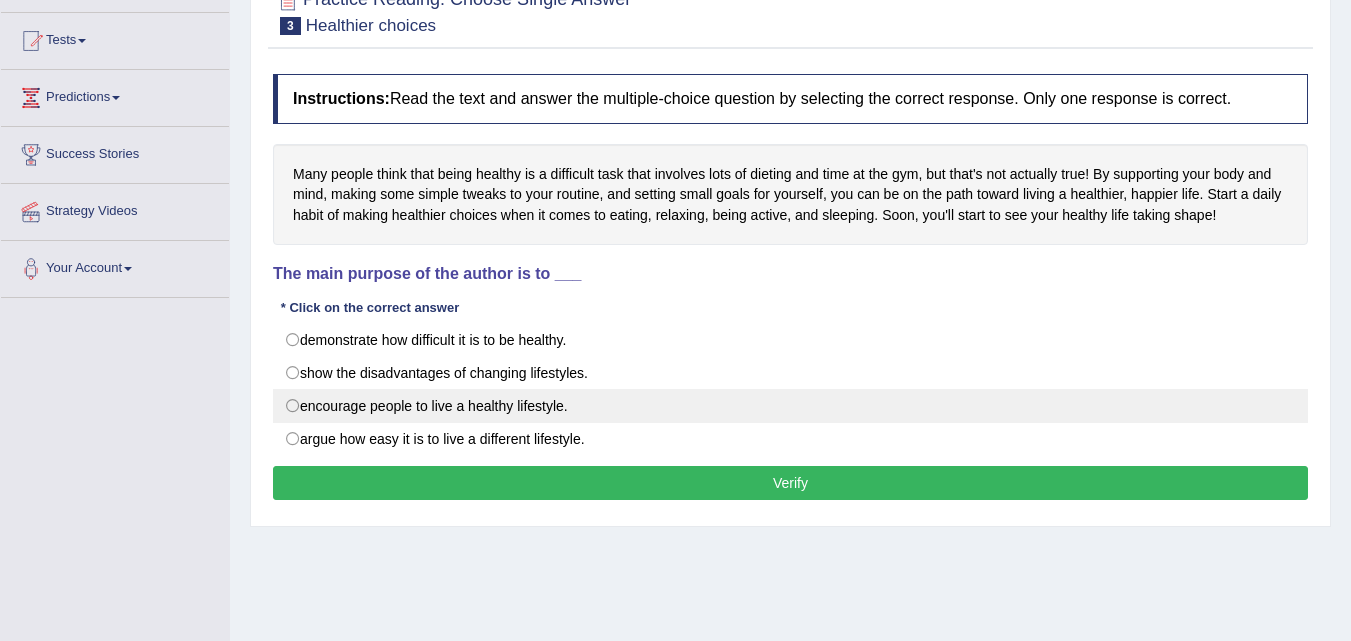 click on "encourage people to live a healthy lifestyle." at bounding box center [790, 406] 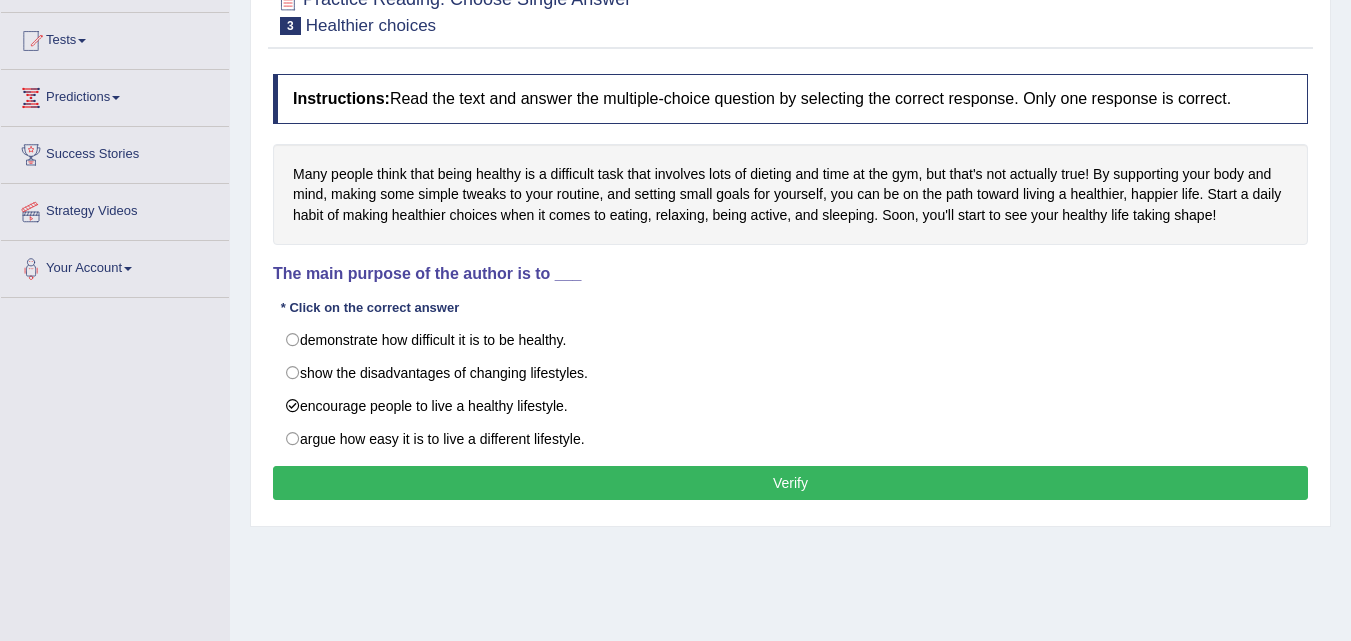 click on "Verify" at bounding box center (790, 483) 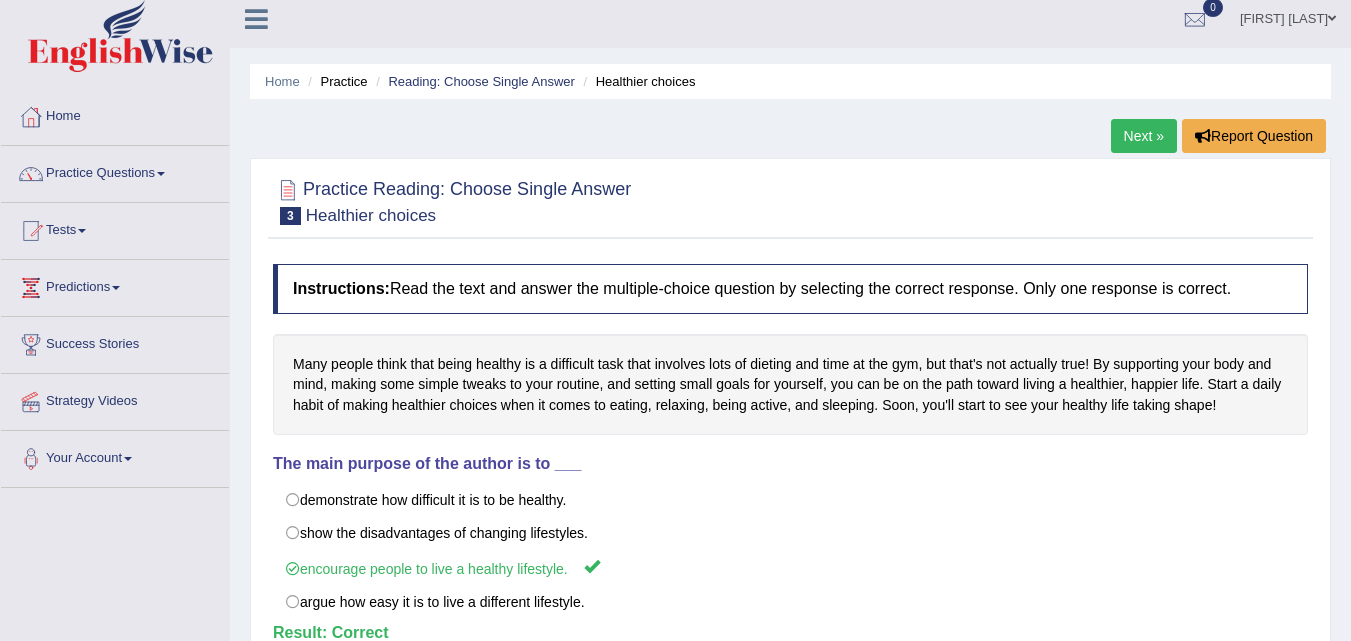 scroll, scrollTop: 0, scrollLeft: 0, axis: both 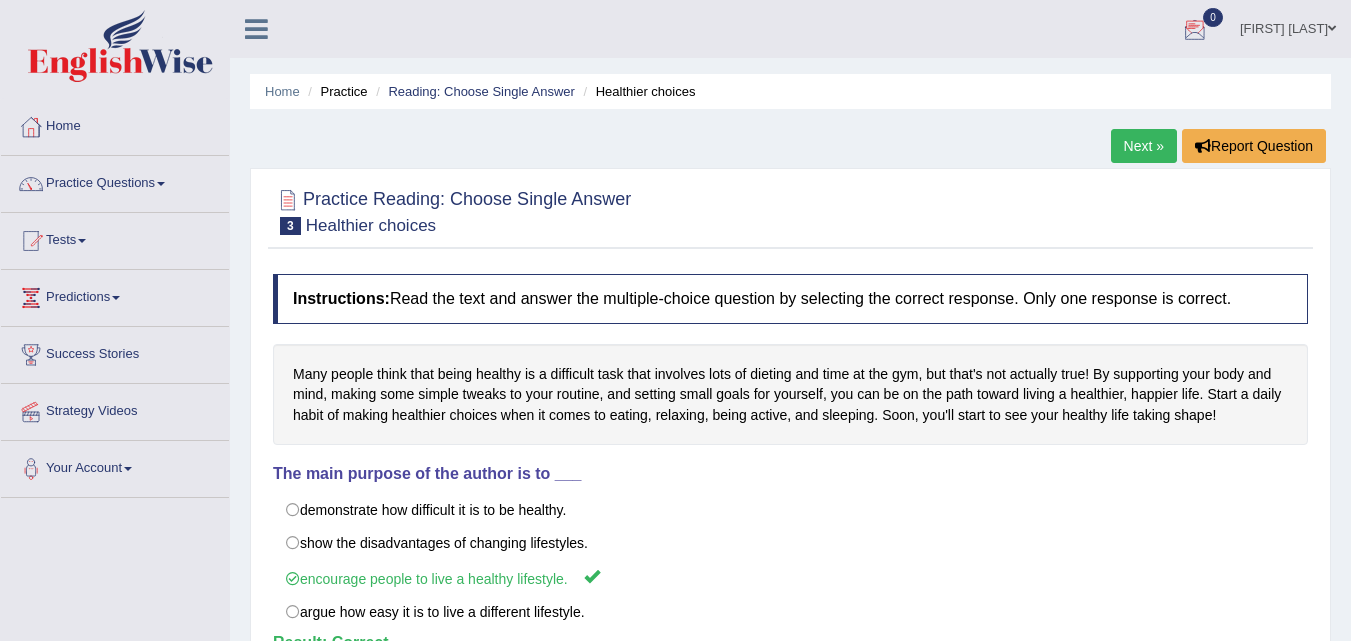 click on "Next »" at bounding box center [1144, 146] 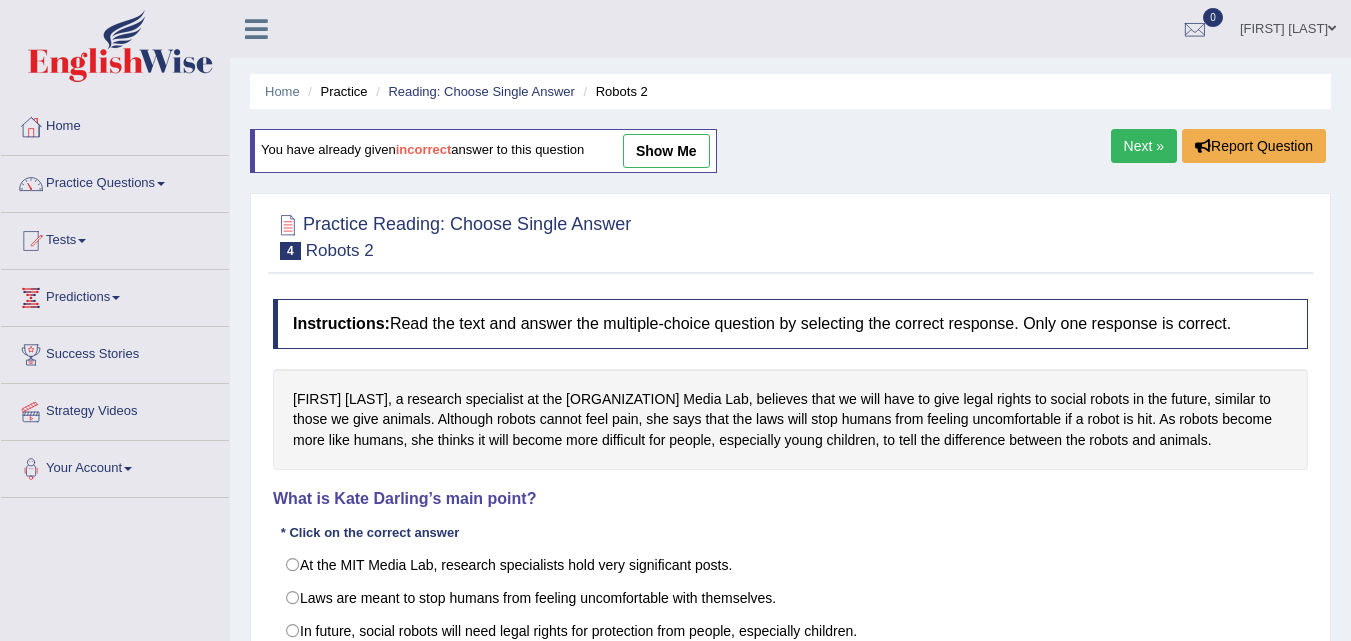 scroll, scrollTop: 400, scrollLeft: 0, axis: vertical 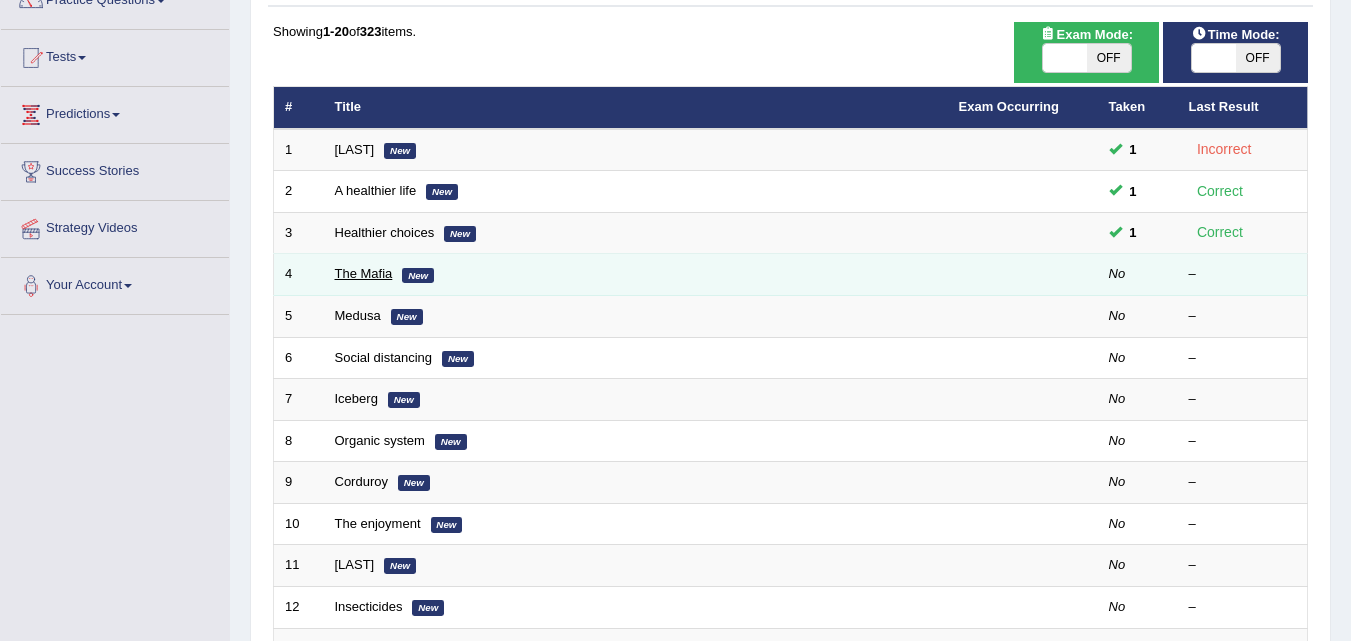 click on "The Mafia" at bounding box center (364, 273) 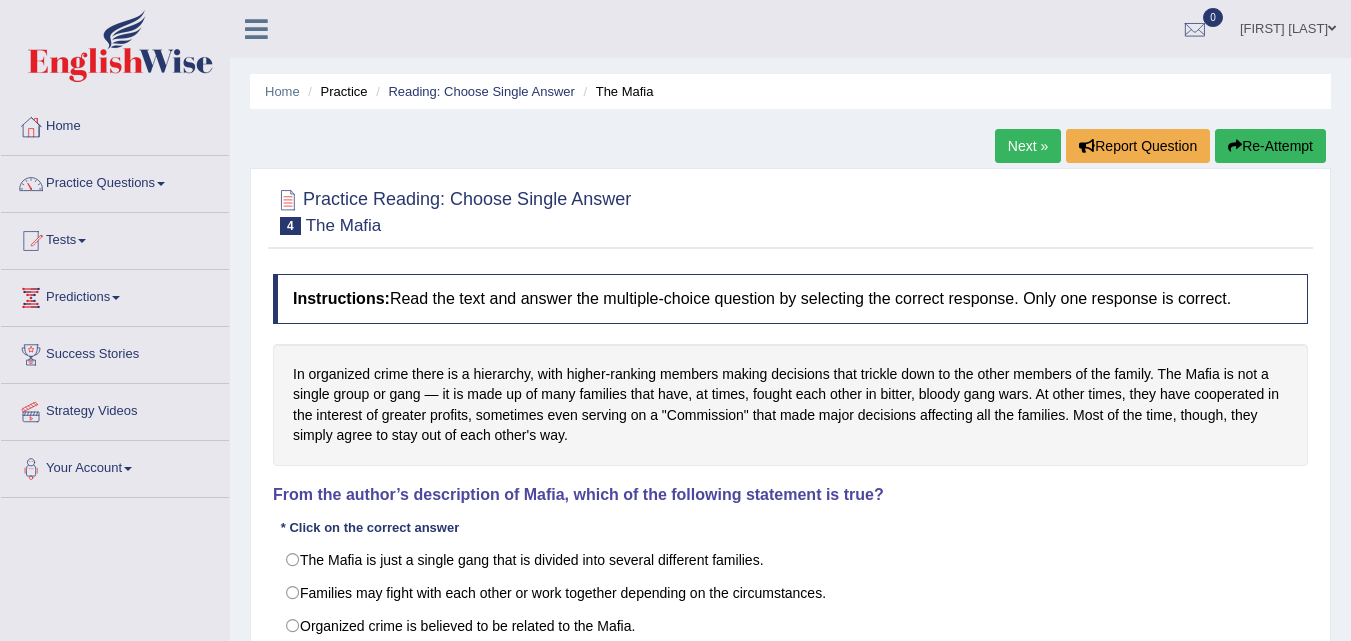 scroll, scrollTop: 0, scrollLeft: 0, axis: both 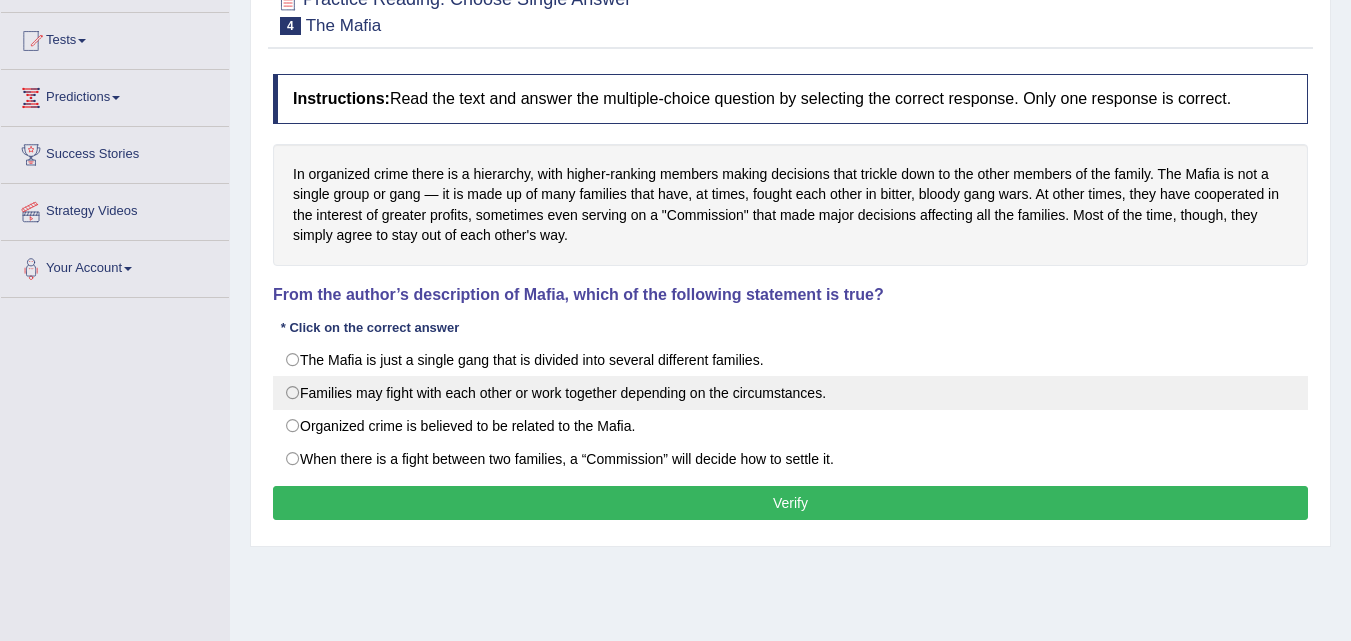 click on "Families may fight with each other or work together depending on the circumstances." at bounding box center (790, 393) 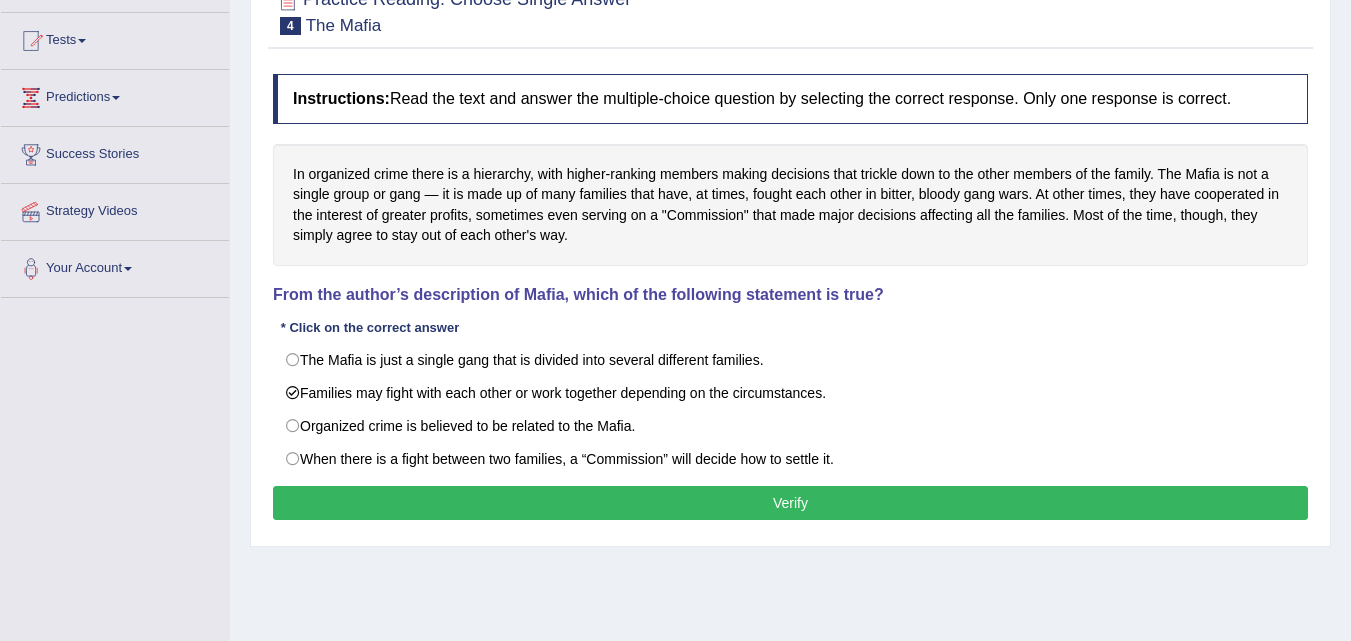 click on "Verify" at bounding box center [790, 503] 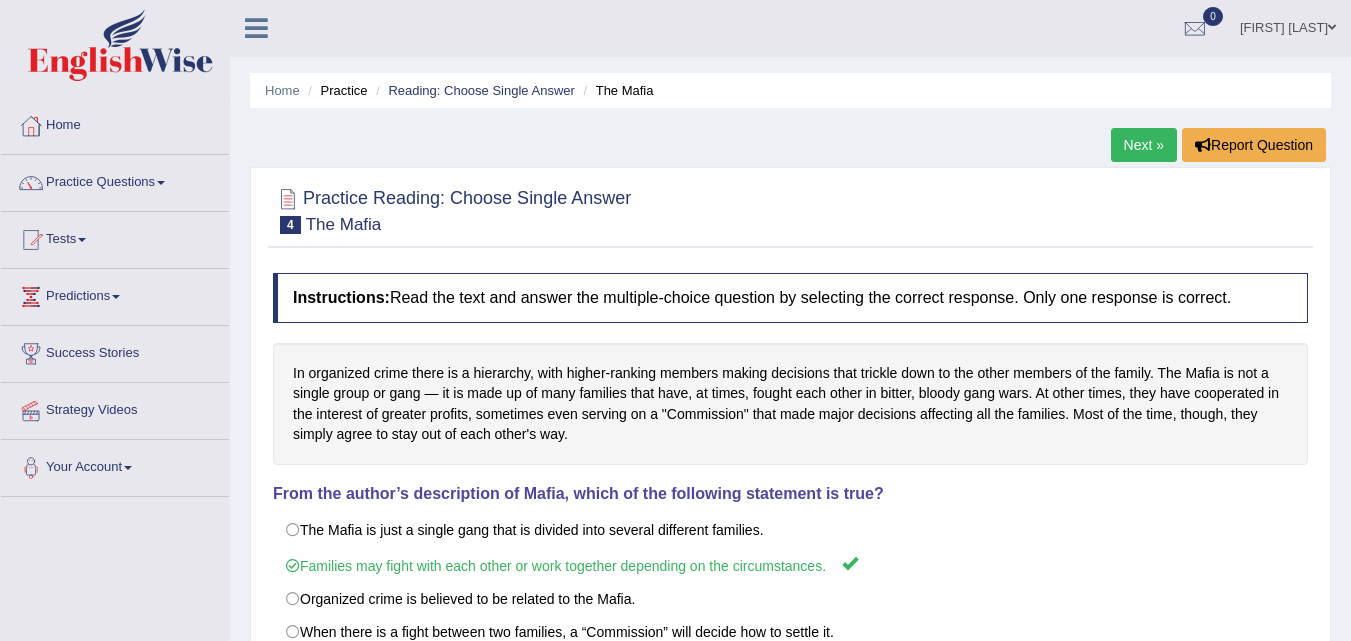 scroll, scrollTop: 0, scrollLeft: 0, axis: both 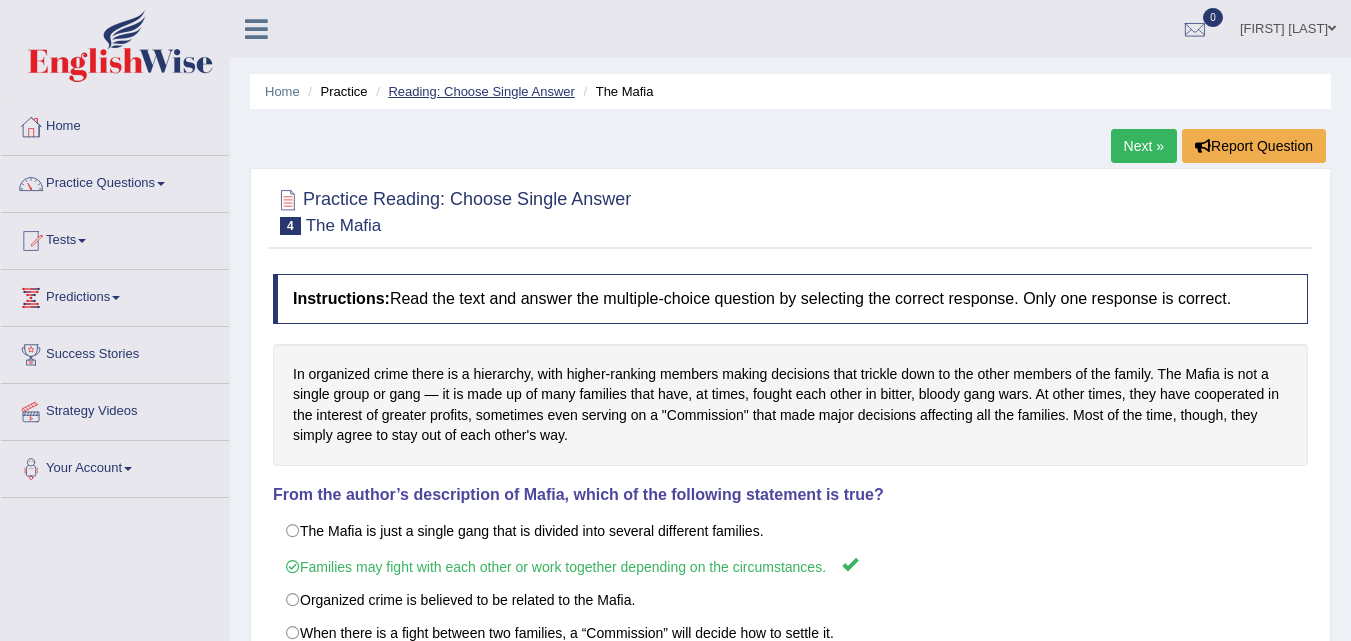 click on "Reading: Choose Single Answer" at bounding box center (481, 91) 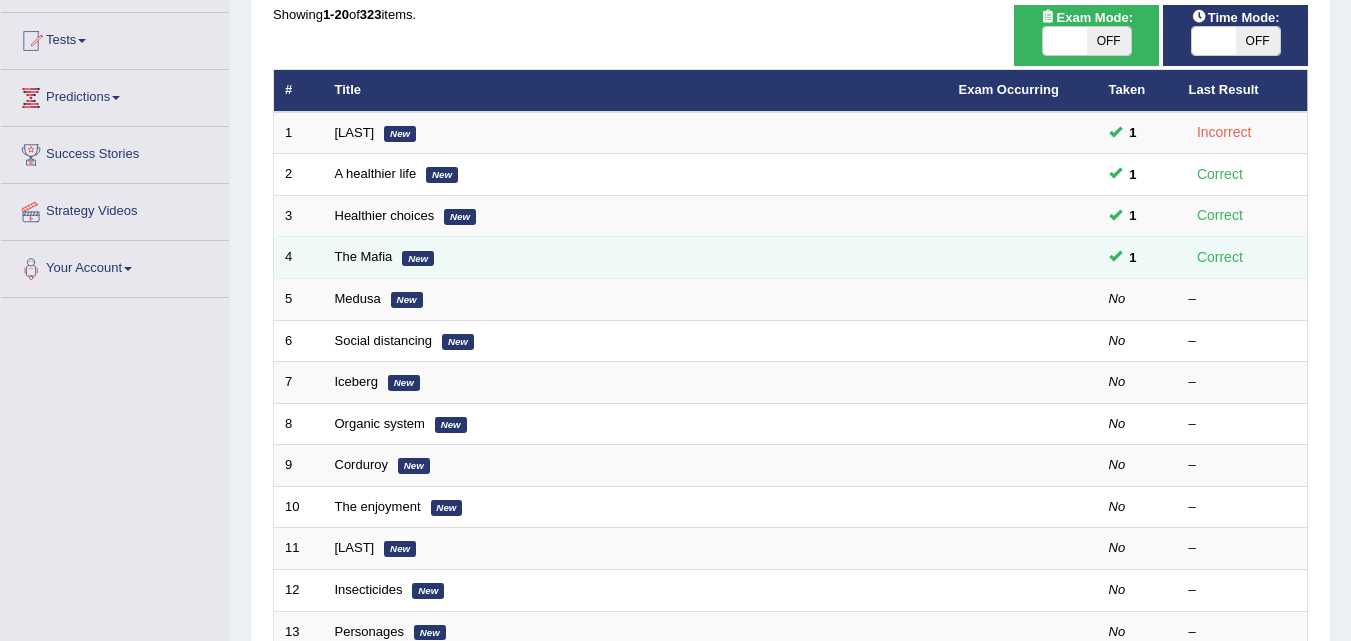 scroll, scrollTop: 0, scrollLeft: 0, axis: both 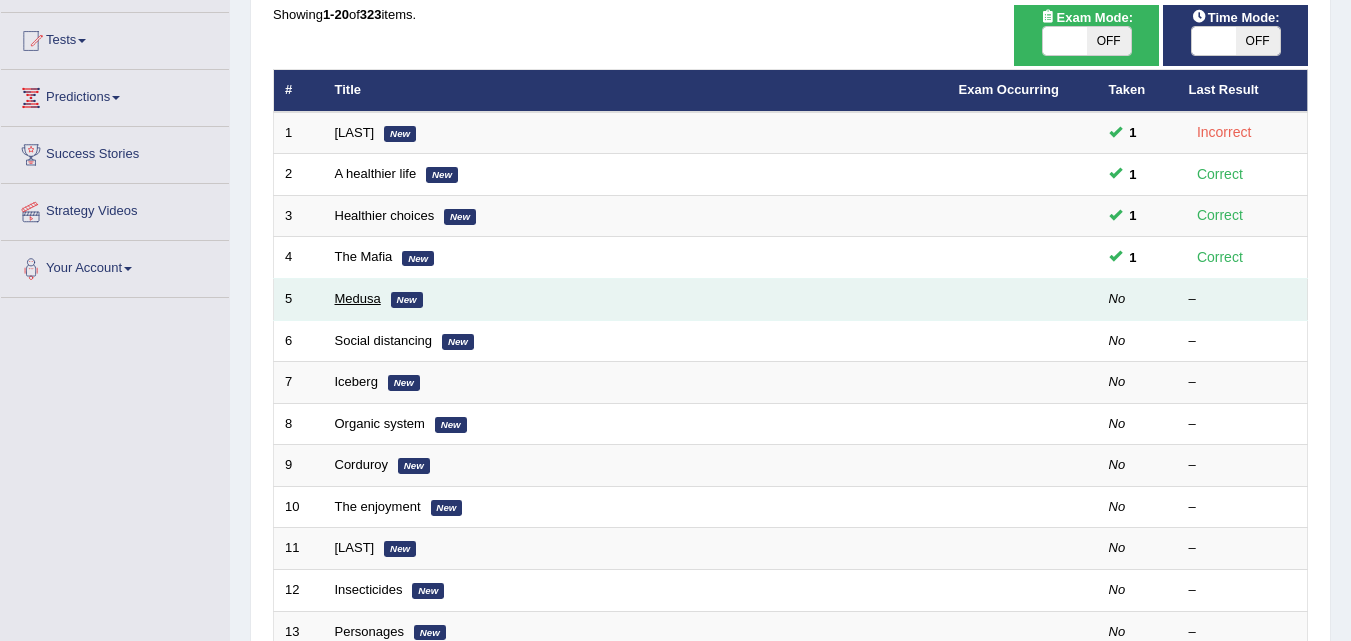 click on "Medusa" at bounding box center (358, 298) 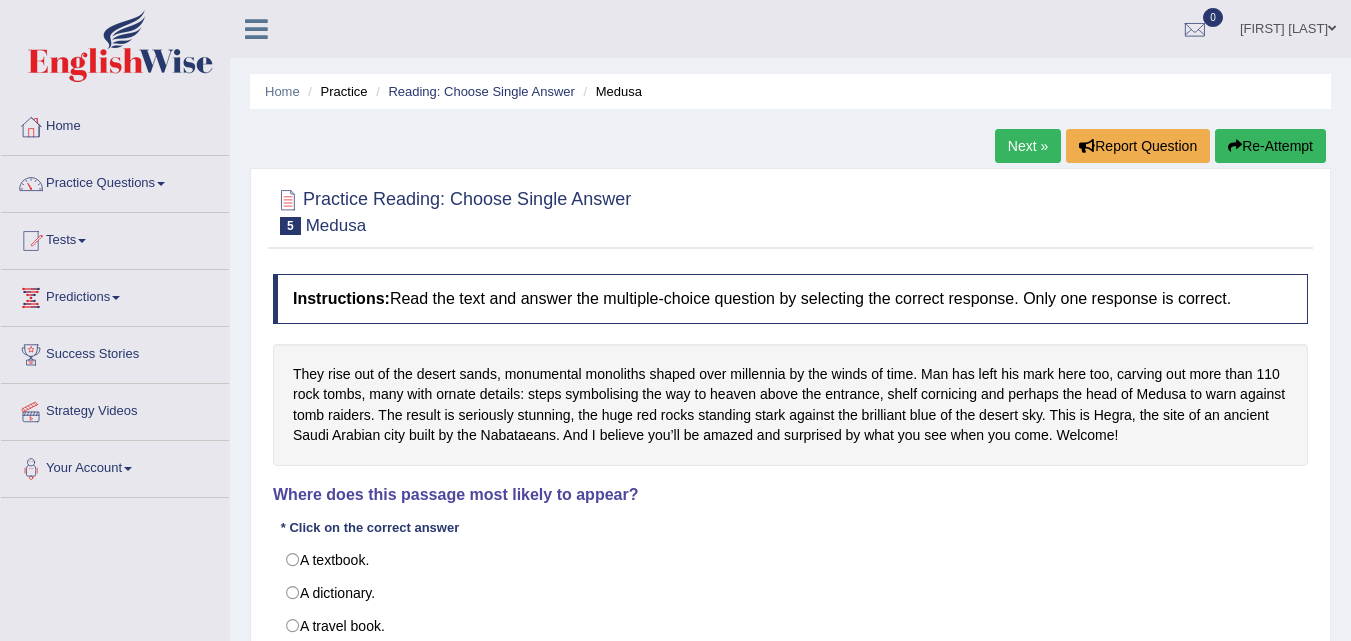 scroll, scrollTop: 0, scrollLeft: 0, axis: both 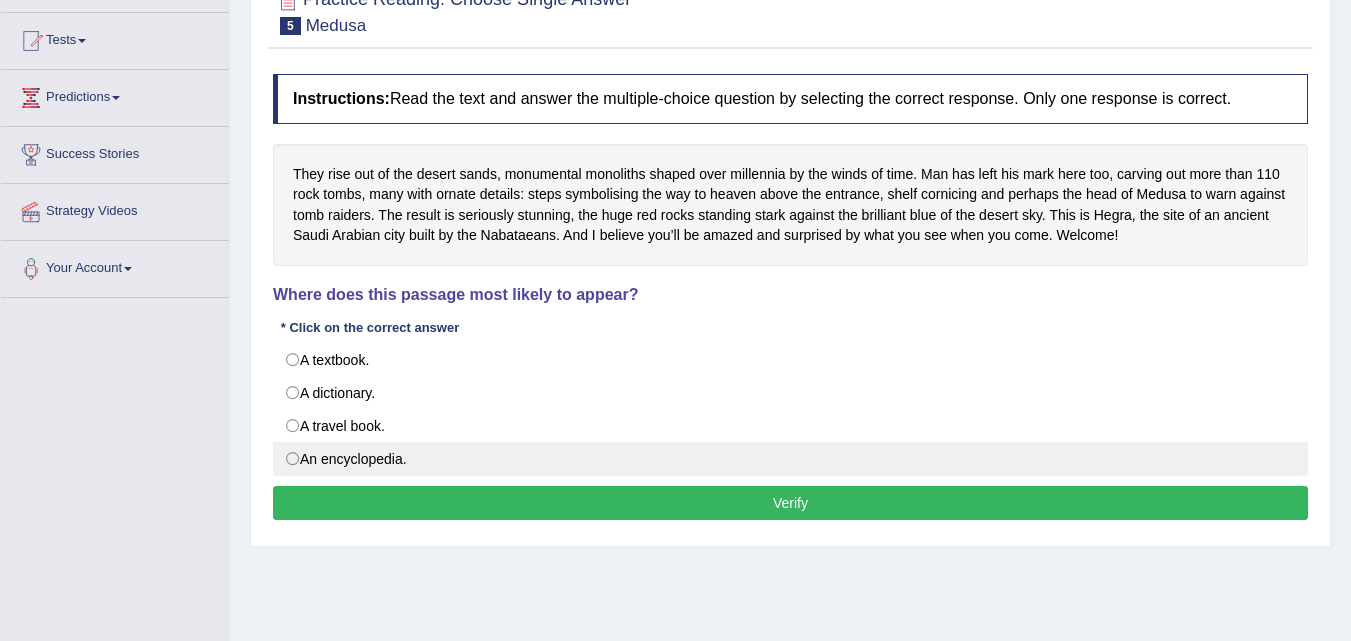 click on "An encyclopedia." at bounding box center (790, 459) 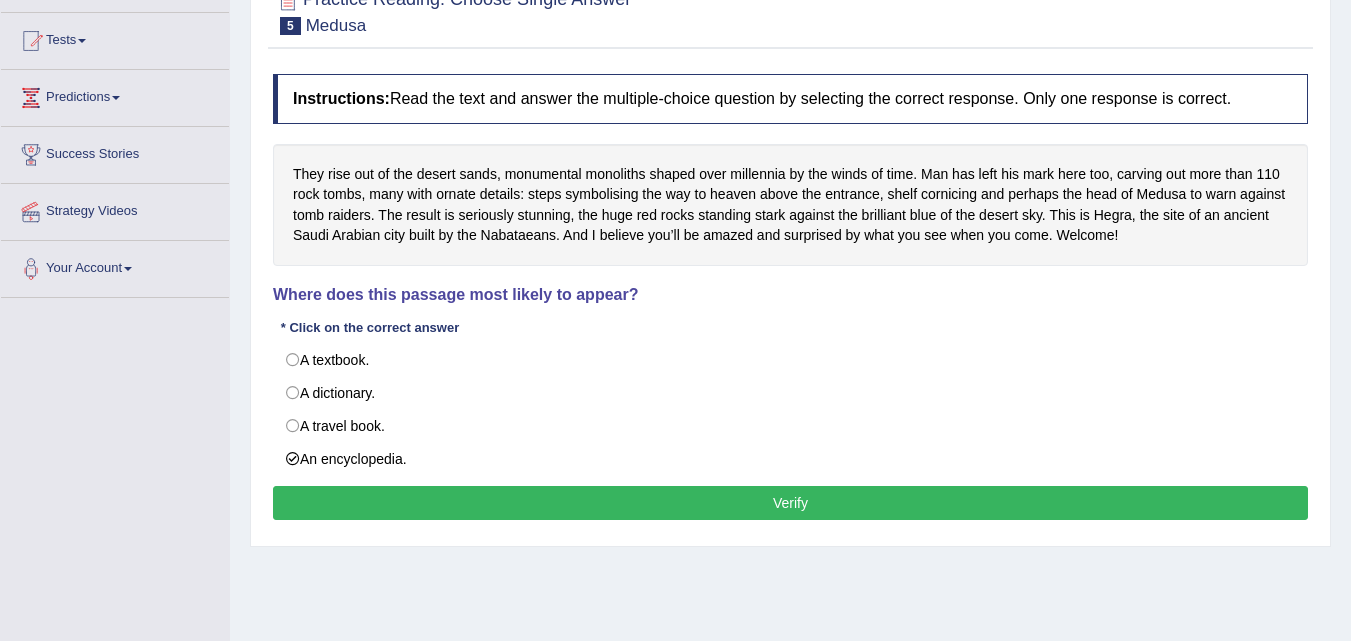 click on "Verify" at bounding box center (790, 503) 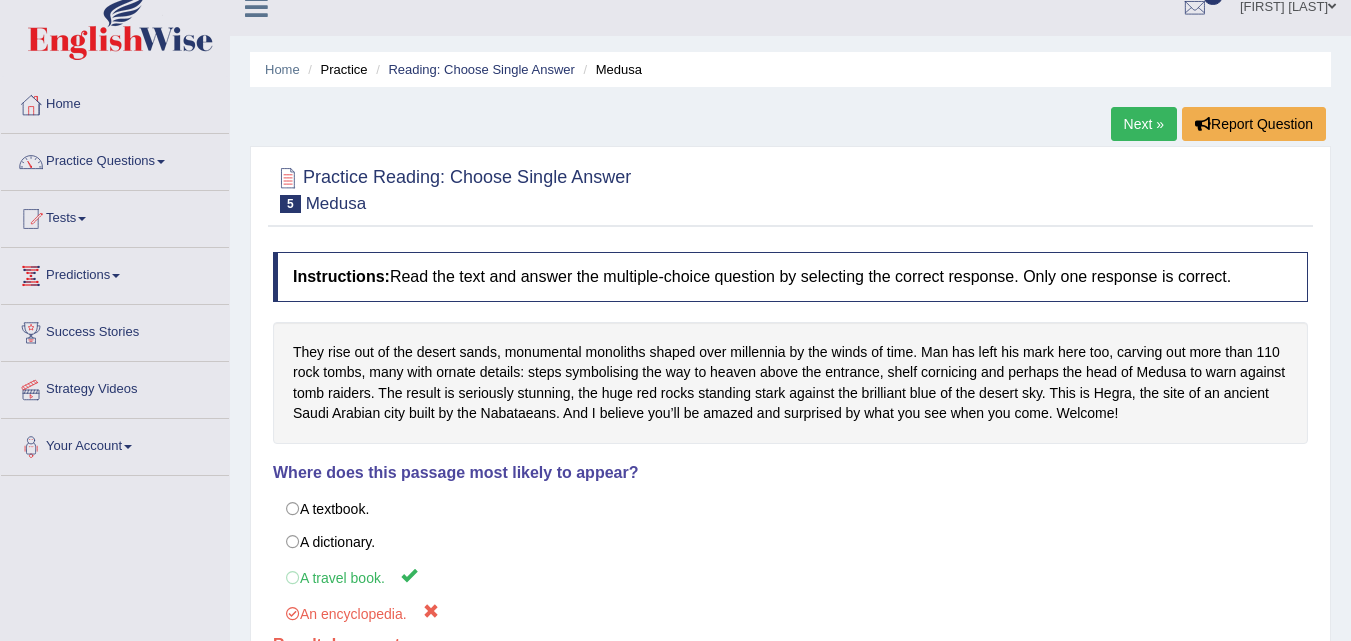 scroll, scrollTop: 0, scrollLeft: 0, axis: both 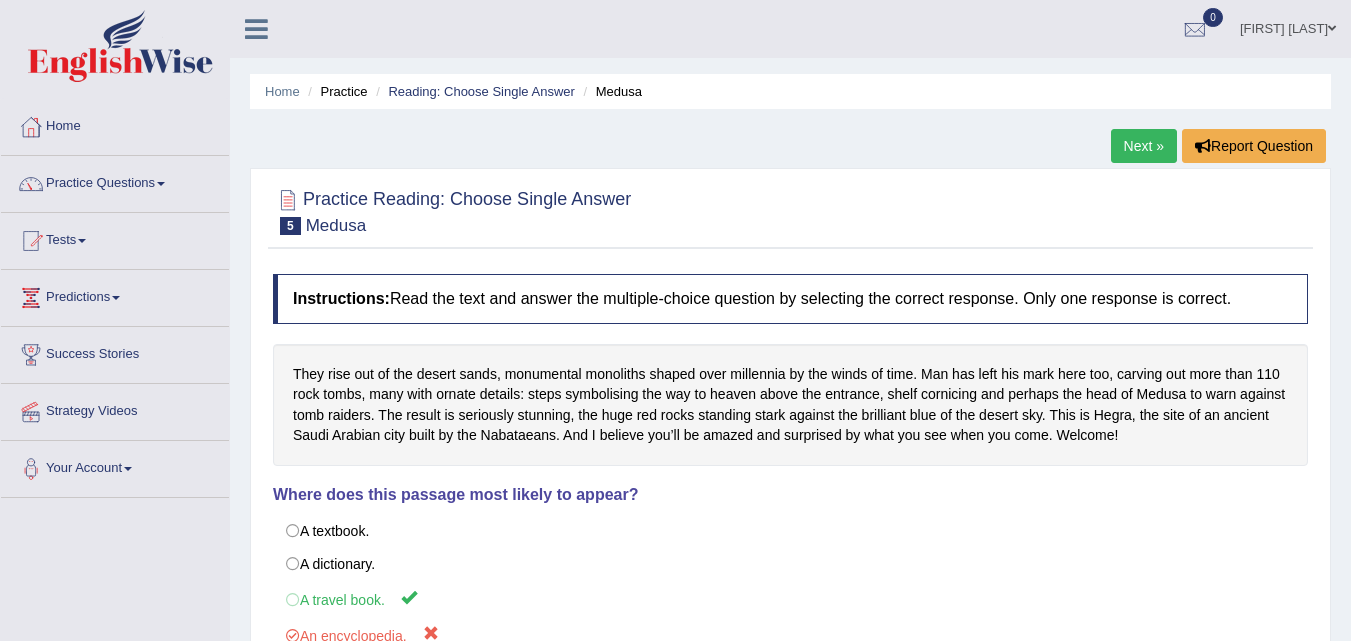 click on "Next »" at bounding box center [1144, 146] 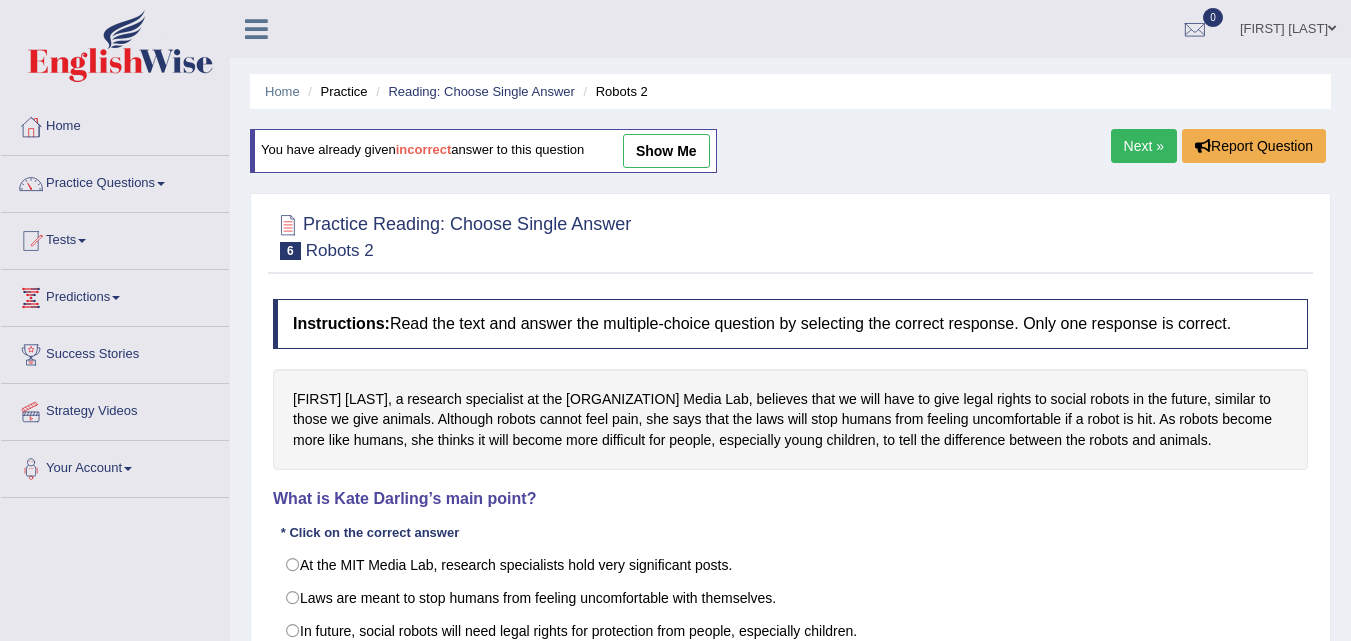 scroll, scrollTop: 0, scrollLeft: 0, axis: both 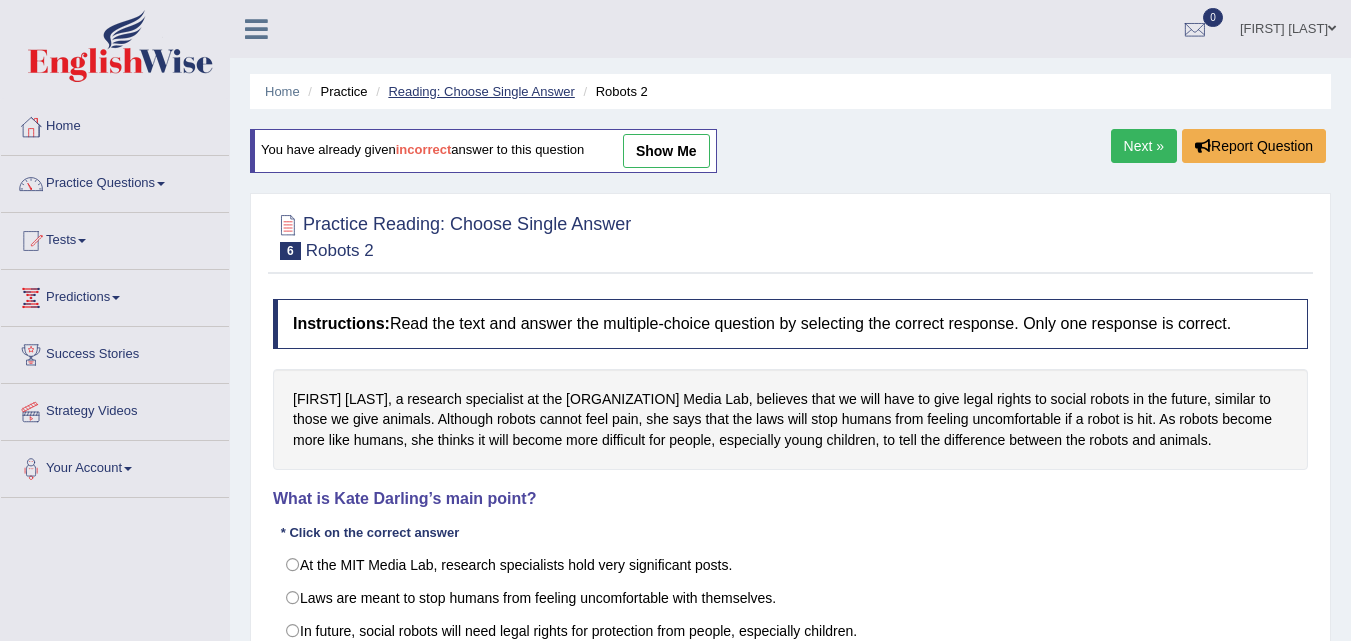 click on "Reading: Choose Single Answer" at bounding box center (481, 91) 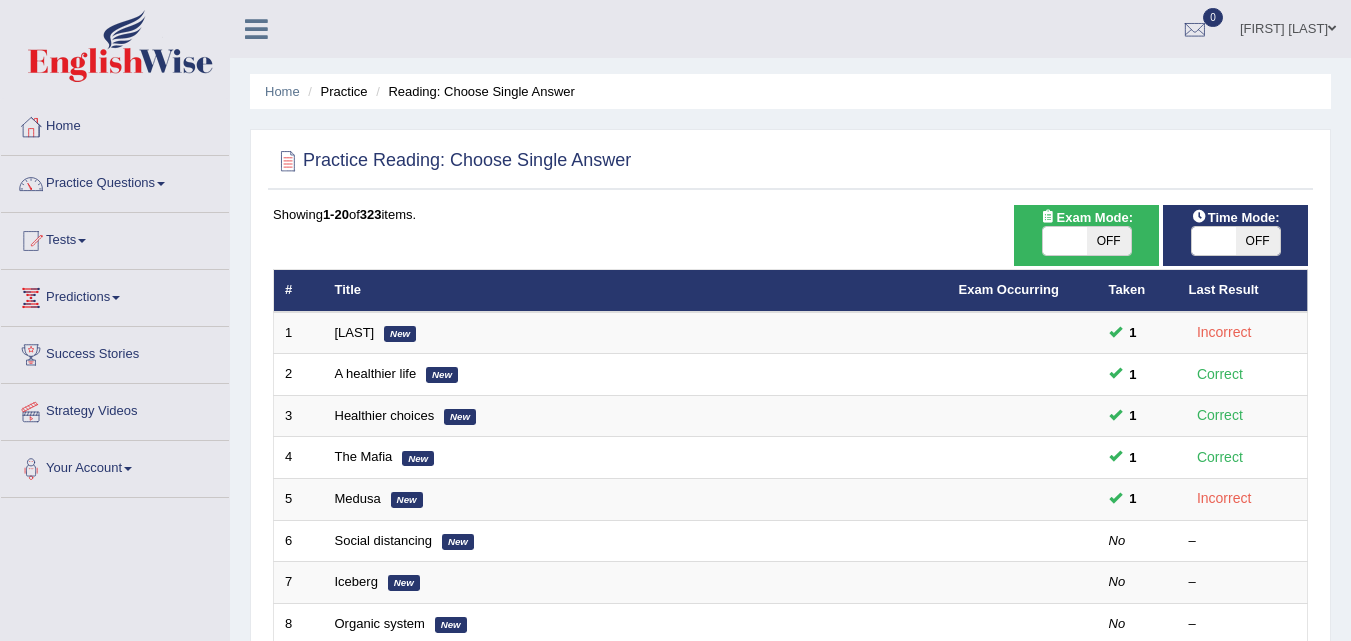 scroll, scrollTop: 200, scrollLeft: 0, axis: vertical 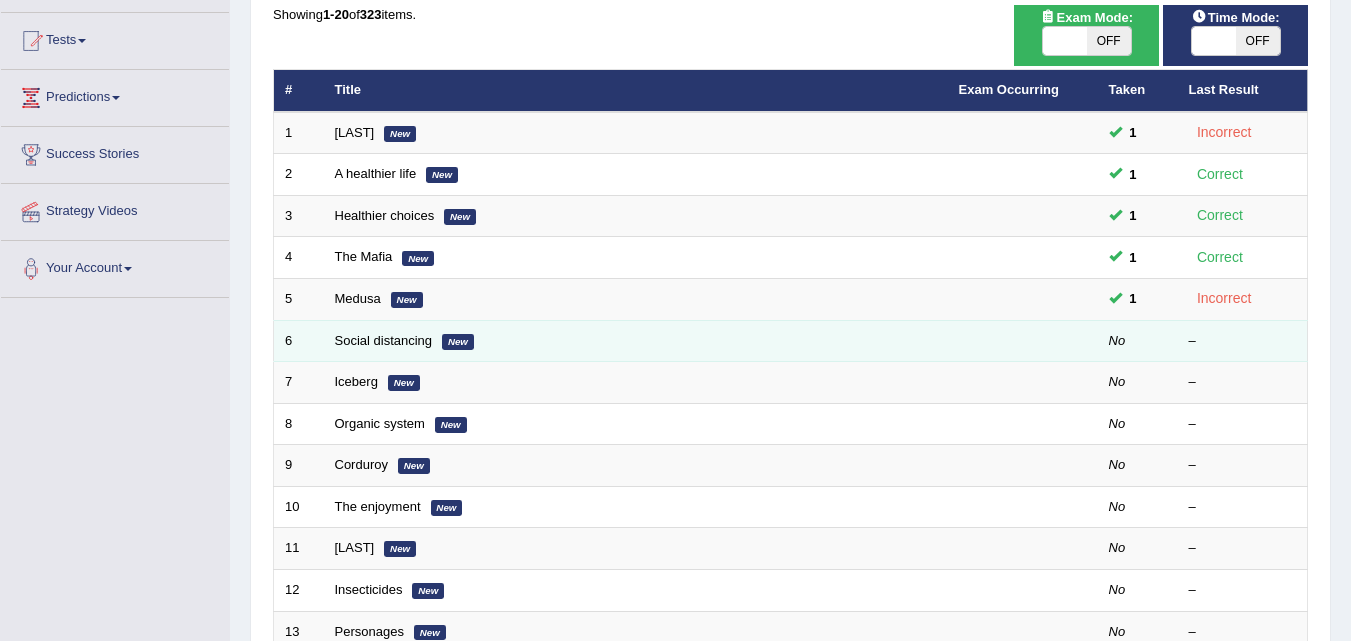 click on "Social distancing New" at bounding box center (636, 341) 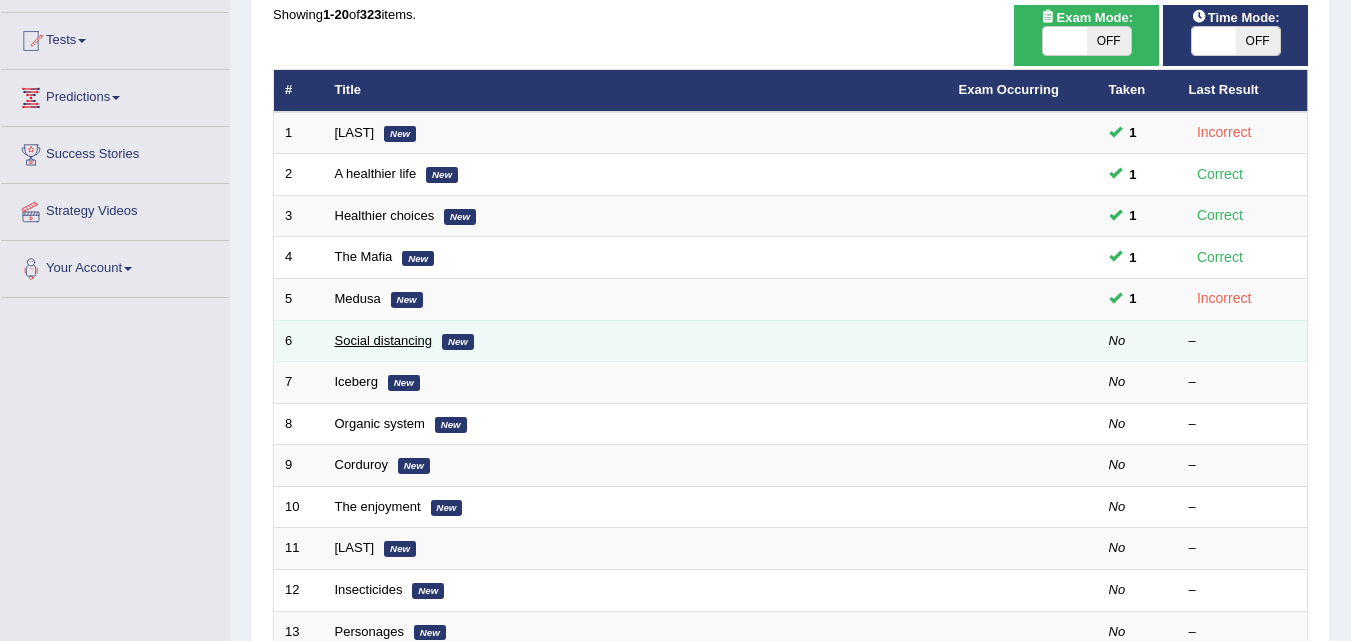 click on "Social distancing" at bounding box center [384, 340] 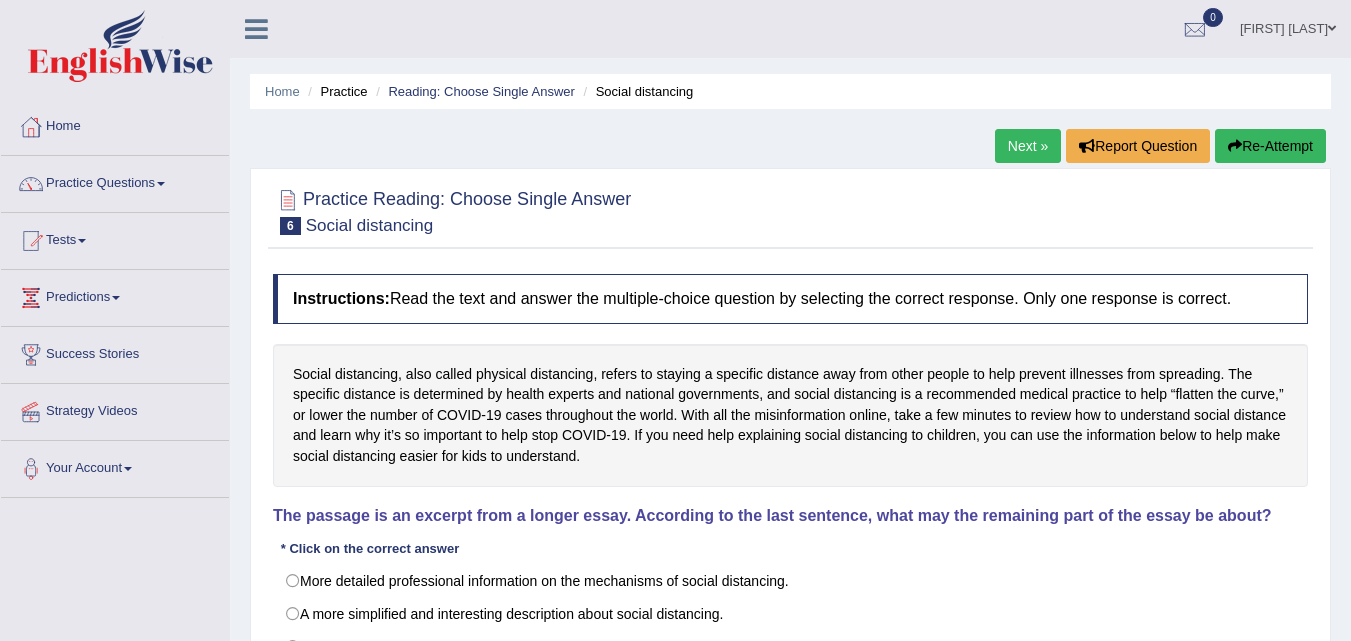 scroll, scrollTop: 0, scrollLeft: 0, axis: both 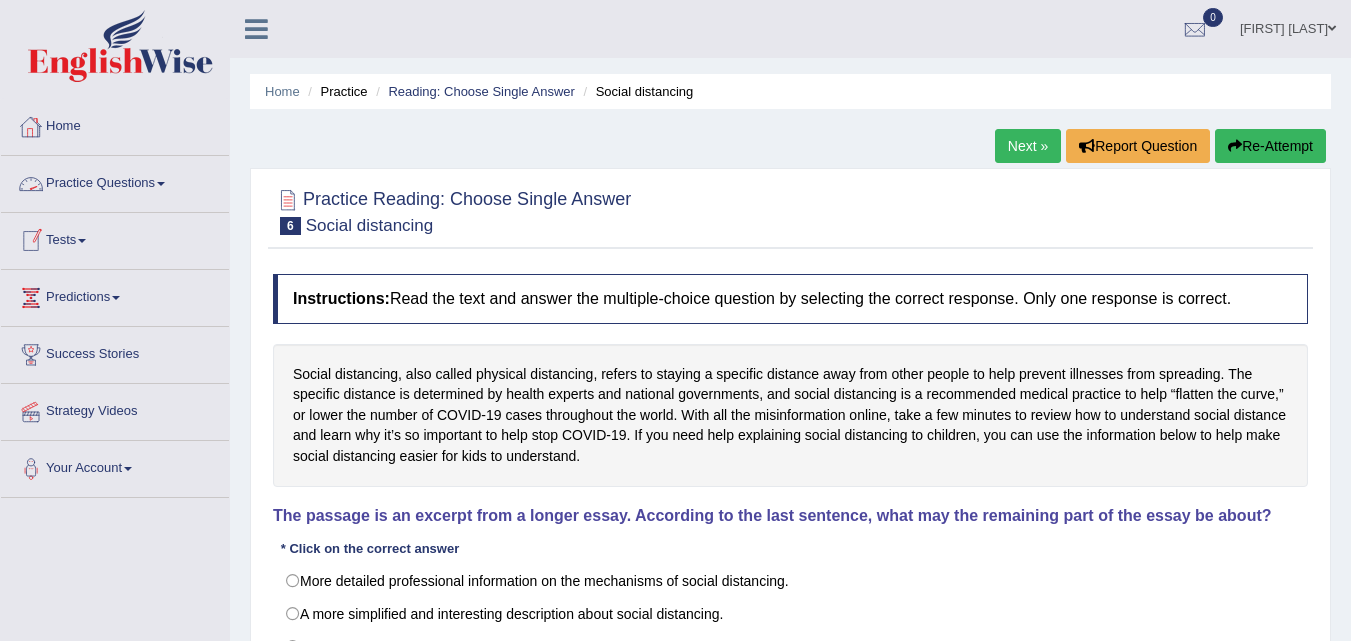 click on "Practice Questions" at bounding box center (115, 181) 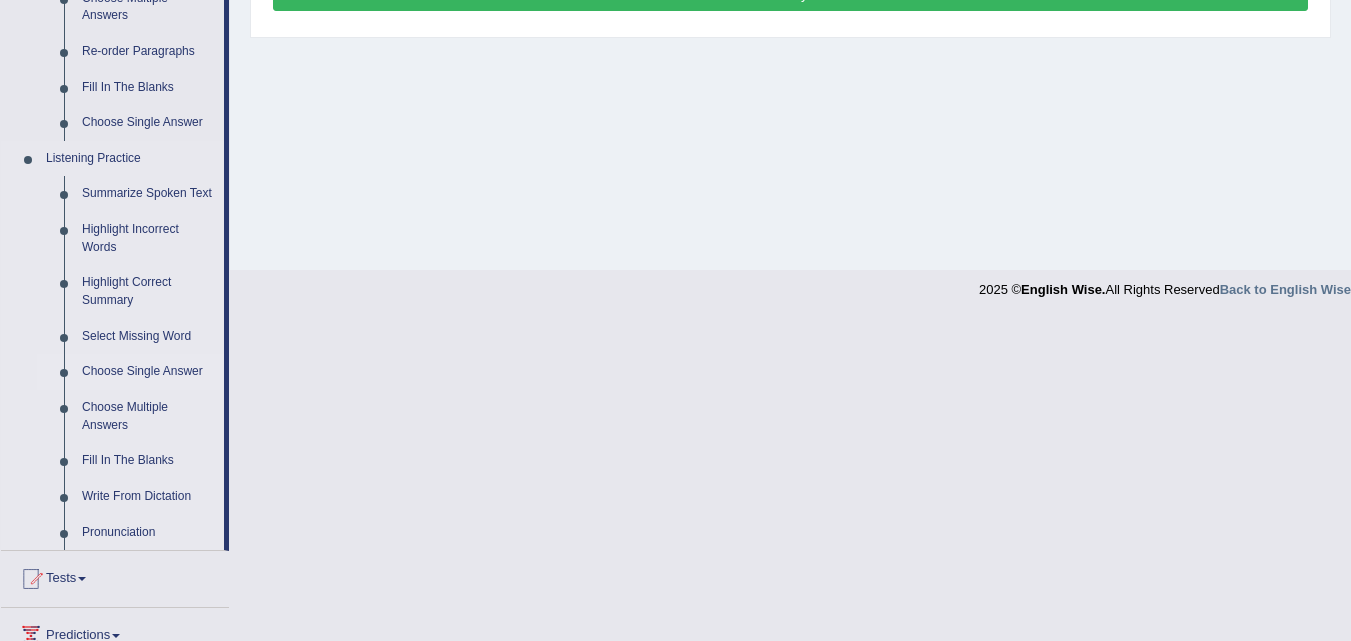 scroll, scrollTop: 800, scrollLeft: 0, axis: vertical 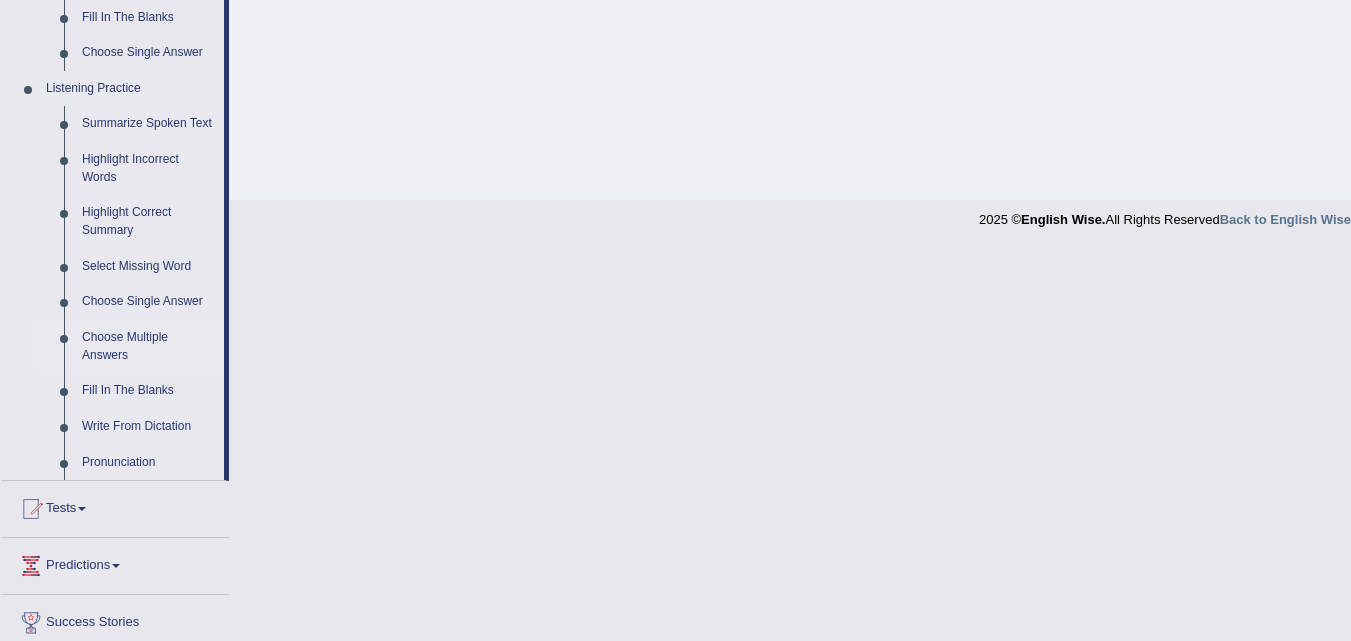 click on "Choose Multiple Answers" at bounding box center (148, 346) 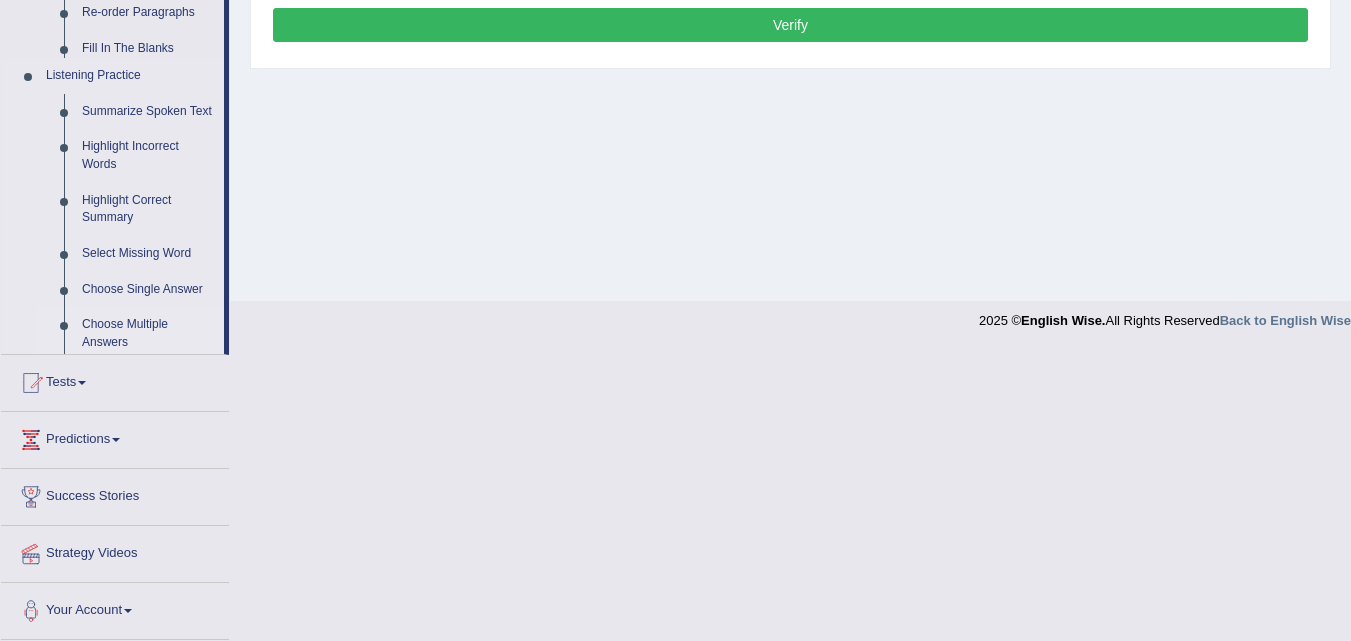 scroll, scrollTop: 467, scrollLeft: 0, axis: vertical 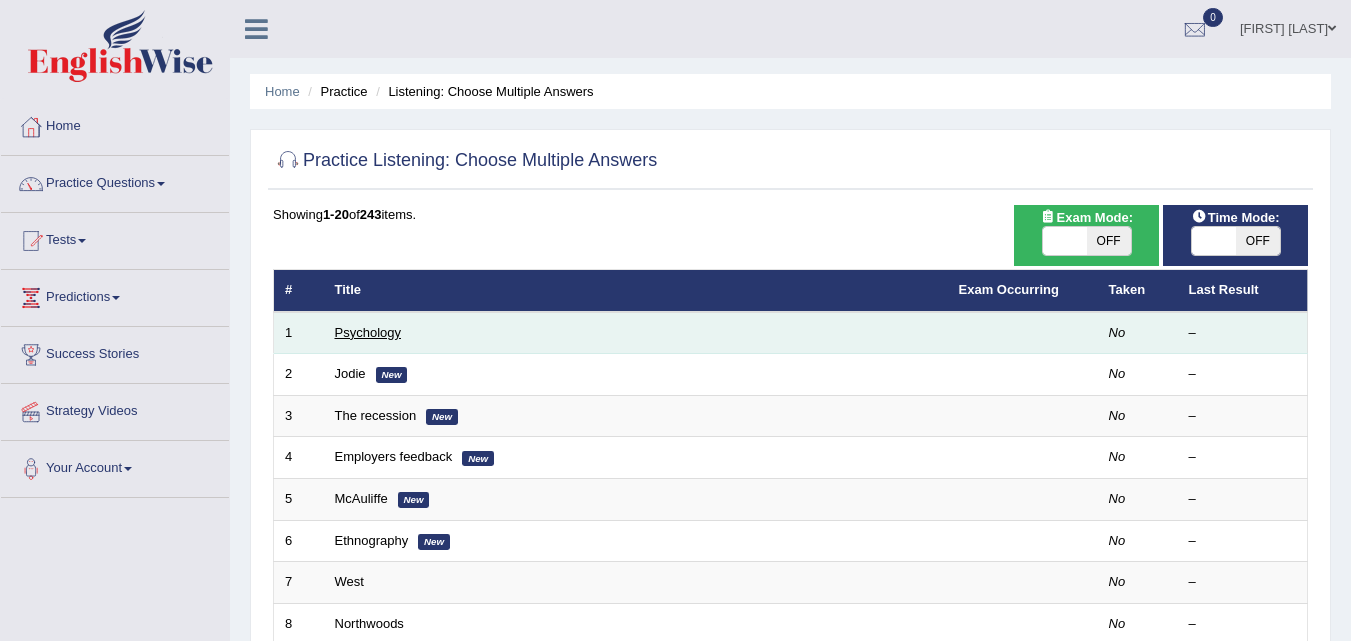 click on "Psychology" at bounding box center [368, 332] 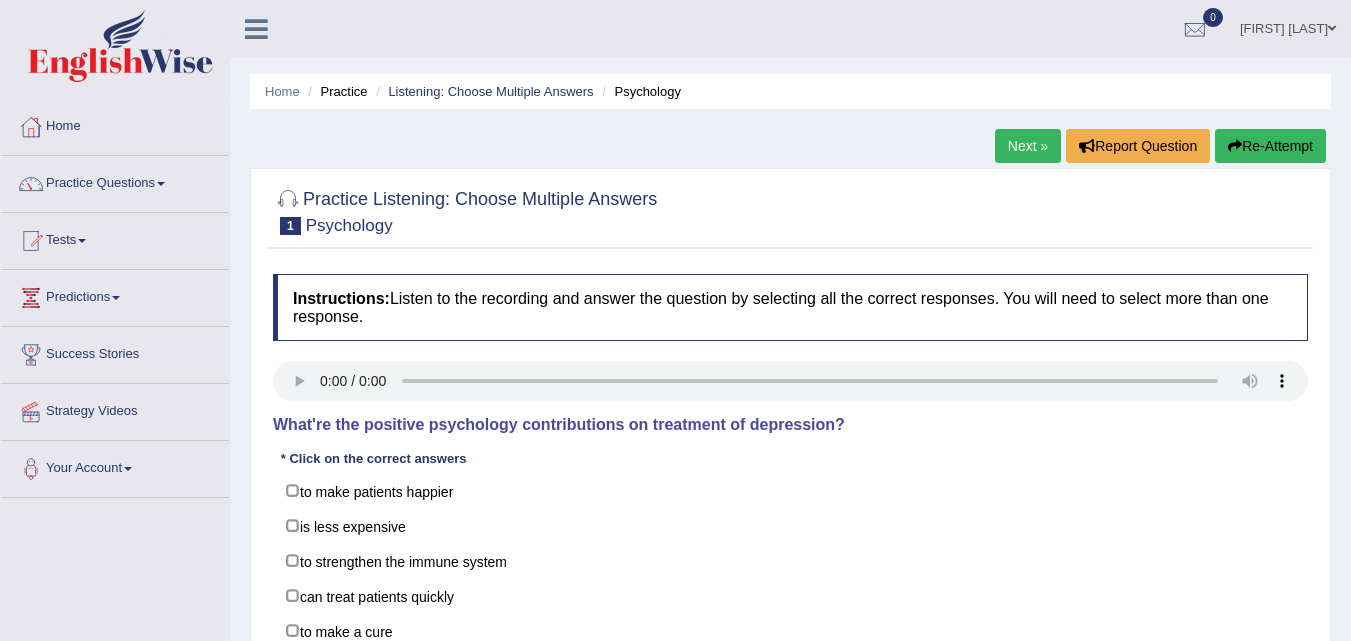 scroll, scrollTop: 0, scrollLeft: 0, axis: both 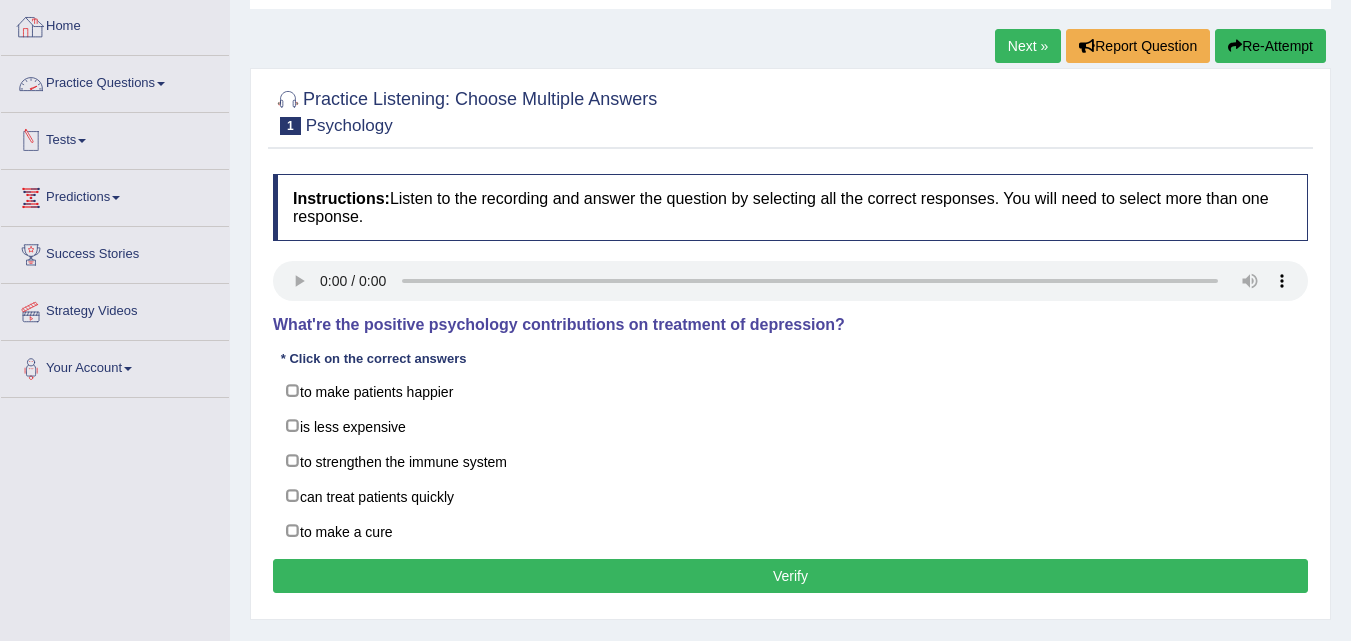 click on "Practice Questions" at bounding box center [115, 81] 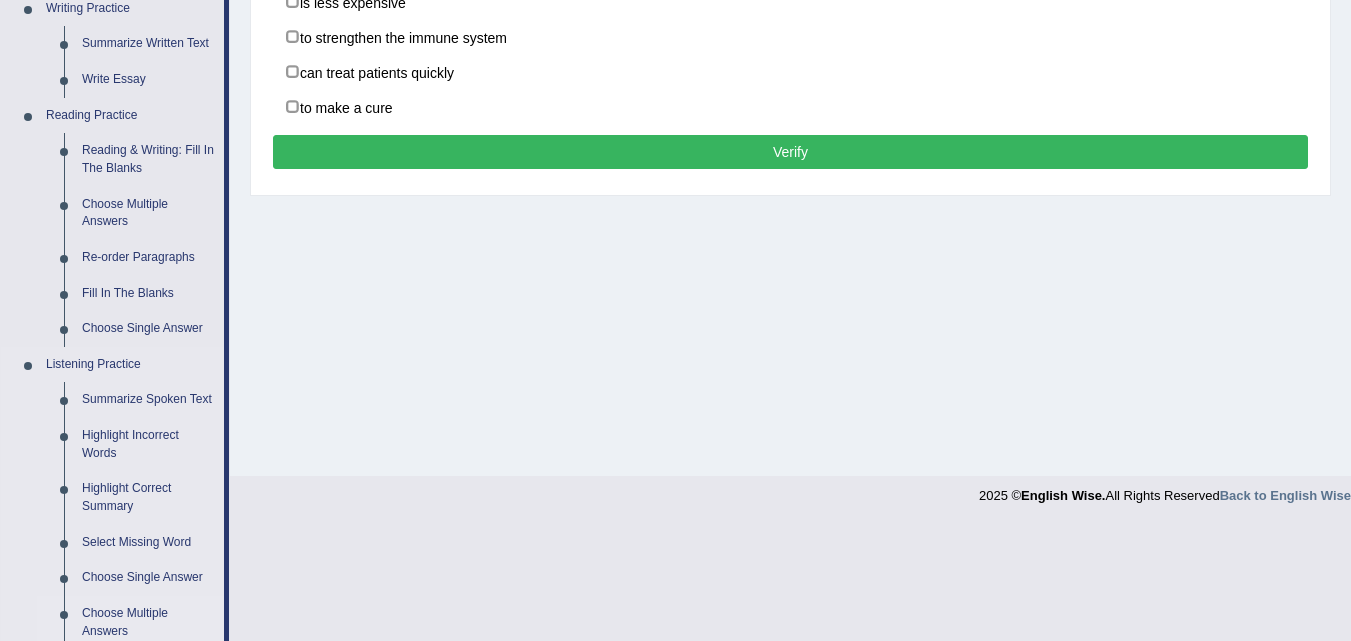 scroll, scrollTop: 500, scrollLeft: 0, axis: vertical 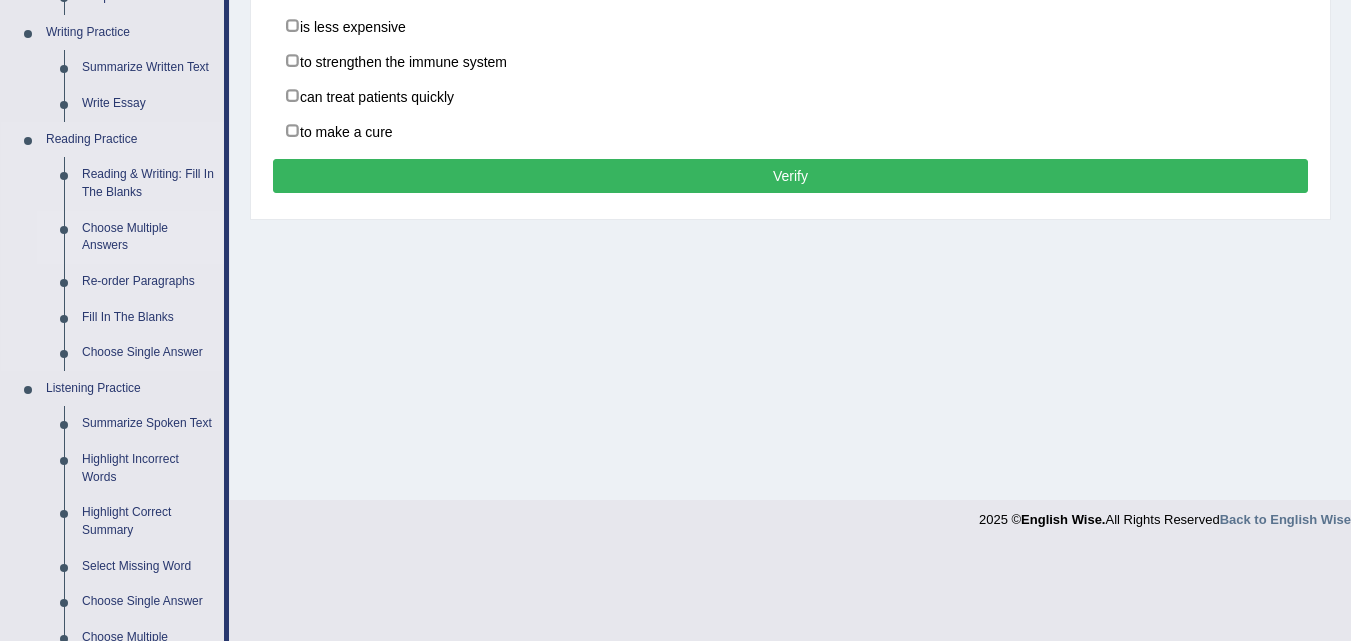 click on "Choose Multiple Answers" at bounding box center [148, 237] 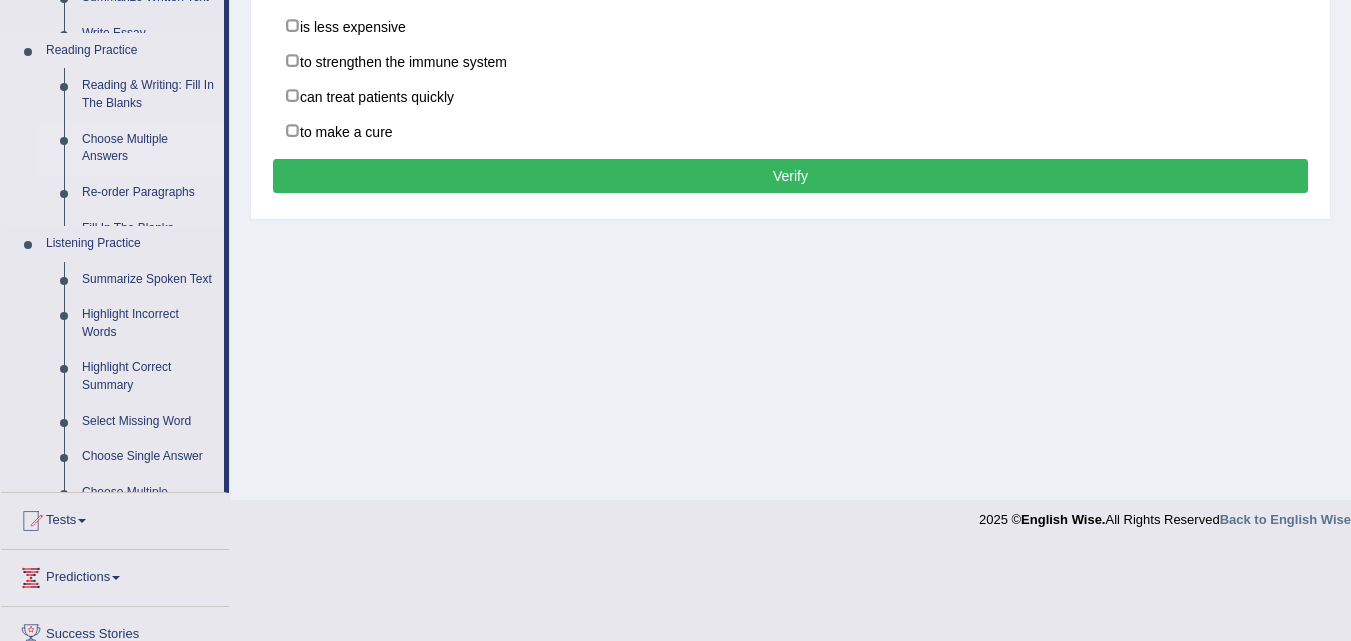 scroll, scrollTop: 409, scrollLeft: 0, axis: vertical 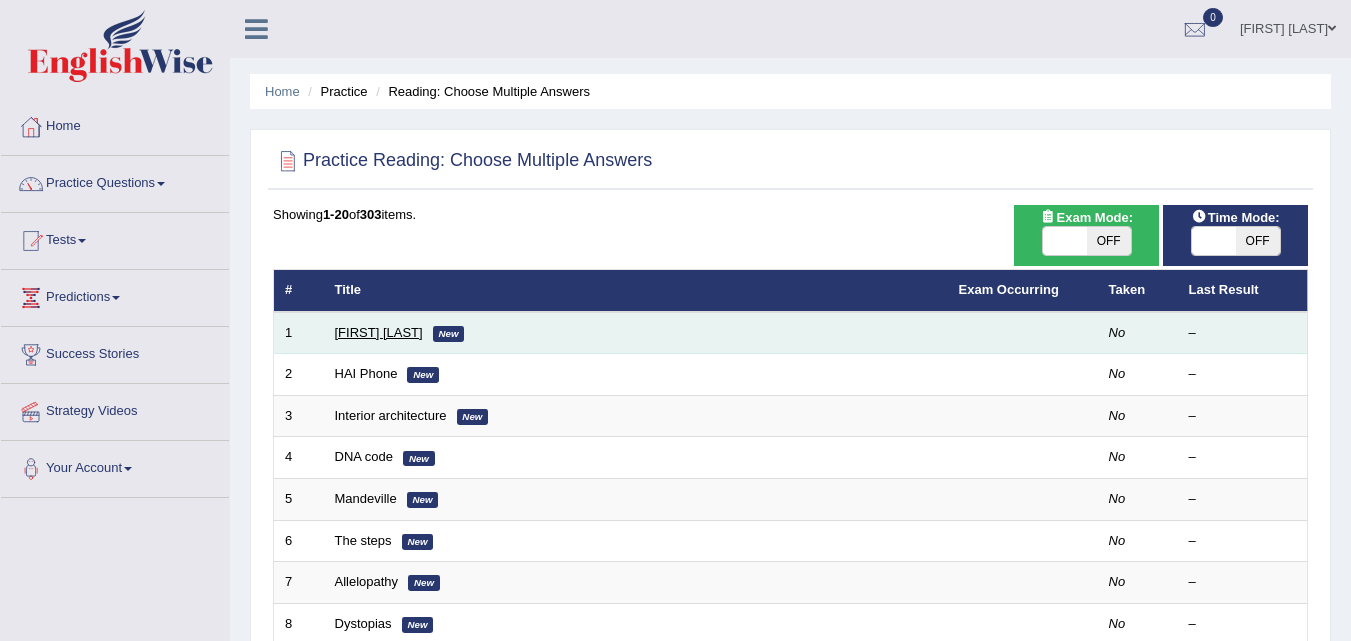 click on "Damian Scarf" at bounding box center (379, 332) 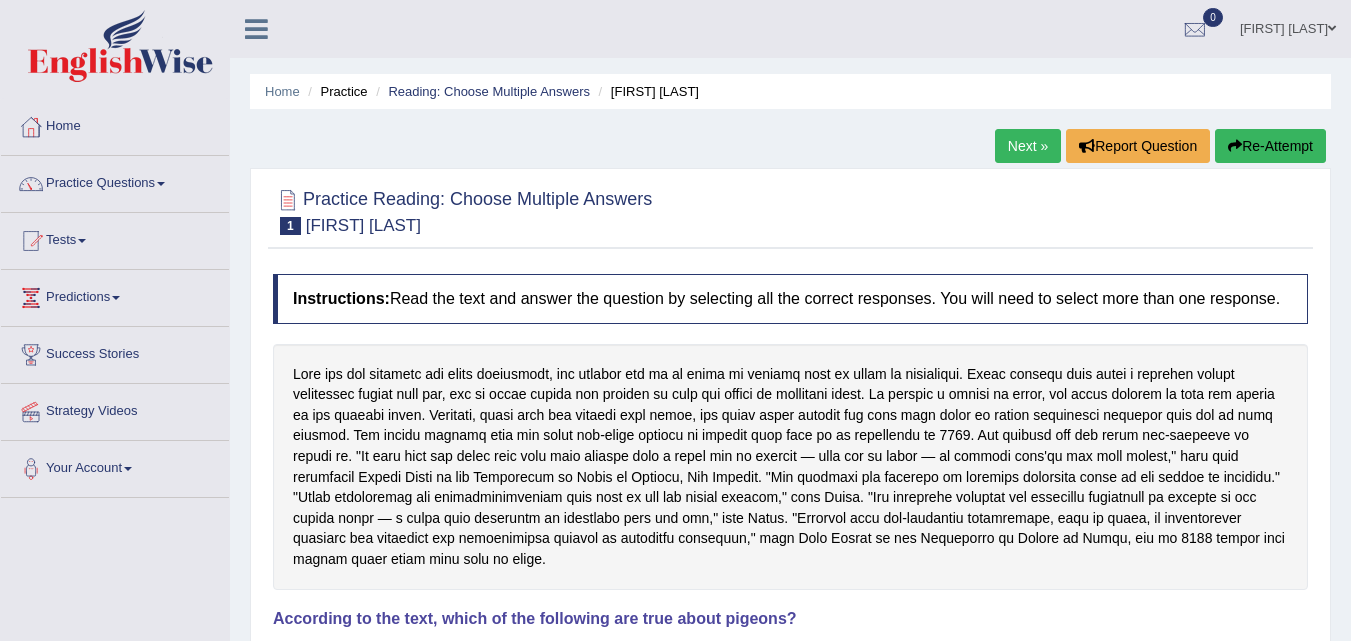 scroll, scrollTop: 0, scrollLeft: 0, axis: both 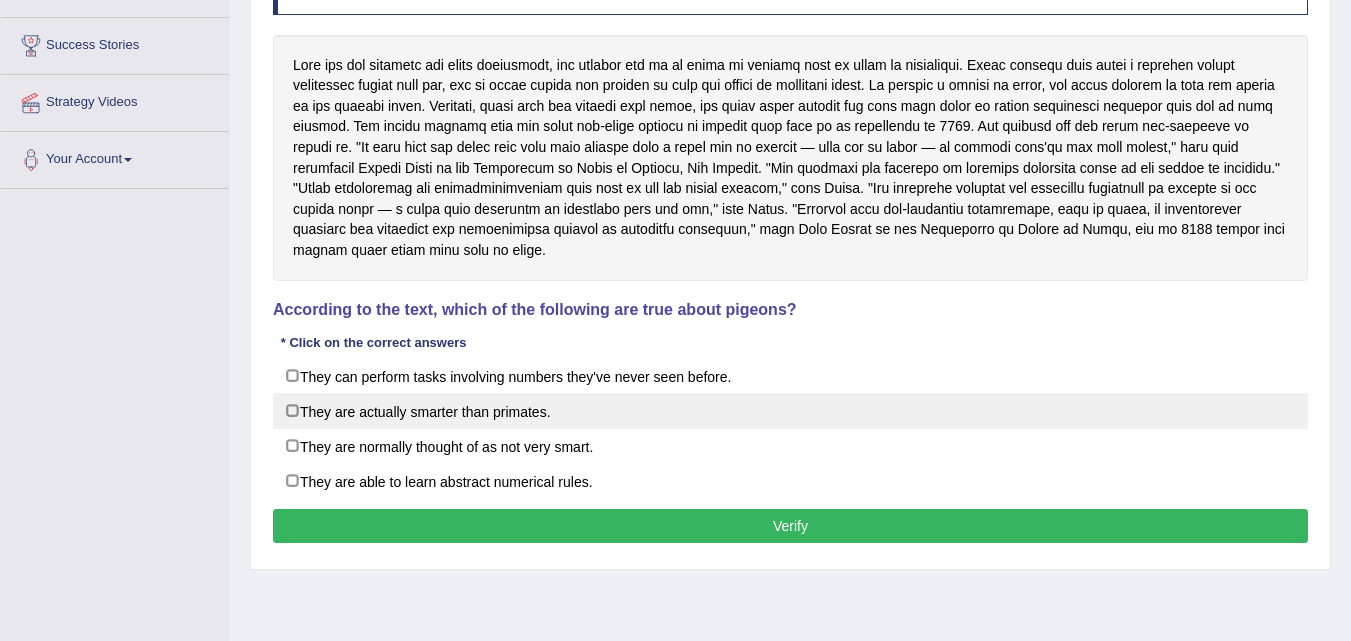 click on "They are actually smarter than primates." at bounding box center (790, 411) 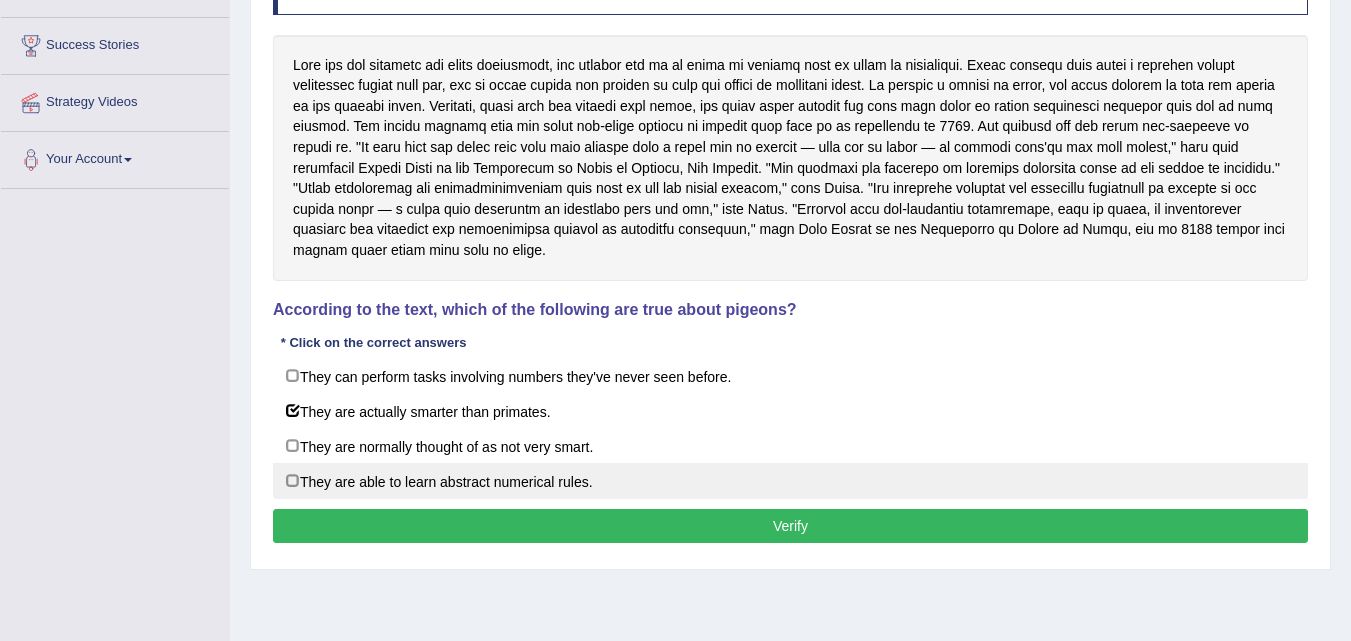 click on "They are able to learn abstract numerical rules." at bounding box center (790, 481) 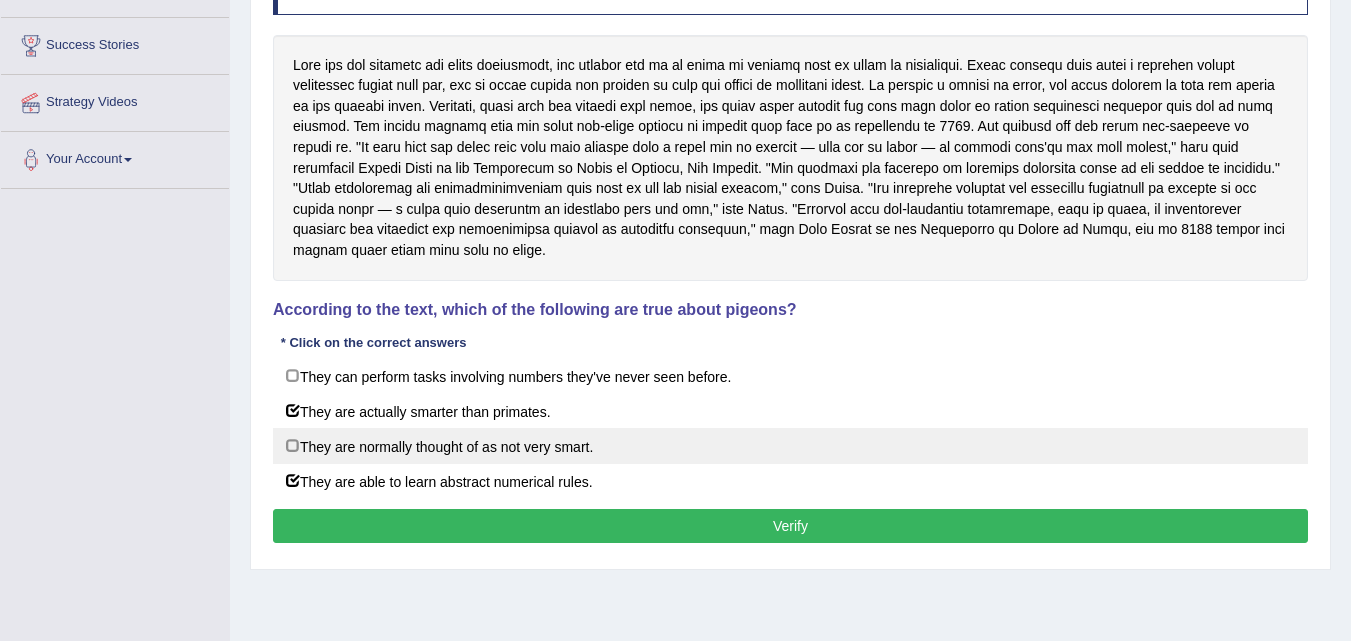 click on "They are normally thought of as not very smart." at bounding box center (790, 446) 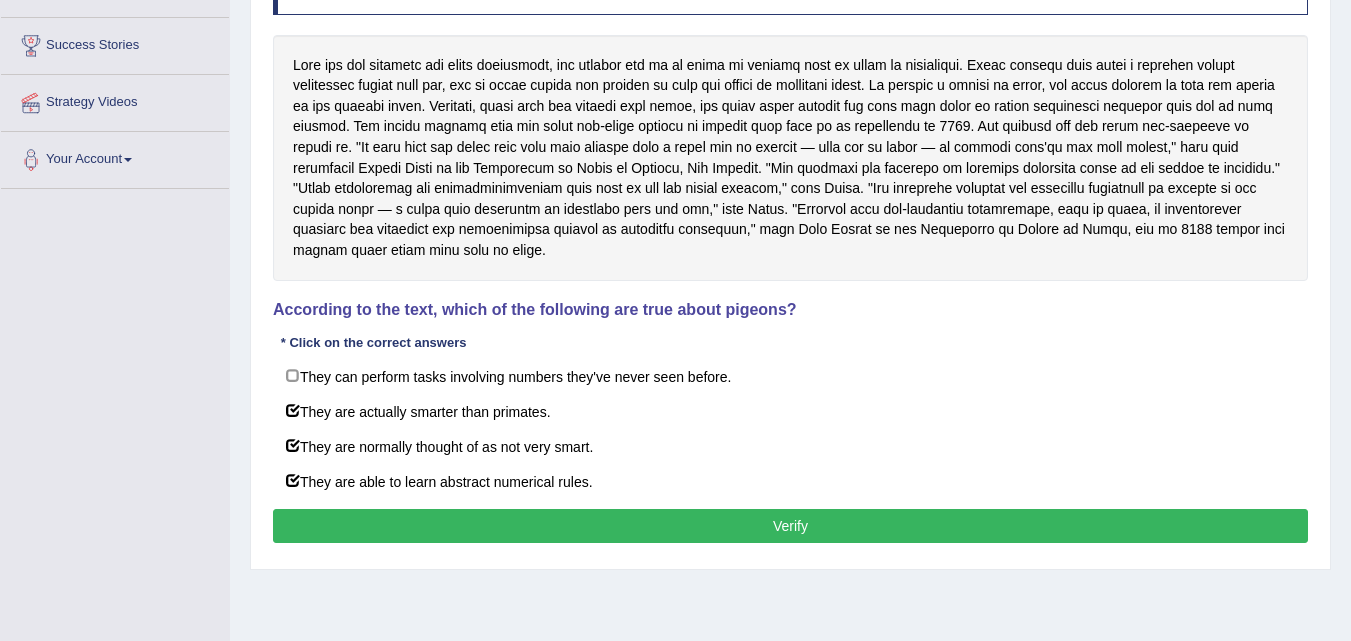 click on "Verify" at bounding box center (790, 526) 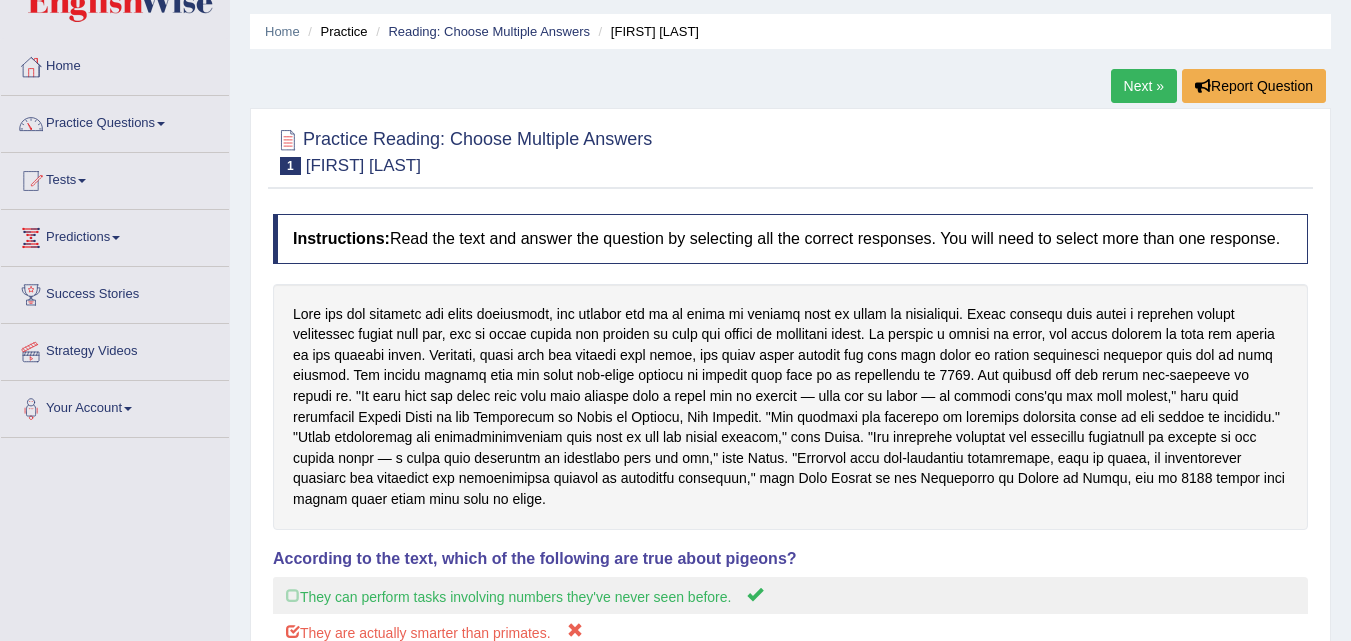 scroll, scrollTop: 0, scrollLeft: 0, axis: both 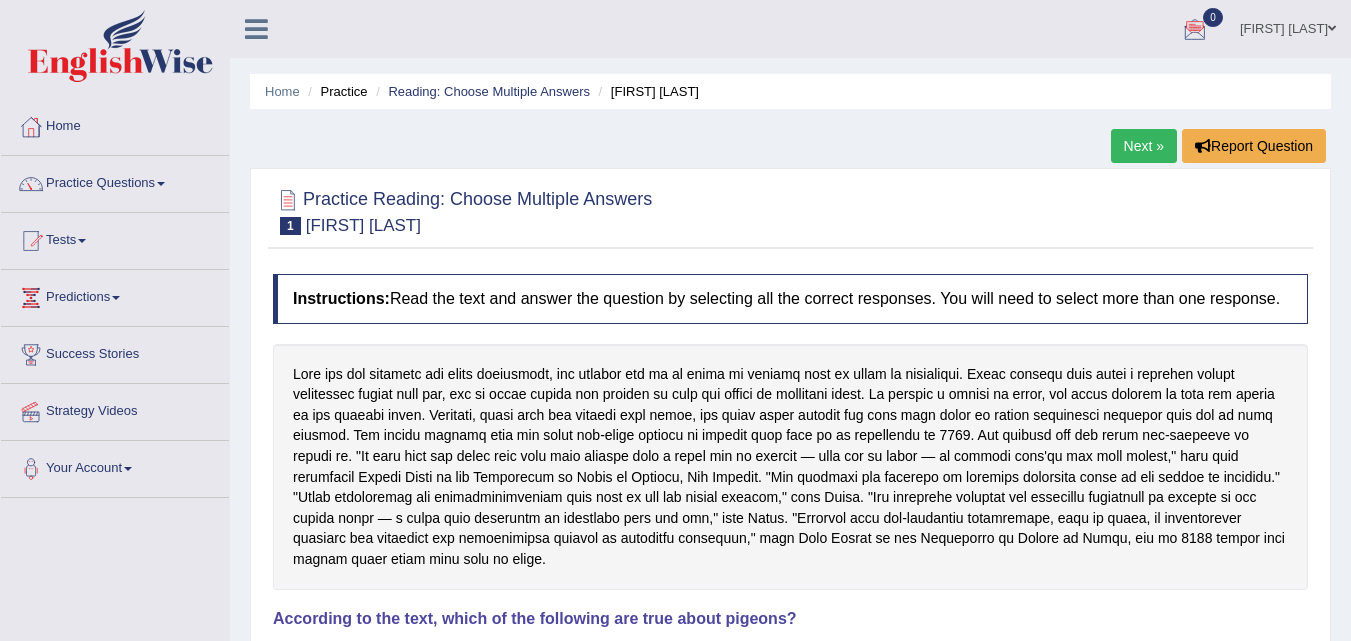 click on "Next »" at bounding box center (1144, 146) 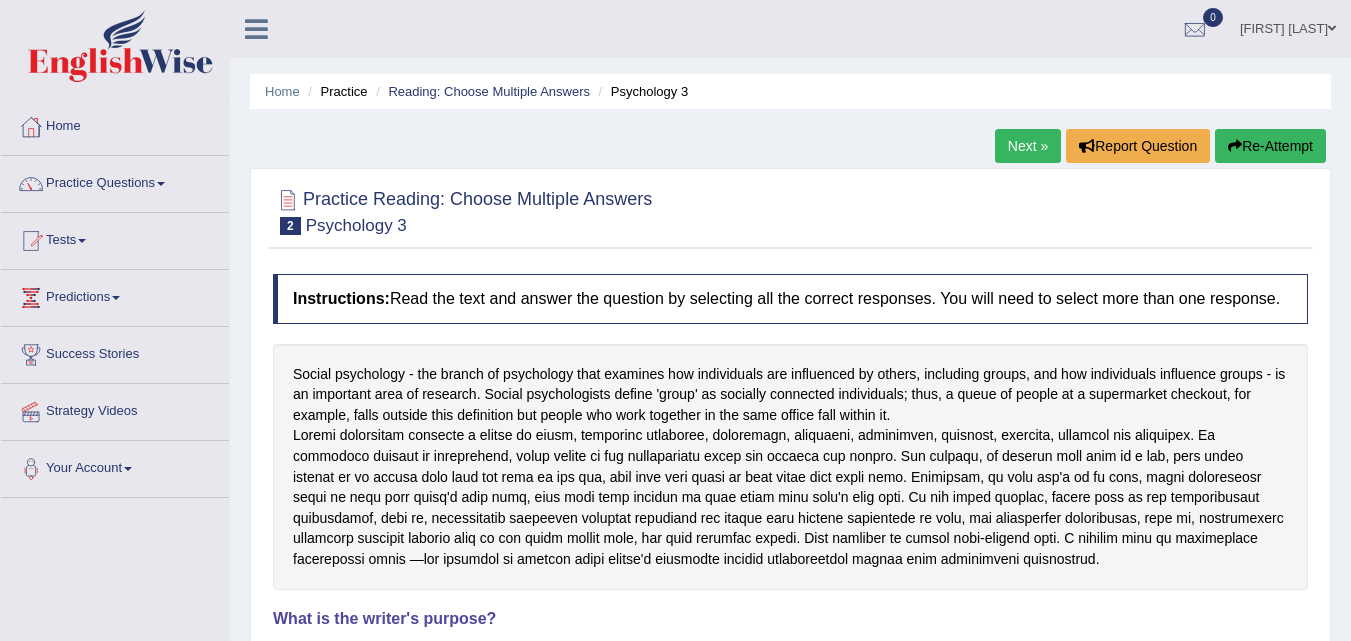 scroll, scrollTop: 399, scrollLeft: 0, axis: vertical 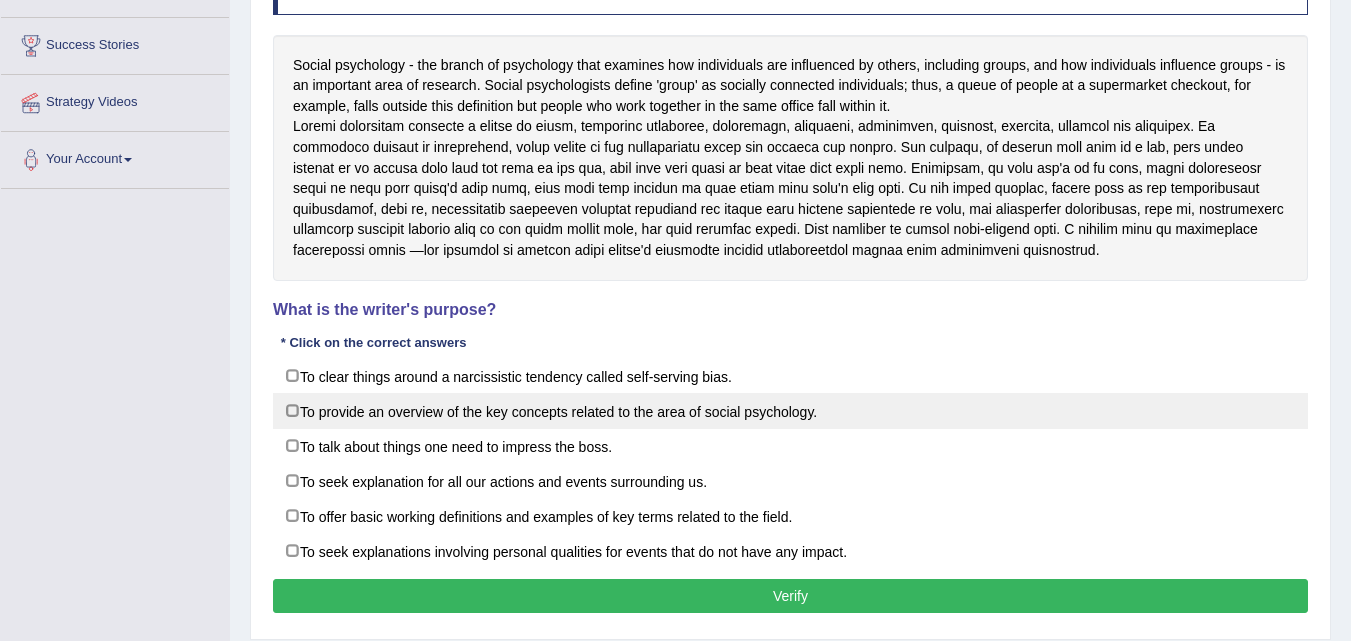 click on "To provide an overview of the key concepts related to the area of social psychology." at bounding box center (790, 411) 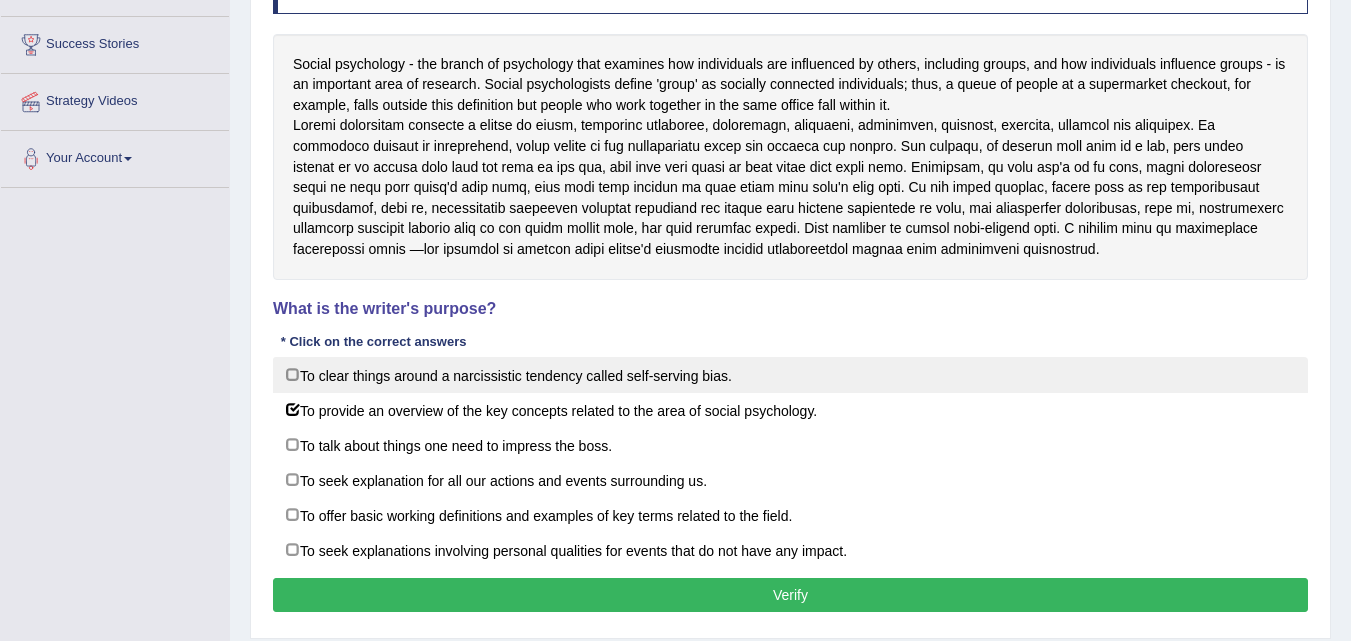 scroll, scrollTop: 309, scrollLeft: 0, axis: vertical 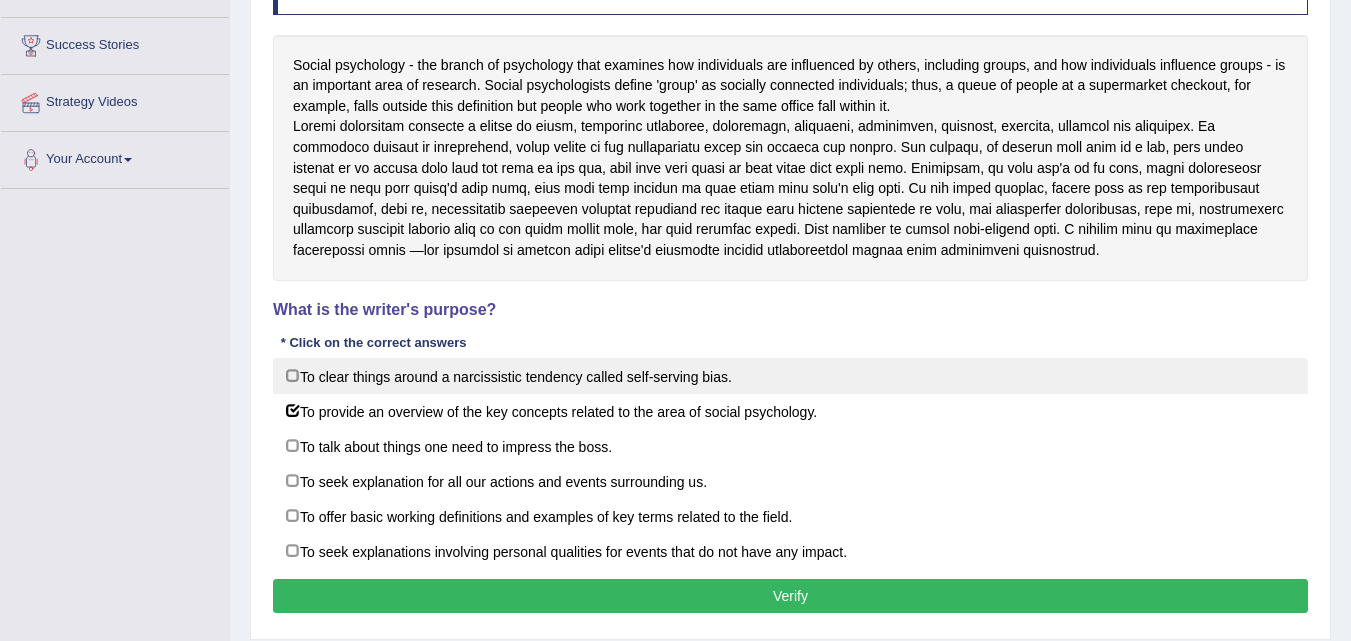 click on "To clear things around a narcissistic tendency called self-serving bias." at bounding box center (790, 376) 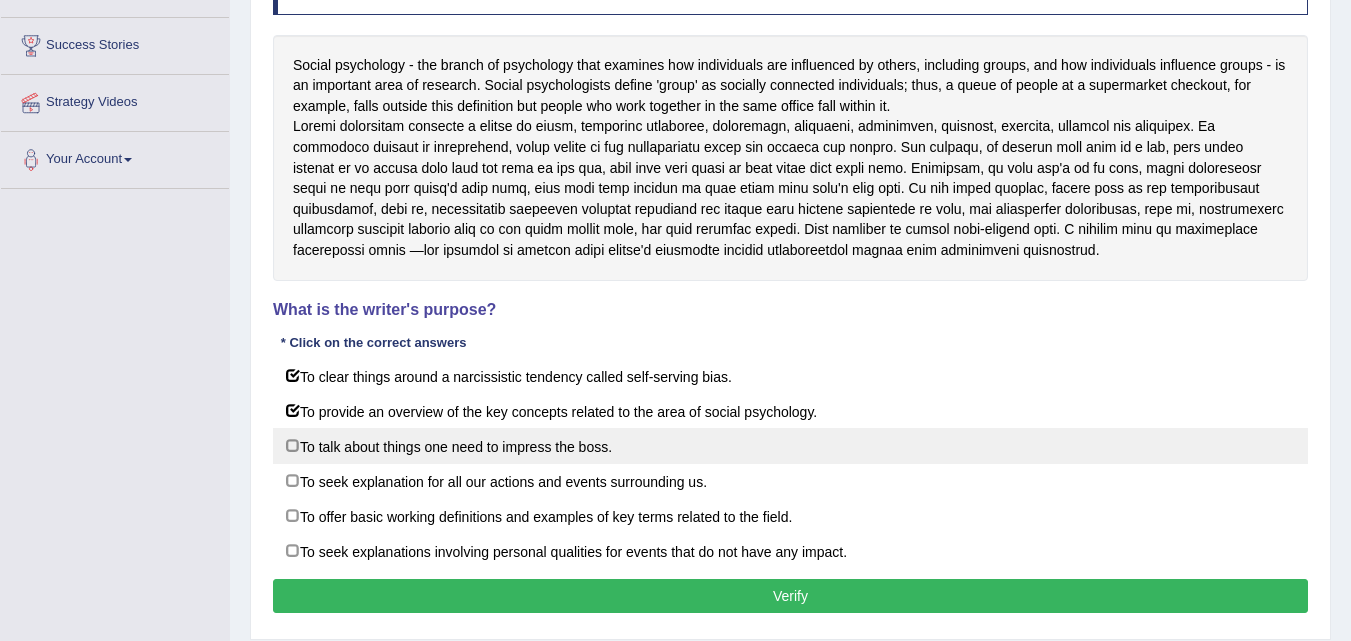 scroll, scrollTop: 409, scrollLeft: 0, axis: vertical 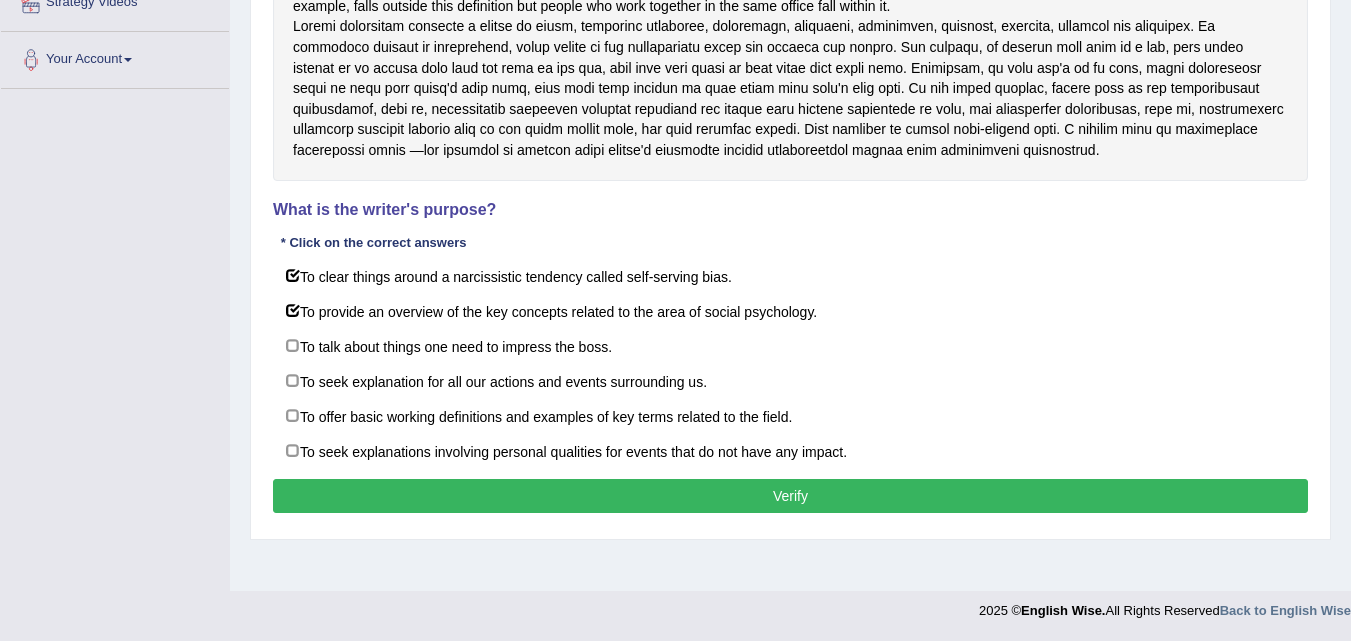 click on "Verify" at bounding box center (790, 496) 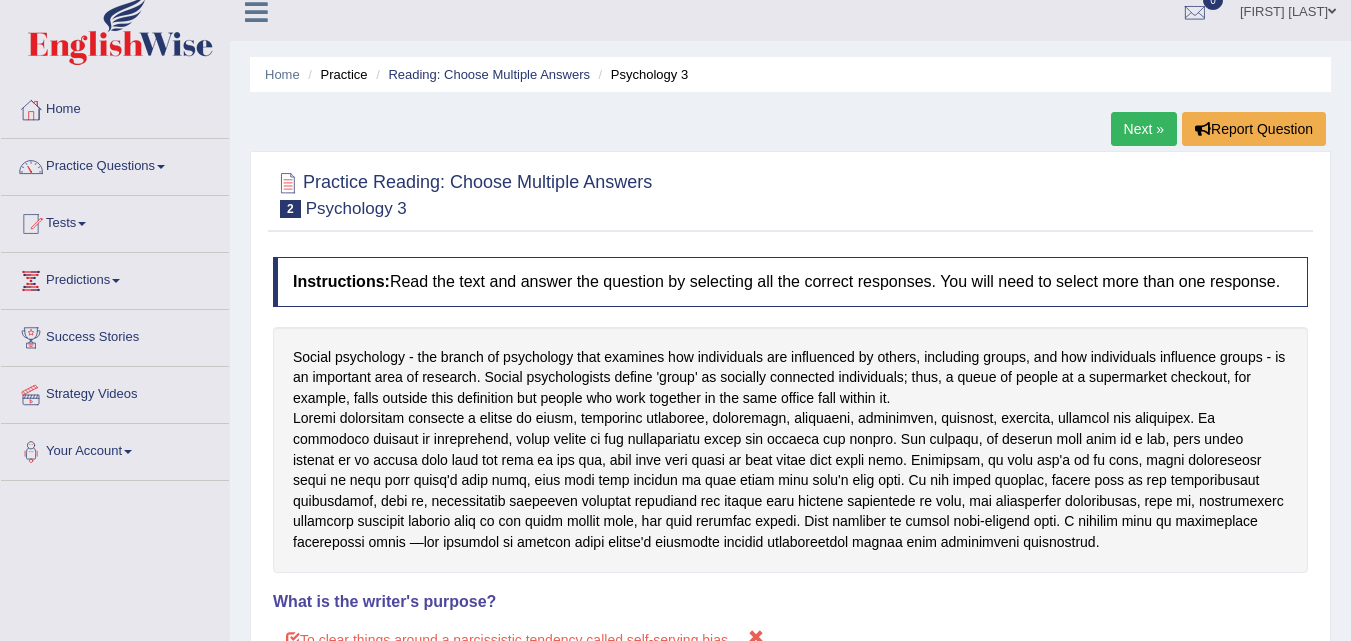 scroll, scrollTop: 0, scrollLeft: 0, axis: both 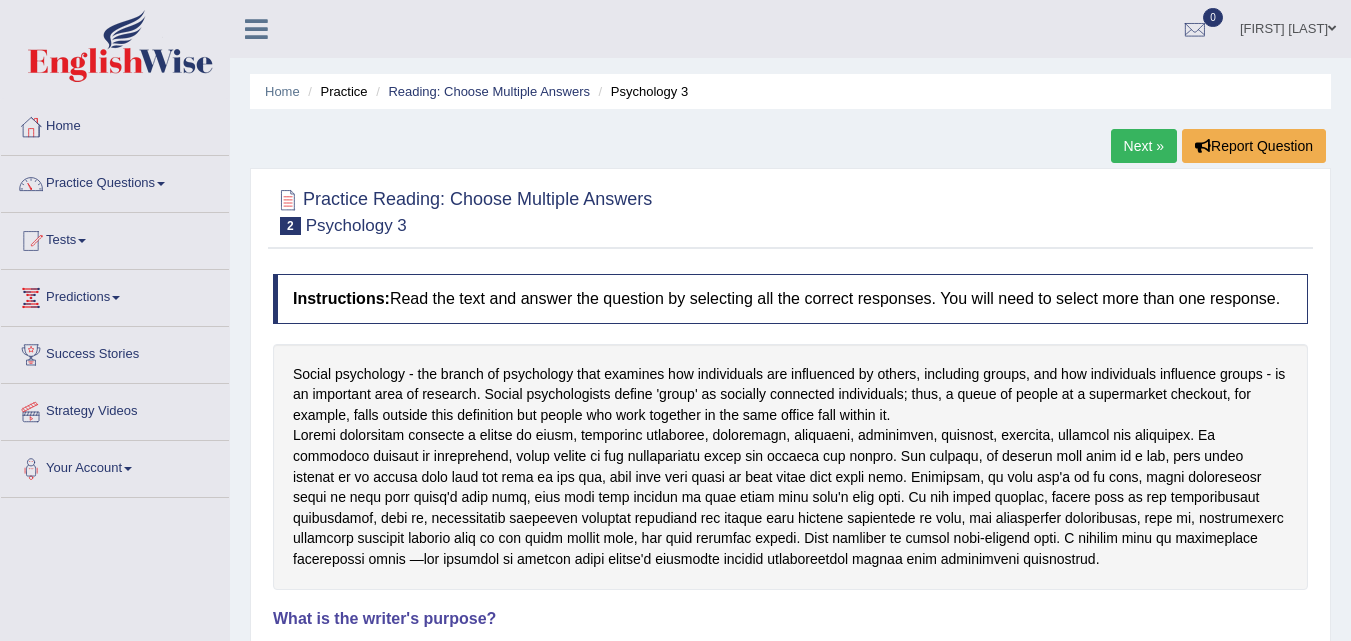 click on "Next »" at bounding box center [1144, 146] 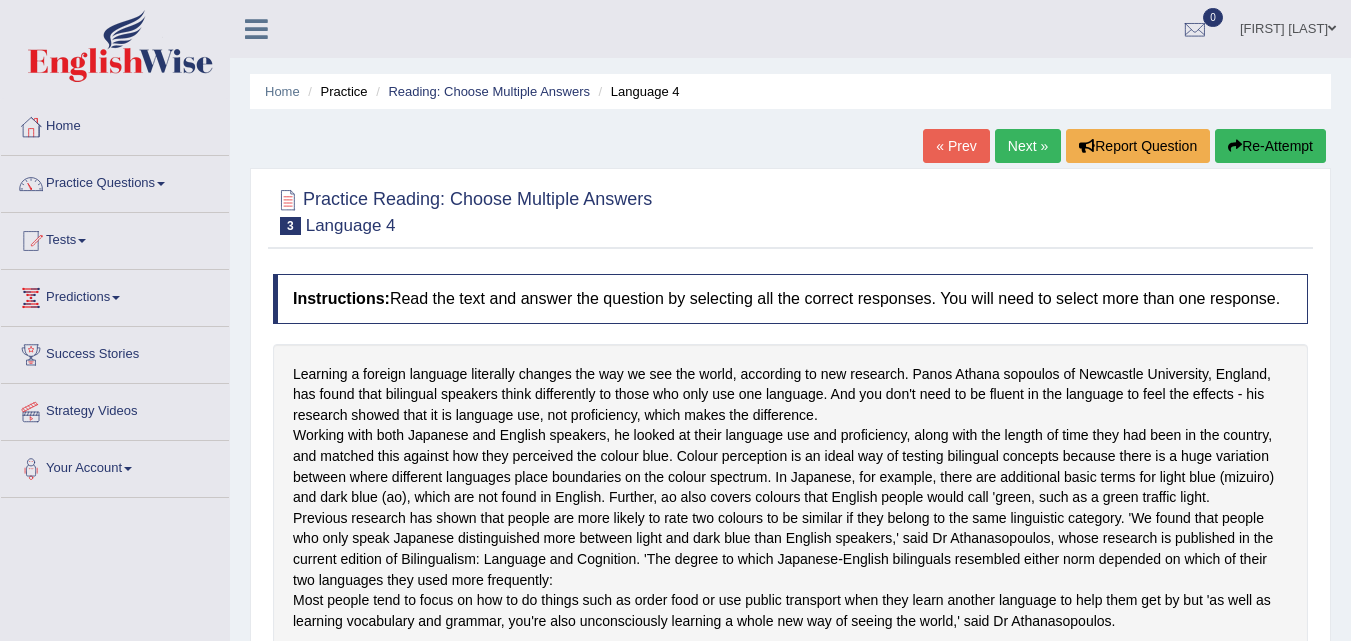 scroll, scrollTop: 0, scrollLeft: 0, axis: both 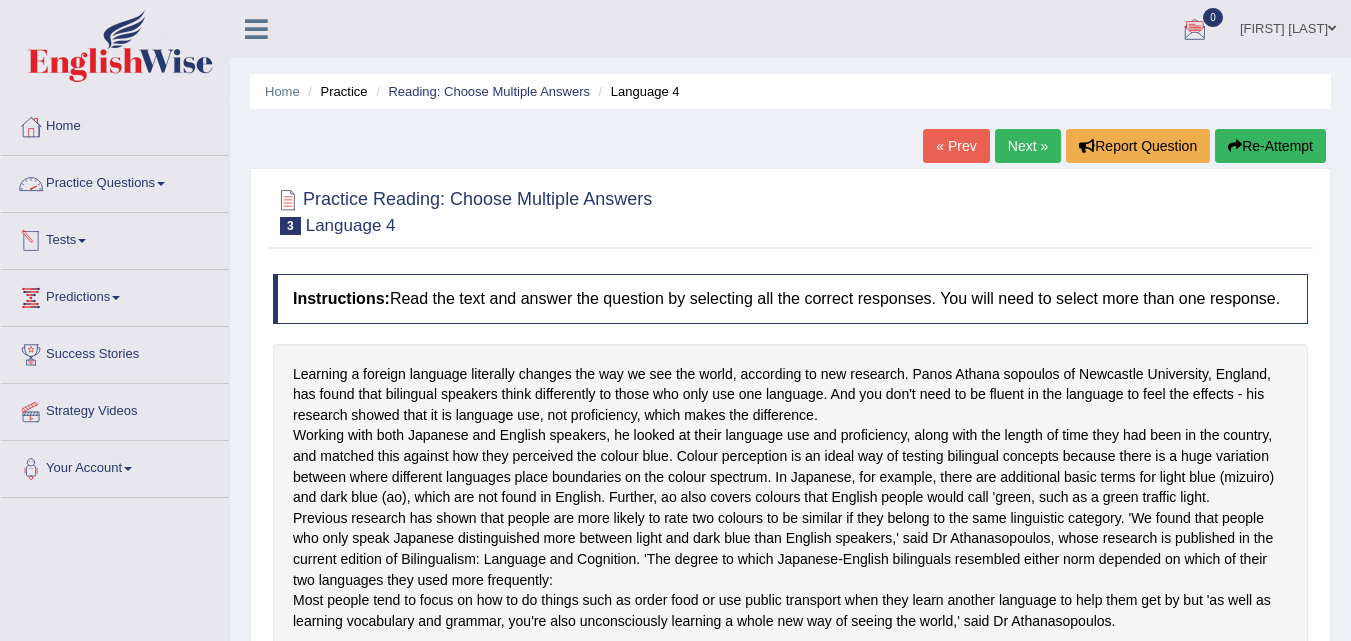 click on "Practice Questions" at bounding box center (115, 181) 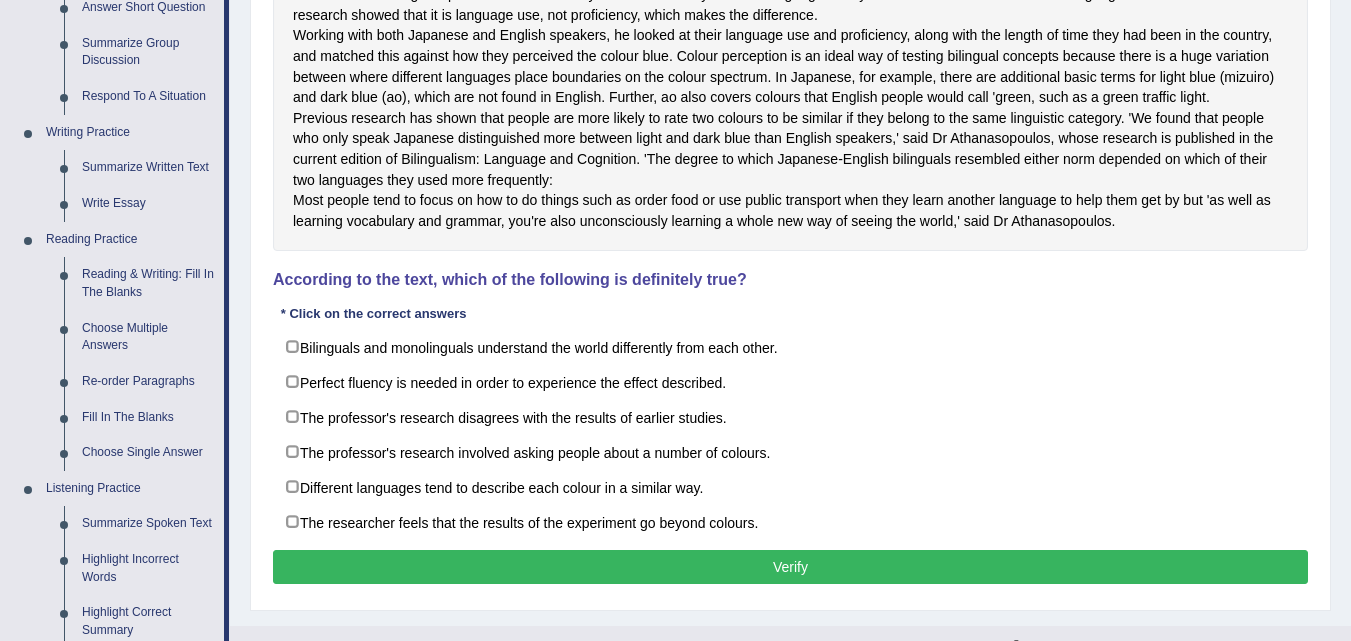 scroll, scrollTop: 500, scrollLeft: 0, axis: vertical 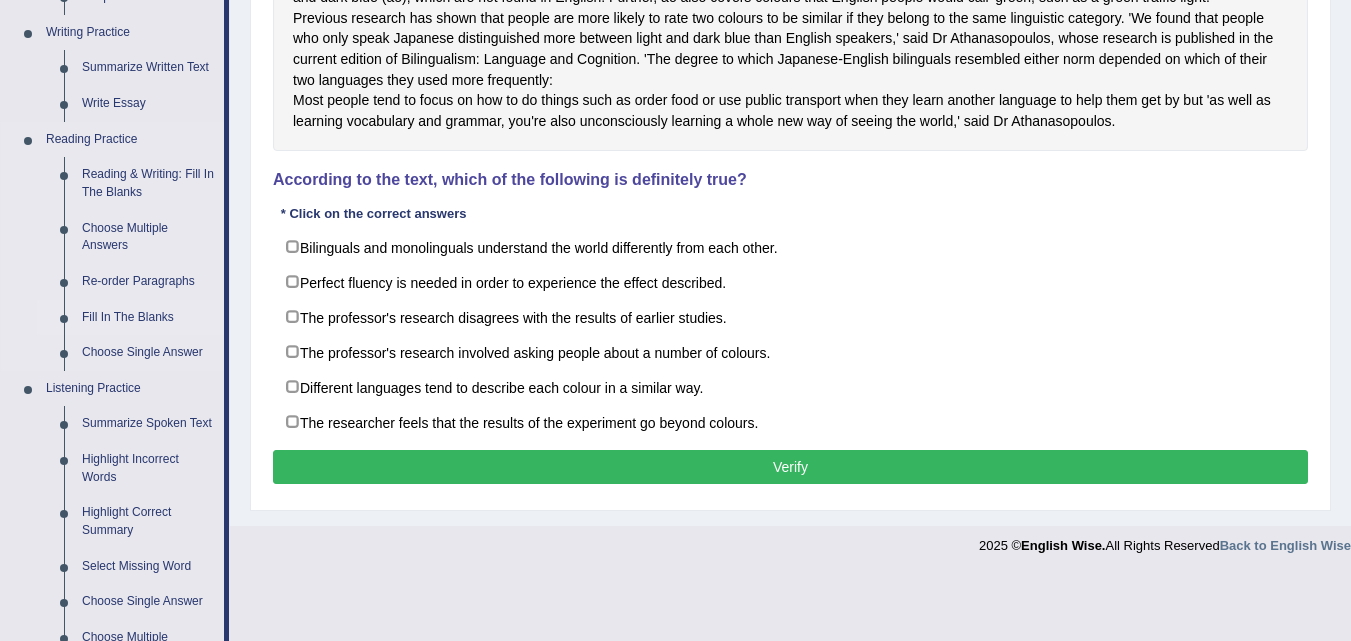 click on "Fill In The Blanks" at bounding box center [148, 318] 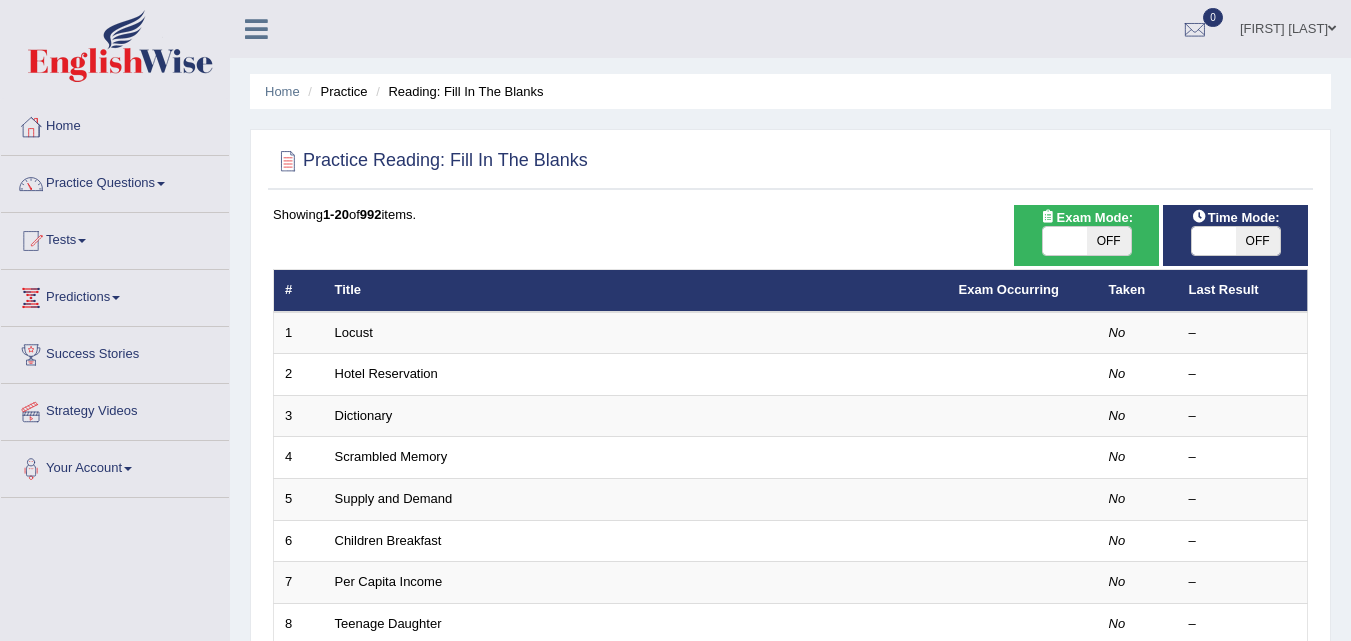 scroll, scrollTop: 0, scrollLeft: 0, axis: both 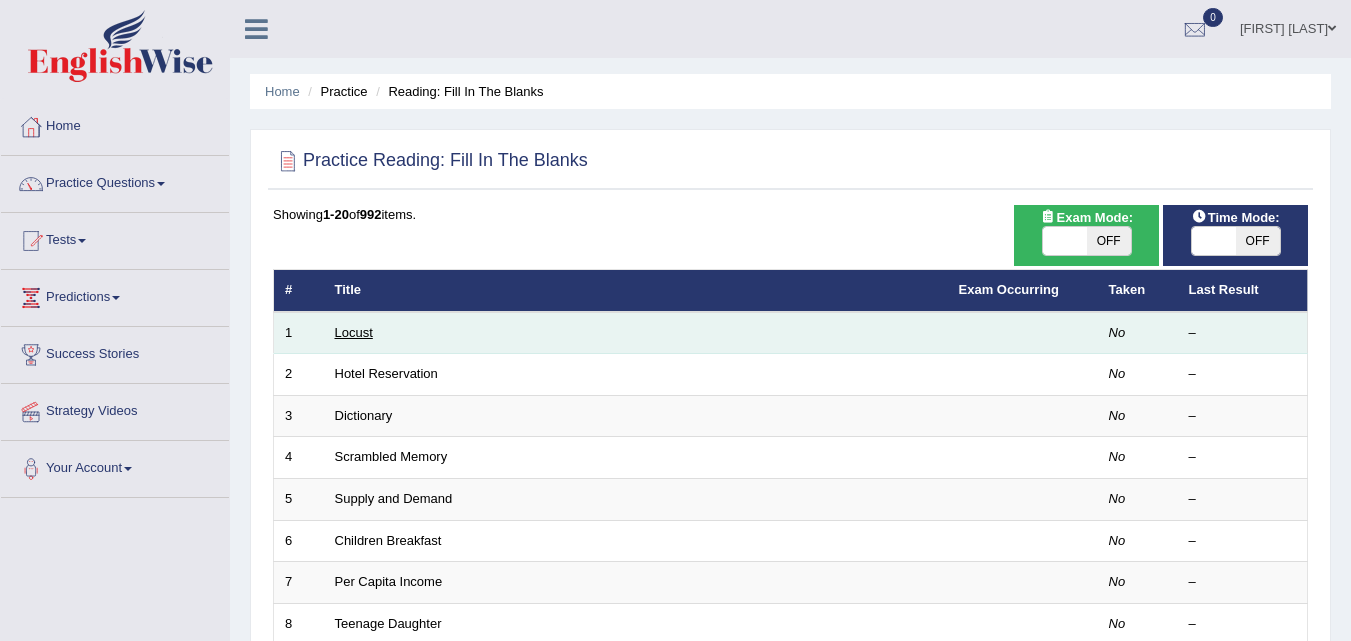 click on "Locust" at bounding box center [354, 332] 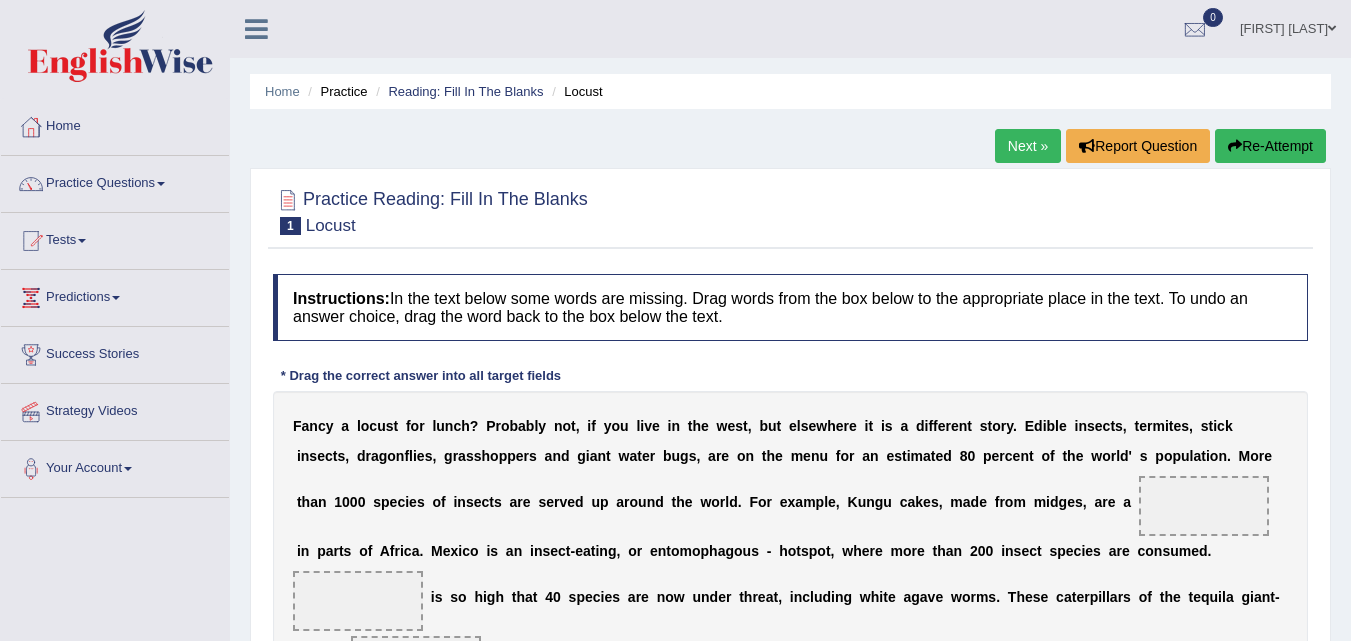 scroll, scrollTop: 0, scrollLeft: 0, axis: both 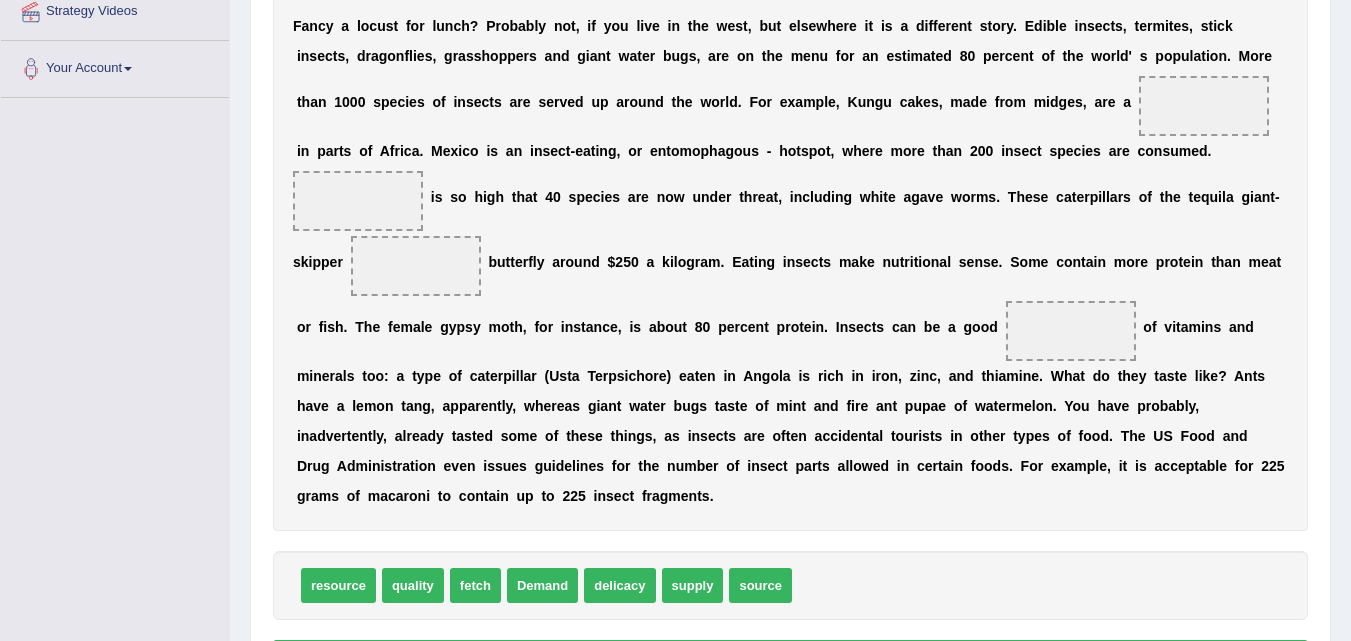 click on "delicacy" at bounding box center [619, 585] 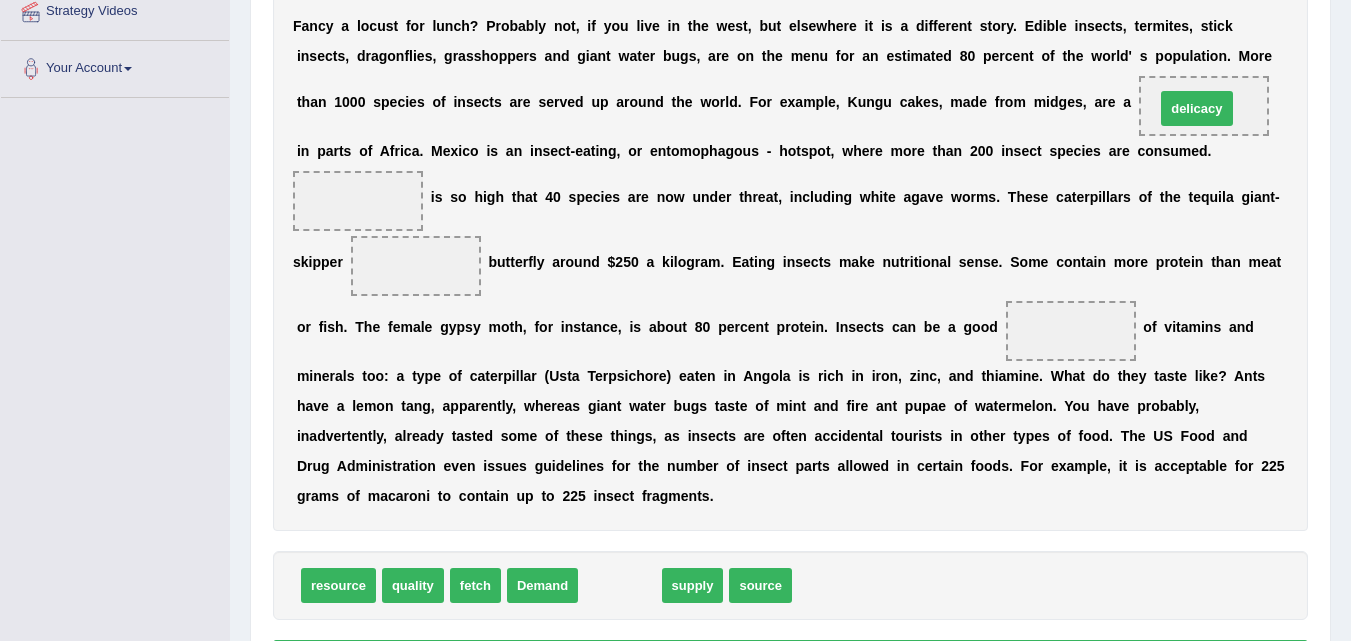 drag, startPoint x: 625, startPoint y: 592, endPoint x: 1202, endPoint y: 115, distance: 748.63745 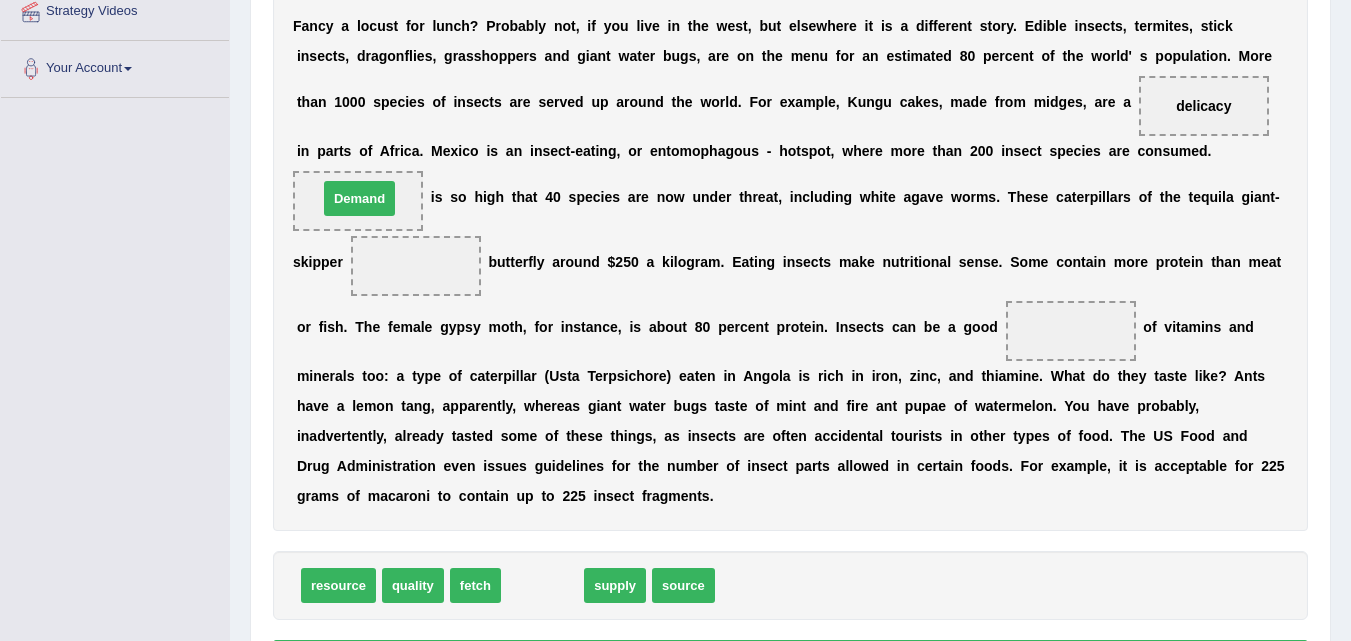 drag, startPoint x: 525, startPoint y: 576, endPoint x: 342, endPoint y: 189, distance: 428.08643 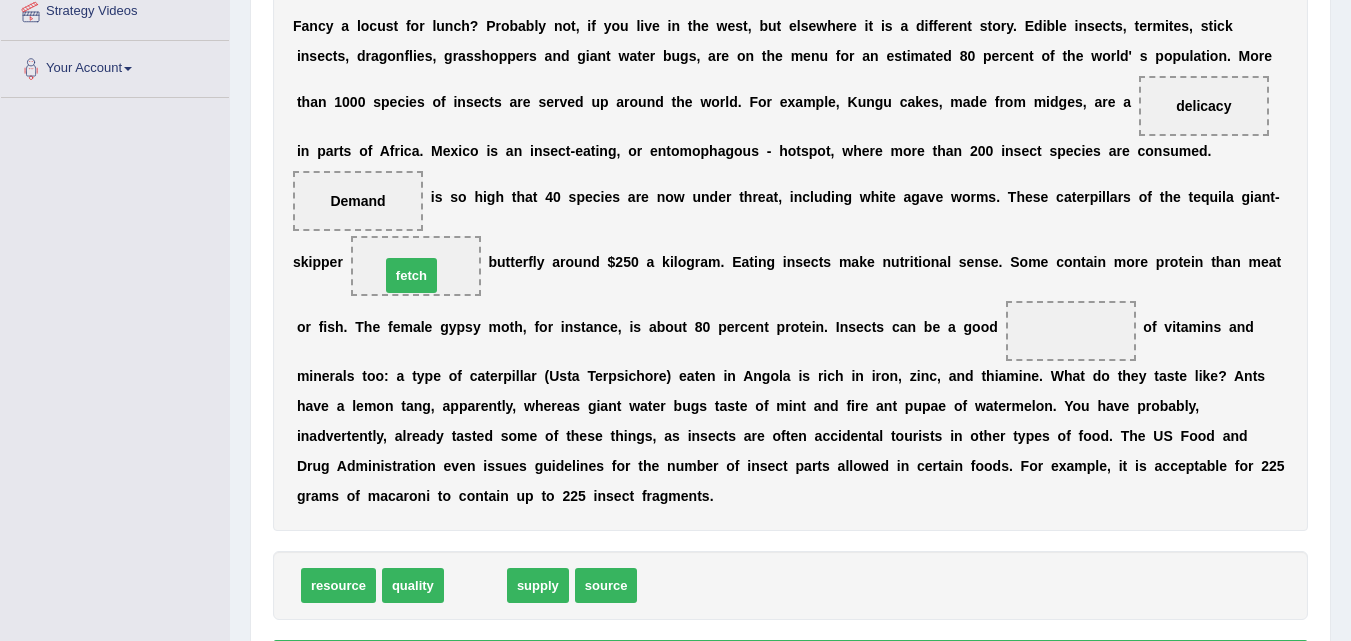 drag, startPoint x: 488, startPoint y: 594, endPoint x: 424, endPoint y: 284, distance: 316.5375 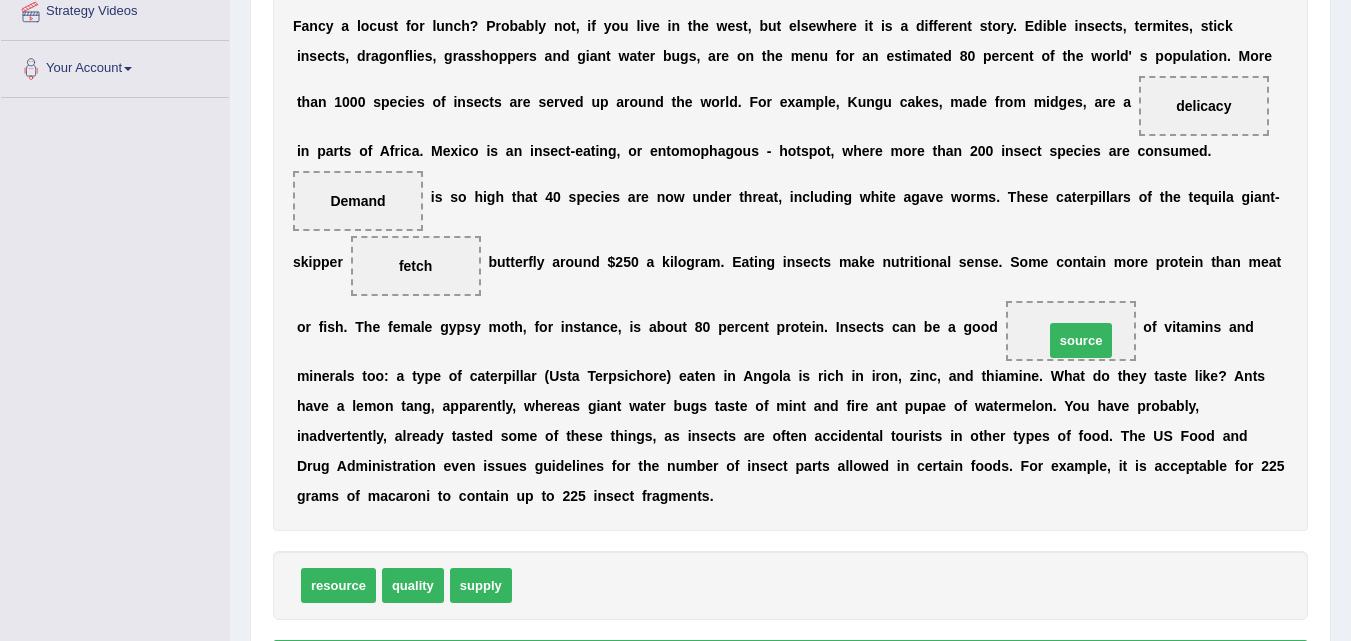 drag, startPoint x: 534, startPoint y: 596, endPoint x: 1066, endPoint y: 351, distance: 585.70386 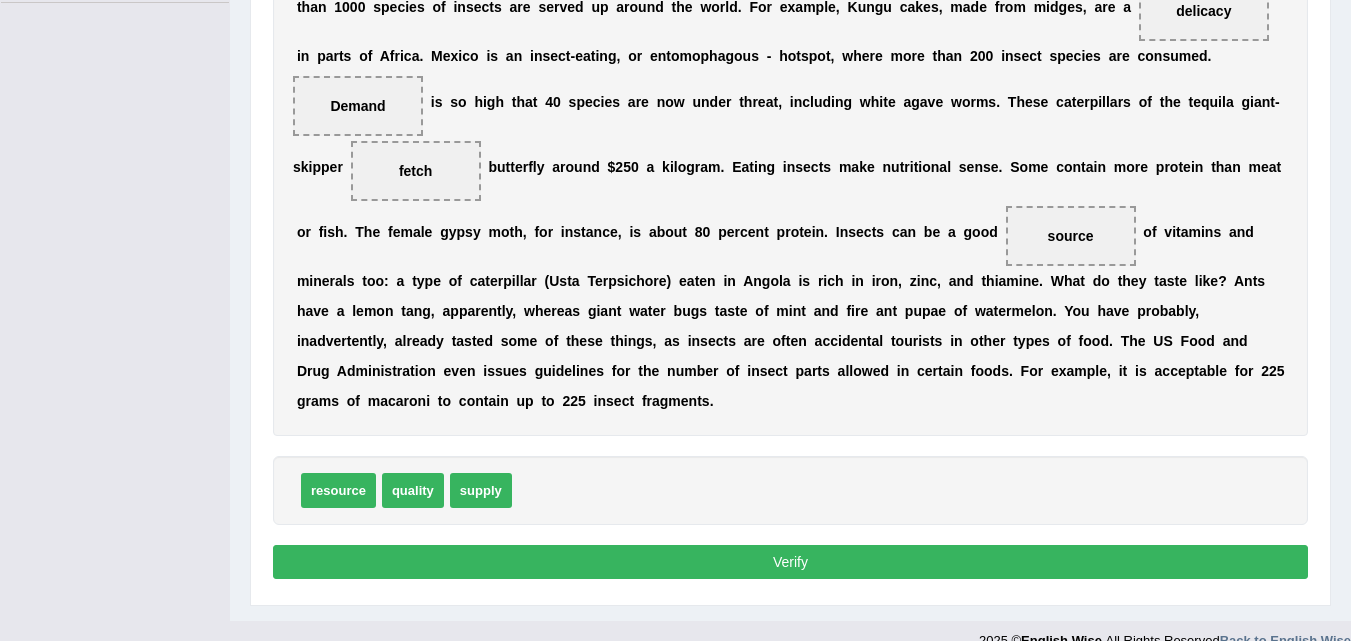 scroll, scrollTop: 500, scrollLeft: 0, axis: vertical 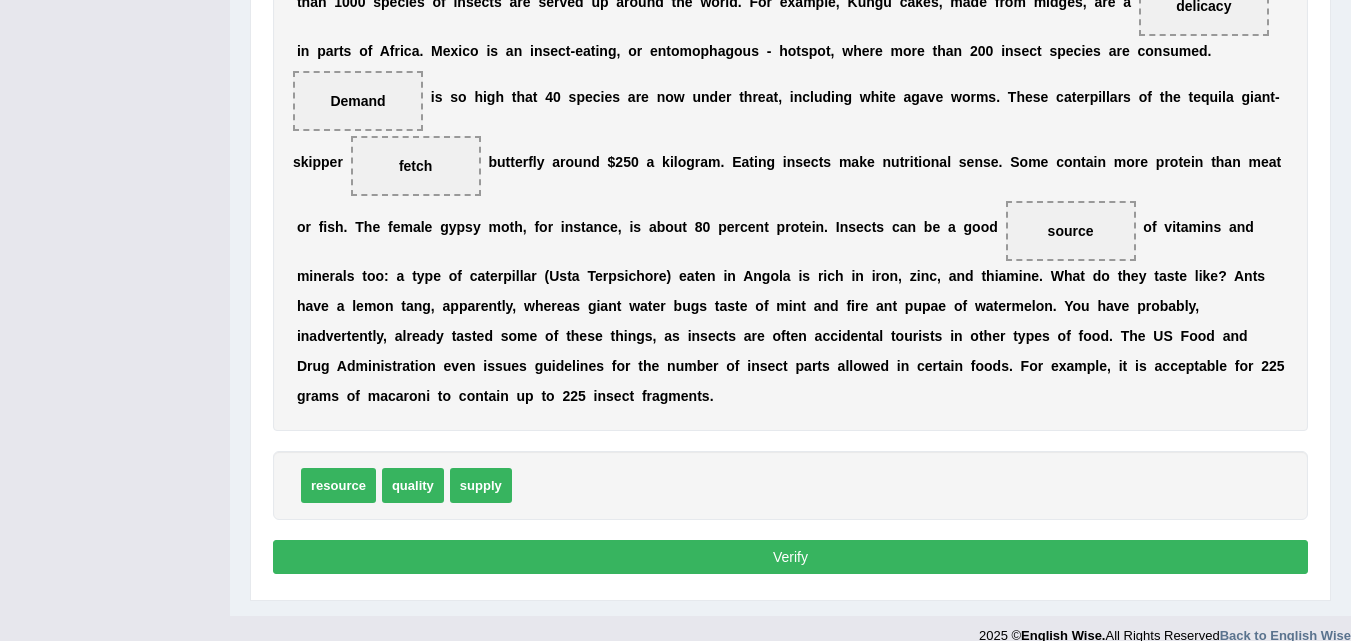 click on "Verify" at bounding box center (790, 557) 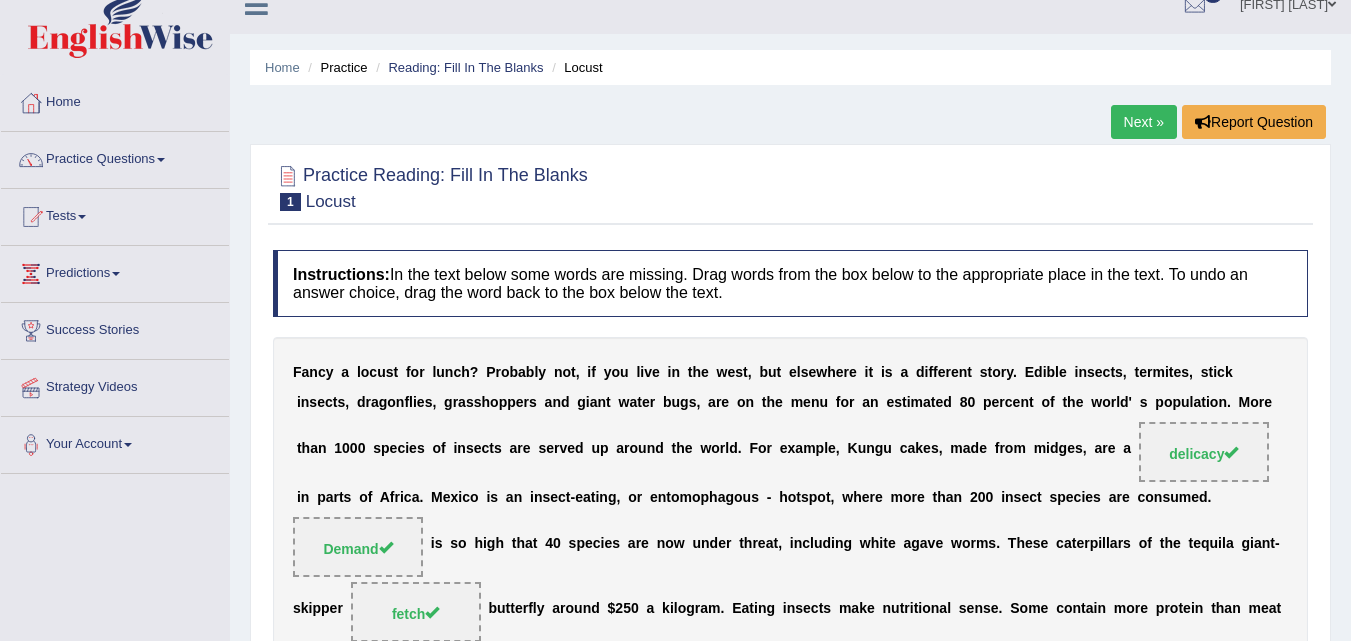 scroll, scrollTop: 23, scrollLeft: 0, axis: vertical 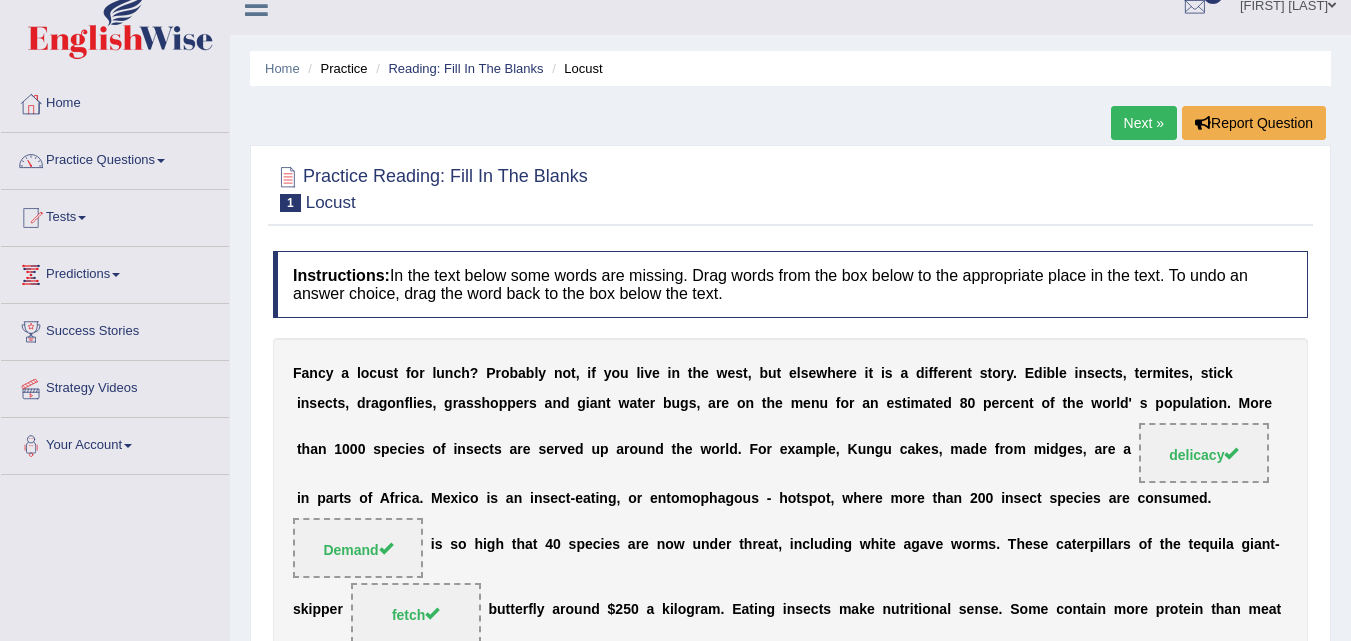 click on "Next »" at bounding box center (1144, 123) 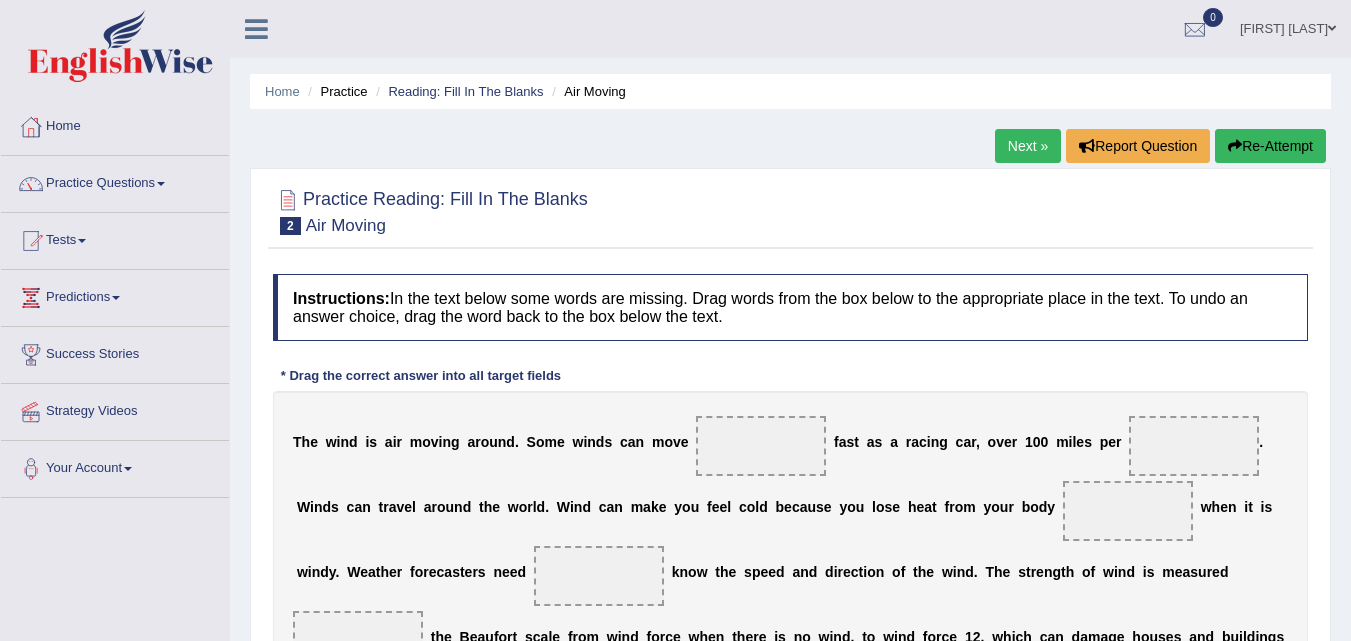 scroll, scrollTop: 315, scrollLeft: 0, axis: vertical 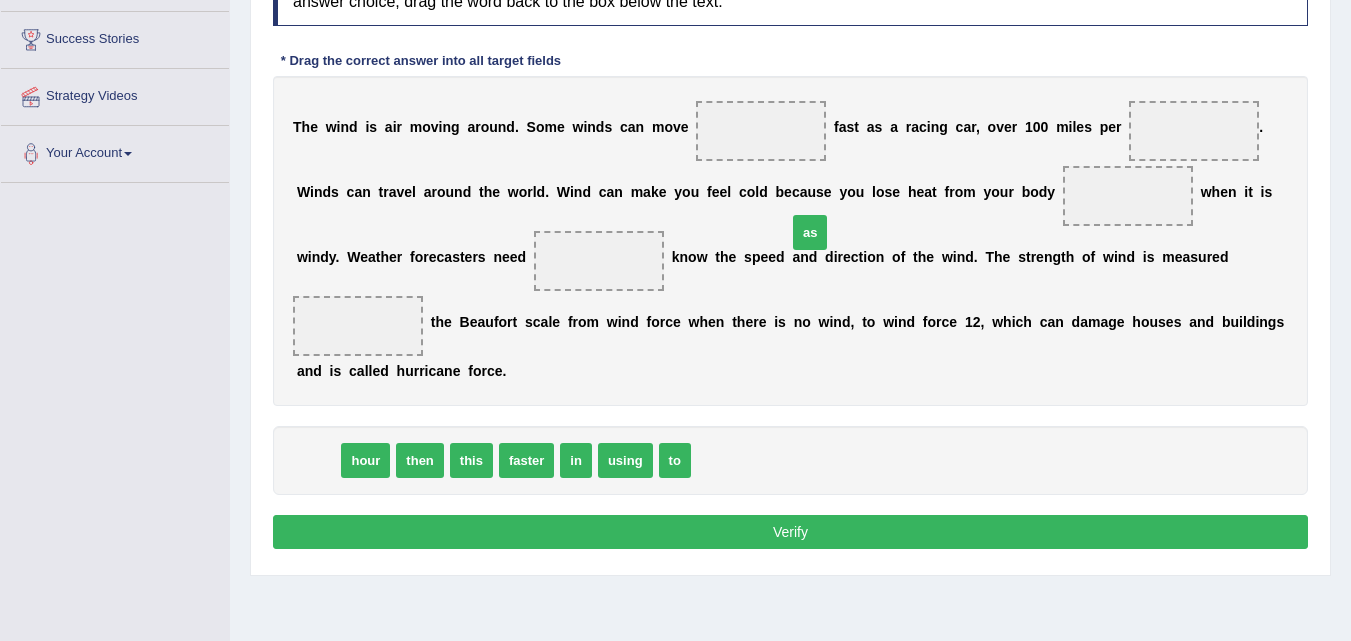 drag, startPoint x: 325, startPoint y: 470, endPoint x: 810, endPoint y: 217, distance: 547.0228 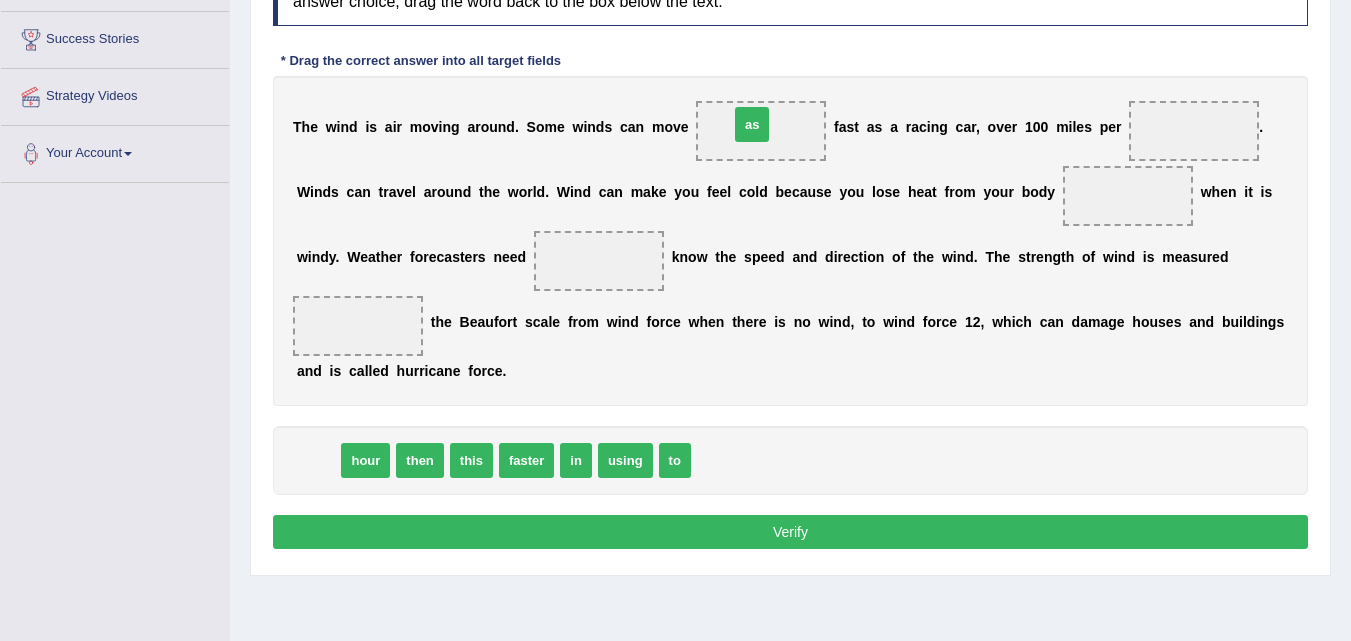 drag, startPoint x: 316, startPoint y: 457, endPoint x: 750, endPoint y: 121, distance: 548.86426 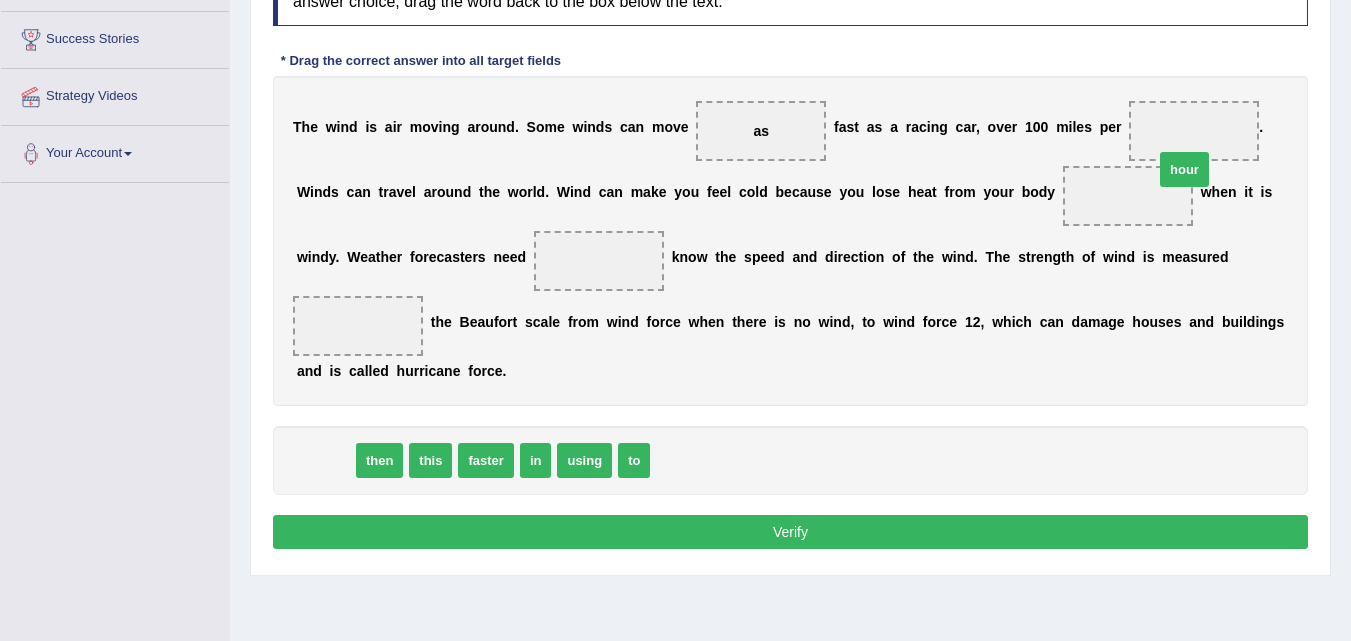 drag, startPoint x: 325, startPoint y: 457, endPoint x: 1184, endPoint y: 166, distance: 906.952 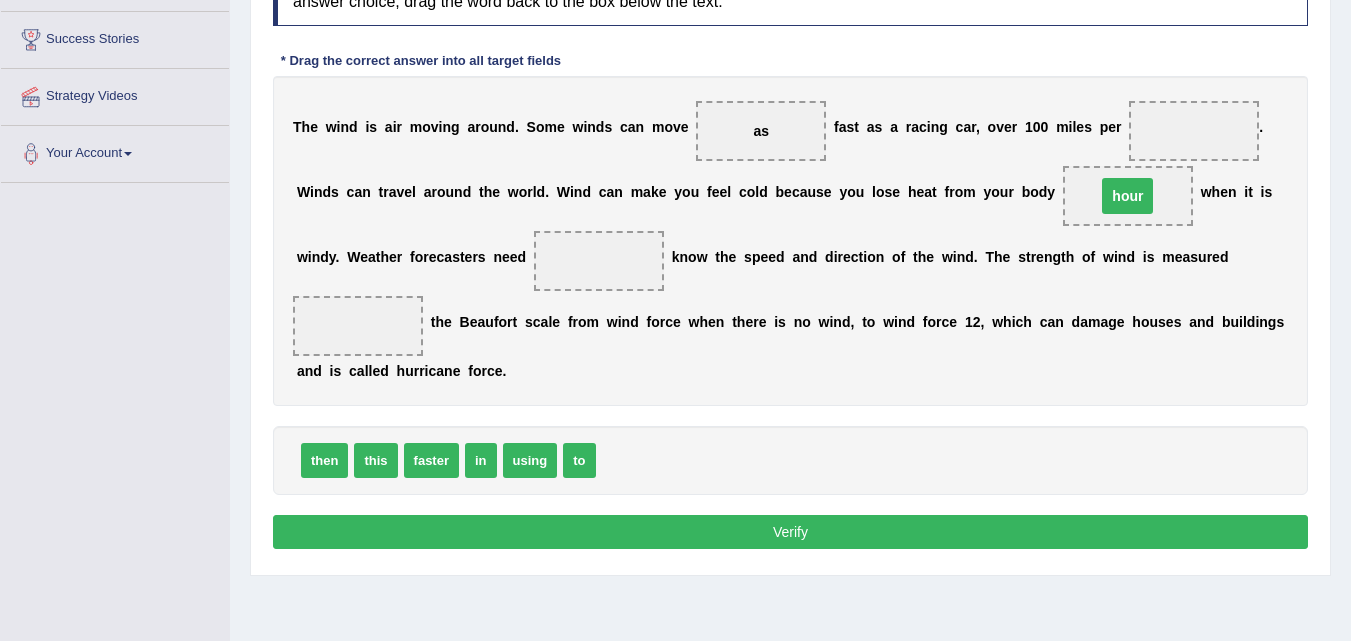 drag, startPoint x: 1184, startPoint y: 166, endPoint x: 1187, endPoint y: 140, distance: 26.172504 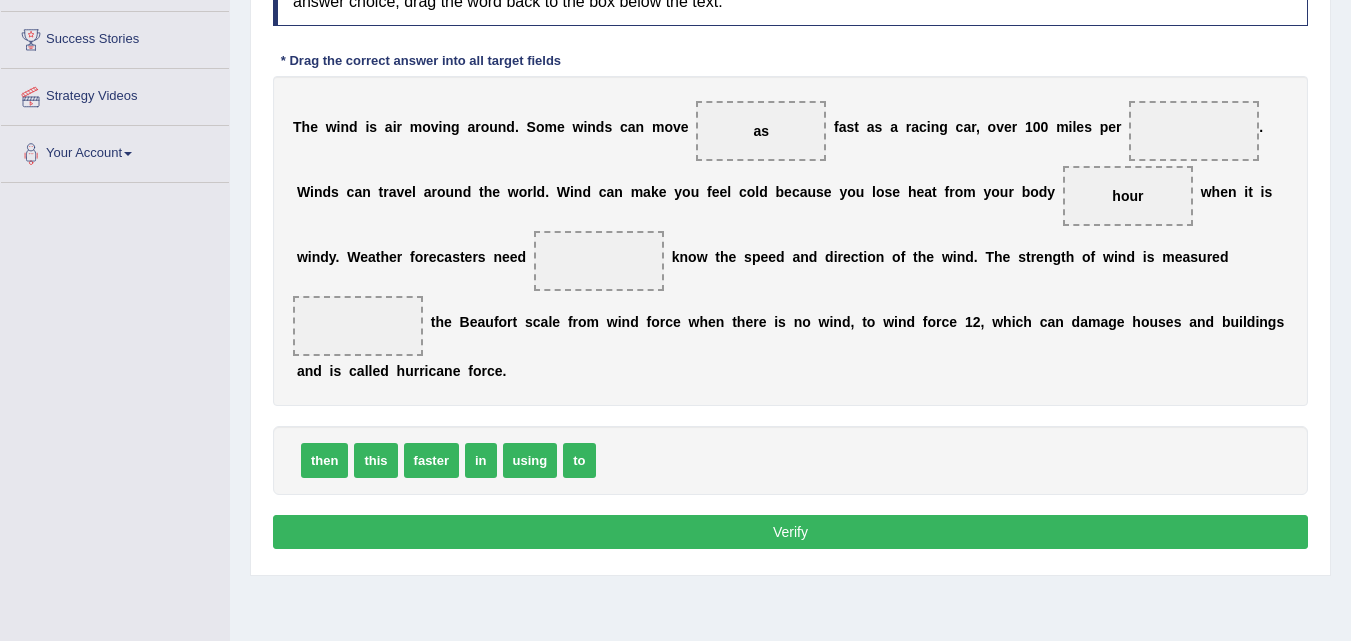 drag, startPoint x: 1127, startPoint y: 210, endPoint x: 1136, endPoint y: 148, distance: 62.649822 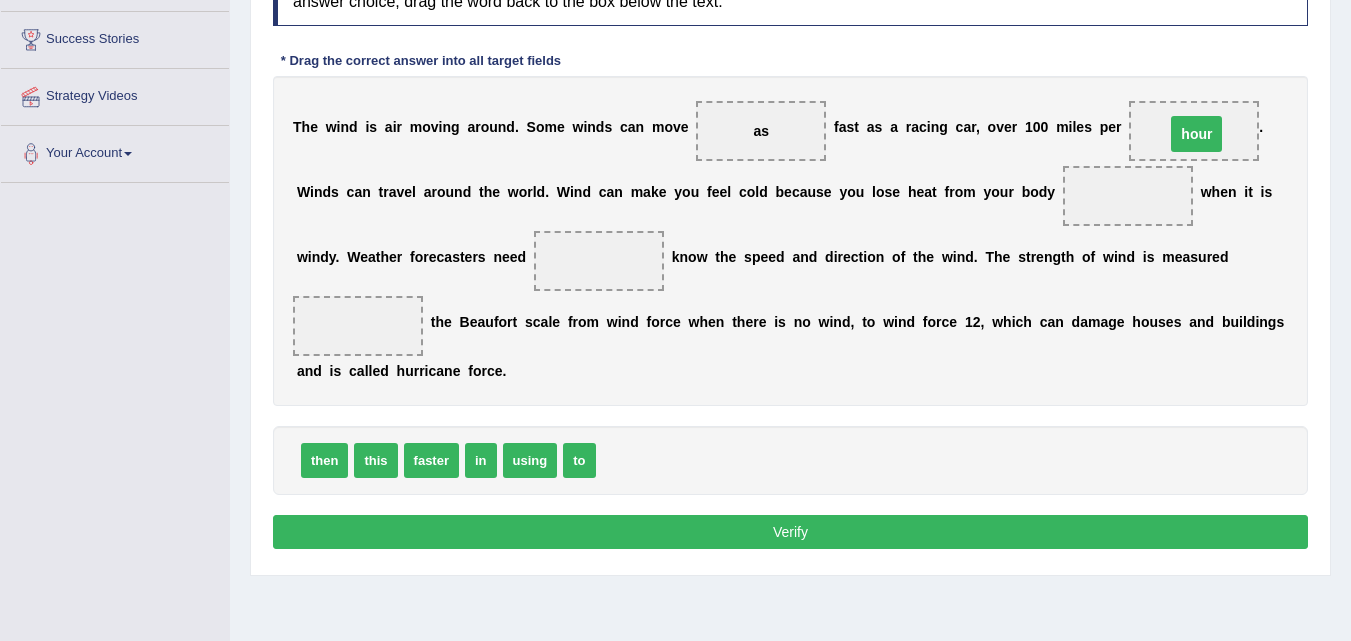 drag, startPoint x: 1123, startPoint y: 193, endPoint x: 1192, endPoint y: 131, distance: 92.76314 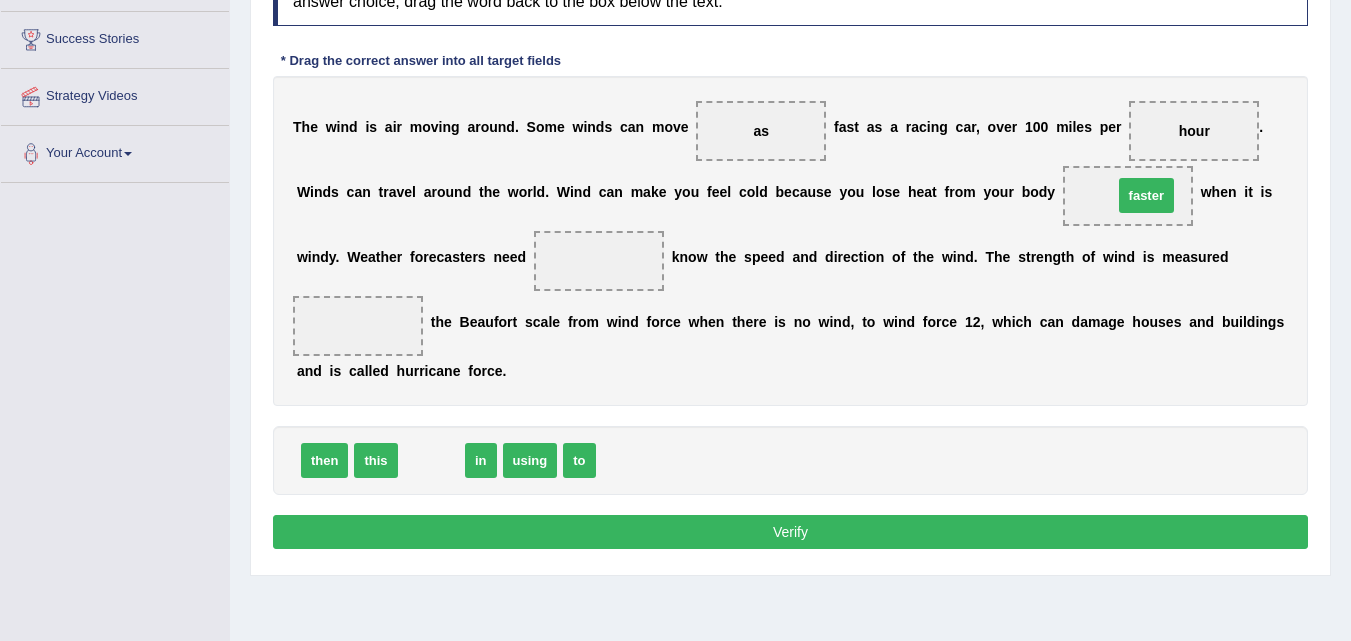 drag, startPoint x: 436, startPoint y: 458, endPoint x: 1151, endPoint y: 195, distance: 761.83594 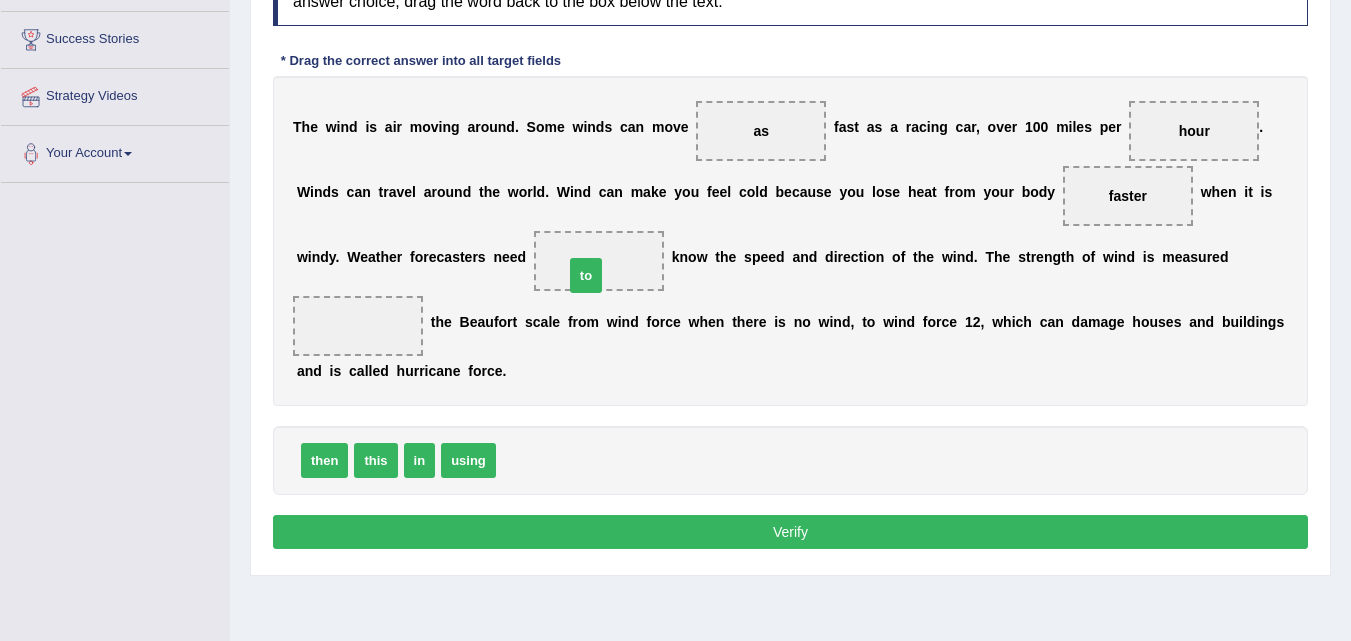 drag, startPoint x: 508, startPoint y: 455, endPoint x: 576, endPoint y: 270, distance: 197.1015 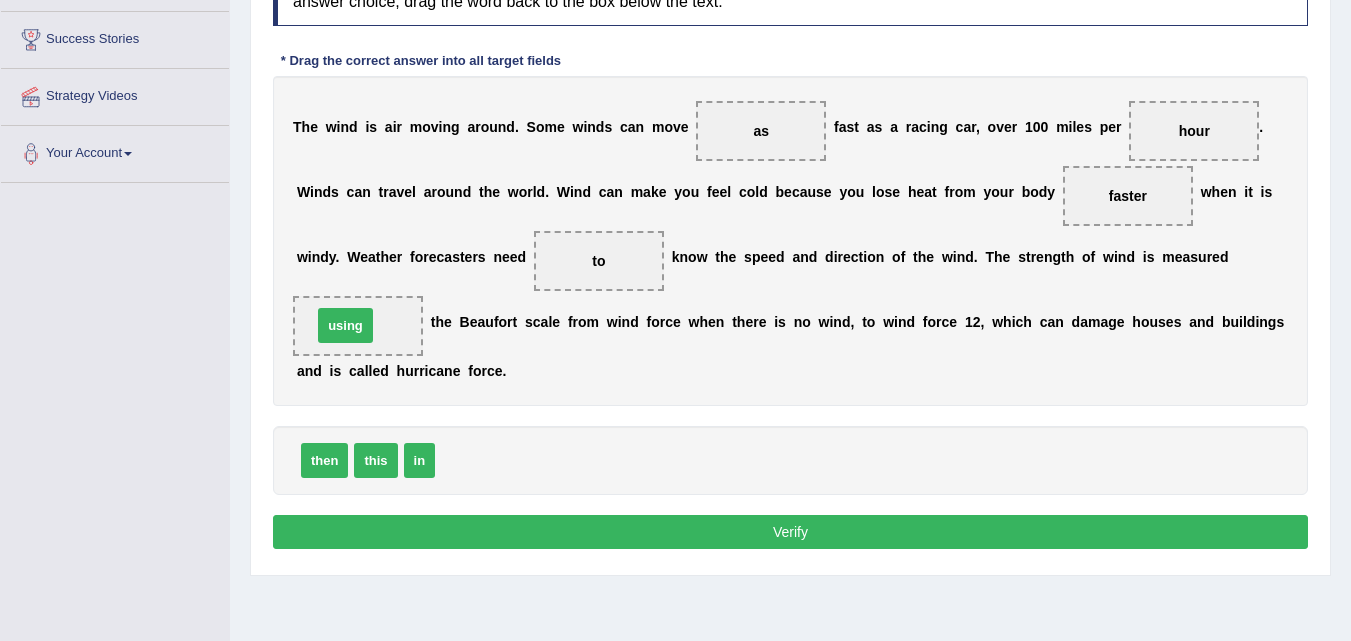 drag, startPoint x: 461, startPoint y: 447, endPoint x: 338, endPoint y: 312, distance: 182.63077 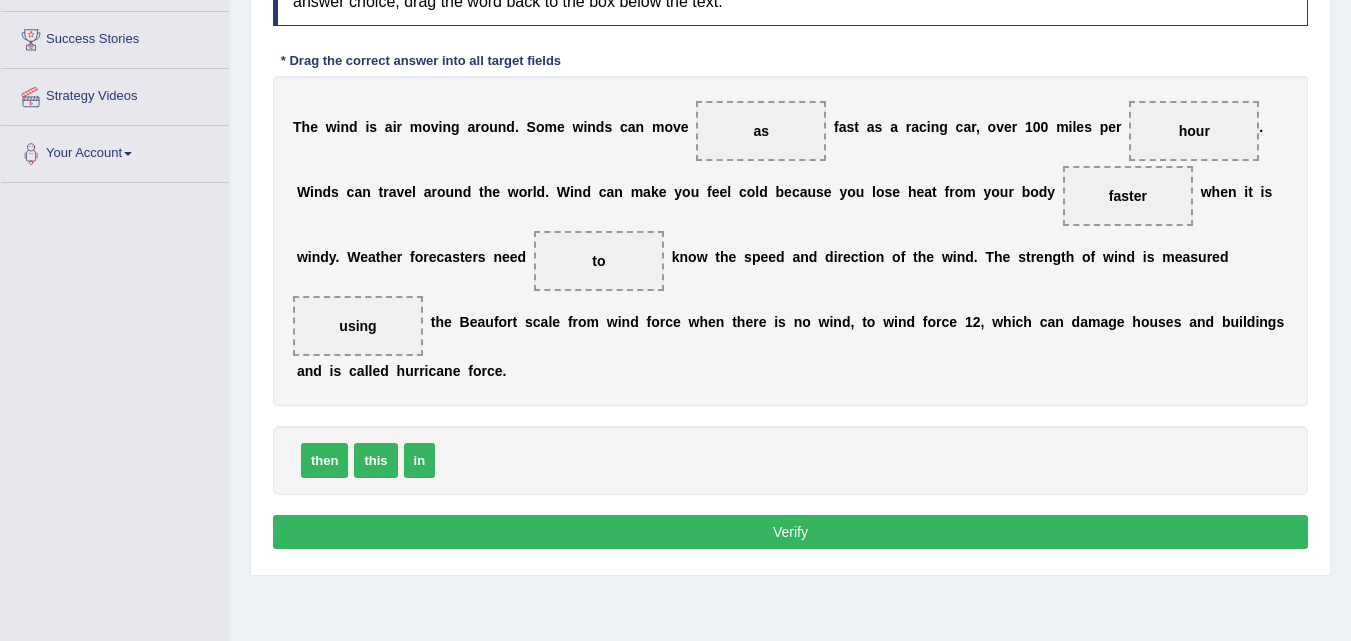 click on "Verify" at bounding box center (790, 532) 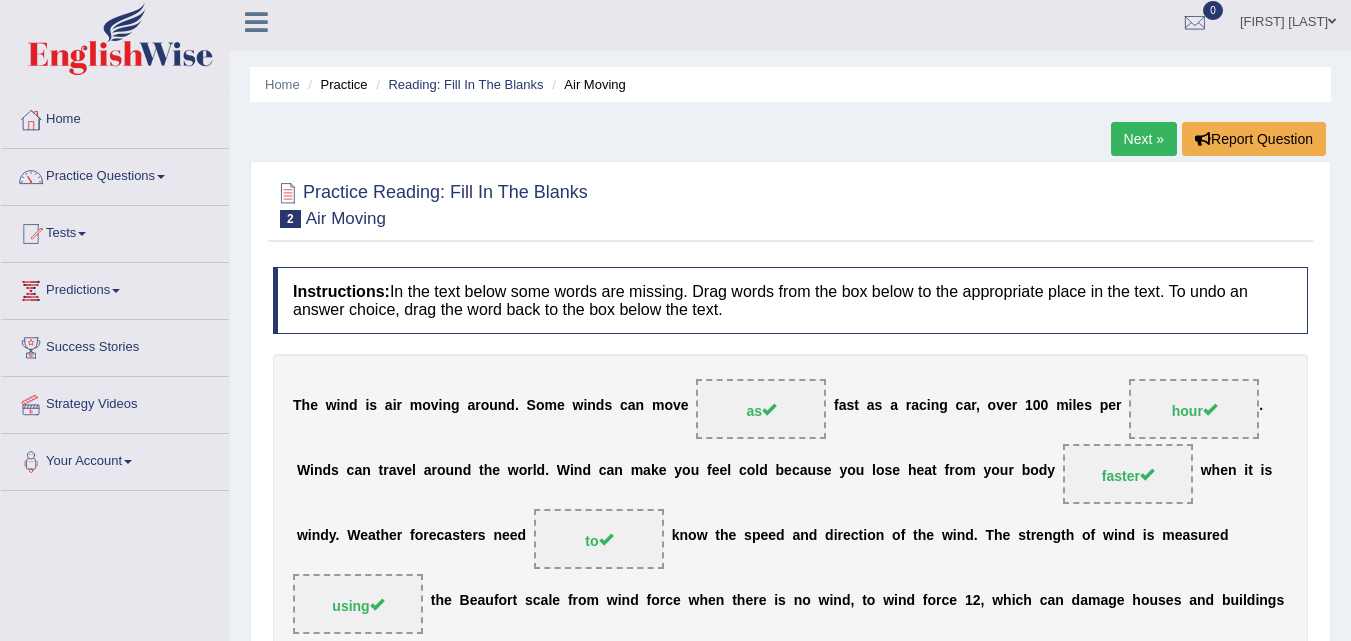 scroll, scrollTop: 0, scrollLeft: 0, axis: both 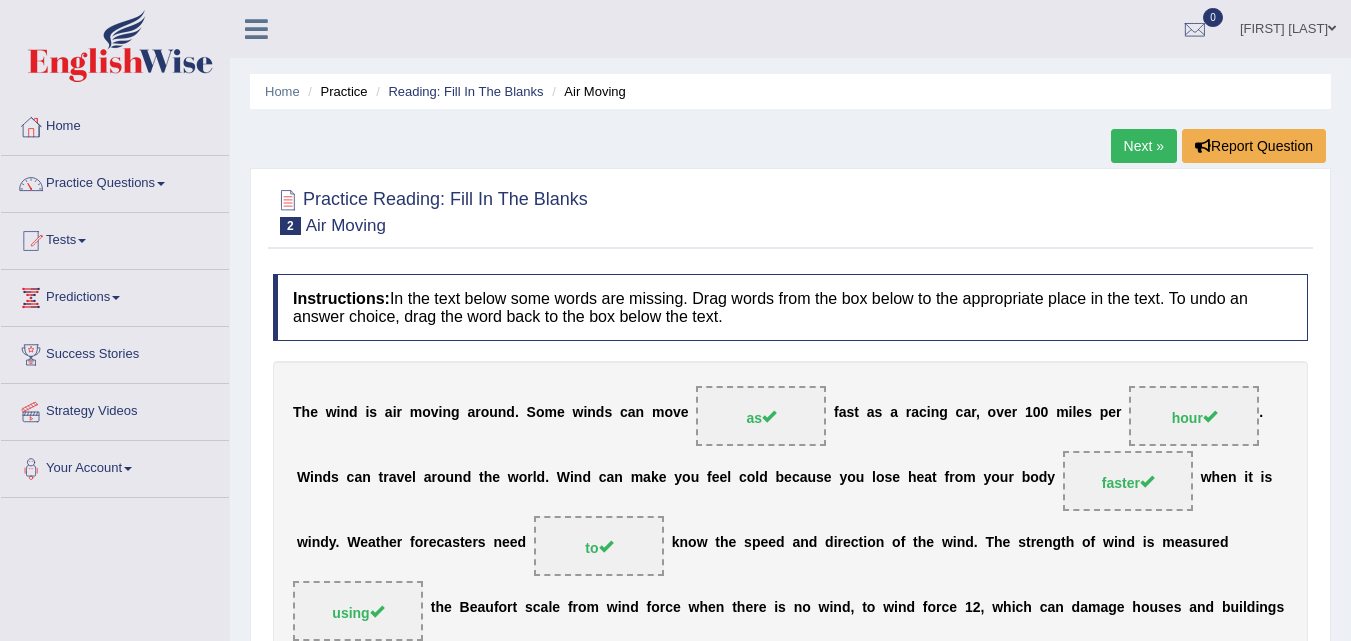click on "Next »" at bounding box center (1144, 146) 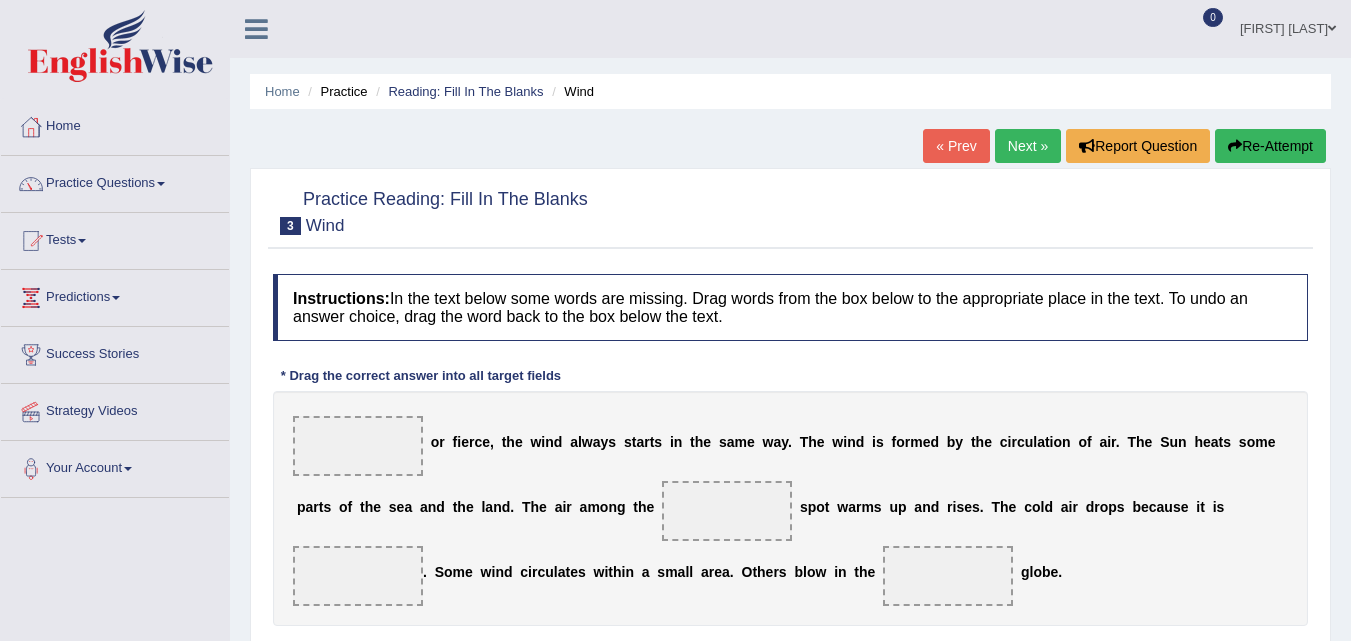 scroll, scrollTop: 200, scrollLeft: 0, axis: vertical 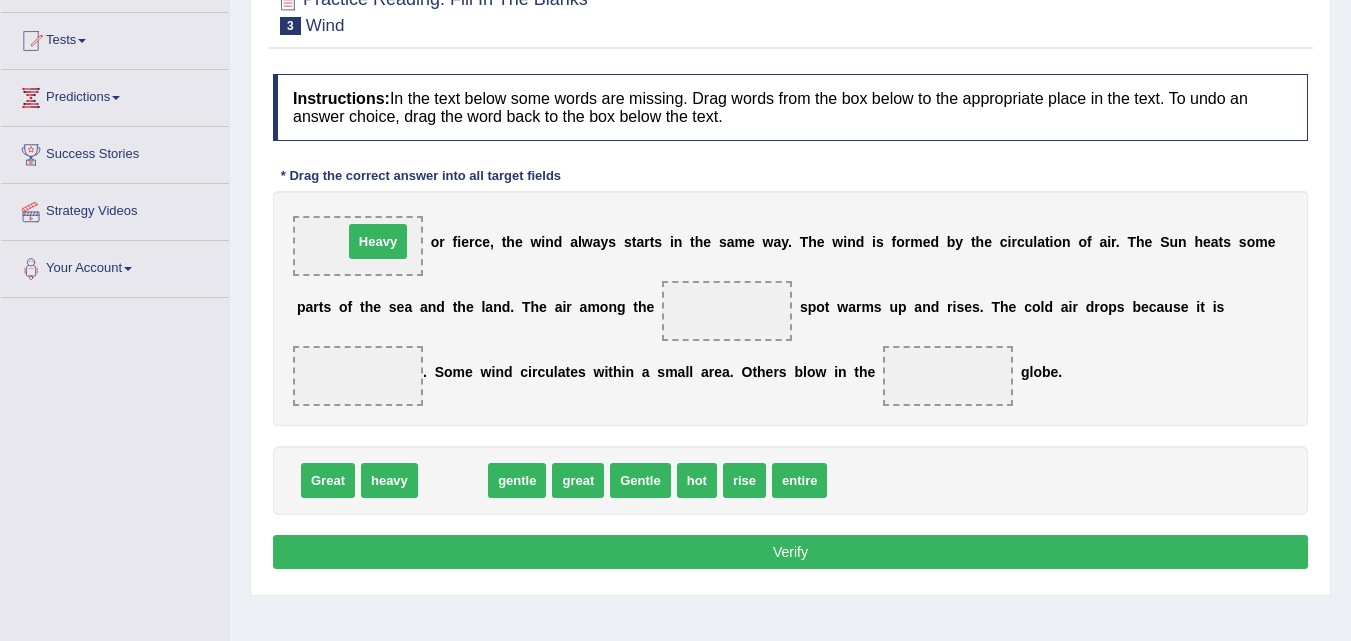 drag, startPoint x: 457, startPoint y: 467, endPoint x: 382, endPoint y: 228, distance: 250.49152 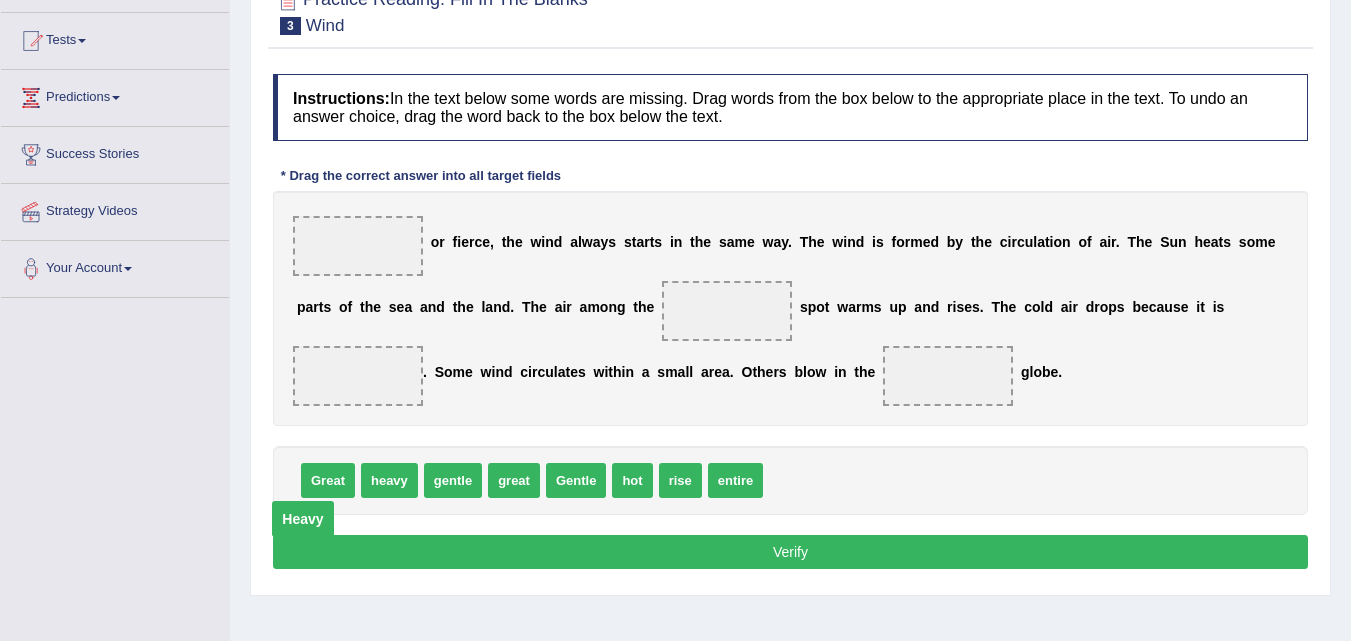 drag, startPoint x: 374, startPoint y: 244, endPoint x: 319, endPoint y: 517, distance: 278.4852 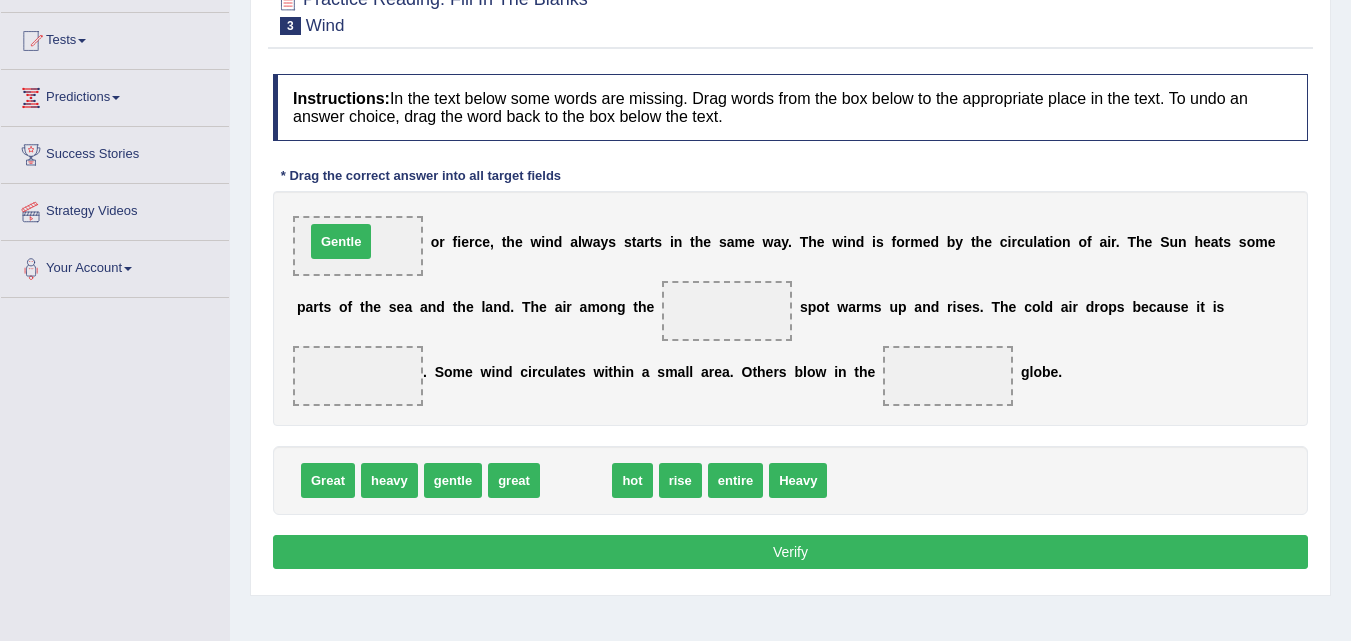 drag, startPoint x: 571, startPoint y: 472, endPoint x: 336, endPoint y: 233, distance: 335.18054 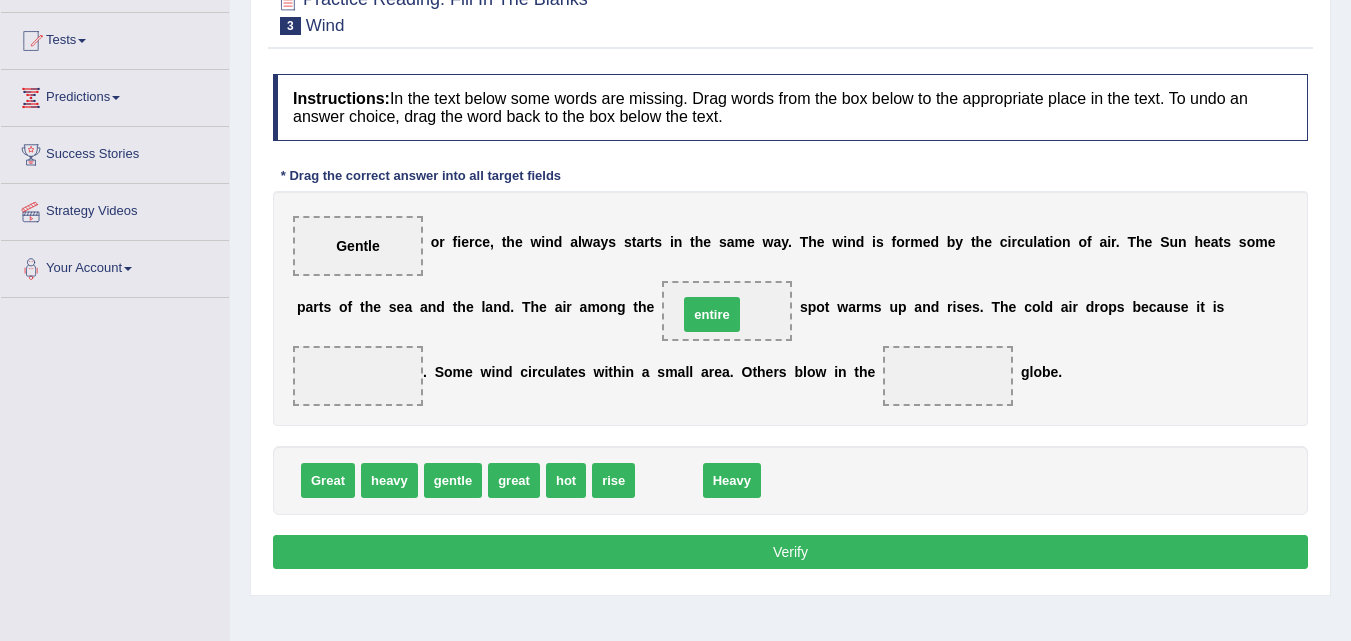 drag, startPoint x: 648, startPoint y: 469, endPoint x: 691, endPoint y: 303, distance: 171.47887 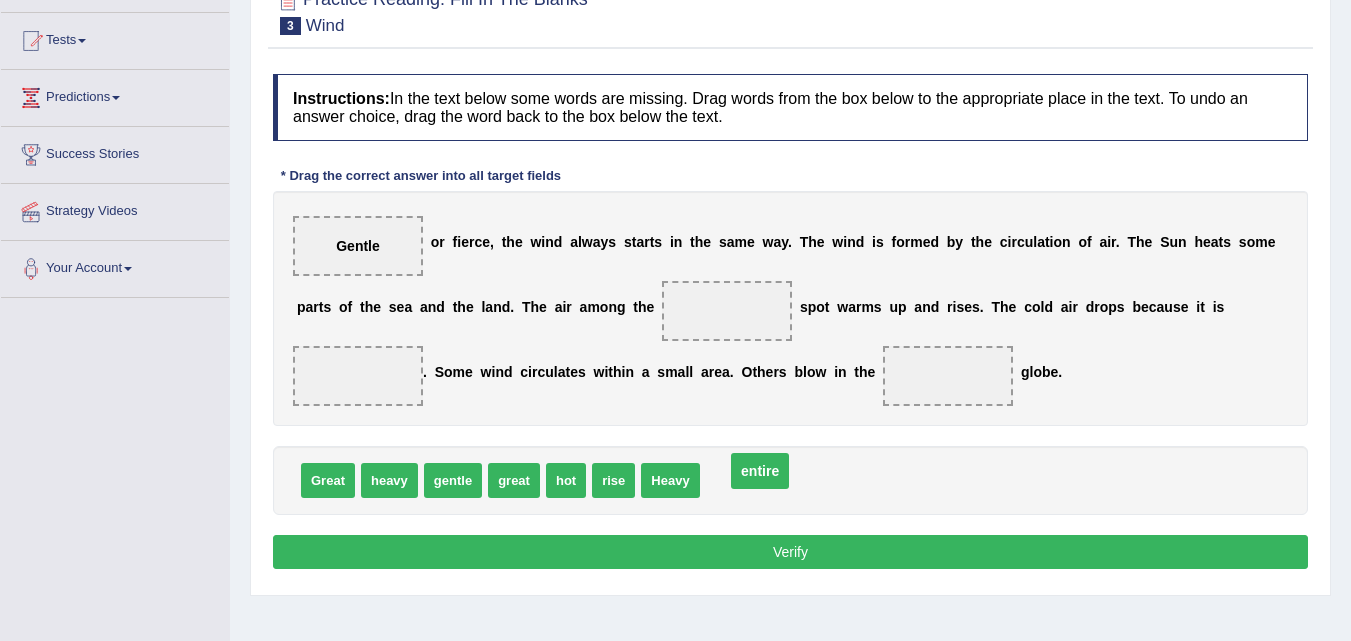 drag, startPoint x: 730, startPoint y: 306, endPoint x: 763, endPoint y: 475, distance: 172.19176 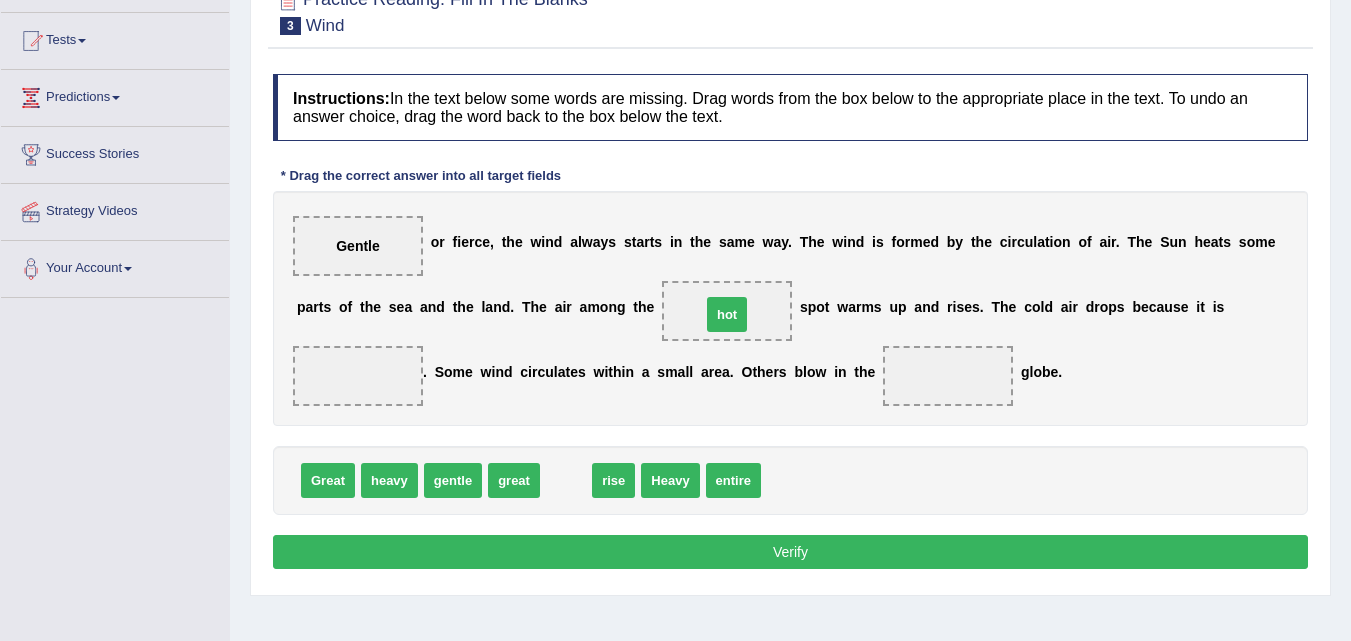 drag, startPoint x: 560, startPoint y: 485, endPoint x: 721, endPoint y: 319, distance: 231.25095 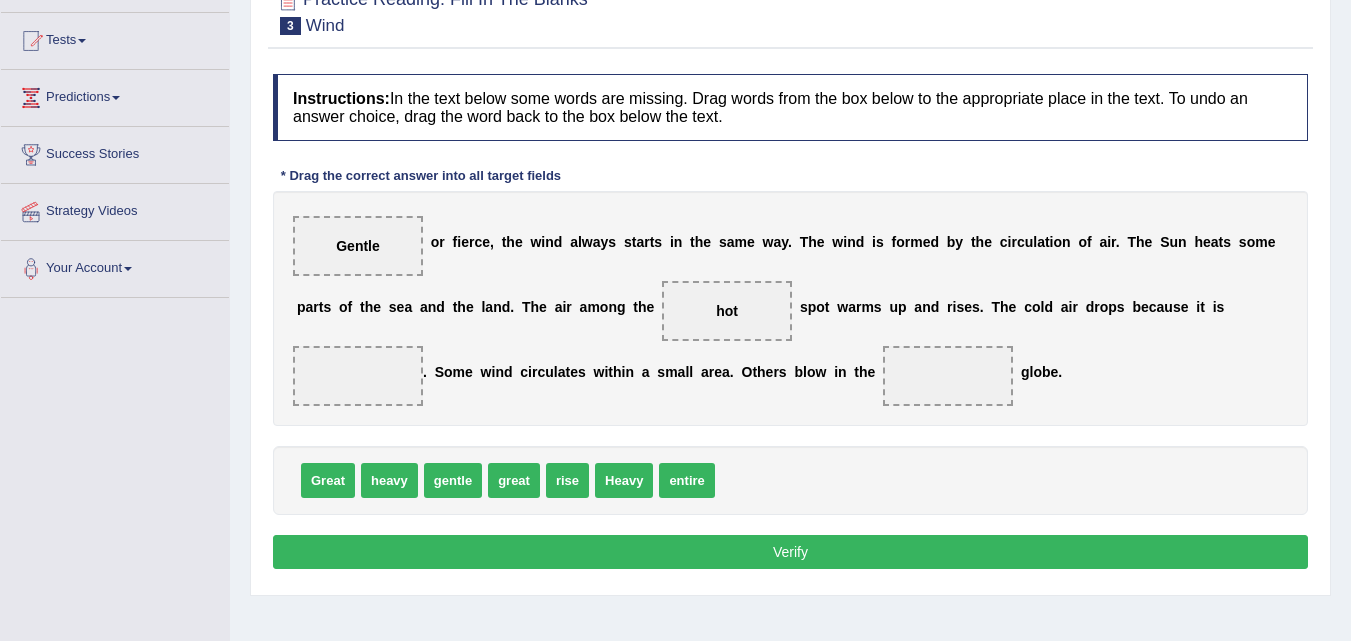 click on "Instructions:  In the text below some words are missing. Drag words from the box below to the appropriate place in the text. To undo an answer choice, drag the word back to the box below the text.
* Drag the correct answer into all target fields Gentle    o r    f i e r c e ,    t h e    w i n d    a l w a y s    s t a r t s    i n    t h e    s a m e    w a y .    T h e    w i n d    i s    f o r m e d    b y    t h e    c i r c u l a t i o n    o f    a i r .    T h e    S u n    h e a t s    s o m e    p a r t s    o f    t h e    s e a    a n d    t h e    l a n d .    T h e    a i r    a m o n g    t h e    hot    s p o t    w a r m s    u p    a n d    r i s e s .    T h e    c o l d    a i r    d r o p s    b e c a u s e    i t    i s    .    S o m e    w i n d    c i r c u l a t e s    w i t h i n    a    s m a l l    a r e a .    O t h e r s    b l o w    i n    t h e       g l o b e . Great heavy gentle great rise Heavy   ×" at bounding box center (790, 324) 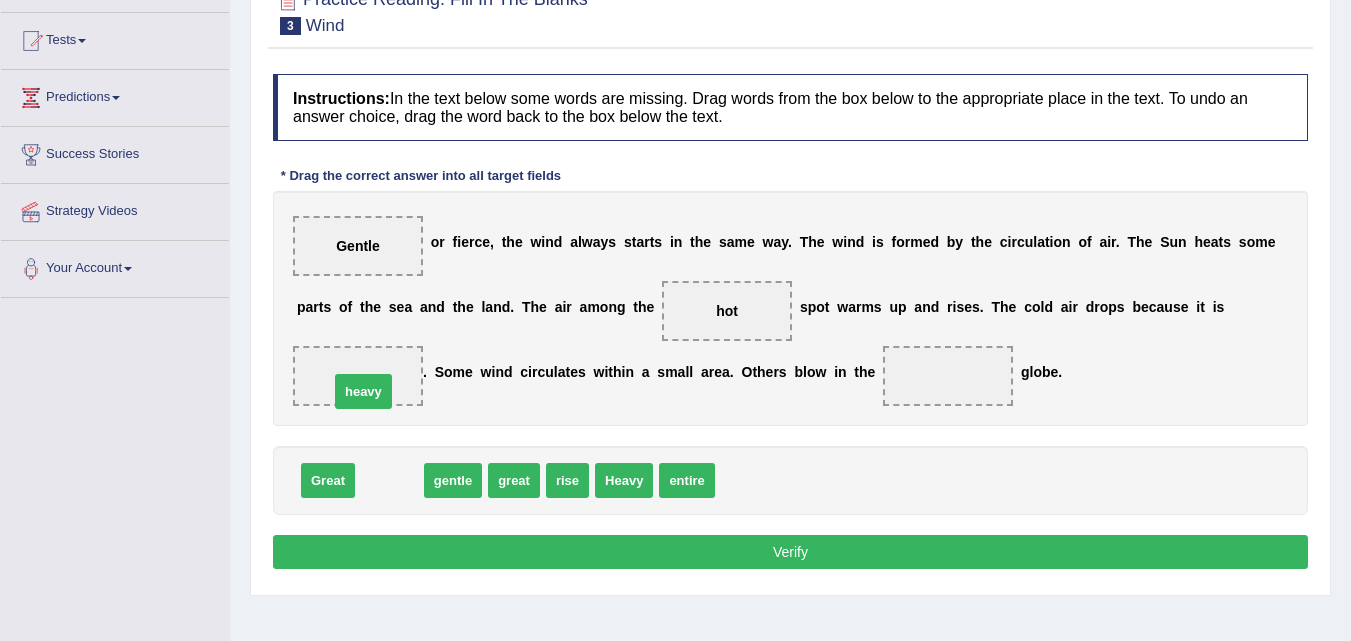 drag, startPoint x: 389, startPoint y: 472, endPoint x: 363, endPoint y: 376, distance: 99.458534 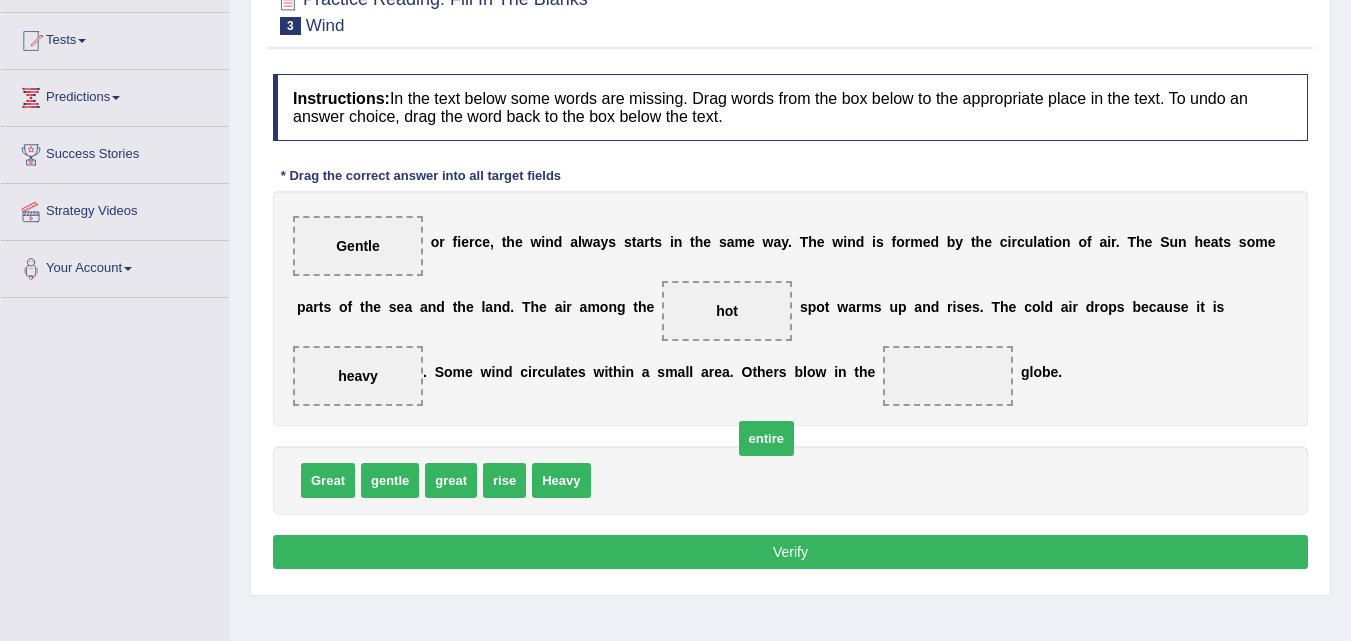 drag, startPoint x: 628, startPoint y: 479, endPoint x: 1072, endPoint y: 402, distance: 450.62735 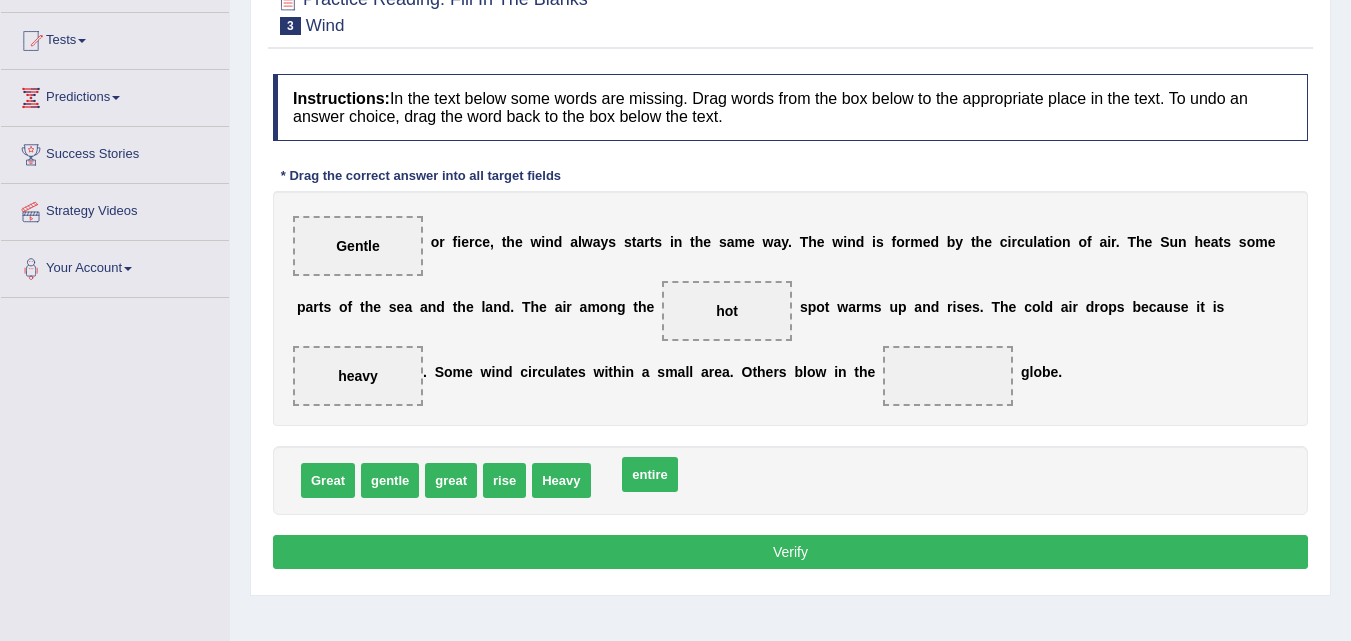 drag, startPoint x: 1072, startPoint y: 402, endPoint x: 1018, endPoint y: 373, distance: 61.294373 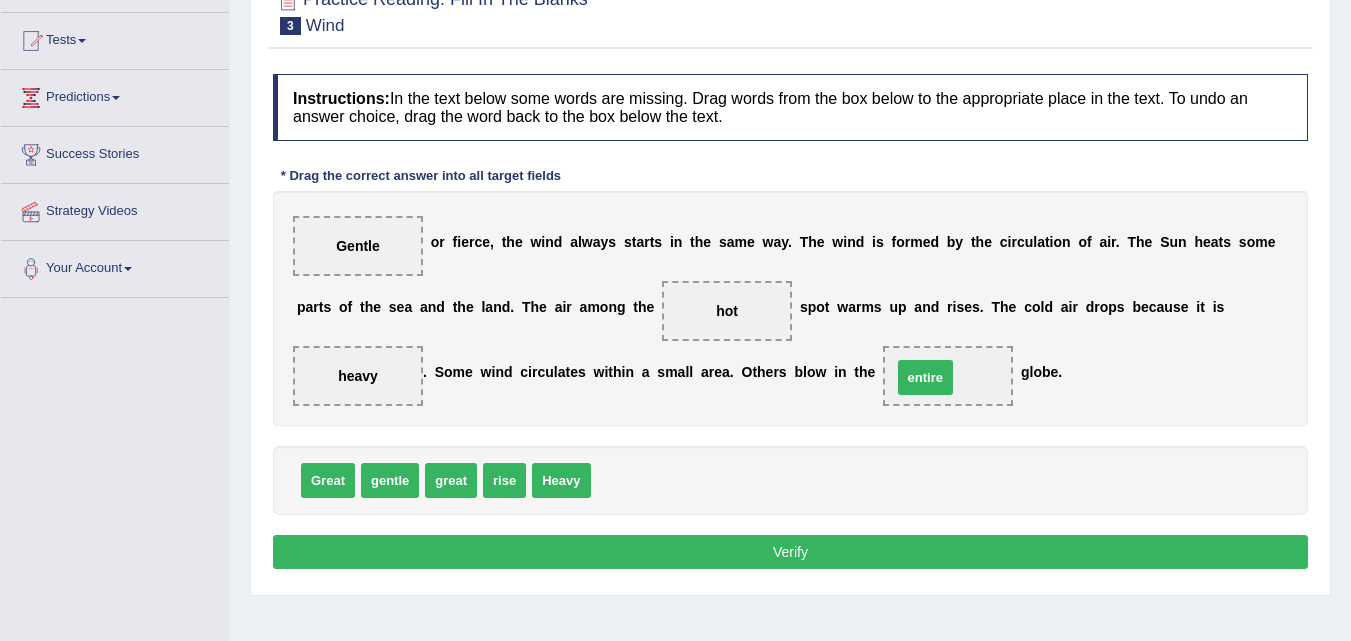 drag, startPoint x: 648, startPoint y: 466, endPoint x: 949, endPoint y: 363, distance: 318.1352 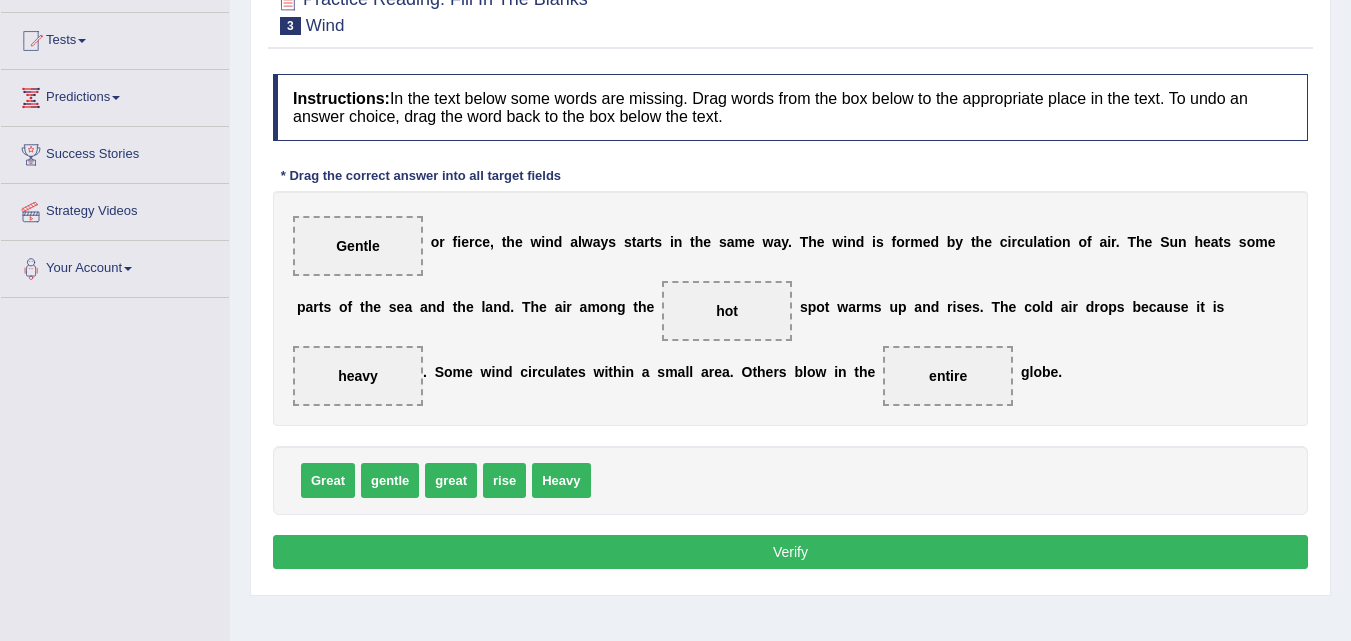 click on "Verify" at bounding box center [790, 552] 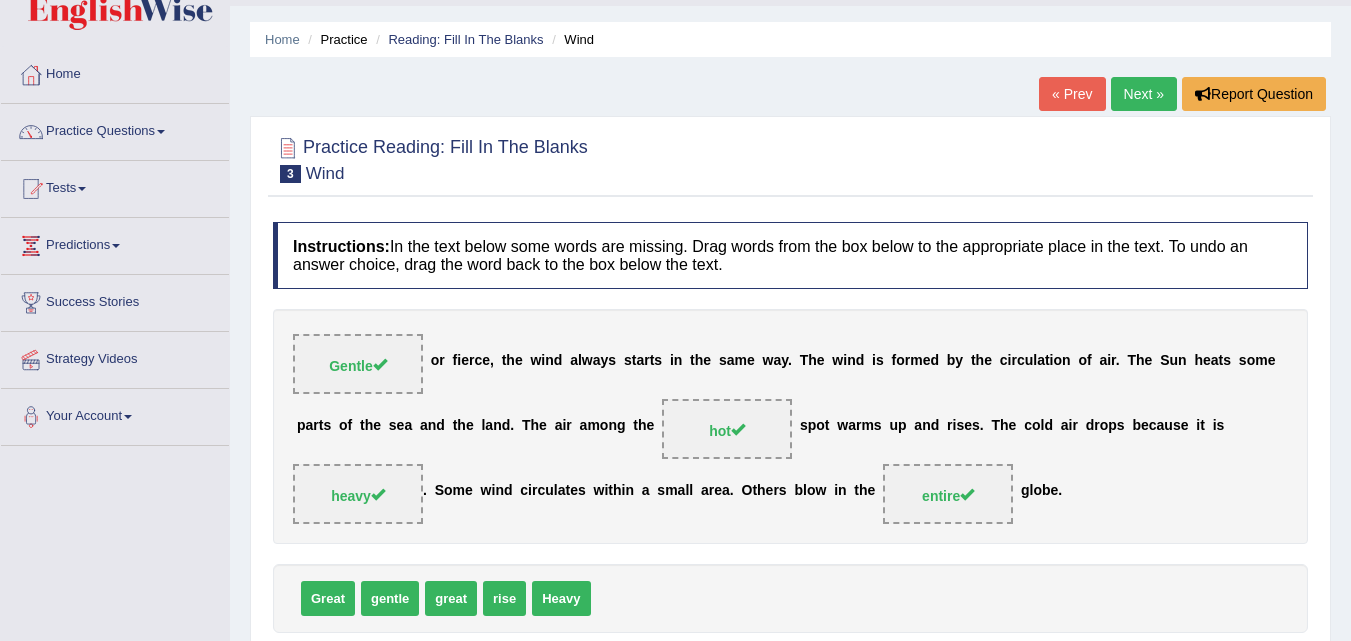 scroll, scrollTop: 0, scrollLeft: 0, axis: both 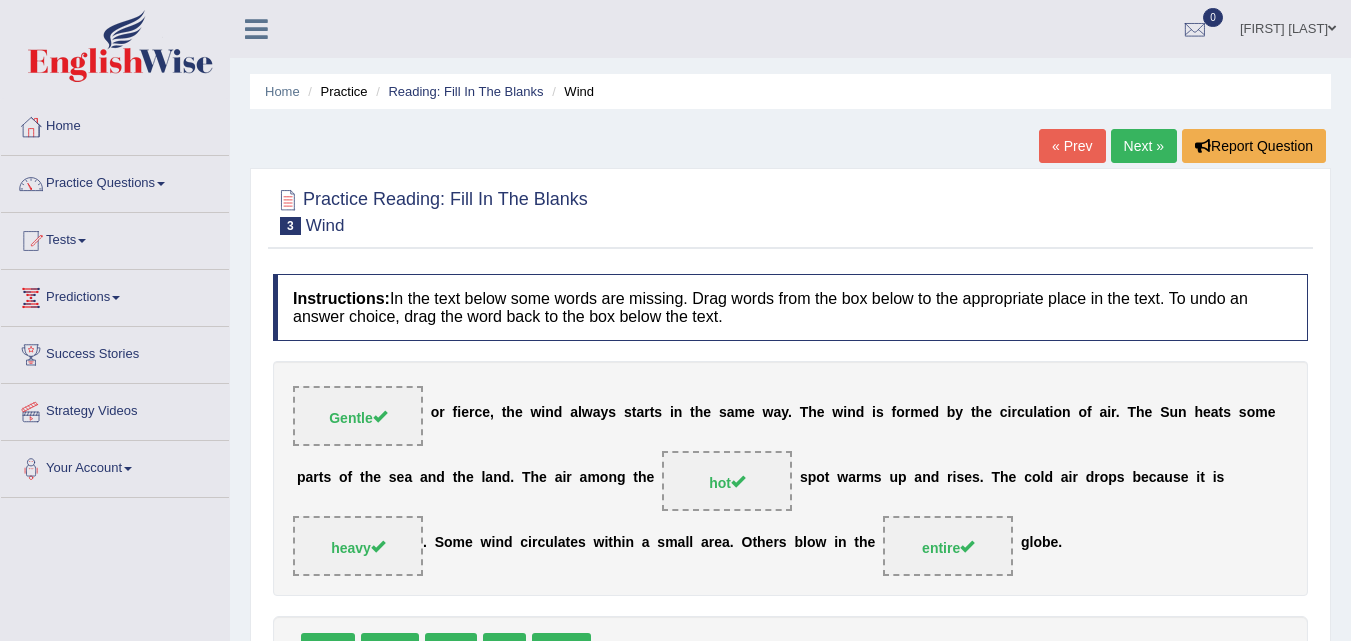 click on "Next »" at bounding box center [1144, 146] 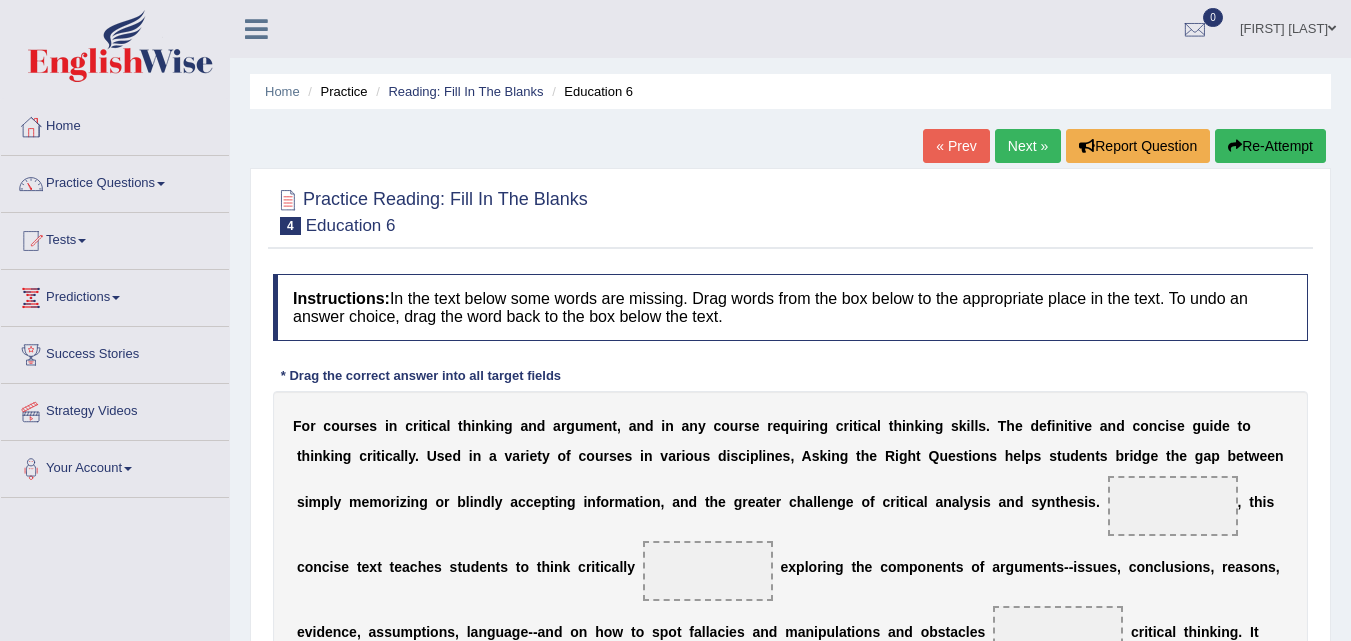 scroll, scrollTop: 200, scrollLeft: 0, axis: vertical 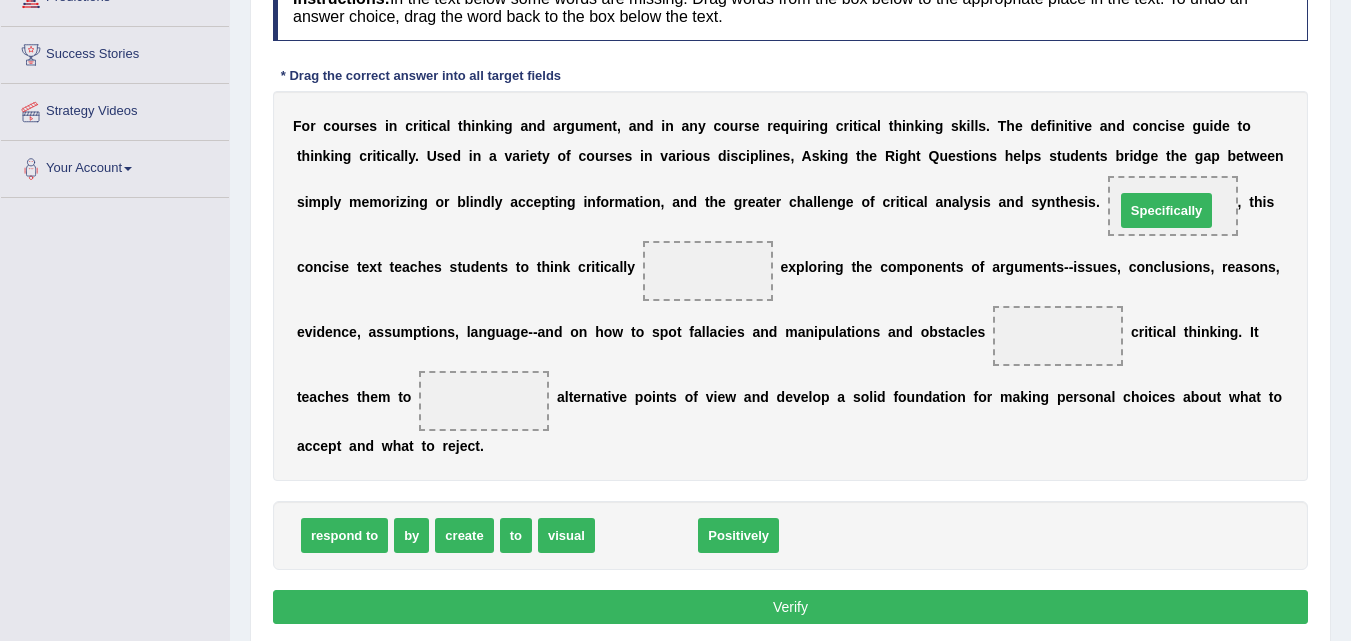 drag, startPoint x: 632, startPoint y: 523, endPoint x: 1152, endPoint y: 198, distance: 613.2088 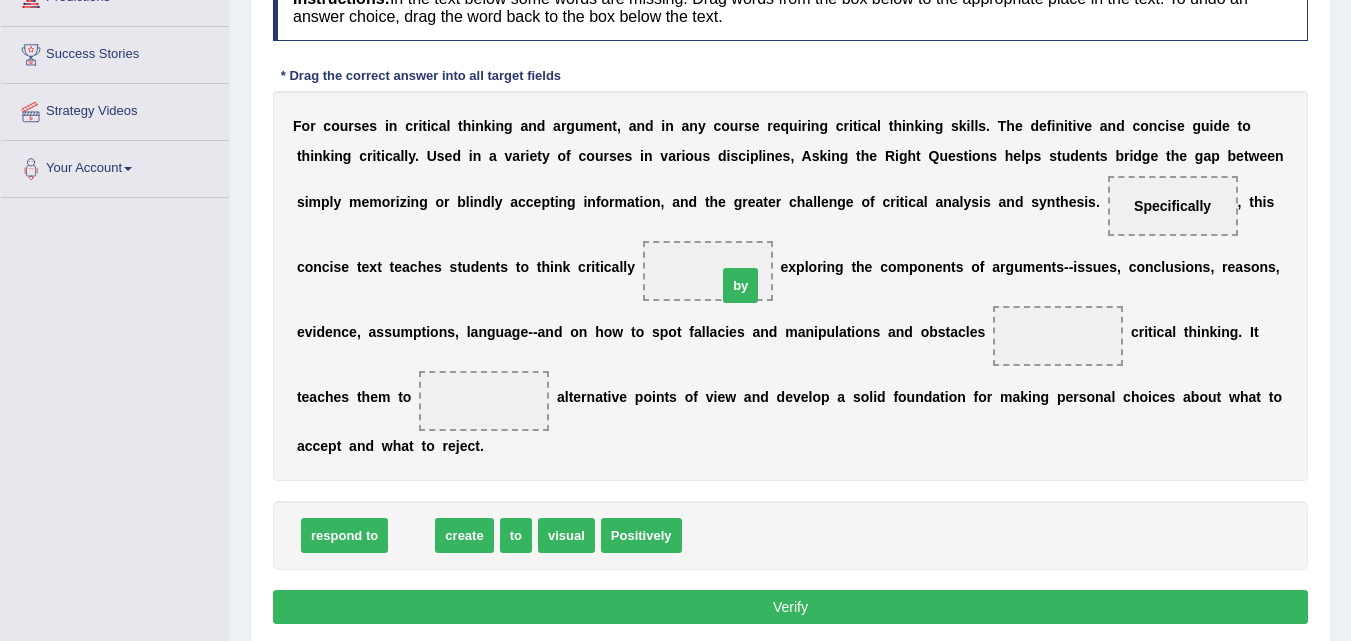 drag, startPoint x: 421, startPoint y: 529, endPoint x: 749, endPoint y: 279, distance: 412.4124 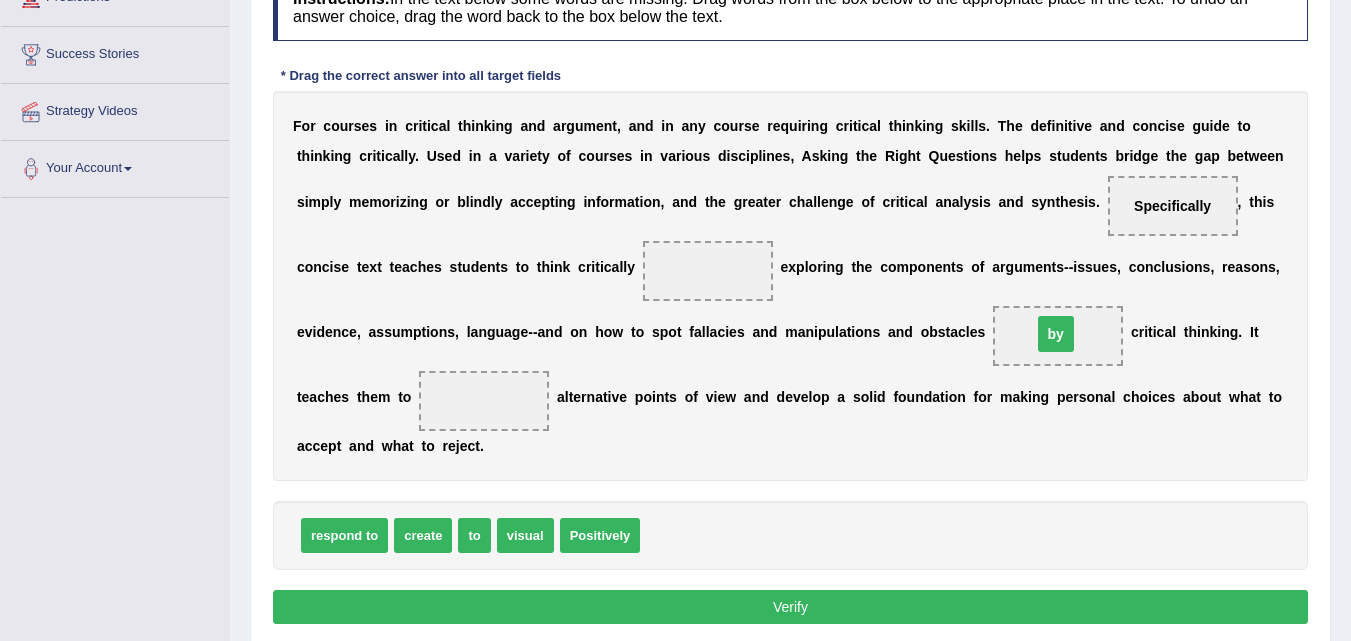 drag, startPoint x: 704, startPoint y: 264, endPoint x: 1052, endPoint y: 327, distance: 353.65662 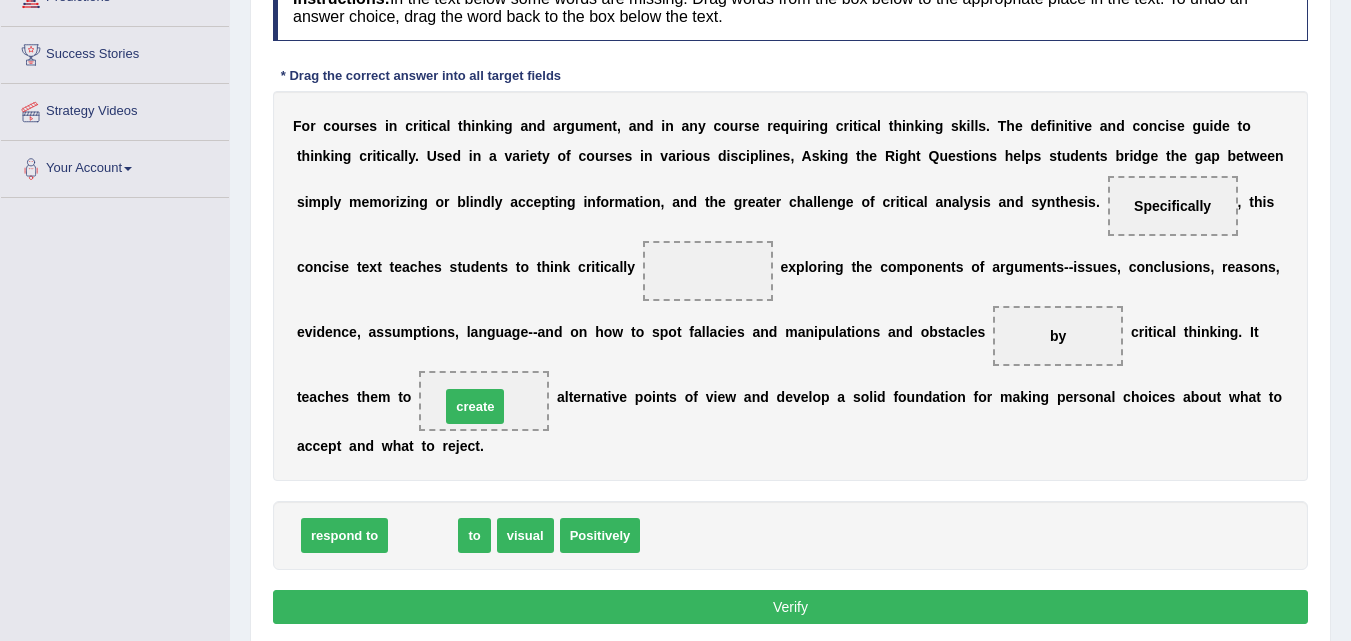 drag, startPoint x: 420, startPoint y: 522, endPoint x: 472, endPoint y: 393, distance: 139.0863 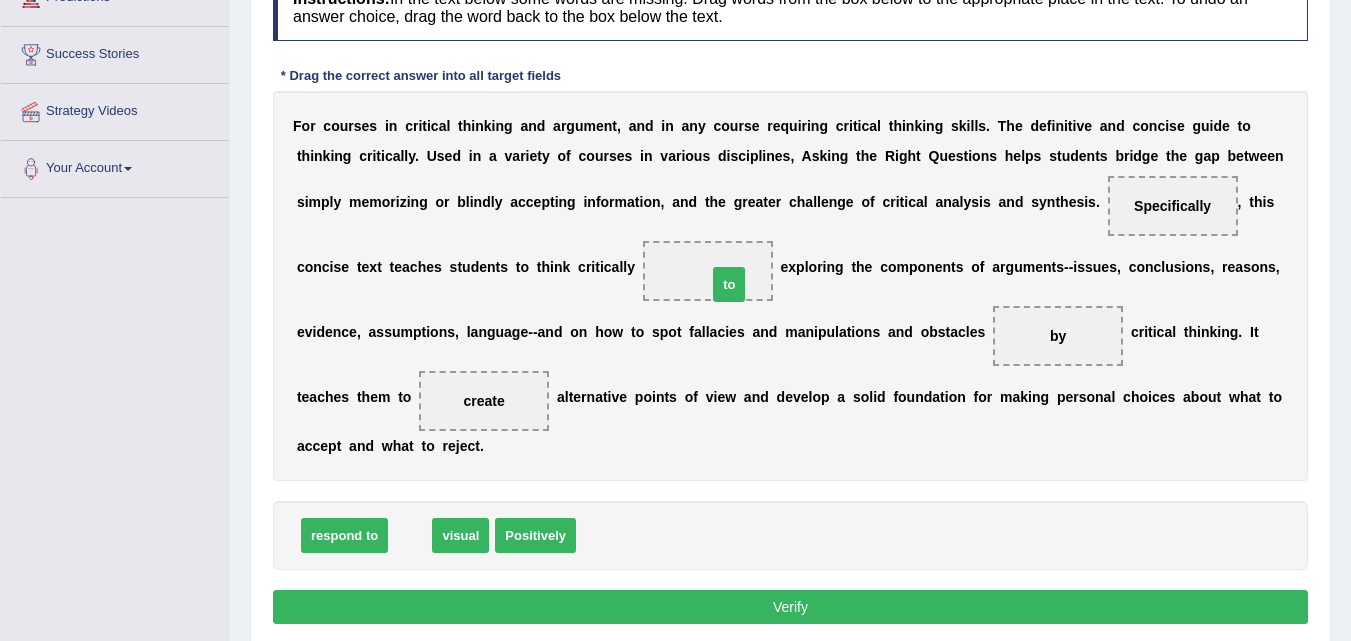 drag, startPoint x: 409, startPoint y: 540, endPoint x: 721, endPoint y: 291, distance: 399.18042 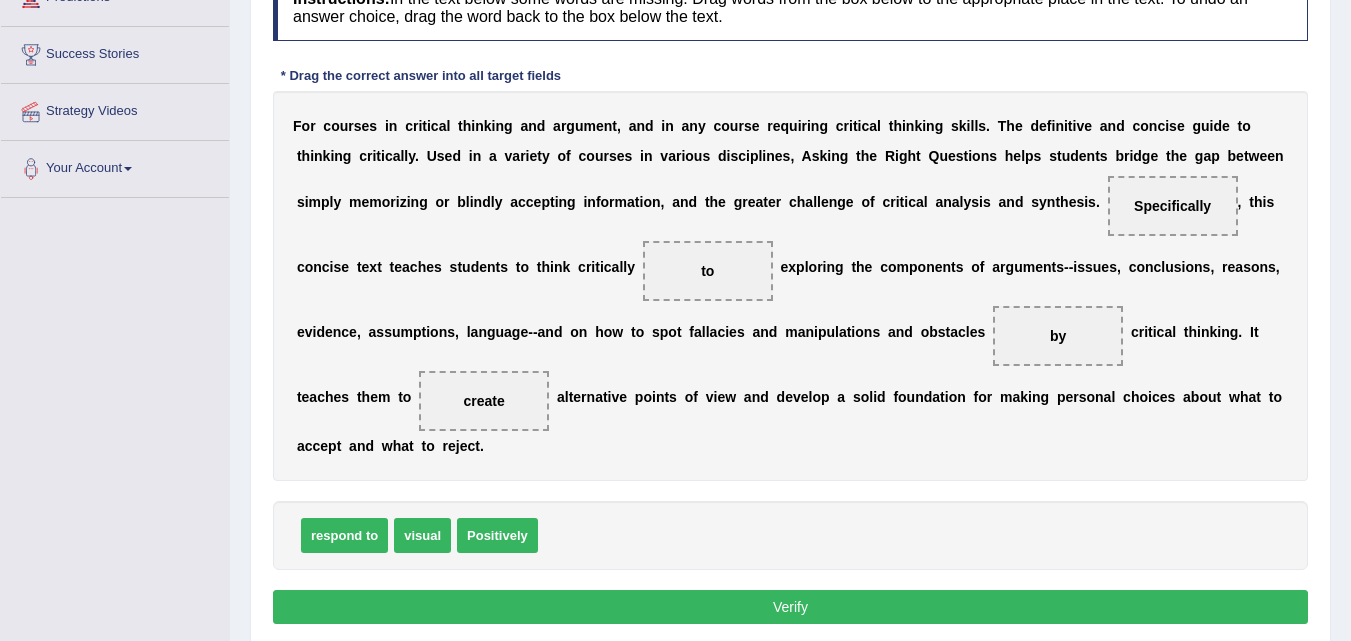 click on "to" at bounding box center [708, 271] 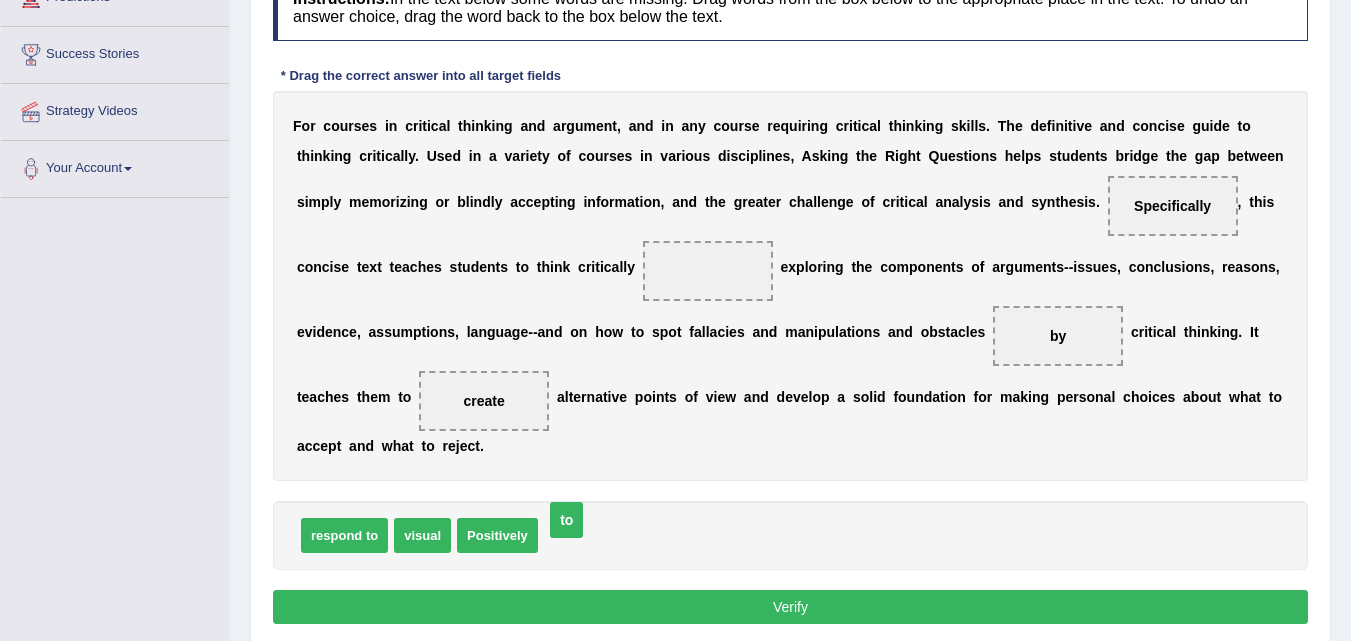 drag, startPoint x: 708, startPoint y: 273, endPoint x: 567, endPoint y: 522, distance: 286.1503 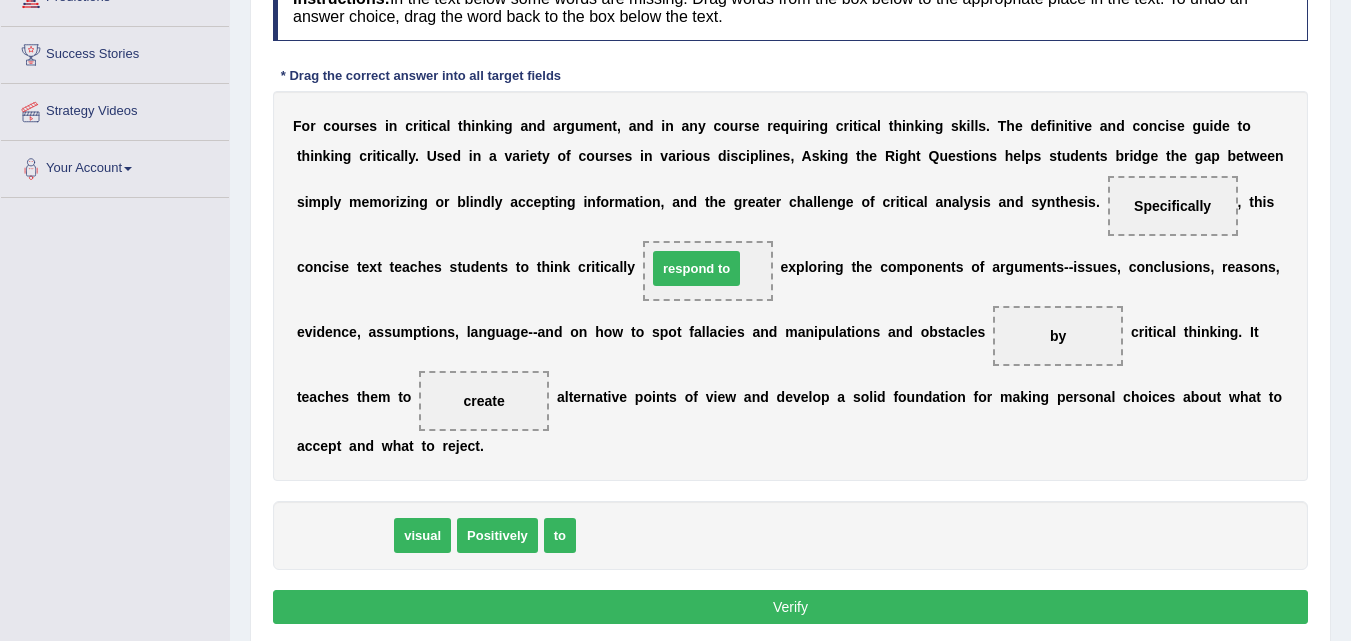 drag, startPoint x: 340, startPoint y: 522, endPoint x: 692, endPoint y: 255, distance: 441.80652 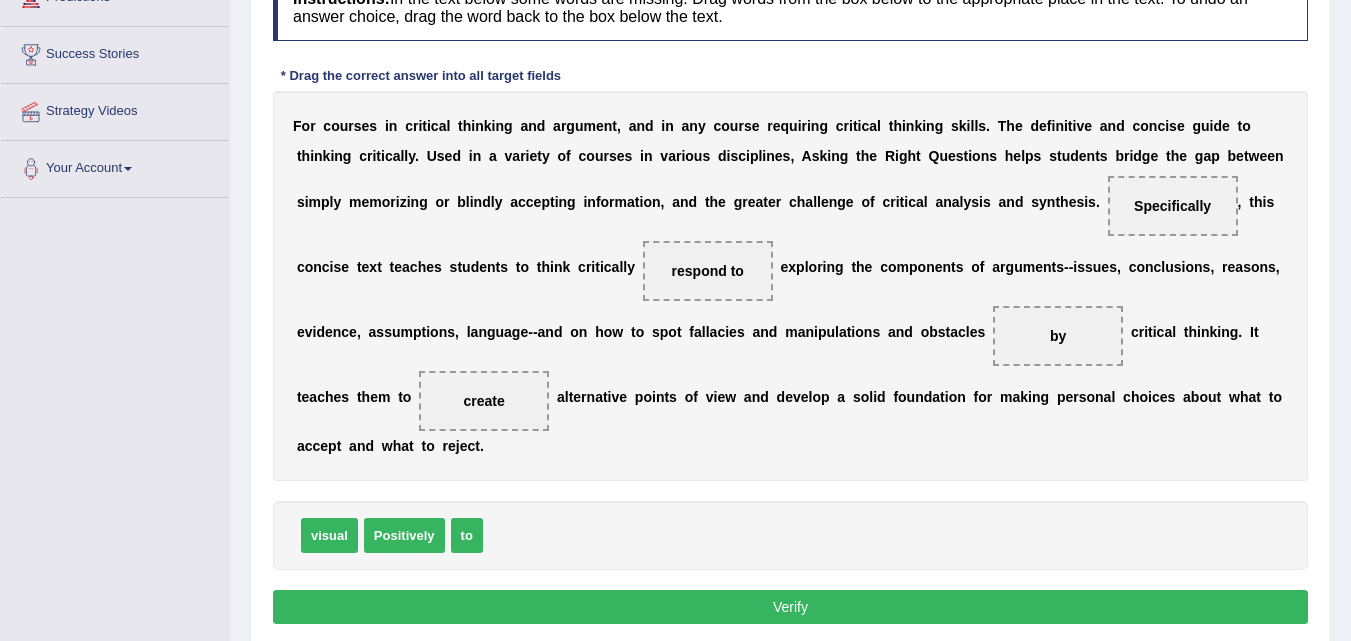 click on "Verify" at bounding box center [790, 607] 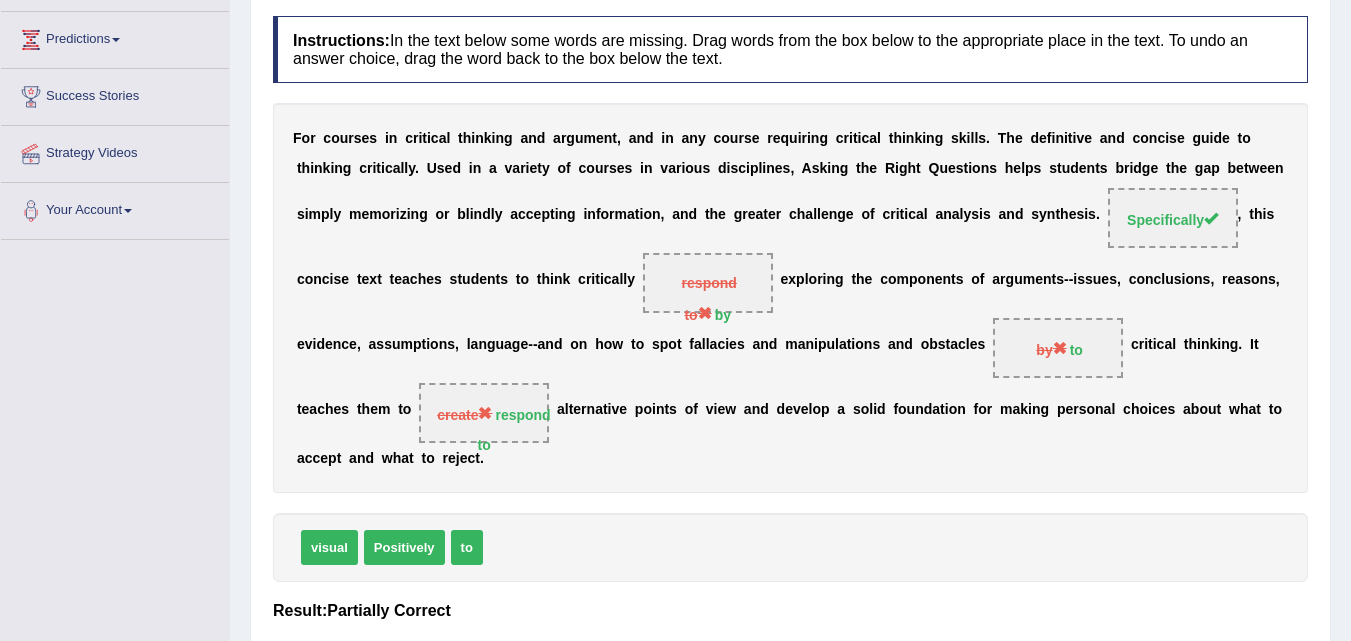 scroll, scrollTop: 0, scrollLeft: 0, axis: both 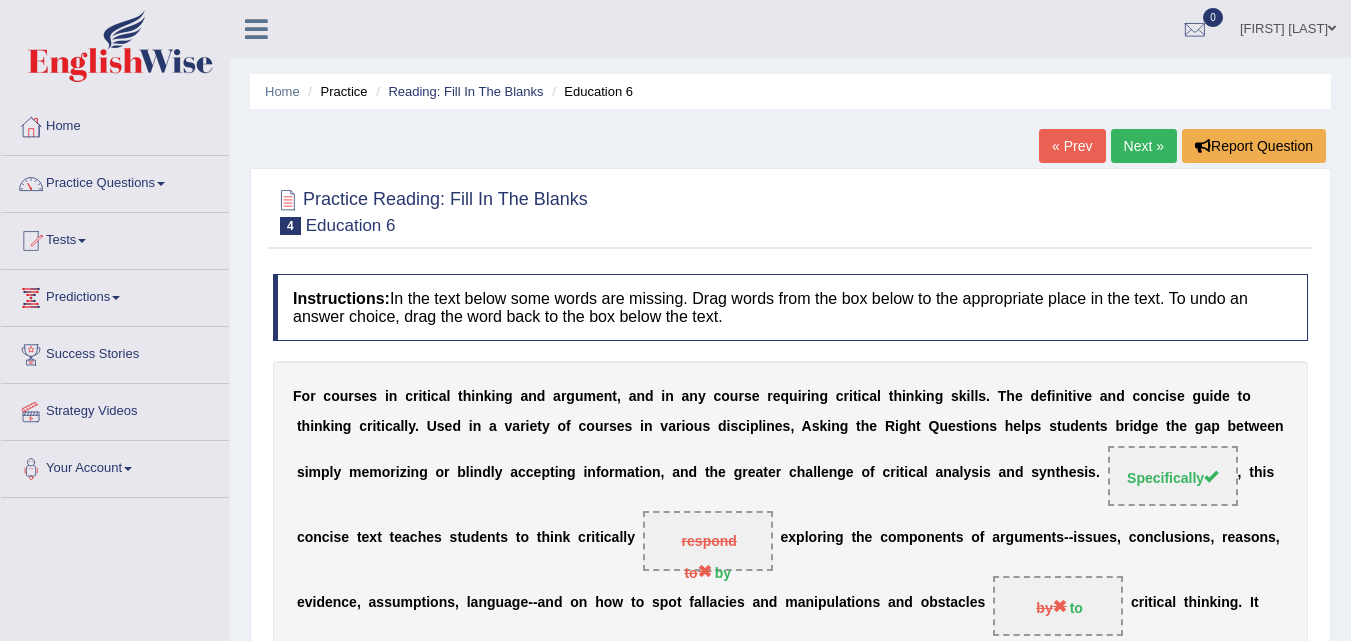 click on "Next »" at bounding box center (1144, 146) 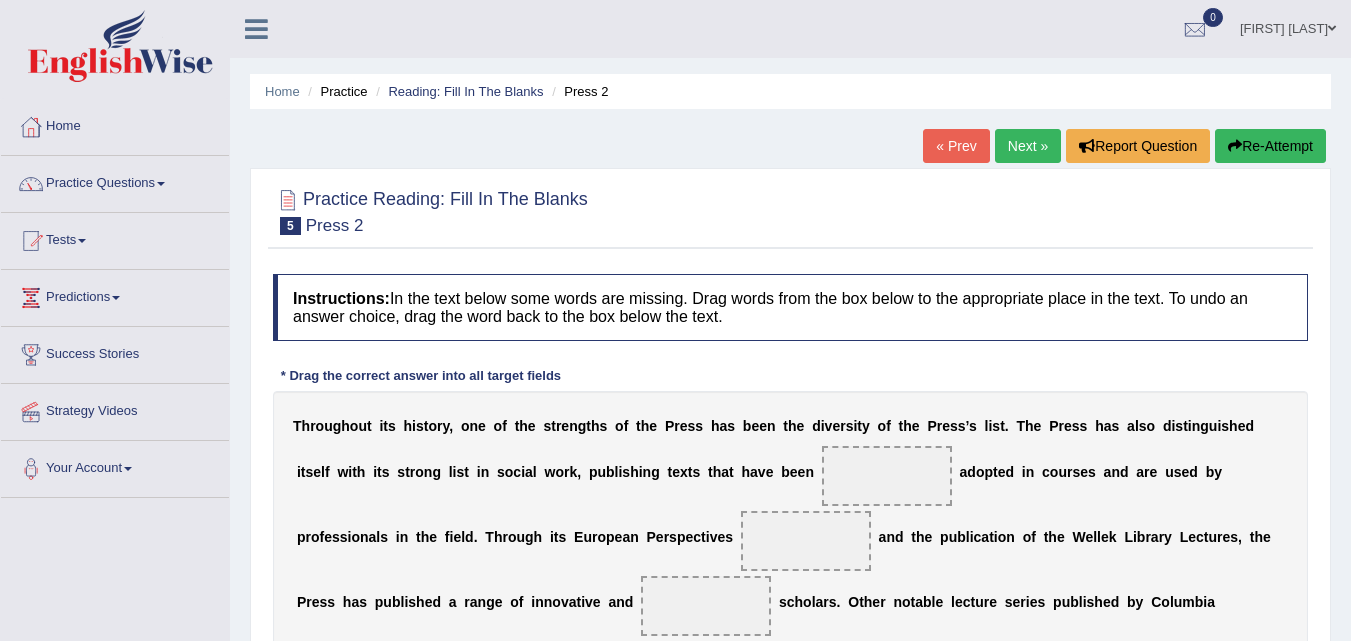 scroll, scrollTop: 100, scrollLeft: 0, axis: vertical 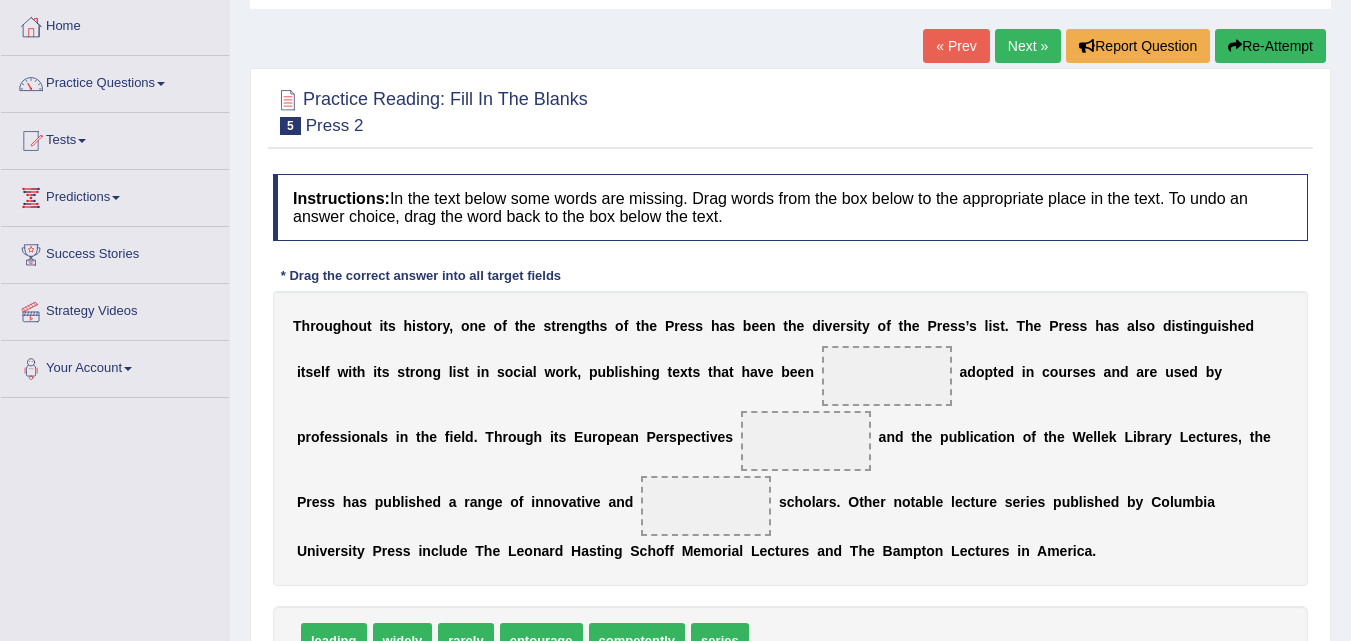 click on "« Prev" at bounding box center (956, 46) 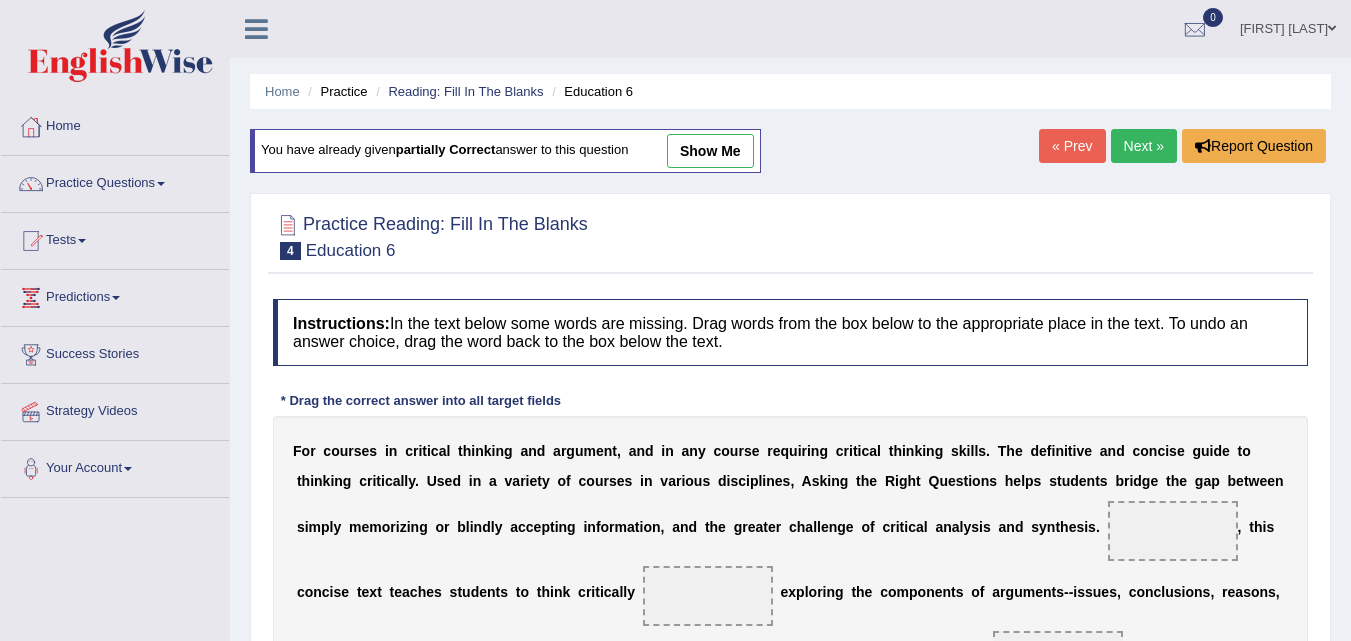 scroll, scrollTop: 0, scrollLeft: 0, axis: both 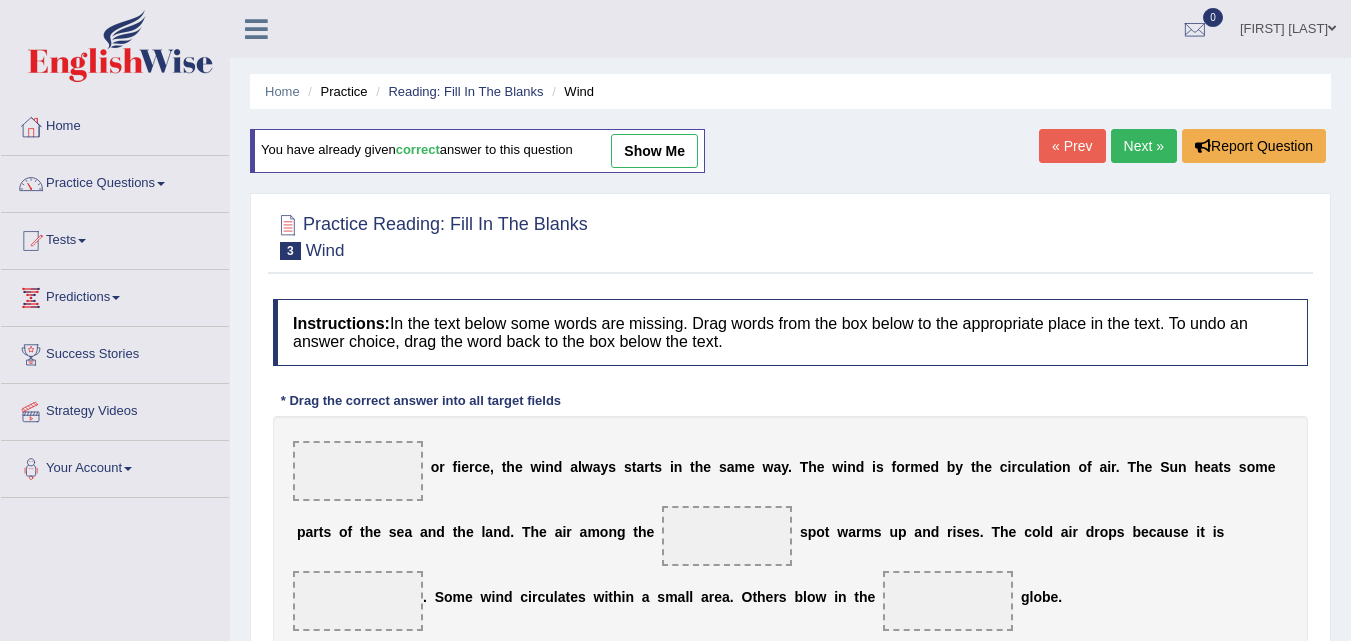 click on "Next »" at bounding box center (1144, 146) 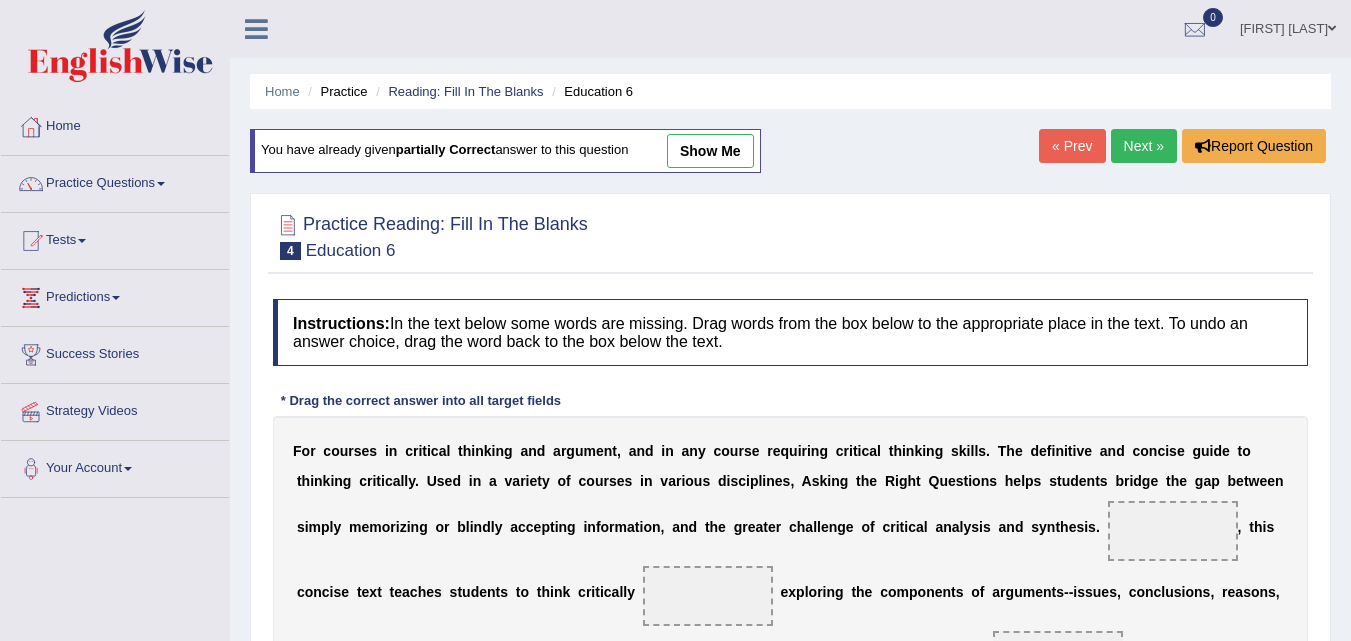 scroll, scrollTop: 0, scrollLeft: 0, axis: both 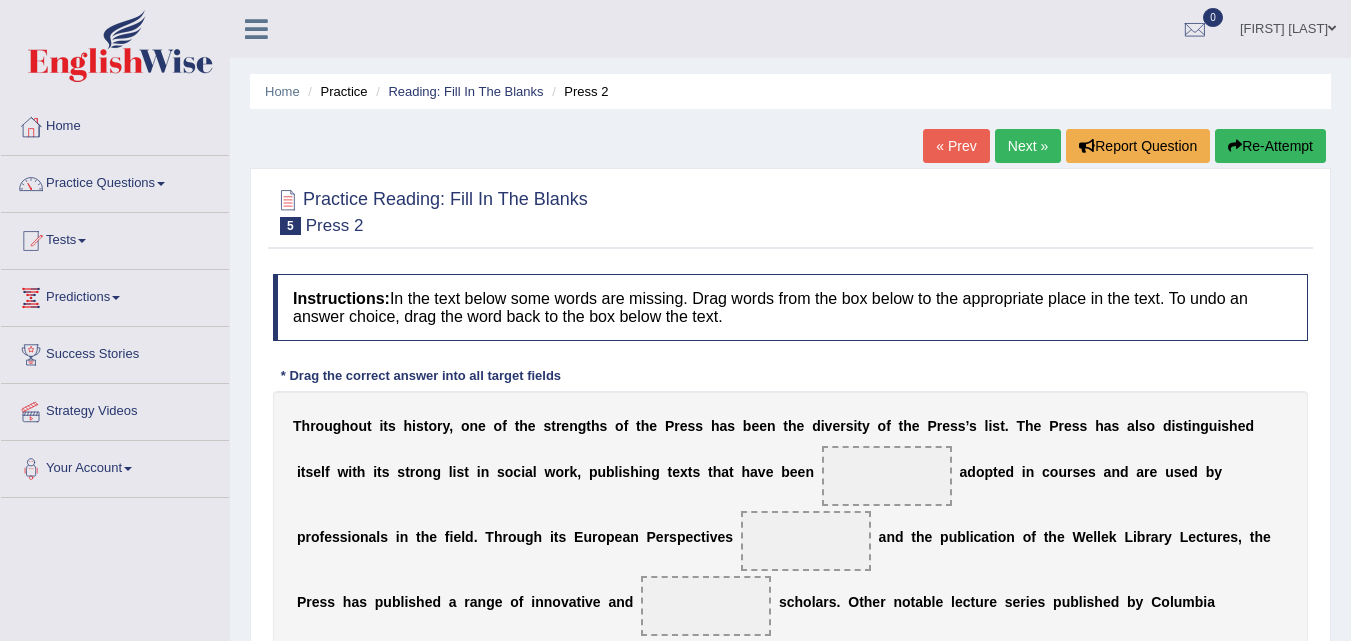 click on "« Prev" at bounding box center (956, 146) 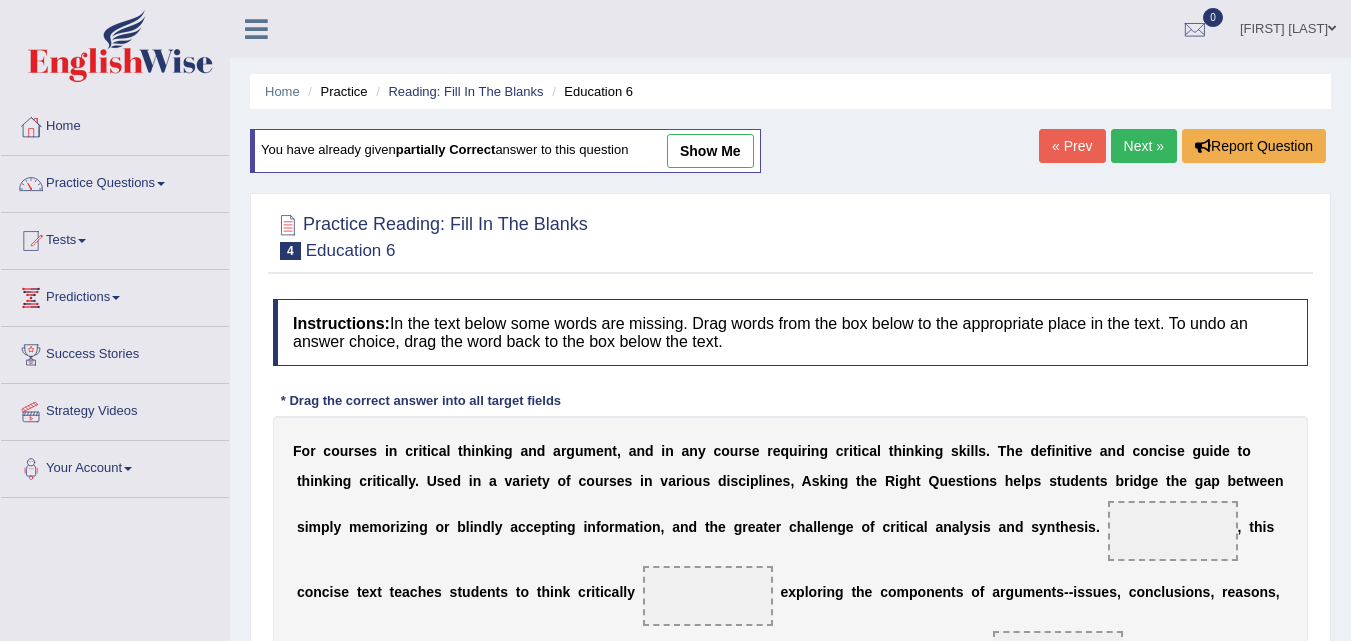 scroll, scrollTop: 0, scrollLeft: 0, axis: both 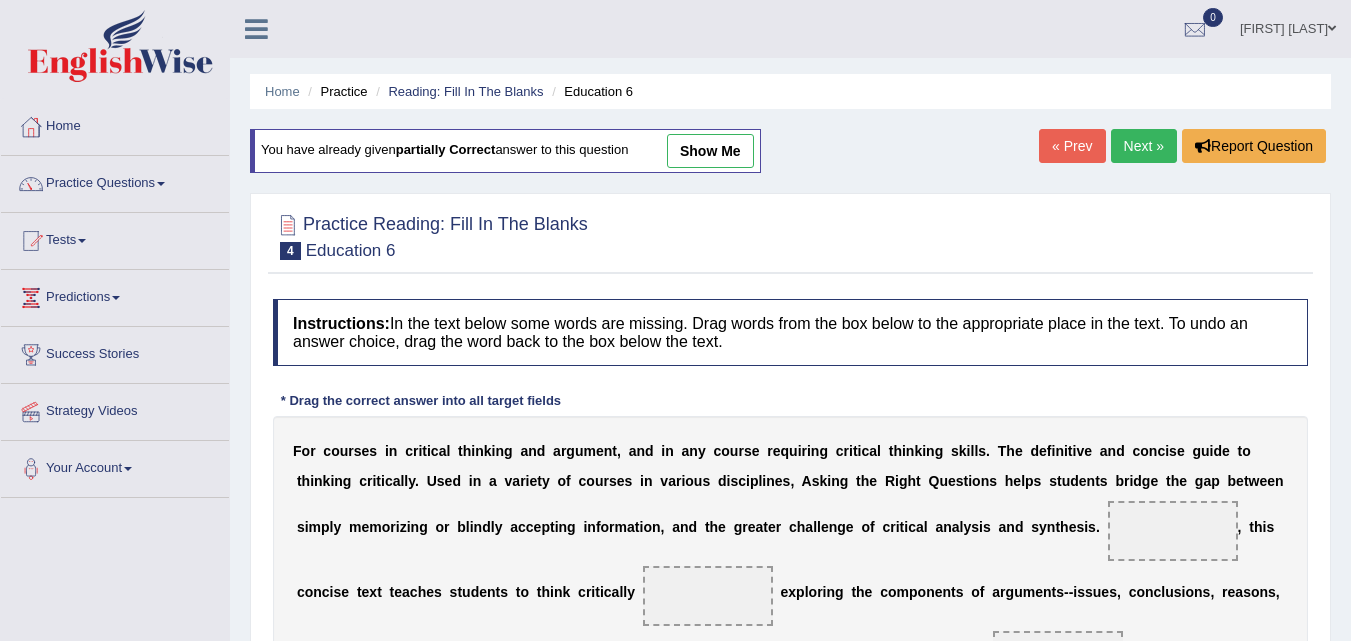 click on "Next »" at bounding box center (1144, 146) 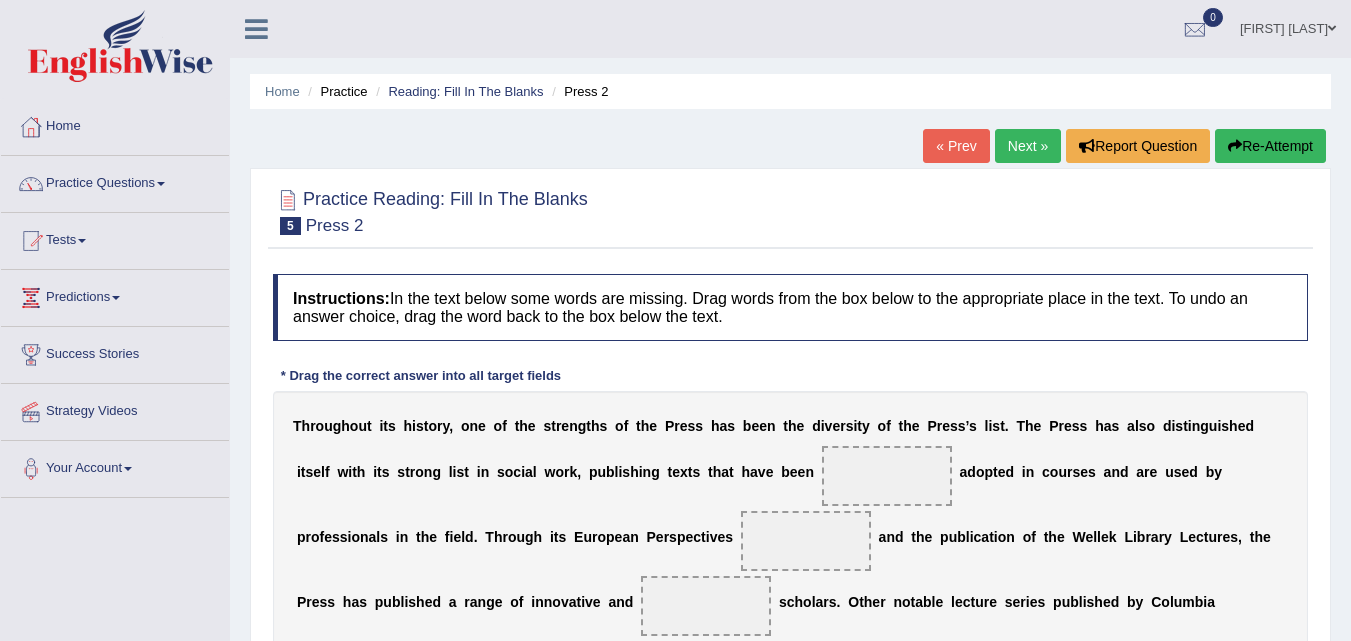 scroll, scrollTop: 0, scrollLeft: 0, axis: both 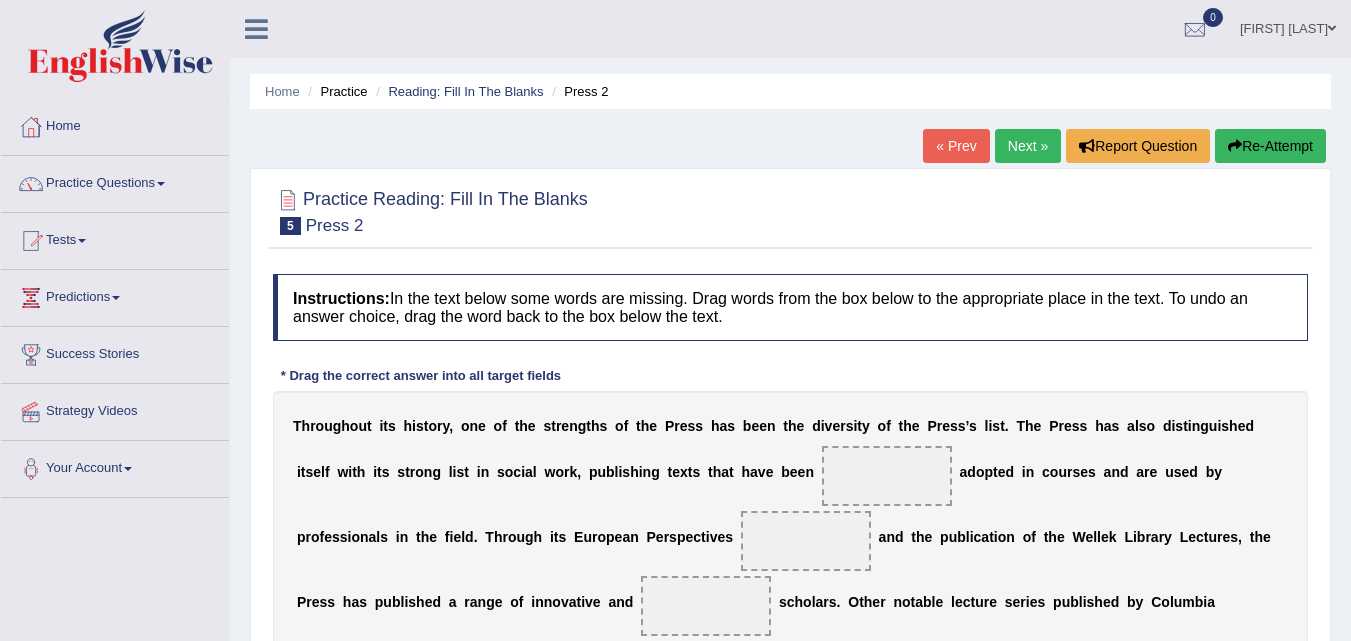 click on "« Prev" at bounding box center (956, 146) 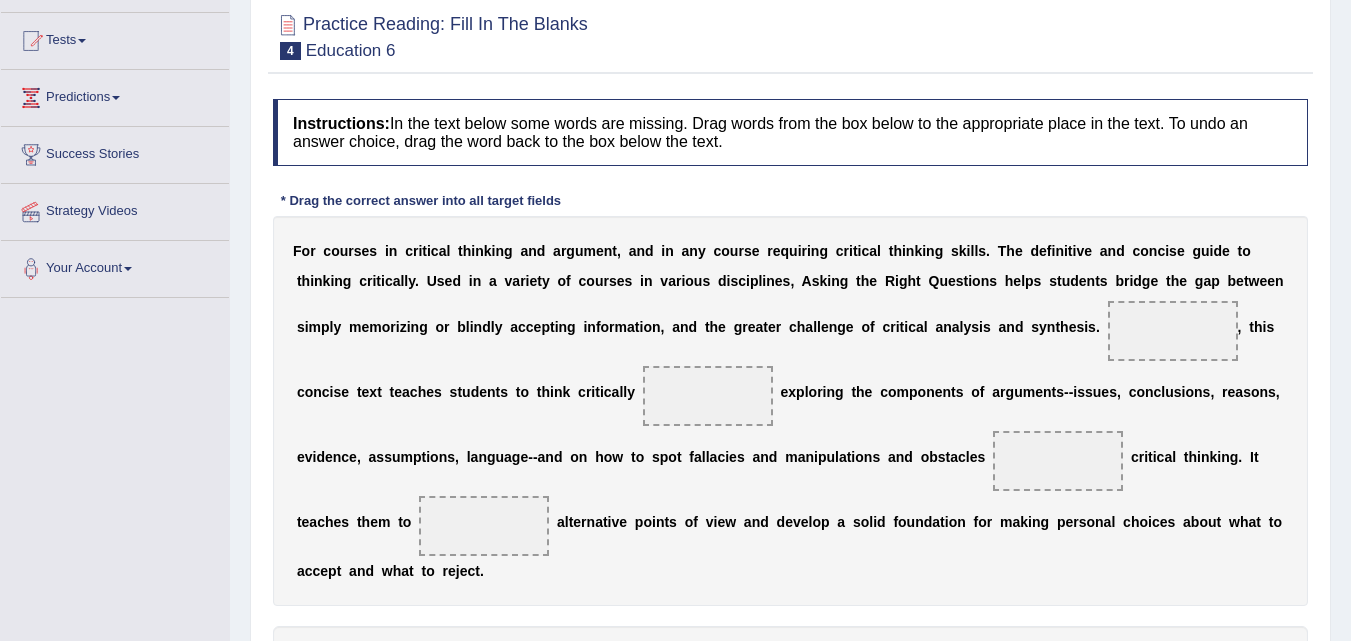 scroll, scrollTop: 0, scrollLeft: 0, axis: both 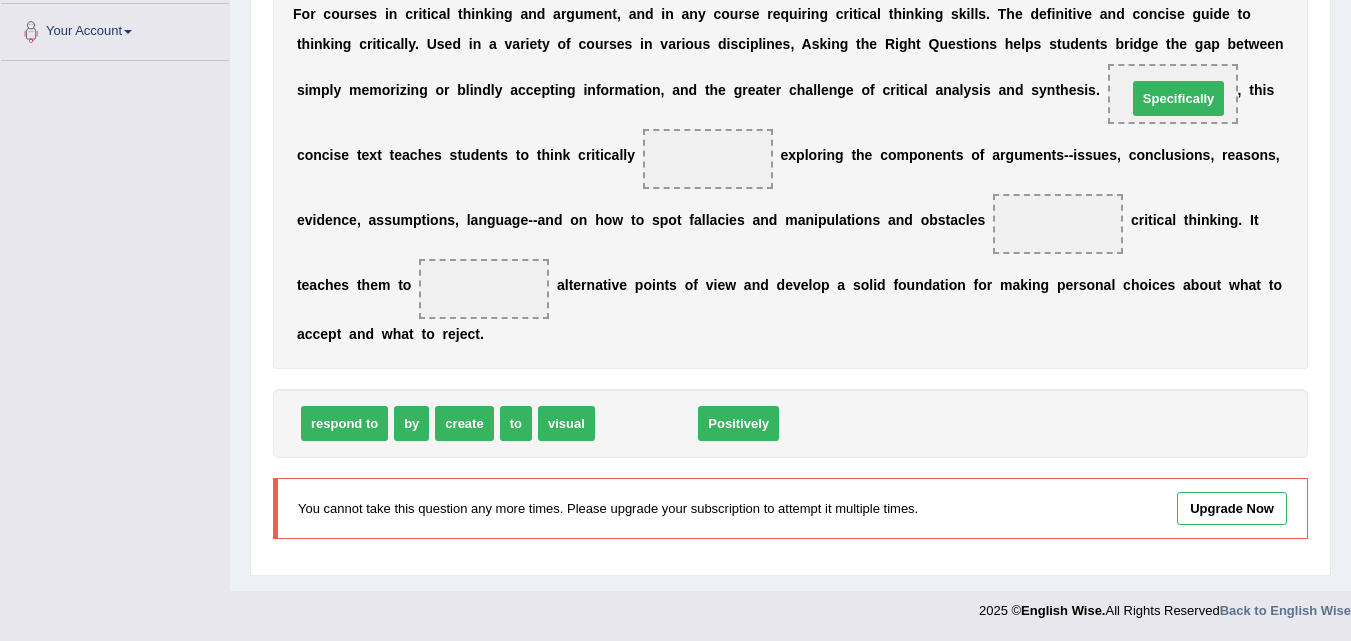 drag, startPoint x: 636, startPoint y: 429, endPoint x: 1168, endPoint y: 104, distance: 623.4172 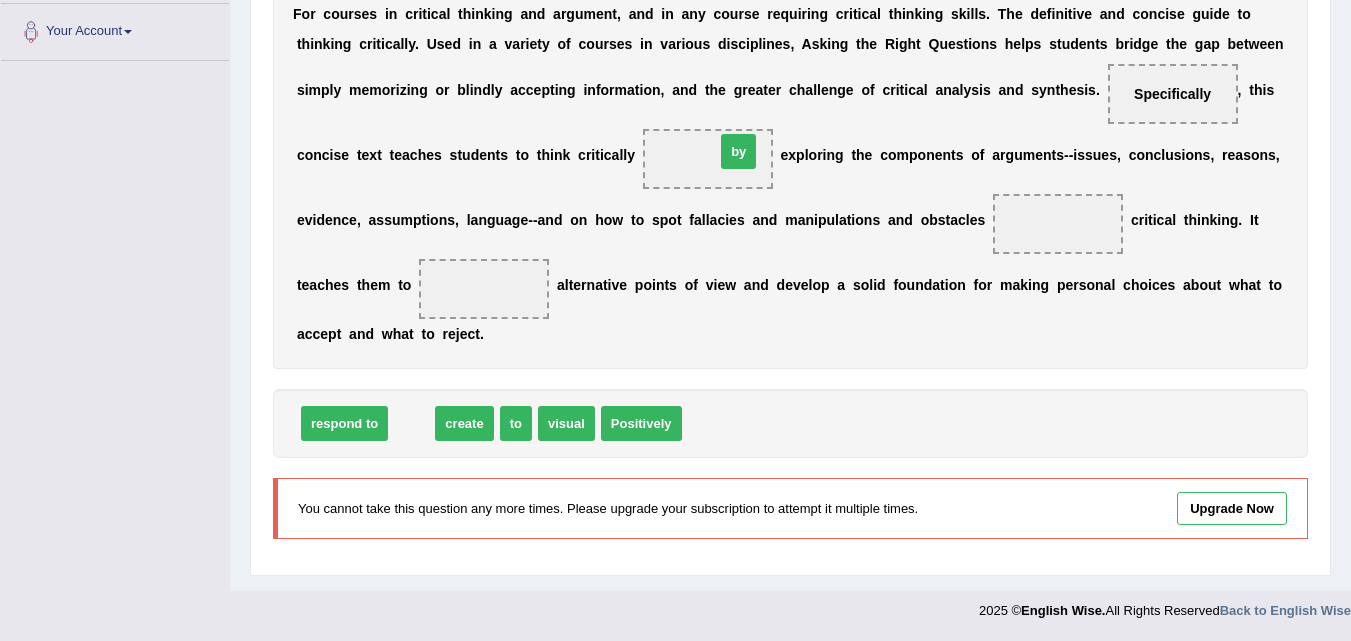 drag, startPoint x: 417, startPoint y: 433, endPoint x: 744, endPoint y: 161, distance: 425.33868 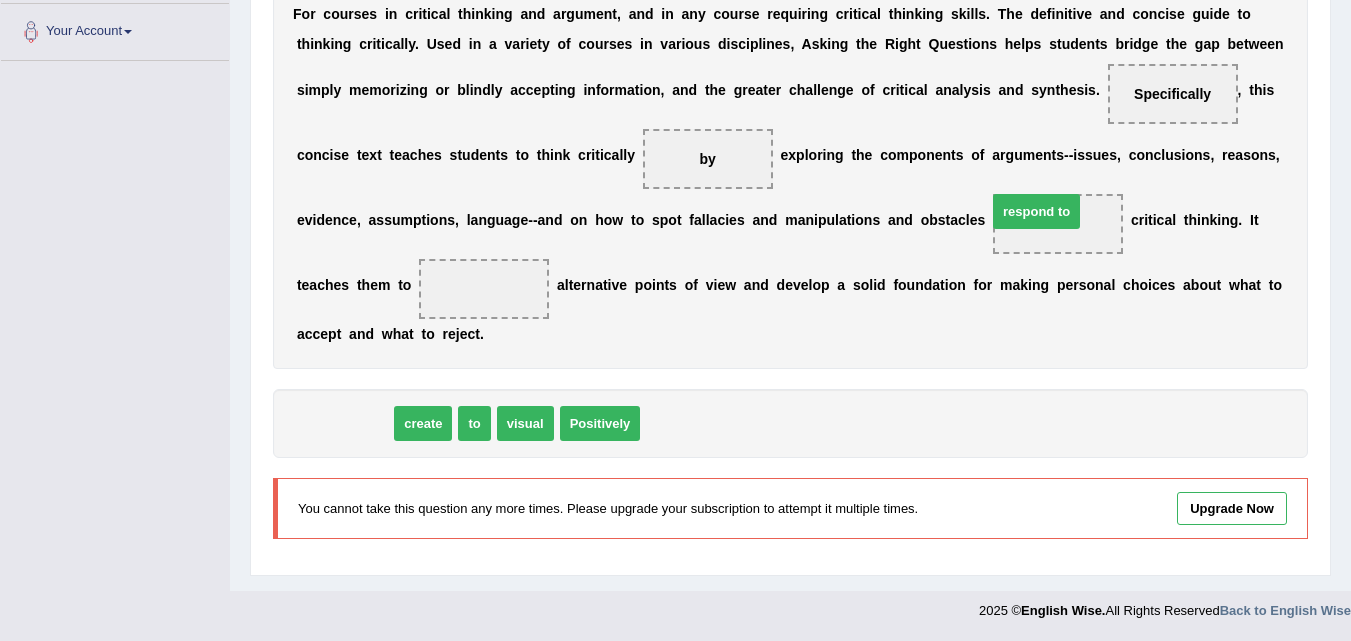 drag, startPoint x: 352, startPoint y: 433, endPoint x: 1044, endPoint y: 221, distance: 723.7458 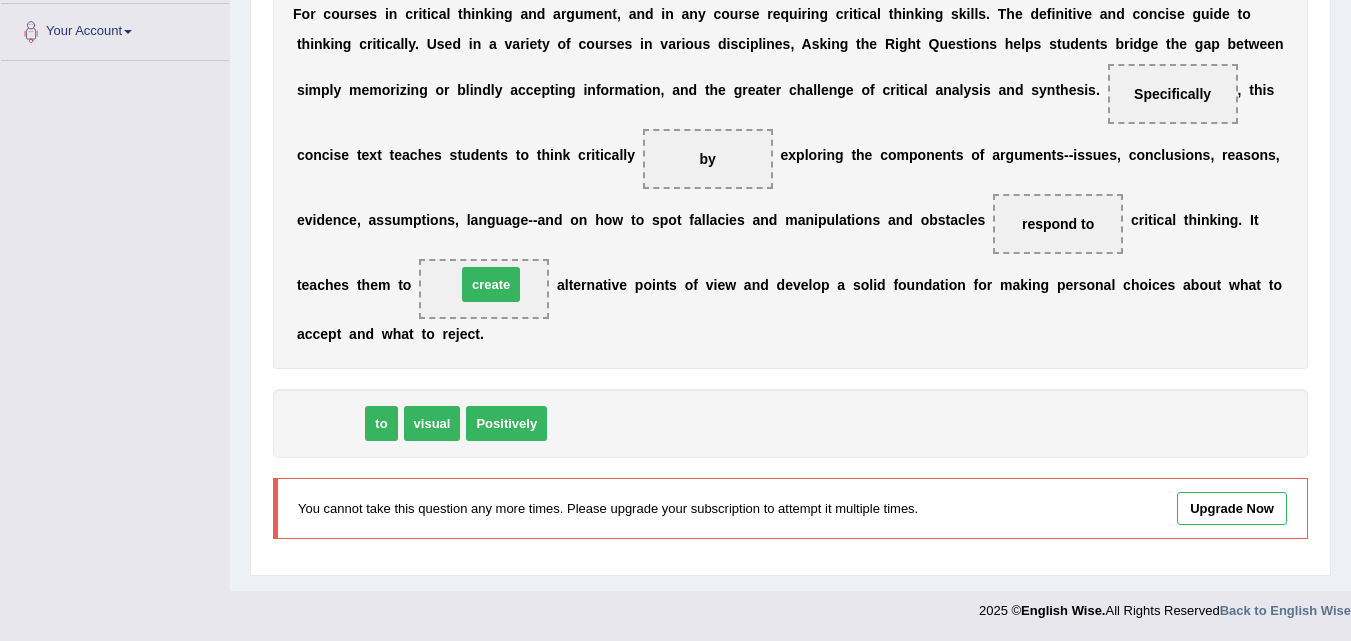 drag, startPoint x: 322, startPoint y: 424, endPoint x: 483, endPoint y: 285, distance: 212.70168 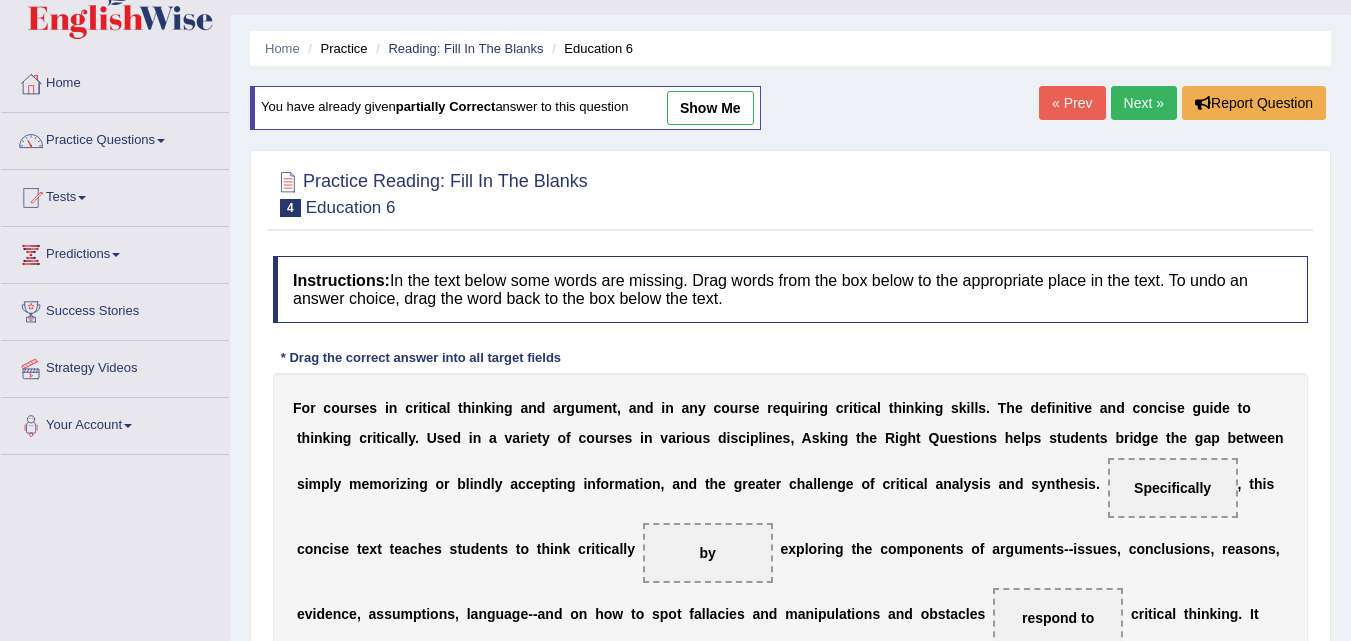 scroll, scrollTop: 0, scrollLeft: 0, axis: both 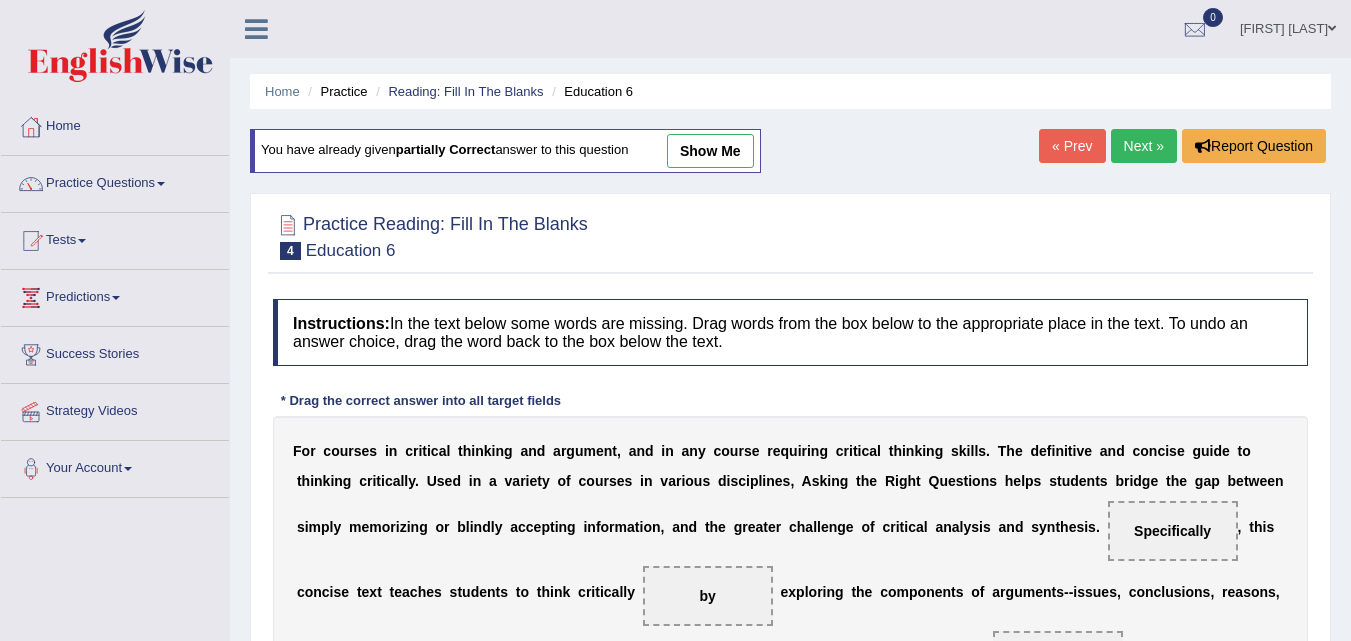 click on "Next »" at bounding box center (1144, 146) 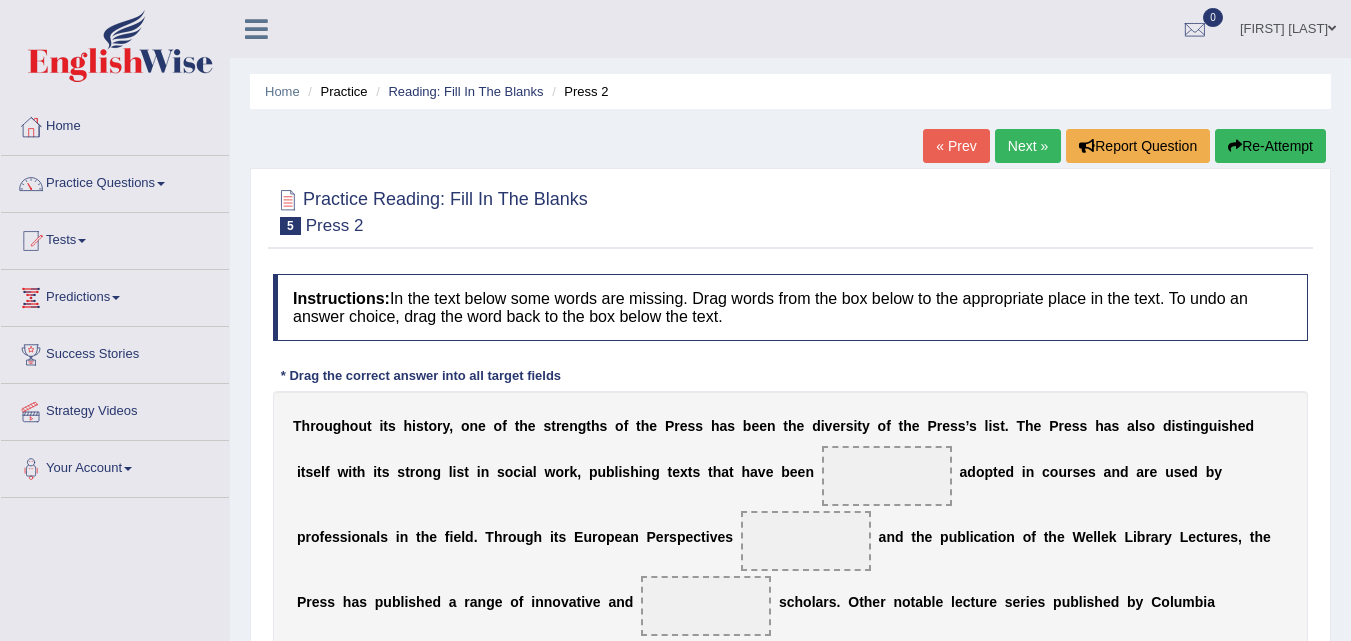 scroll, scrollTop: 73, scrollLeft: 0, axis: vertical 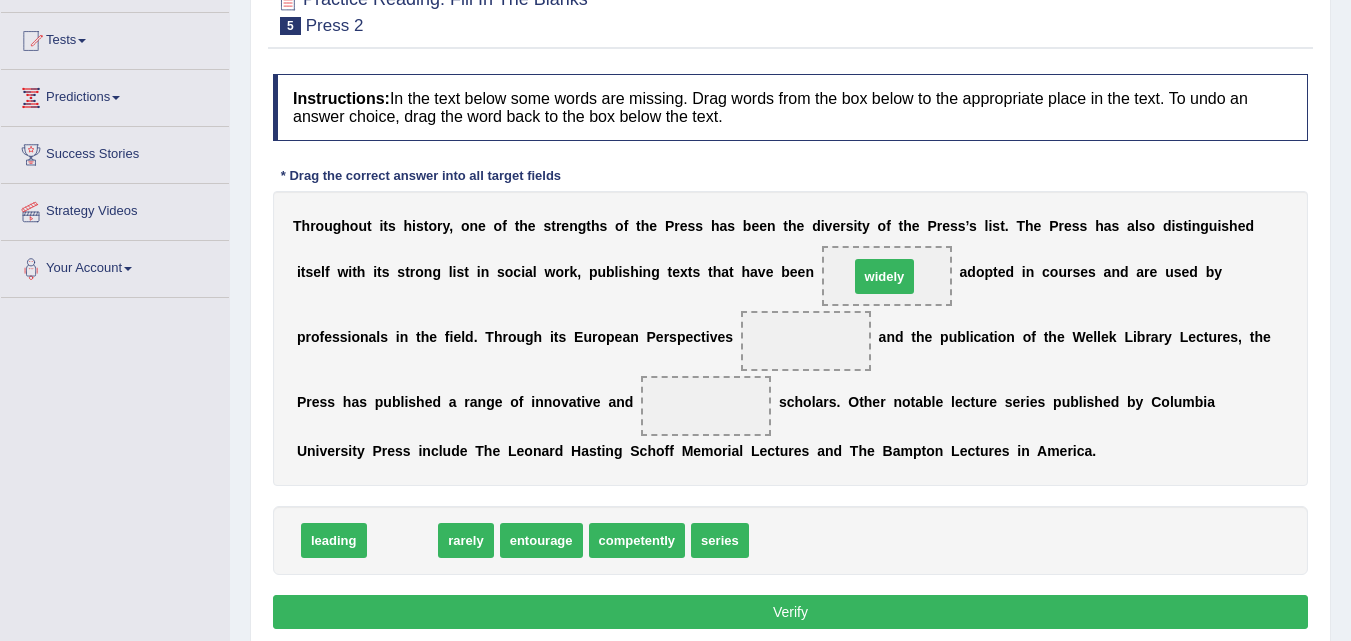 drag, startPoint x: 404, startPoint y: 548, endPoint x: 886, endPoint y: 284, distance: 549.5635 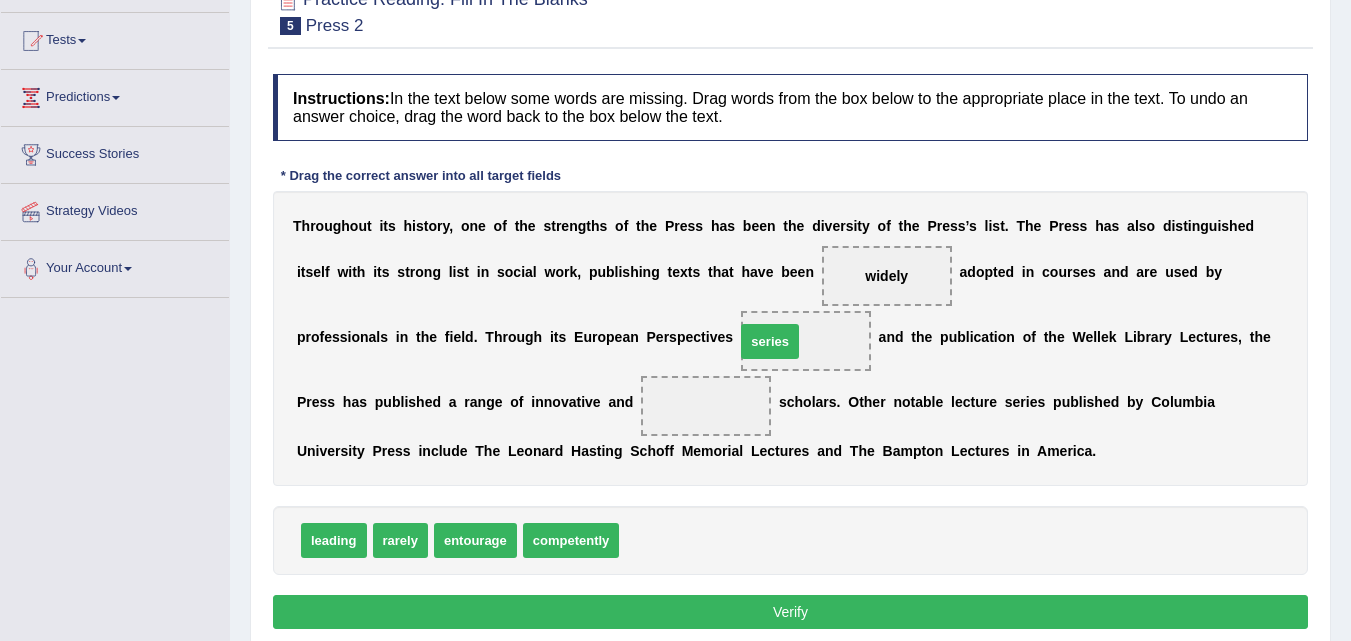 drag, startPoint x: 667, startPoint y: 531, endPoint x: 783, endPoint y: 332, distance: 230.34105 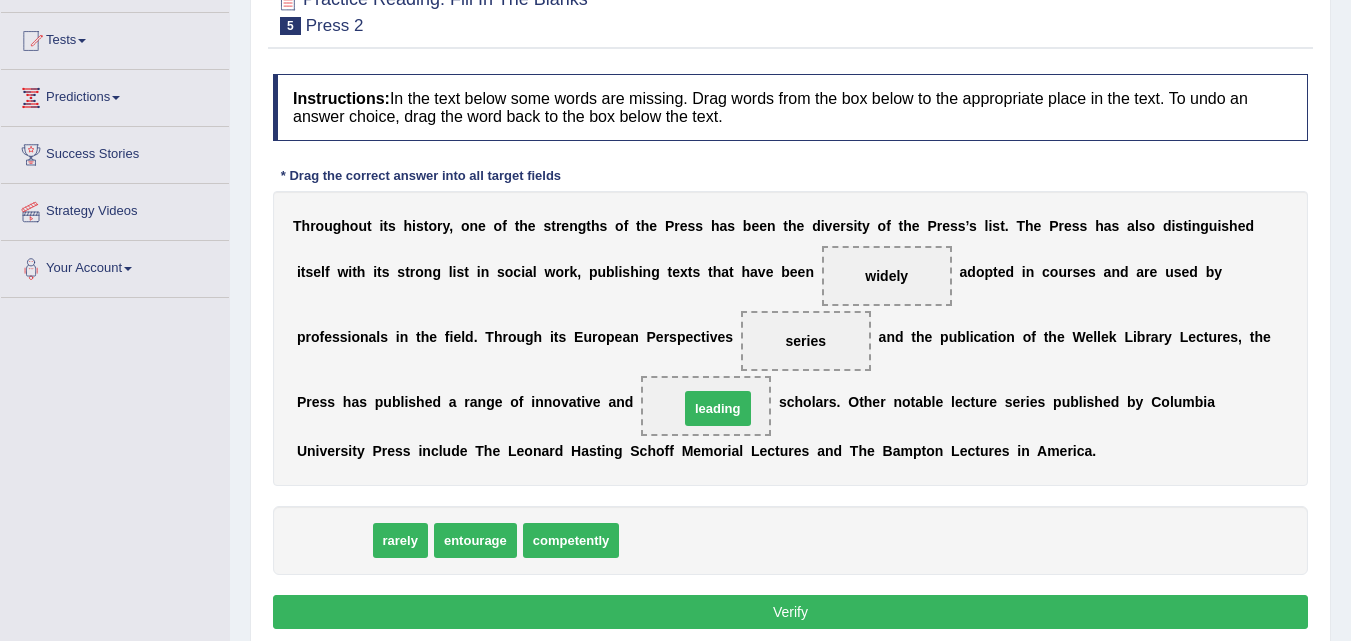 drag, startPoint x: 323, startPoint y: 533, endPoint x: 707, endPoint y: 401, distance: 406.05417 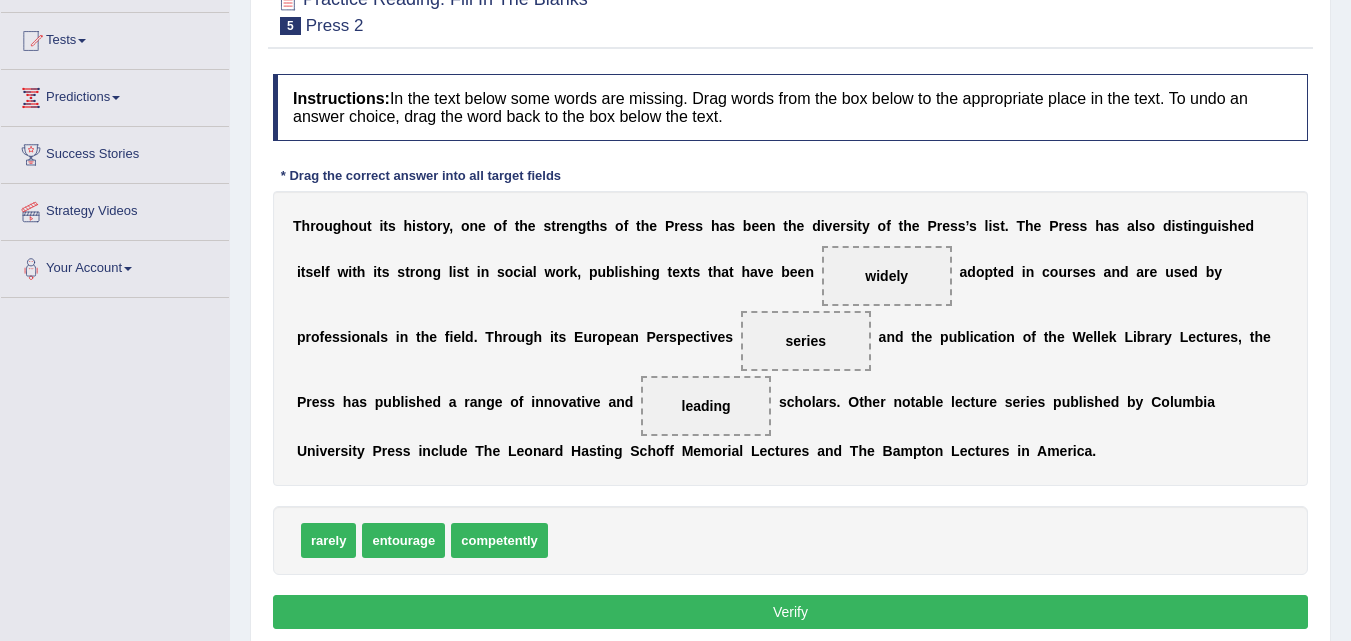 drag, startPoint x: 886, startPoint y: 265, endPoint x: 633, endPoint y: 551, distance: 381.8442 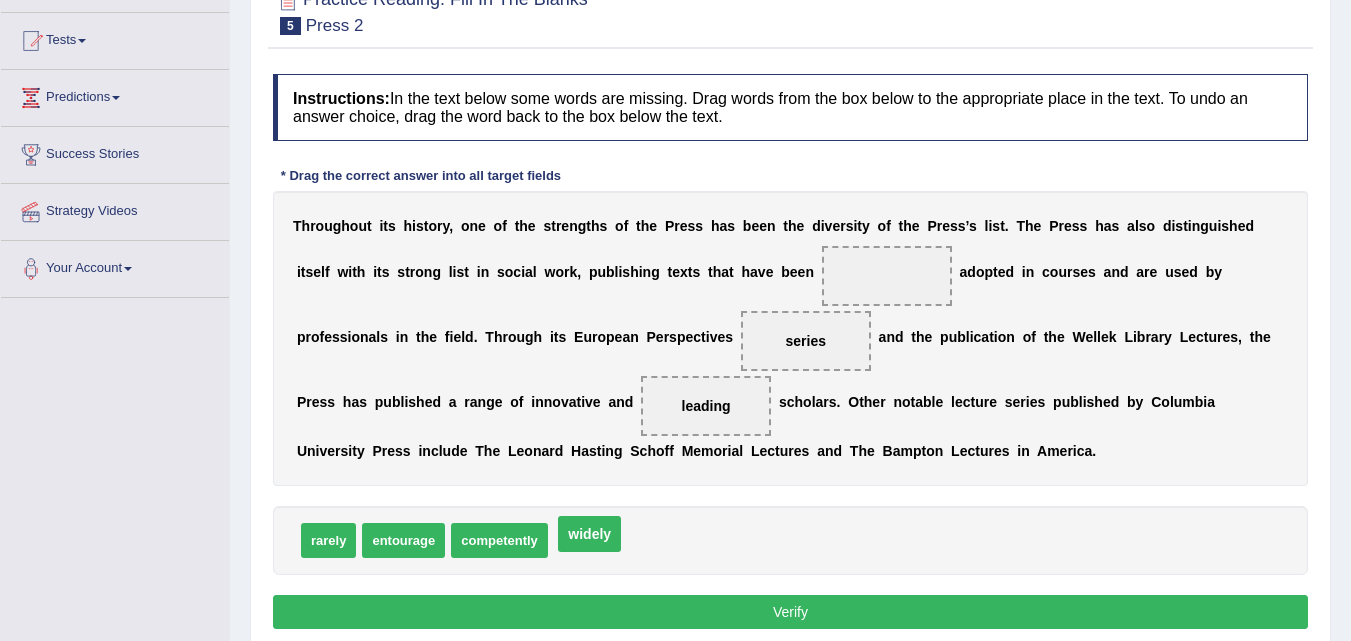 drag, startPoint x: 885, startPoint y: 272, endPoint x: 584, endPoint y: 547, distance: 407.70822 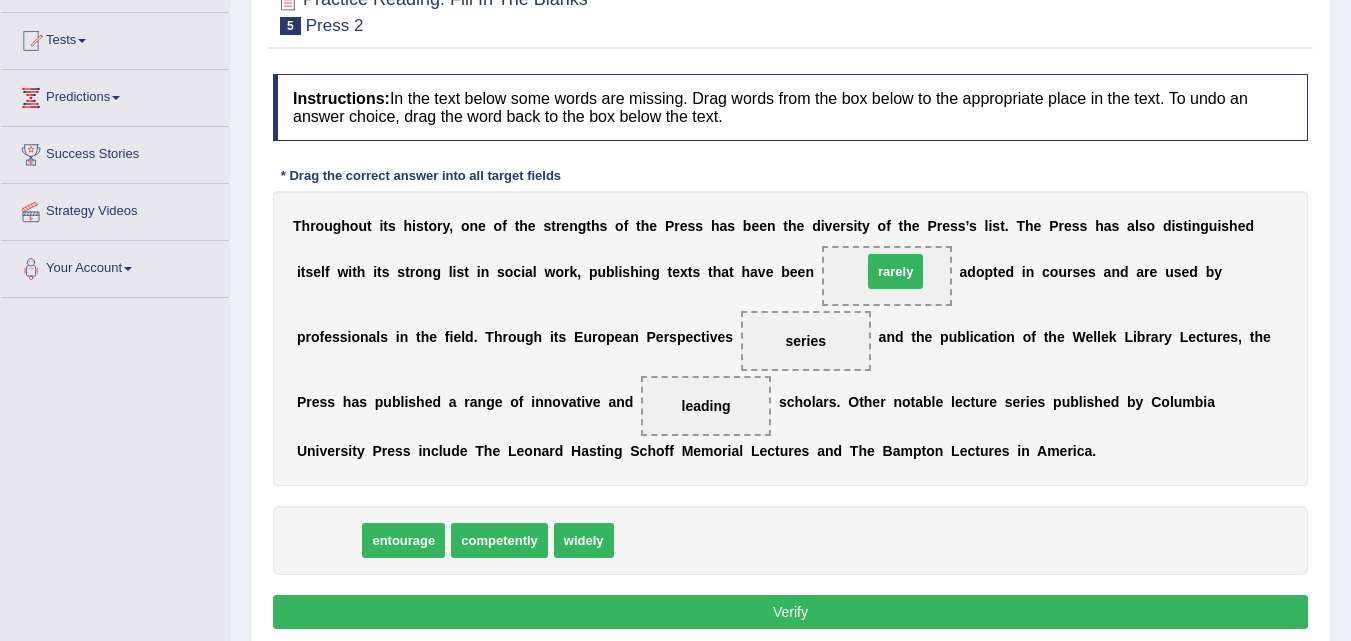 drag, startPoint x: 328, startPoint y: 534, endPoint x: 884, endPoint y: 266, distance: 617.21954 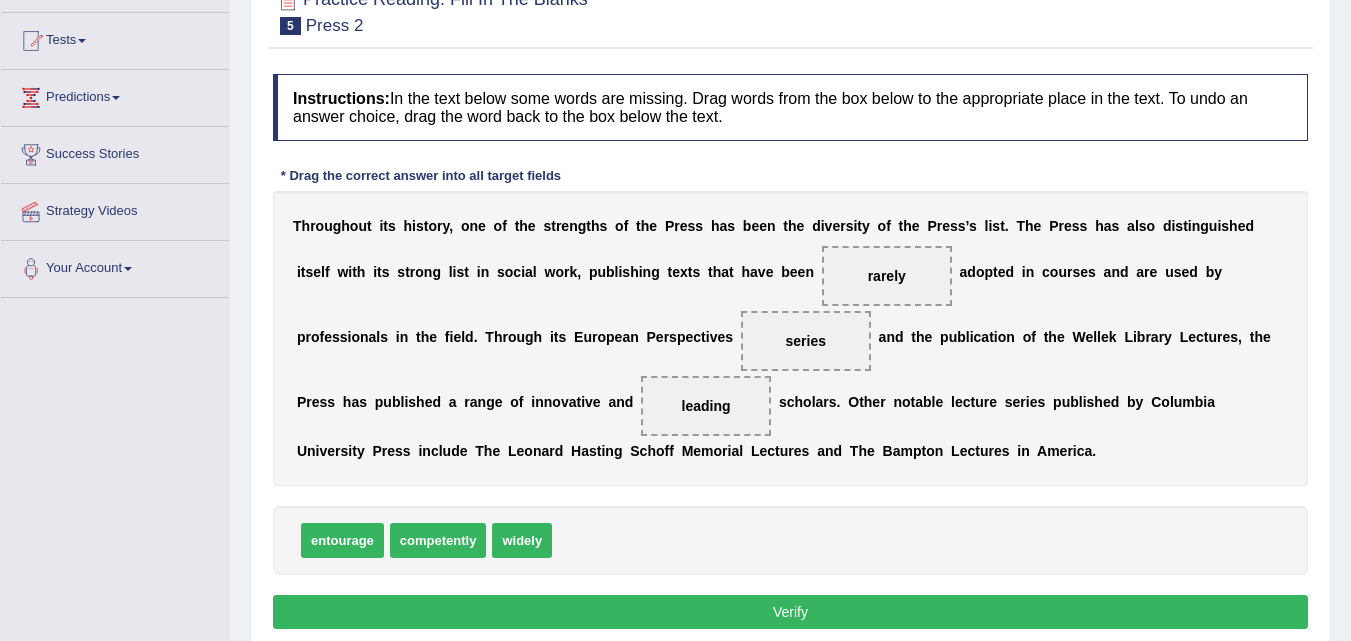 click on "Verify" at bounding box center [790, 612] 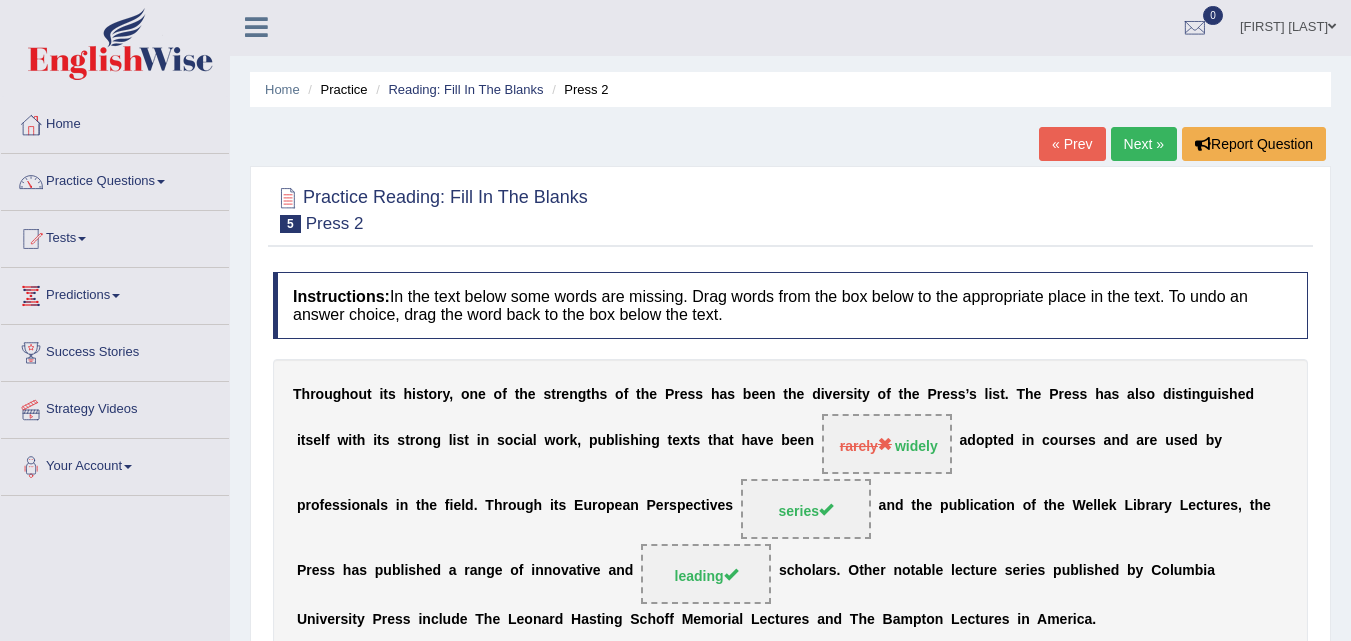 scroll, scrollTop: 0, scrollLeft: 0, axis: both 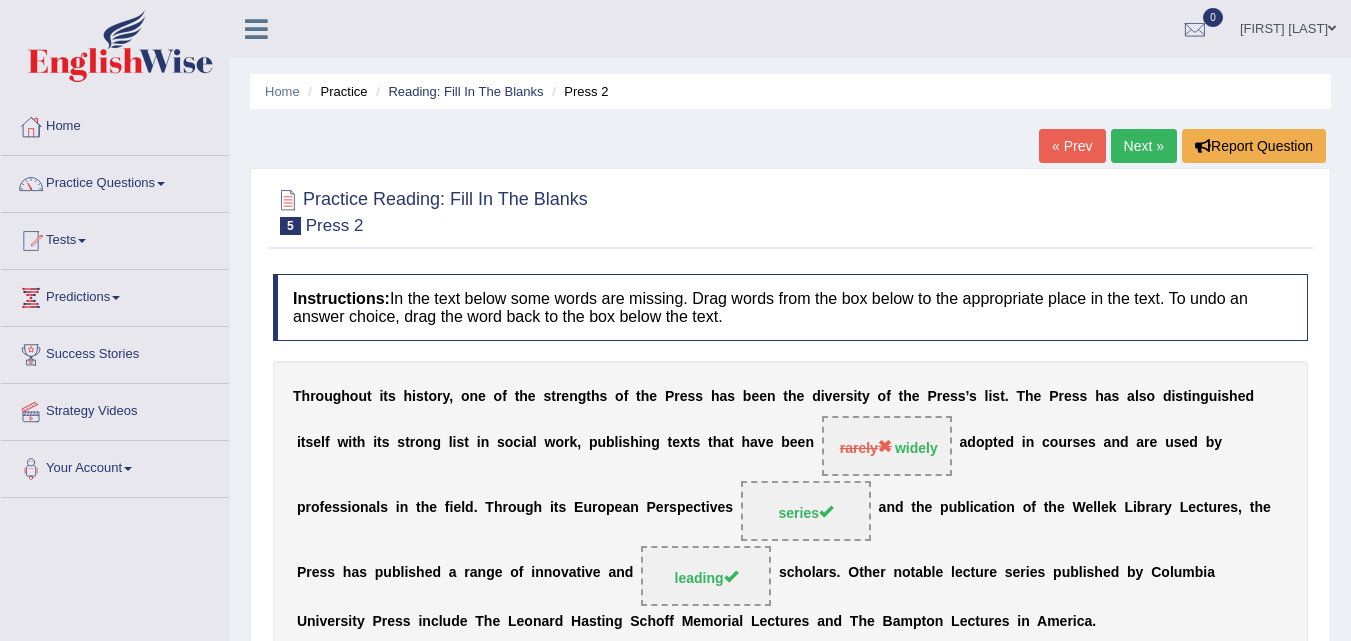 click on "Next »" at bounding box center [1144, 146] 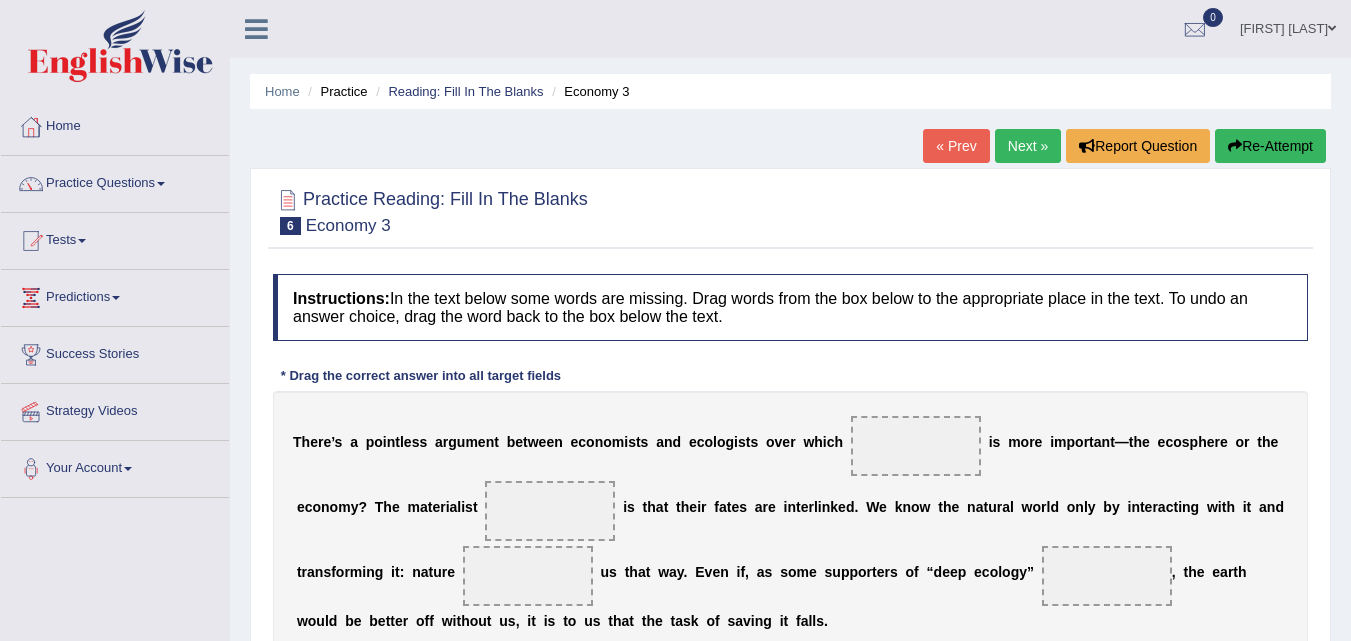 scroll, scrollTop: 291, scrollLeft: 0, axis: vertical 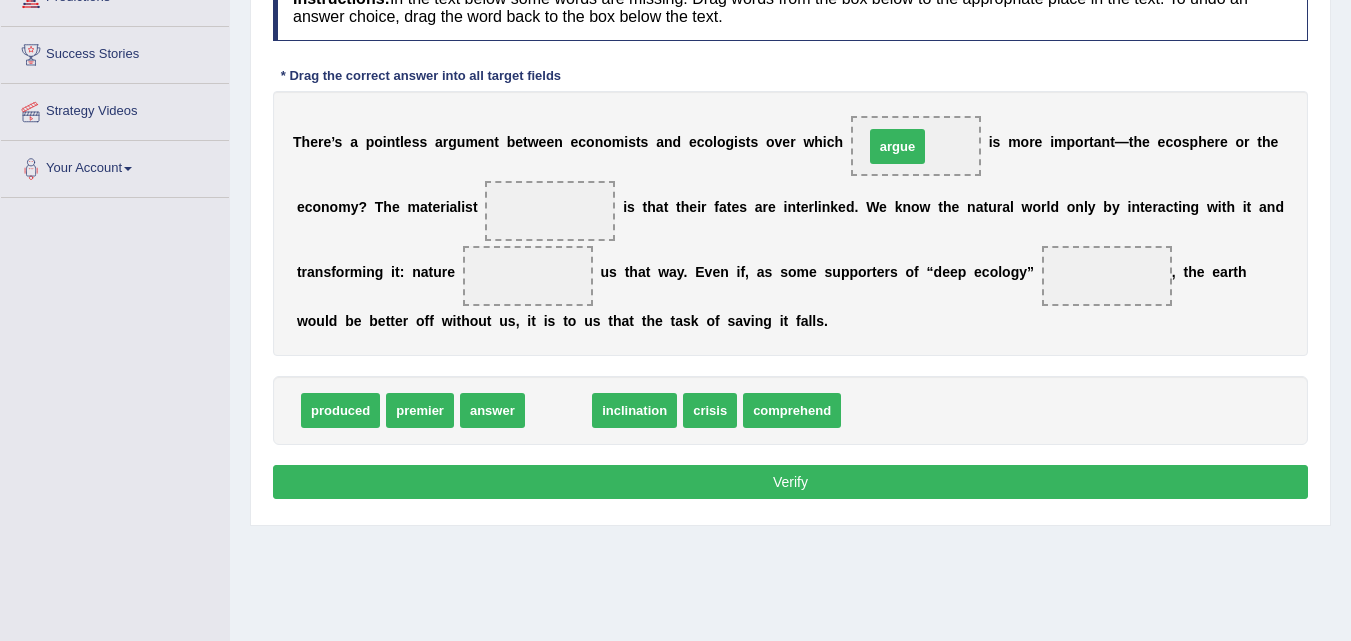 drag, startPoint x: 571, startPoint y: 410, endPoint x: 910, endPoint y: 146, distance: 429.6708 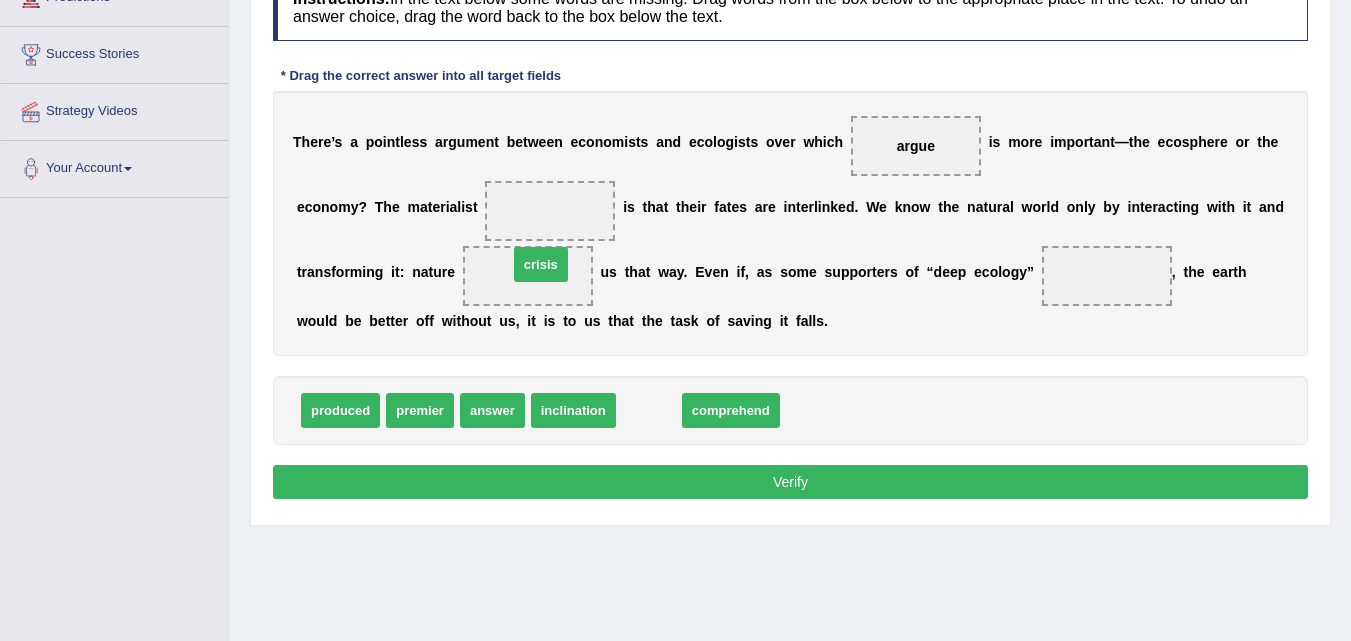 drag, startPoint x: 638, startPoint y: 402, endPoint x: 530, endPoint y: 256, distance: 181.60396 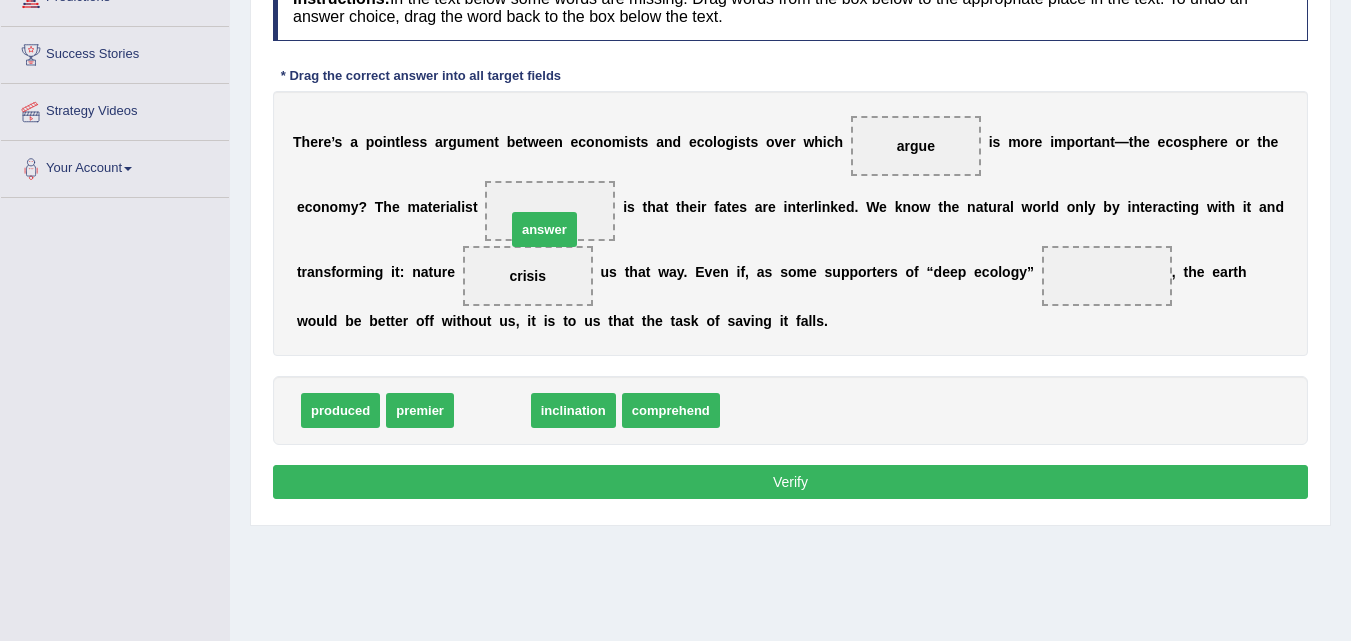 drag, startPoint x: 477, startPoint y: 412, endPoint x: 530, endPoint y: 228, distance: 191.48106 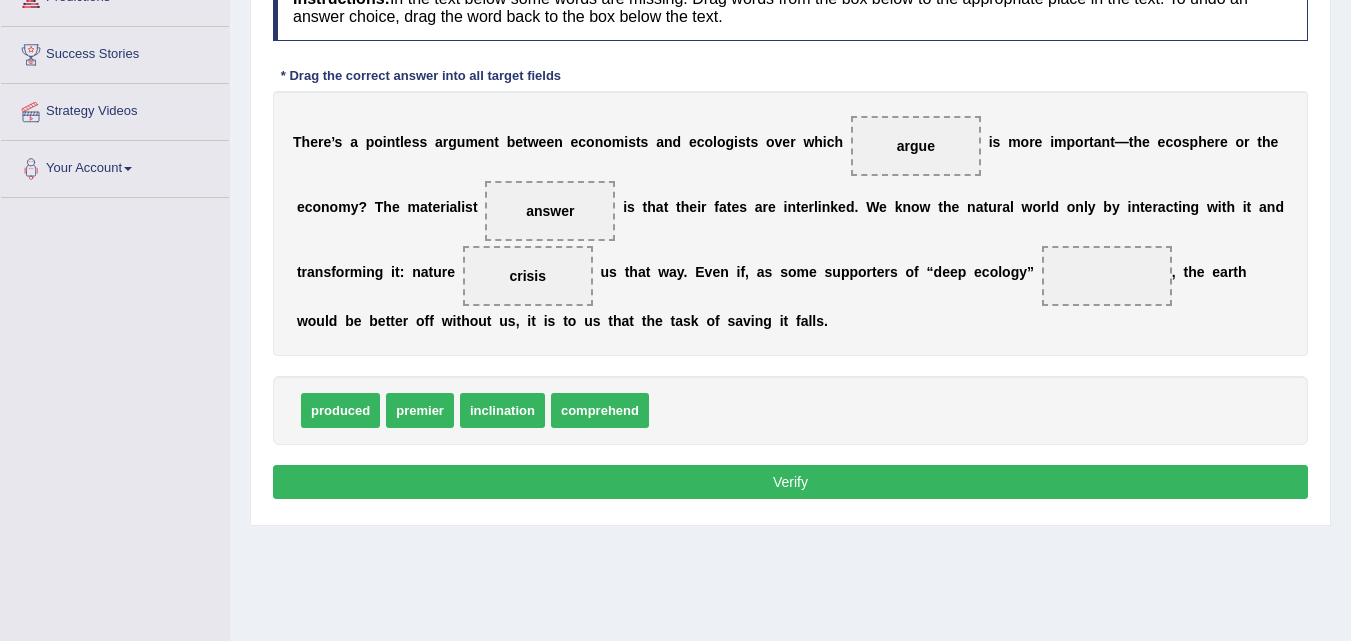 drag, startPoint x: 518, startPoint y: 284, endPoint x: 670, endPoint y: 393, distance: 187.04277 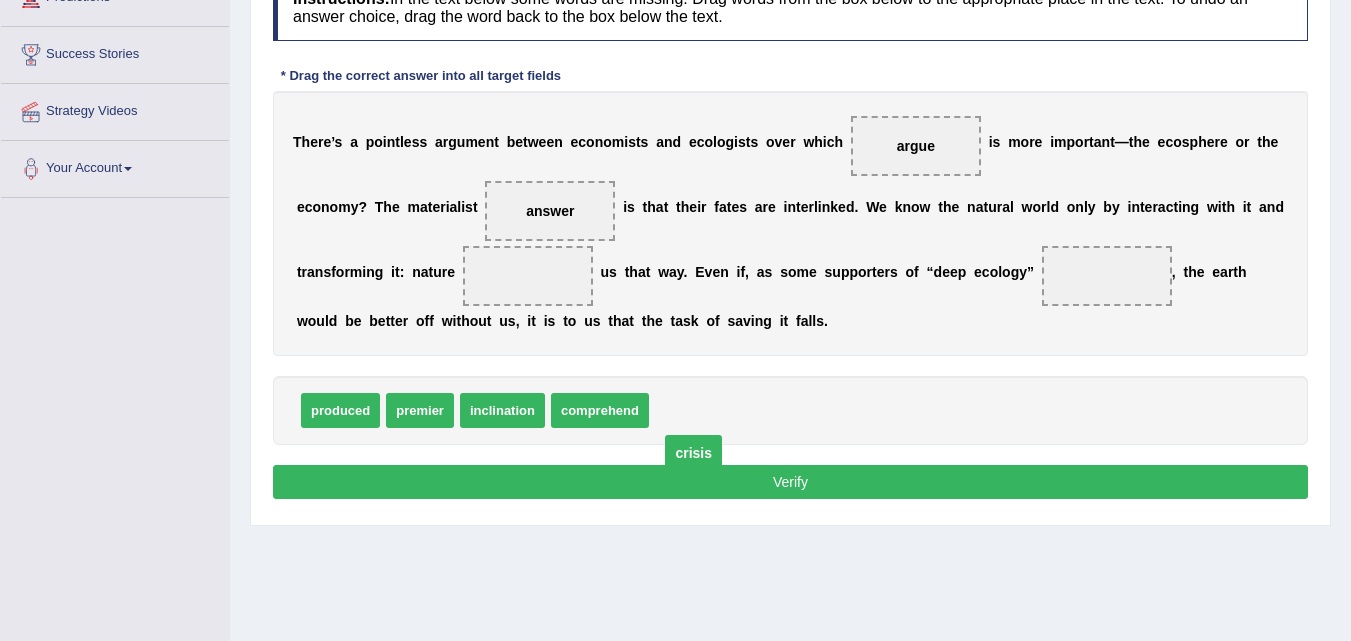 drag, startPoint x: 533, startPoint y: 277, endPoint x: 701, endPoint y: 422, distance: 221.92116 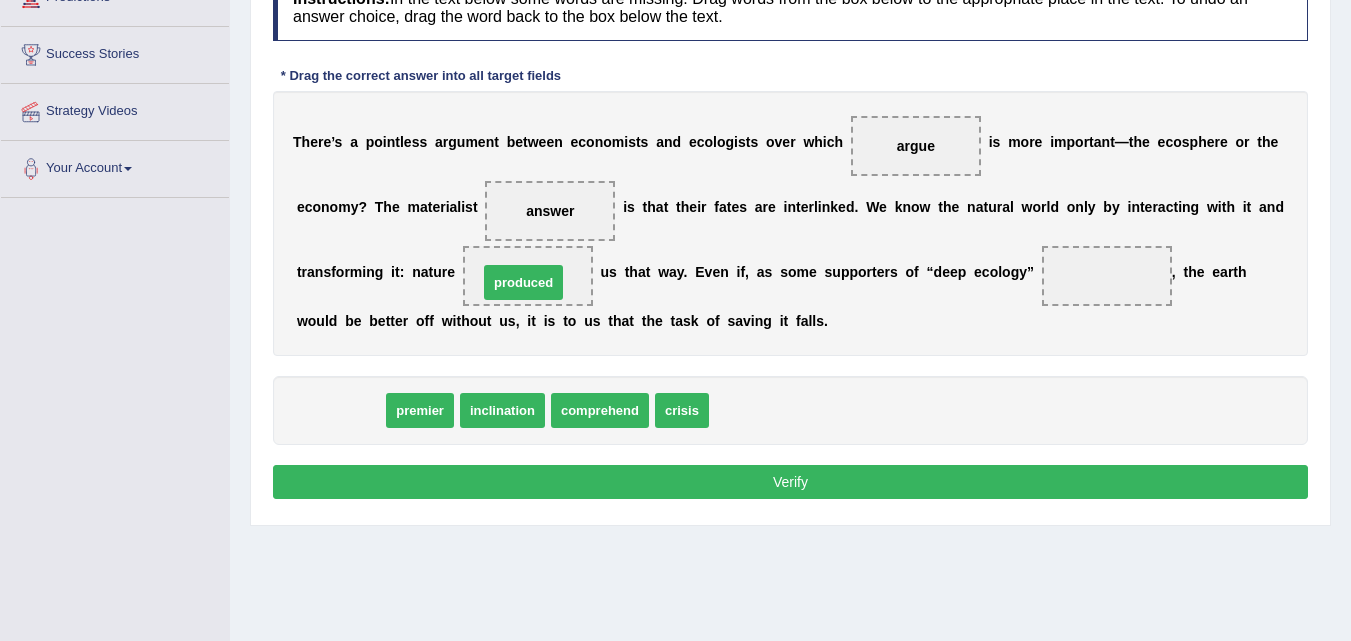 drag, startPoint x: 327, startPoint y: 413, endPoint x: 513, endPoint y: 274, distance: 232.20035 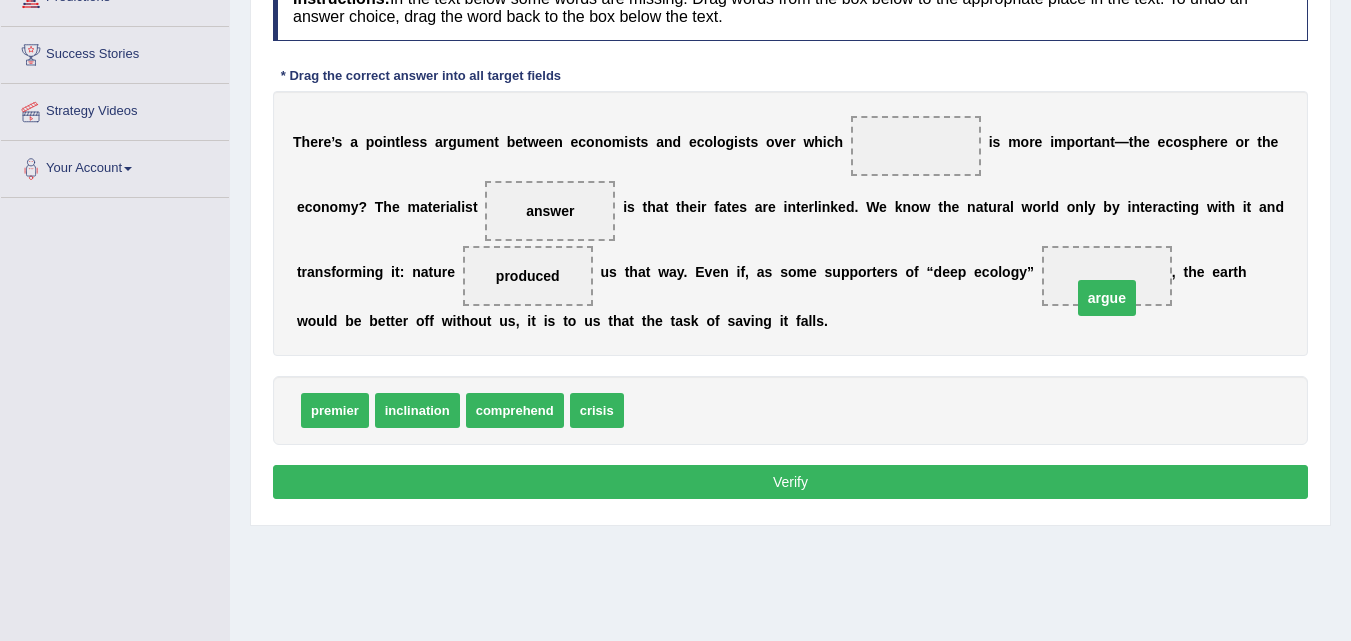 drag, startPoint x: 928, startPoint y: 149, endPoint x: 1118, endPoint y: 301, distance: 243.31873 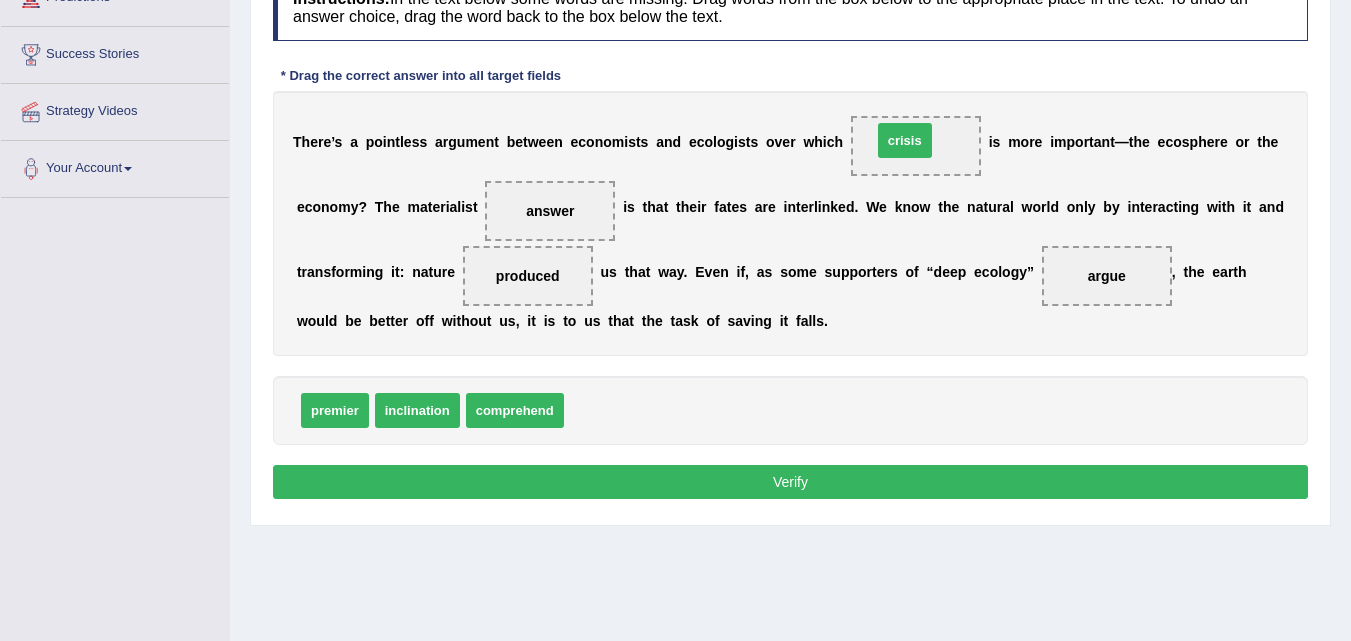 drag, startPoint x: 604, startPoint y: 415, endPoint x: 912, endPoint y: 145, distance: 409.59003 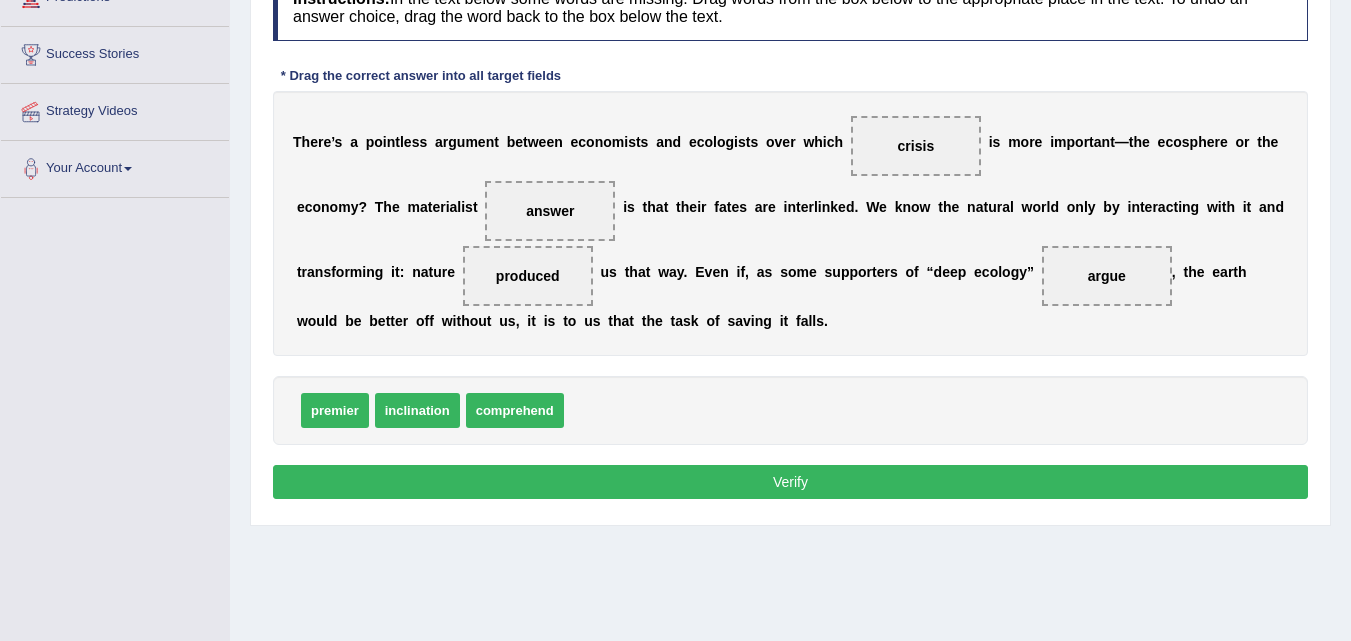 click on "Verify" at bounding box center (790, 482) 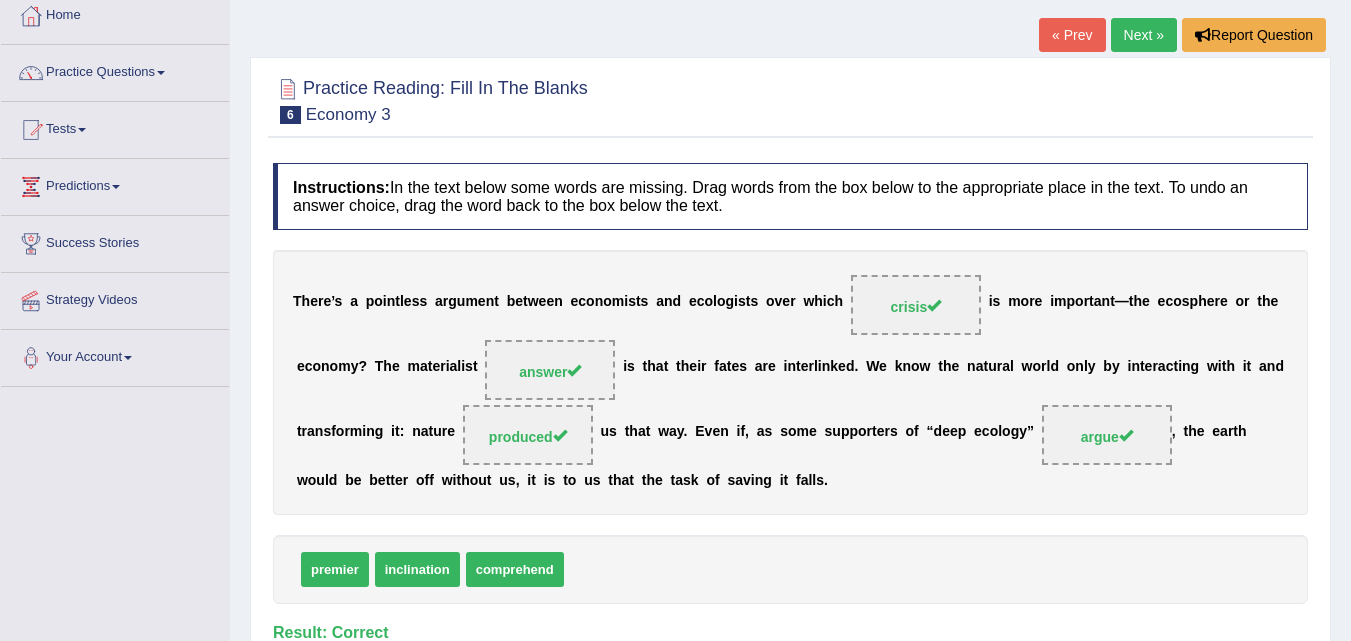 scroll, scrollTop: 109, scrollLeft: 0, axis: vertical 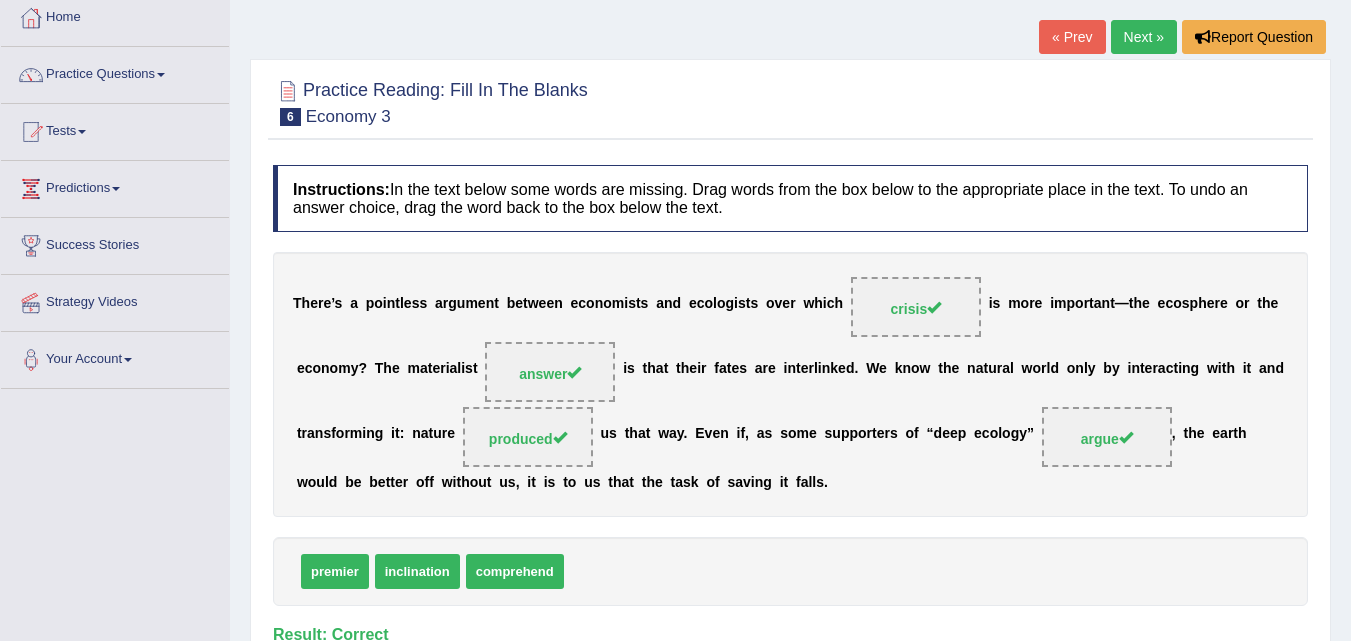 click on "Next »" at bounding box center (1144, 37) 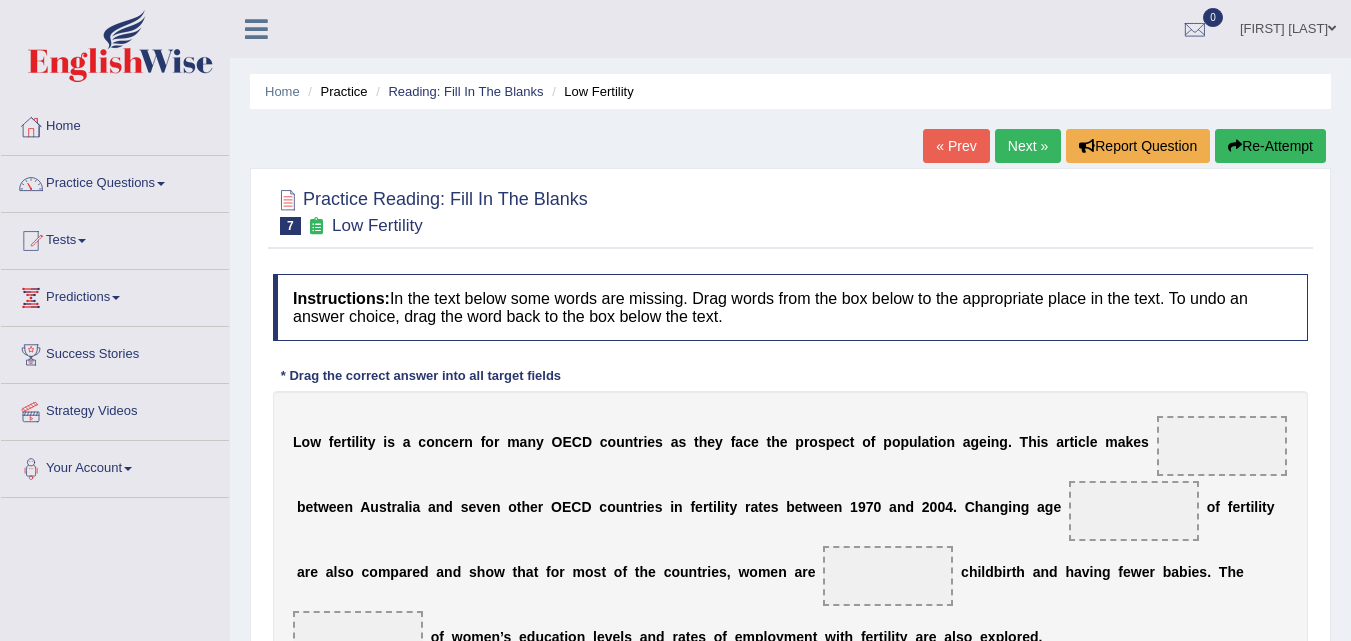 scroll, scrollTop: 0, scrollLeft: 0, axis: both 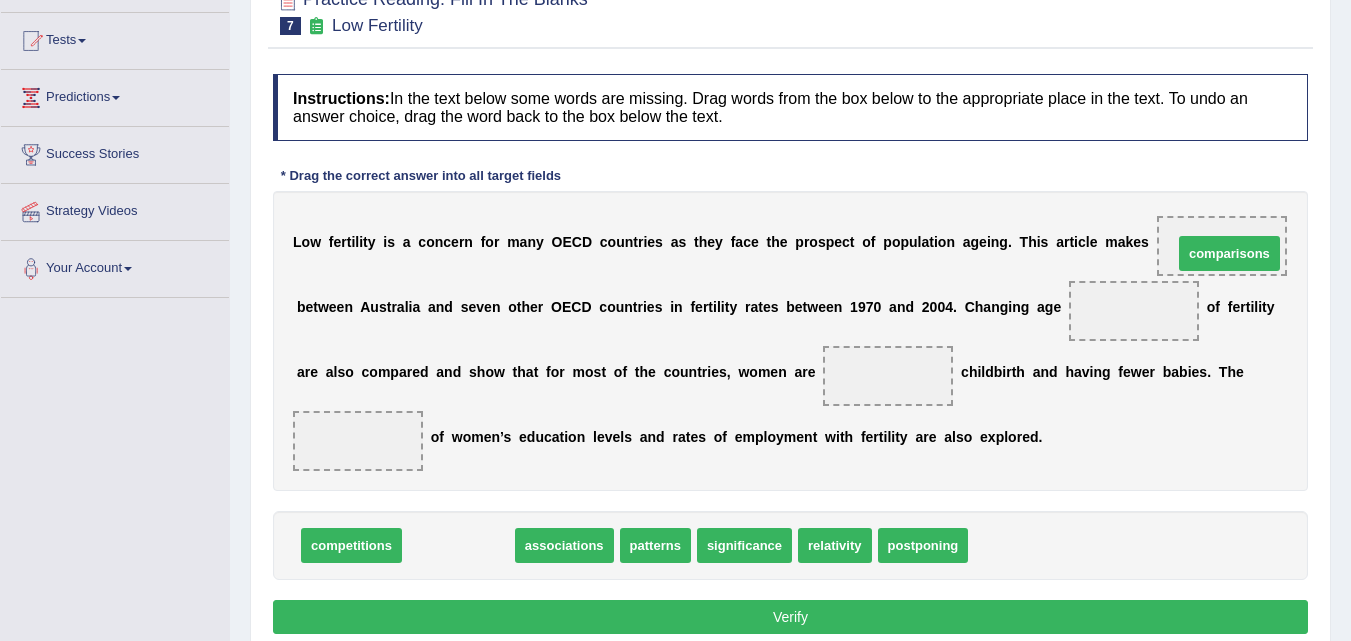 drag, startPoint x: 468, startPoint y: 540, endPoint x: 1239, endPoint y: 248, distance: 824.44226 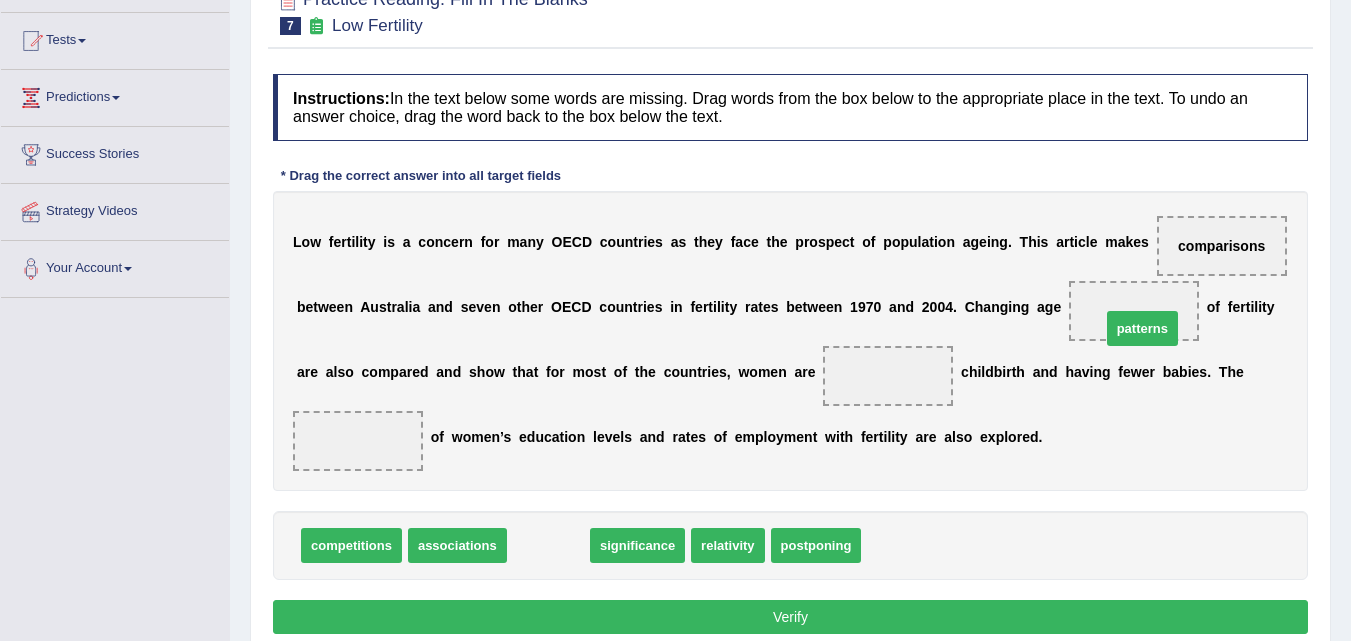 drag, startPoint x: 557, startPoint y: 556, endPoint x: 1151, endPoint y: 339, distance: 632.39624 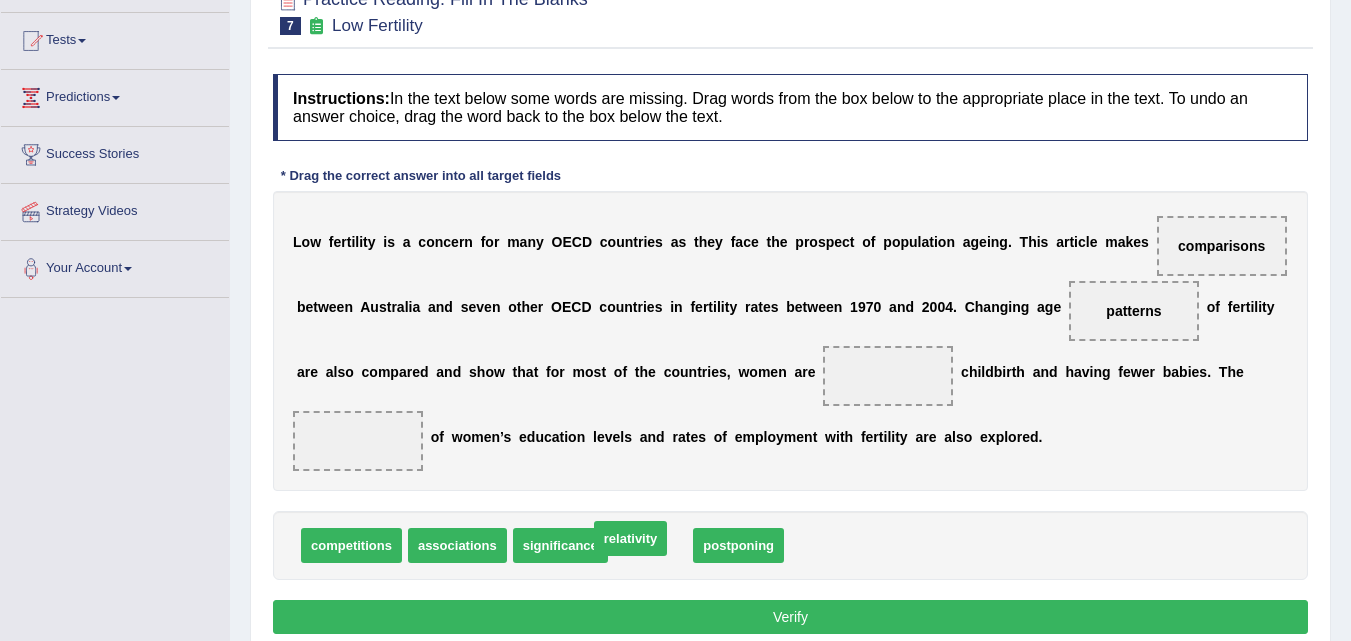 drag, startPoint x: 659, startPoint y: 544, endPoint x: 639, endPoint y: 537, distance: 21.189621 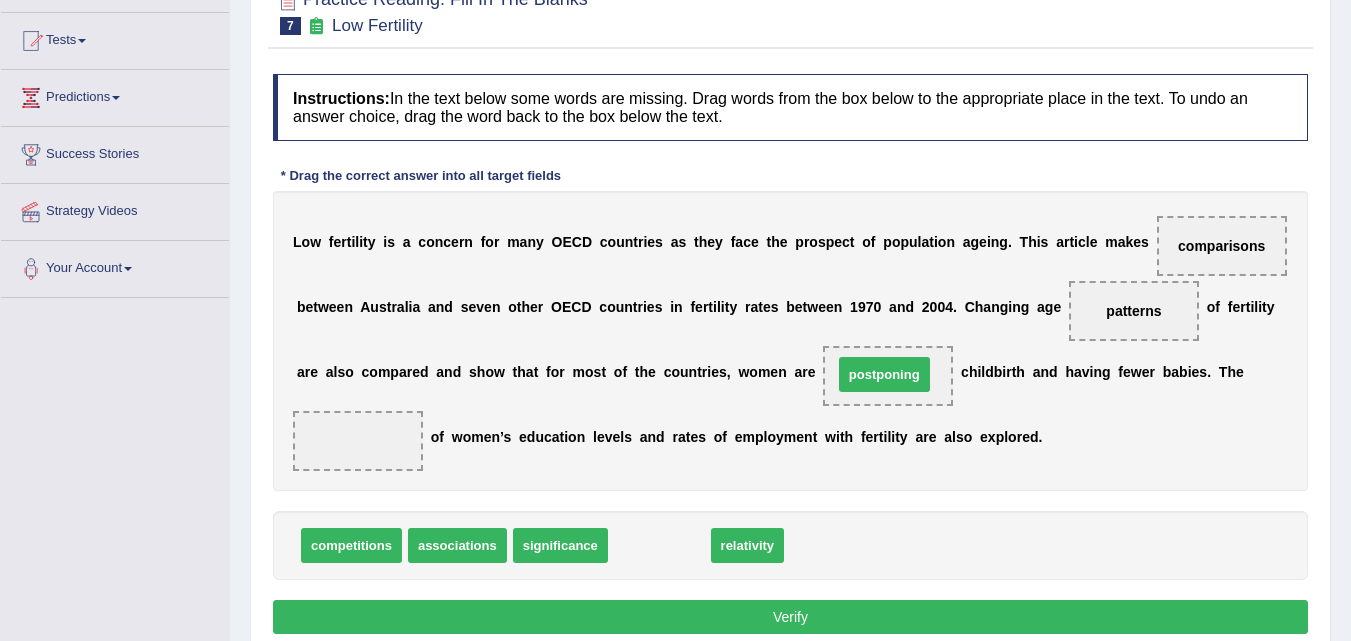 drag, startPoint x: 678, startPoint y: 551, endPoint x: 903, endPoint y: 380, distance: 282.60574 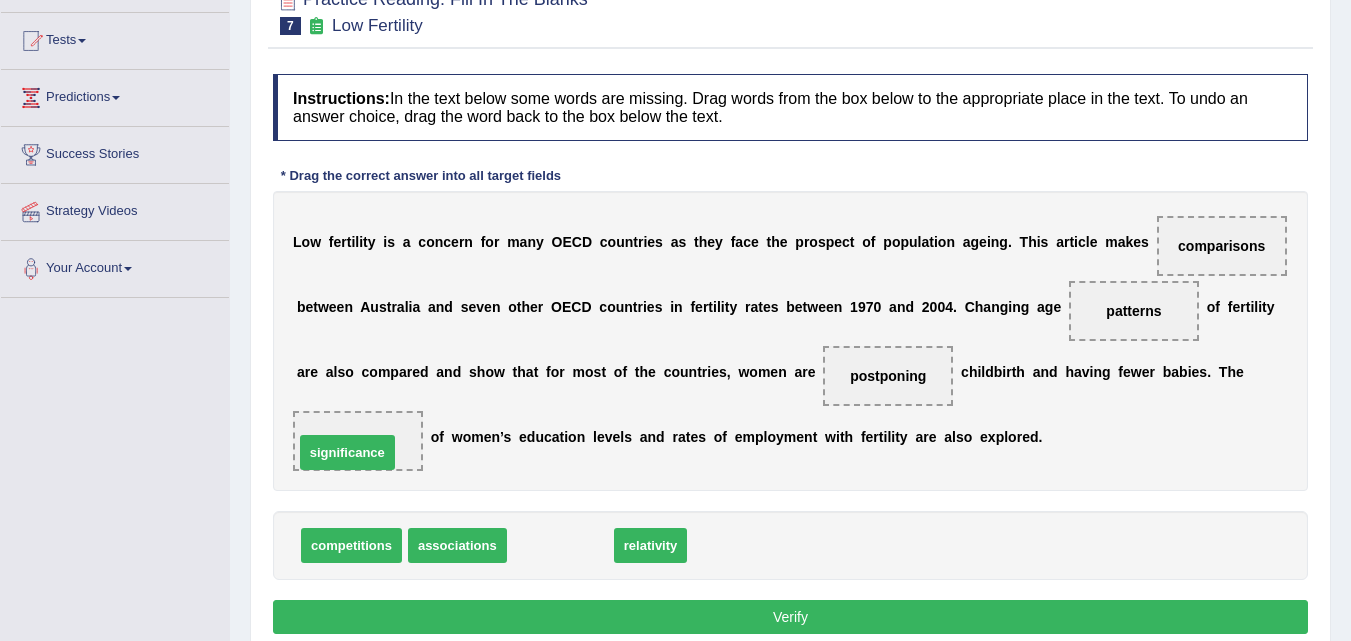 drag, startPoint x: 560, startPoint y: 531, endPoint x: 347, endPoint y: 438, distance: 232.41772 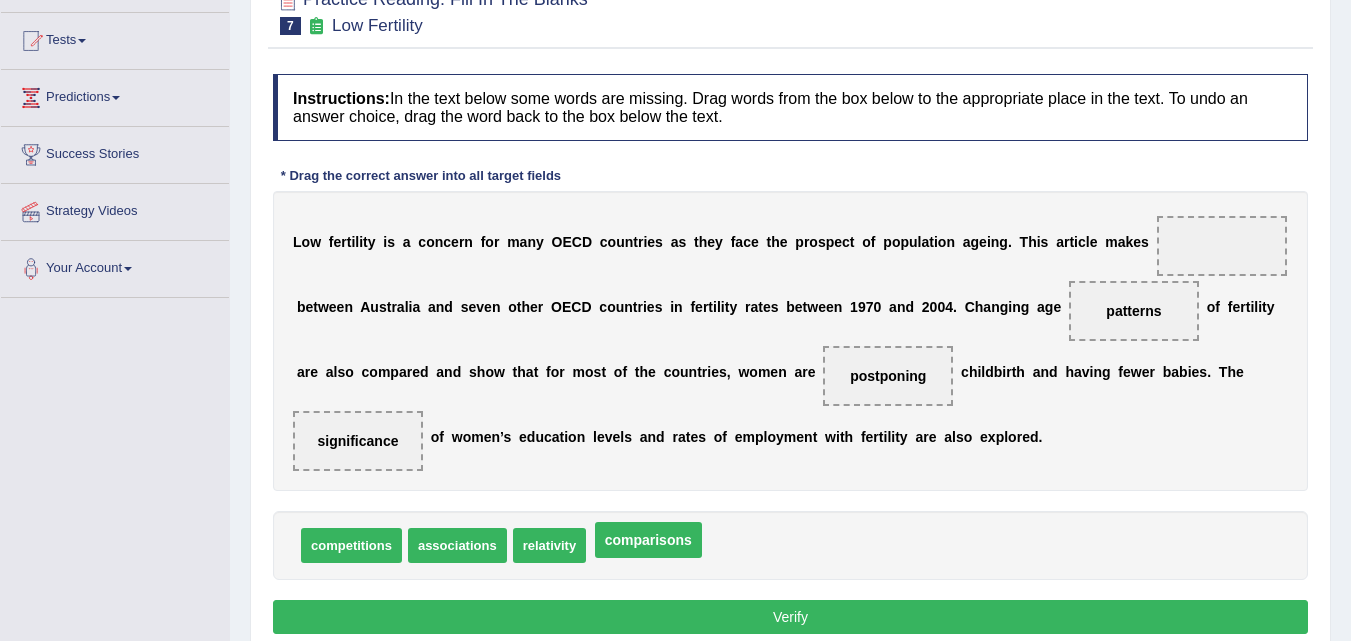 drag, startPoint x: 1238, startPoint y: 243, endPoint x: 658, endPoint y: 537, distance: 650.2584 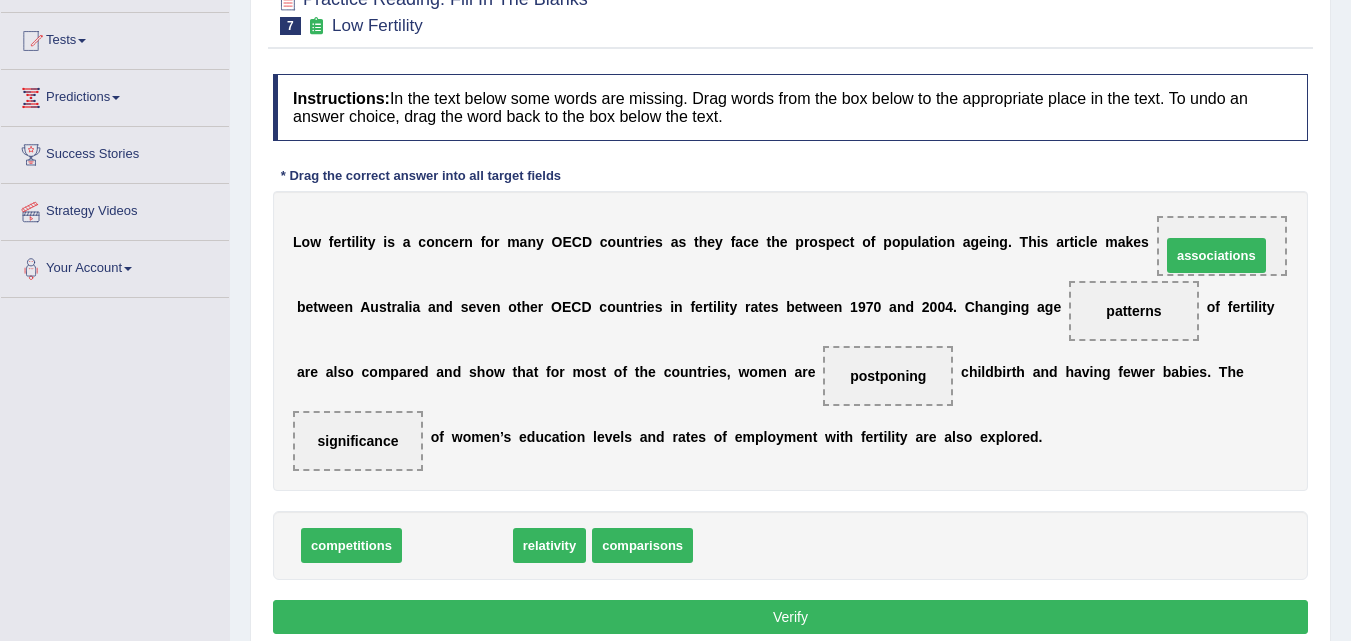 drag, startPoint x: 445, startPoint y: 554, endPoint x: 1204, endPoint y: 264, distance: 812.51526 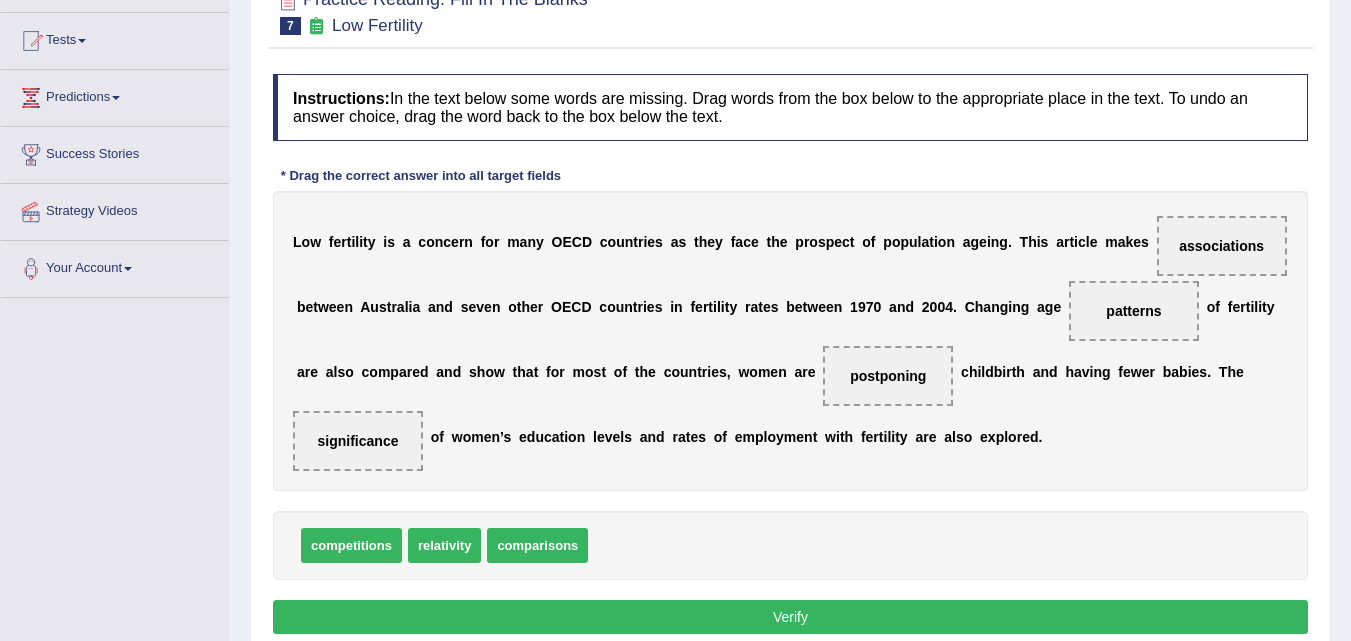 click on "Verify" at bounding box center [790, 617] 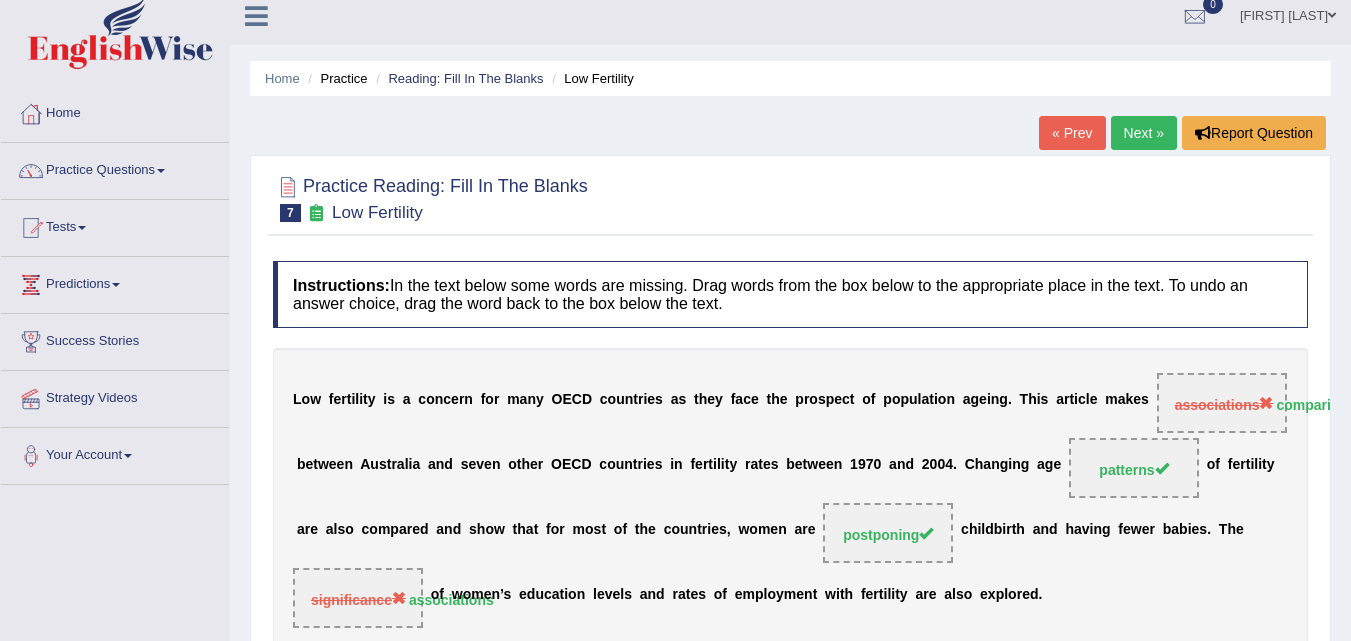 scroll, scrollTop: 0, scrollLeft: 0, axis: both 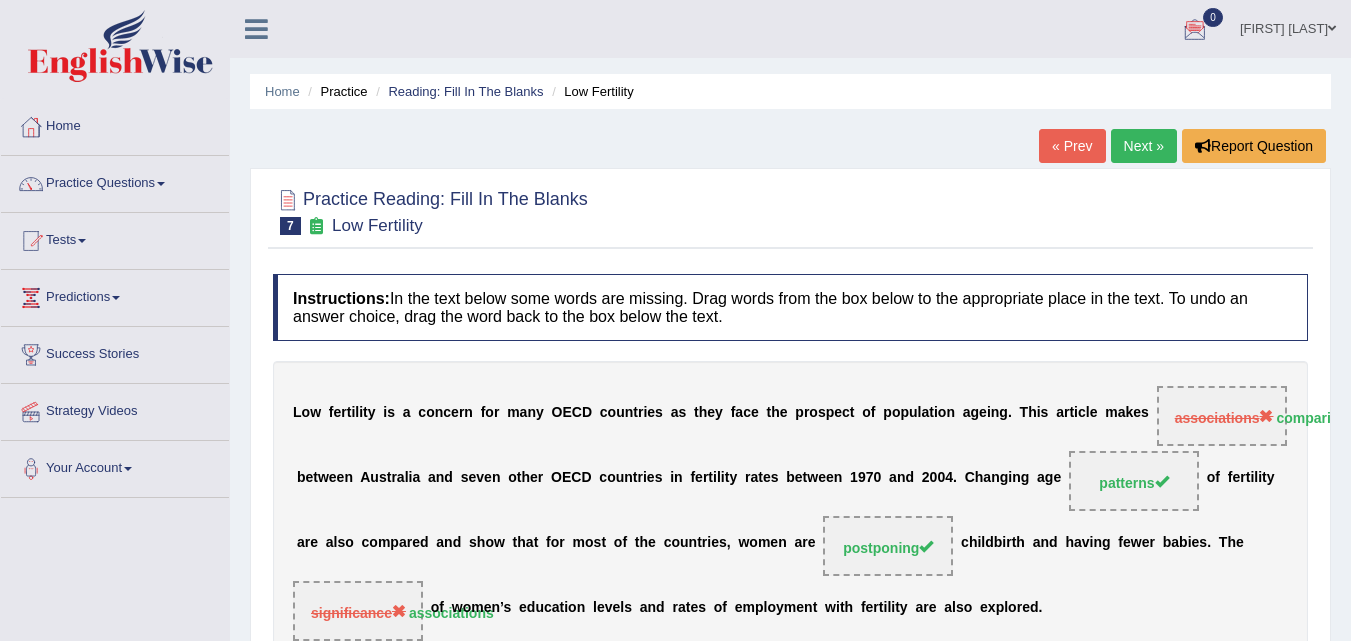 click on "Next »" at bounding box center [1144, 146] 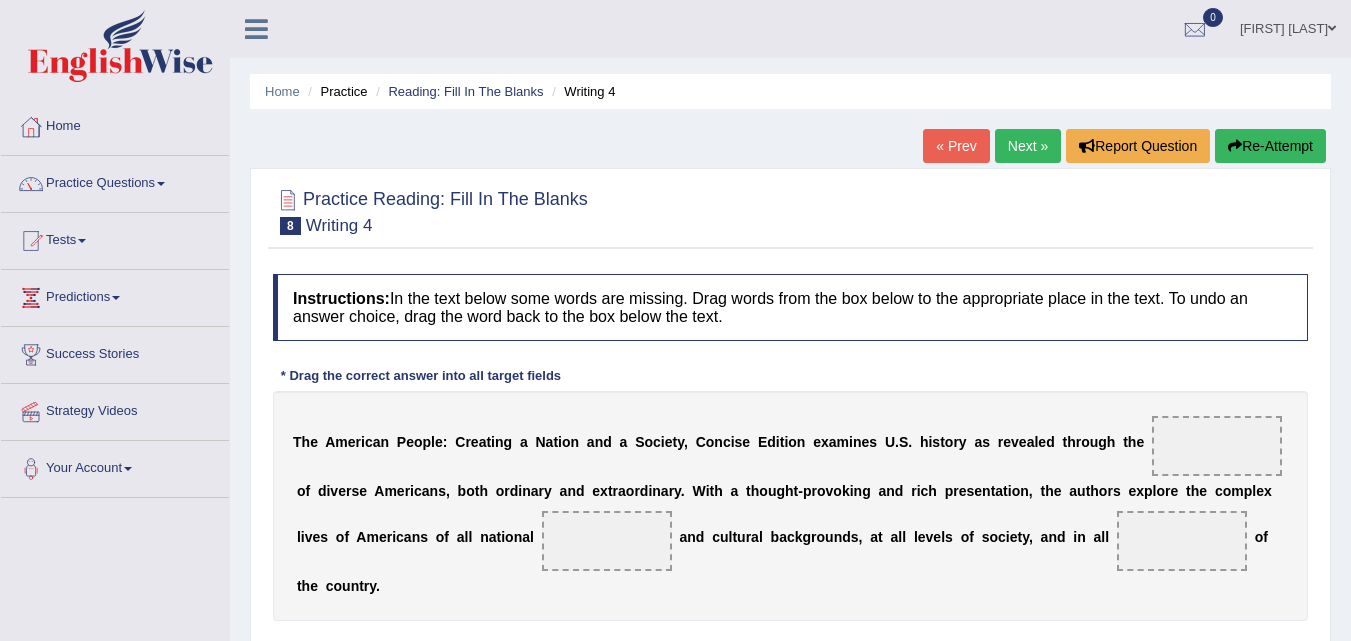 scroll, scrollTop: 237, scrollLeft: 0, axis: vertical 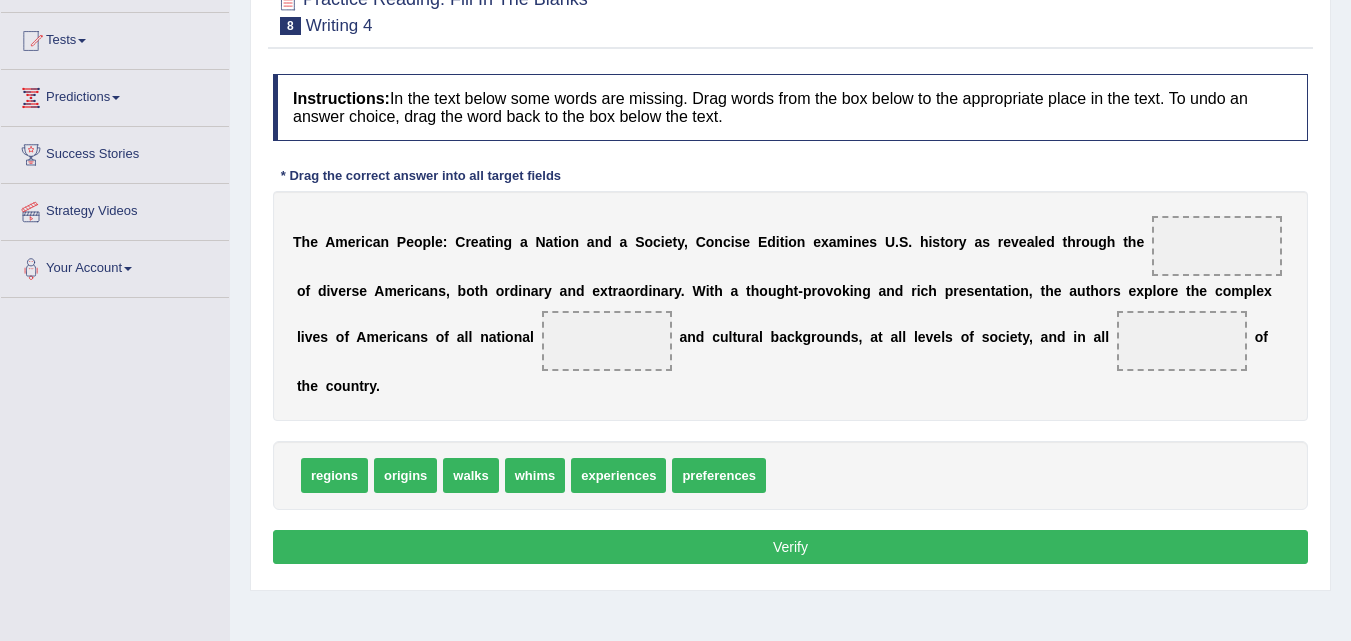 click on "regions" at bounding box center (334, 475) 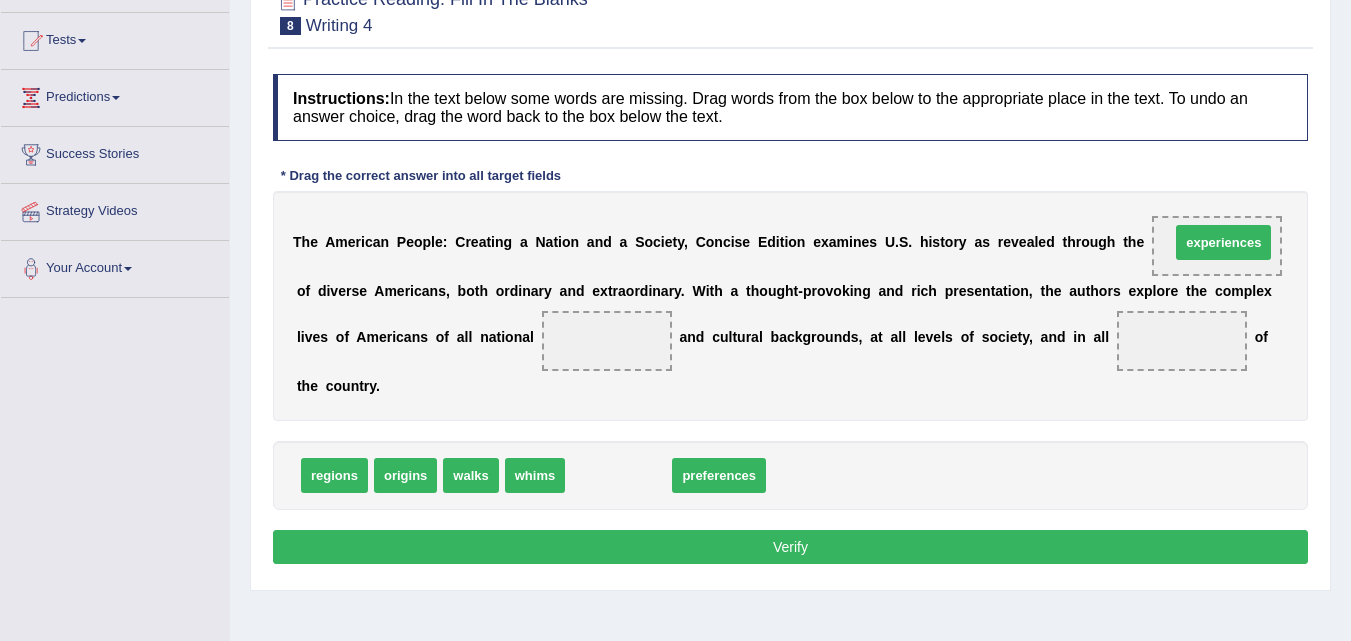 drag, startPoint x: 618, startPoint y: 488, endPoint x: 1223, endPoint y: 255, distance: 648.3163 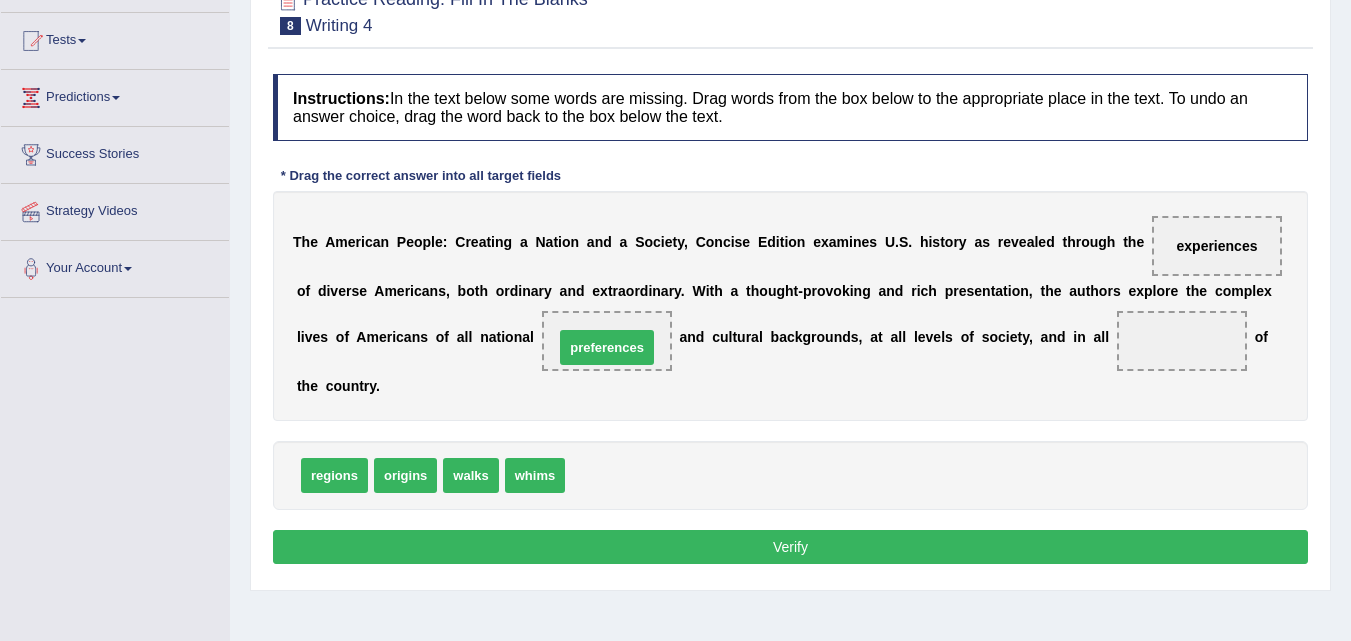 drag, startPoint x: 623, startPoint y: 475, endPoint x: 612, endPoint y: 347, distance: 128.47179 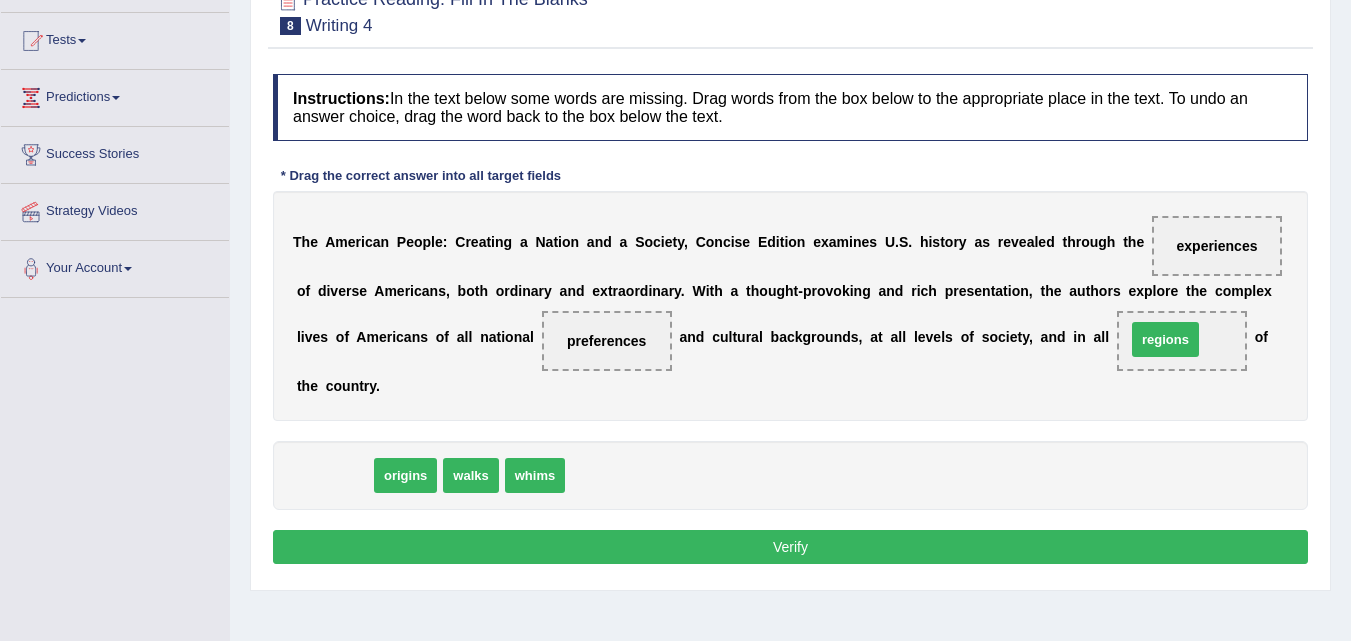drag, startPoint x: 326, startPoint y: 477, endPoint x: 1159, endPoint y: 341, distance: 844.02905 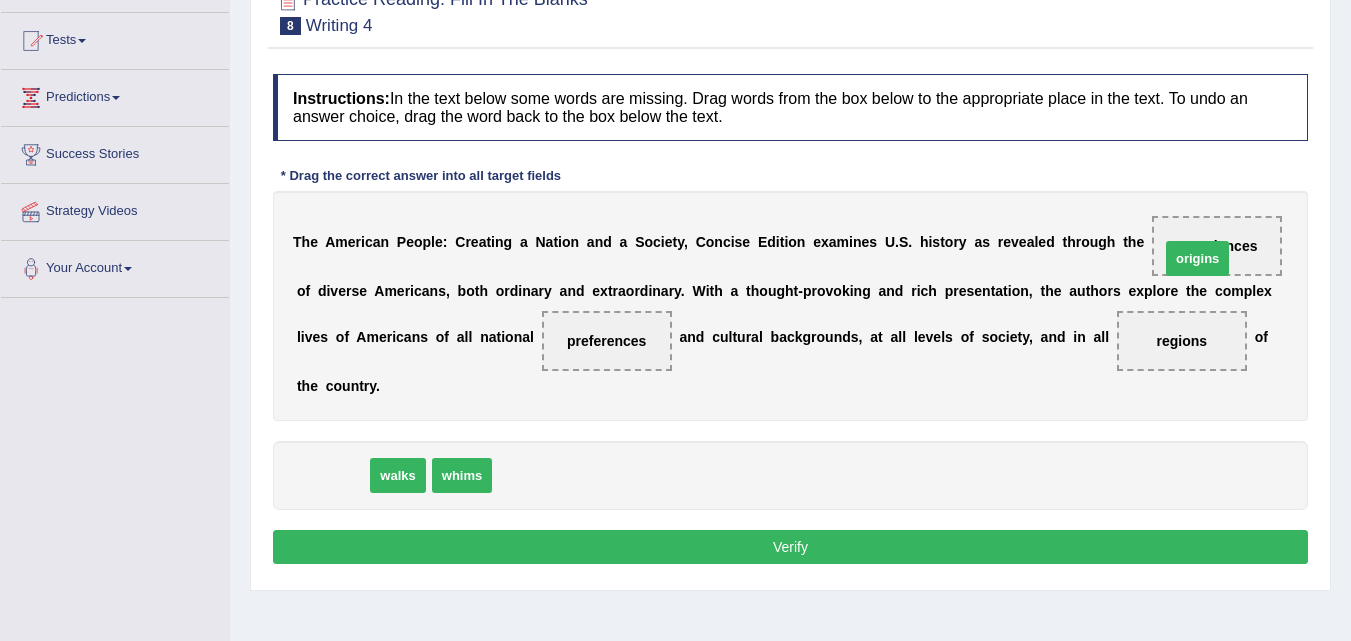 drag, startPoint x: 321, startPoint y: 466, endPoint x: 1187, endPoint y: 249, distance: 892.77374 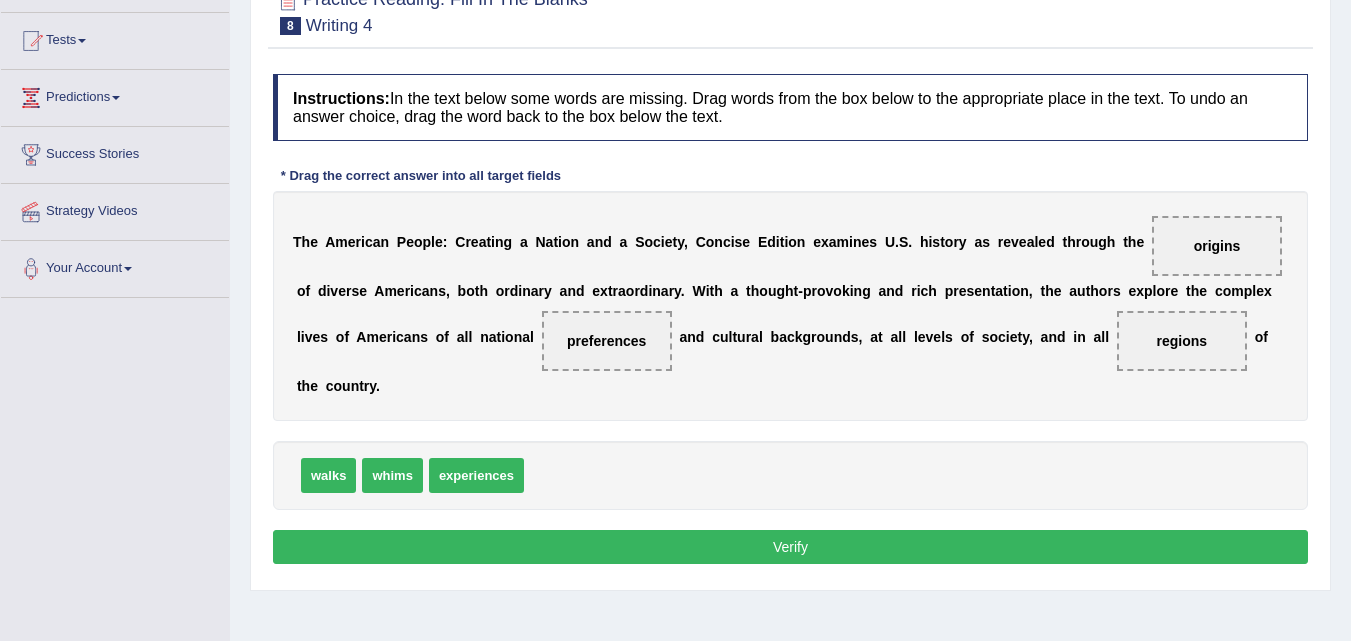drag, startPoint x: 1205, startPoint y: 229, endPoint x: 582, endPoint y: 449, distance: 660.7034 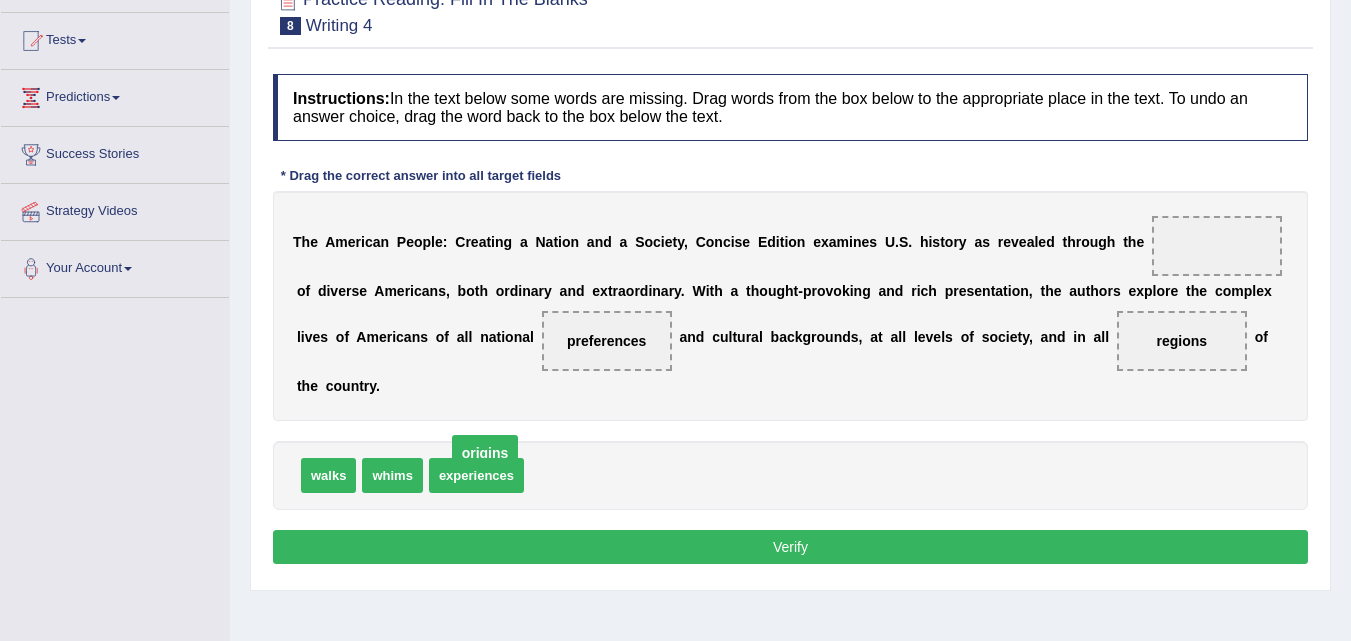drag, startPoint x: 1223, startPoint y: 243, endPoint x: 476, endPoint y: 461, distance: 778.16003 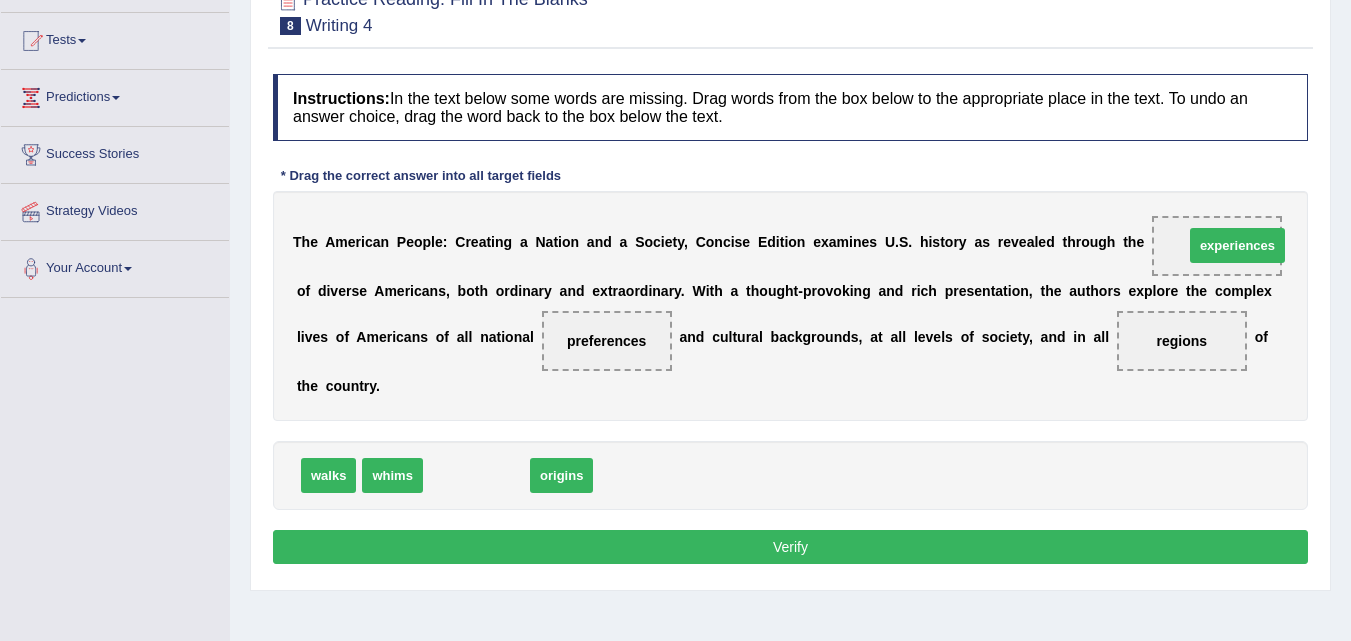 drag, startPoint x: 476, startPoint y: 469, endPoint x: 1221, endPoint y: 241, distance: 779.10785 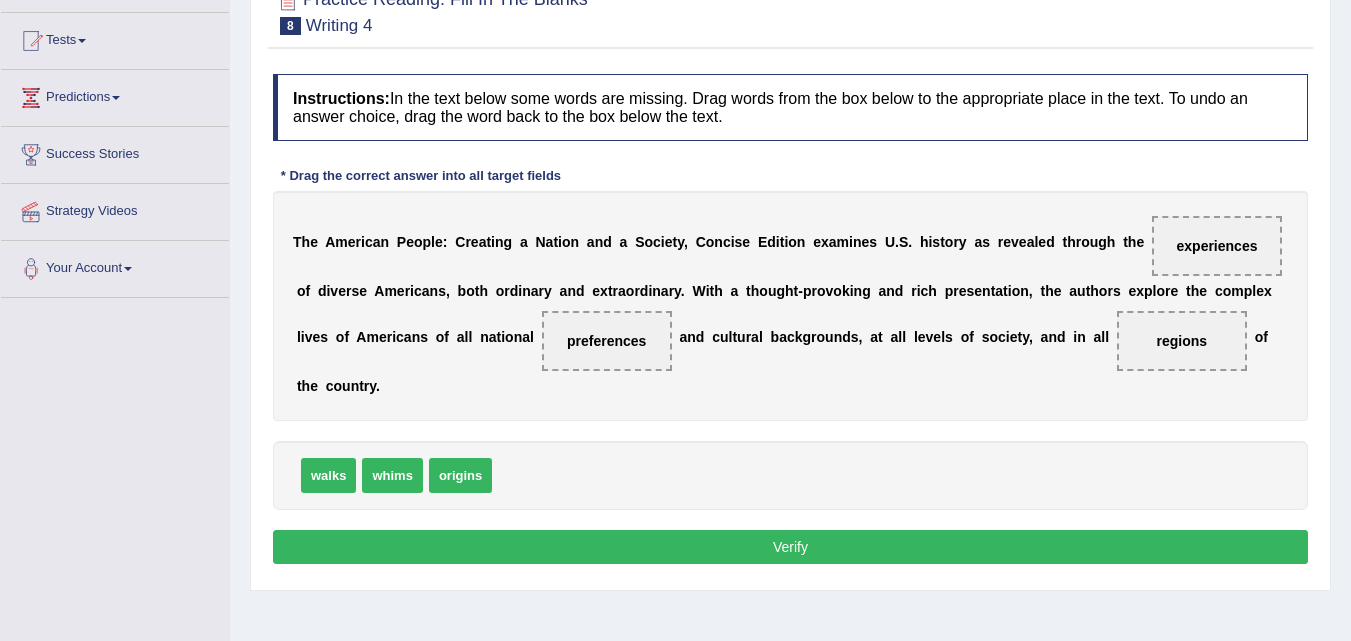click on "Verify" at bounding box center (790, 547) 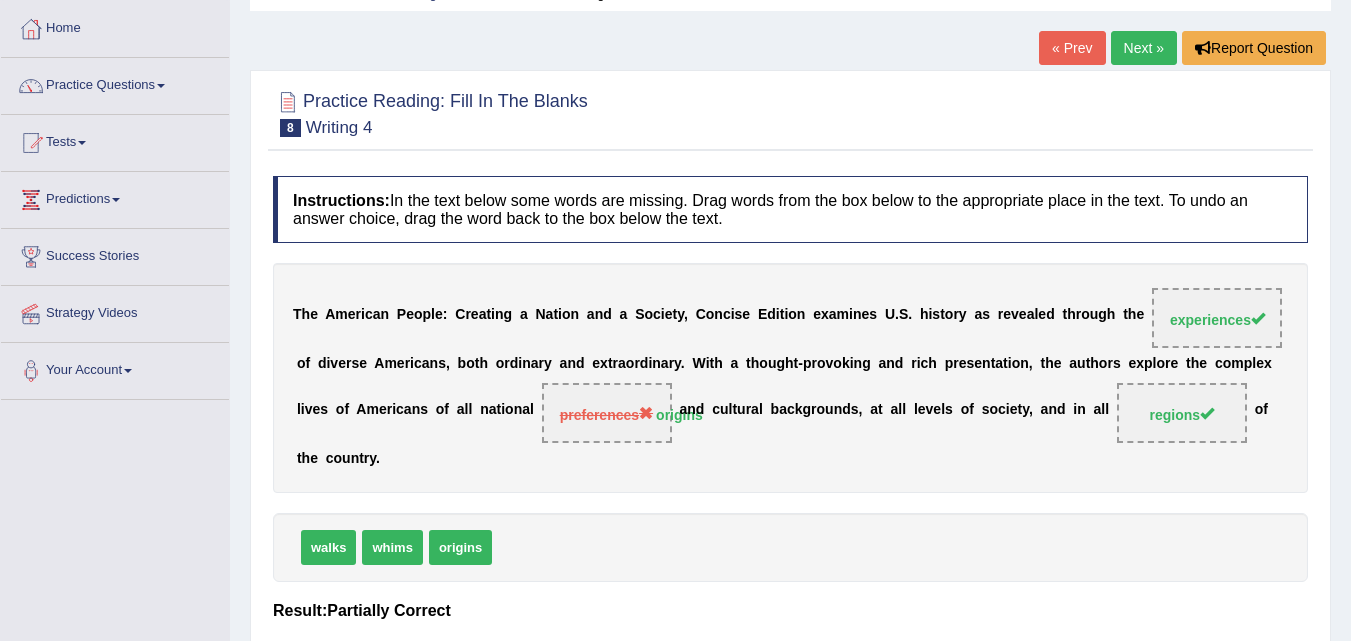 scroll, scrollTop: 0, scrollLeft: 0, axis: both 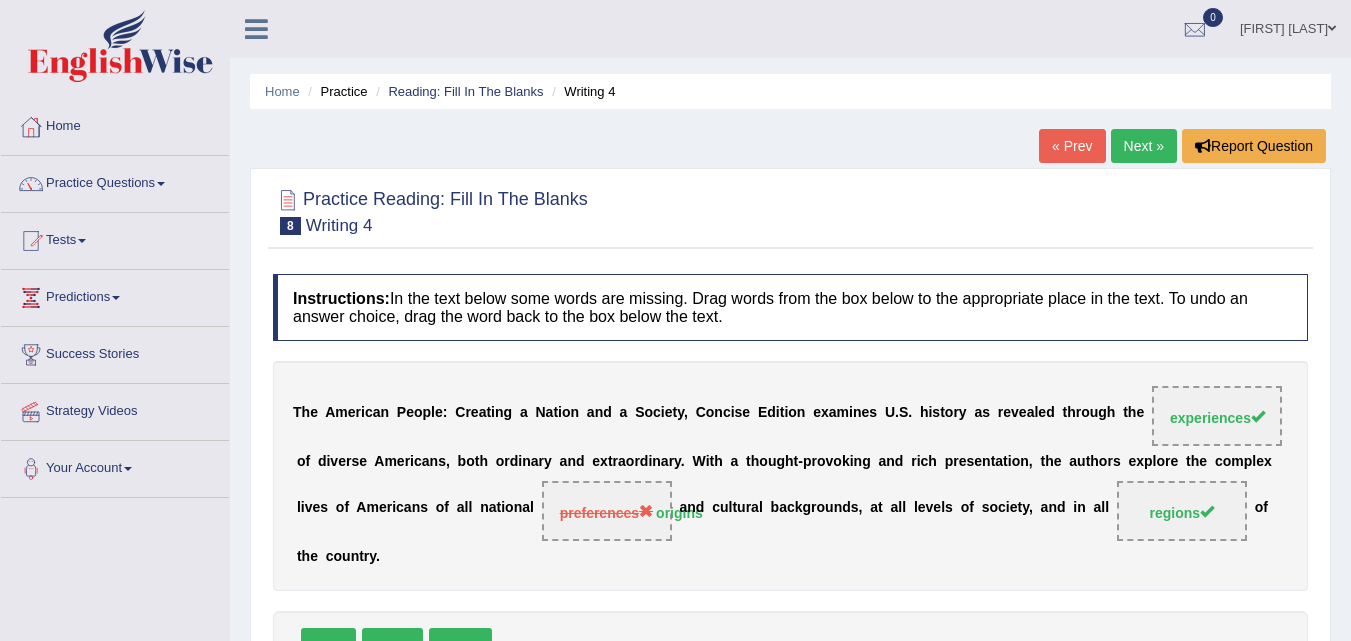 click on "Next »" at bounding box center [1144, 146] 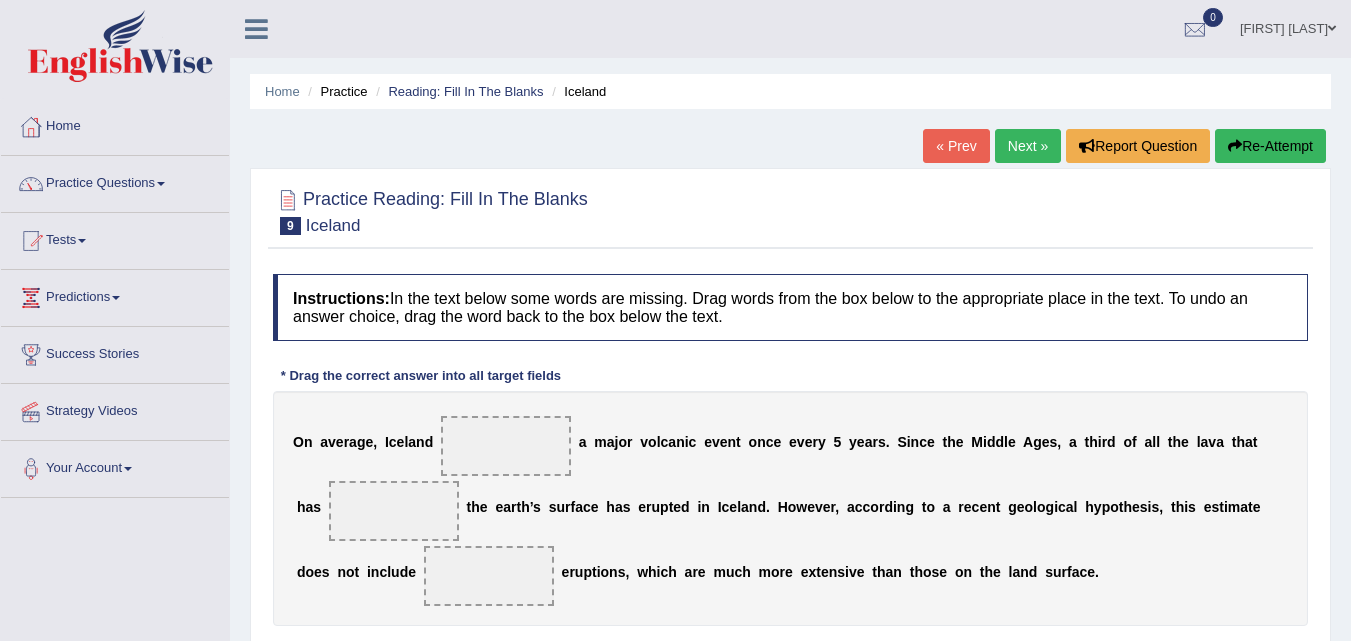 scroll, scrollTop: 226, scrollLeft: 0, axis: vertical 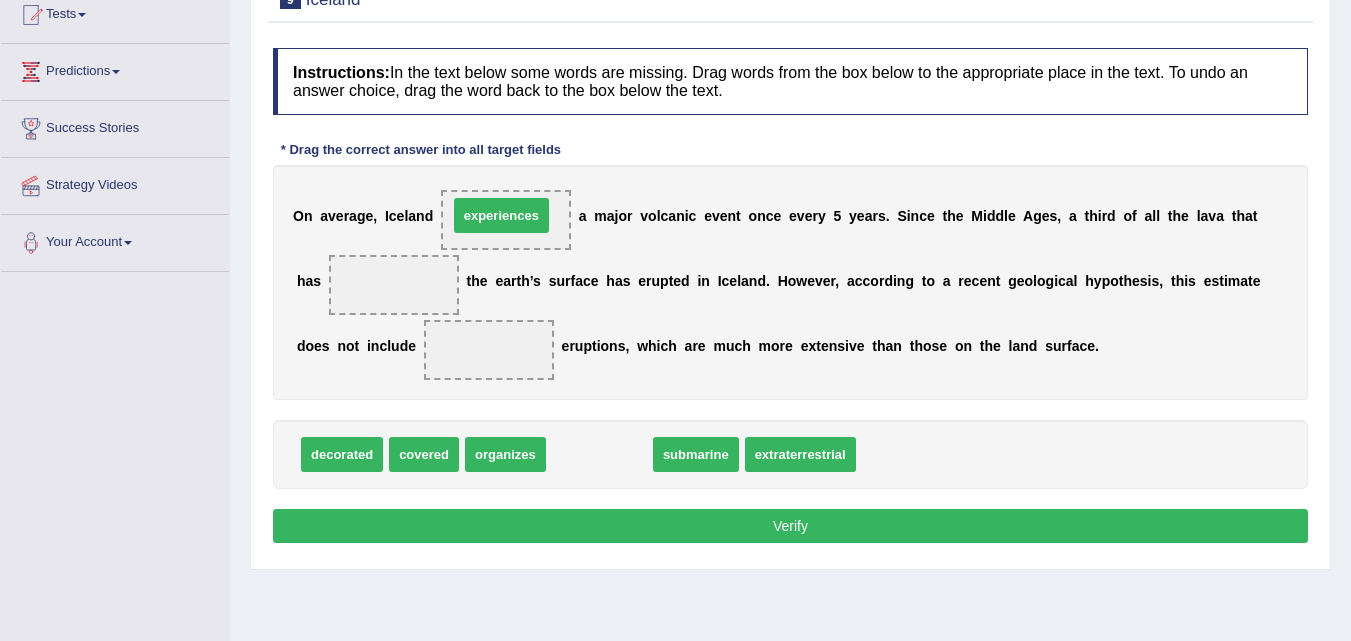 drag, startPoint x: 604, startPoint y: 457, endPoint x: 506, endPoint y: 218, distance: 258.31183 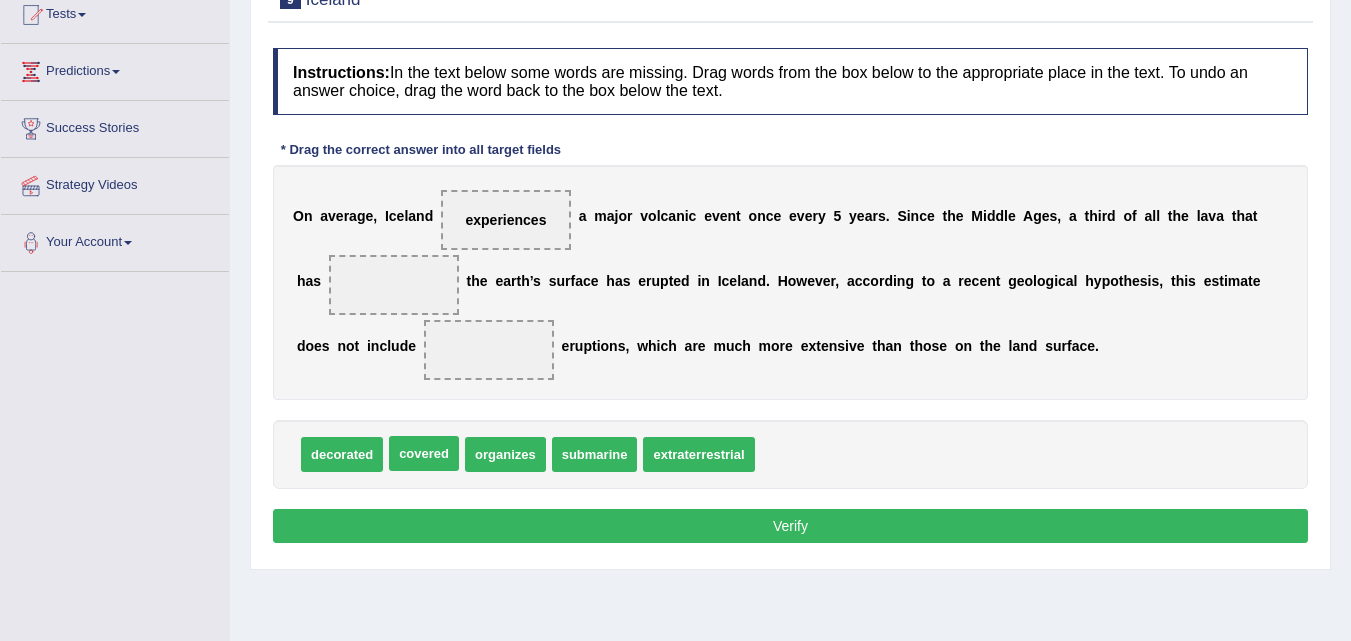 drag, startPoint x: 424, startPoint y: 458, endPoint x: 417, endPoint y: 390, distance: 68.359344 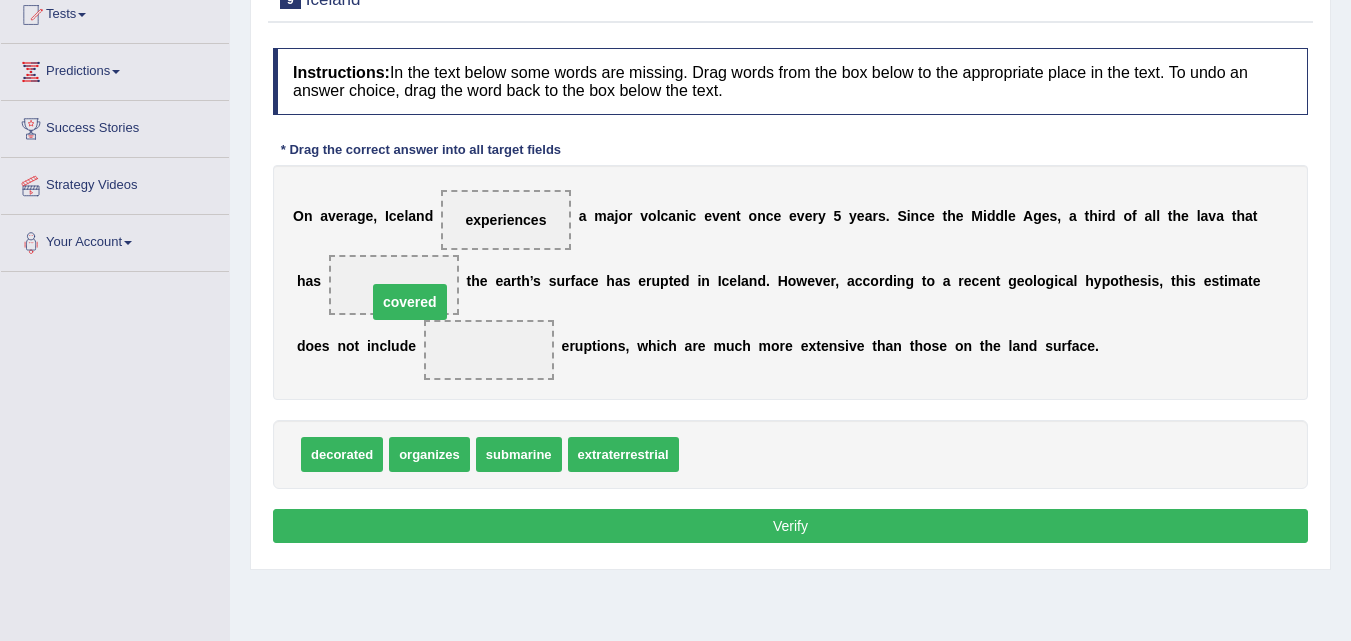 drag, startPoint x: 493, startPoint y: 353, endPoint x: 414, endPoint y: 305, distance: 92.43917 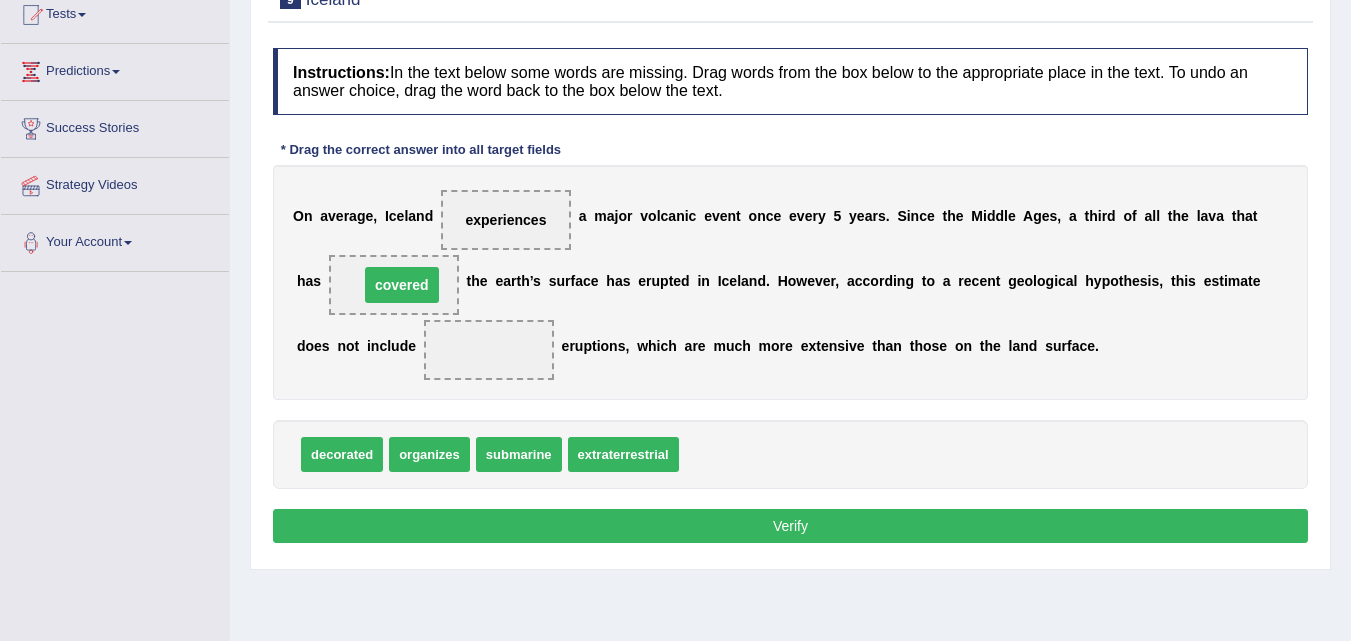 drag, startPoint x: 481, startPoint y: 356, endPoint x: 394, endPoint y: 291, distance: 108.60018 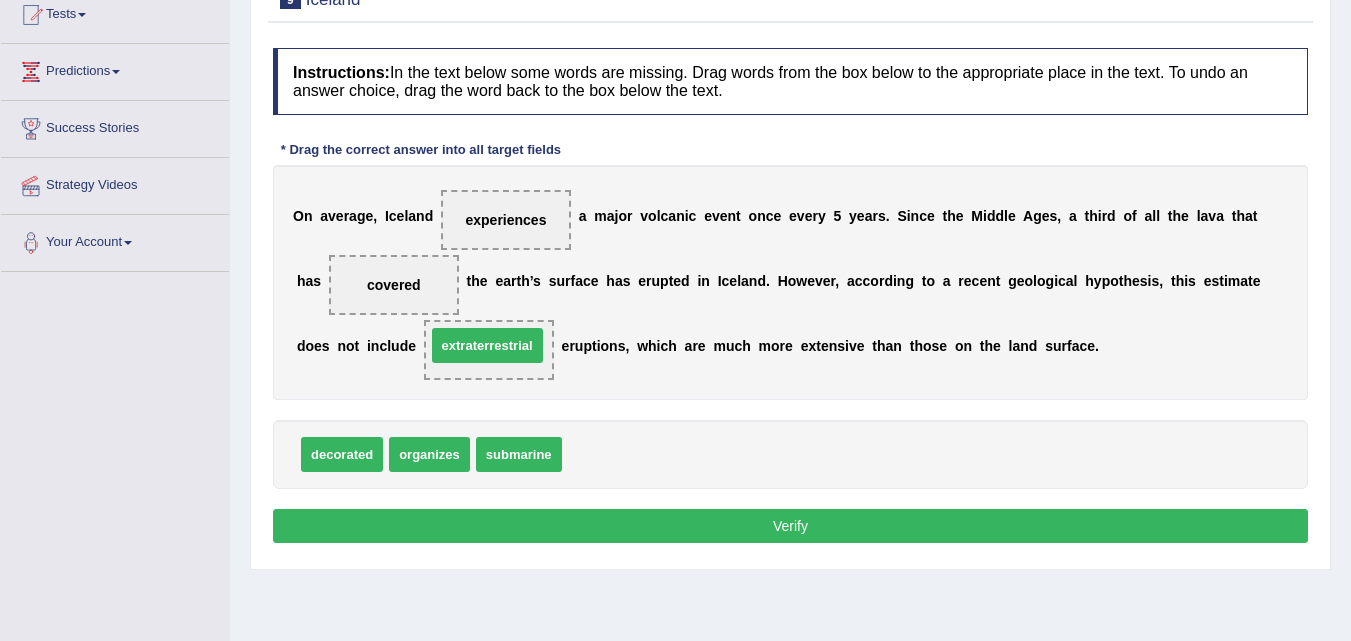 drag, startPoint x: 607, startPoint y: 457, endPoint x: 469, endPoint y: 349, distance: 175.23698 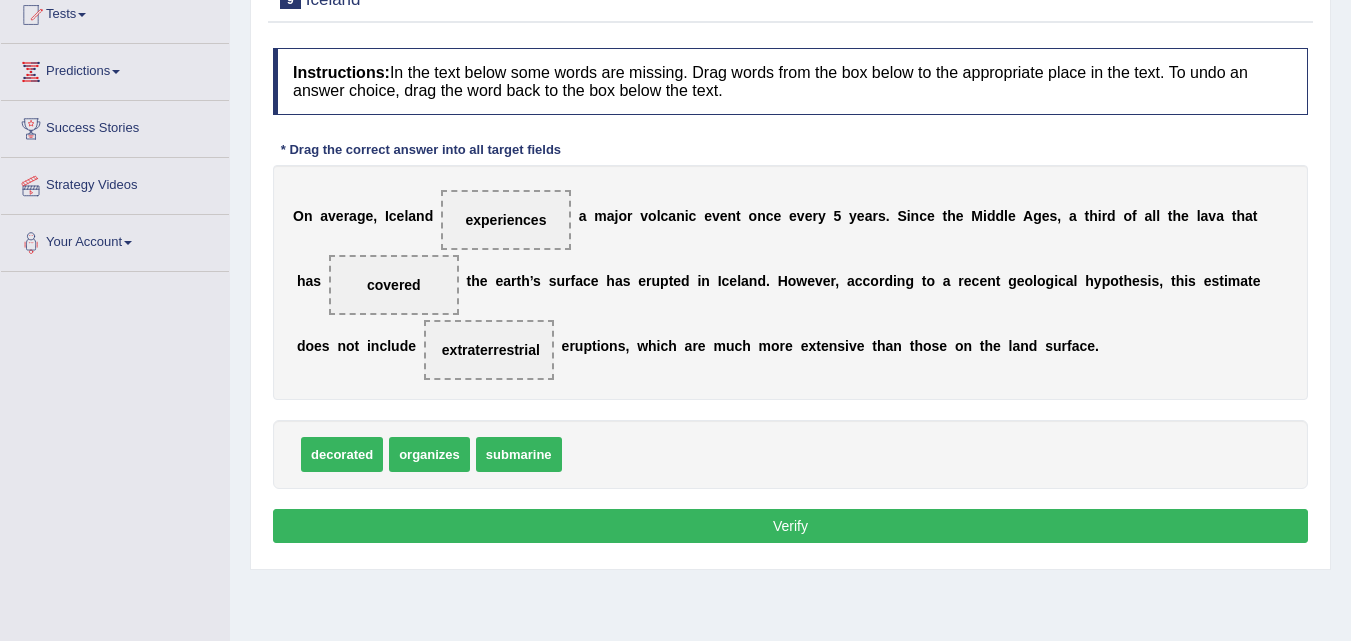 click on "Verify" at bounding box center (790, 526) 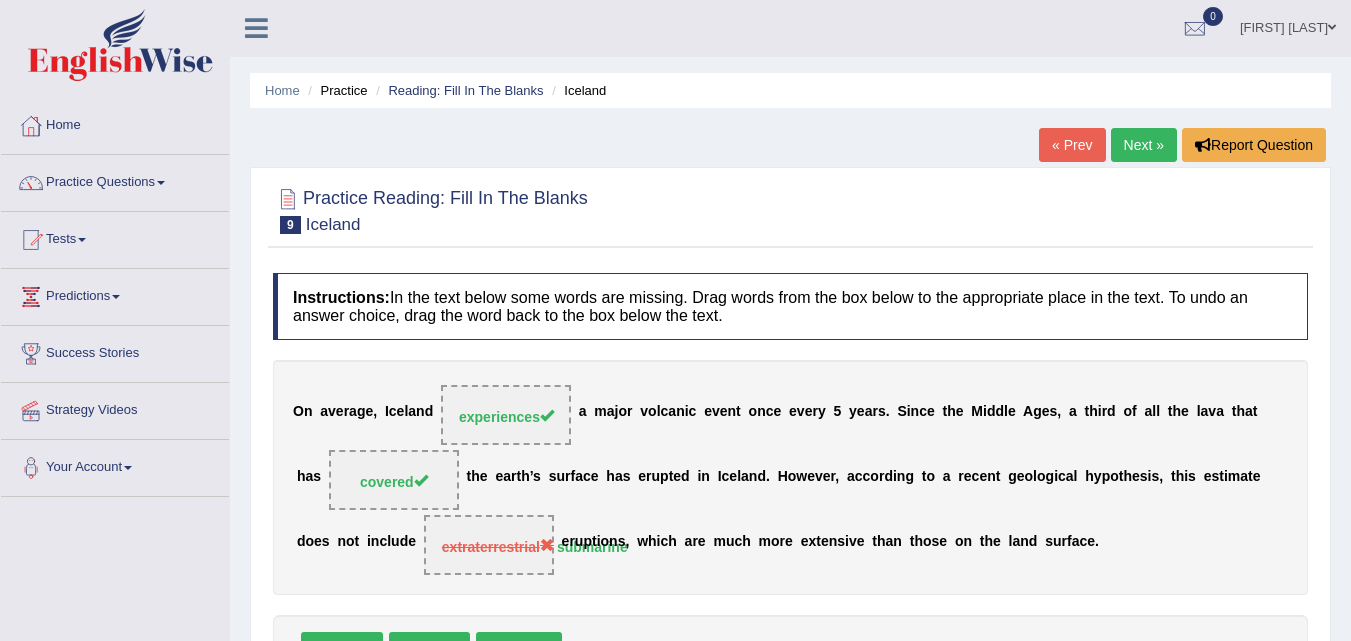 scroll, scrollTop: 0, scrollLeft: 0, axis: both 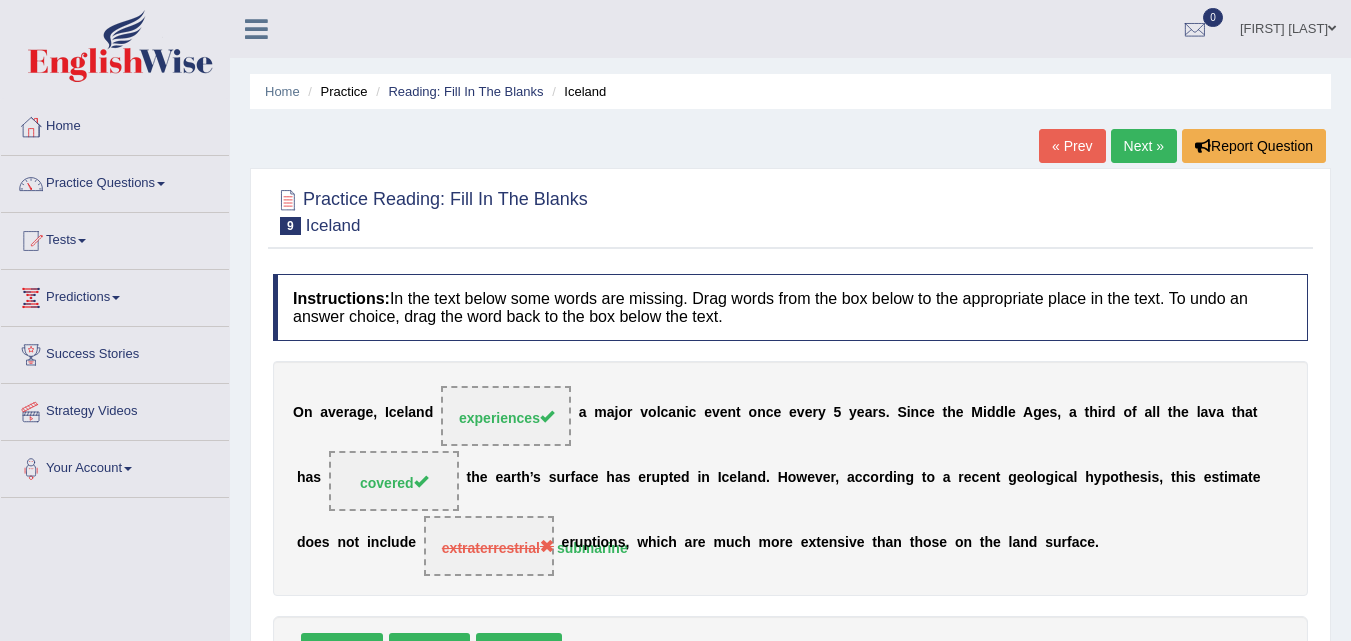 click on "Next »" at bounding box center (1144, 146) 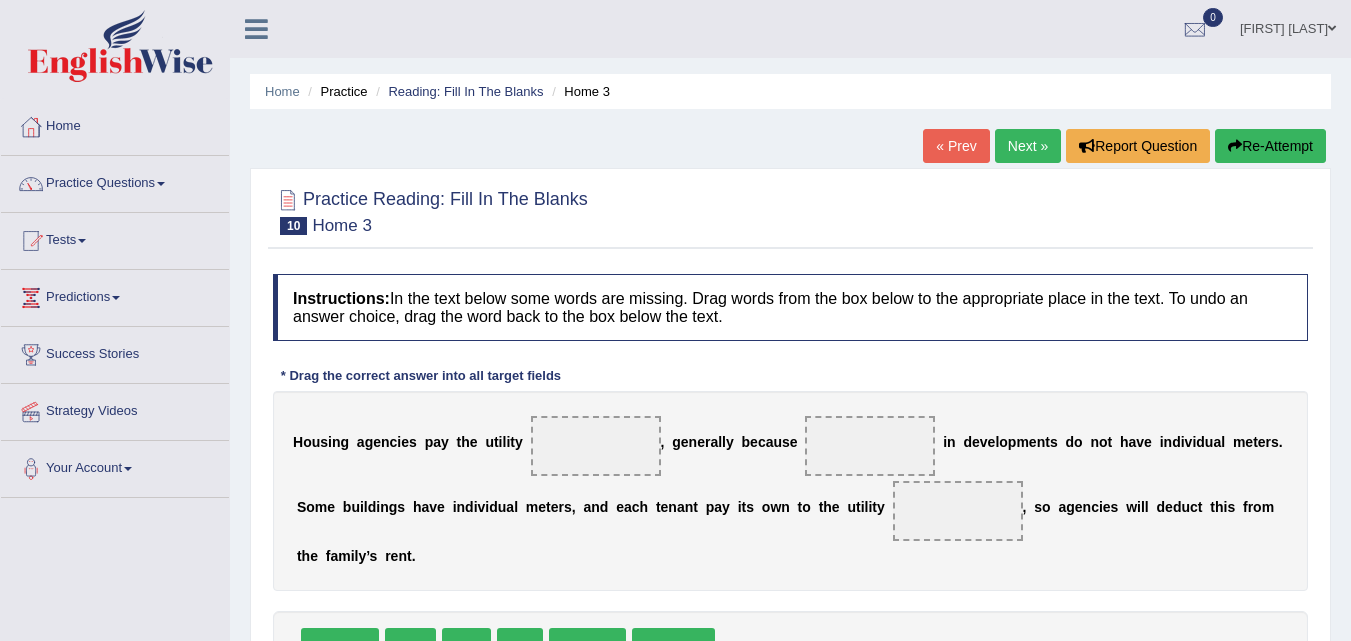 scroll, scrollTop: 300, scrollLeft: 0, axis: vertical 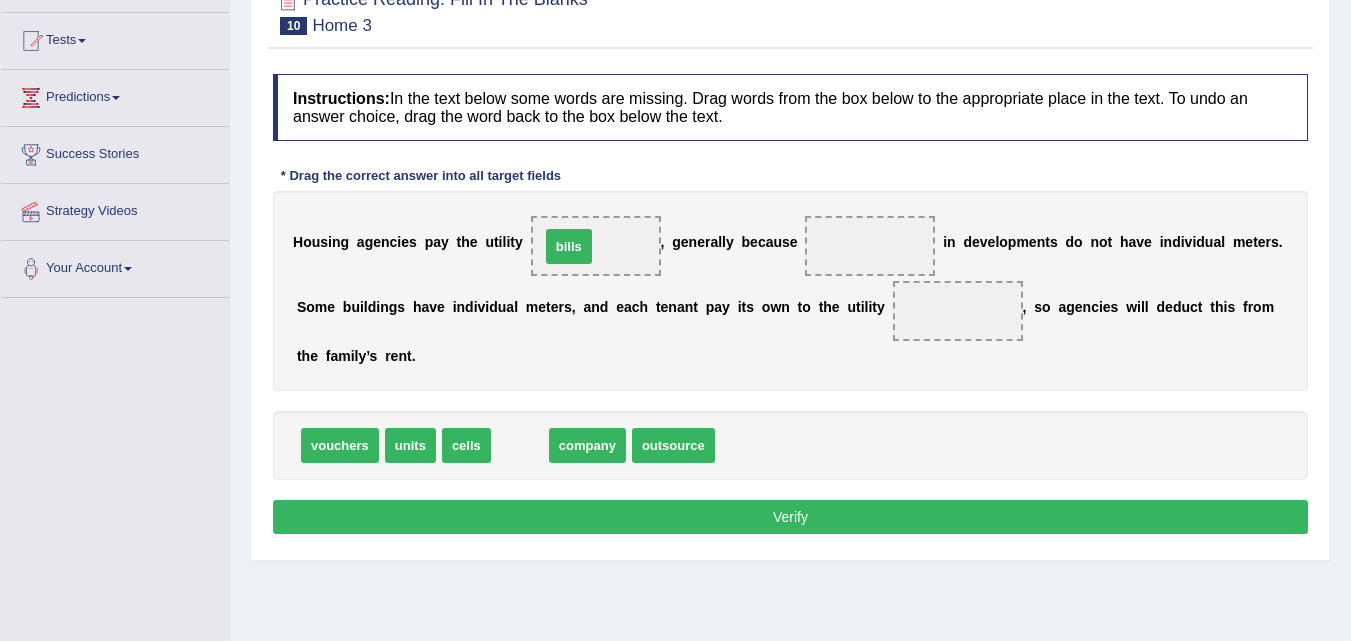 drag, startPoint x: 524, startPoint y: 434, endPoint x: 573, endPoint y: 235, distance: 204.9439 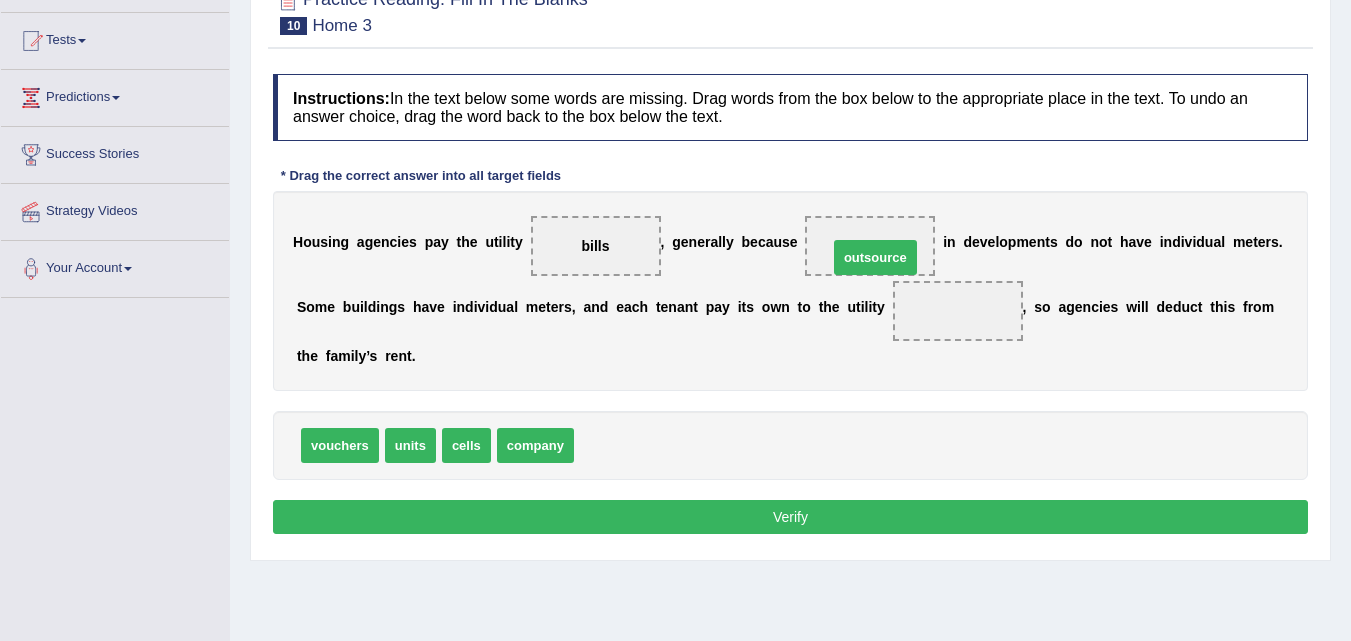 drag, startPoint x: 615, startPoint y: 450, endPoint x: 869, endPoint y: 262, distance: 316.00632 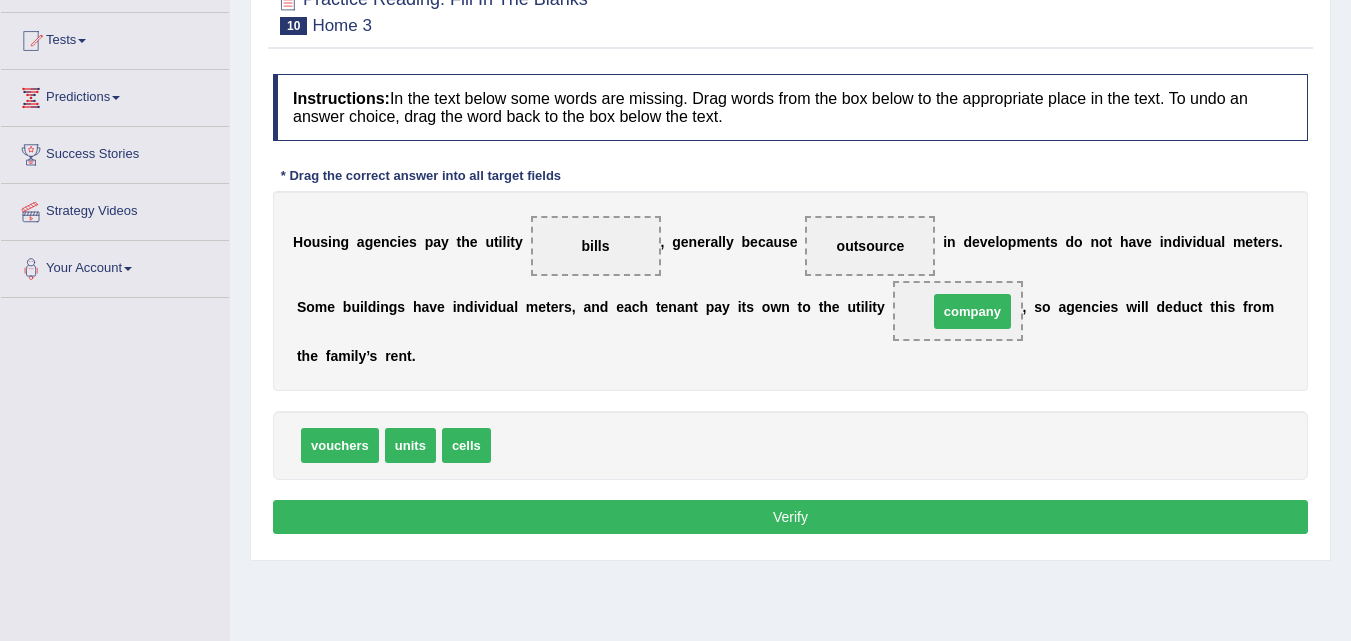 drag, startPoint x: 519, startPoint y: 434, endPoint x: 956, endPoint y: 300, distance: 457.08313 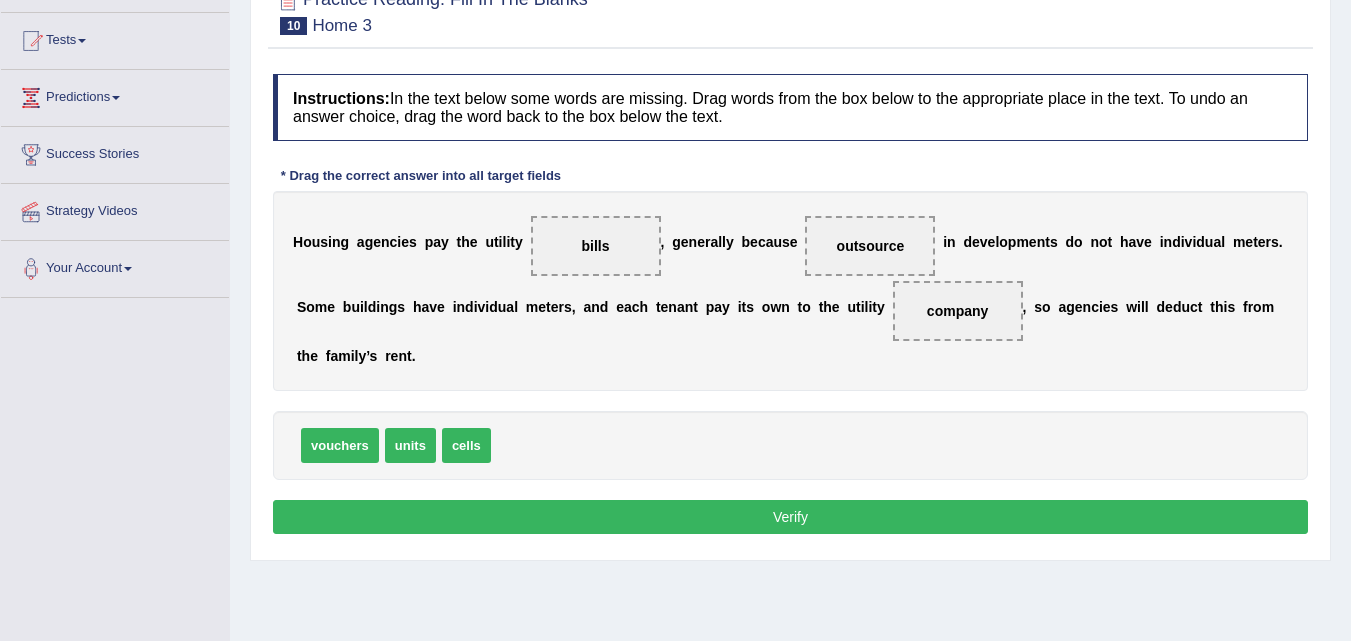 click on "Verify" at bounding box center (790, 517) 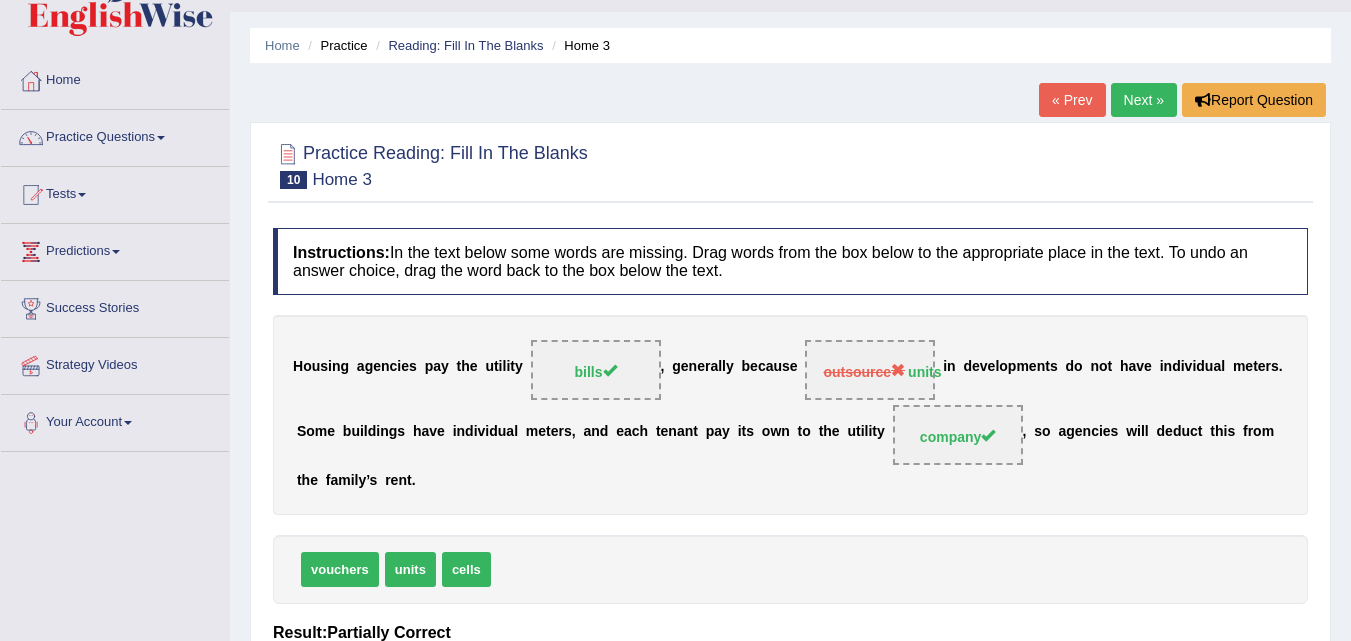 scroll, scrollTop: 0, scrollLeft: 0, axis: both 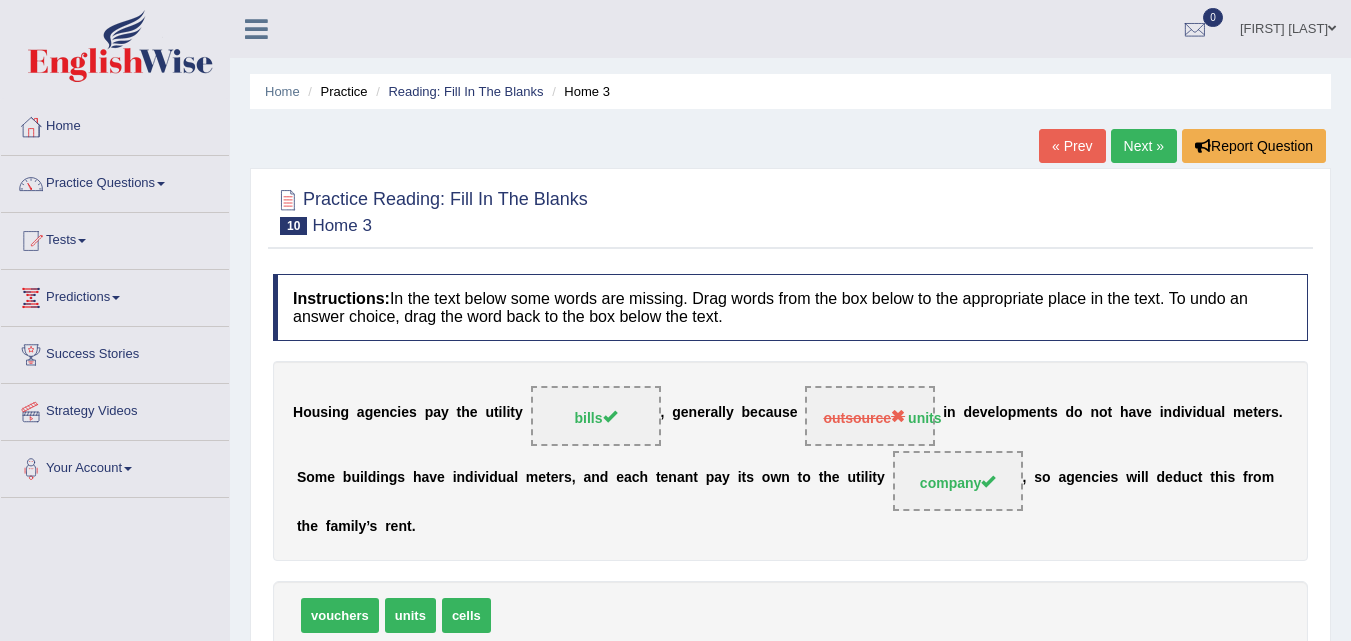 click on "Next »" at bounding box center (1144, 146) 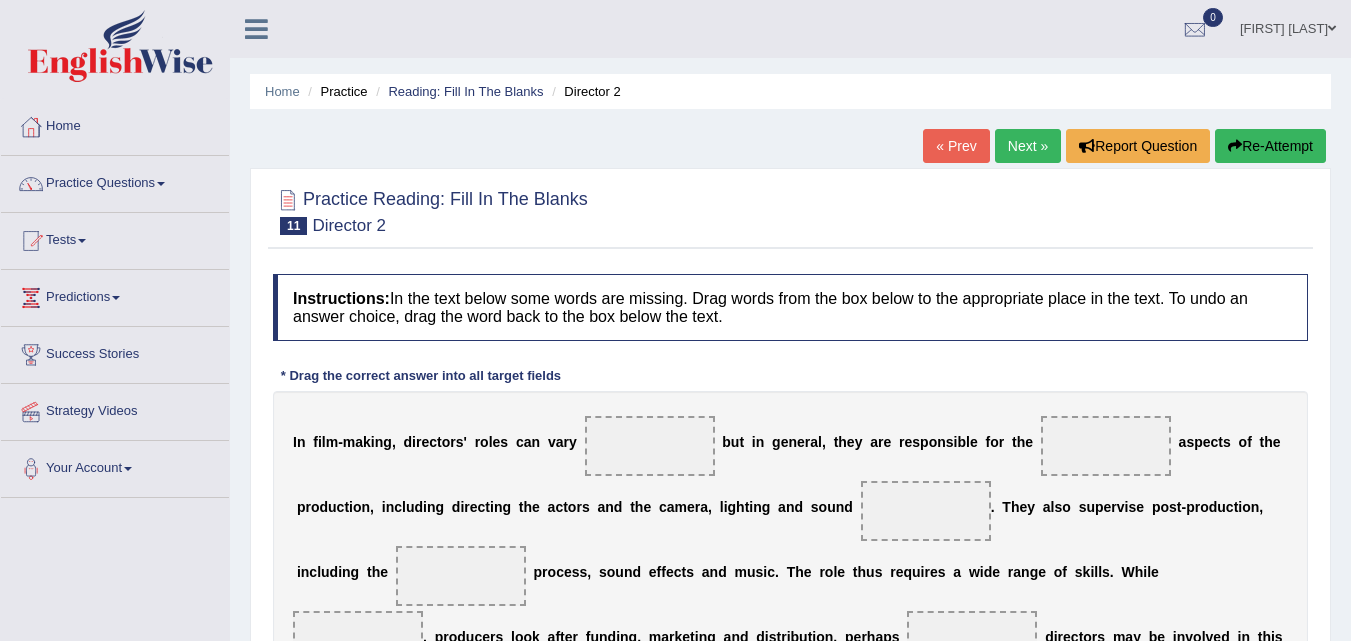 scroll, scrollTop: 200, scrollLeft: 0, axis: vertical 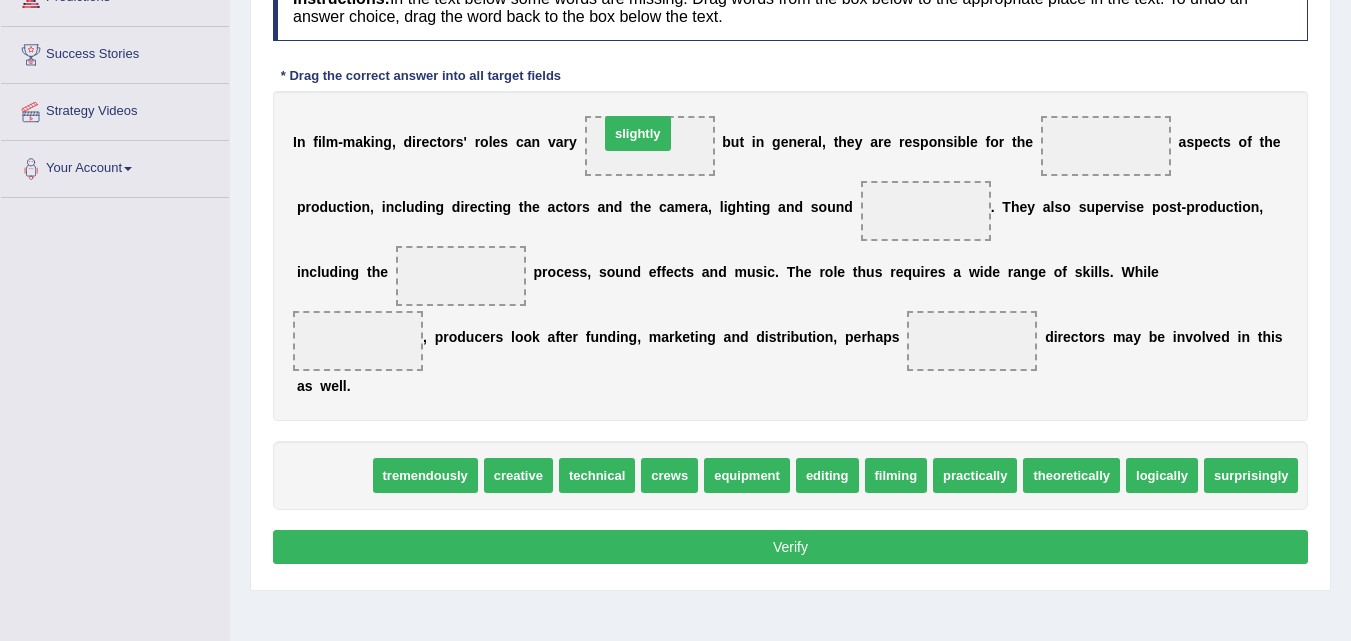 drag, startPoint x: 335, startPoint y: 468, endPoint x: 639, endPoint y: 126, distance: 457.5806 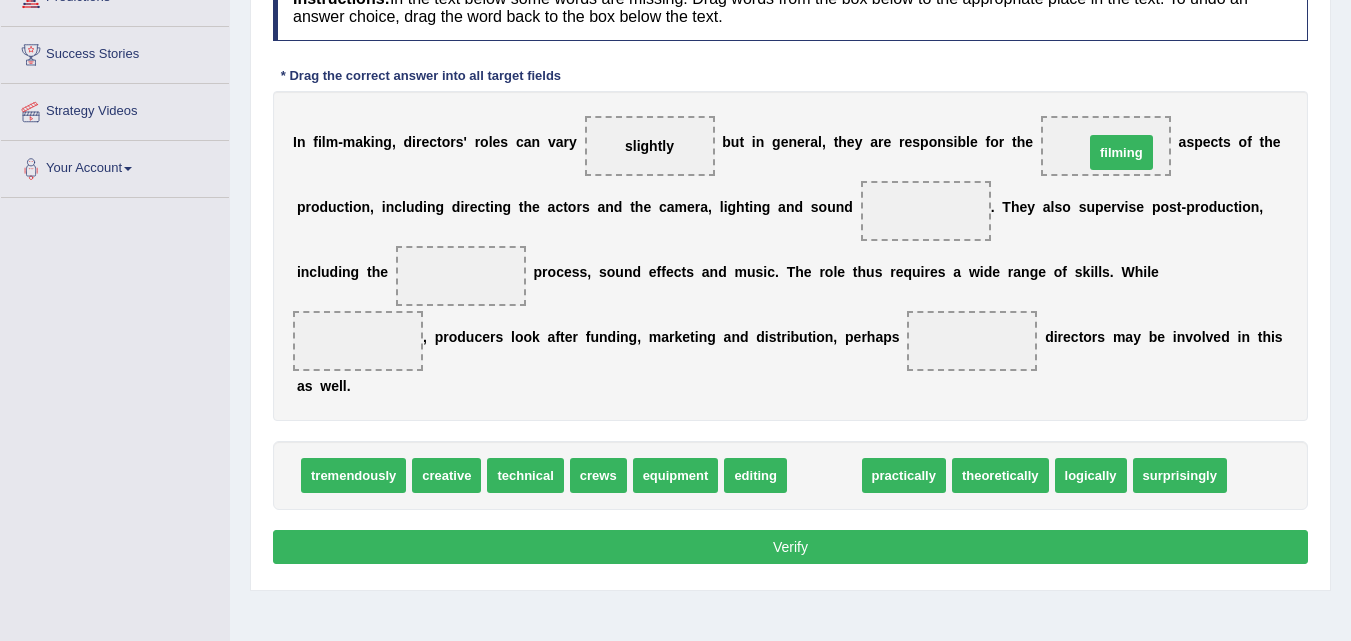 drag, startPoint x: 805, startPoint y: 468, endPoint x: 1102, endPoint y: 145, distance: 438.79153 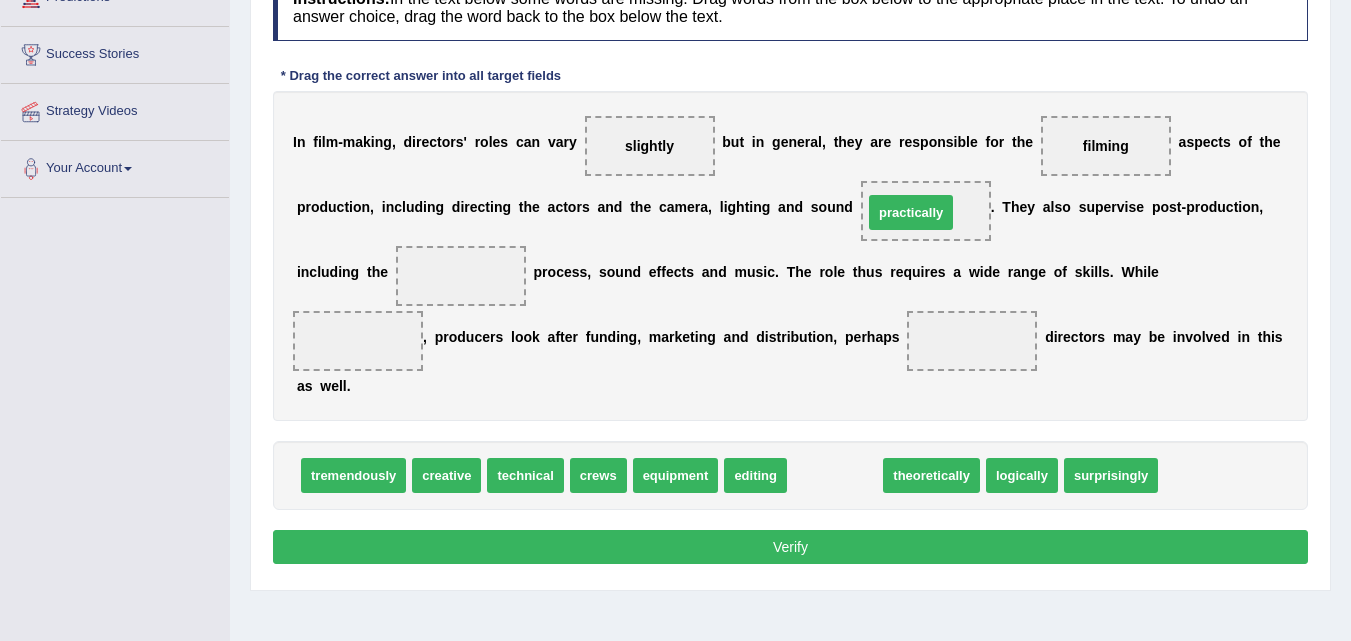 drag, startPoint x: 844, startPoint y: 481, endPoint x: 920, endPoint y: 218, distance: 273.76083 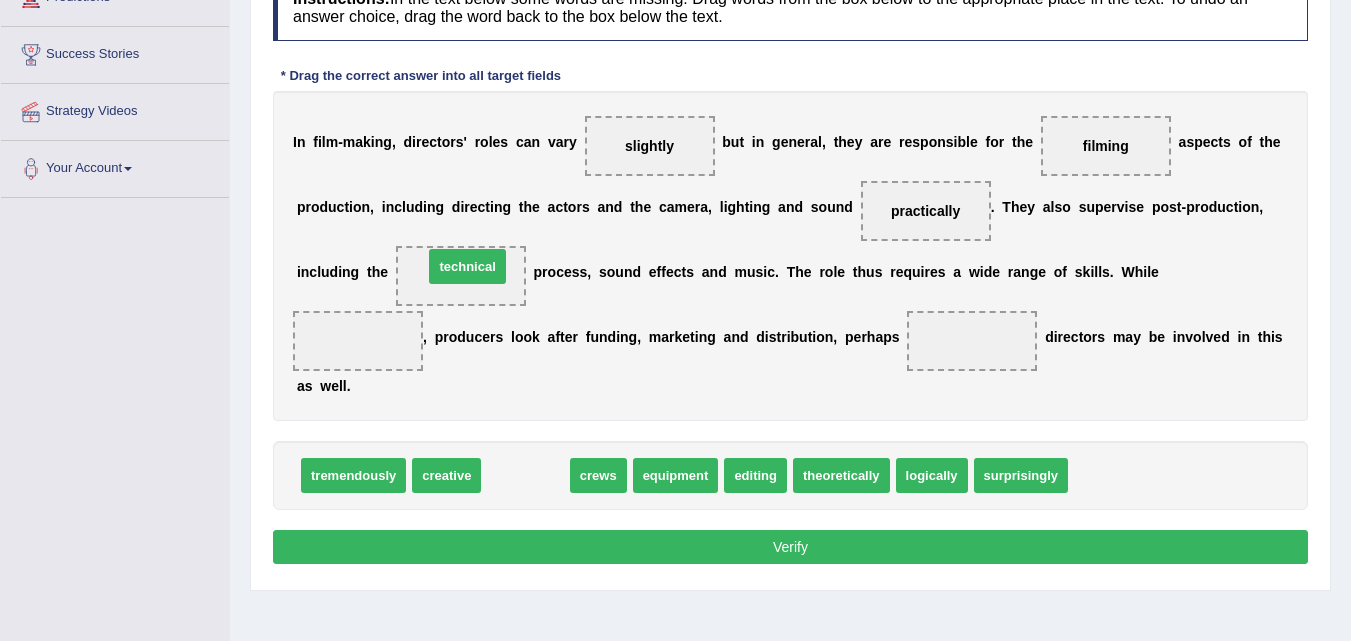 drag, startPoint x: 530, startPoint y: 467, endPoint x: 472, endPoint y: 258, distance: 216.89859 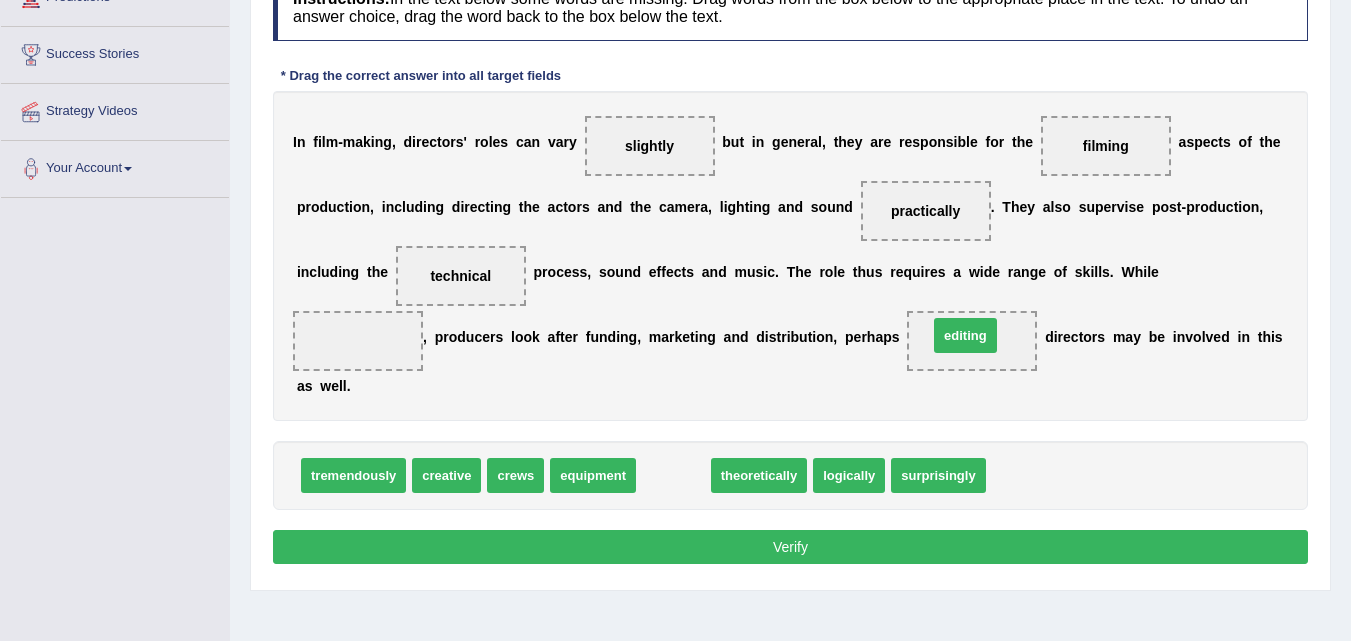 drag, startPoint x: 689, startPoint y: 457, endPoint x: 970, endPoint y: 352, distance: 299.97665 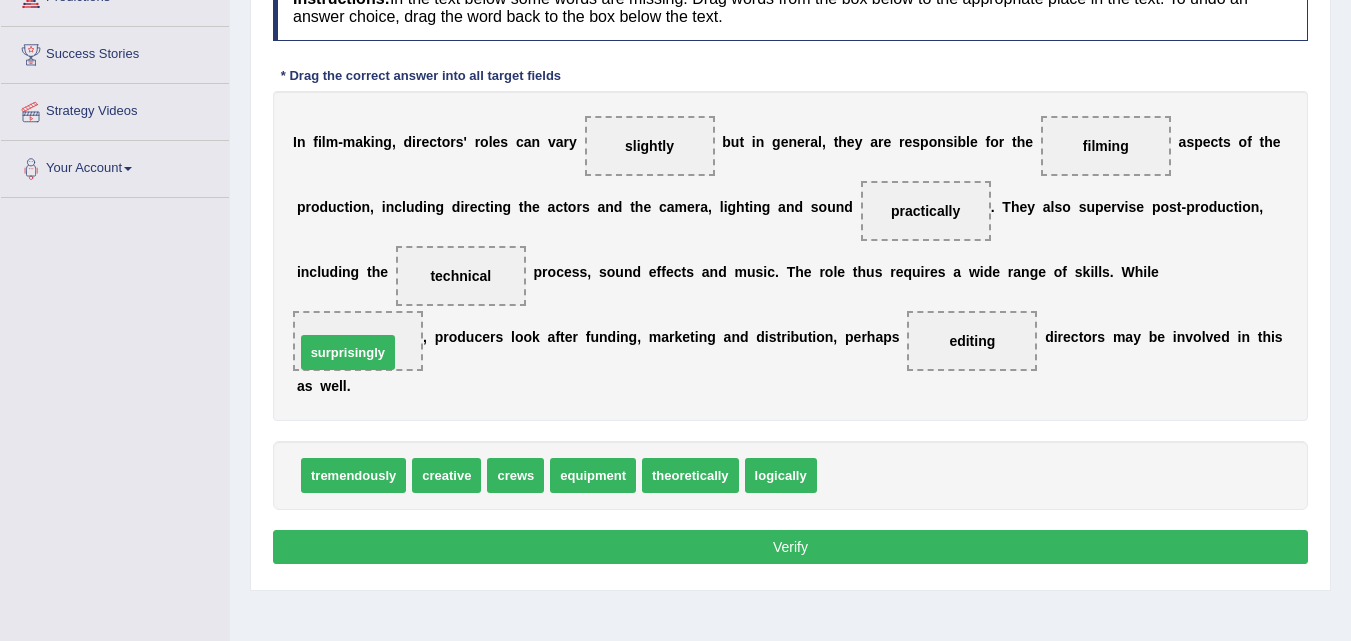 drag, startPoint x: 838, startPoint y: 469, endPoint x: 316, endPoint y: 346, distance: 536.29565 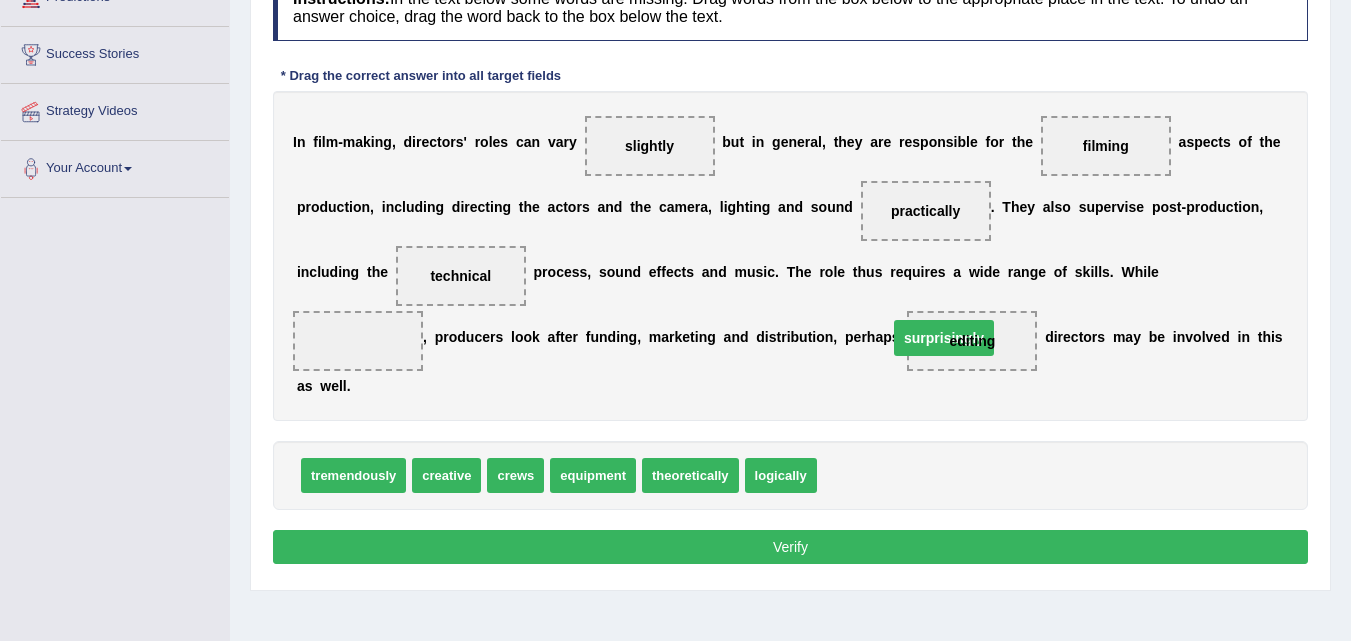 drag, startPoint x: 373, startPoint y: 336, endPoint x: 956, endPoint y: 333, distance: 583.0077 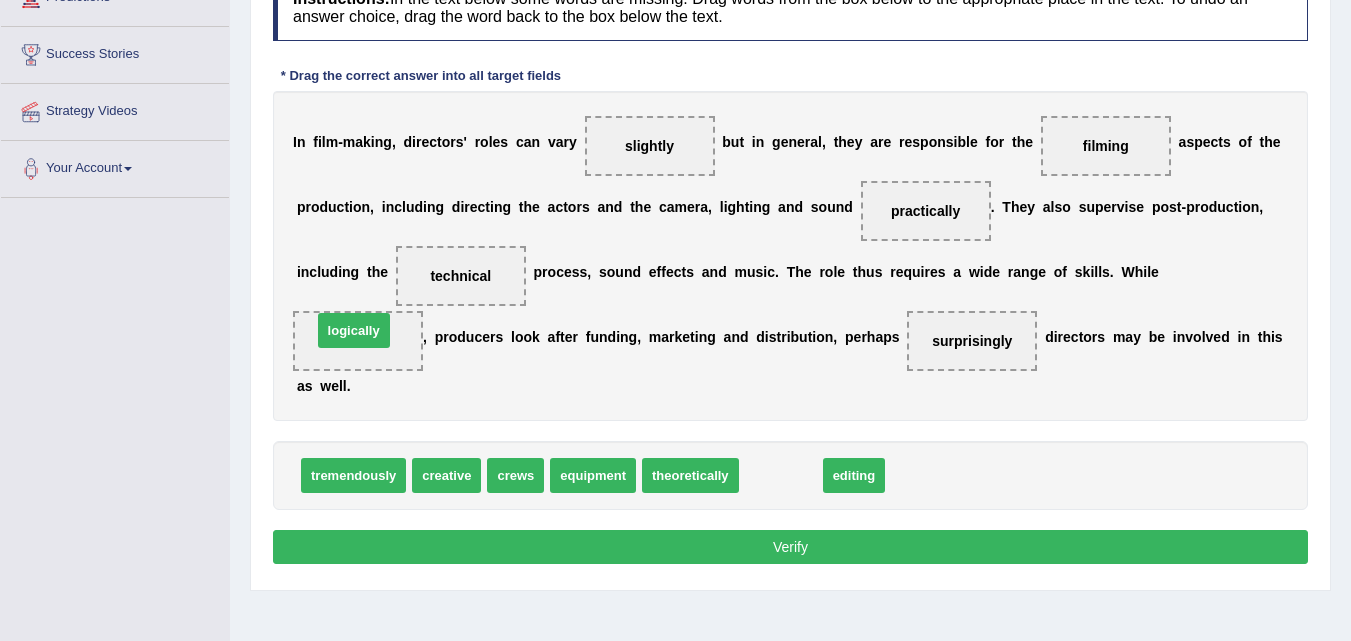 drag, startPoint x: 772, startPoint y: 472, endPoint x: 345, endPoint y: 327, distance: 450.94788 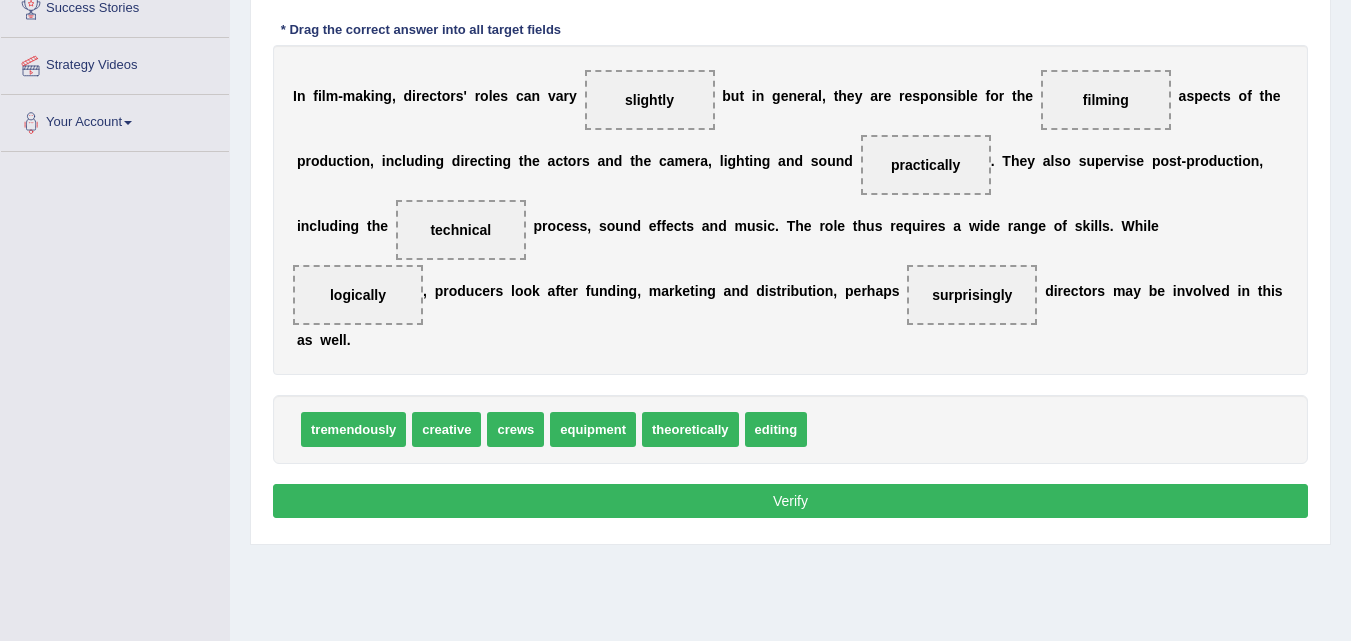 scroll, scrollTop: 300, scrollLeft: 0, axis: vertical 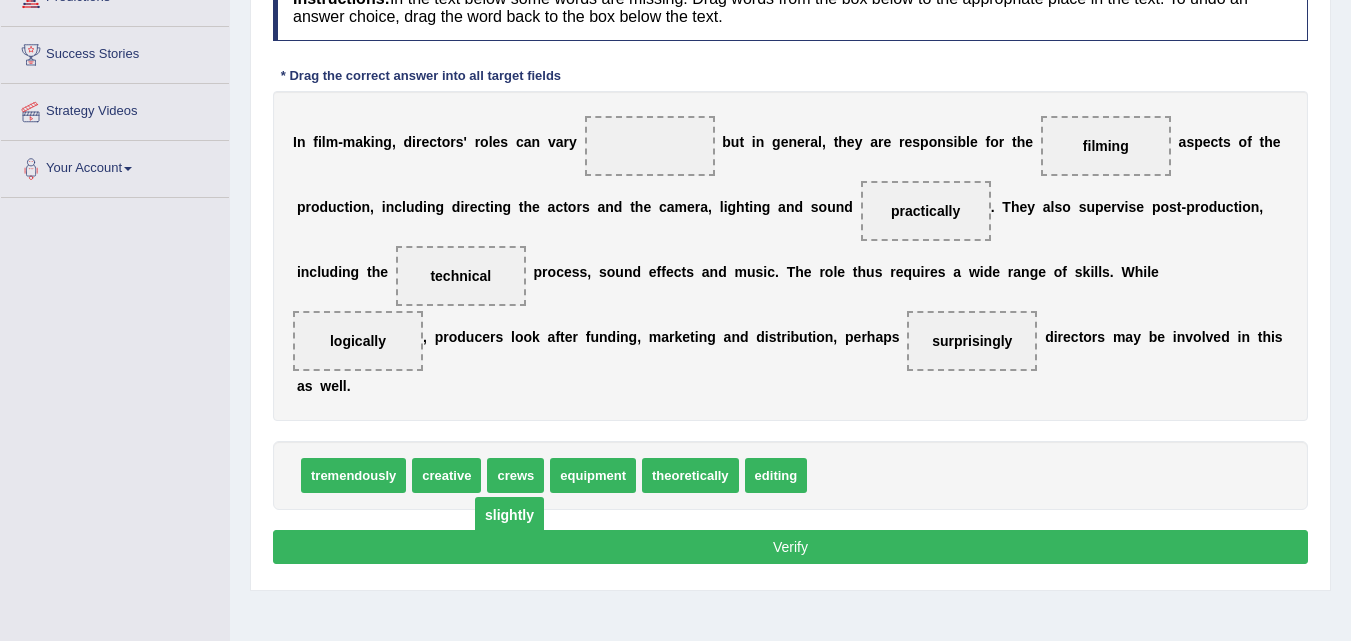 drag, startPoint x: 657, startPoint y: 145, endPoint x: 517, endPoint y: 519, distance: 399.34445 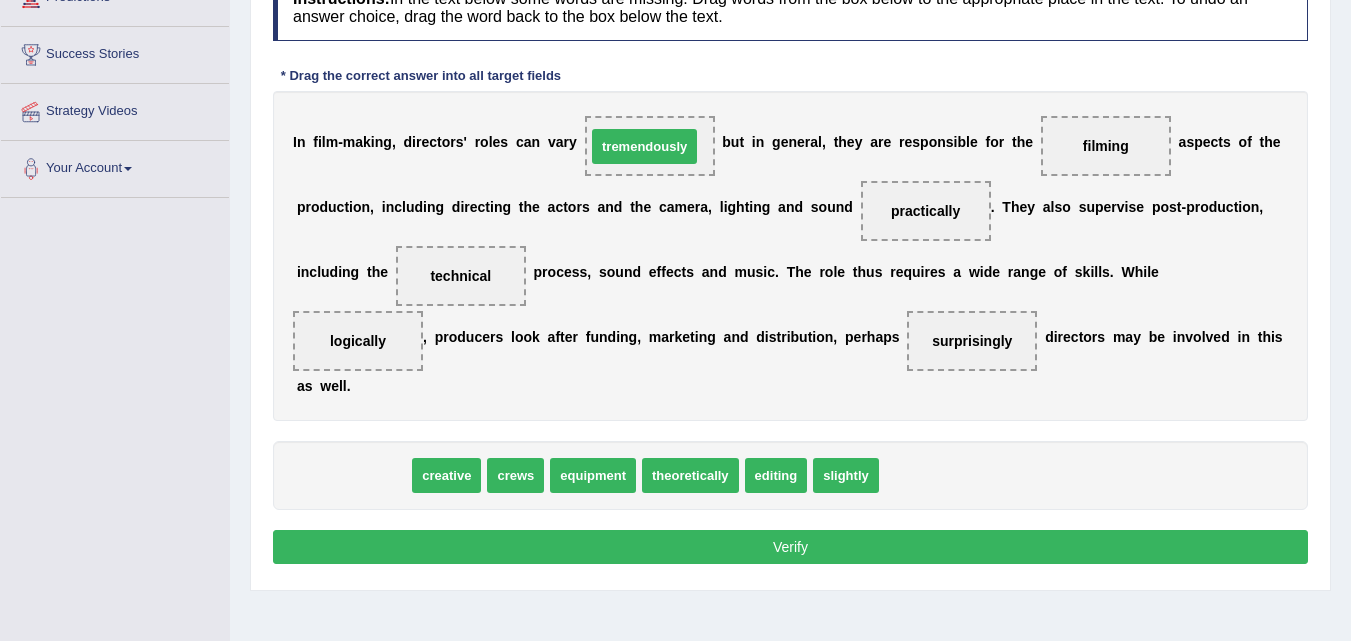 drag, startPoint x: 356, startPoint y: 485, endPoint x: 647, endPoint y: 156, distance: 439.22888 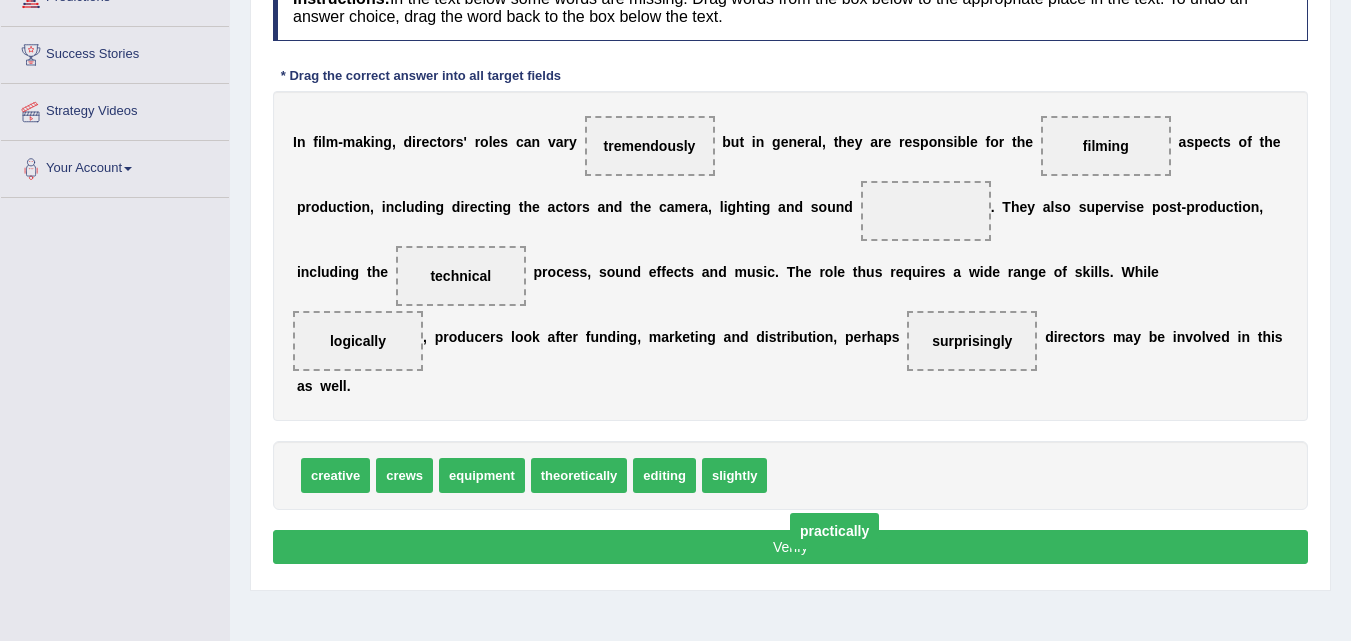 drag, startPoint x: 933, startPoint y: 209, endPoint x: 837, endPoint y: 548, distance: 352.3308 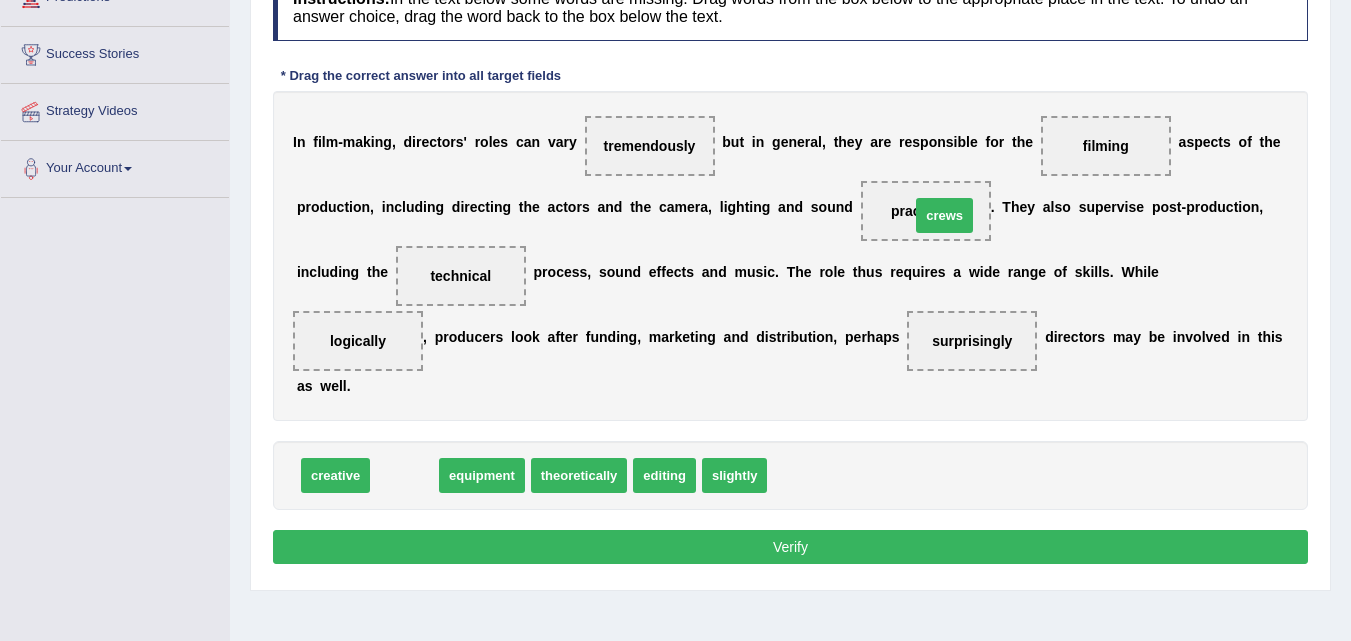 drag, startPoint x: 389, startPoint y: 481, endPoint x: 929, endPoint y: 221, distance: 599.33295 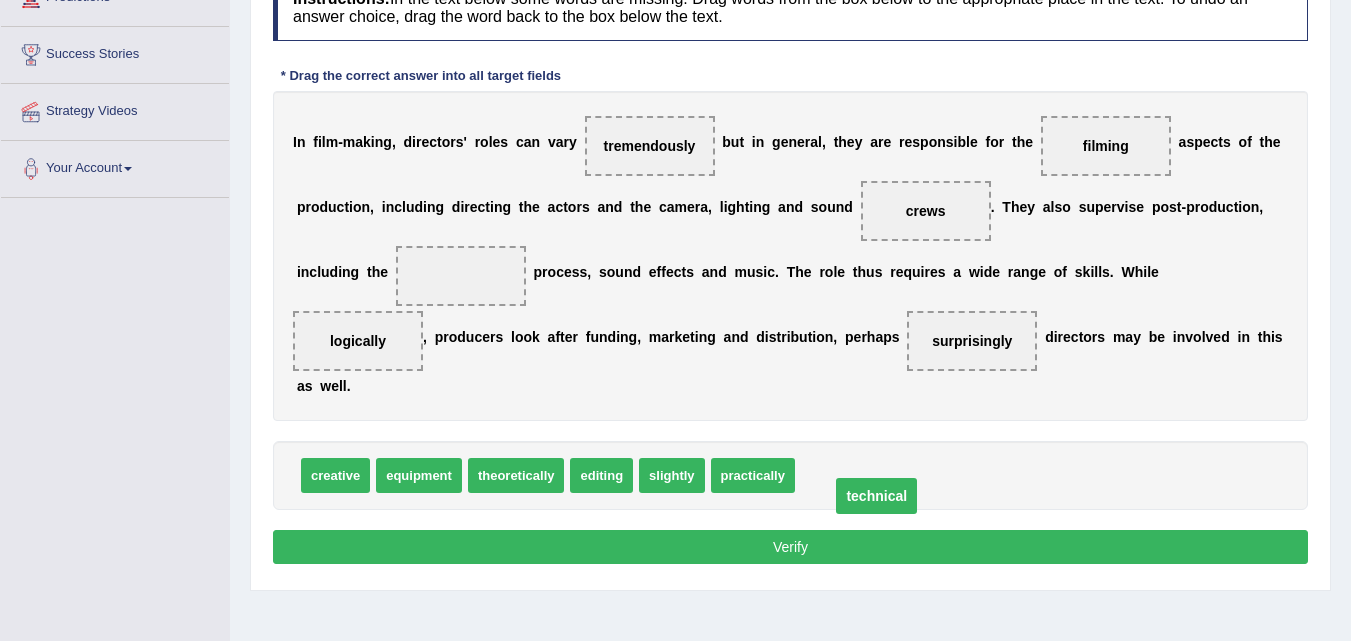 drag, startPoint x: 447, startPoint y: 268, endPoint x: 863, endPoint y: 488, distance: 470.59113 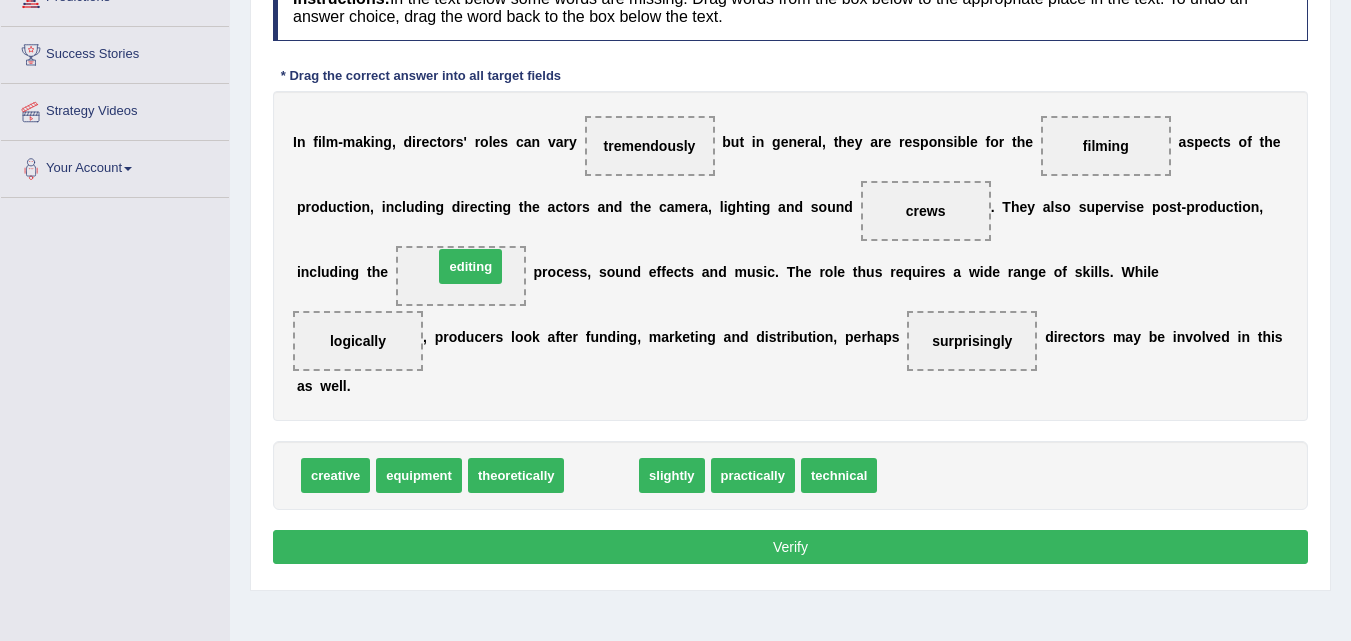 drag, startPoint x: 608, startPoint y: 467, endPoint x: 477, endPoint y: 258, distance: 246.66171 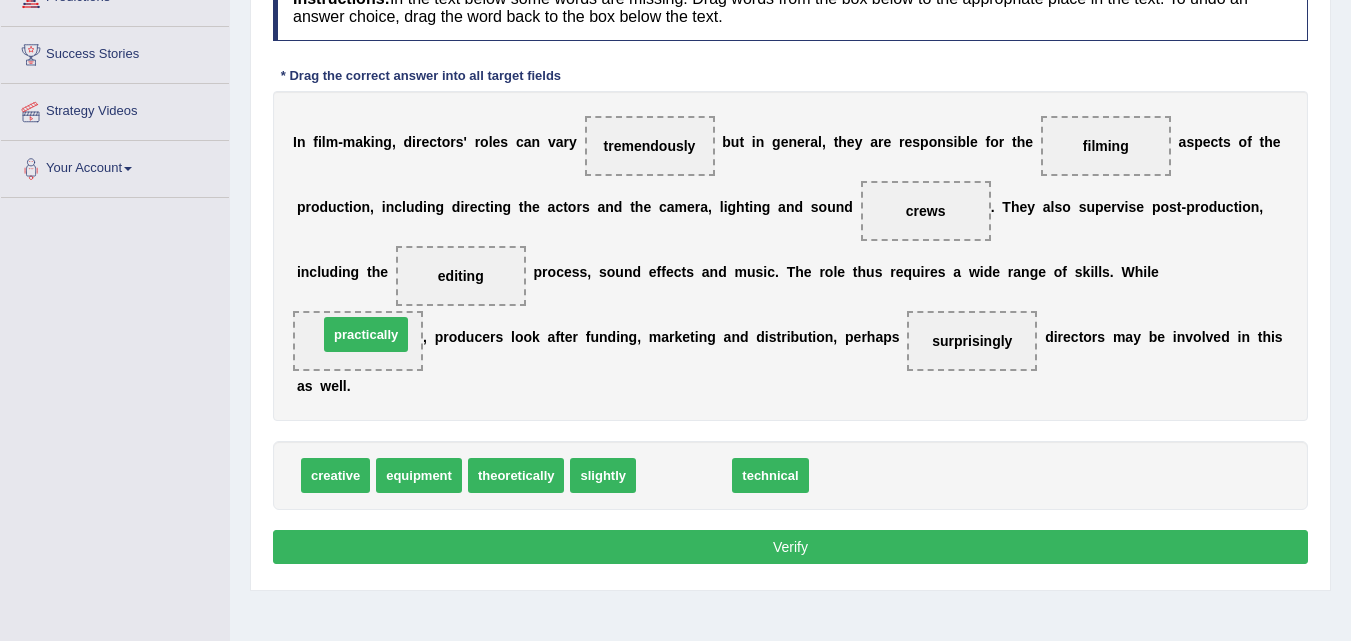 drag, startPoint x: 693, startPoint y: 477, endPoint x: 375, endPoint y: 336, distance: 347.85773 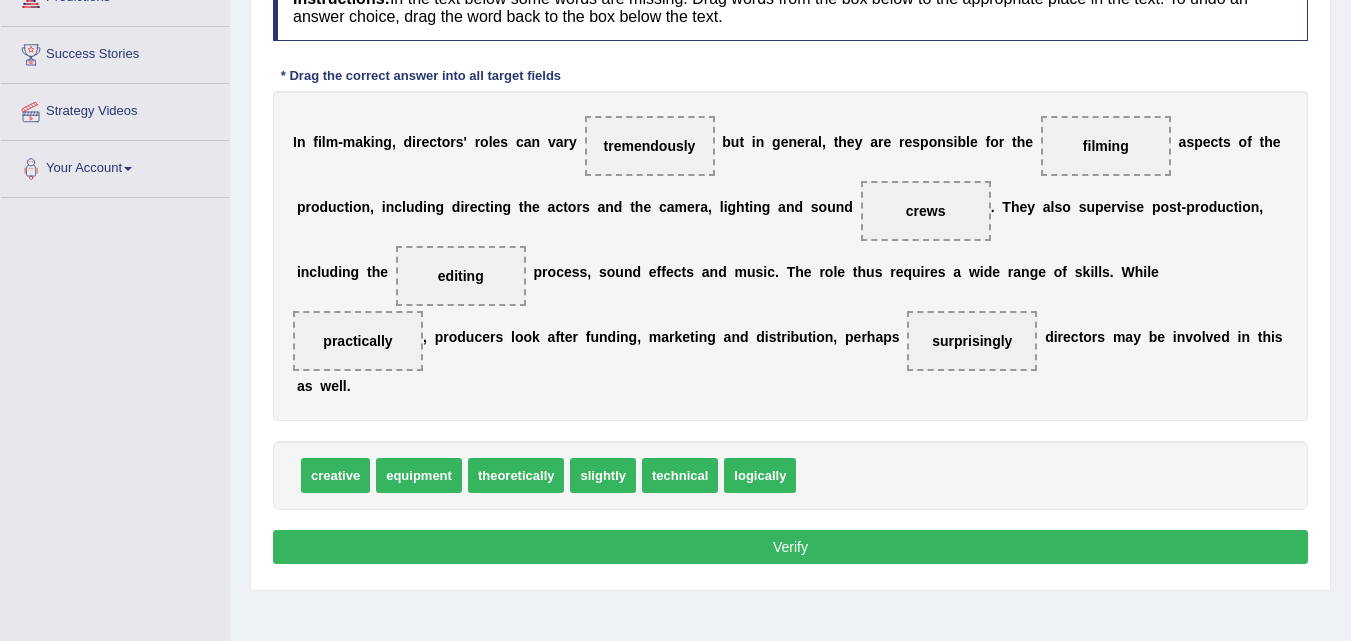 click on "Verify" at bounding box center (790, 547) 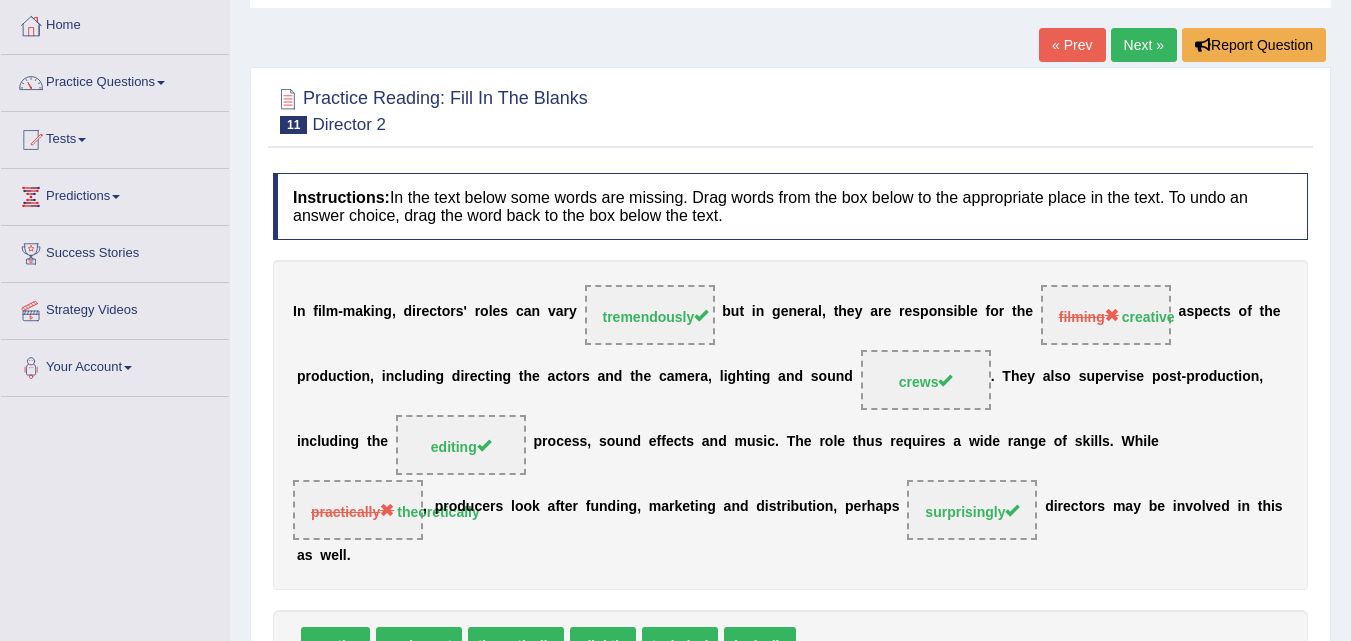 scroll, scrollTop: 100, scrollLeft: 0, axis: vertical 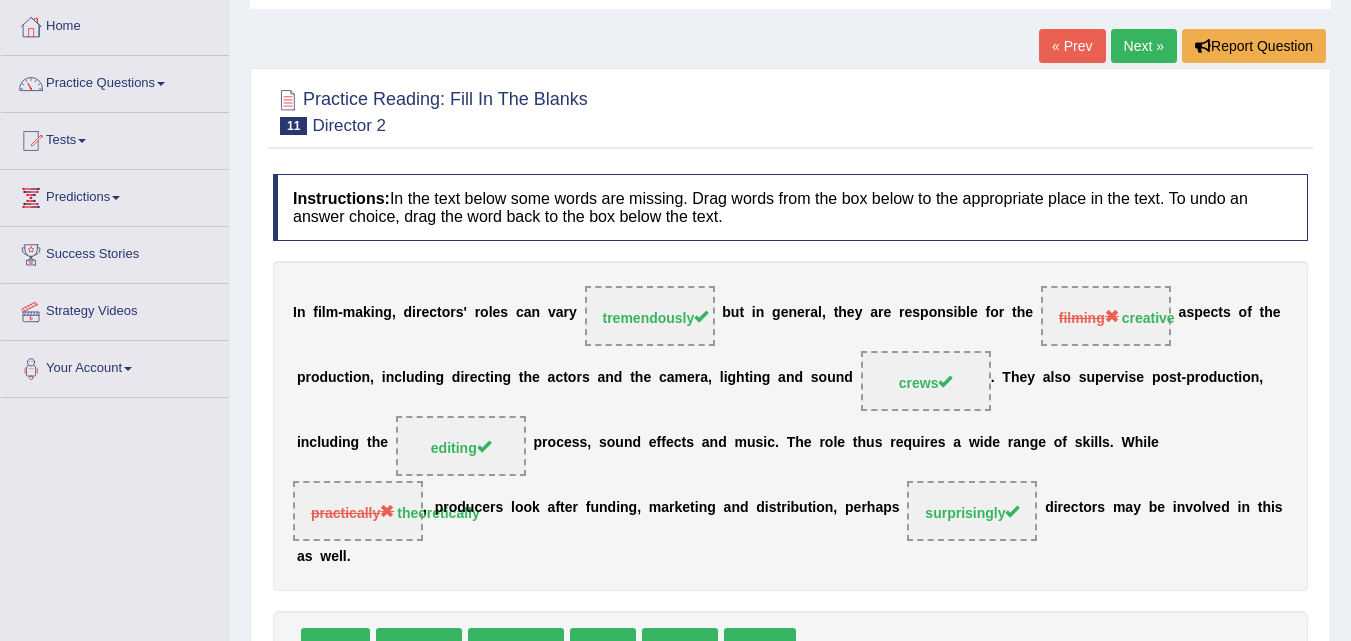 click on "Next »" at bounding box center [1144, 46] 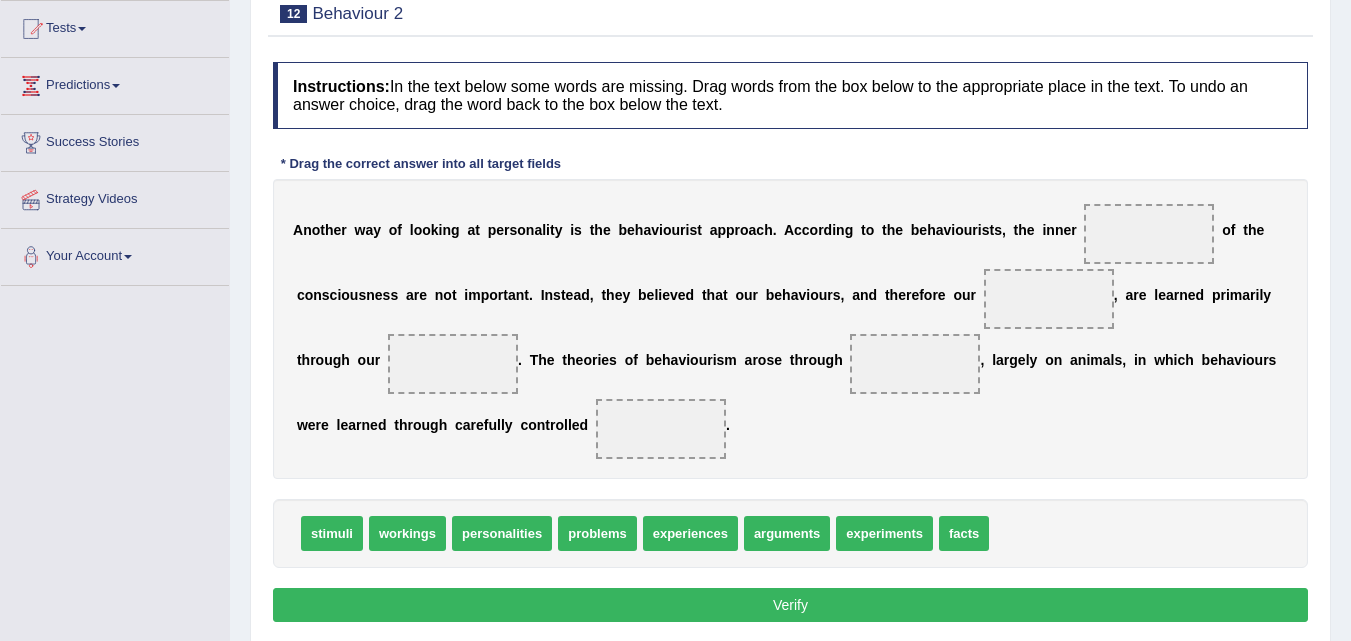 scroll, scrollTop: 0, scrollLeft: 0, axis: both 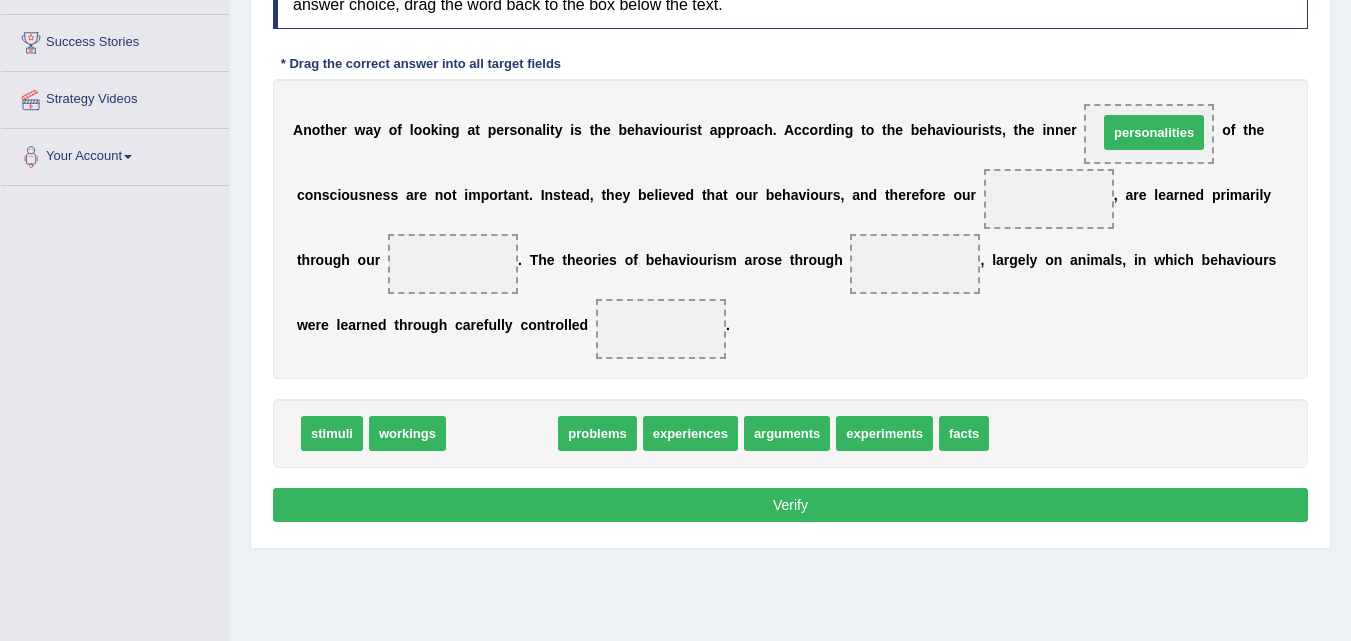 drag, startPoint x: 532, startPoint y: 431, endPoint x: 1184, endPoint y: 130, distance: 718.12604 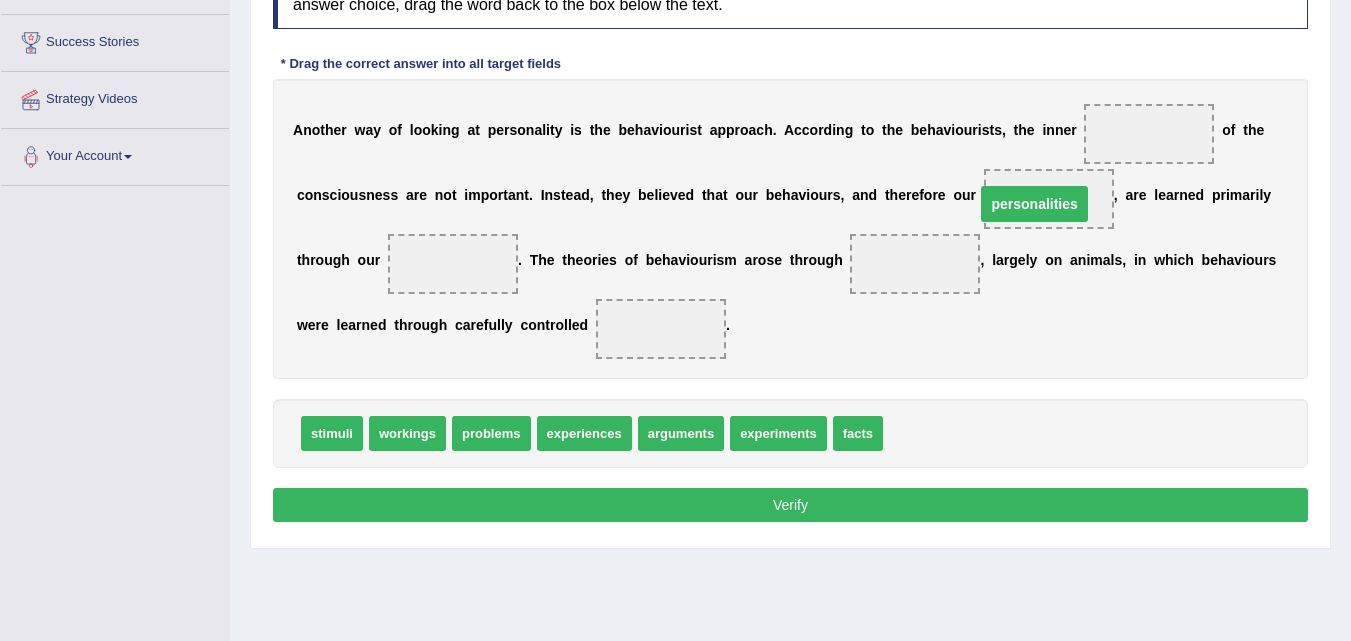 drag, startPoint x: 1163, startPoint y: 137, endPoint x: 1042, endPoint y: 207, distance: 139.78912 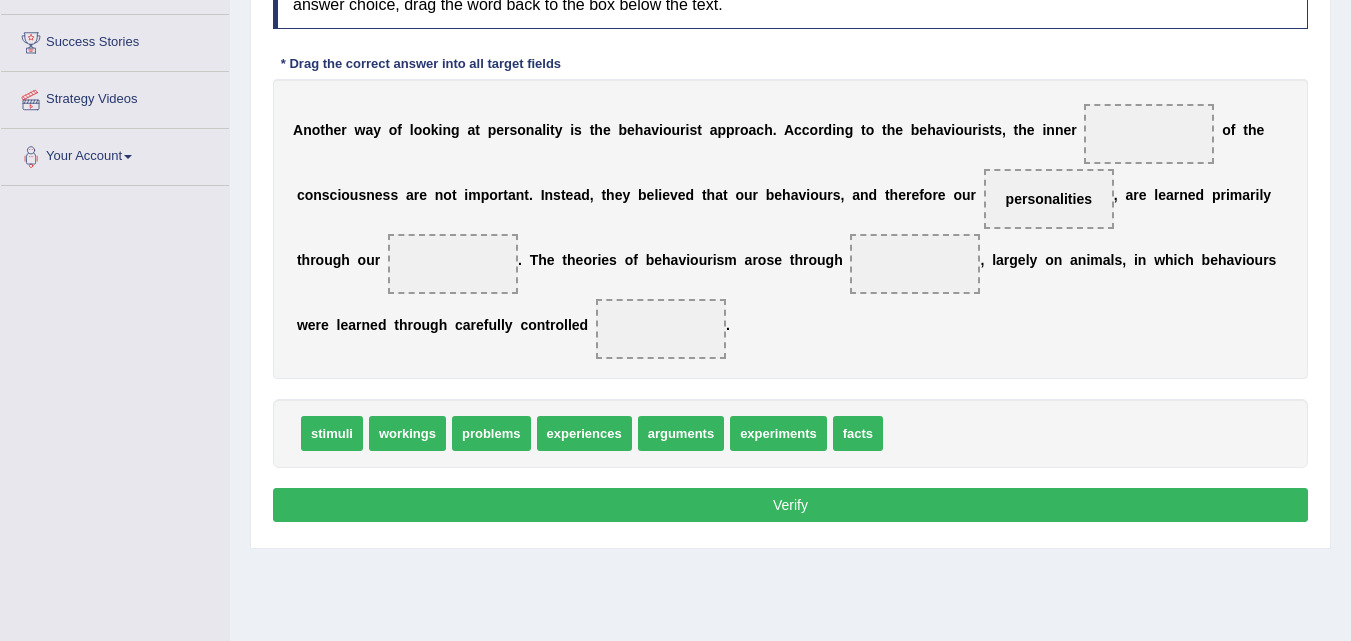 drag, startPoint x: 1056, startPoint y: 188, endPoint x: 407, endPoint y: 286, distance: 656.35736 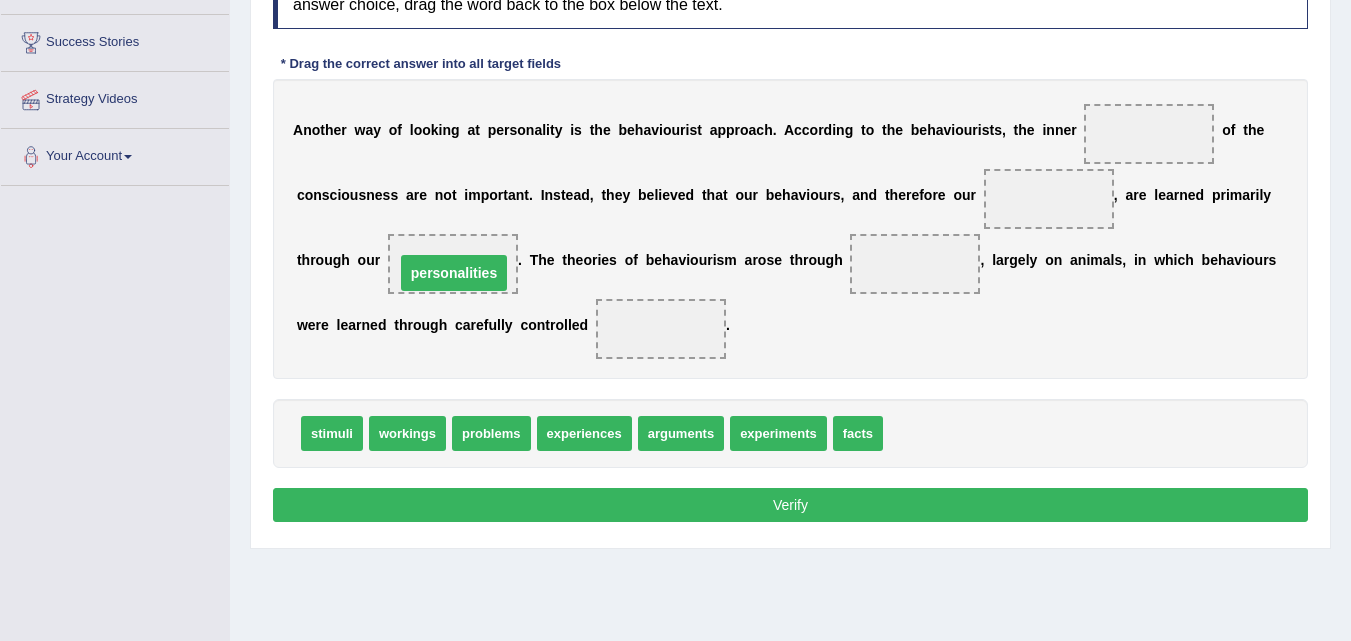 drag, startPoint x: 1033, startPoint y: 198, endPoint x: 434, endPoint y: 272, distance: 603.55365 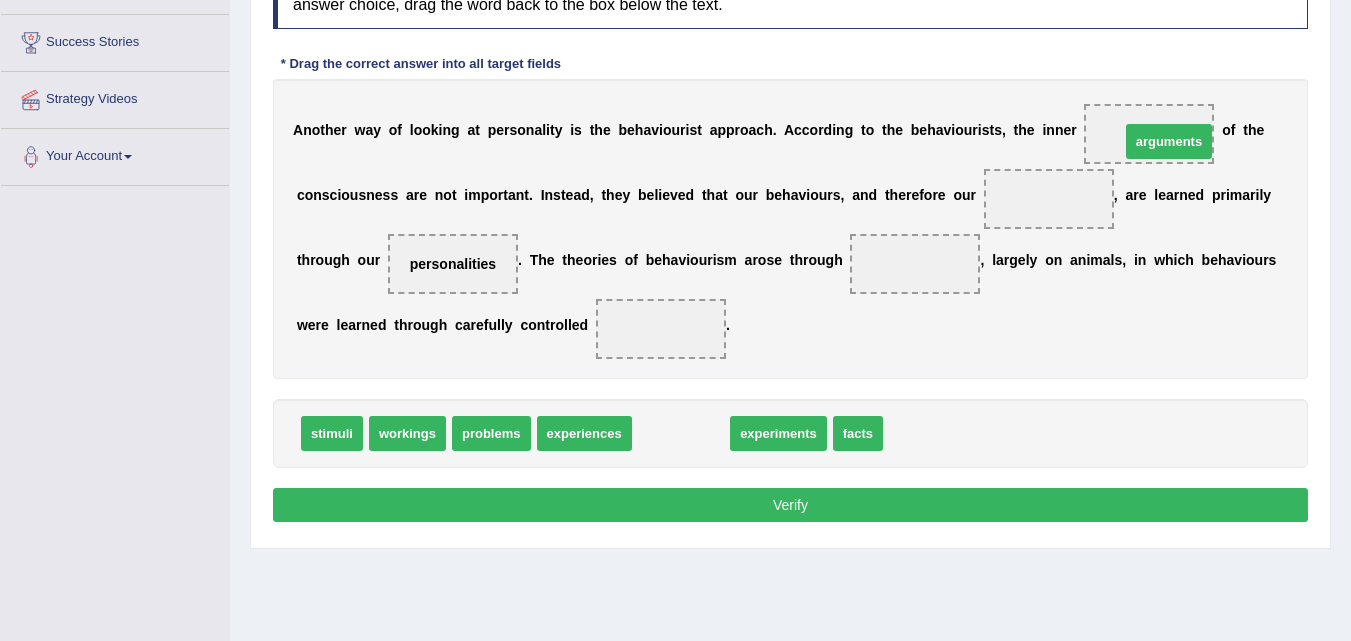 drag, startPoint x: 708, startPoint y: 433, endPoint x: 1196, endPoint y: 141, distance: 568.6897 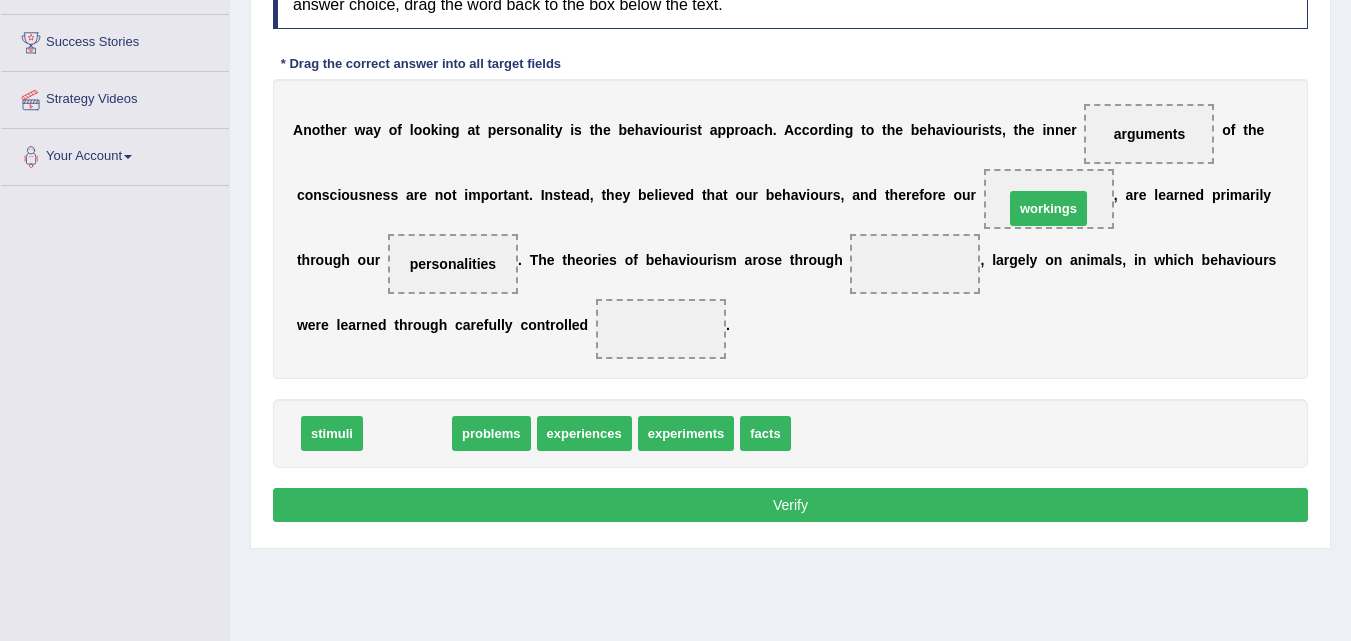 drag, startPoint x: 391, startPoint y: 431, endPoint x: 1032, endPoint y: 206, distance: 679.34235 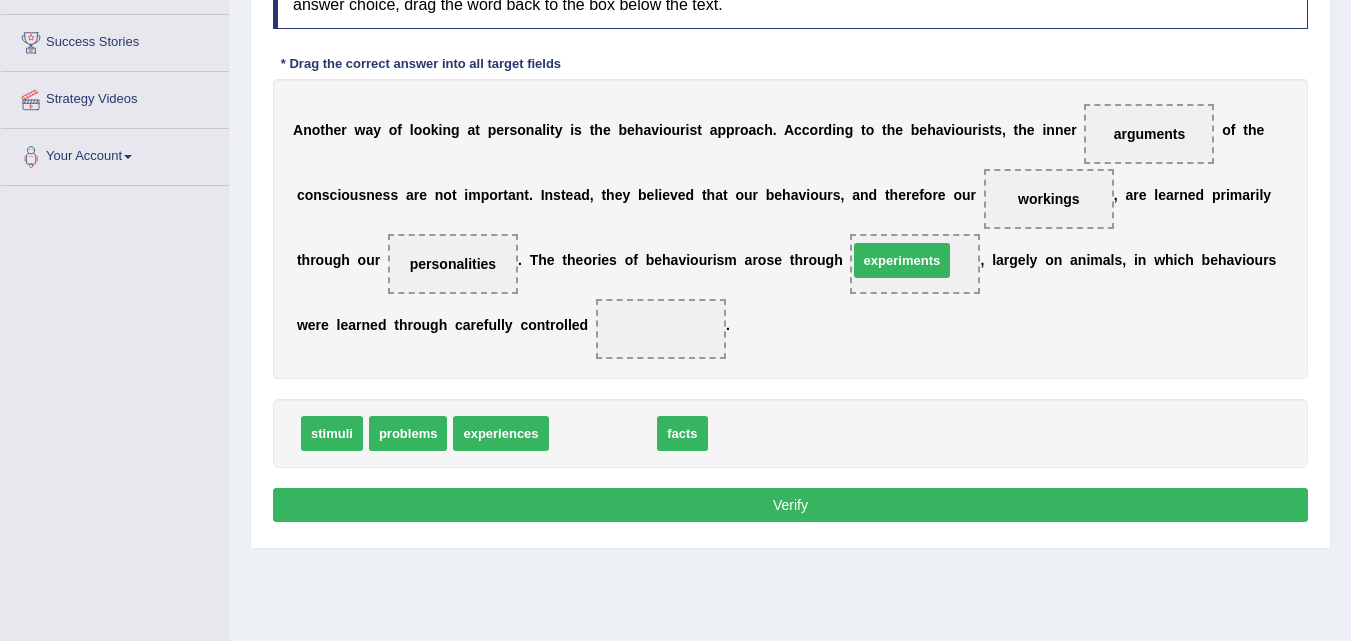 drag, startPoint x: 593, startPoint y: 430, endPoint x: 892, endPoint y: 257, distance: 345.44174 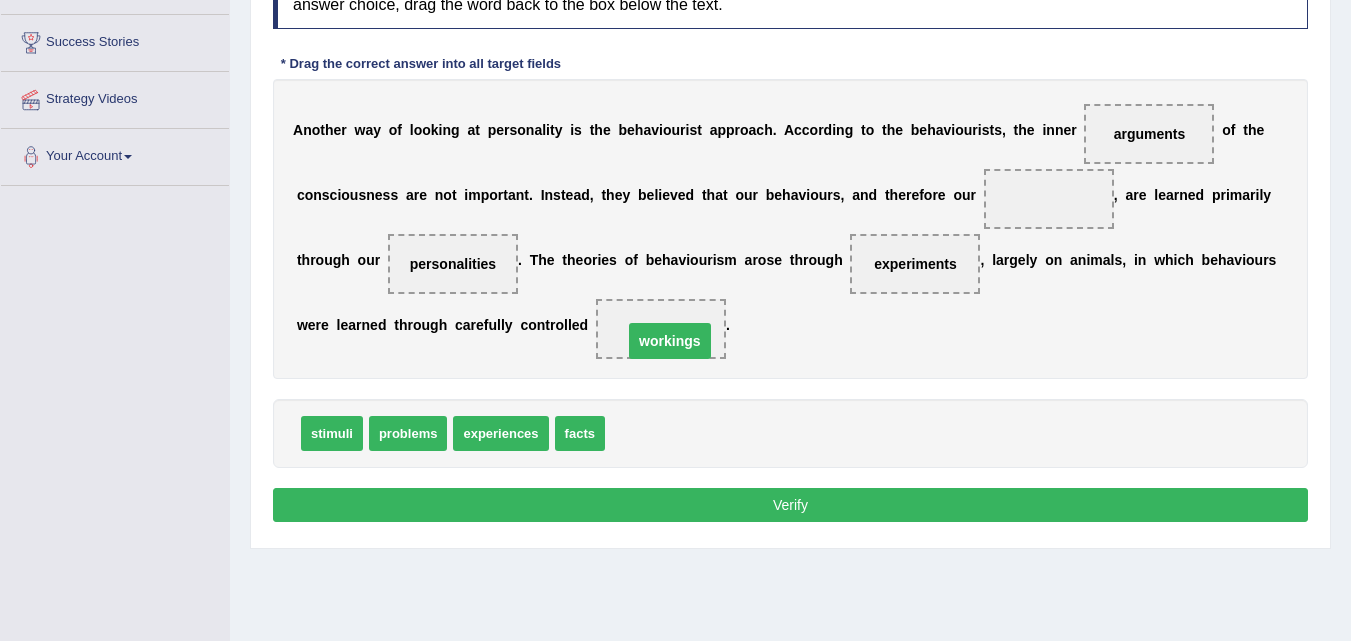 drag, startPoint x: 1037, startPoint y: 200, endPoint x: 658, endPoint y: 342, distance: 404.7283 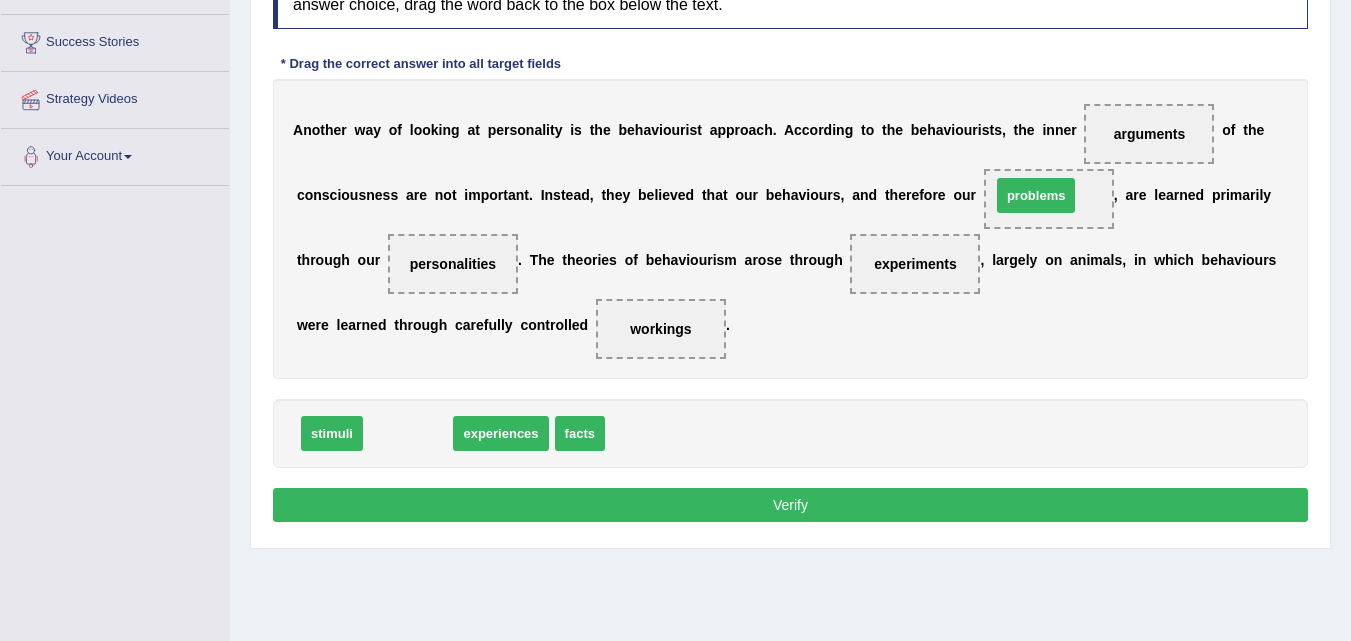 drag, startPoint x: 412, startPoint y: 429, endPoint x: 1041, endPoint y: 191, distance: 672.52136 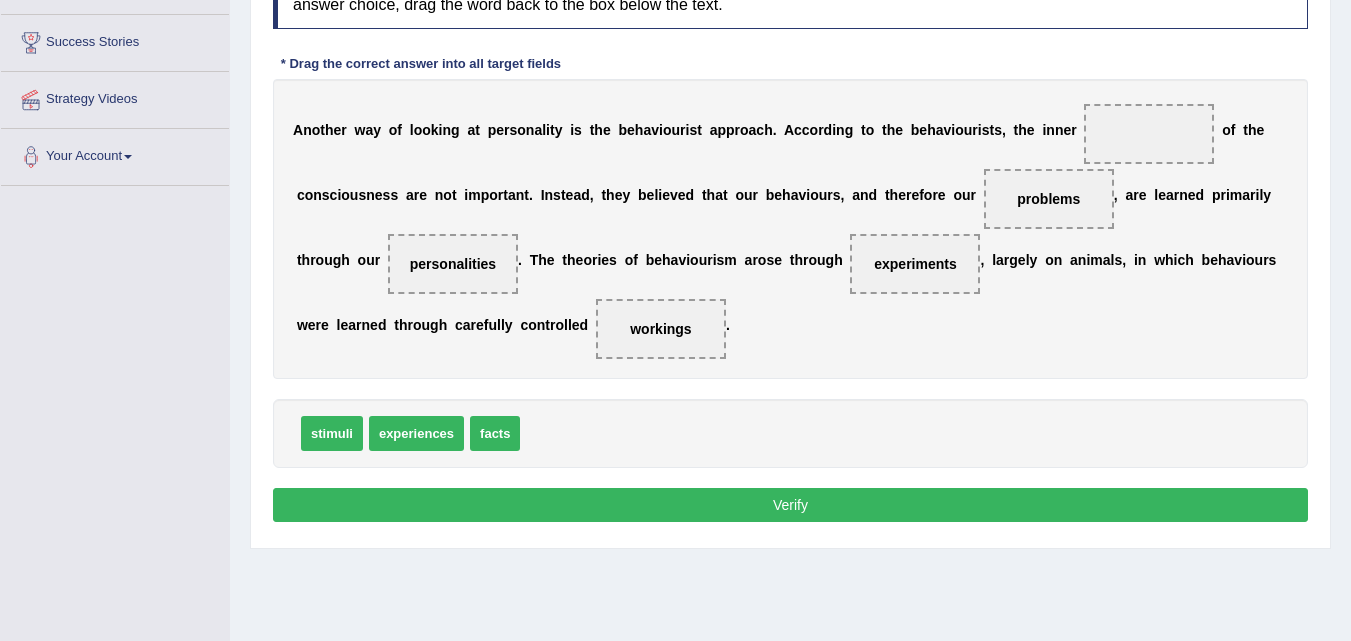 drag, startPoint x: 1157, startPoint y: 128, endPoint x: 173, endPoint y: 515, distance: 1057.3671 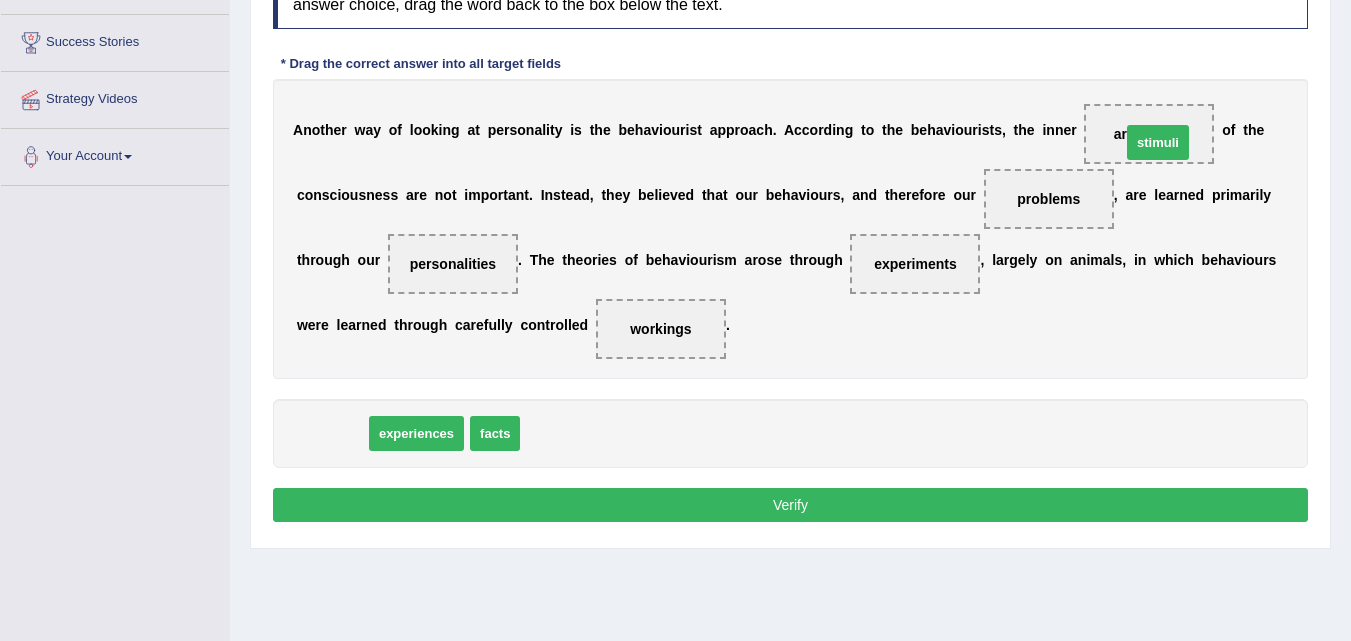 drag, startPoint x: 338, startPoint y: 437, endPoint x: 1164, endPoint y: 146, distance: 875.7608 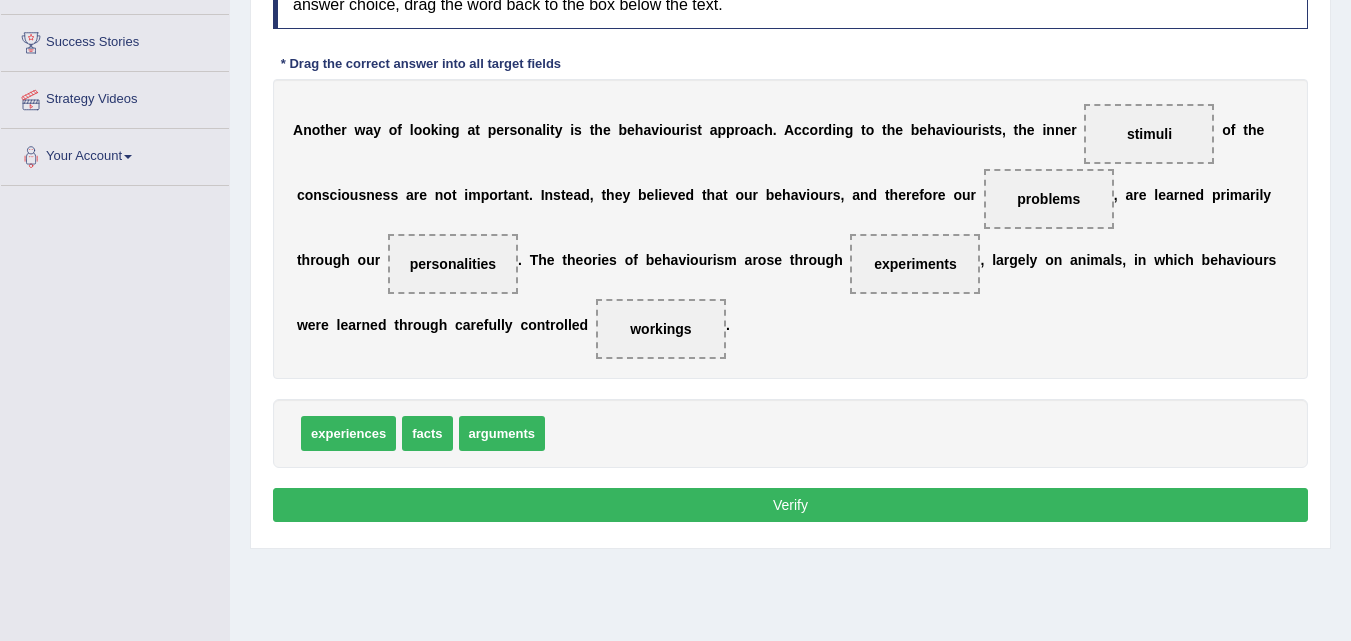 click on "Verify" at bounding box center (790, 505) 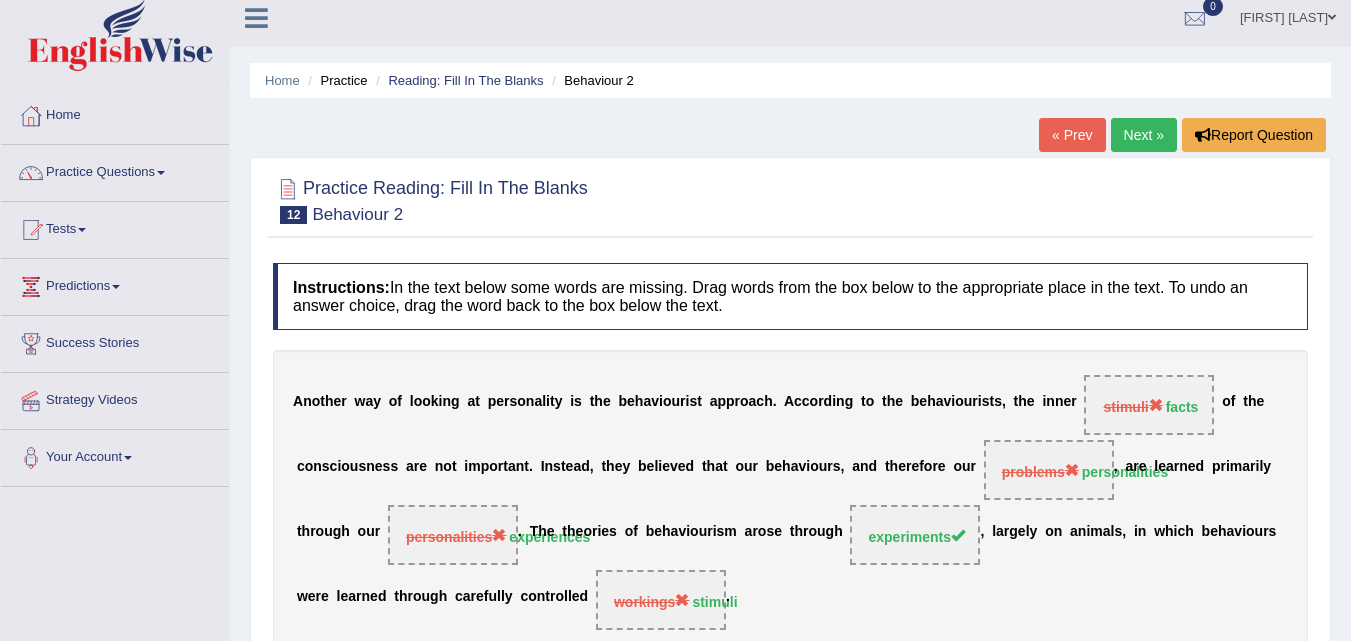 scroll, scrollTop: 0, scrollLeft: 0, axis: both 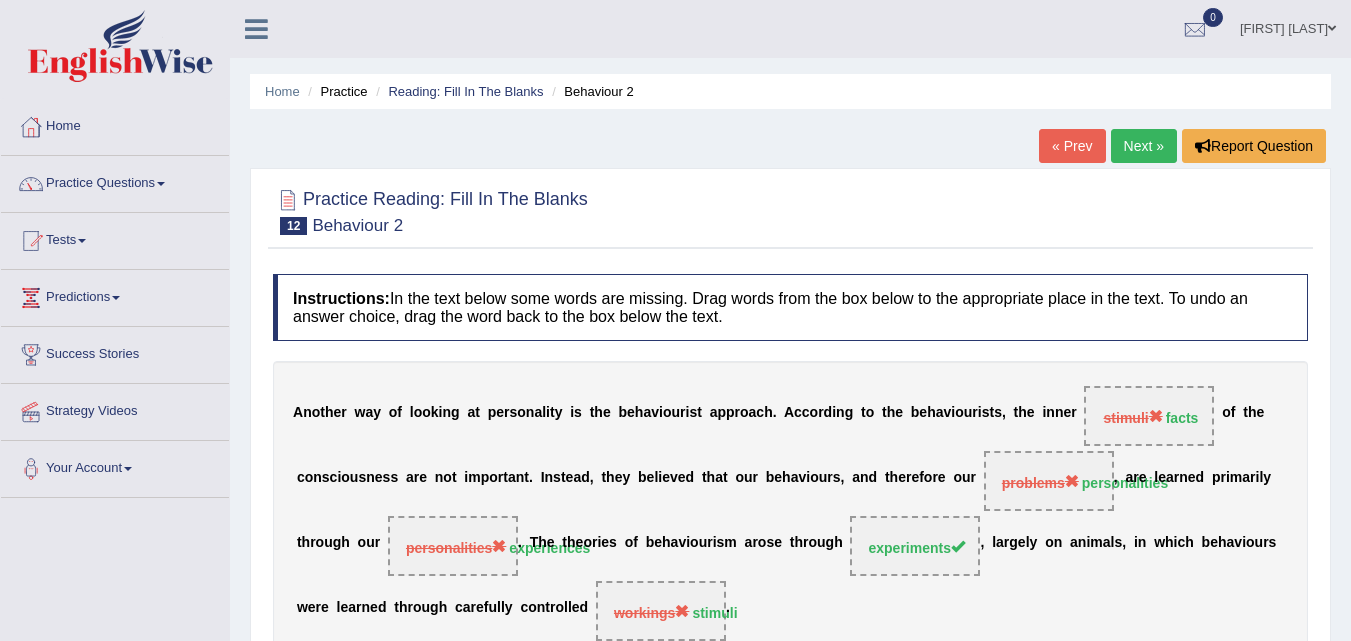 click on "Next »" at bounding box center [1144, 146] 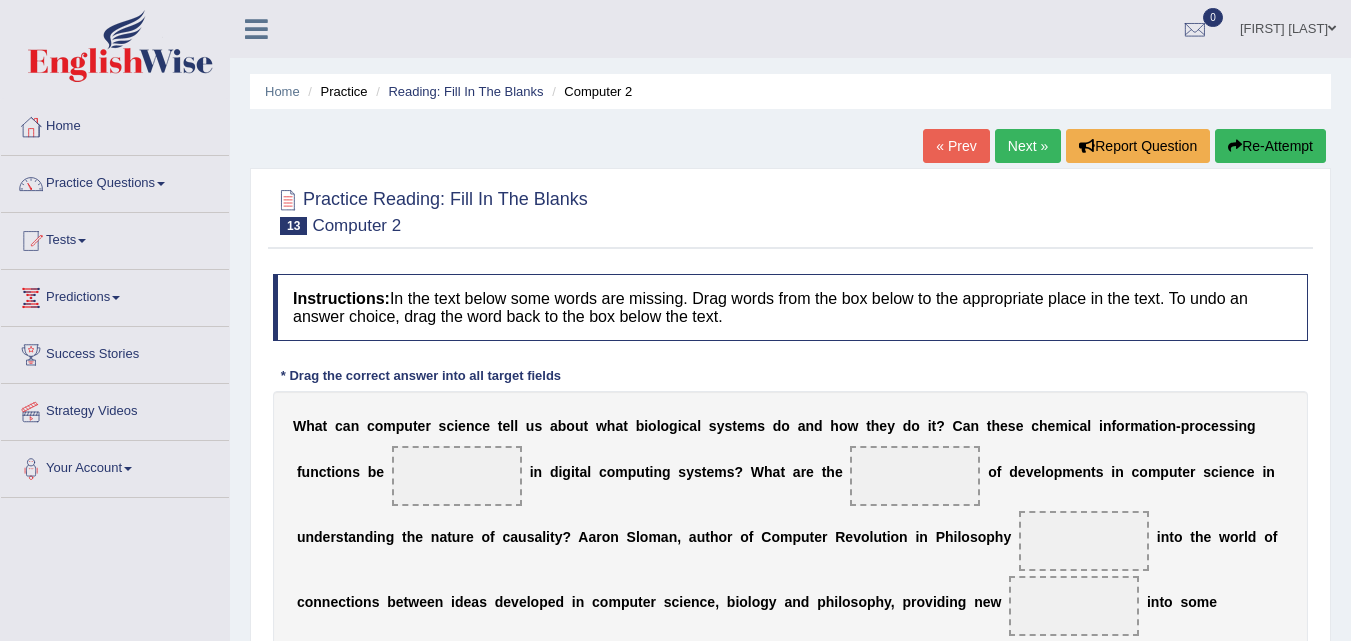 scroll, scrollTop: 200, scrollLeft: 0, axis: vertical 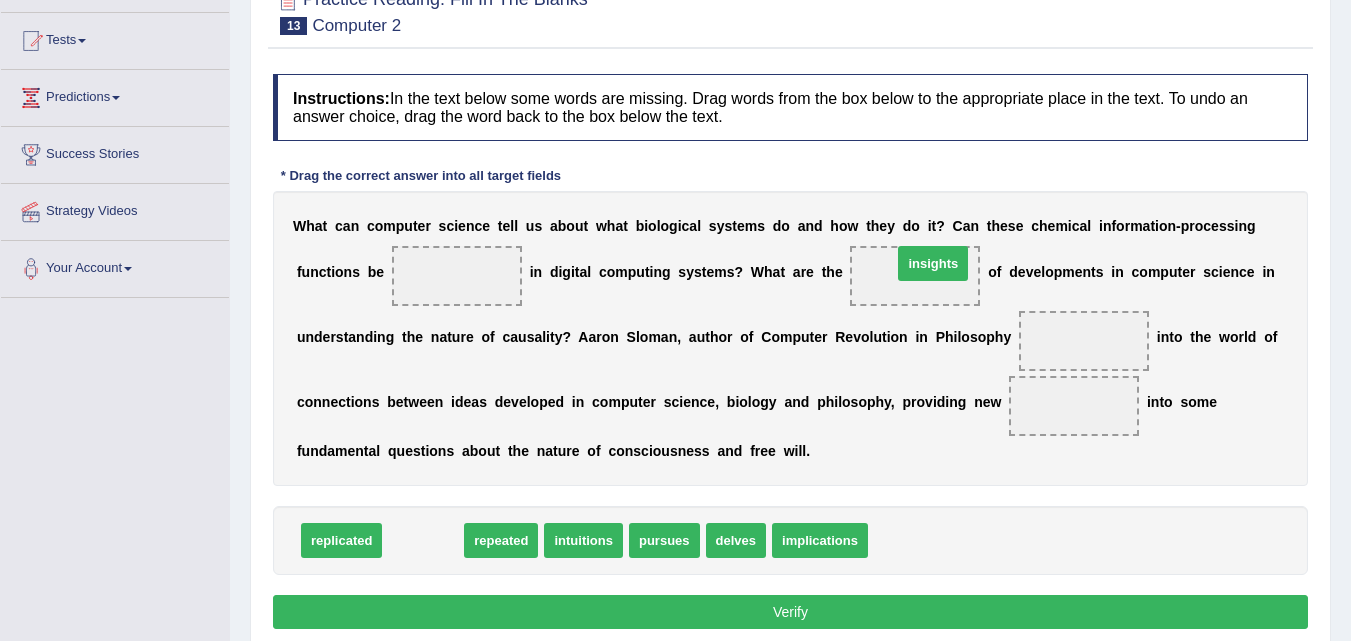drag, startPoint x: 411, startPoint y: 541, endPoint x: 921, endPoint y: 264, distance: 580.3697 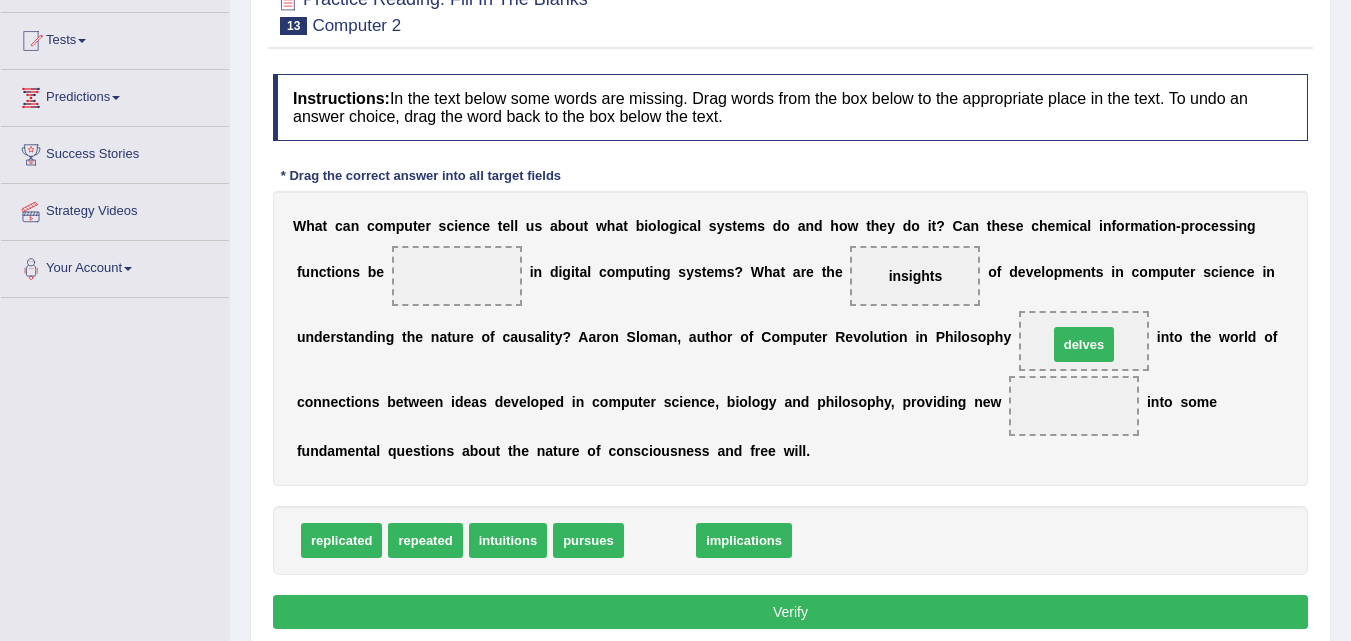 drag, startPoint x: 657, startPoint y: 530, endPoint x: 1081, endPoint y: 334, distance: 467.11026 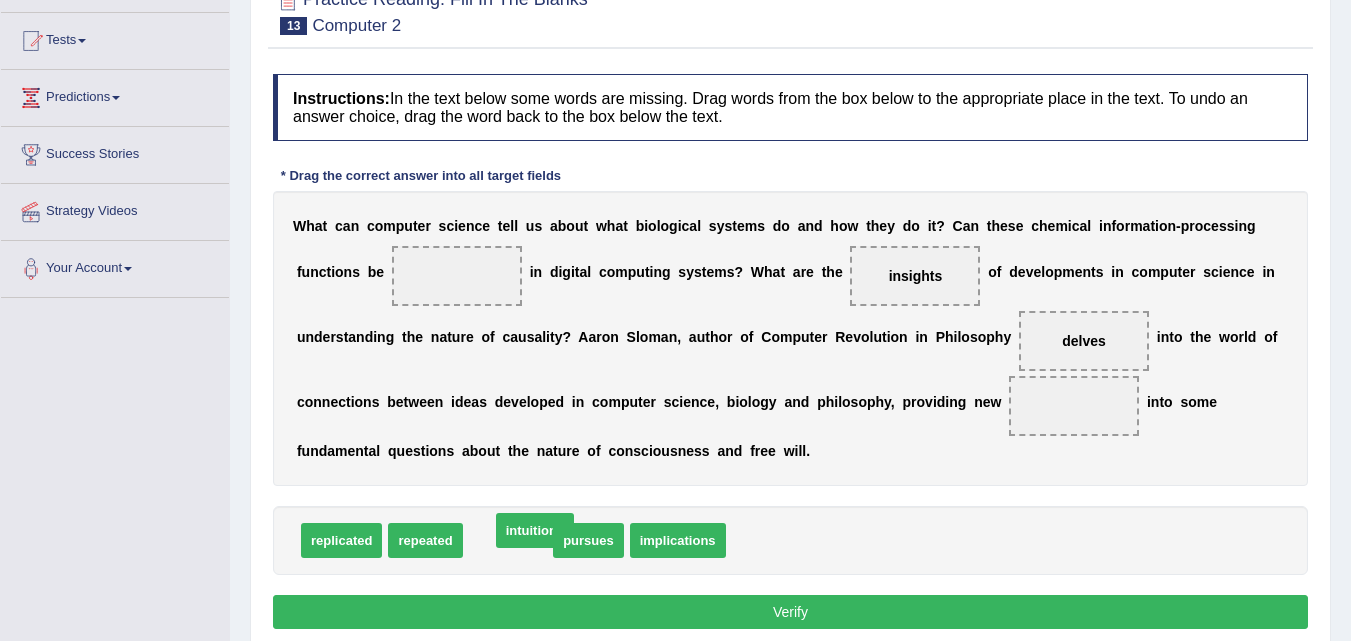 drag, startPoint x: 512, startPoint y: 548, endPoint x: 539, endPoint y: 538, distance: 28.79236 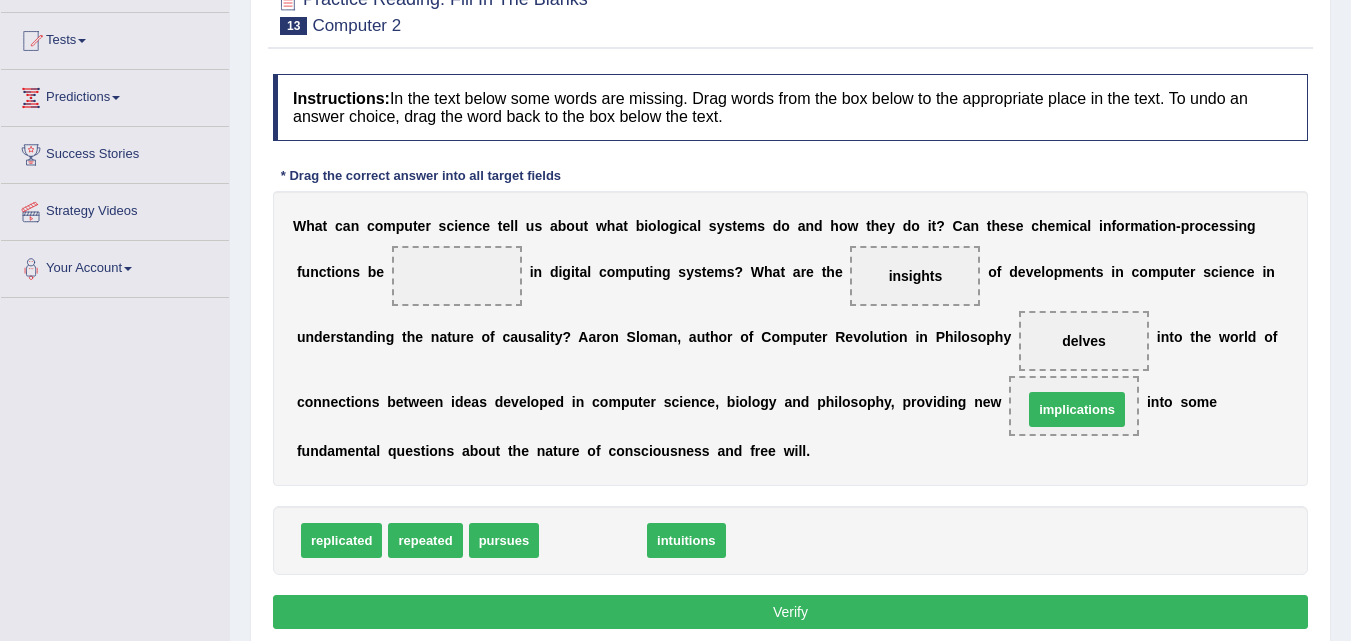drag, startPoint x: 610, startPoint y: 533, endPoint x: 1094, endPoint y: 402, distance: 501.415 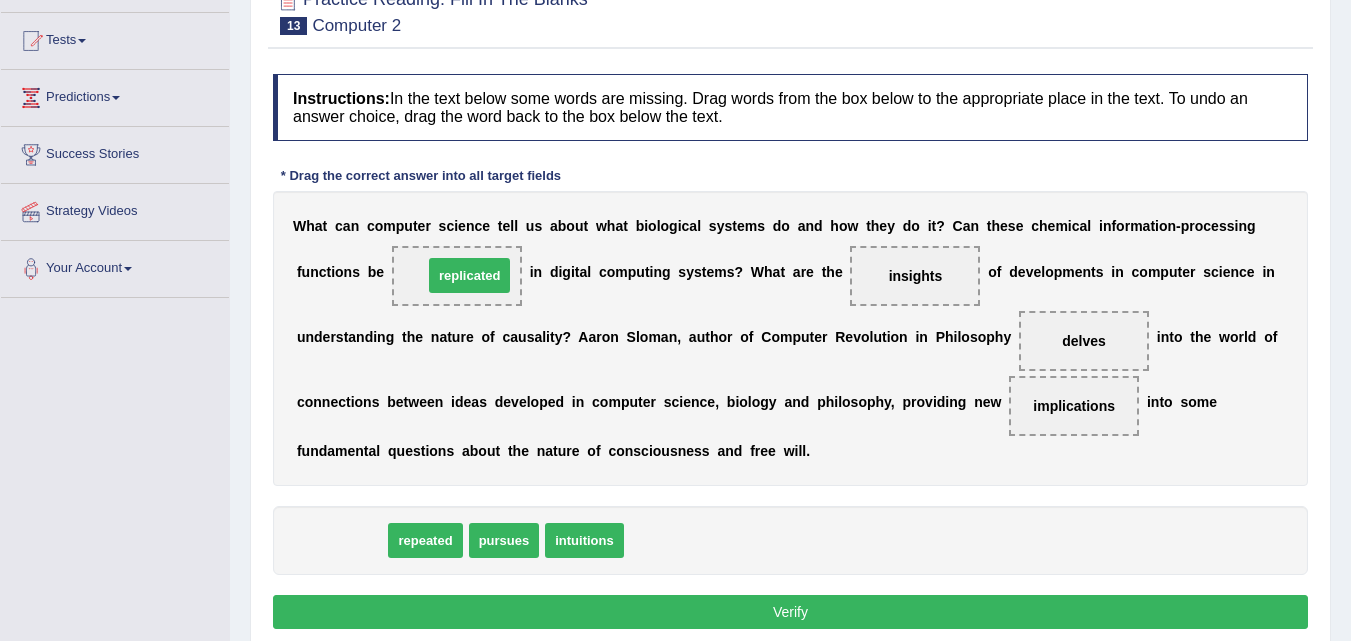 drag, startPoint x: 332, startPoint y: 537, endPoint x: 460, endPoint y: 272, distance: 294.29407 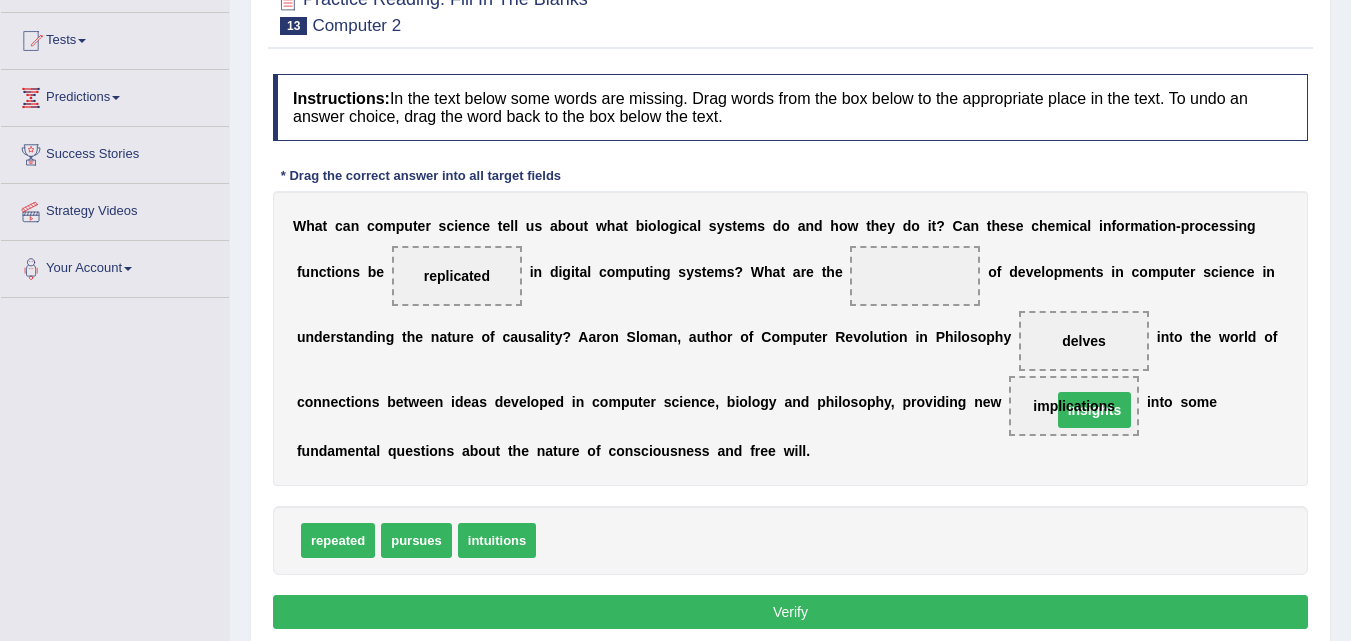 drag, startPoint x: 924, startPoint y: 271, endPoint x: 1103, endPoint y: 405, distance: 223.60008 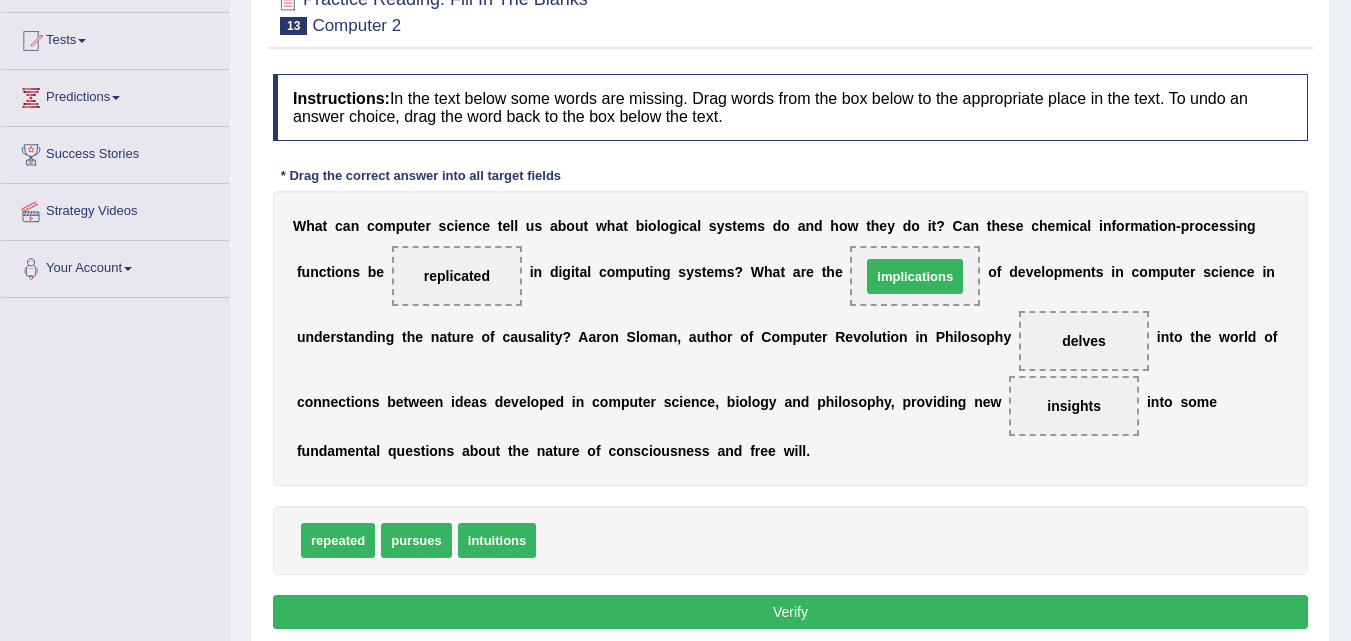 drag, startPoint x: 577, startPoint y: 548, endPoint x: 902, endPoint y: 284, distance: 418.7135 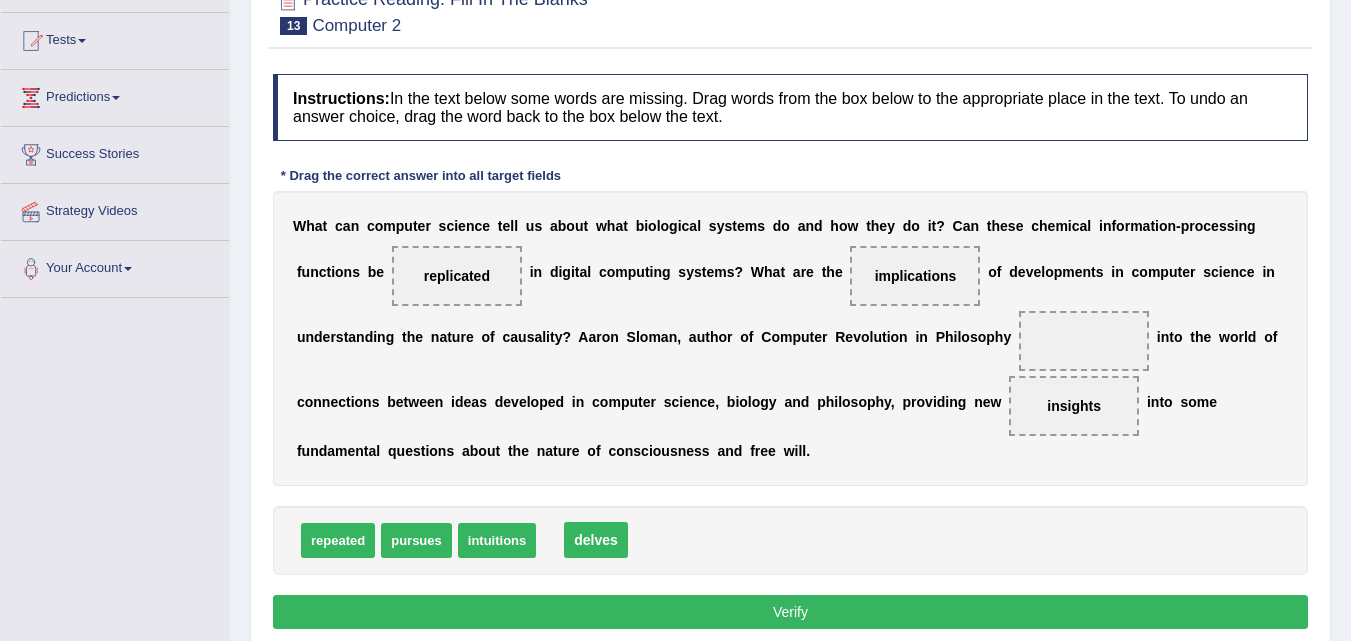 drag, startPoint x: 1082, startPoint y: 338, endPoint x: 594, endPoint y: 537, distance: 527.0152 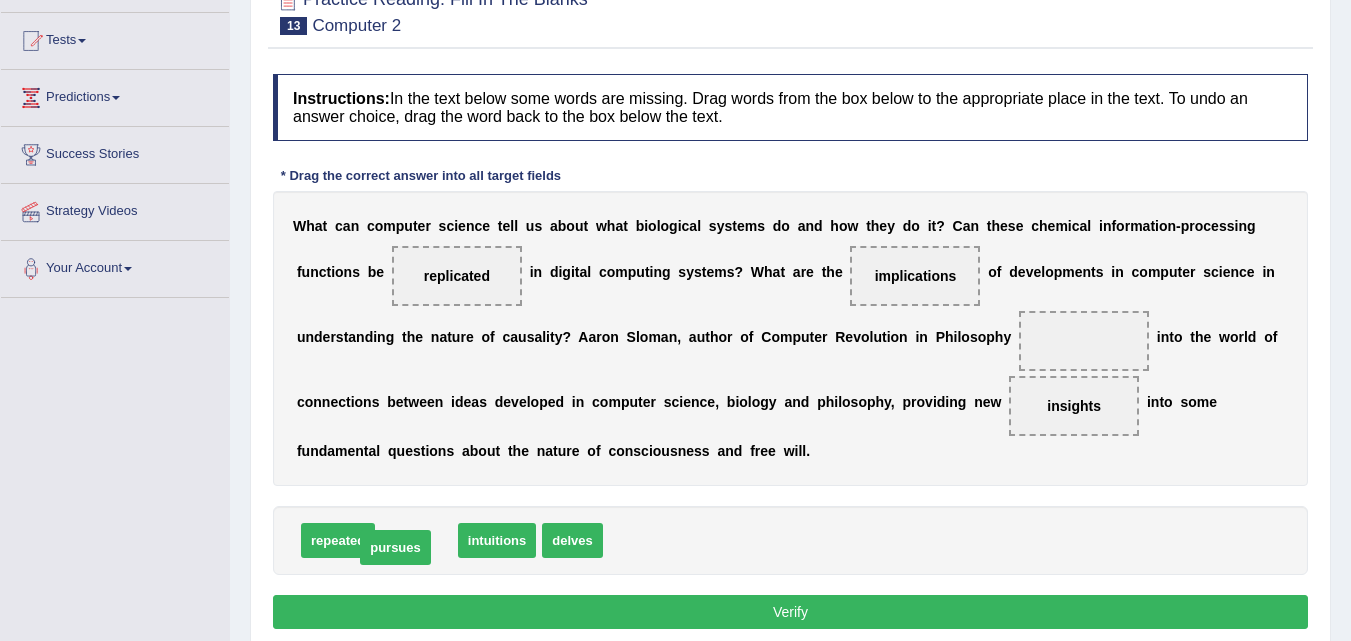 drag, startPoint x: 417, startPoint y: 531, endPoint x: 407, endPoint y: 537, distance: 11.661903 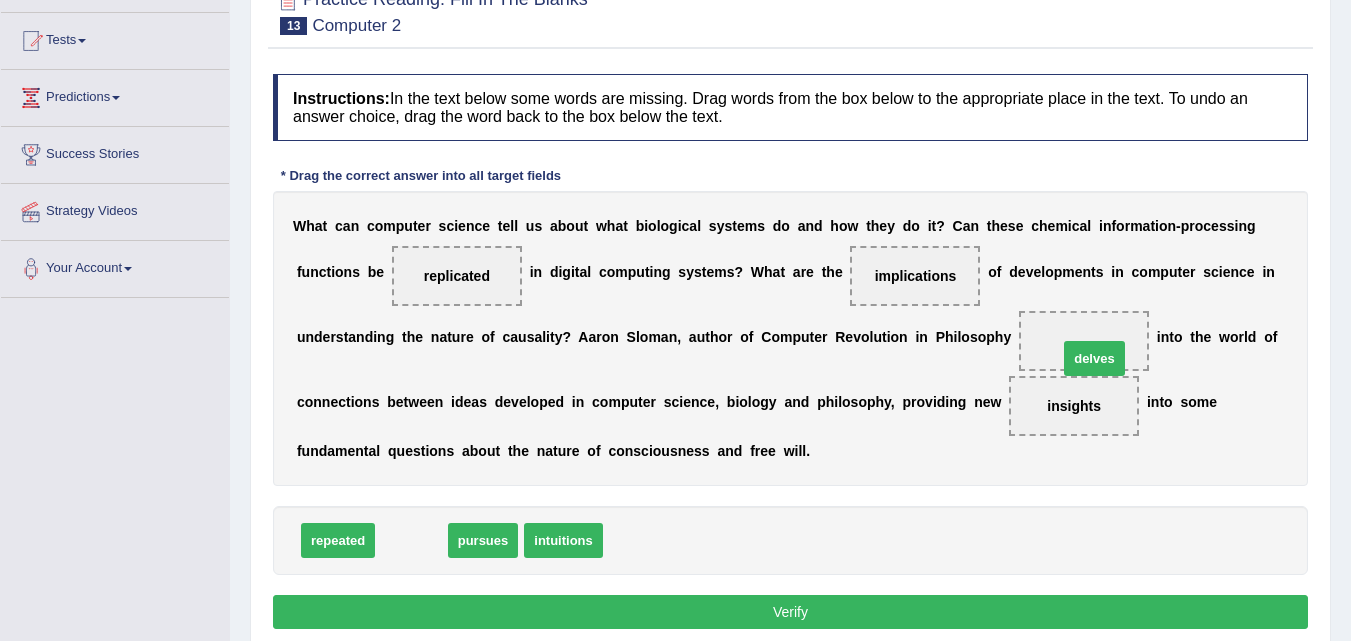 drag, startPoint x: 408, startPoint y: 530, endPoint x: 1091, endPoint y: 348, distance: 706.83307 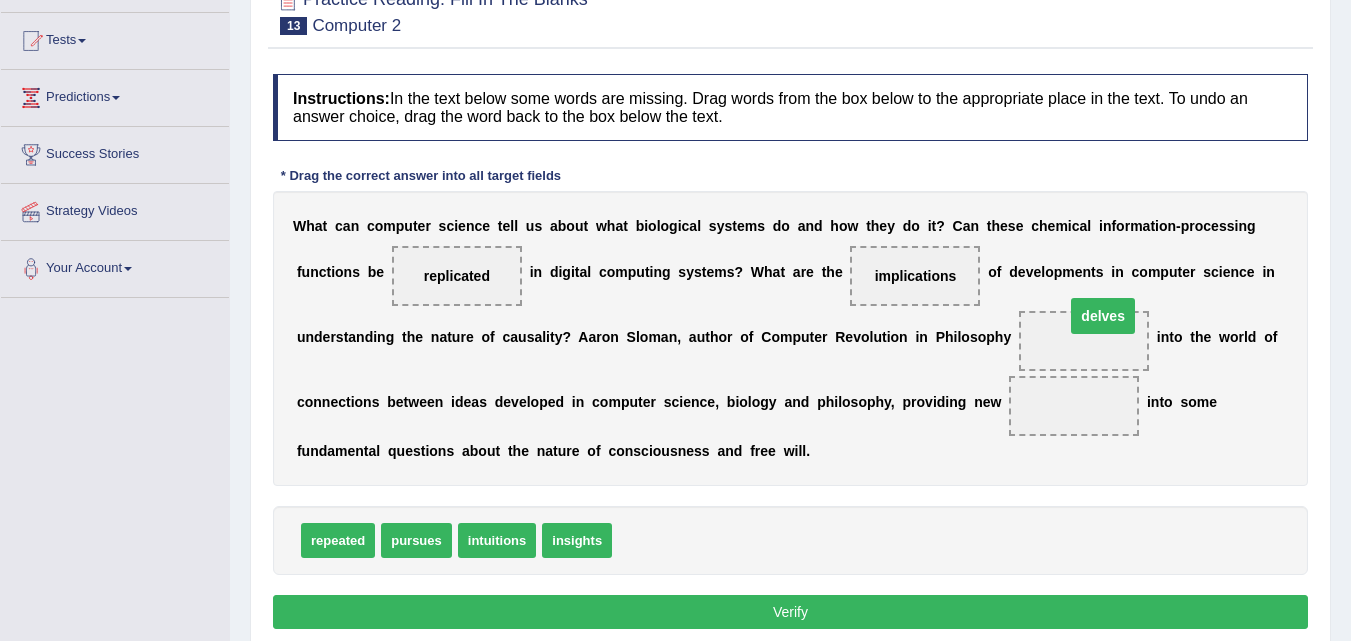 drag, startPoint x: 1056, startPoint y: 399, endPoint x: 1080, endPoint y: 316, distance: 86.40023 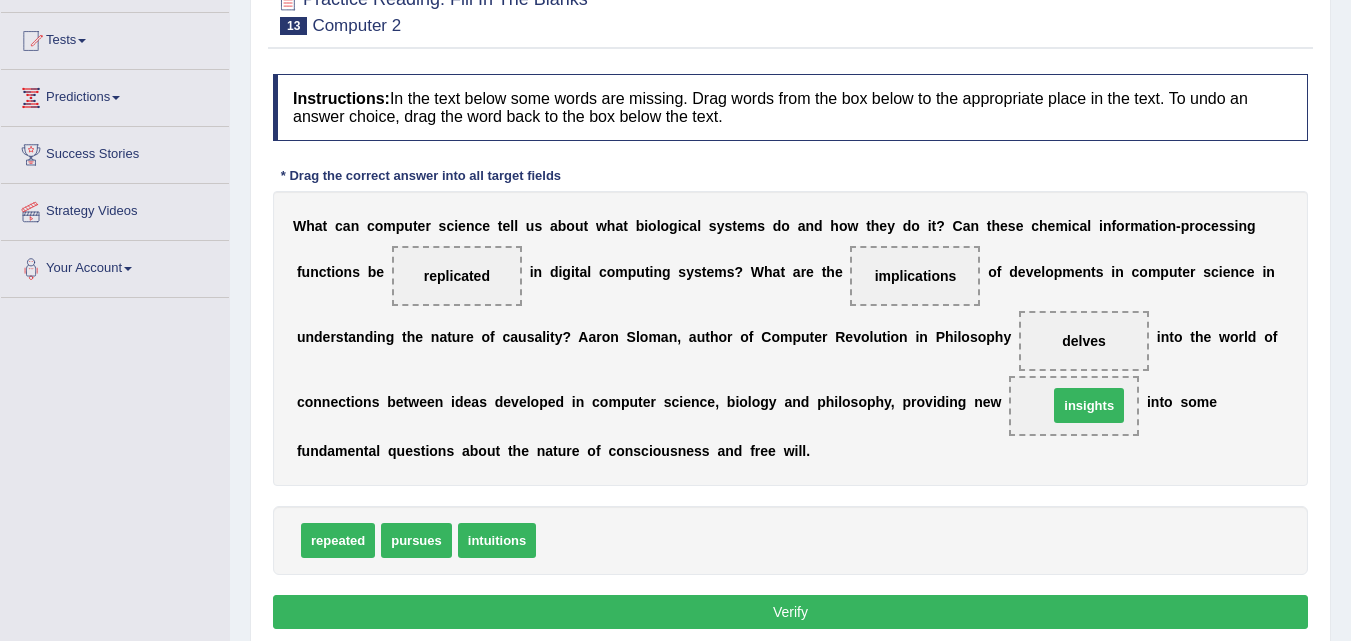 drag, startPoint x: 575, startPoint y: 535, endPoint x: 1087, endPoint y: 400, distance: 529.49884 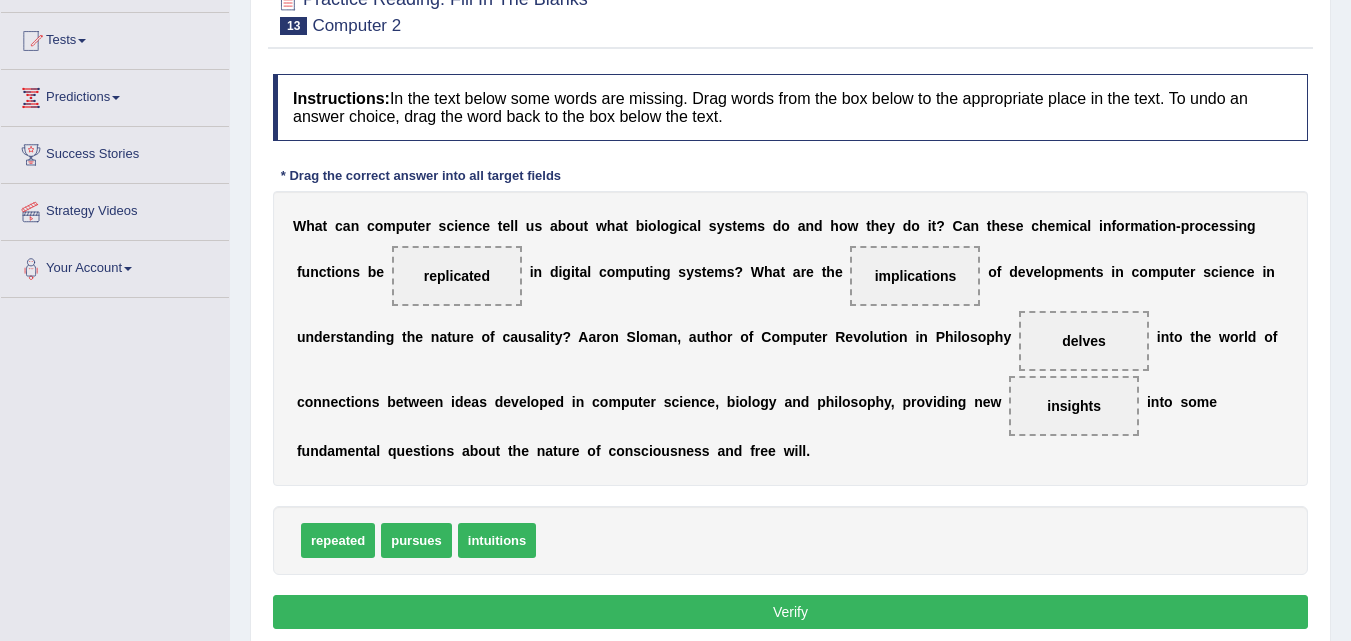 click on "Verify" at bounding box center [790, 612] 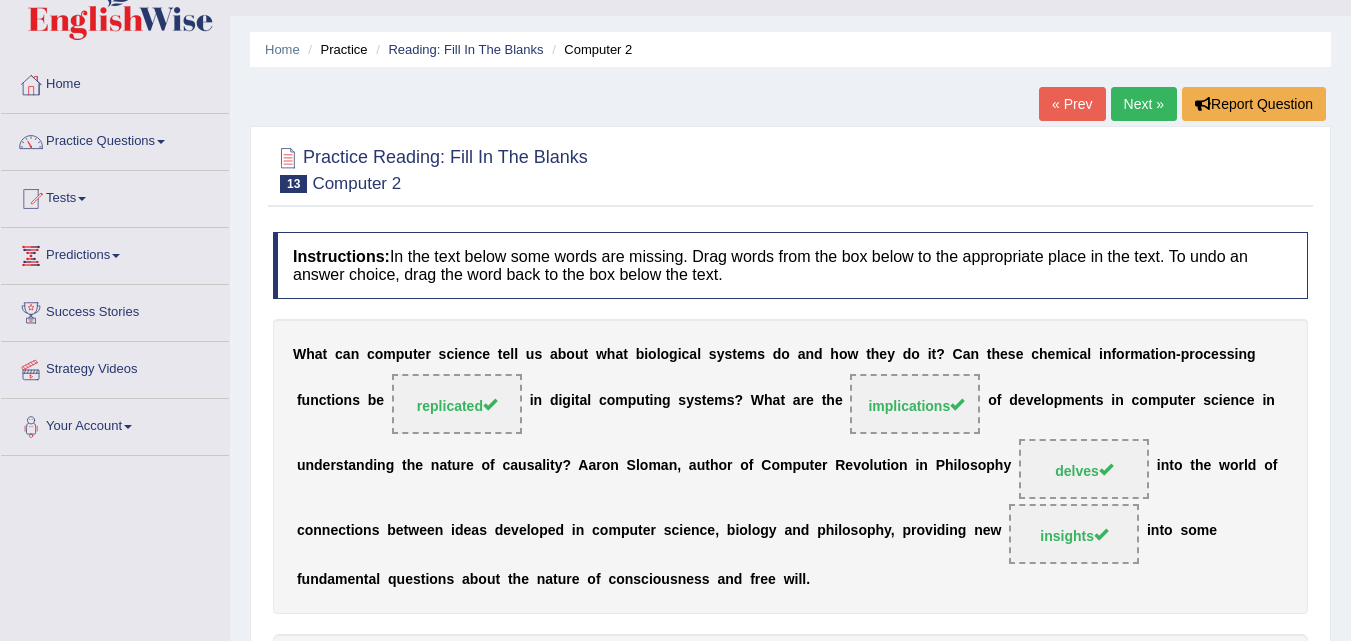 scroll, scrollTop: 0, scrollLeft: 0, axis: both 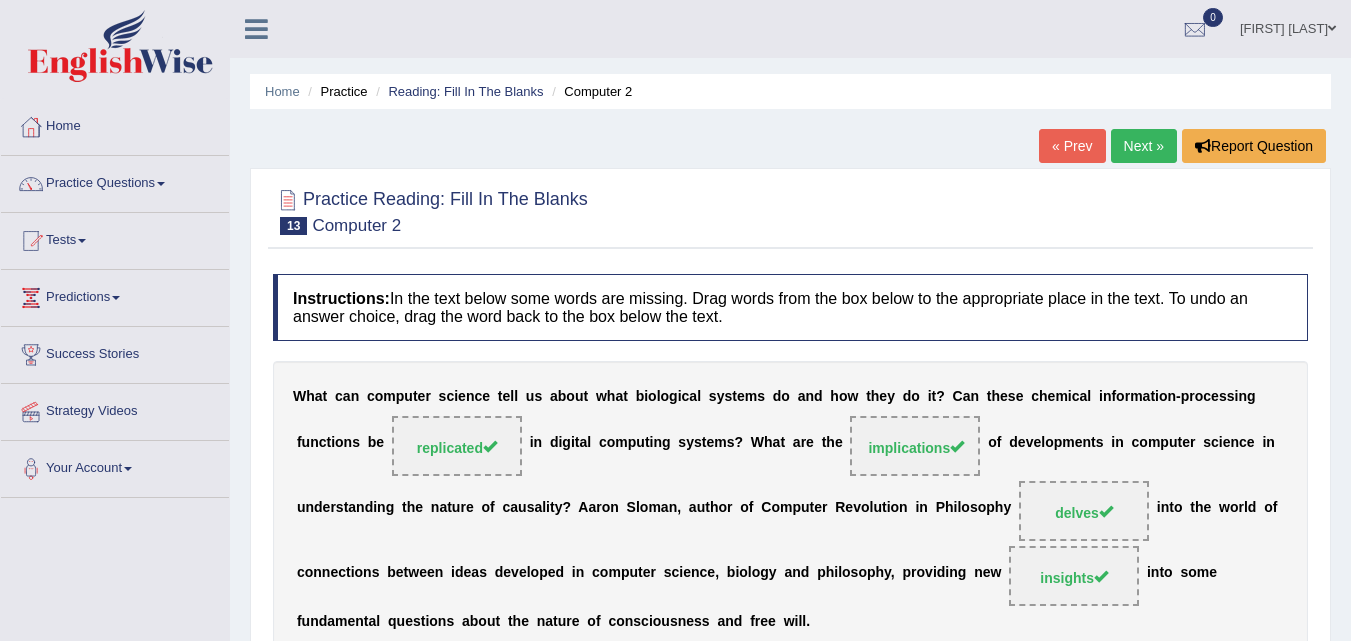 drag, startPoint x: 779, startPoint y: 603, endPoint x: 1238, endPoint y: 177, distance: 626.2244 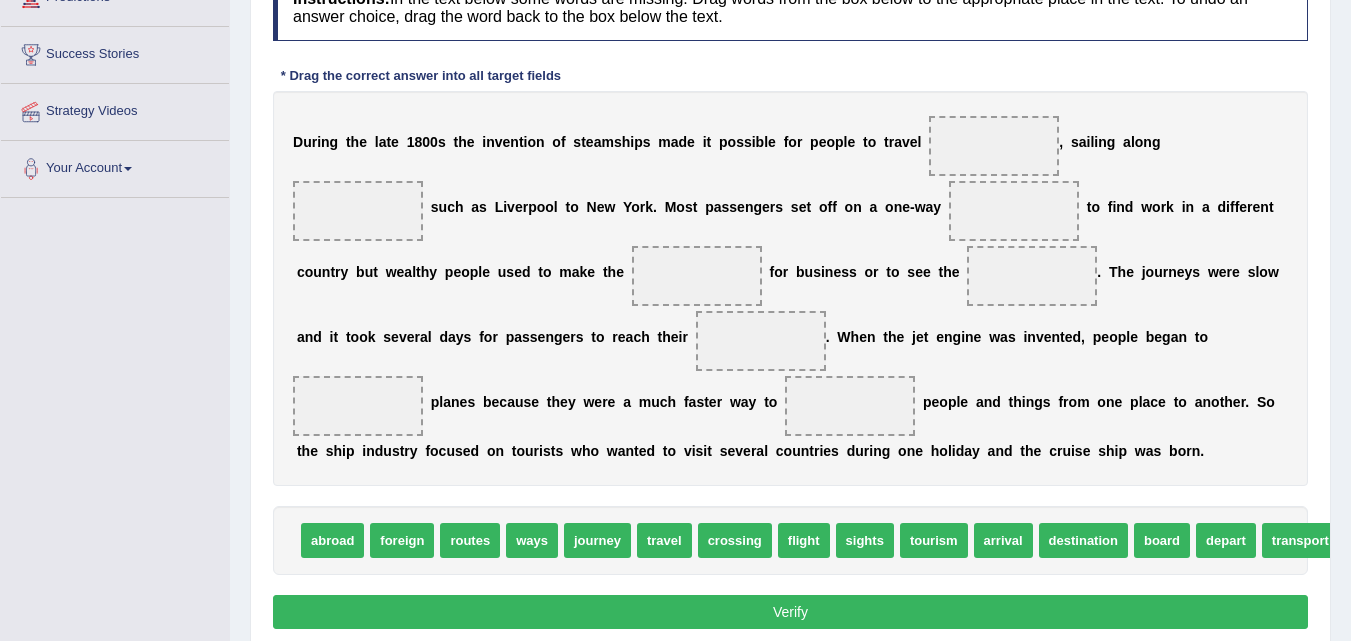 scroll, scrollTop: 300, scrollLeft: 0, axis: vertical 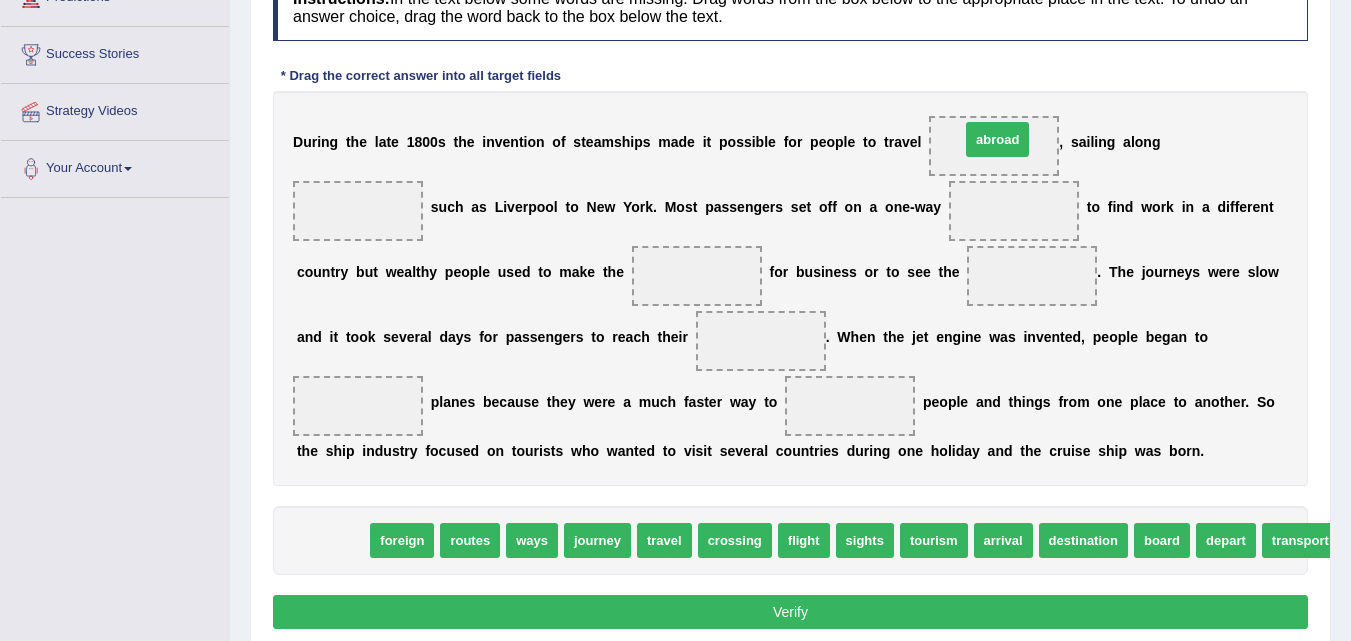 drag, startPoint x: 343, startPoint y: 543, endPoint x: 1005, endPoint y: 142, distance: 773.98 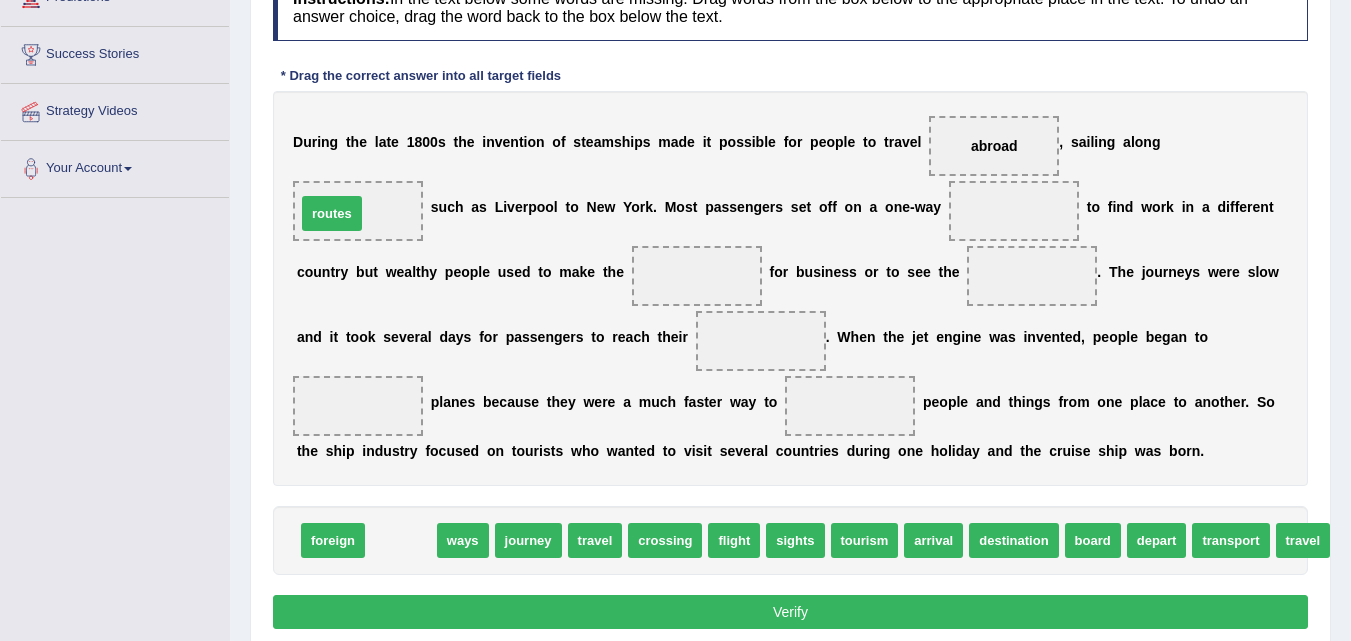 drag, startPoint x: 391, startPoint y: 537, endPoint x: 325, endPoint y: 210, distance: 333.59406 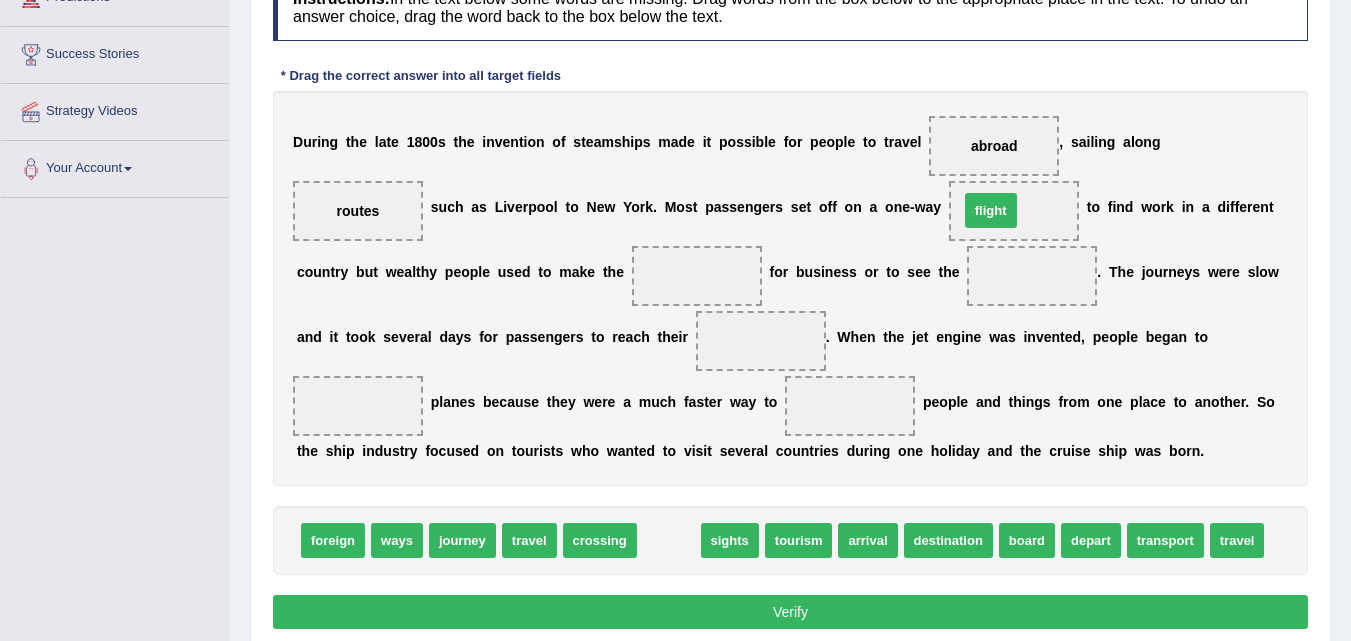 drag, startPoint x: 656, startPoint y: 534, endPoint x: 978, endPoint y: 204, distance: 461.06833 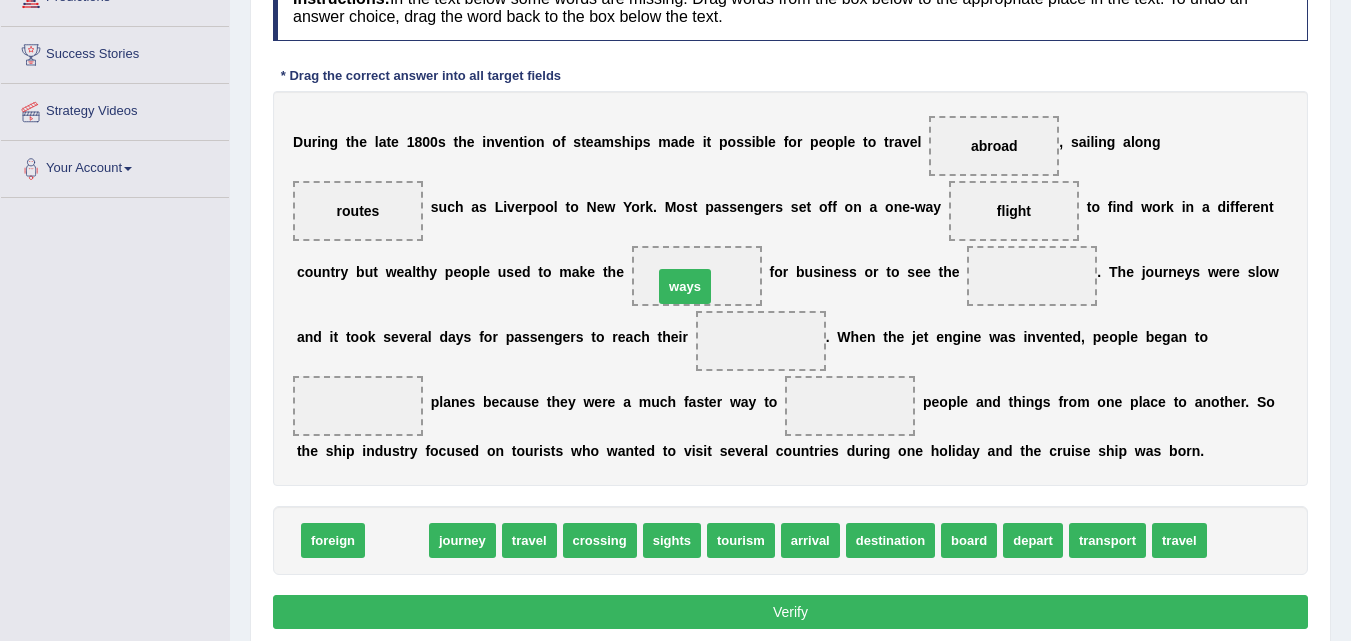 drag, startPoint x: 401, startPoint y: 539, endPoint x: 689, endPoint y: 285, distance: 384.00522 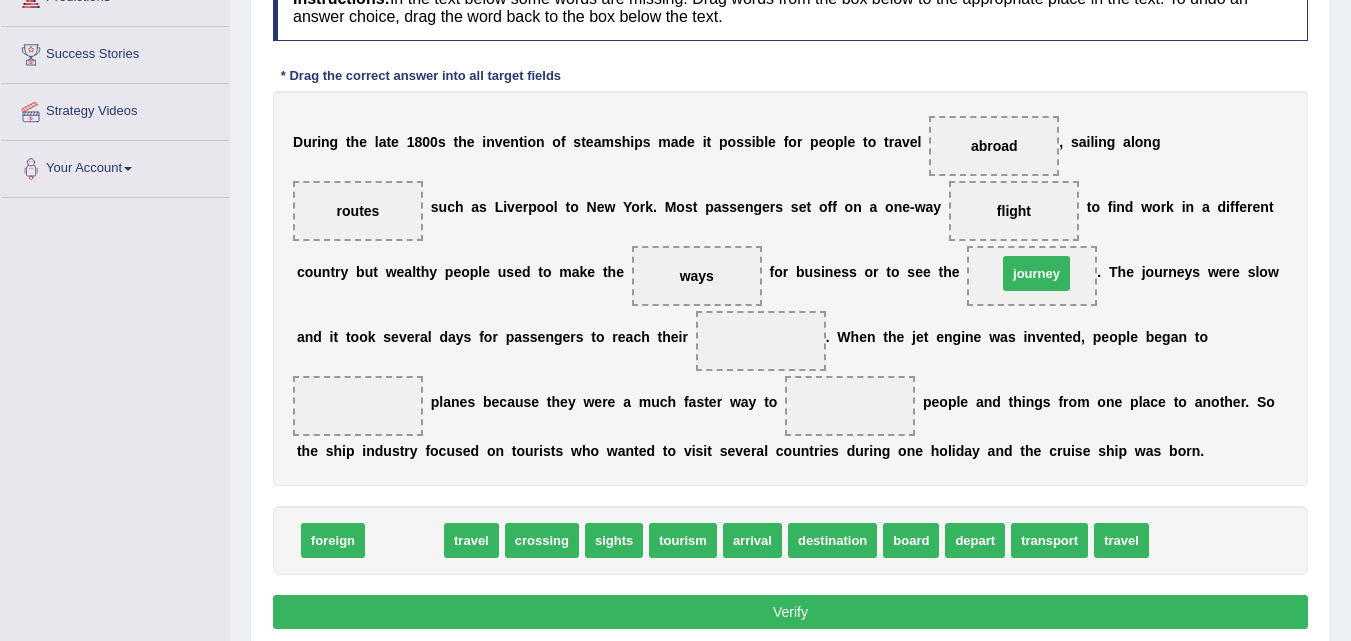 drag, startPoint x: 397, startPoint y: 535, endPoint x: 1029, endPoint y: 268, distance: 686.08527 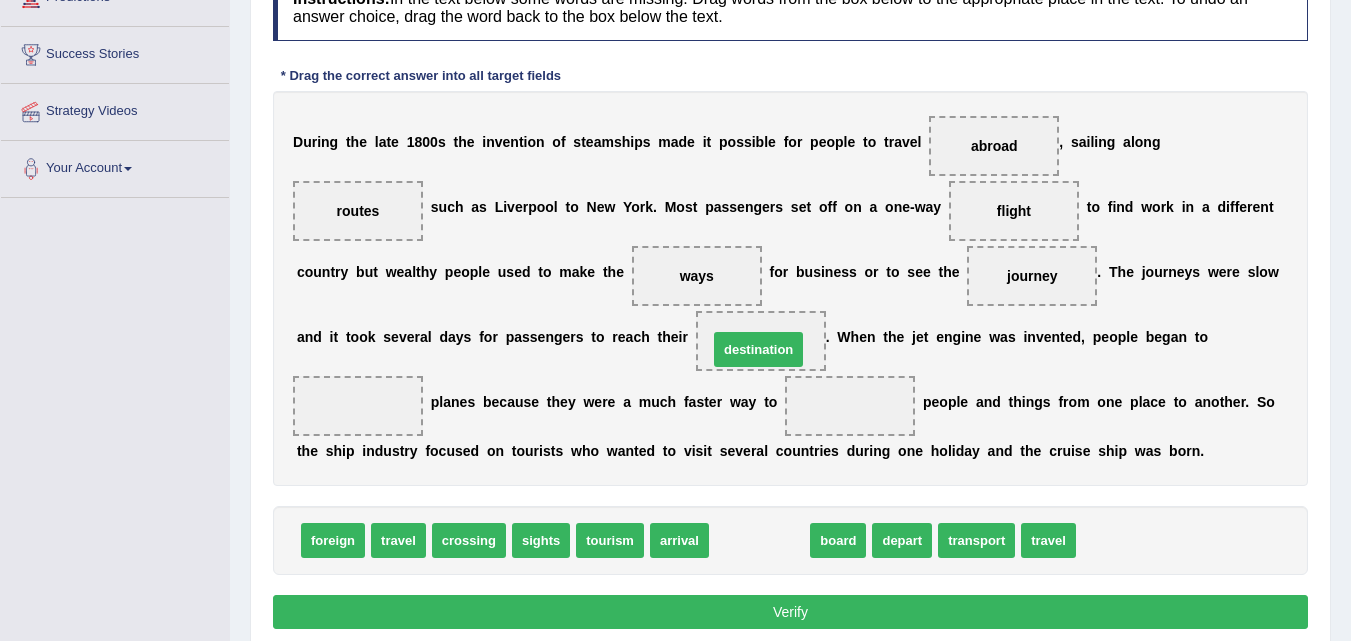 drag, startPoint x: 770, startPoint y: 542, endPoint x: 769, endPoint y: 351, distance: 191.00262 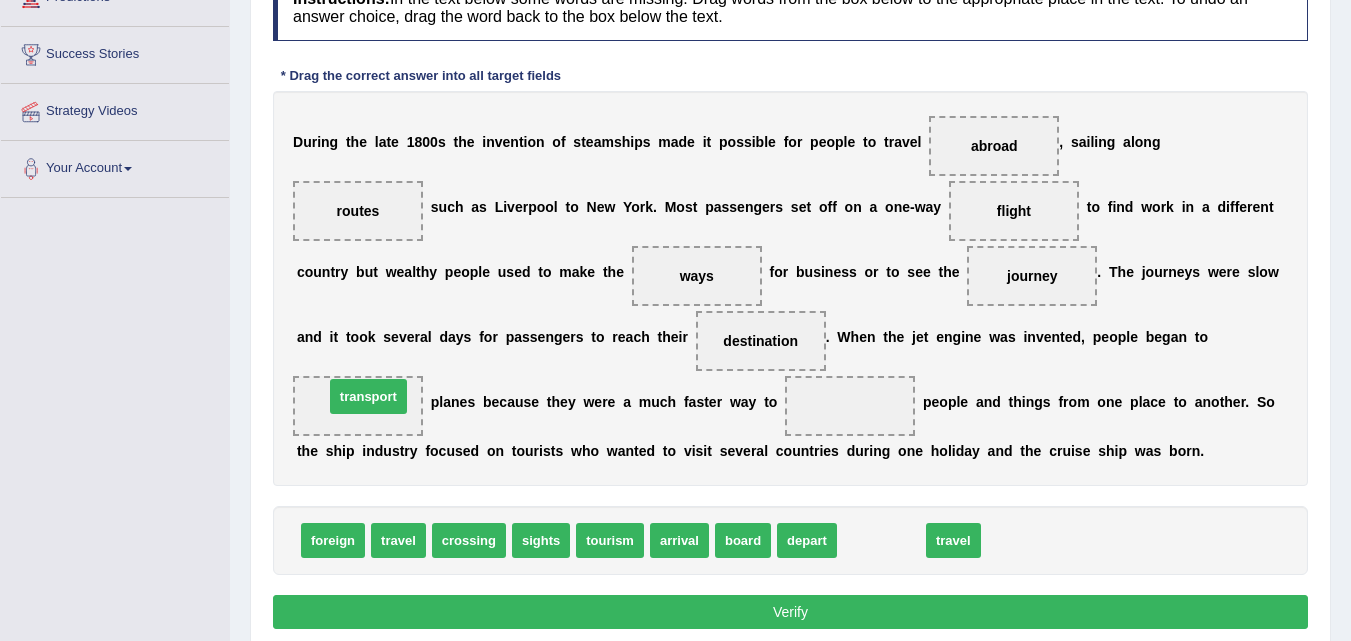 drag, startPoint x: 879, startPoint y: 541, endPoint x: 366, endPoint y: 397, distance: 532.8274 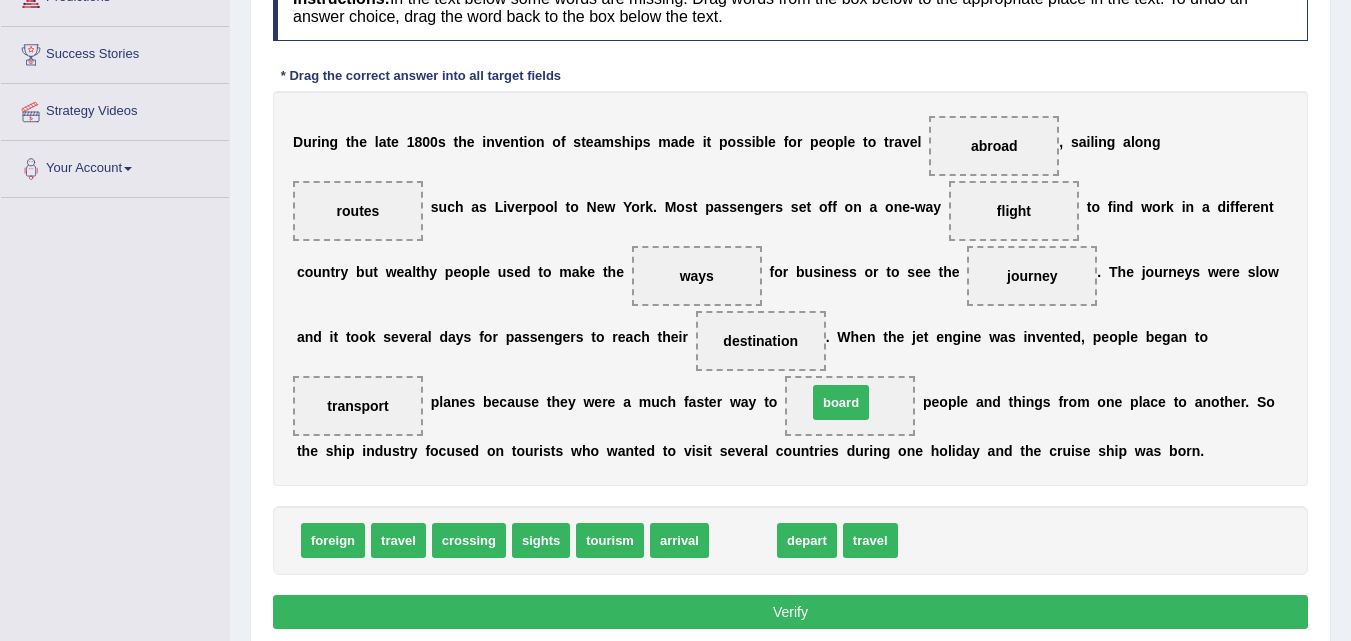 drag, startPoint x: 734, startPoint y: 543, endPoint x: 832, endPoint y: 405, distance: 169.2572 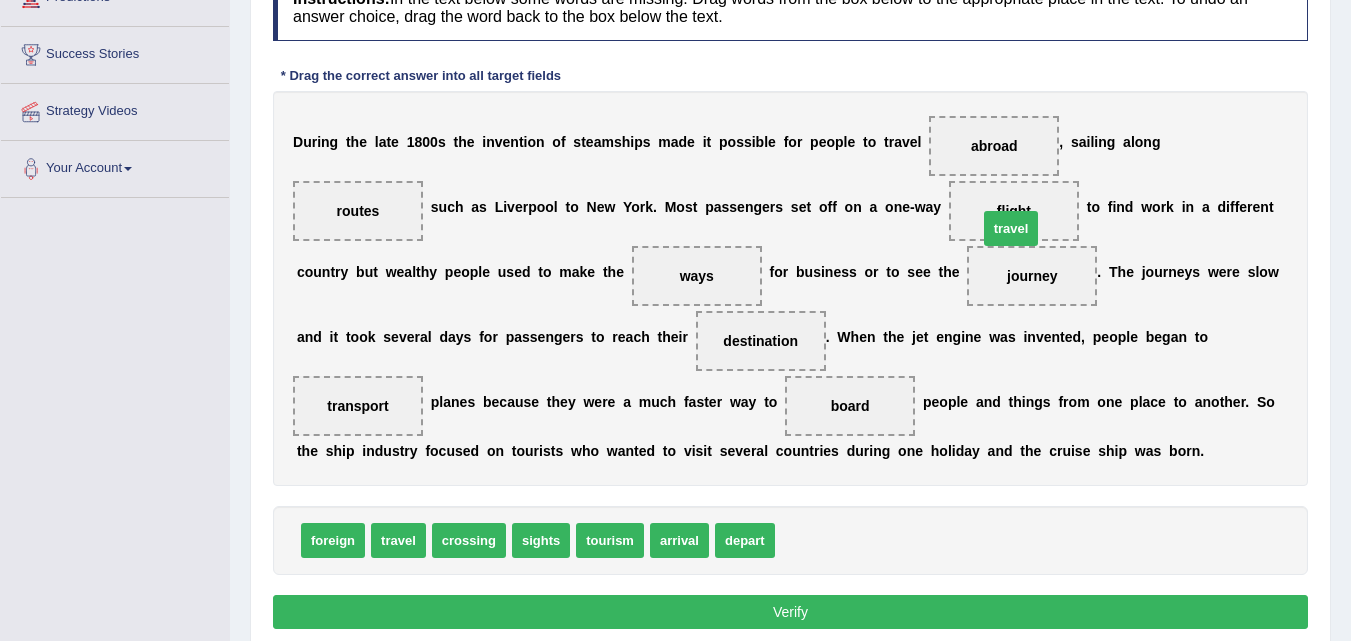 drag, startPoint x: 822, startPoint y: 535, endPoint x: 1025, endPoint y: 223, distance: 372.22708 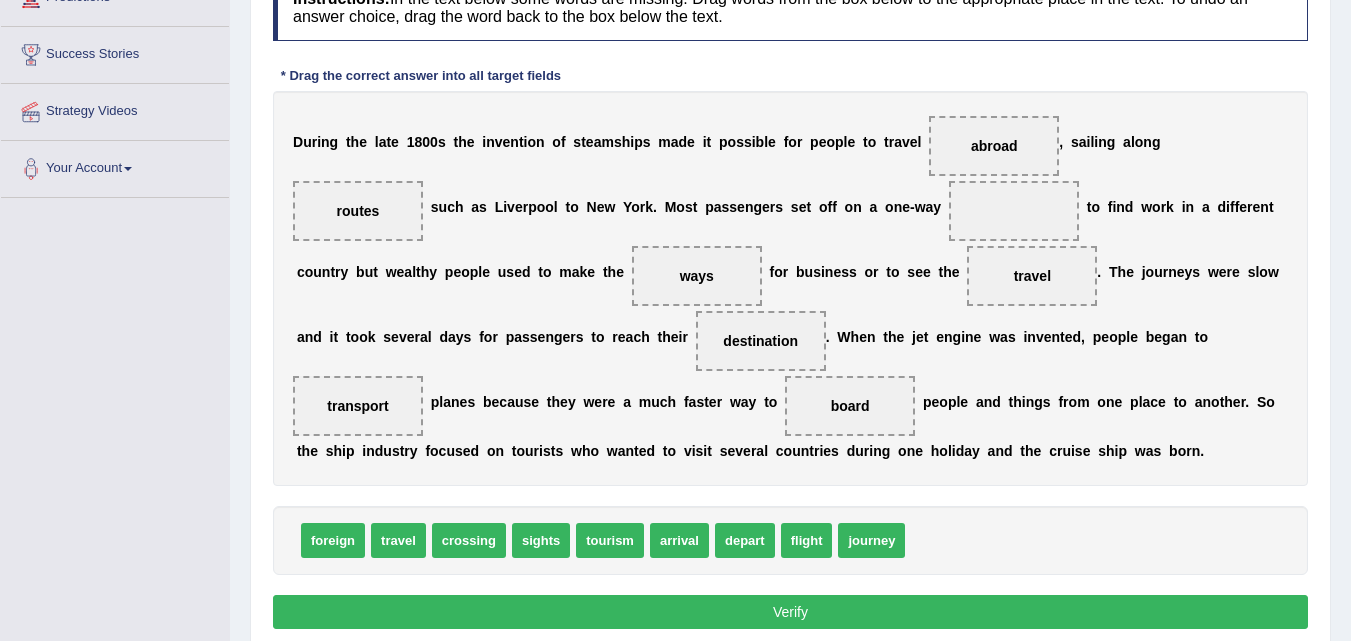 drag, startPoint x: 1034, startPoint y: 267, endPoint x: 1019, endPoint y: 187, distance: 81.394104 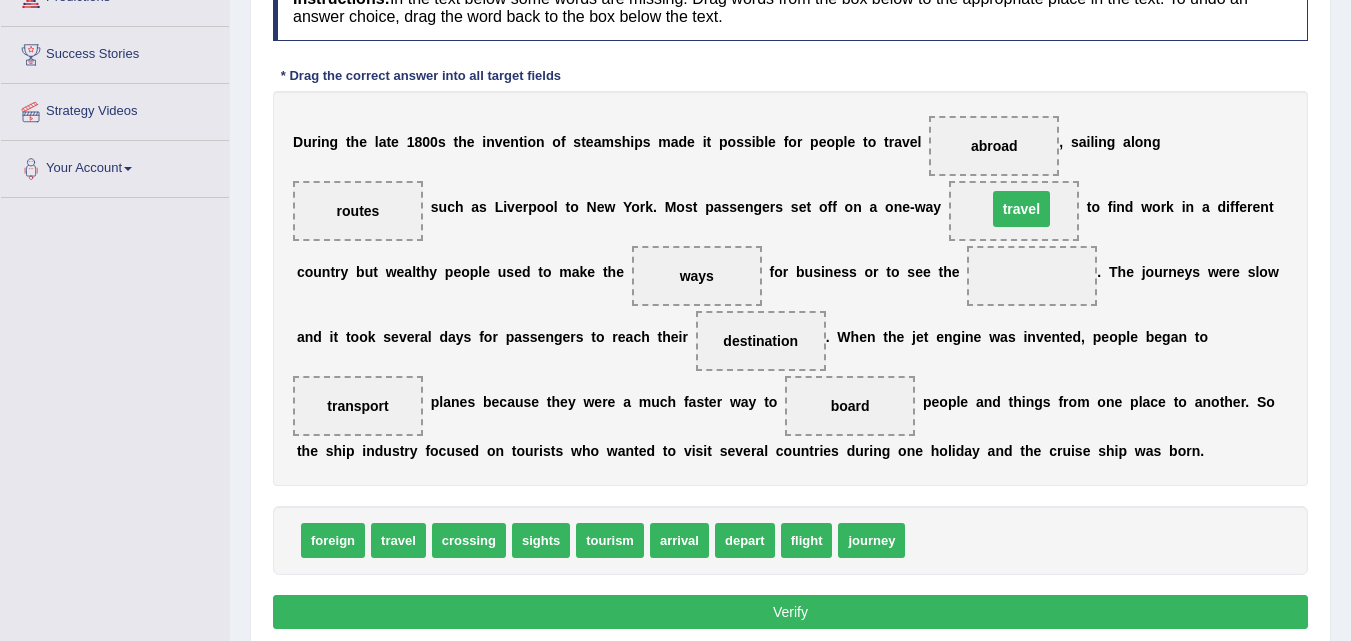 drag, startPoint x: 1017, startPoint y: 276, endPoint x: 1006, endPoint y: 209, distance: 67.89698 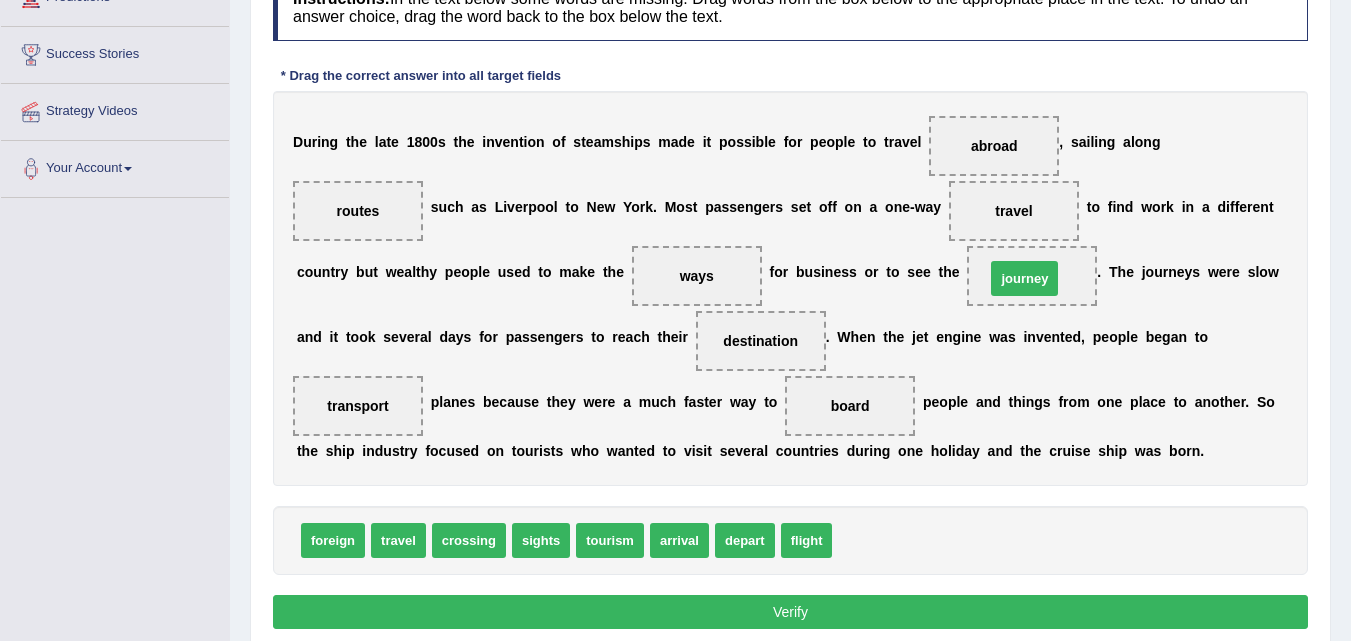 drag, startPoint x: 851, startPoint y: 536, endPoint x: 1004, endPoint y: 274, distance: 303.40237 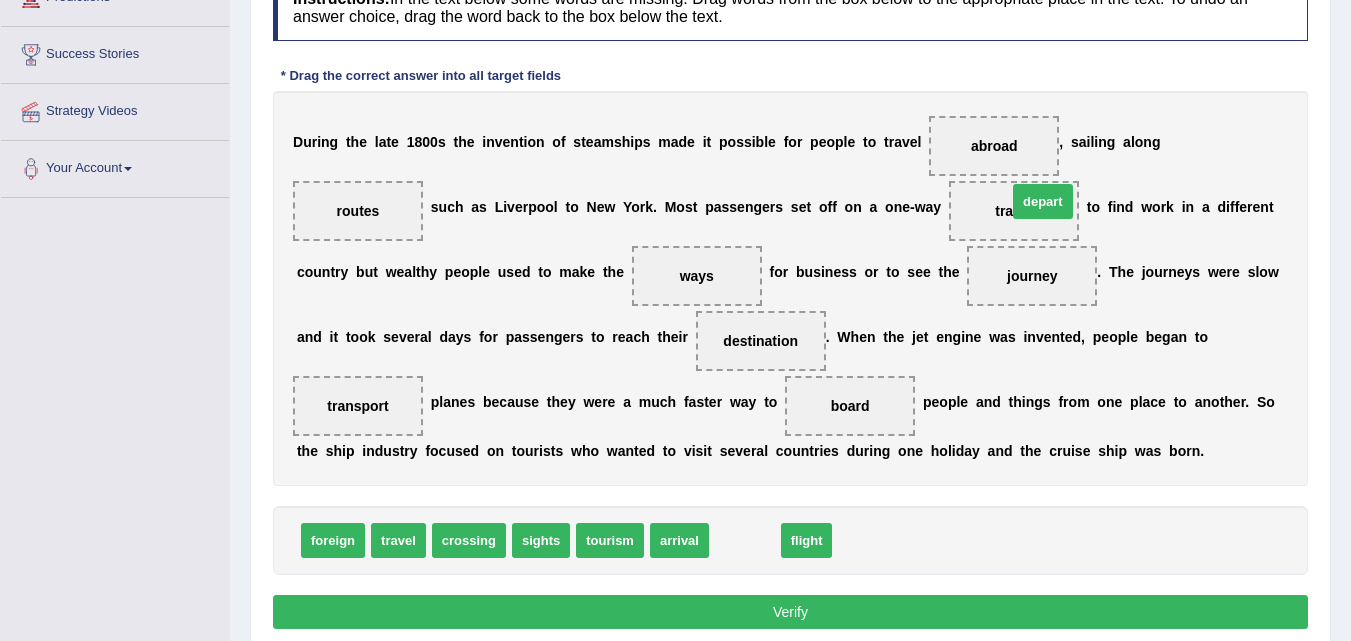 drag, startPoint x: 725, startPoint y: 543, endPoint x: 1023, endPoint y: 204, distance: 451.35907 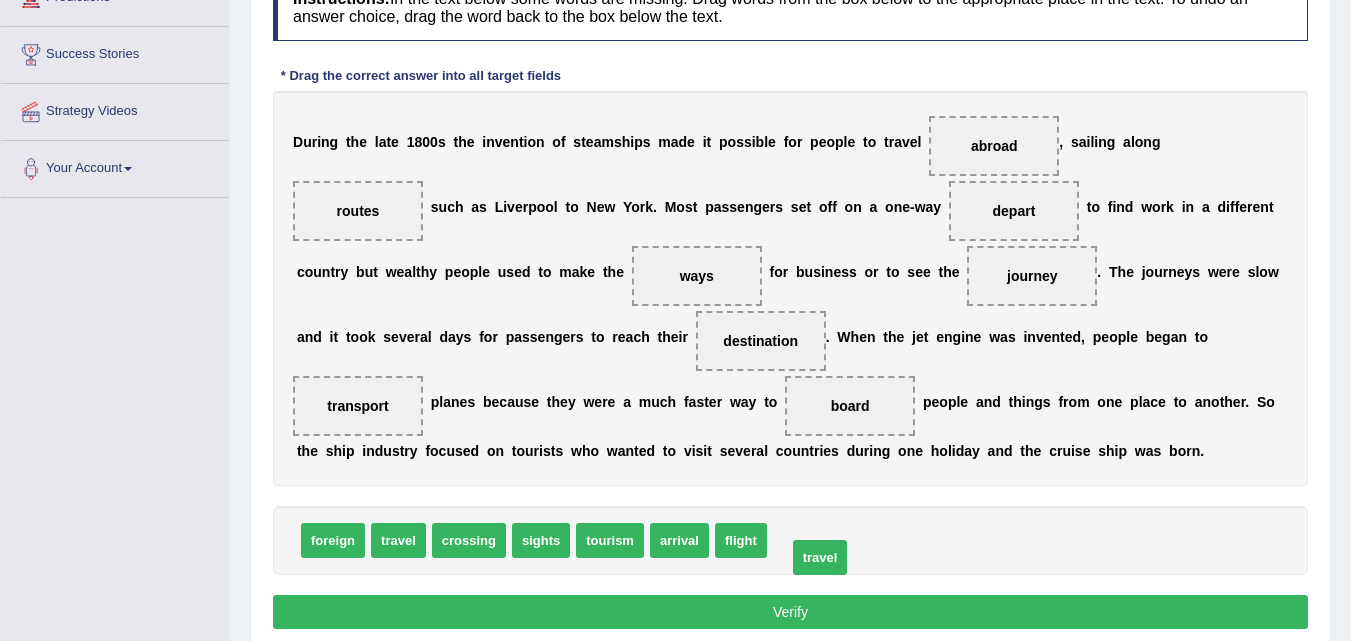 drag, startPoint x: 808, startPoint y: 536, endPoint x: 828, endPoint y: 553, distance: 26.24881 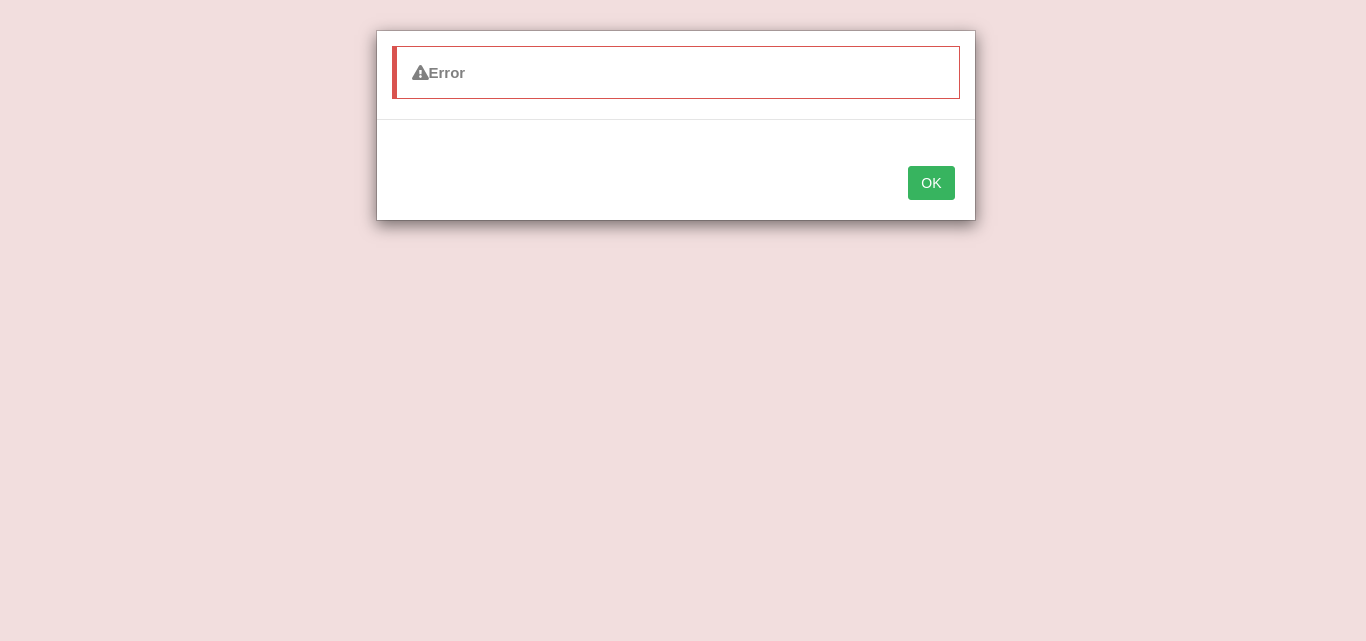 click on "OK" at bounding box center (931, 183) 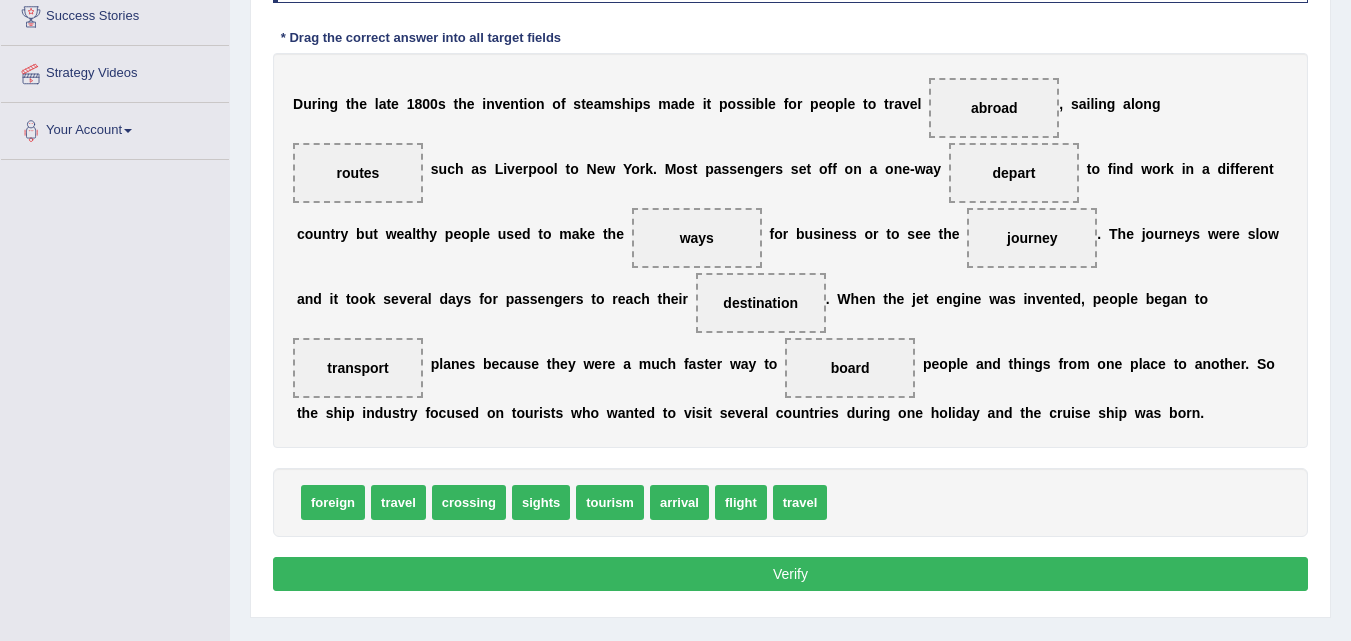 scroll, scrollTop: 400, scrollLeft: 0, axis: vertical 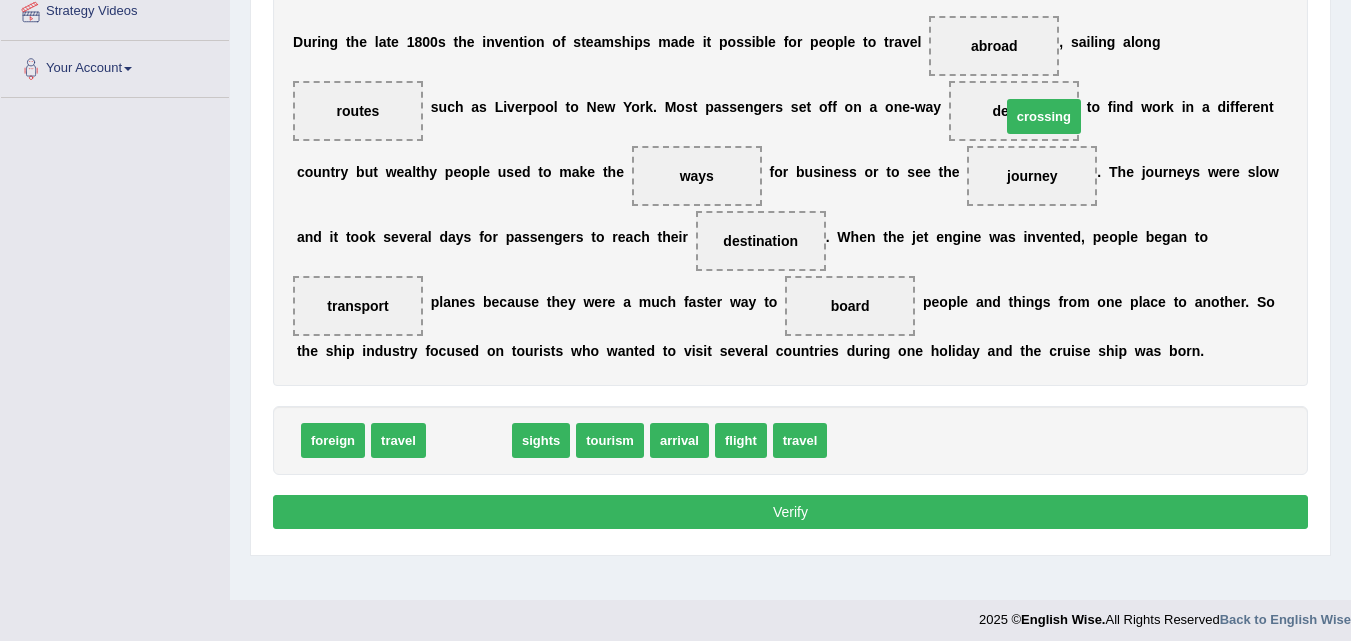 drag, startPoint x: 475, startPoint y: 441, endPoint x: 1050, endPoint y: 117, distance: 660.00073 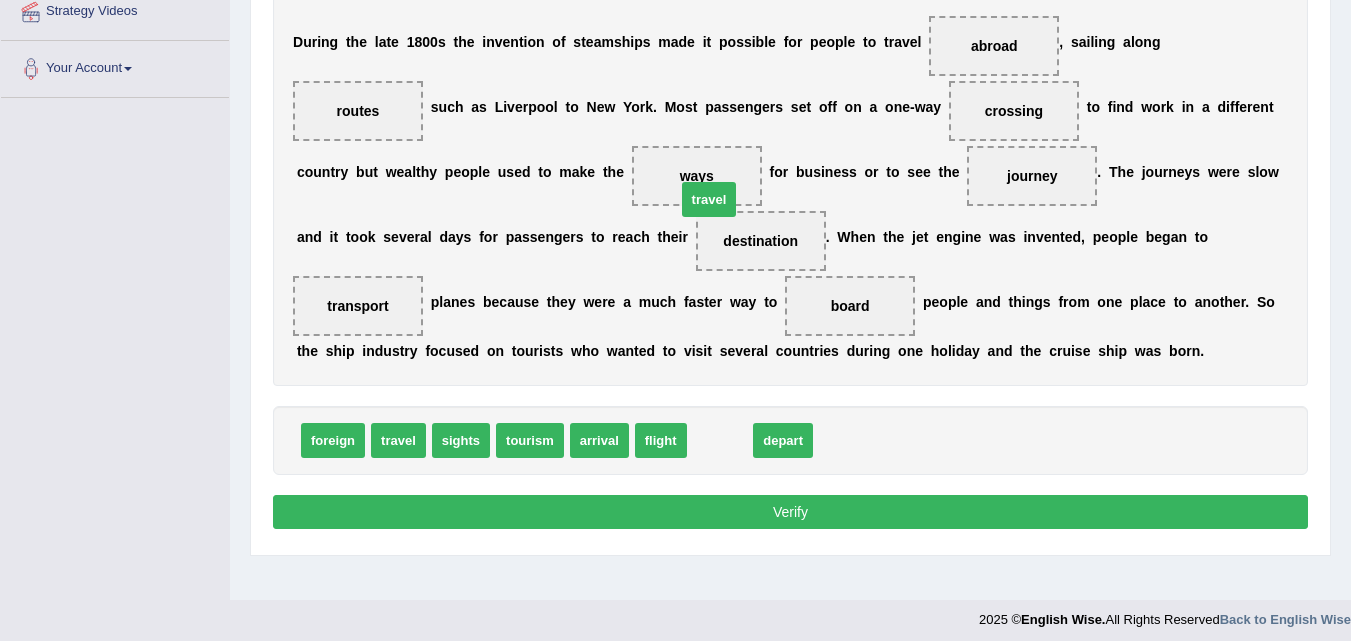 drag, startPoint x: 724, startPoint y: 433, endPoint x: 713, endPoint y: 192, distance: 241.2509 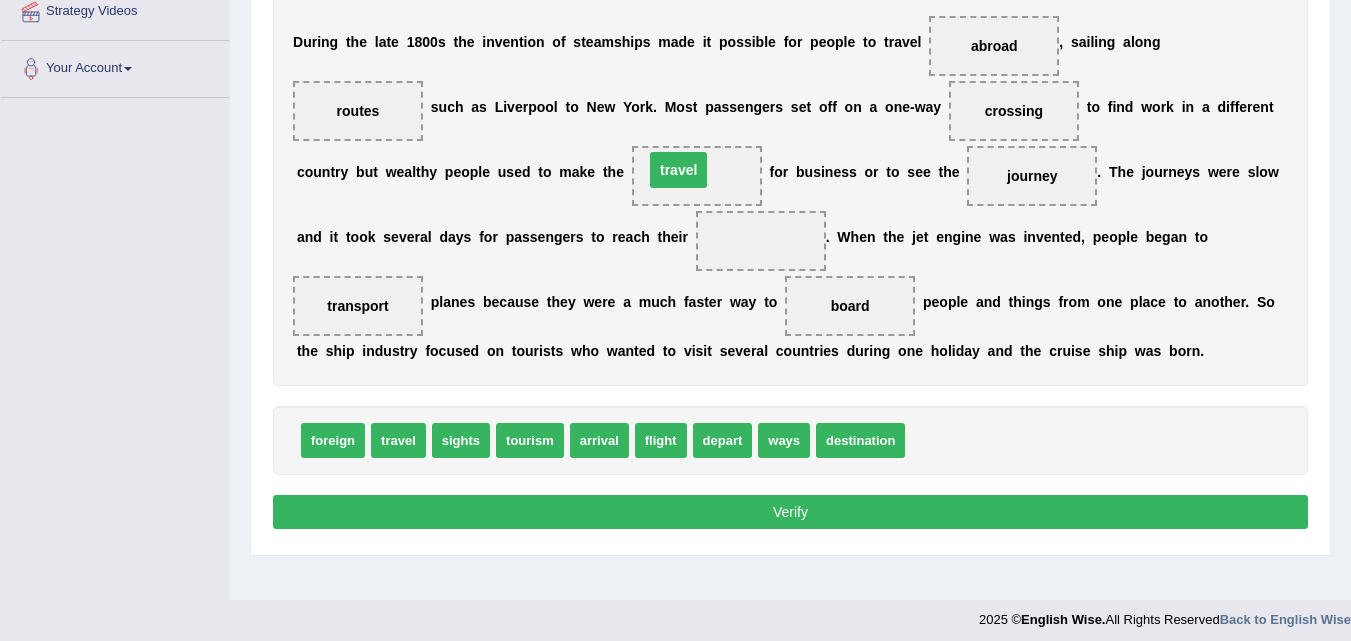 drag, startPoint x: 760, startPoint y: 244, endPoint x: 678, endPoint y: 173, distance: 108.46658 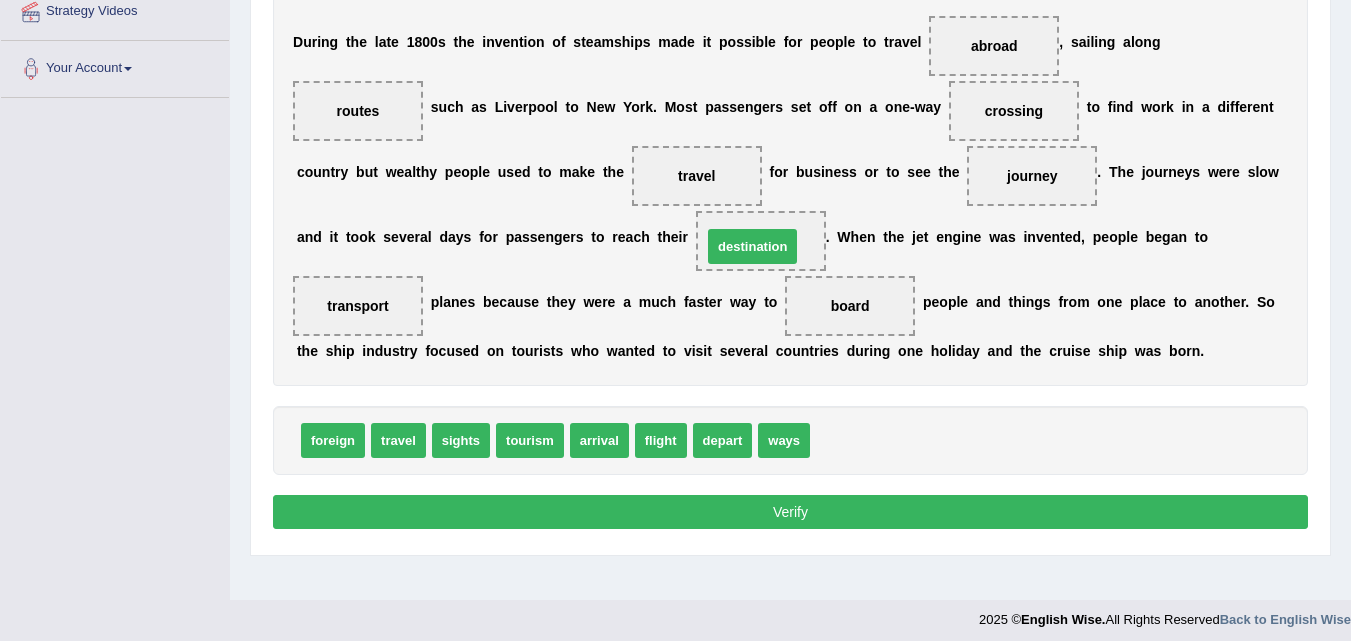 drag, startPoint x: 848, startPoint y: 445, endPoint x: 740, endPoint y: 251, distance: 222.03603 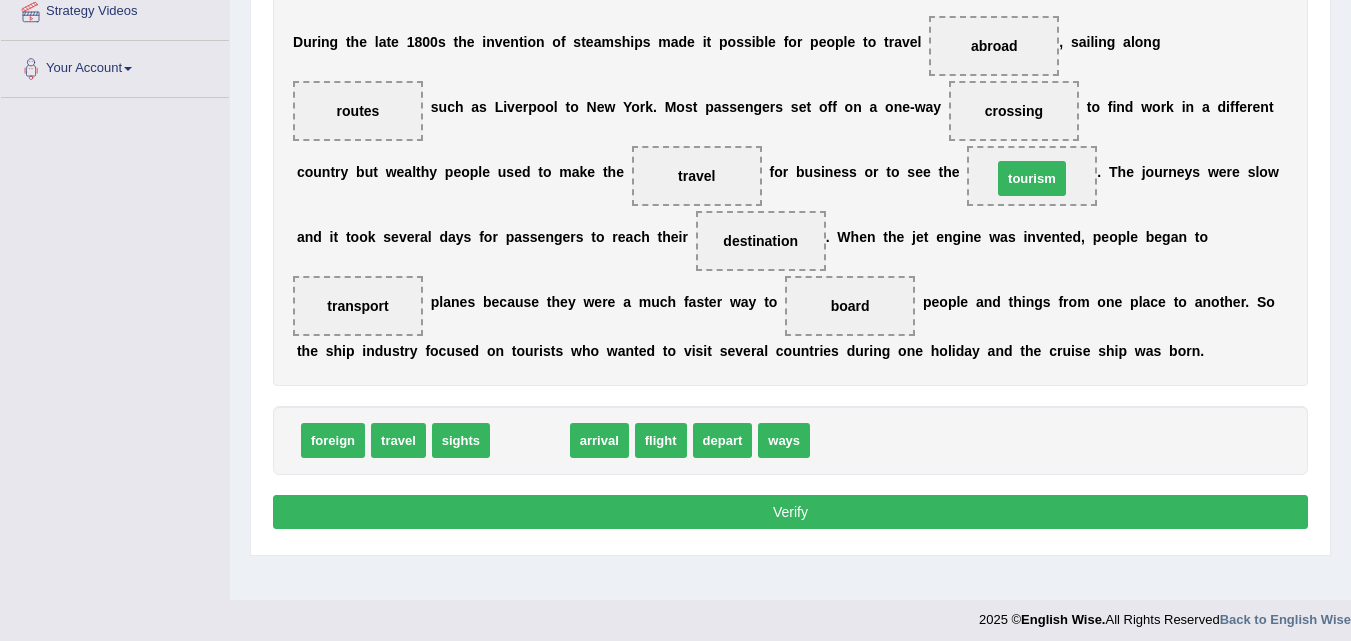 drag, startPoint x: 520, startPoint y: 443, endPoint x: 1022, endPoint y: 181, distance: 566.2579 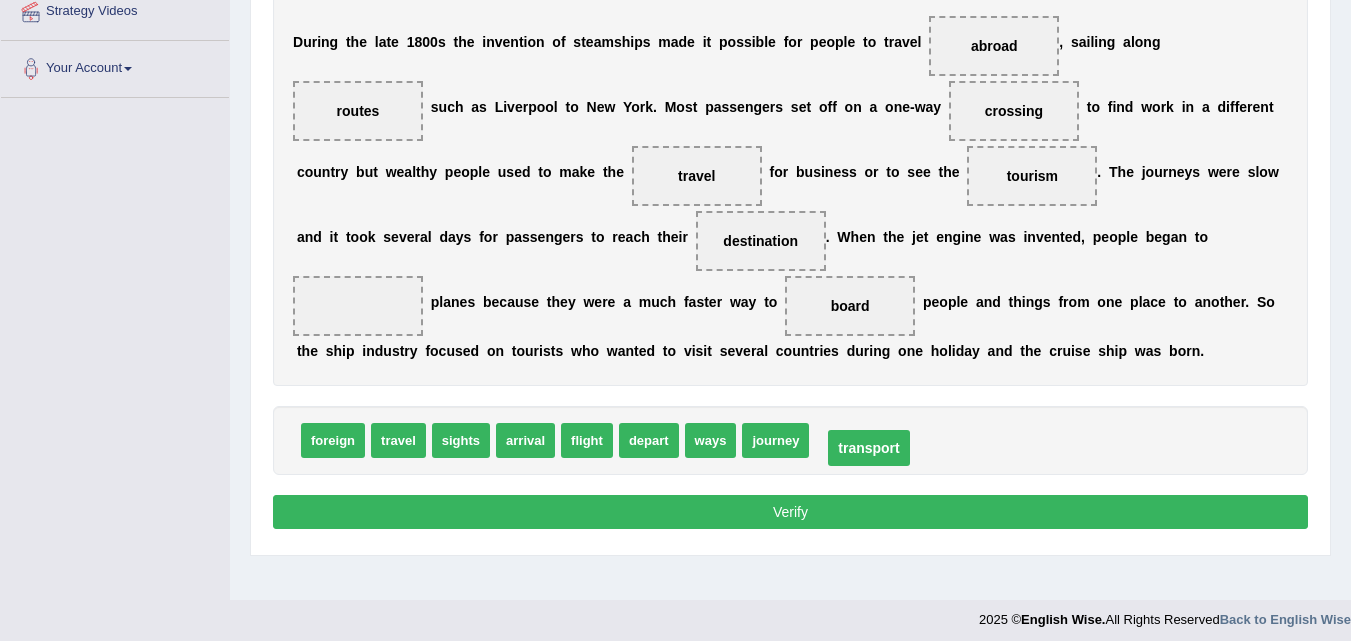 drag, startPoint x: 357, startPoint y: 301, endPoint x: 868, endPoint y: 446, distance: 531.1742 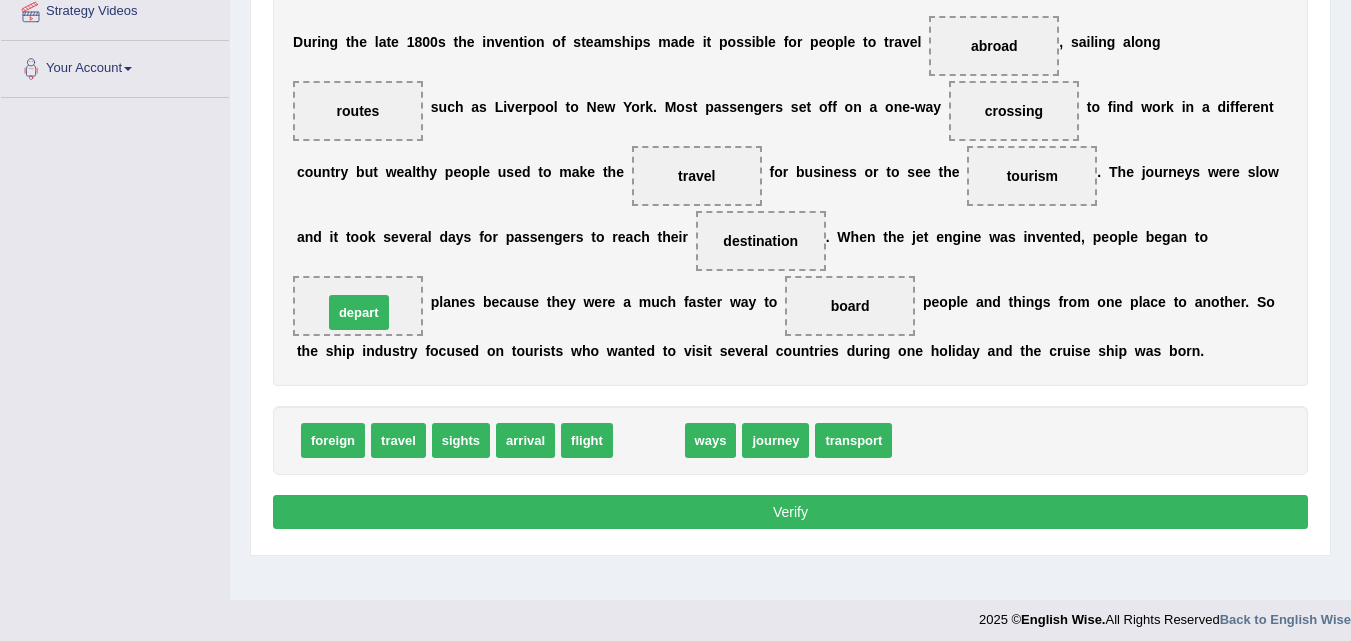 drag, startPoint x: 636, startPoint y: 440, endPoint x: 346, endPoint y: 312, distance: 316.99213 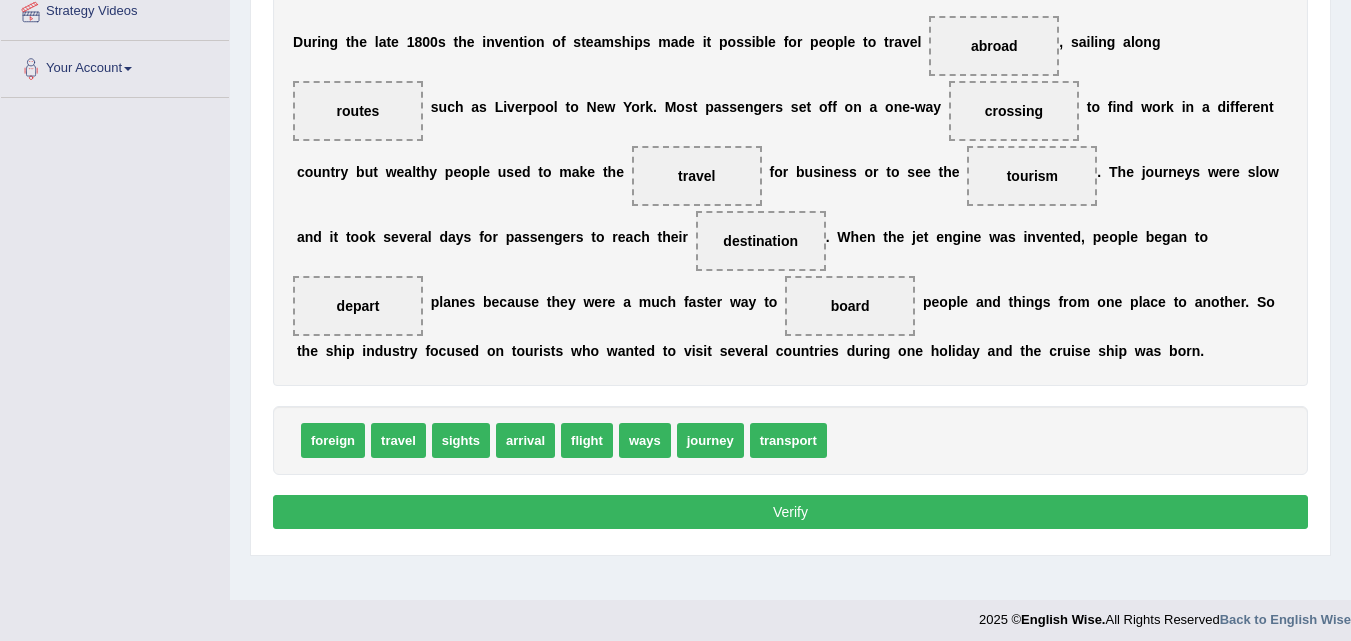 click on "Instructions:  In the text below some words are missing. Drag words from the box below to the appropriate place in the text. To undo an answer choice, drag the word back to the box below the text.
* Drag the correct answer into all target fields D u r i n g    t h e    l a t e    1 8 0 0 s    t h e    i n v e n t i o n    o f    s t e a m s h i p s    m a d e    i t    p o s s i b l e    f o r    p e o p l e    t o    t r a v e l    abroad ,    s a i l i n g    a l o n g    routes    s u c h    a s    L i v e r p o o l    t o    N e w    Y o r k .    M o s t    p a s s e n g e r s    s e t    o f f    o n    a    o n e - w a y    crossing    t o    f i n d    w o r k    i n    a    d i f f e r e n t    c o u n t r y    b u t    w e a l t h y    p e o p l e    u s e d    t o    m a k e    t h e    travel    f o r    b u s i n e s s    o r    t o    s e e    t h e    tourism .    T h e    j o u r n e y s    w e r e    s l o w    a n d" at bounding box center [790, 204] 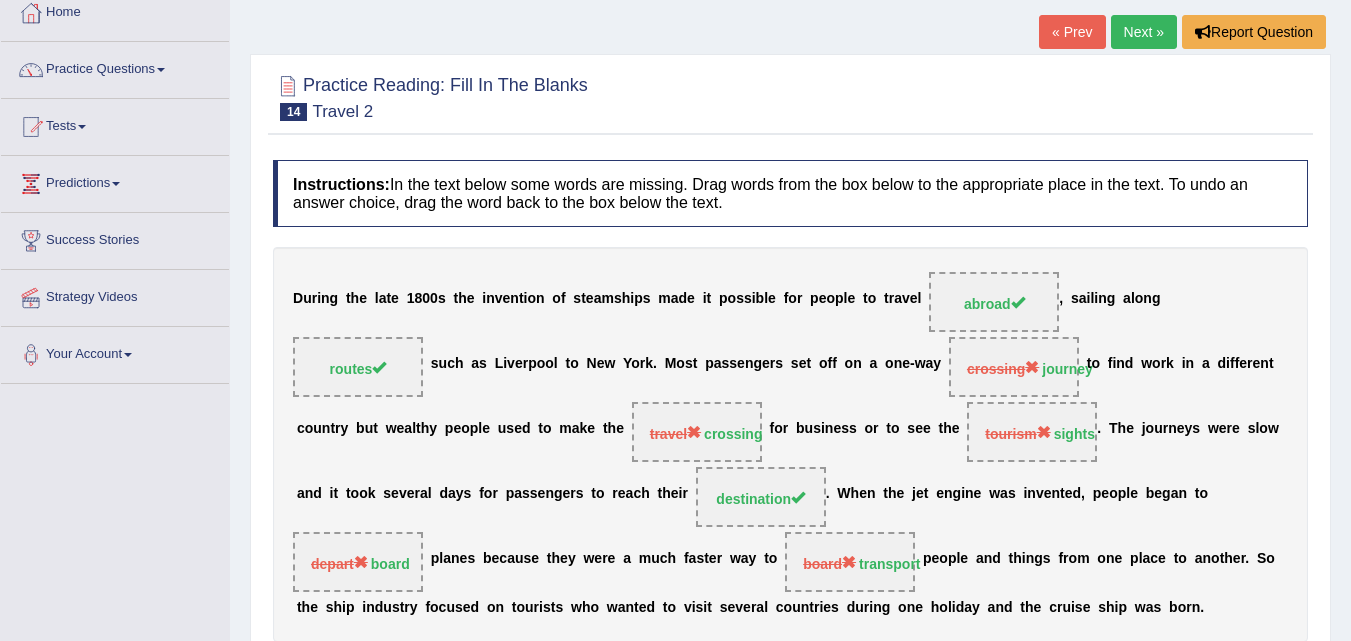 scroll, scrollTop: 0, scrollLeft: 0, axis: both 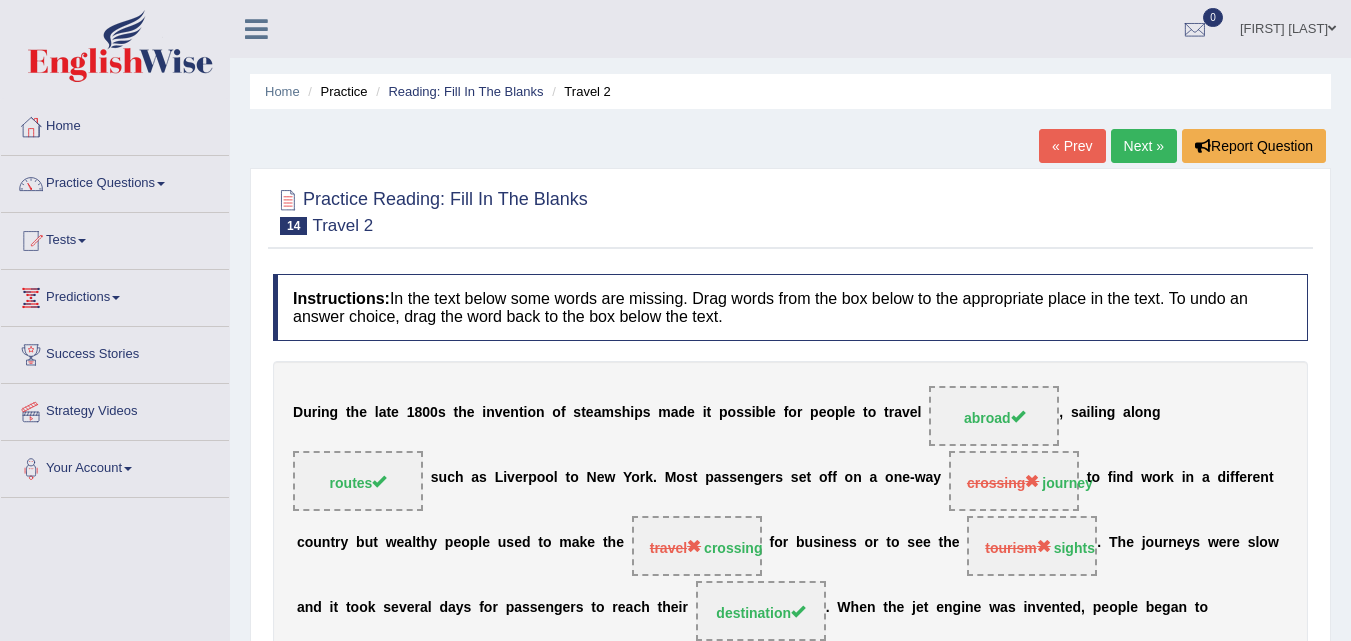 click on "Next »" at bounding box center [1144, 146] 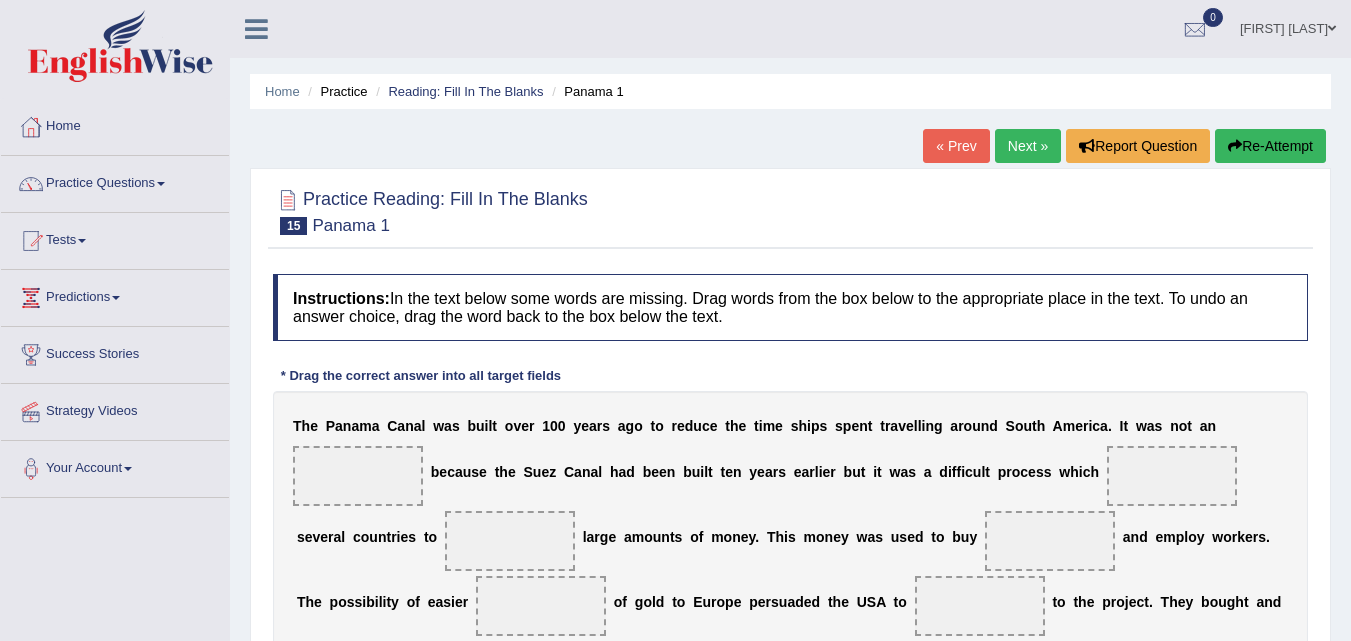 scroll, scrollTop: 100, scrollLeft: 0, axis: vertical 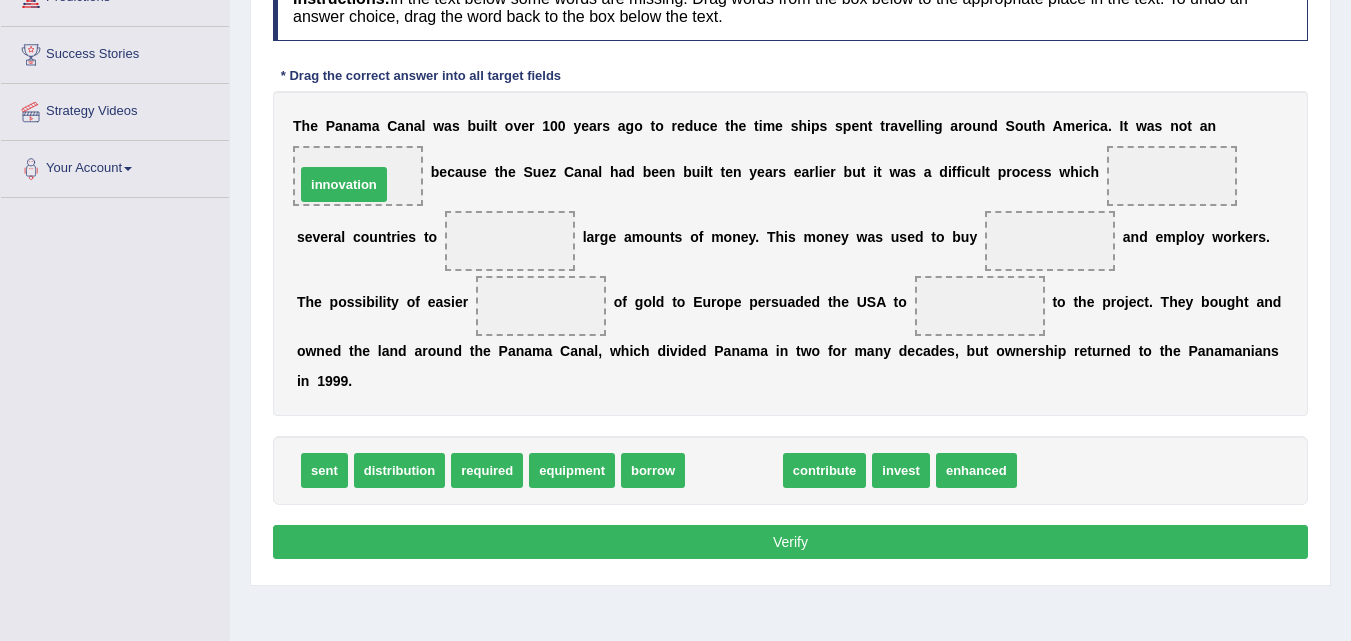 drag, startPoint x: 710, startPoint y: 475, endPoint x: 320, endPoint y: 189, distance: 483.62796 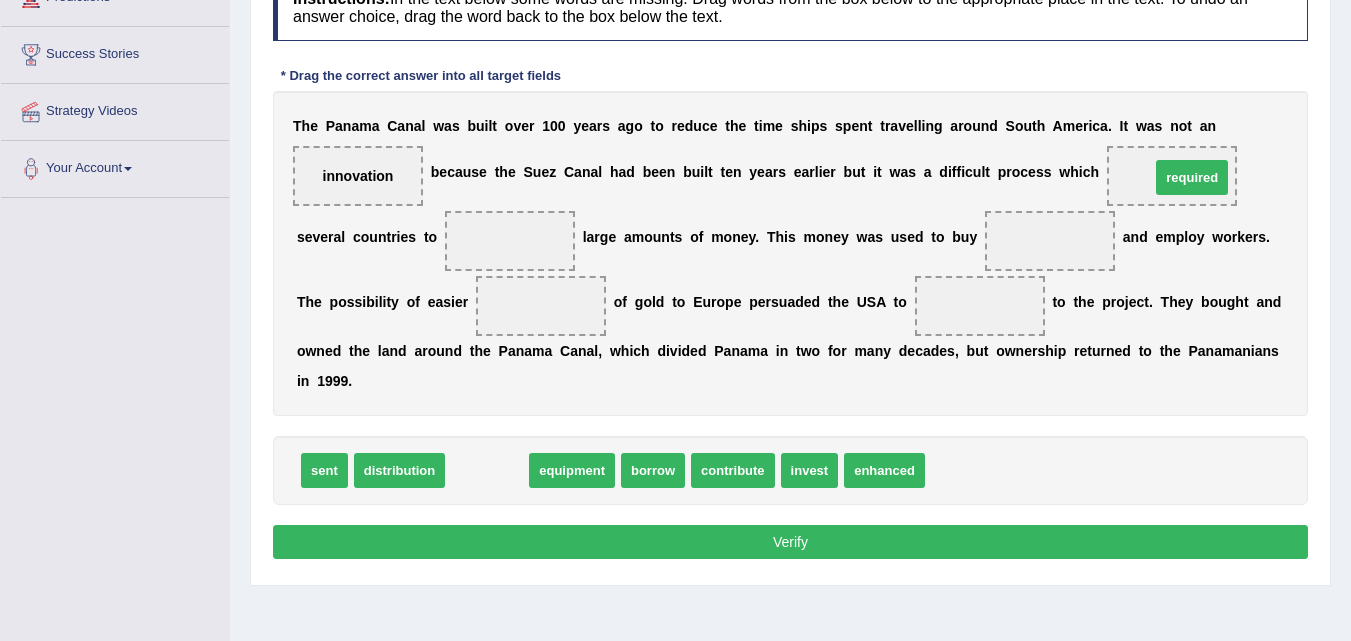 drag, startPoint x: 475, startPoint y: 473, endPoint x: 1180, endPoint y: 180, distance: 763.46185 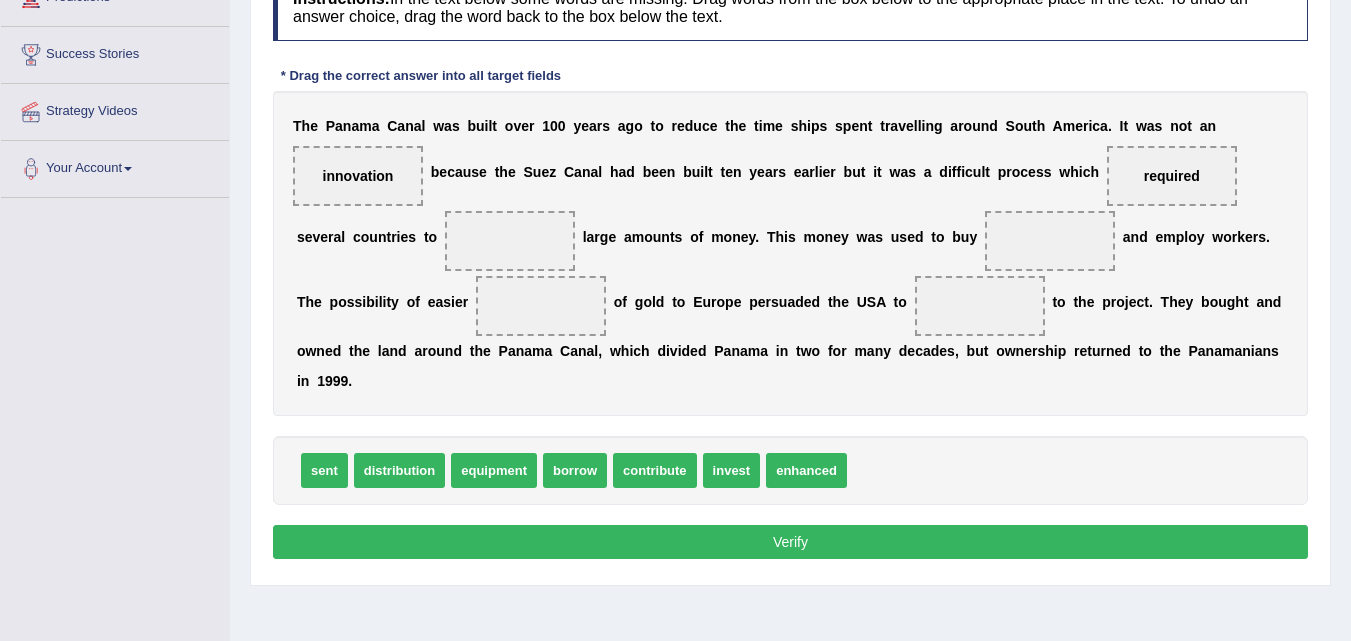 click on "contribute" at bounding box center [655, 470] 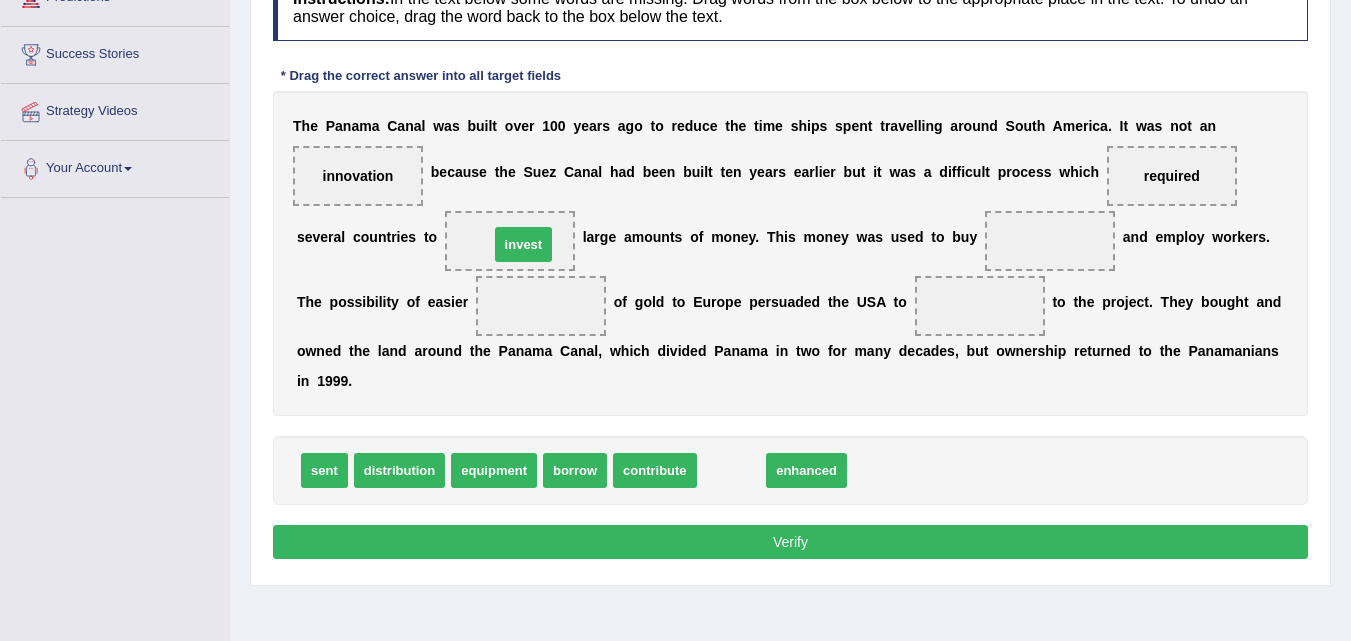 drag, startPoint x: 734, startPoint y: 468, endPoint x: 526, endPoint y: 242, distance: 307.14816 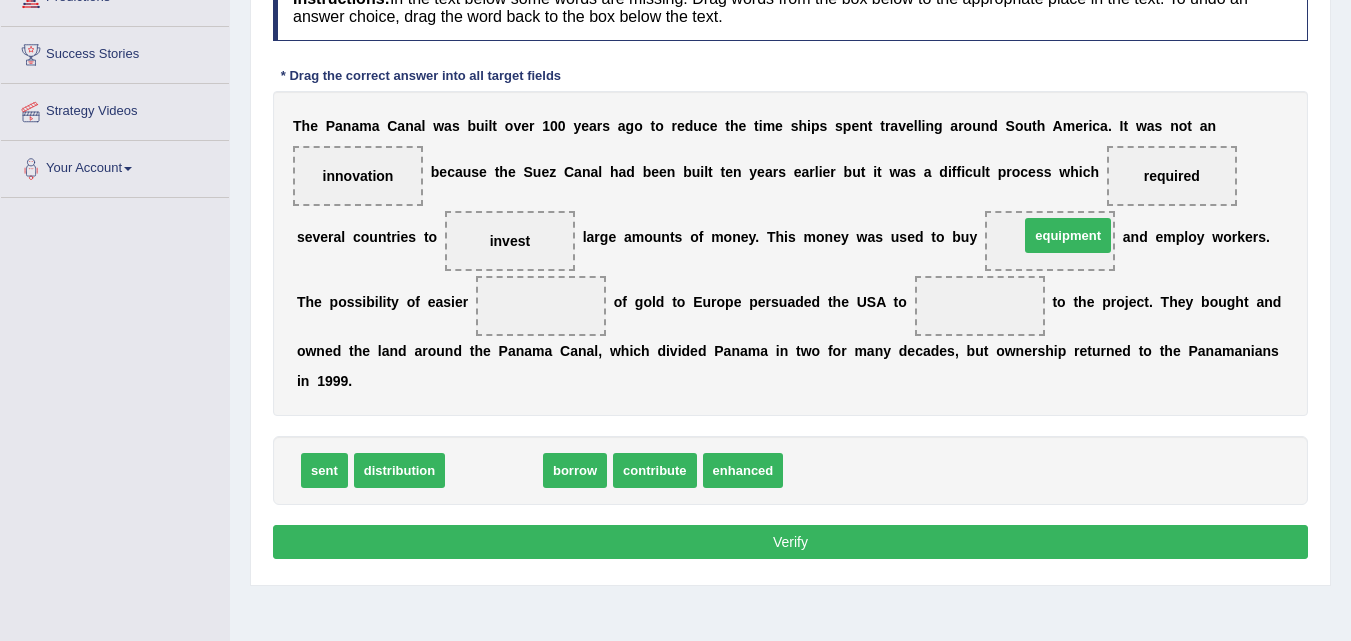drag, startPoint x: 493, startPoint y: 463, endPoint x: 1067, endPoint y: 228, distance: 620.2427 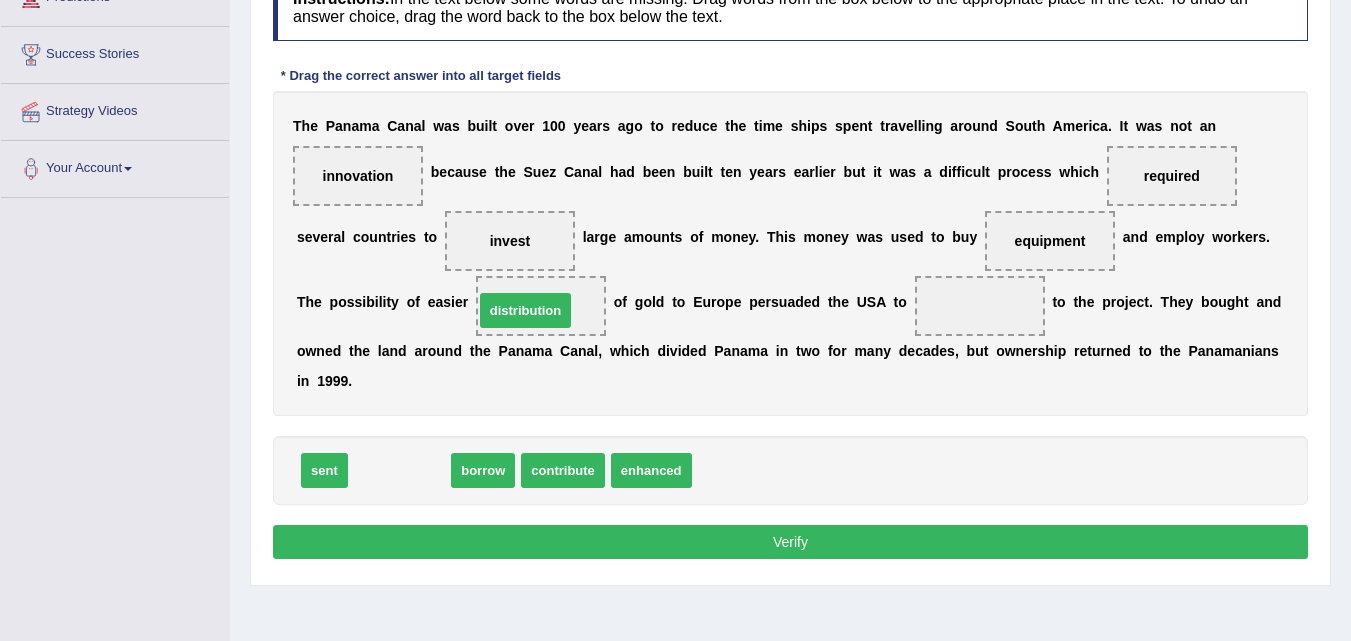 drag, startPoint x: 421, startPoint y: 471, endPoint x: 547, endPoint y: 311, distance: 203.65657 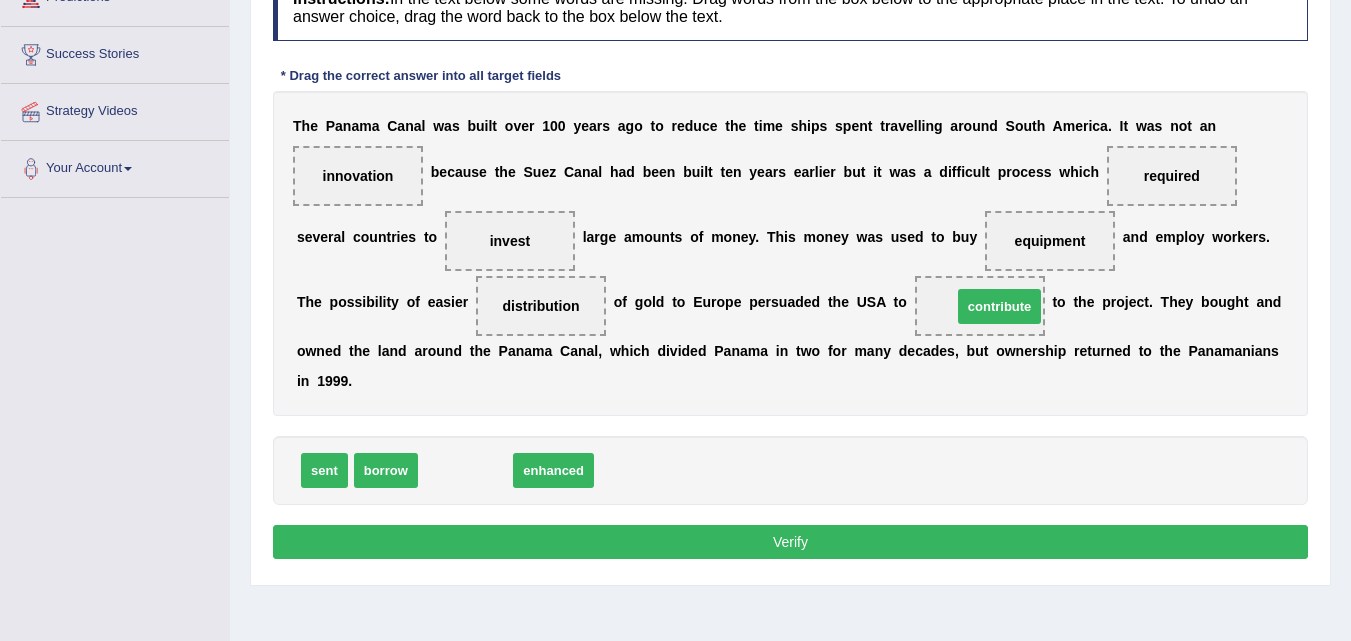 drag, startPoint x: 435, startPoint y: 477, endPoint x: 969, endPoint y: 313, distance: 558.61615 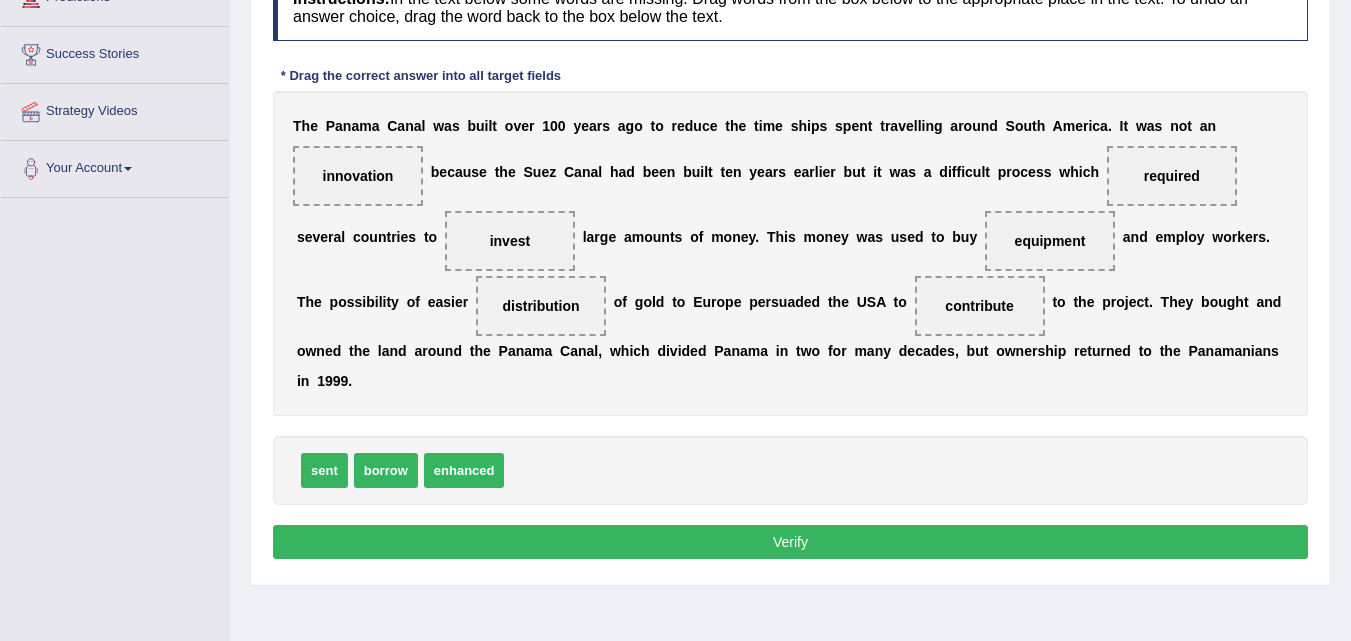 click on "Verify" at bounding box center [790, 542] 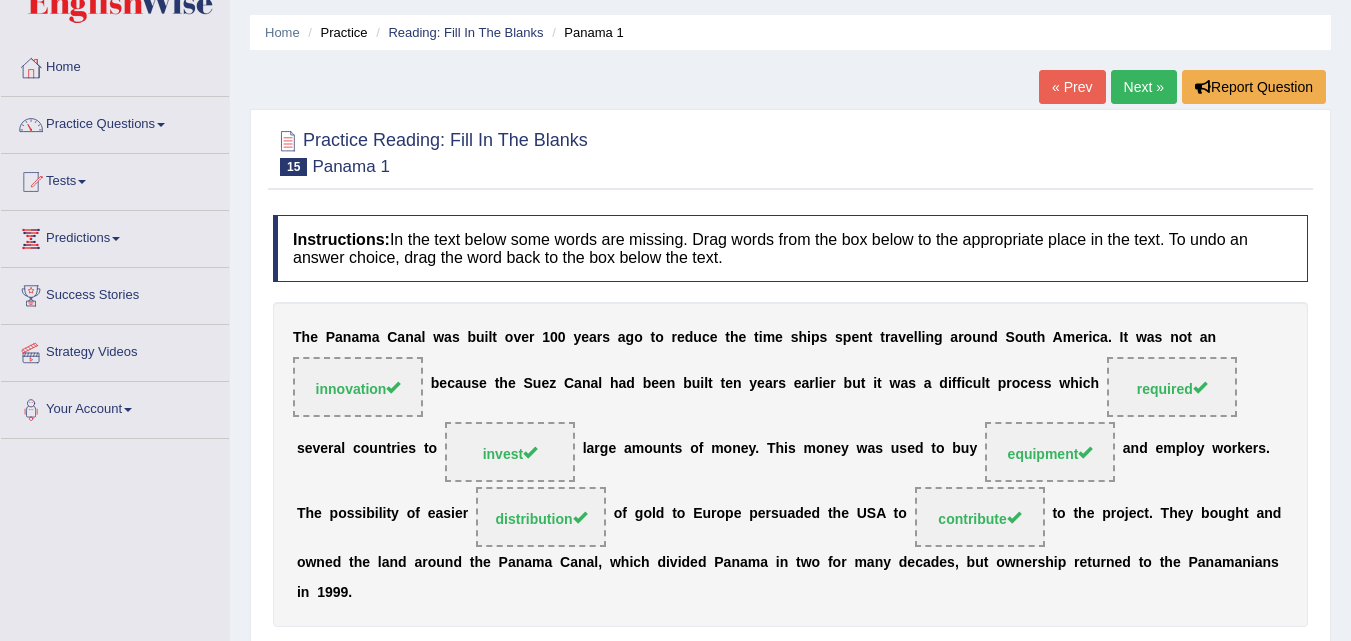 scroll, scrollTop: 0, scrollLeft: 0, axis: both 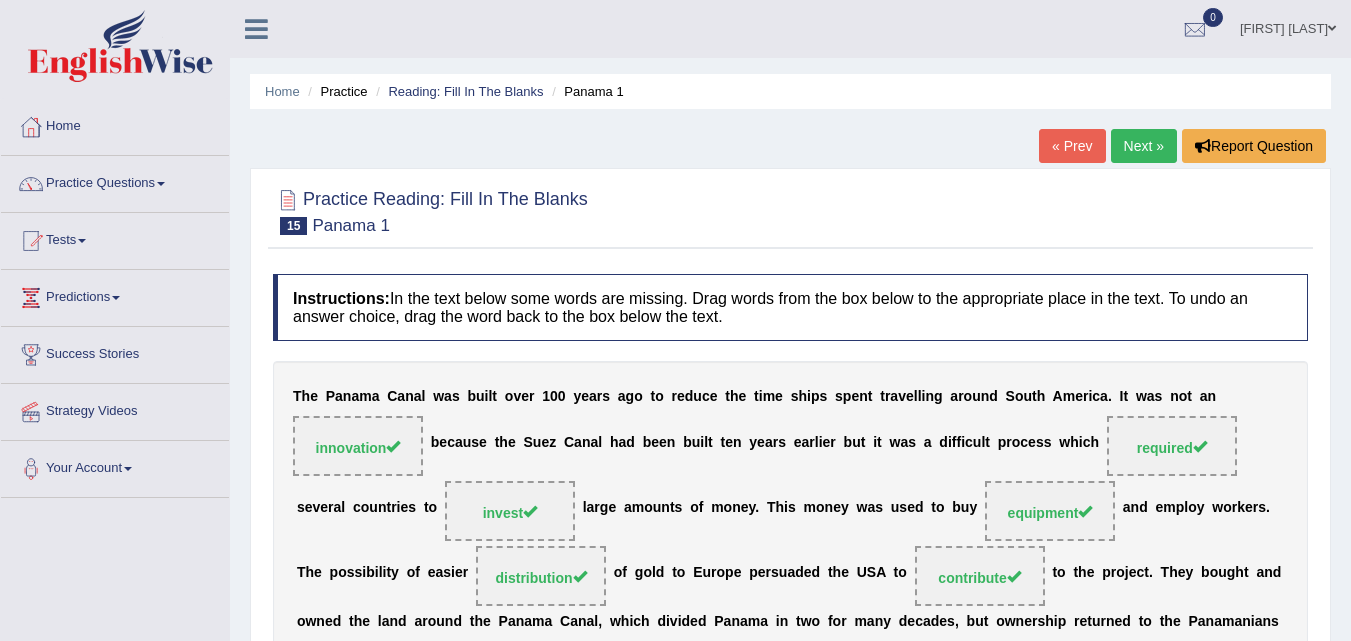 click on "Next »" at bounding box center (1144, 146) 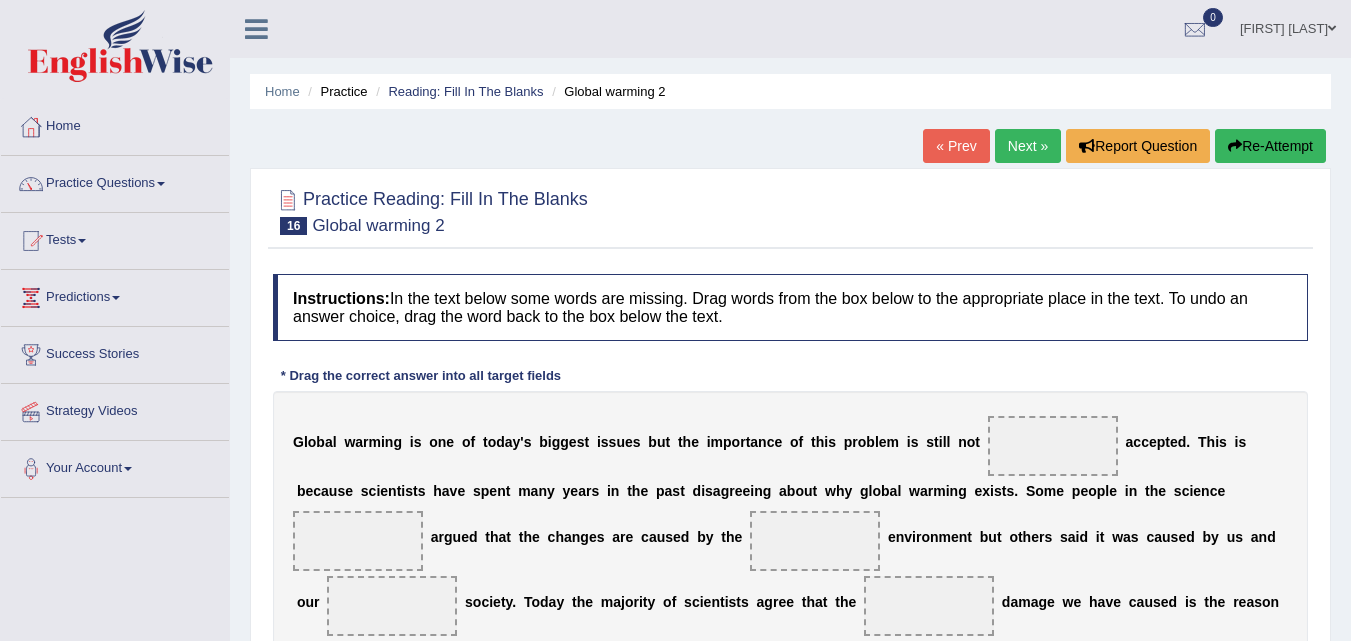 scroll, scrollTop: 226, scrollLeft: 0, axis: vertical 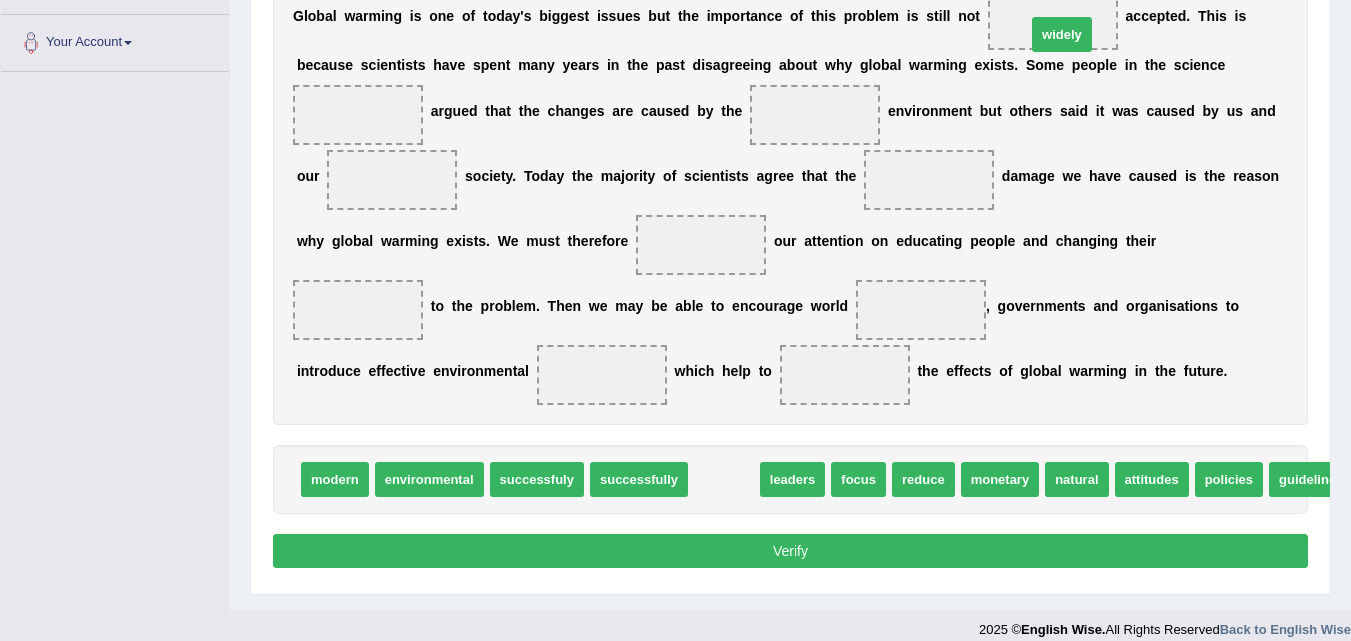 drag, startPoint x: 725, startPoint y: 476, endPoint x: 1063, endPoint y: 31, distance: 558.81036 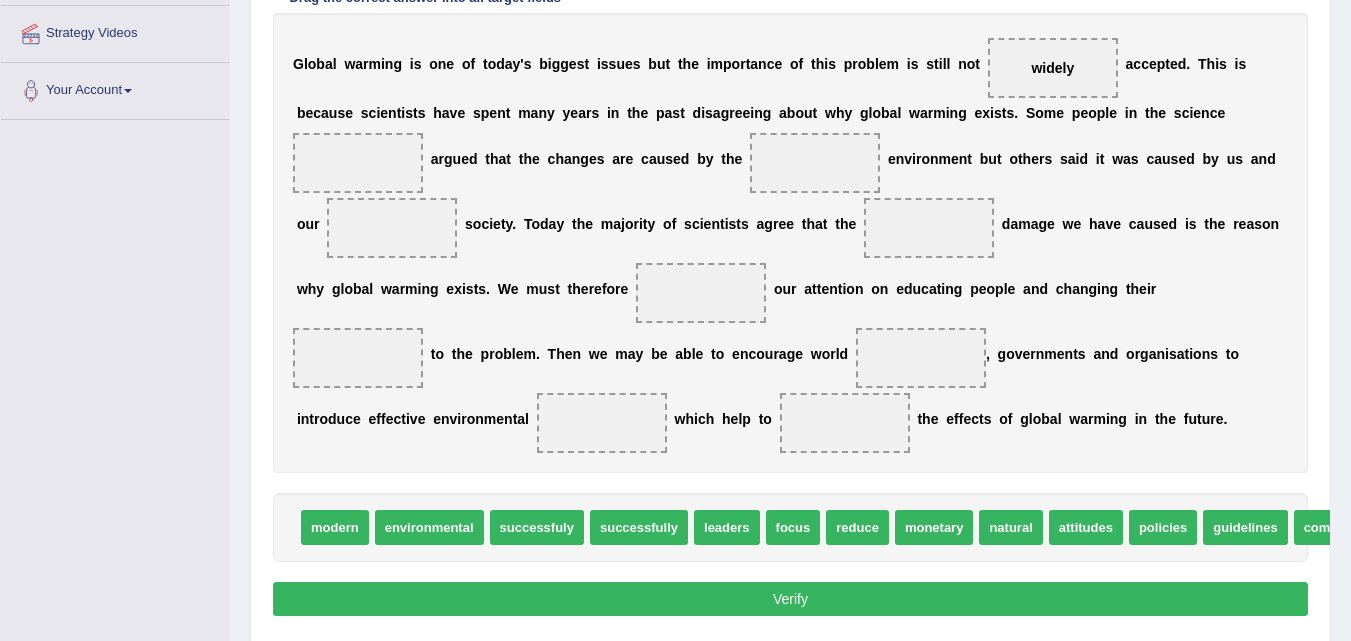 scroll, scrollTop: 426, scrollLeft: 0, axis: vertical 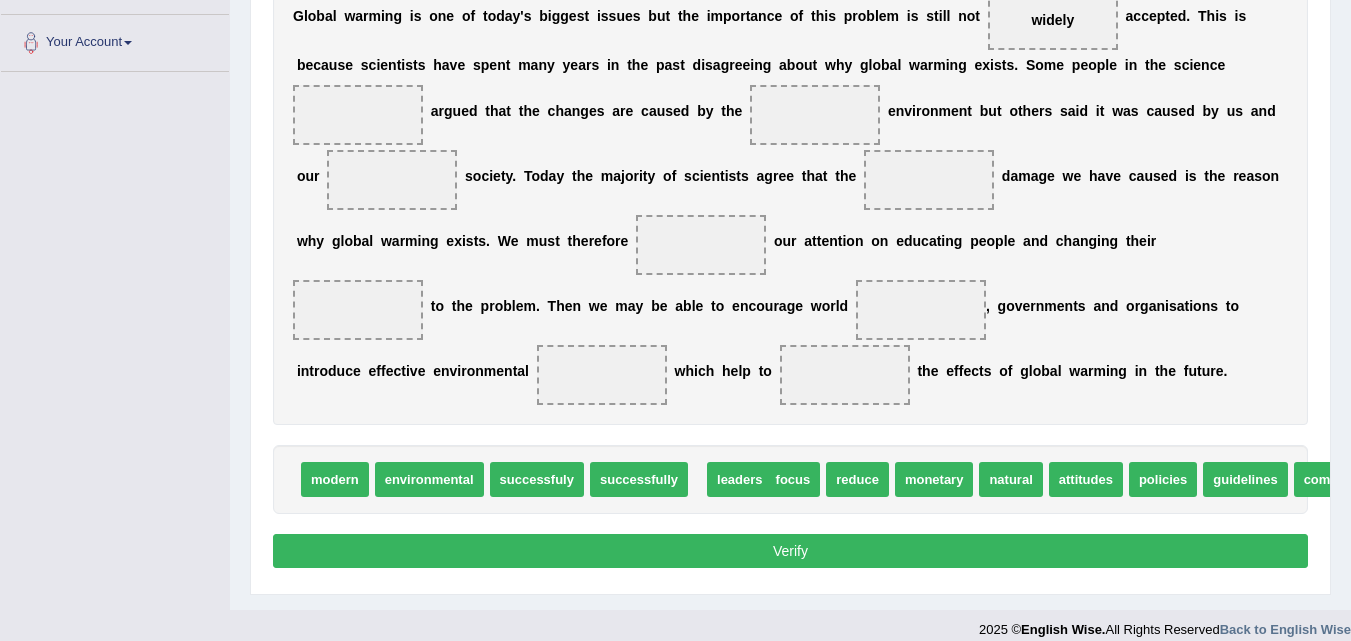 drag, startPoint x: 712, startPoint y: 478, endPoint x: 725, endPoint y: 478, distance: 13 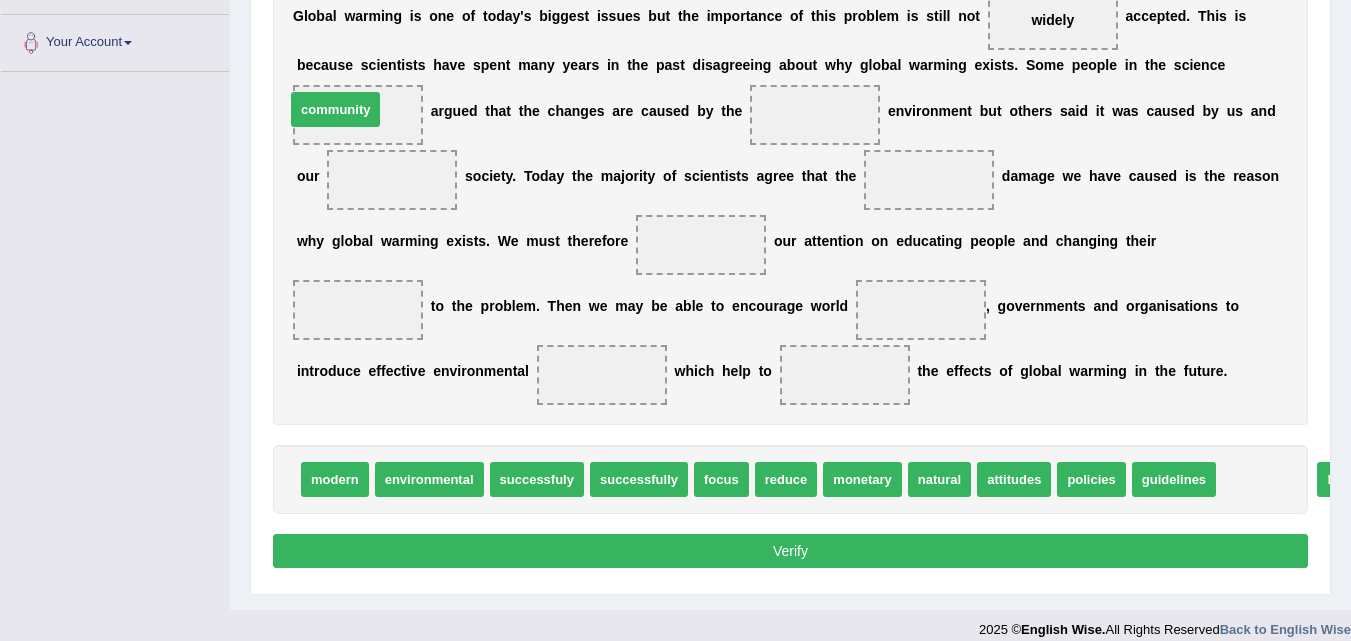 drag, startPoint x: 1295, startPoint y: 475, endPoint x: 364, endPoint y: 105, distance: 1001.82886 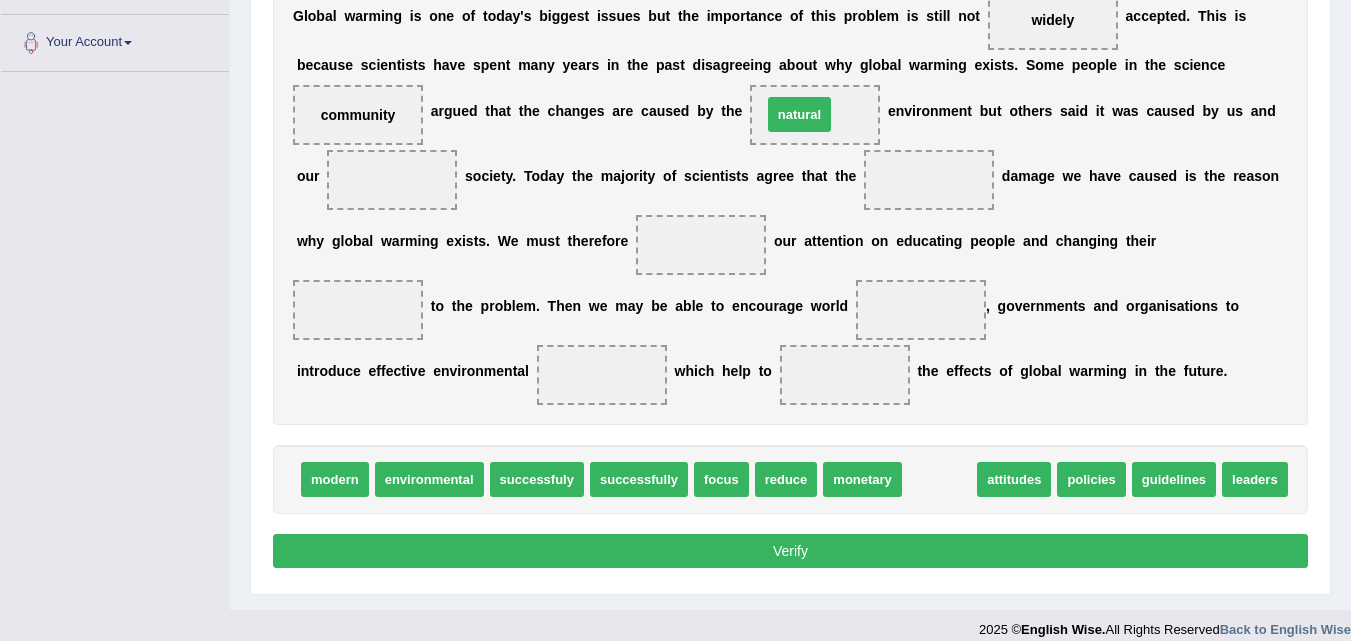 drag, startPoint x: 952, startPoint y: 475, endPoint x: 812, endPoint y: 110, distance: 390.92838 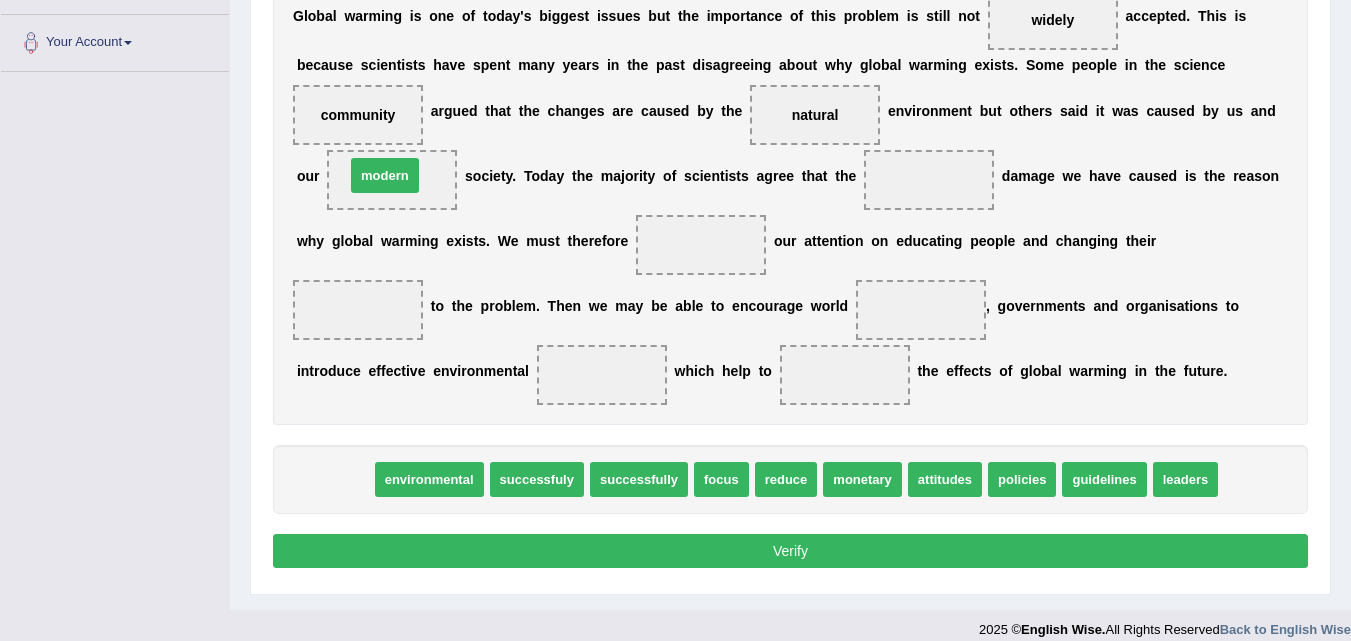 drag, startPoint x: 351, startPoint y: 478, endPoint x: 401, endPoint y: 174, distance: 308.0844 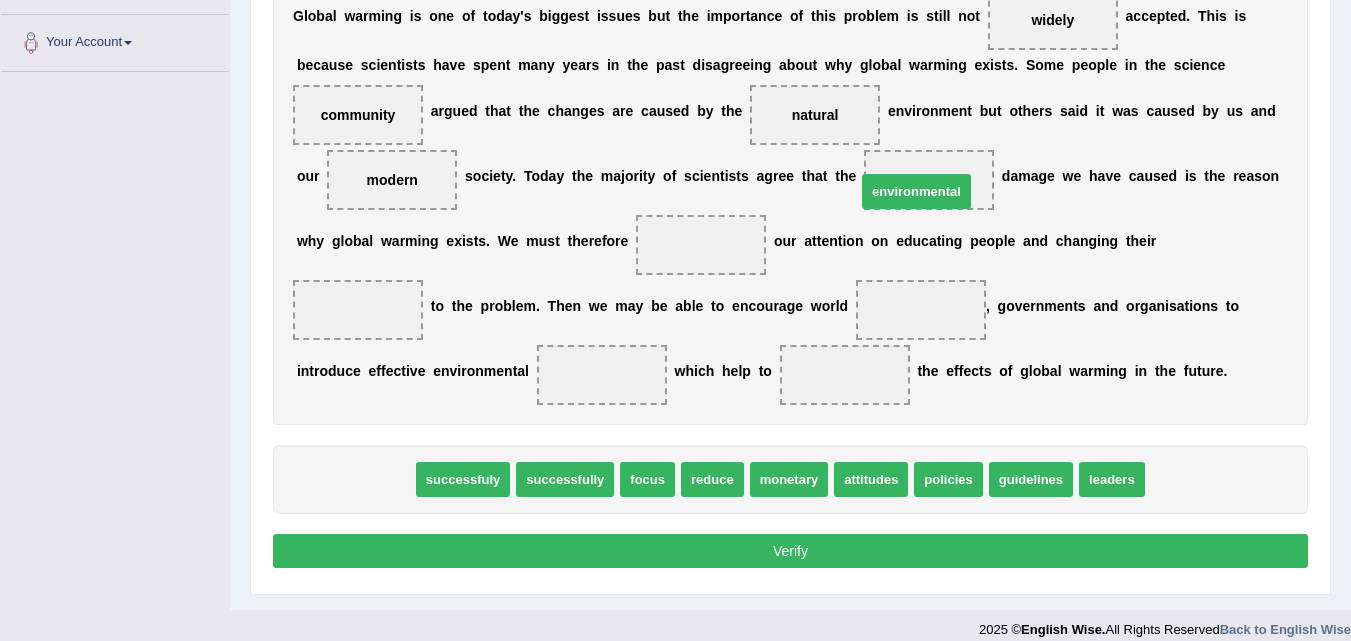 drag, startPoint x: 351, startPoint y: 464, endPoint x: 912, endPoint y: 176, distance: 630.6069 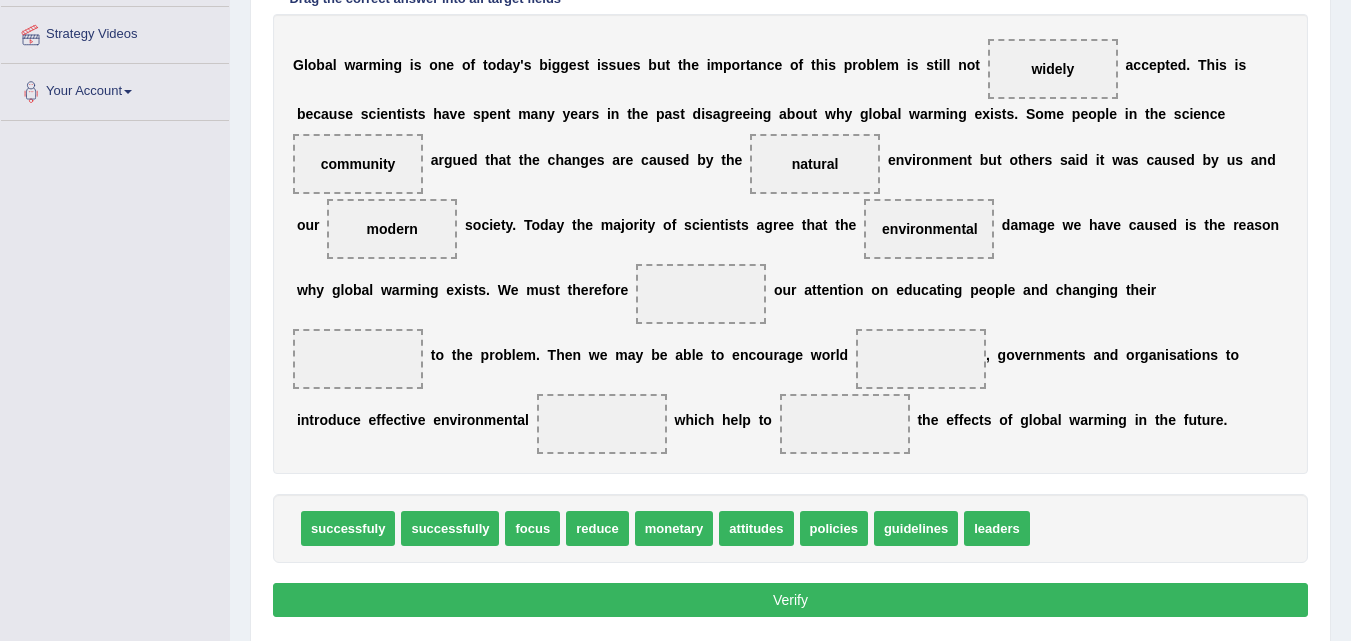 scroll, scrollTop: 426, scrollLeft: 0, axis: vertical 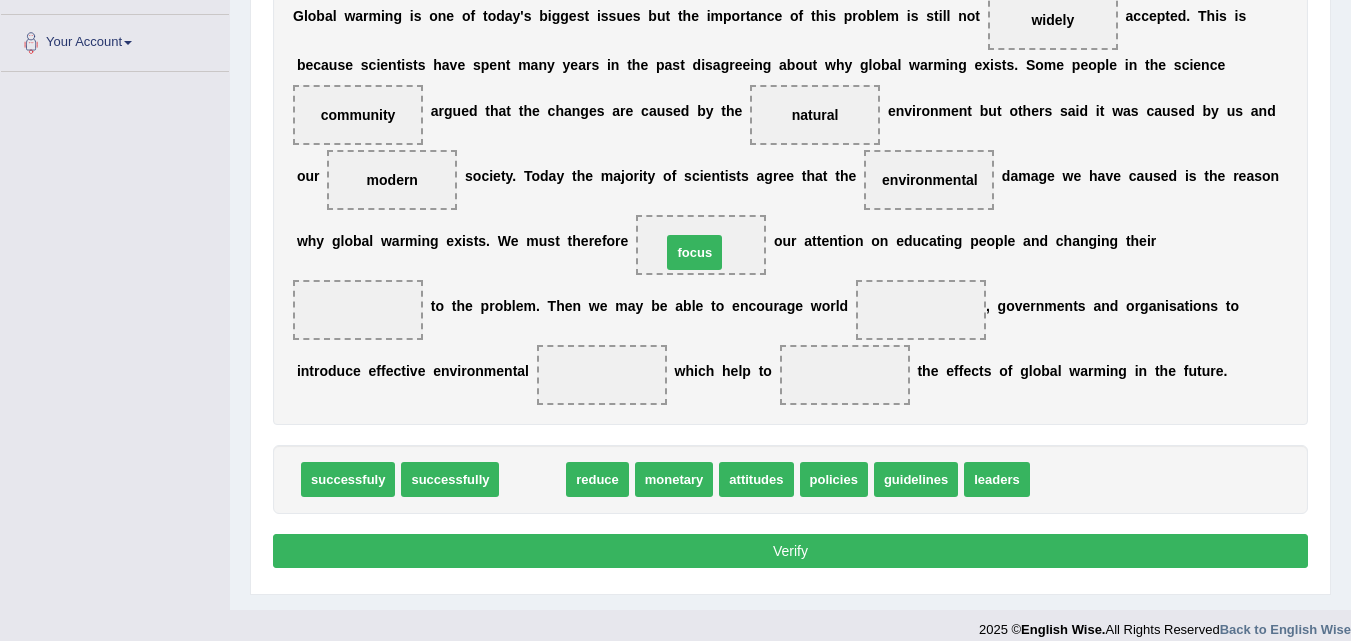 drag, startPoint x: 538, startPoint y: 475, endPoint x: 700, endPoint y: 248, distance: 278.8781 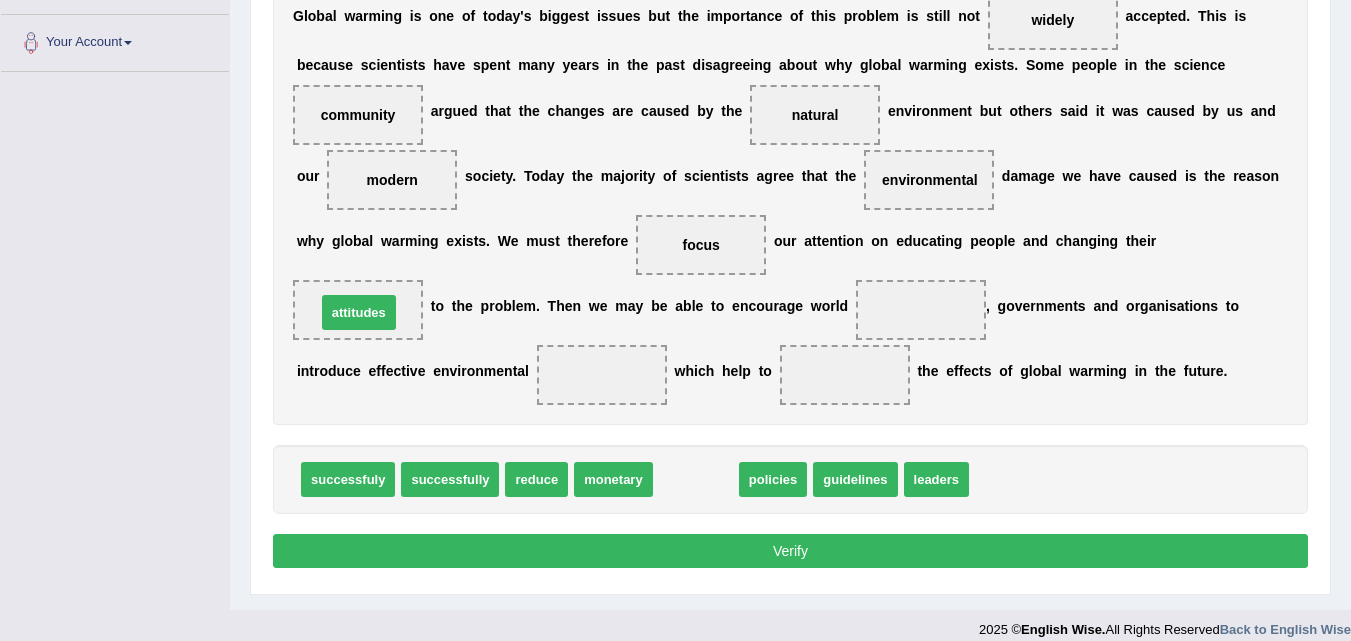drag, startPoint x: 702, startPoint y: 467, endPoint x: 365, endPoint y: 300, distance: 376.10904 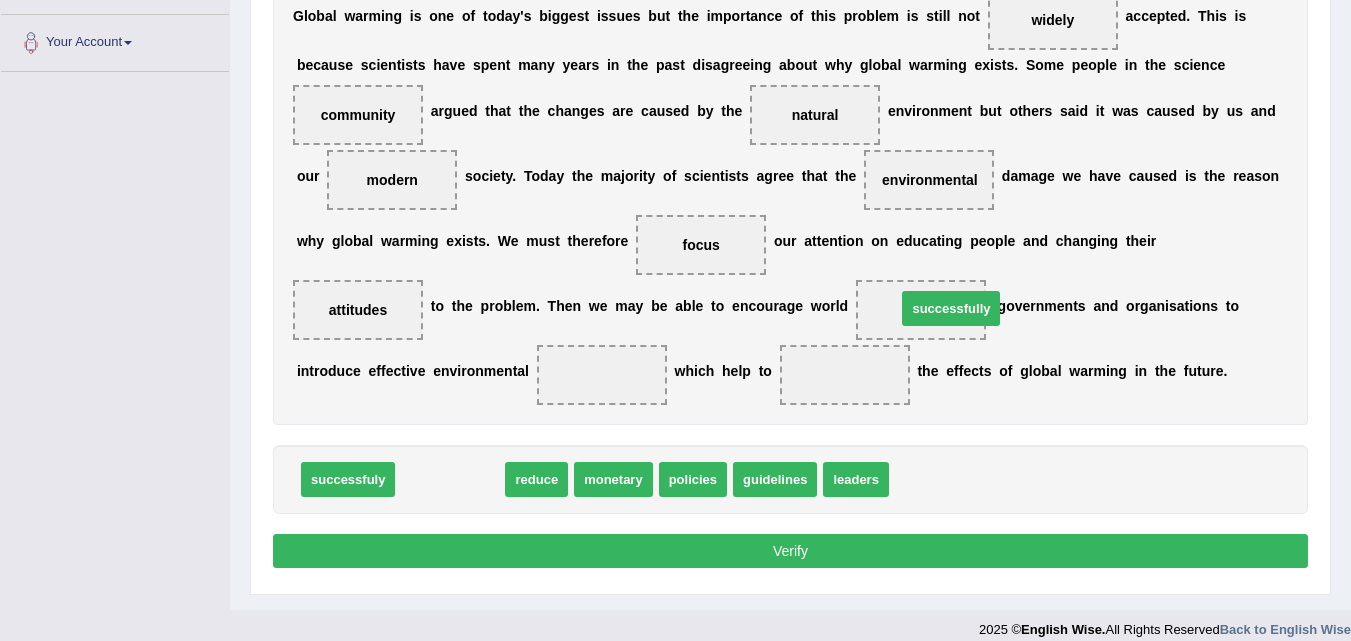 drag, startPoint x: 438, startPoint y: 473, endPoint x: 939, endPoint y: 302, distance: 529.3789 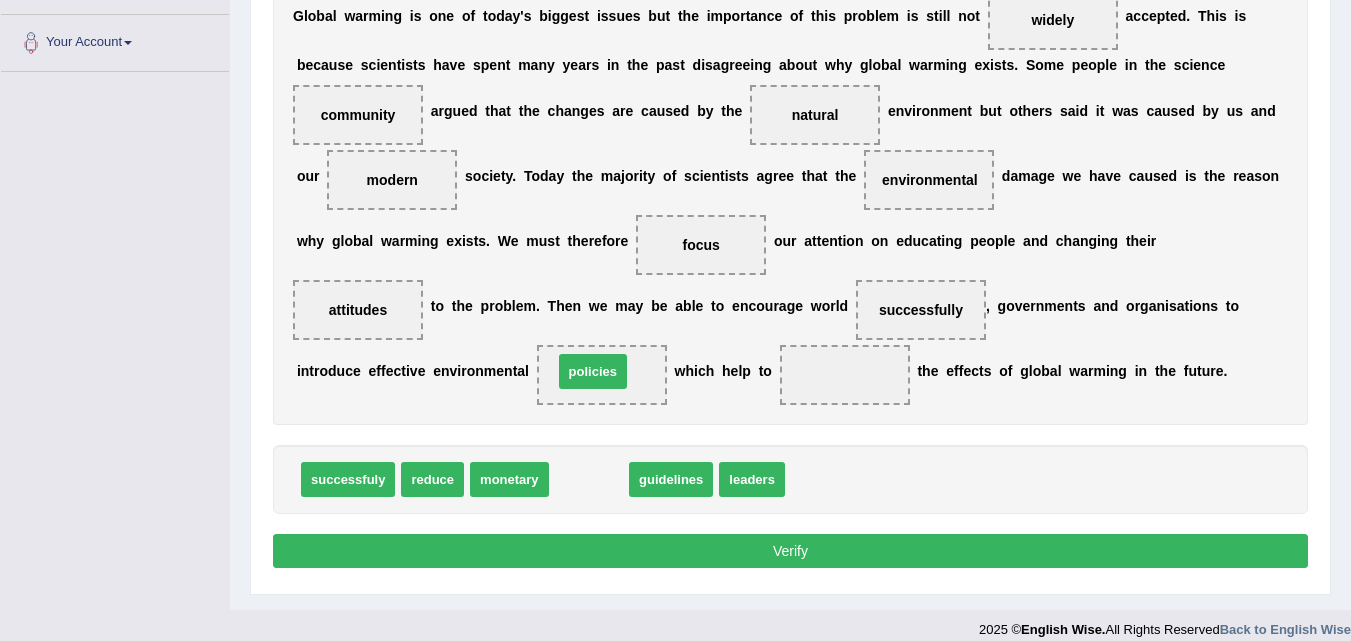 drag, startPoint x: 589, startPoint y: 474, endPoint x: 593, endPoint y: 366, distance: 108.07405 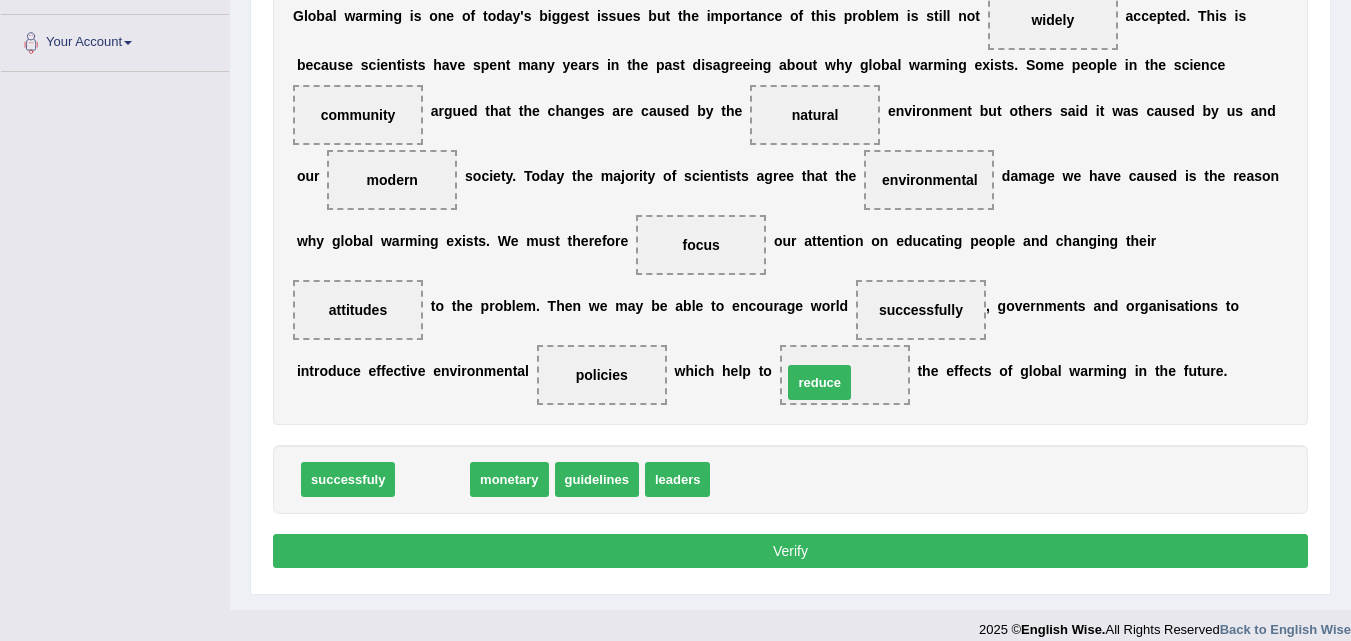 drag, startPoint x: 426, startPoint y: 474, endPoint x: 813, endPoint y: 377, distance: 398.9712 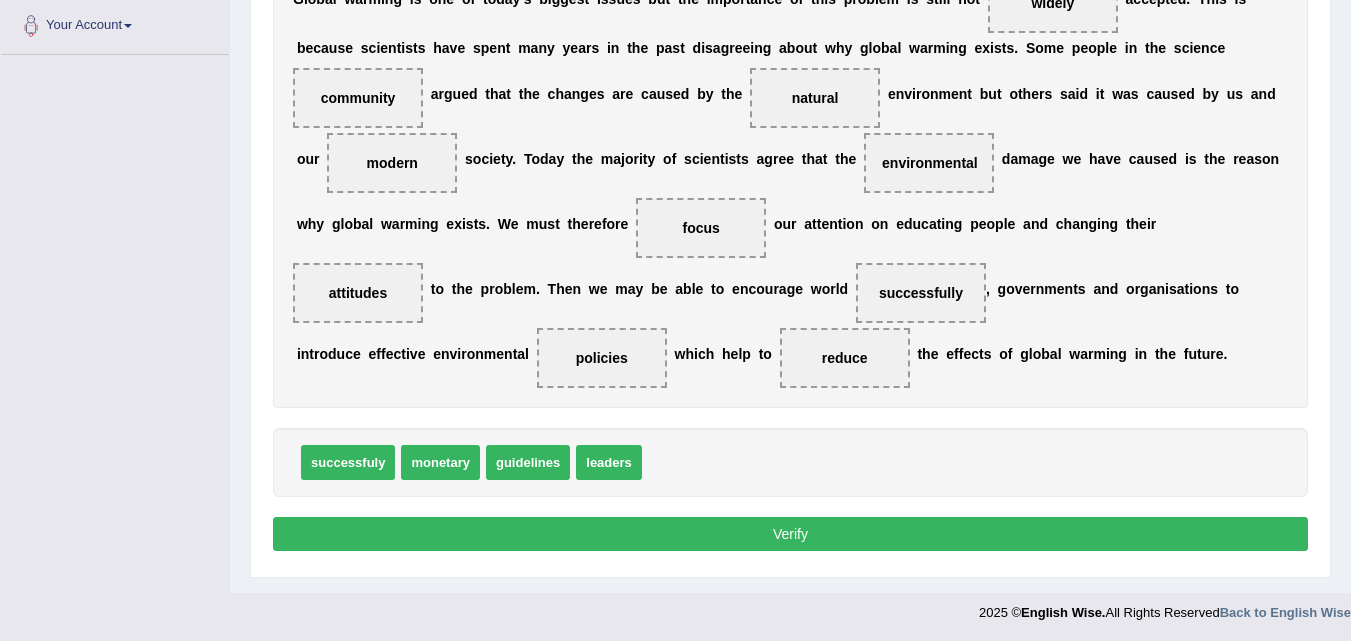 scroll, scrollTop: 445, scrollLeft: 0, axis: vertical 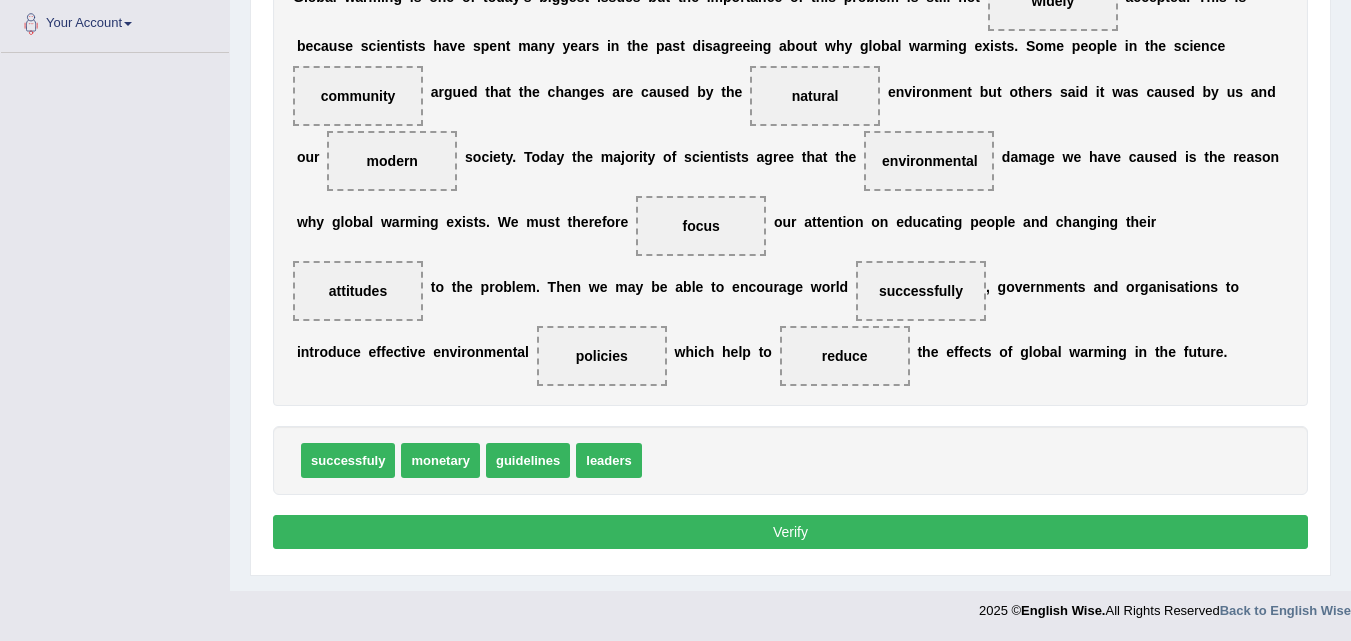 click on "Verify" at bounding box center (790, 532) 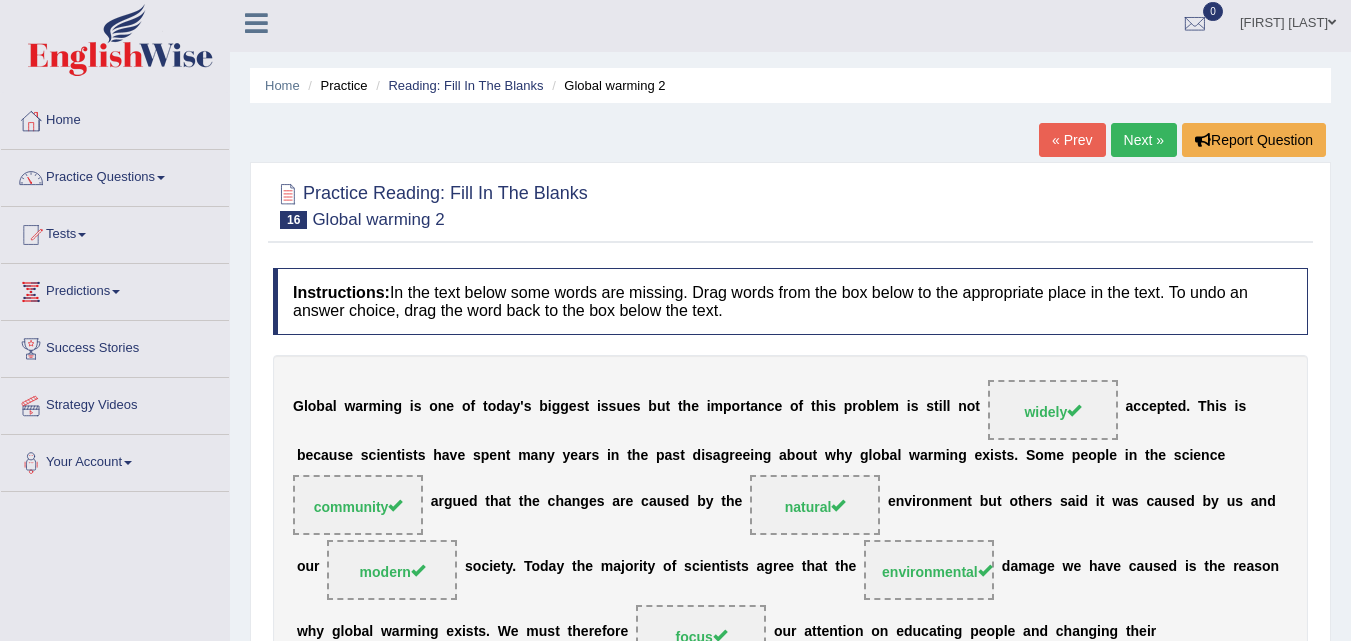 scroll, scrollTop: 0, scrollLeft: 0, axis: both 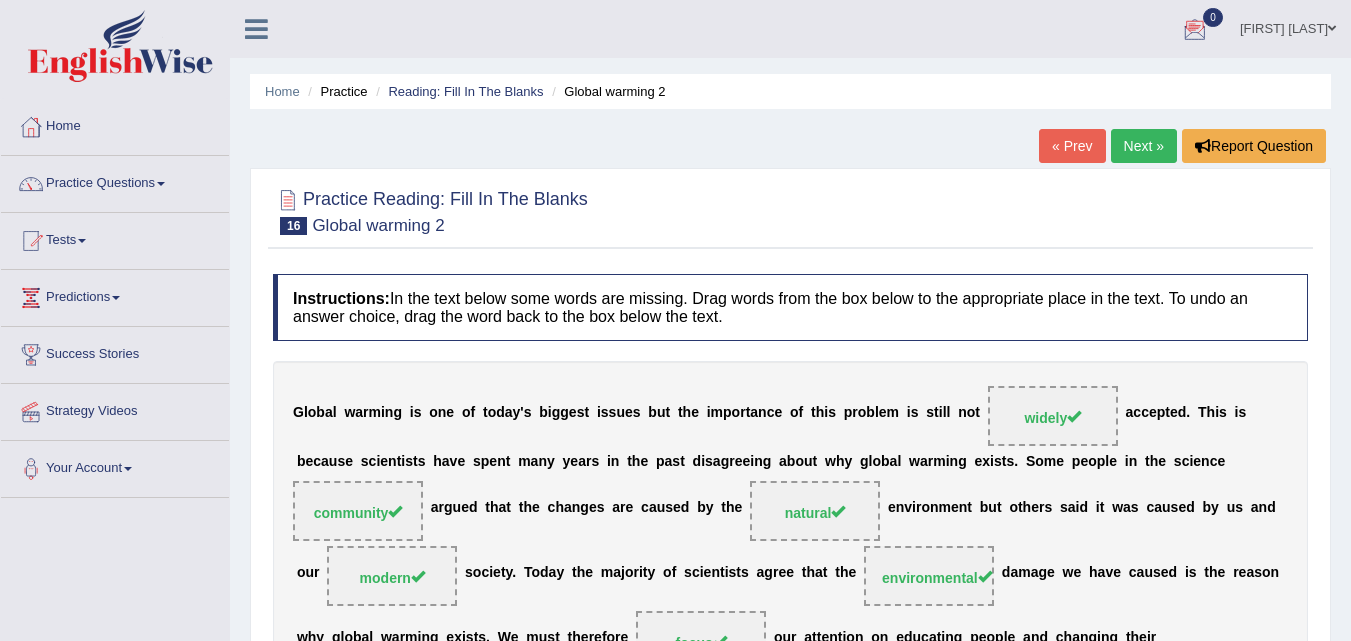 click on "Next »" at bounding box center [1144, 146] 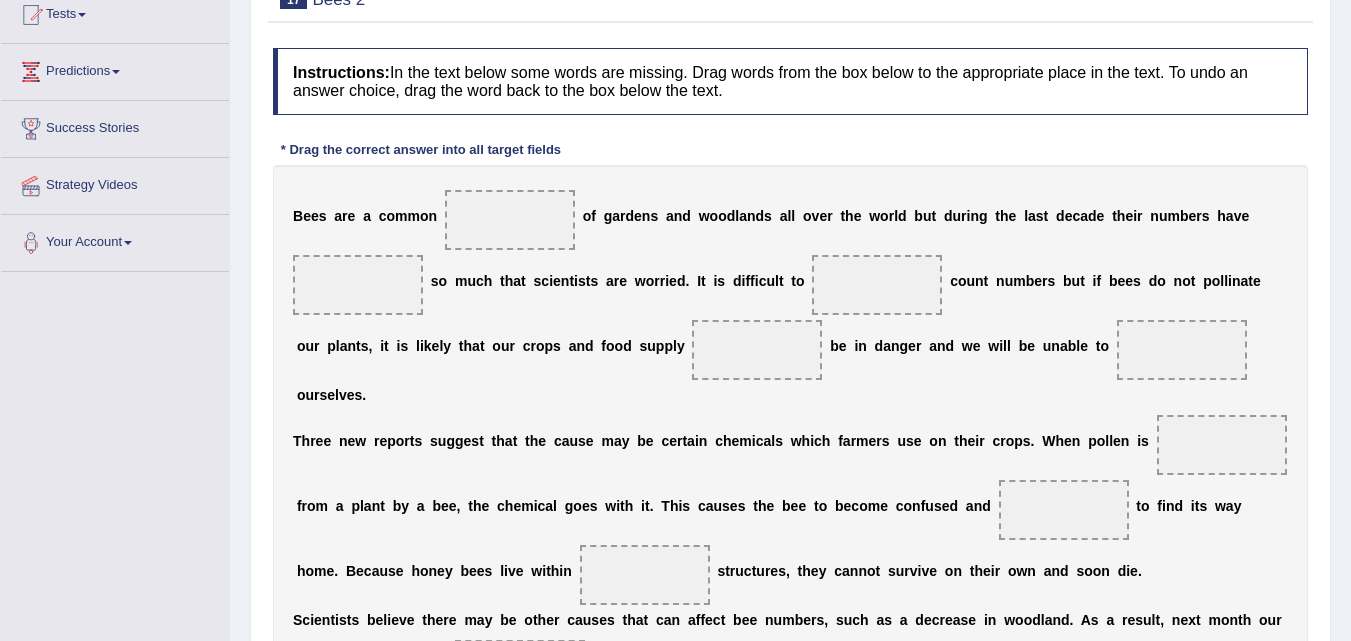 scroll, scrollTop: 226, scrollLeft: 0, axis: vertical 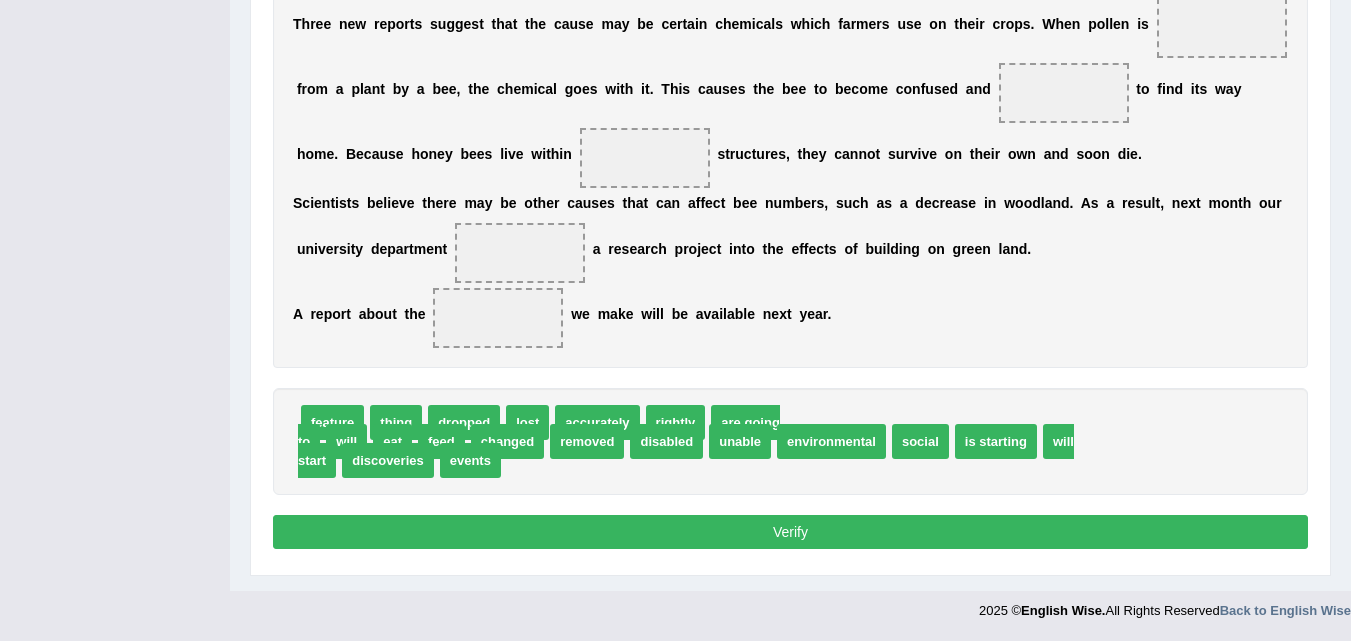 click on "dropped" at bounding box center [464, 422] 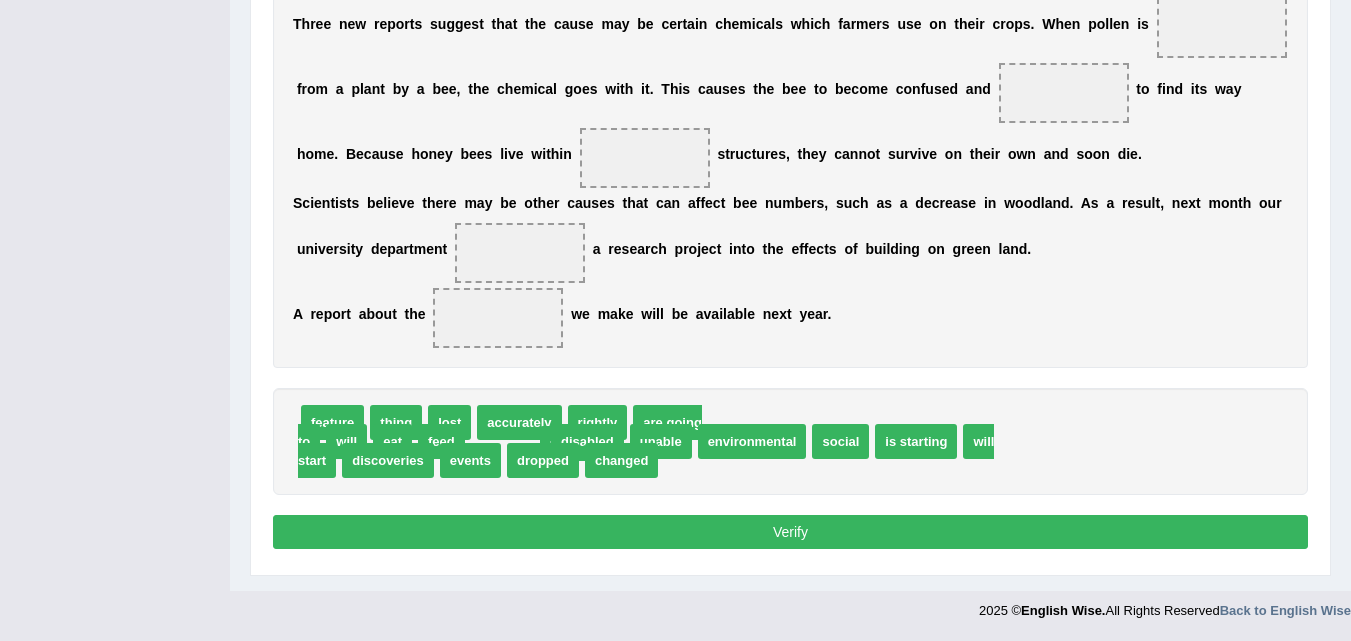 drag, startPoint x: 556, startPoint y: 443, endPoint x: 618, endPoint y: 433, distance: 62.801273 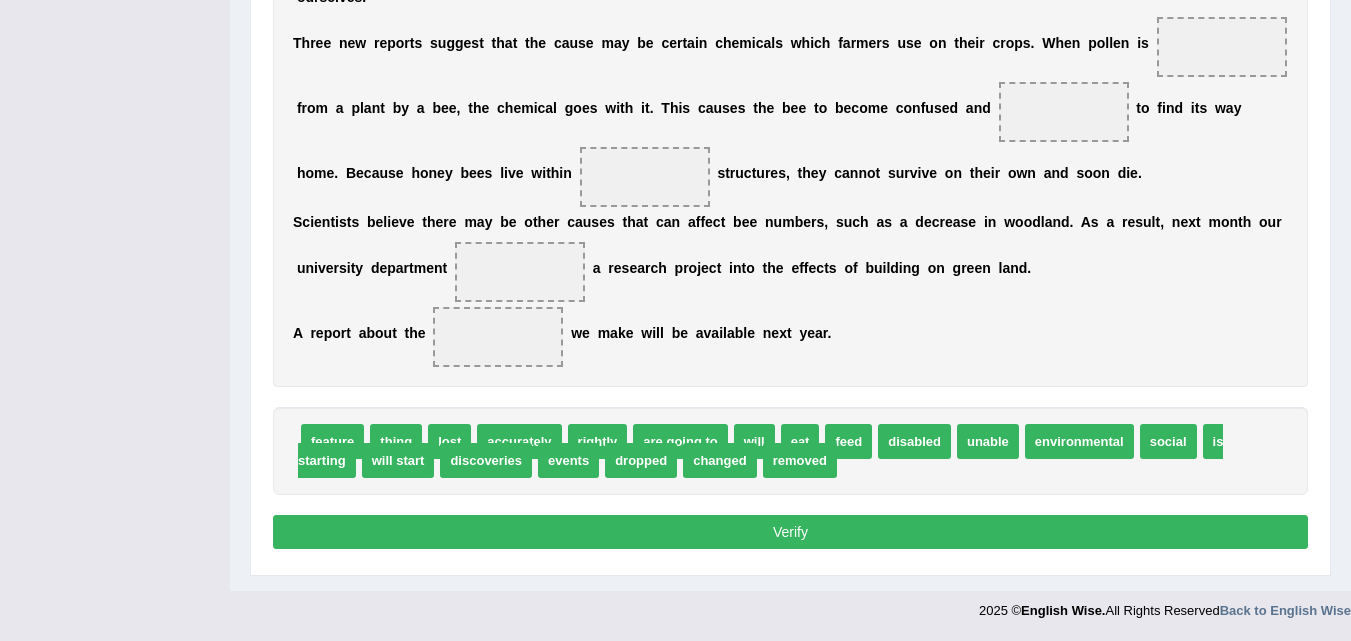 drag, startPoint x: 700, startPoint y: 425, endPoint x: 725, endPoint y: 425, distance: 25 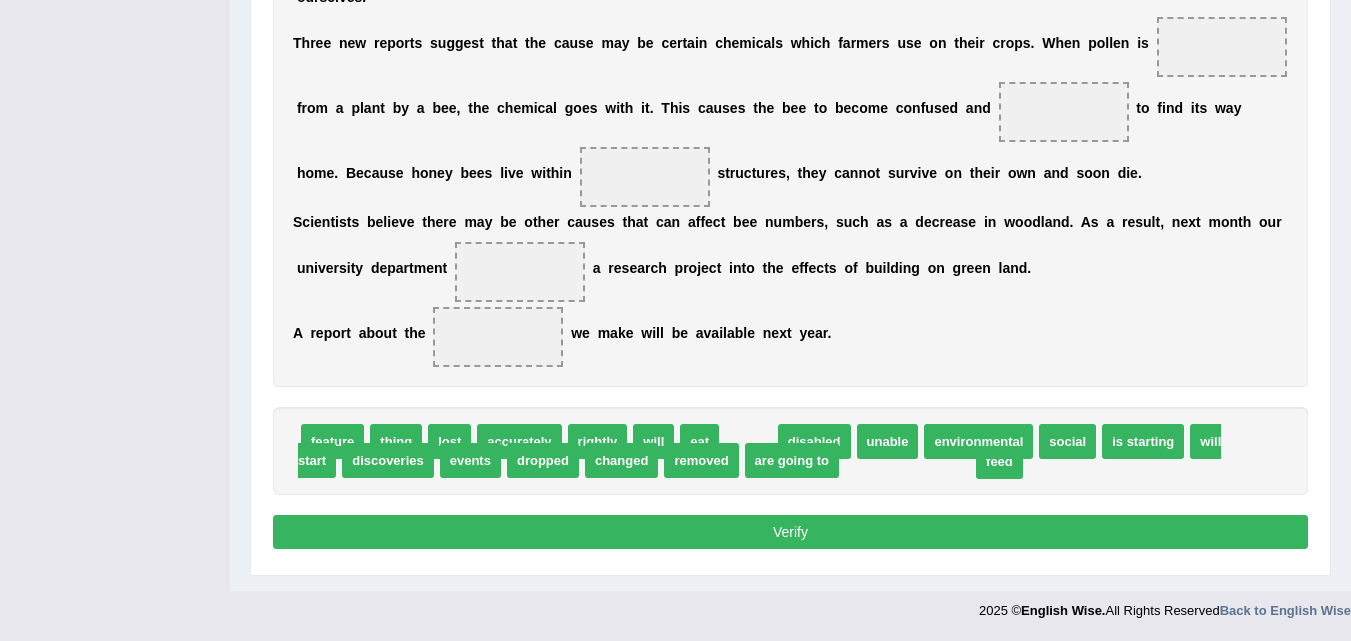 drag, startPoint x: 725, startPoint y: 425, endPoint x: 980, endPoint y: 445, distance: 255.78311 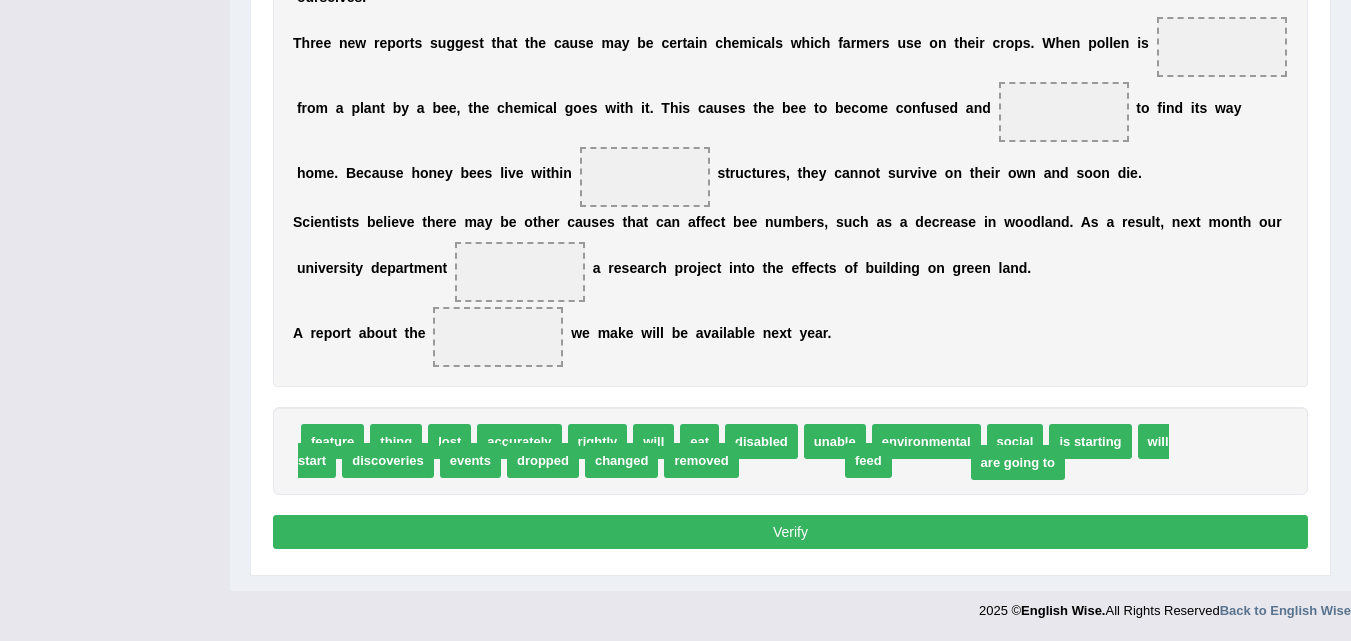 drag, startPoint x: 814, startPoint y: 470, endPoint x: 1048, endPoint y: 486, distance: 234.54637 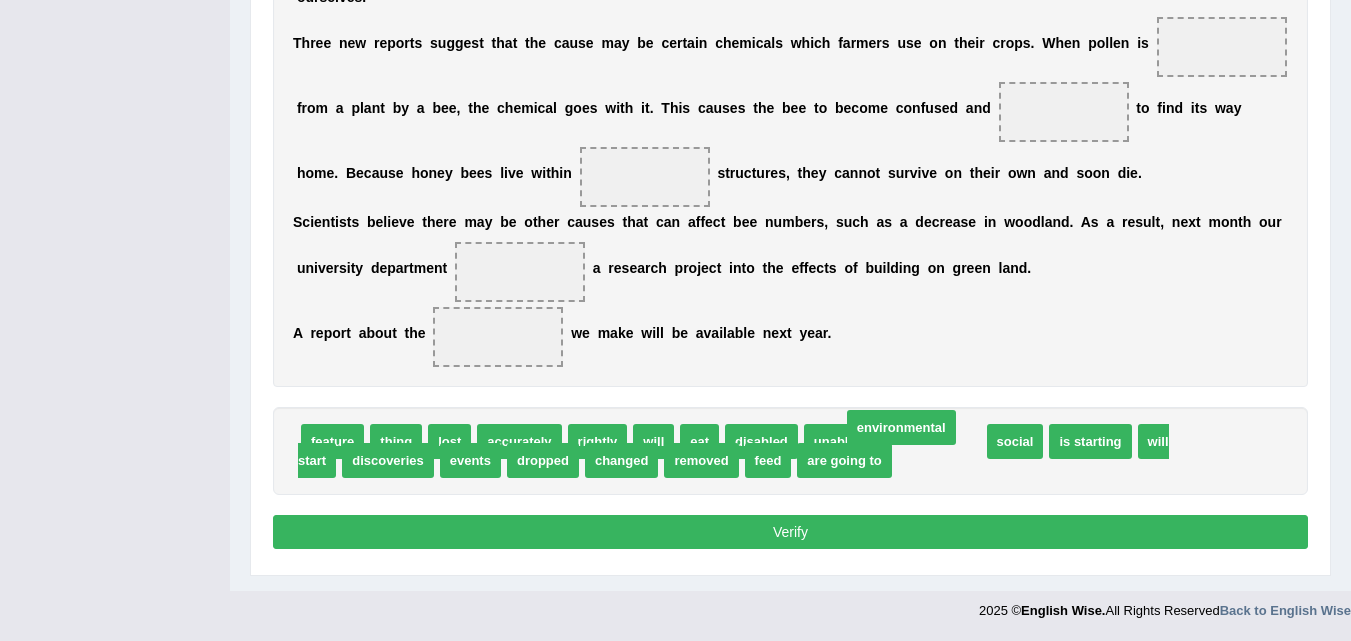 drag, startPoint x: 909, startPoint y: 446, endPoint x: 884, endPoint y: 436, distance: 26.925823 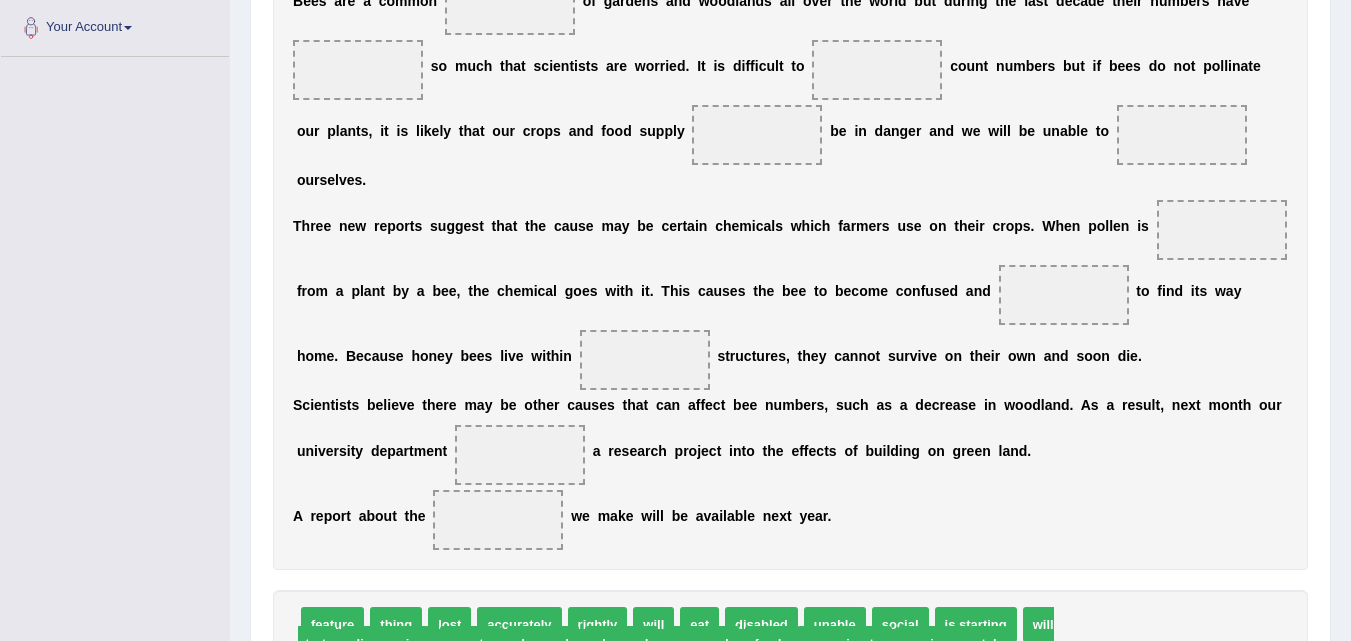 scroll, scrollTop: 524, scrollLeft: 0, axis: vertical 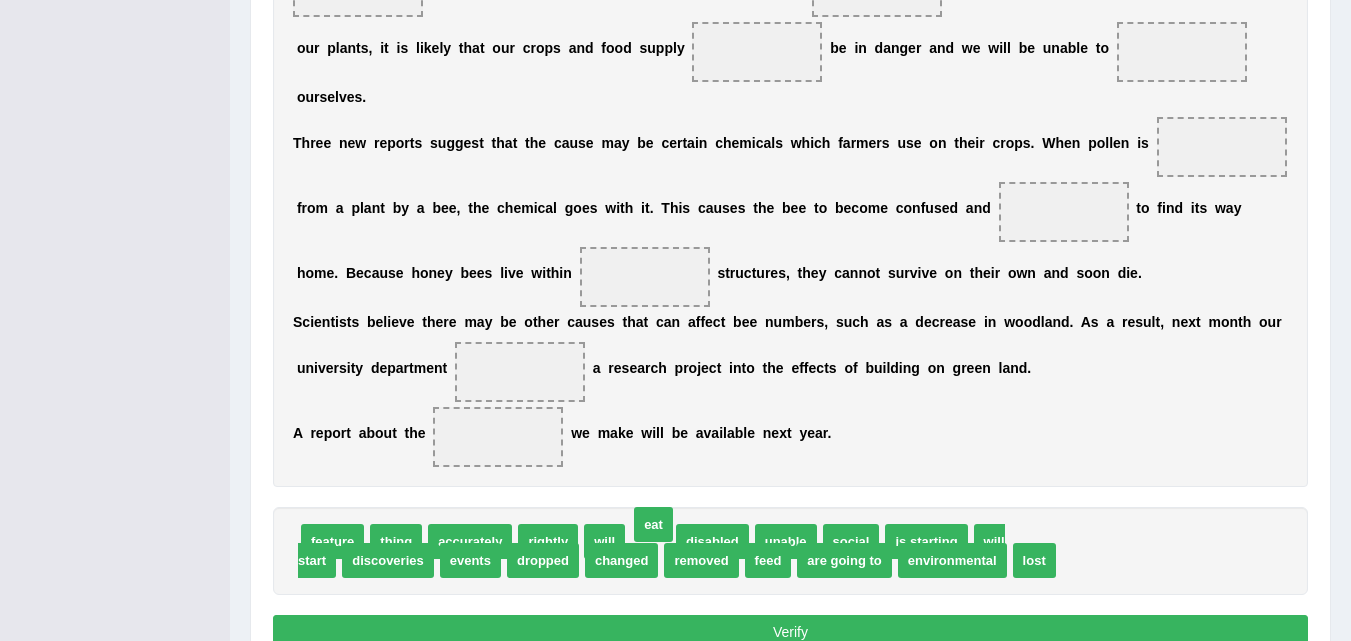 drag, startPoint x: 652, startPoint y: 537, endPoint x: 655, endPoint y: 520, distance: 17.262676 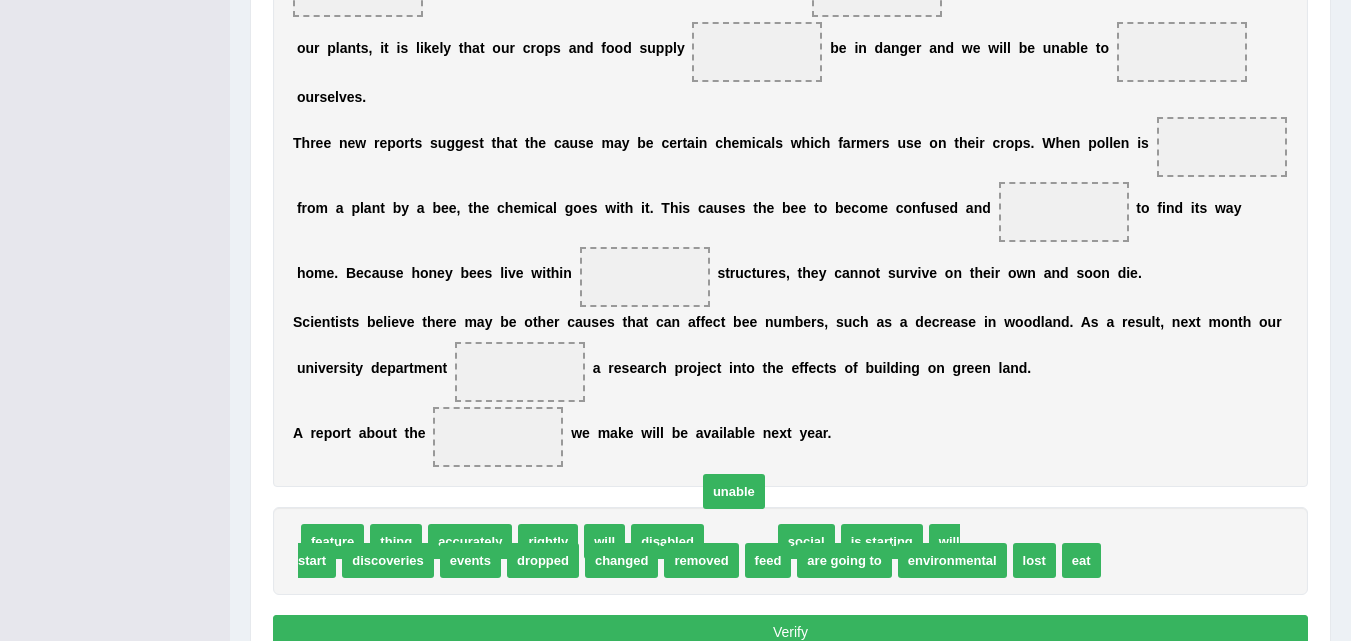 drag, startPoint x: 738, startPoint y: 535, endPoint x: 732, endPoint y: 517, distance: 18.973665 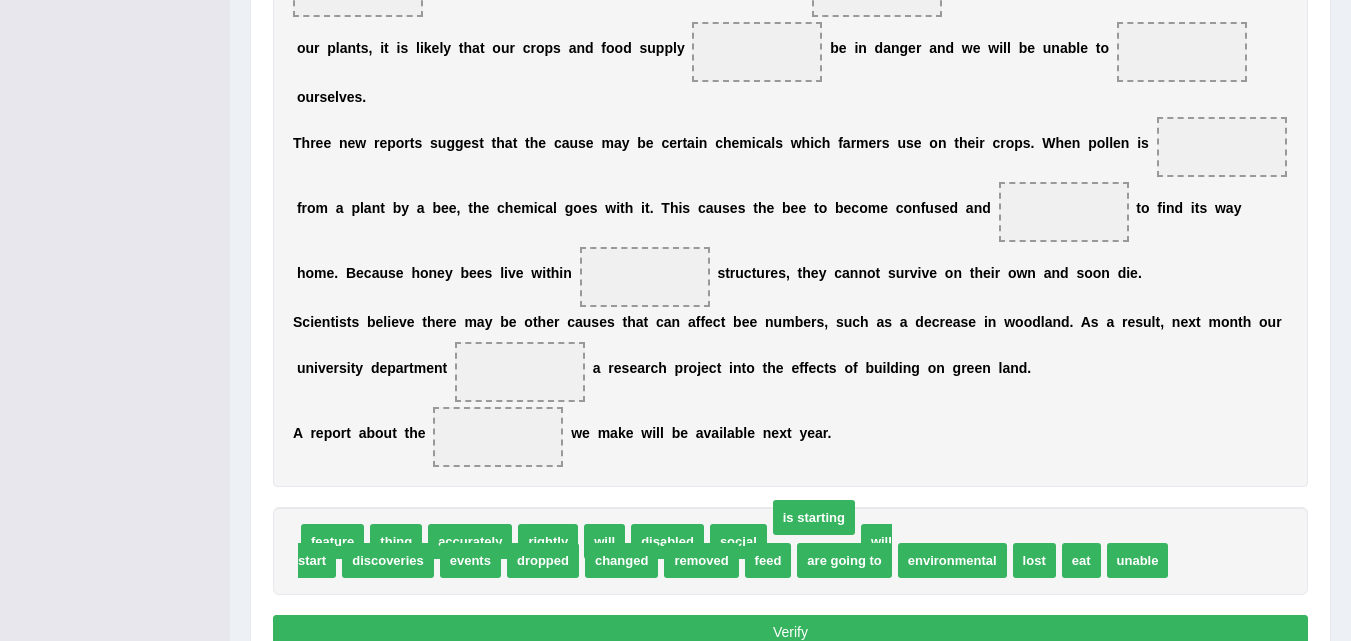 drag, startPoint x: 795, startPoint y: 539, endPoint x: 795, endPoint y: 515, distance: 24 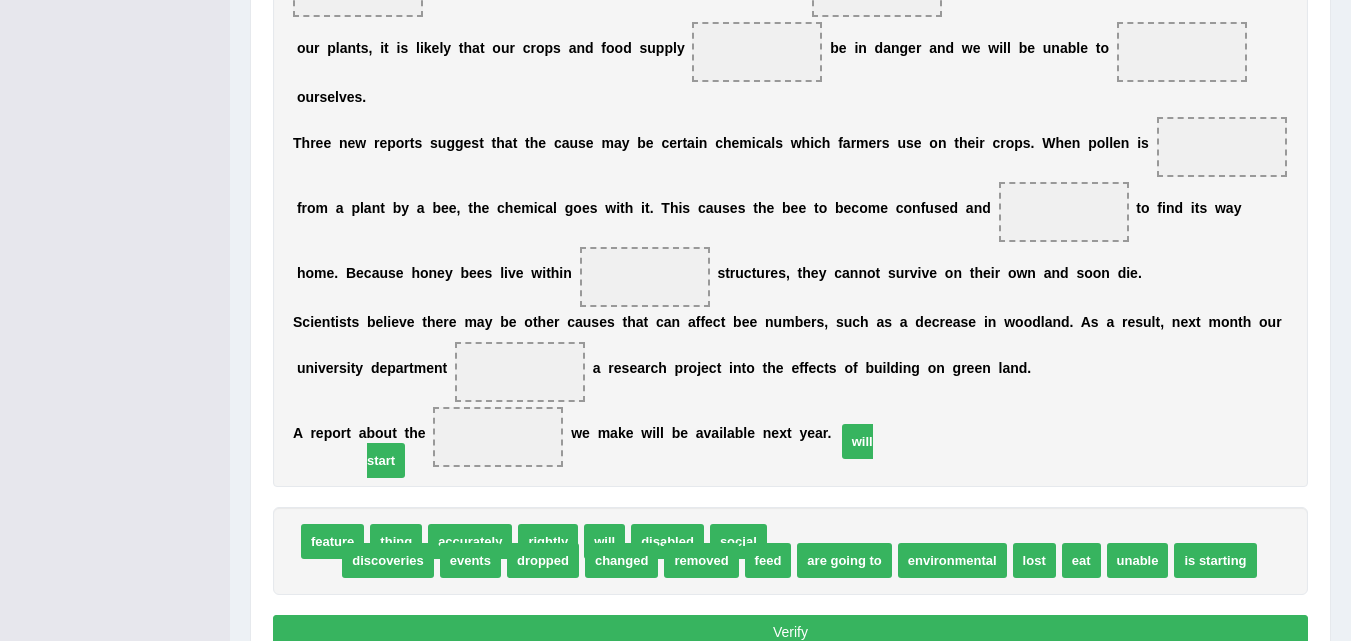 drag, startPoint x: 796, startPoint y: 525, endPoint x: 865, endPoint y: 425, distance: 121.49486 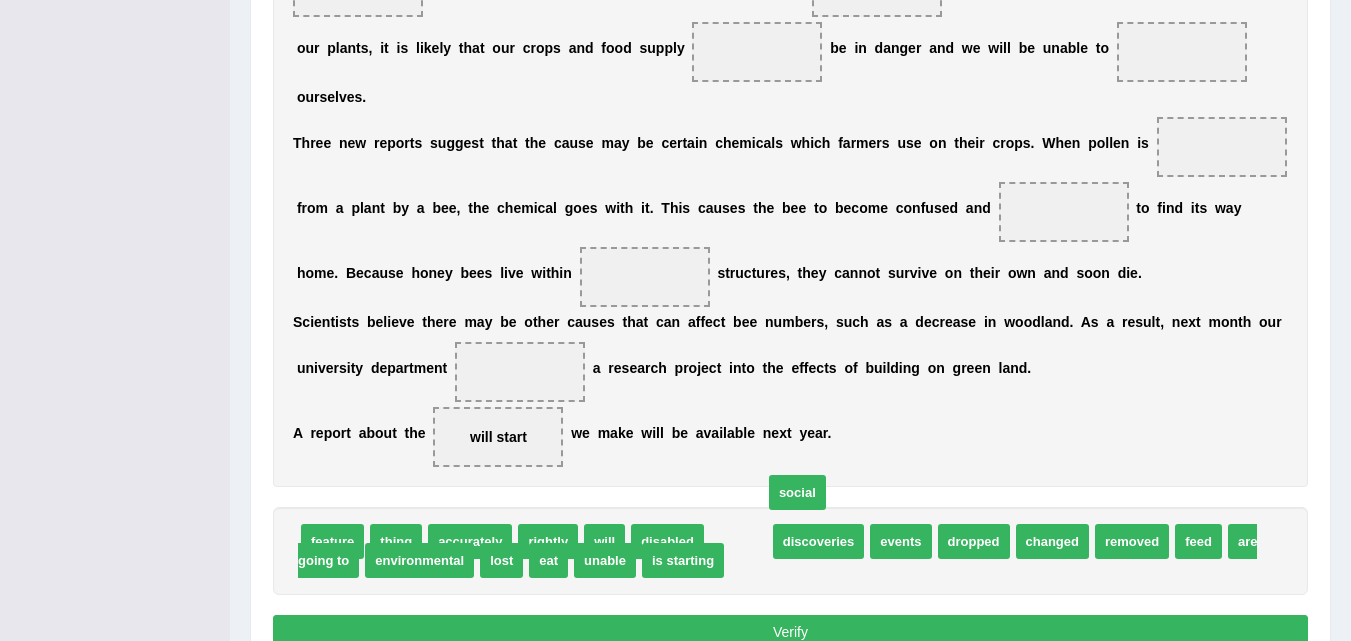 drag, startPoint x: 734, startPoint y: 536, endPoint x: 795, endPoint y: 485, distance: 79.51101 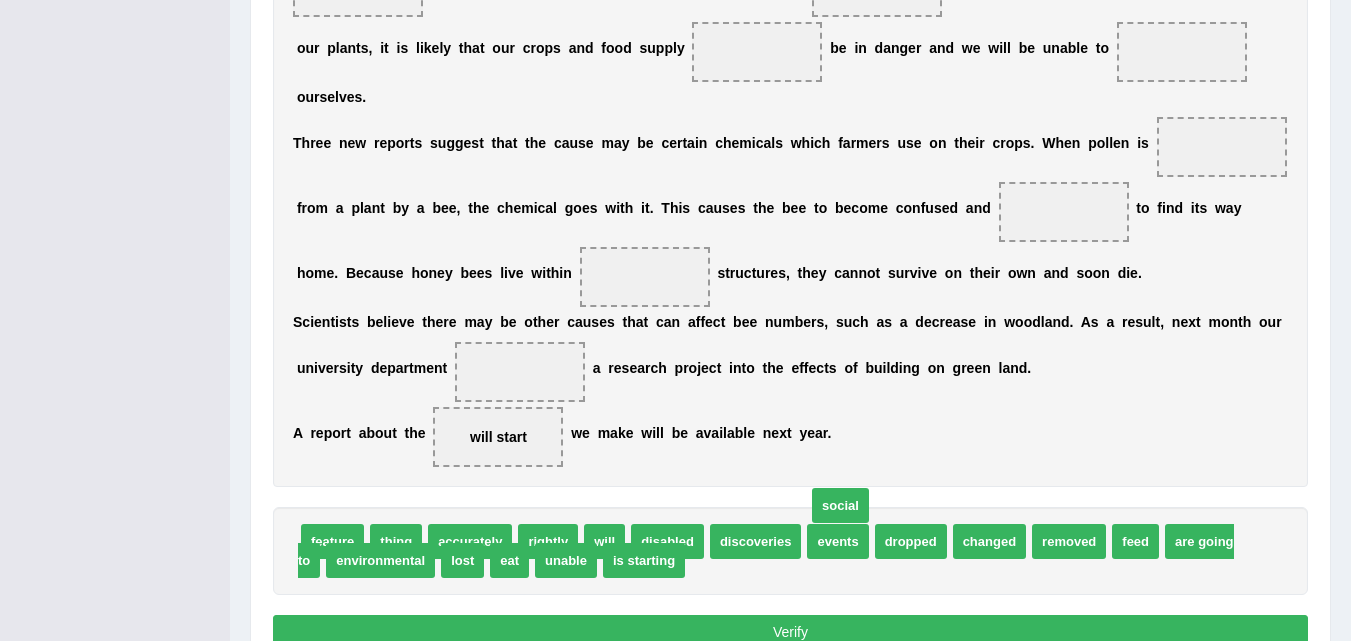 drag, startPoint x: 705, startPoint y: 555, endPoint x: 825, endPoint y: 499, distance: 132.42357 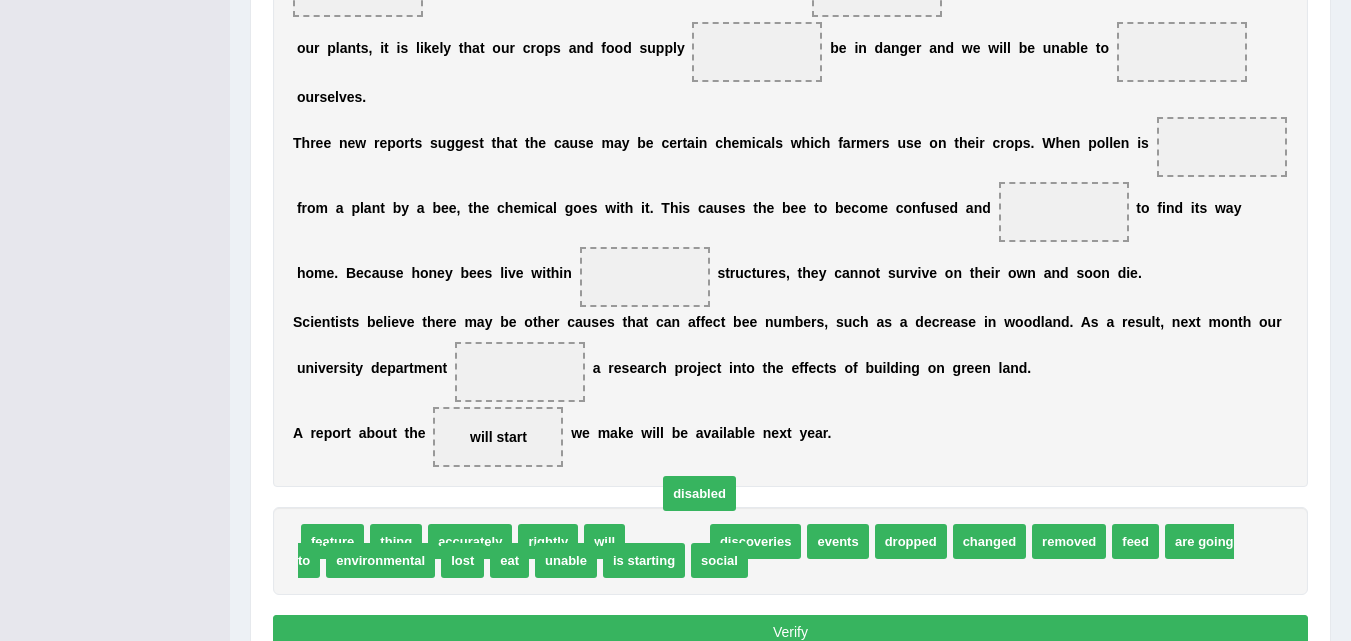 drag, startPoint x: 652, startPoint y: 530, endPoint x: 684, endPoint y: 482, distance: 57.68882 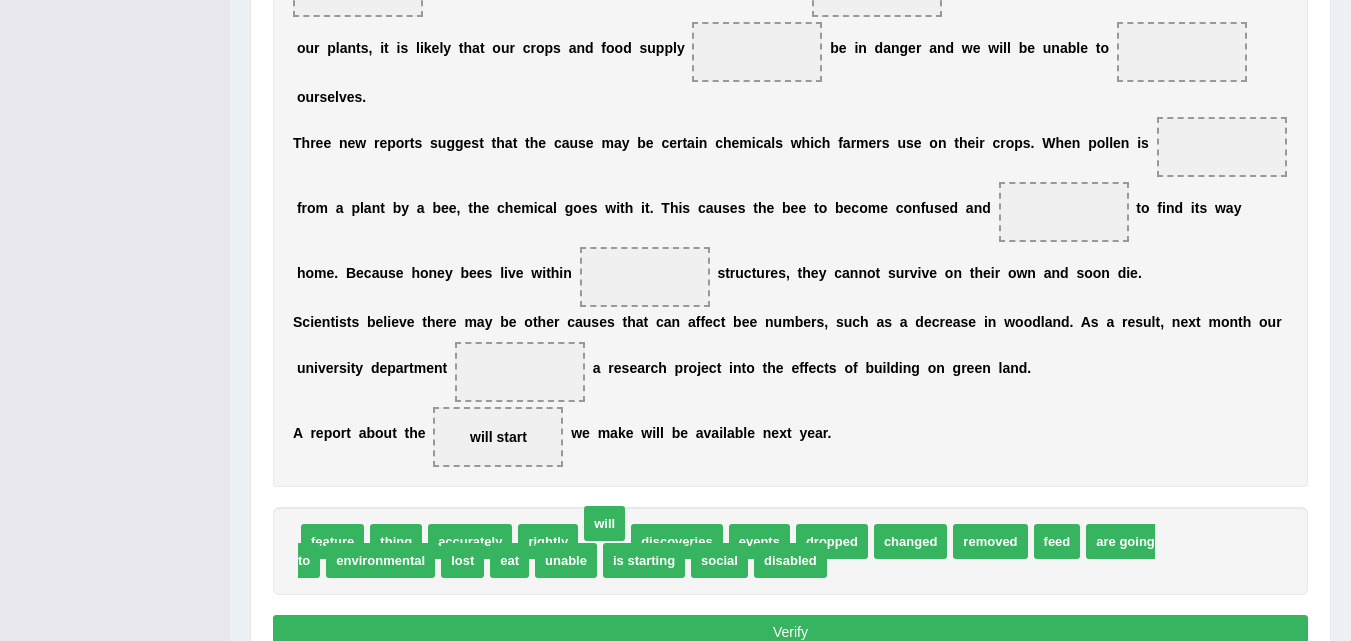 drag, startPoint x: 614, startPoint y: 534, endPoint x: 614, endPoint y: 516, distance: 18 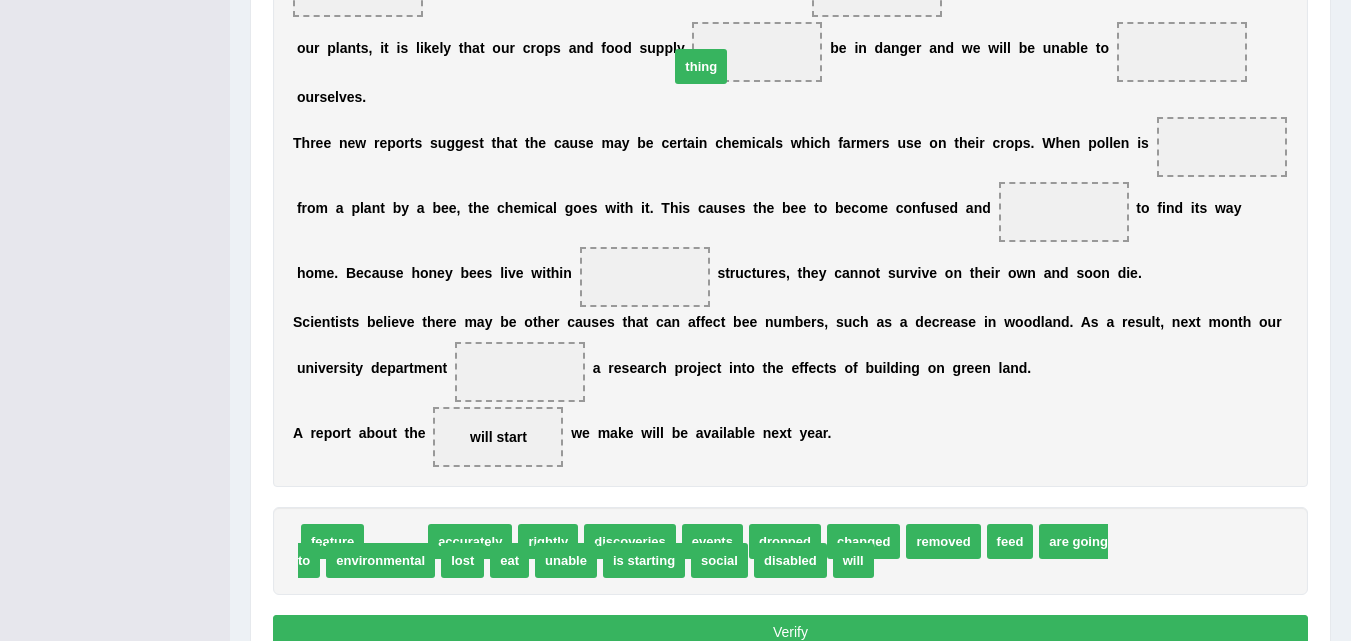 drag, startPoint x: 396, startPoint y: 534, endPoint x: 701, endPoint y: 59, distance: 564.4909 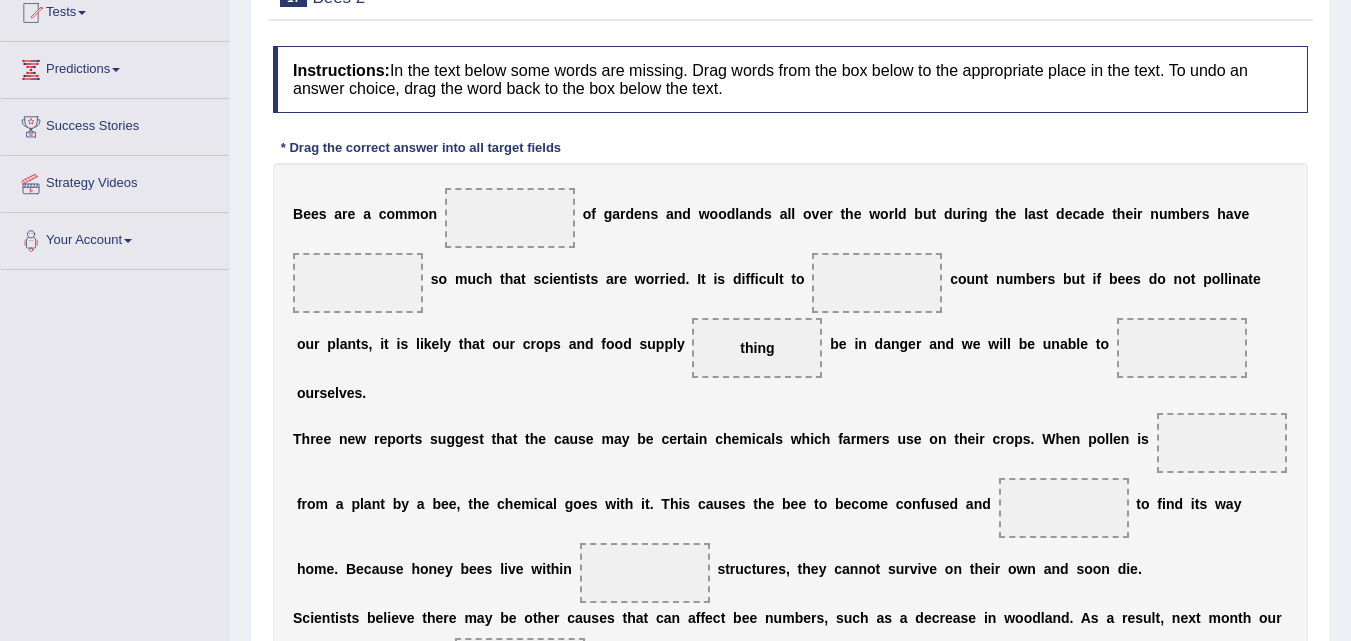 scroll, scrollTop: 224, scrollLeft: 0, axis: vertical 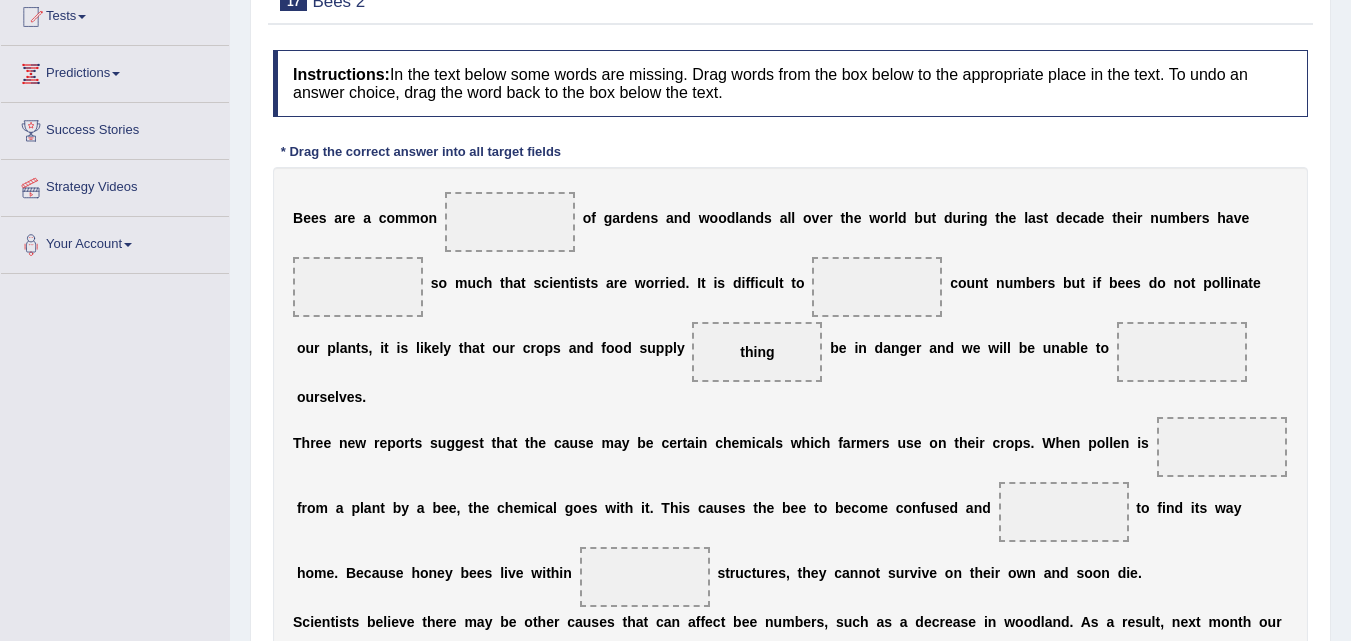 drag, startPoint x: 744, startPoint y: 334, endPoint x: 483, endPoint y: 178, distance: 304.0674 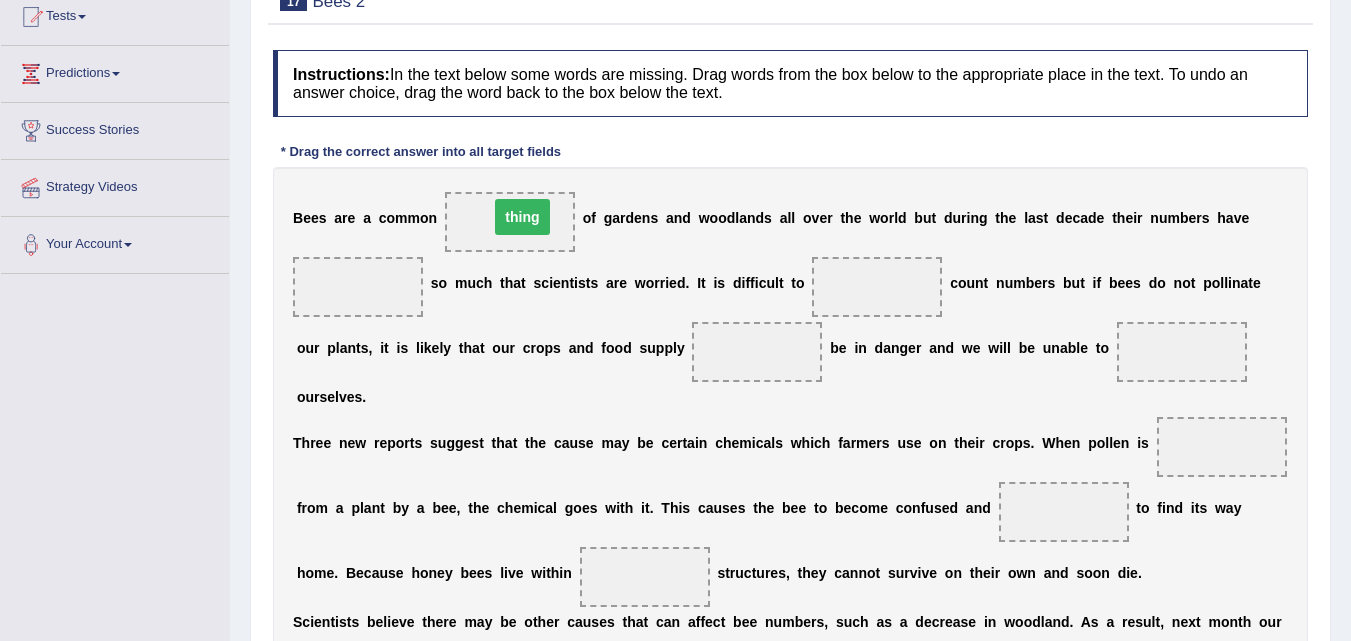 drag, startPoint x: 753, startPoint y: 358, endPoint x: 523, endPoint y: 230, distance: 263.21854 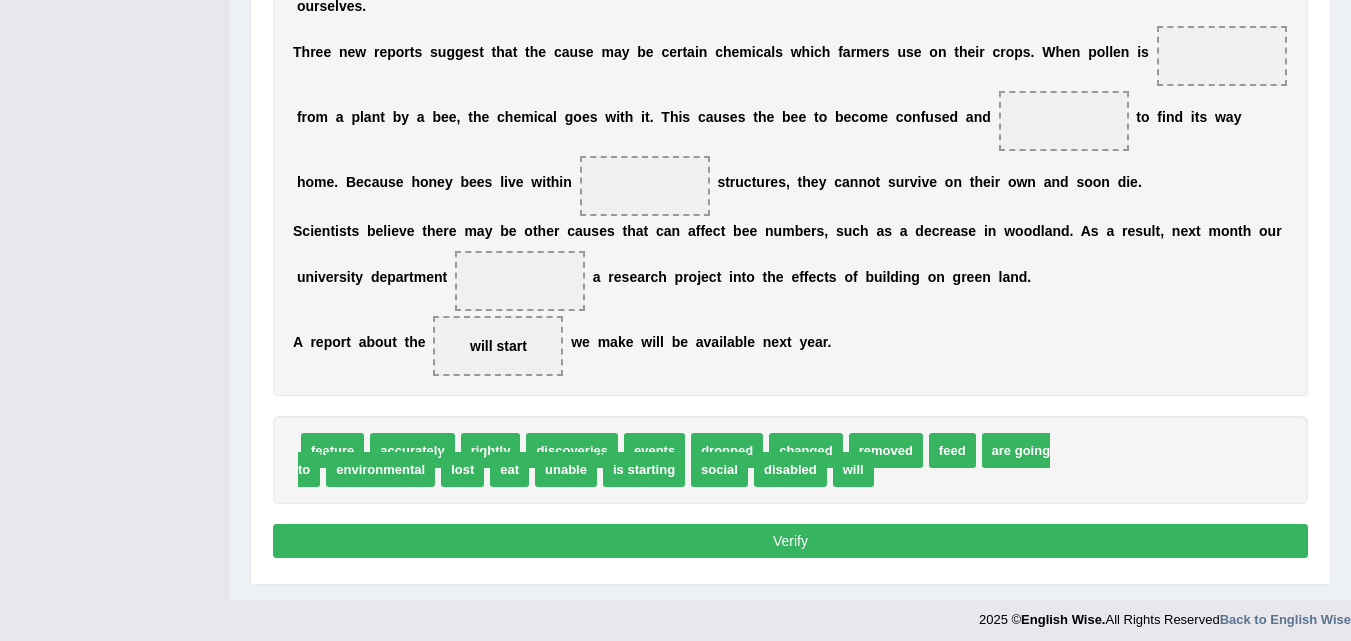 scroll, scrollTop: 624, scrollLeft: 0, axis: vertical 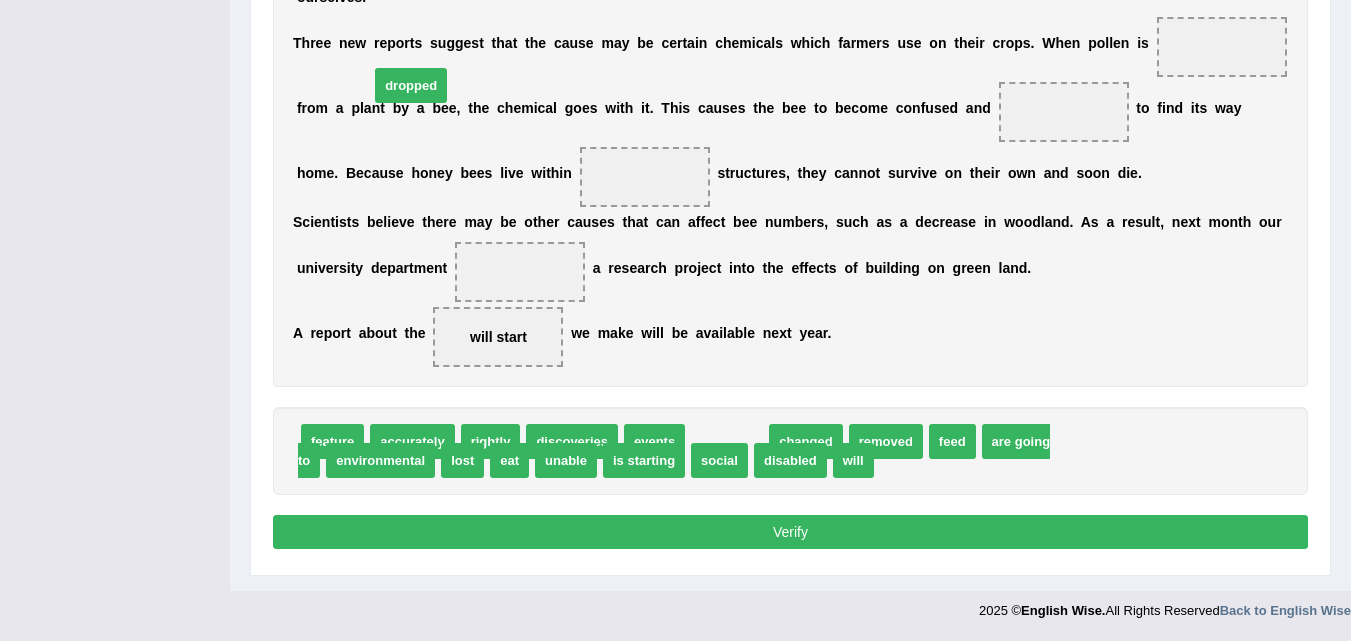 drag, startPoint x: 719, startPoint y: 432, endPoint x: 387, endPoint y: 72, distance: 489.7183 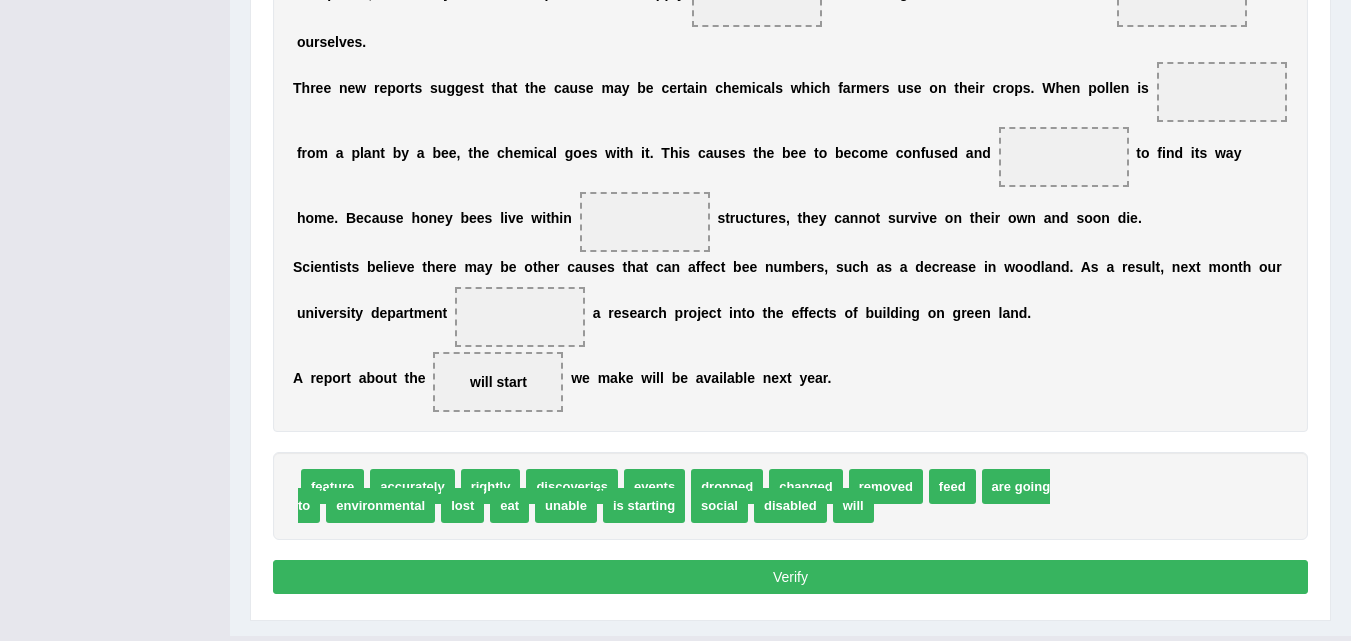 scroll, scrollTop: 624, scrollLeft: 0, axis: vertical 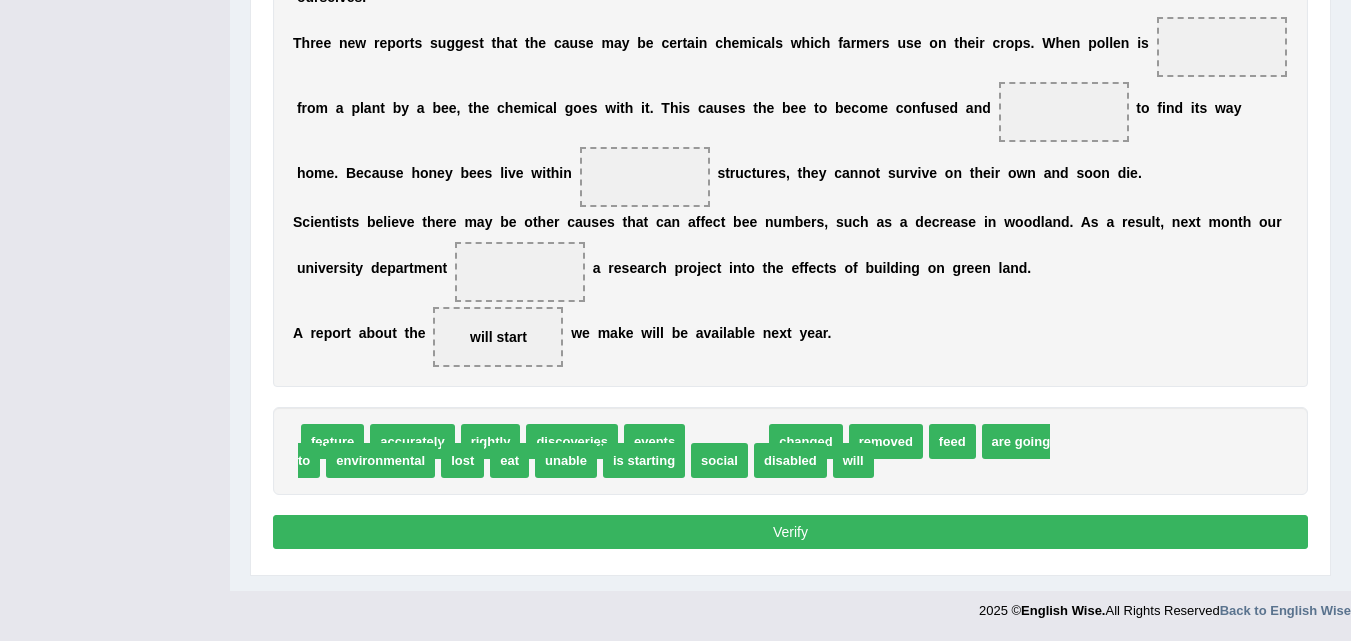 drag, startPoint x: 715, startPoint y: 434, endPoint x: 373, endPoint y: -22, distance: 570 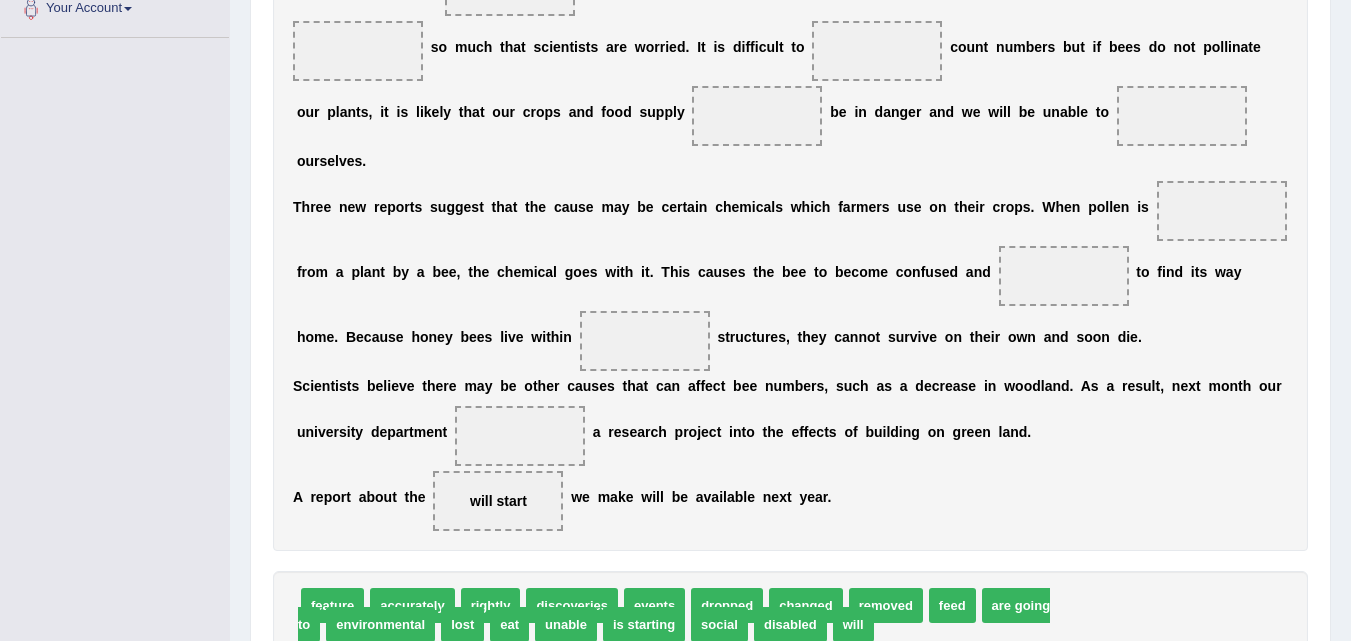 scroll, scrollTop: 424, scrollLeft: 0, axis: vertical 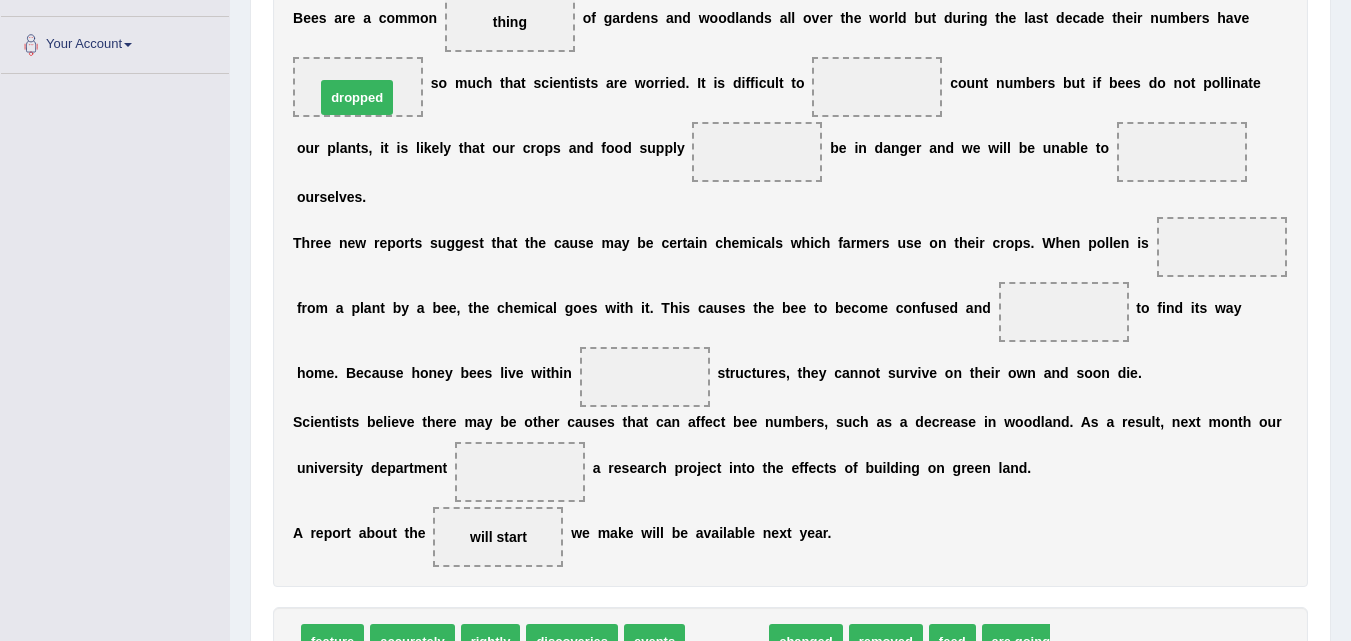drag, startPoint x: 733, startPoint y: 633, endPoint x: 363, endPoint y: 89, distance: 657.9027 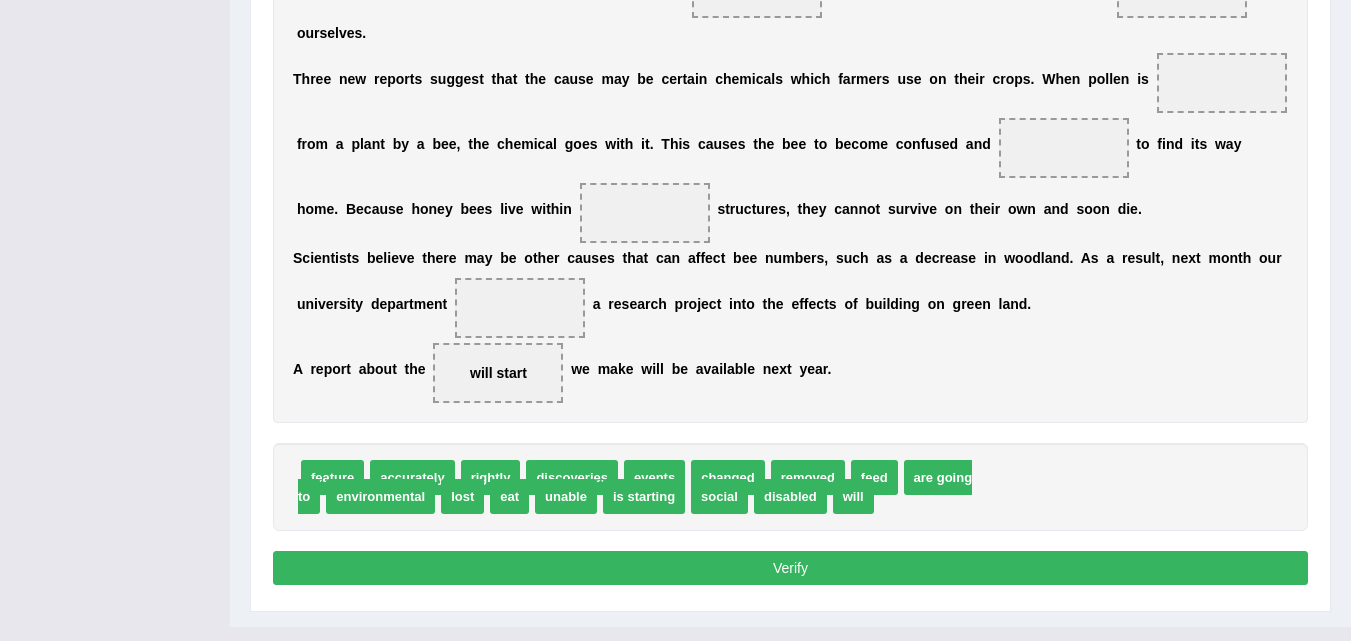 scroll, scrollTop: 624, scrollLeft: 0, axis: vertical 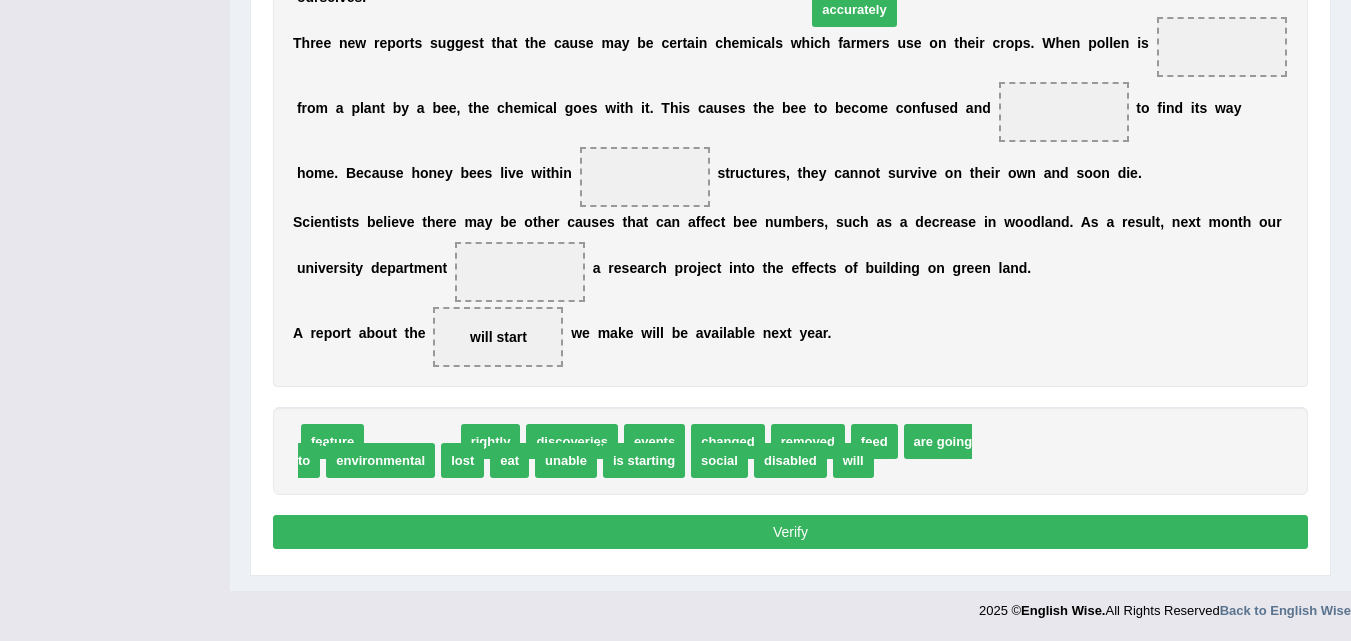 drag, startPoint x: 419, startPoint y: 434, endPoint x: 861, endPoint y: 4, distance: 616.6555 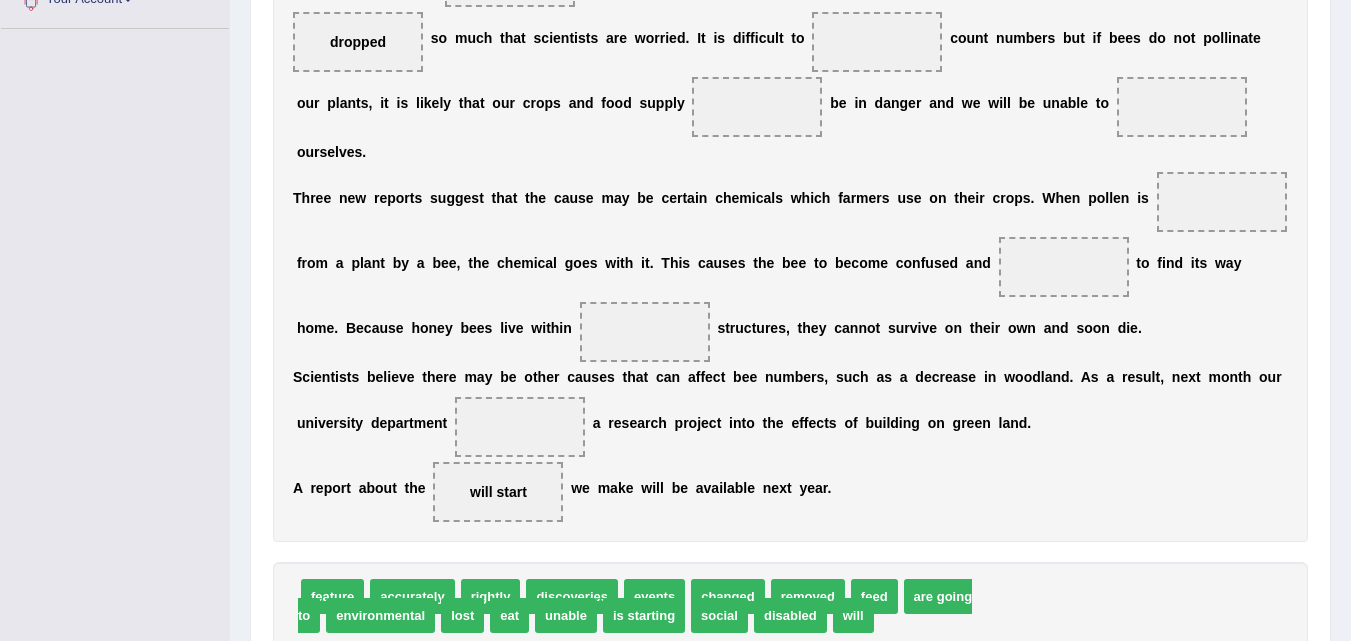 scroll, scrollTop: 424, scrollLeft: 0, axis: vertical 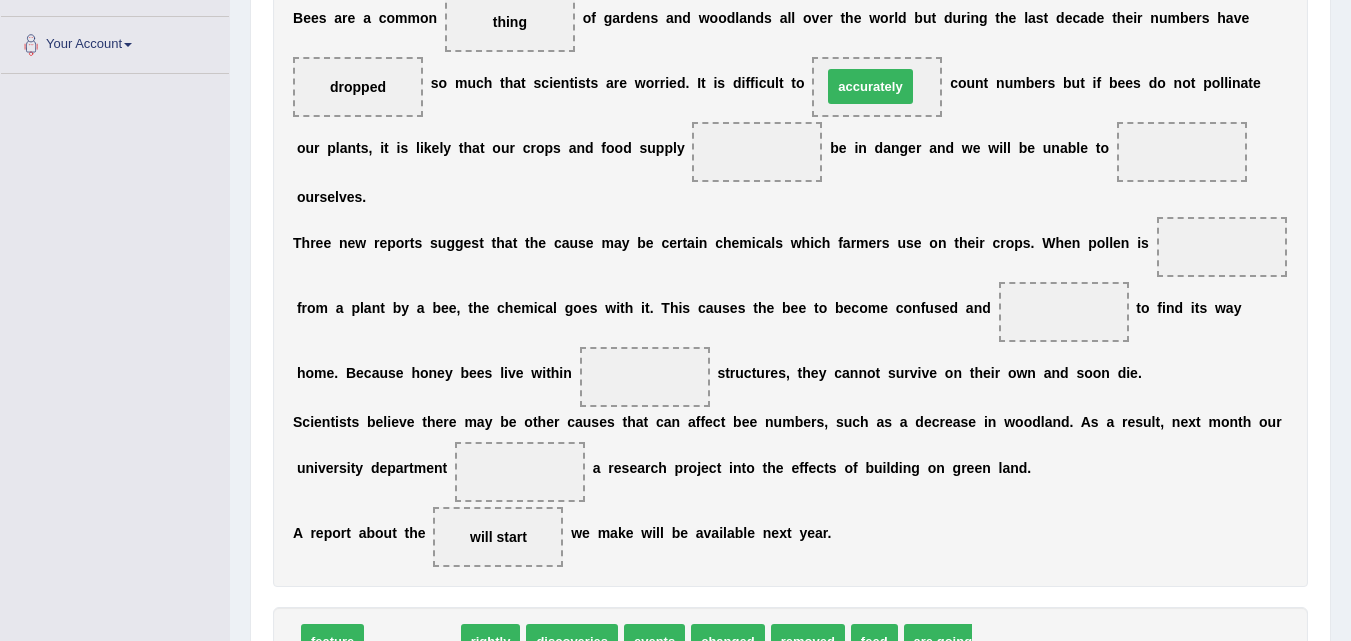 drag, startPoint x: 408, startPoint y: 630, endPoint x: 868, endPoint y: 76, distance: 720.08057 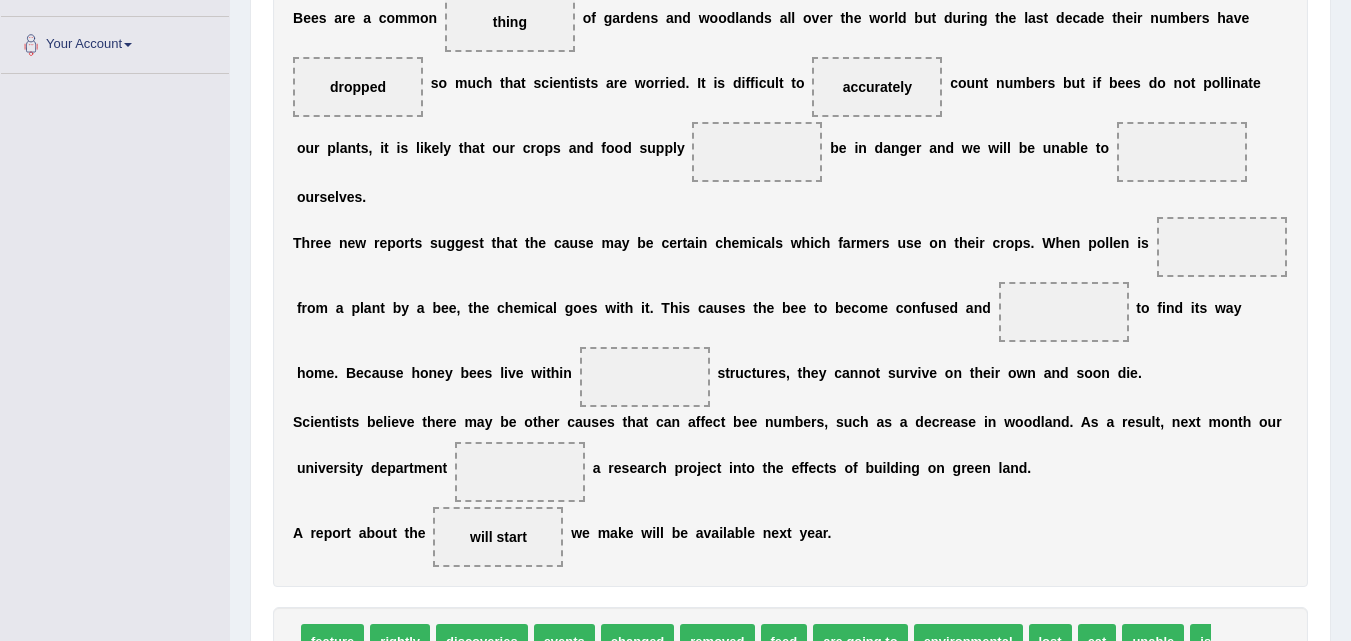 scroll, scrollTop: 524, scrollLeft: 0, axis: vertical 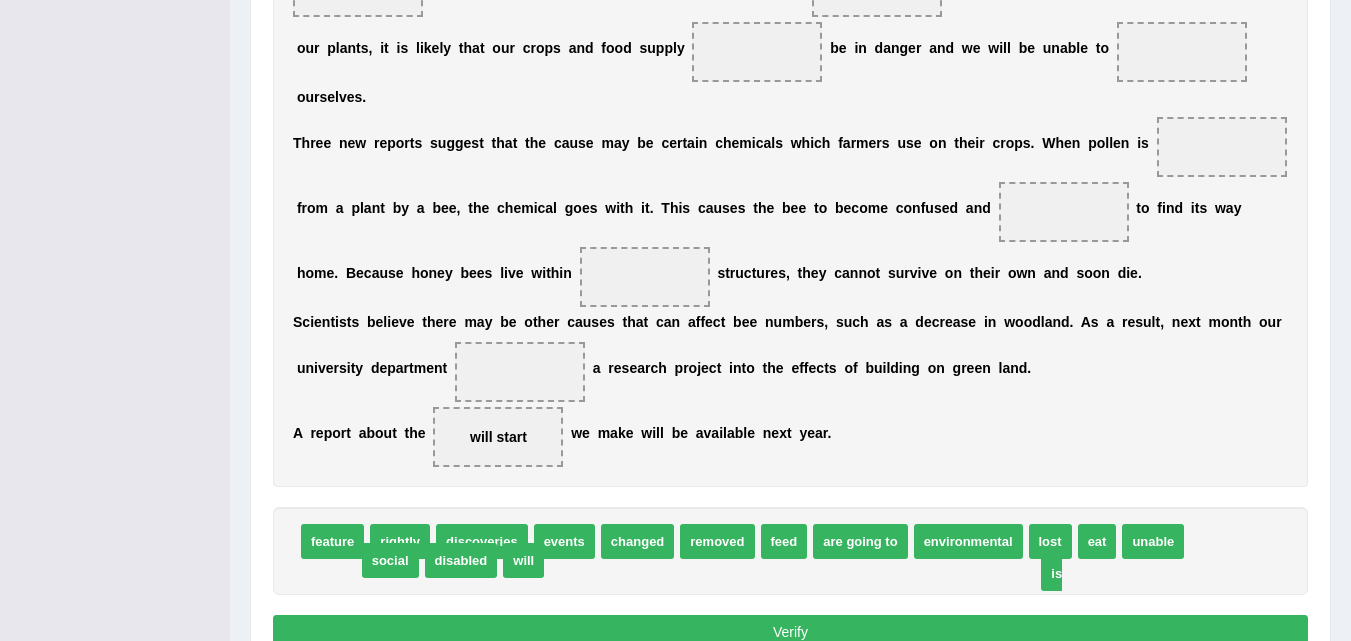 drag, startPoint x: 1195, startPoint y: 542, endPoint x: 1046, endPoint y: 574, distance: 152.3975 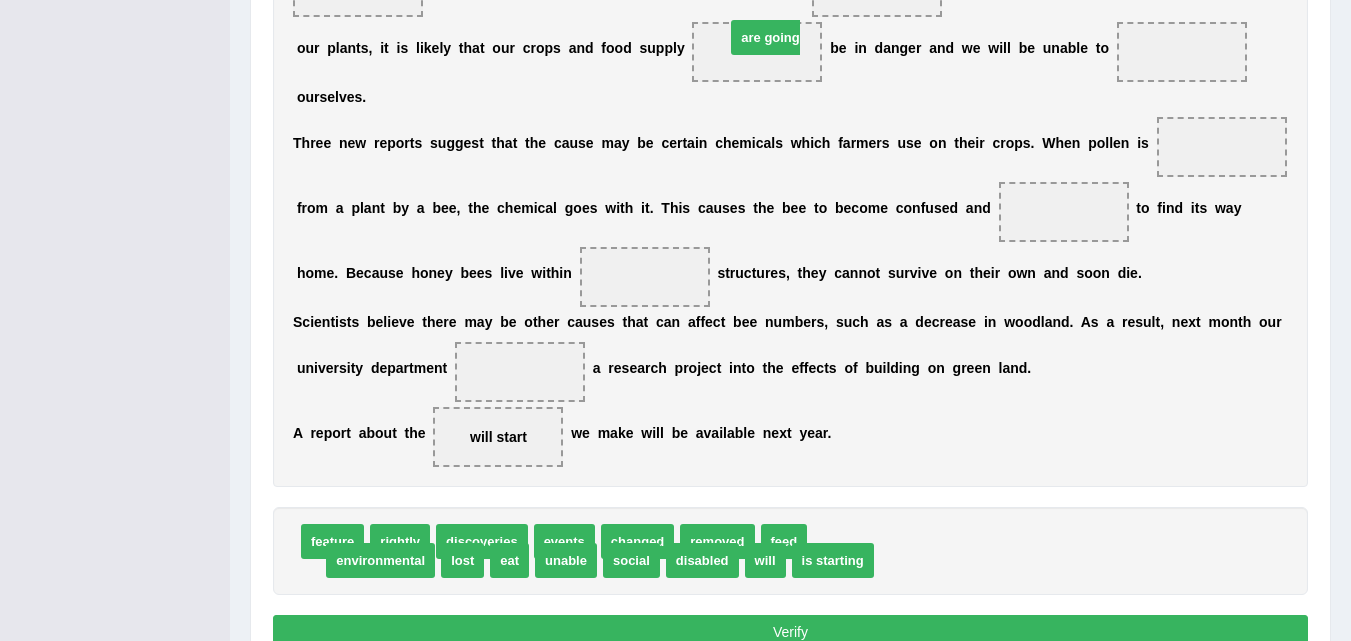 drag, startPoint x: 862, startPoint y: 541, endPoint x: 780, endPoint y: 37, distance: 510.62708 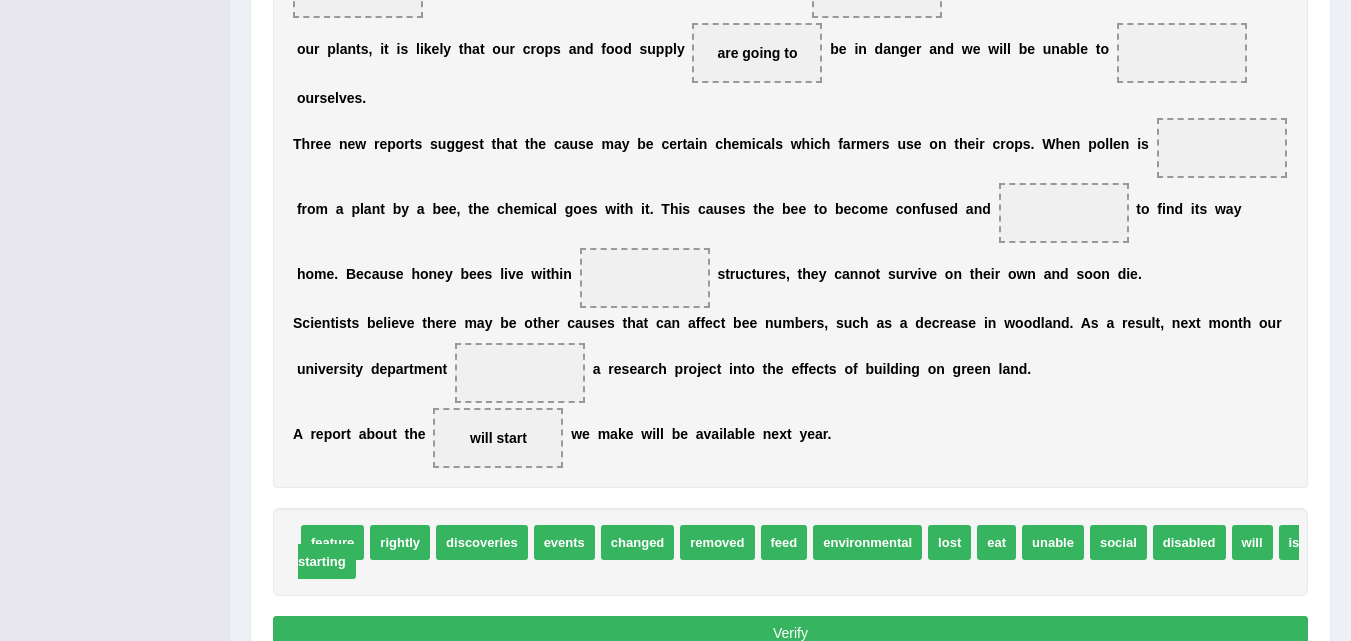 scroll, scrollTop: 524, scrollLeft: 0, axis: vertical 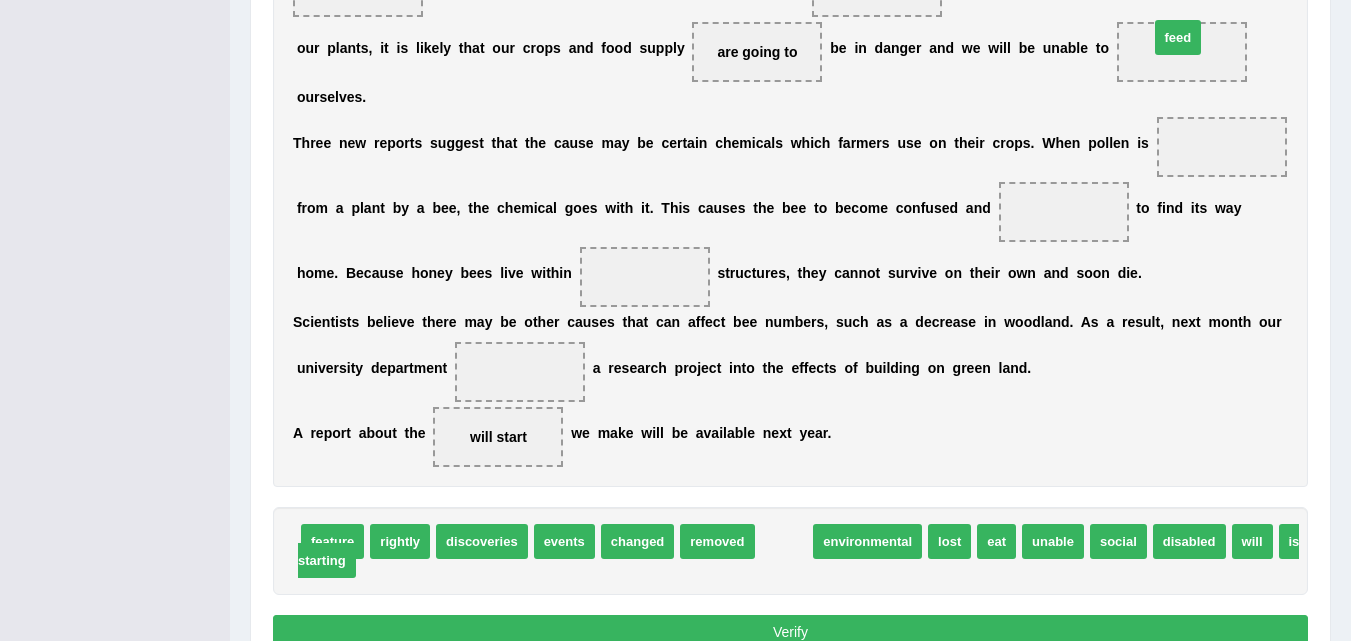drag, startPoint x: 785, startPoint y: 535, endPoint x: 1179, endPoint y: 31, distance: 639.7281 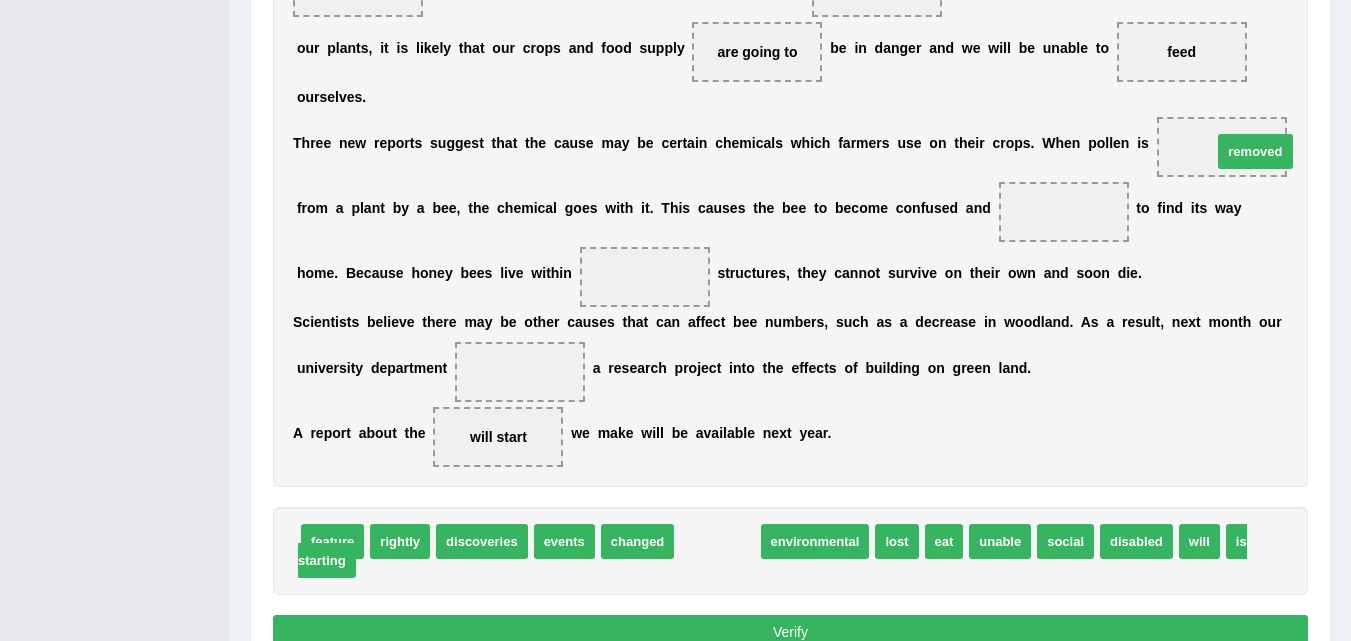 drag, startPoint x: 727, startPoint y: 544, endPoint x: 1264, endPoint y: 154, distance: 663.6784 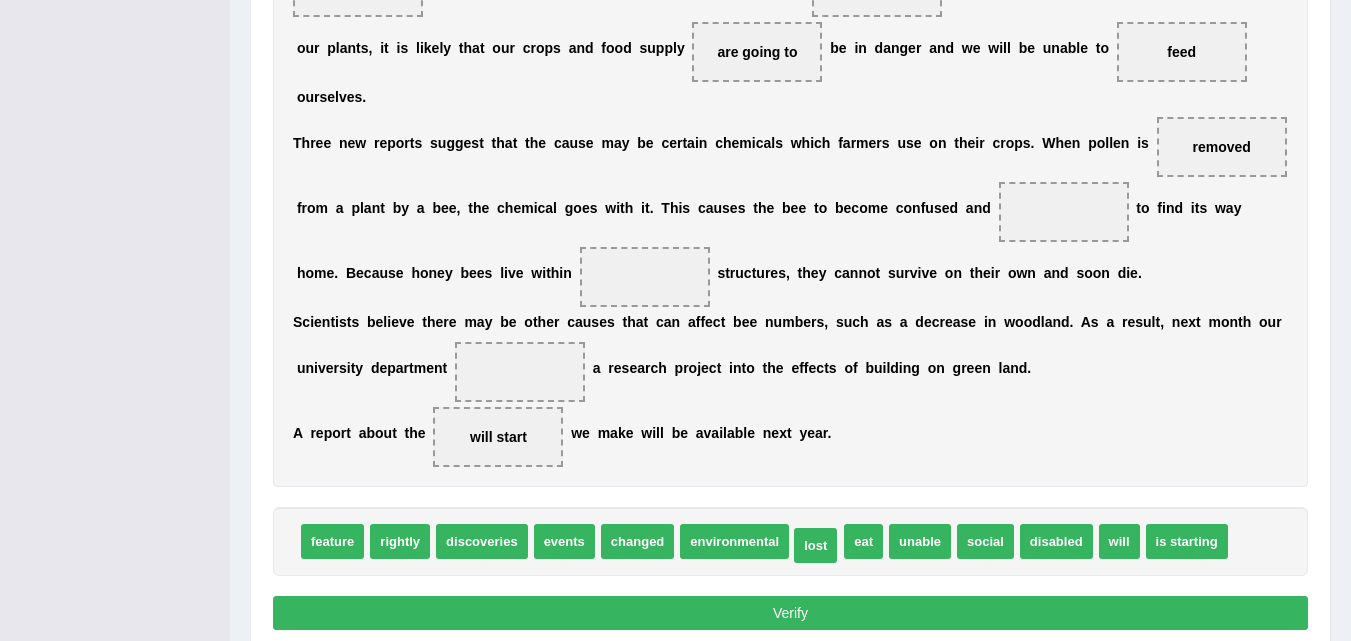 drag, startPoint x: 817, startPoint y: 548, endPoint x: 846, endPoint y: 547, distance: 29.017237 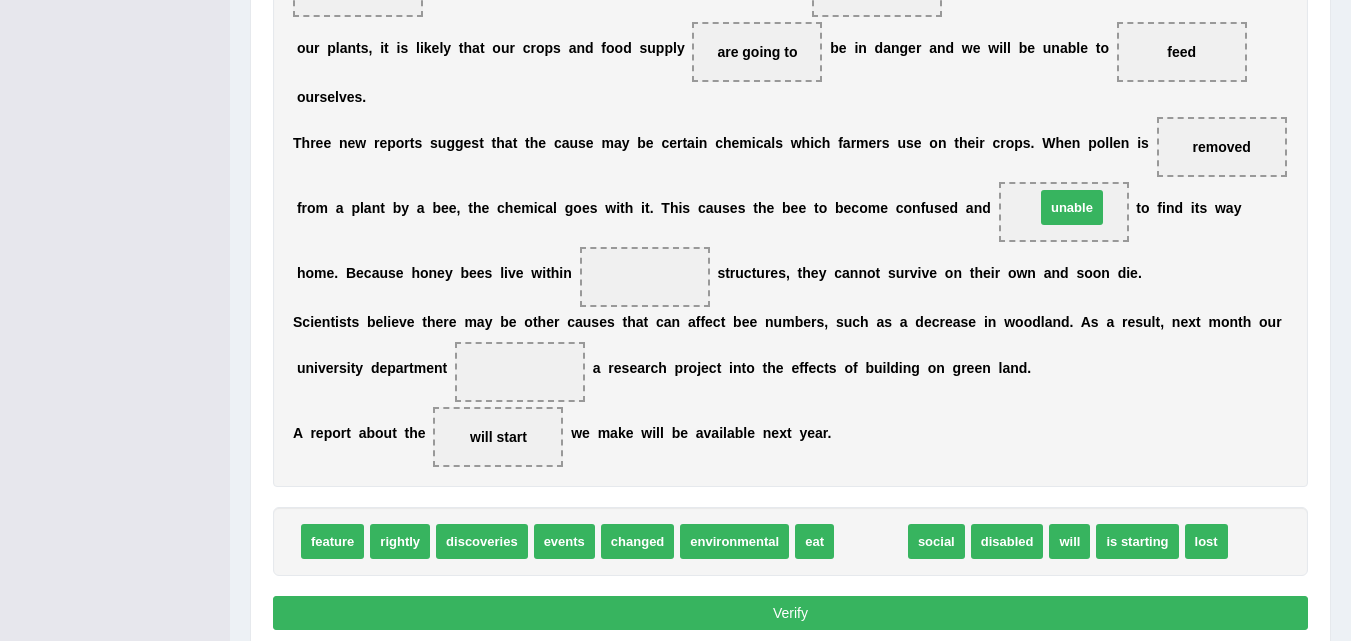 drag, startPoint x: 897, startPoint y: 540, endPoint x: 1098, endPoint y: 206, distance: 389.81662 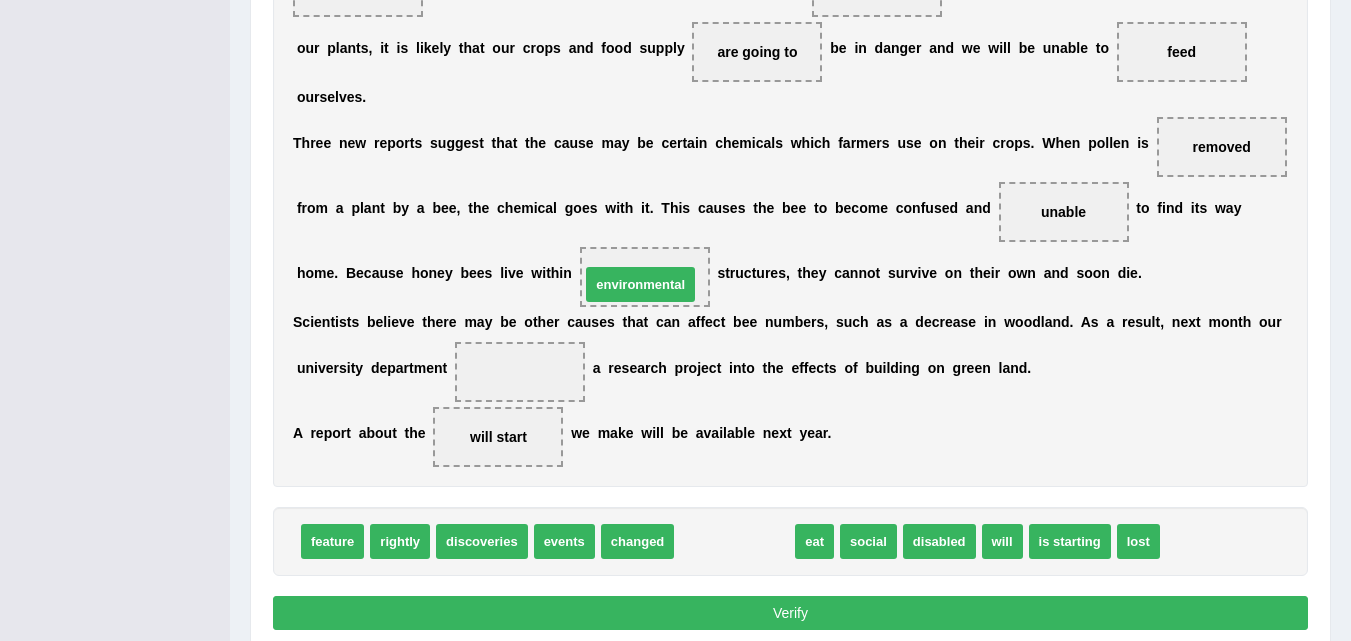 drag, startPoint x: 749, startPoint y: 535, endPoint x: 655, endPoint y: 278, distance: 273.65125 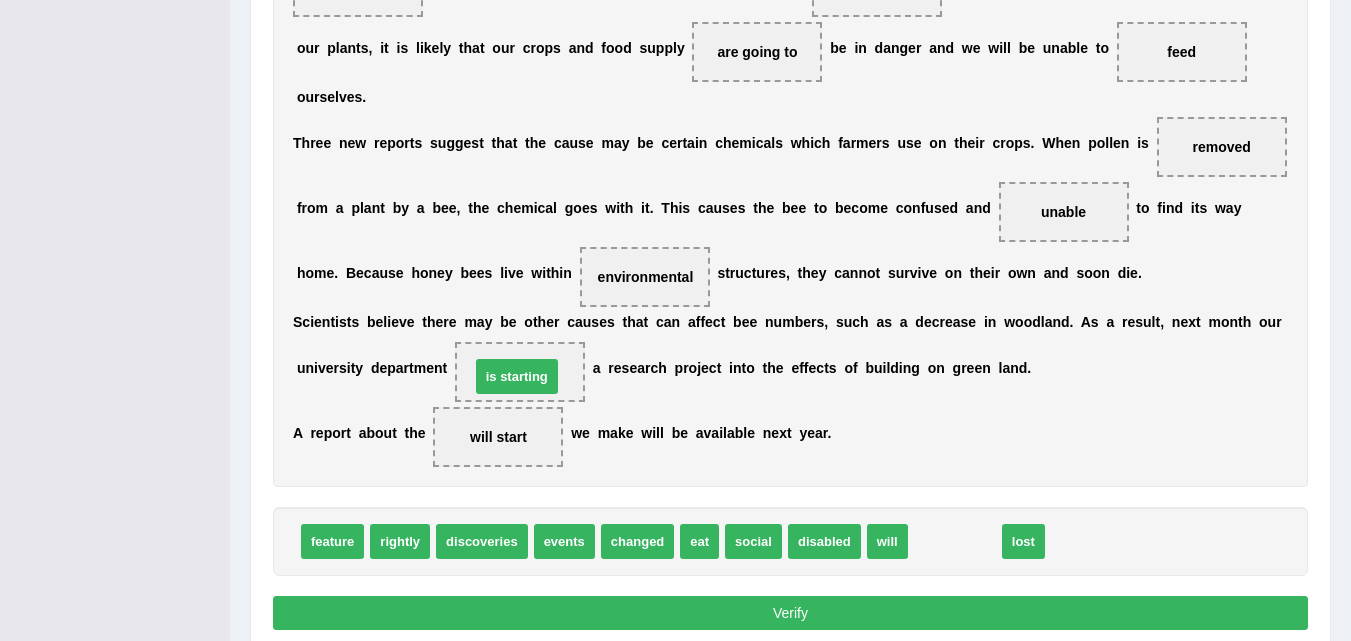 drag, startPoint x: 949, startPoint y: 536, endPoint x: 511, endPoint y: 371, distance: 468.04807 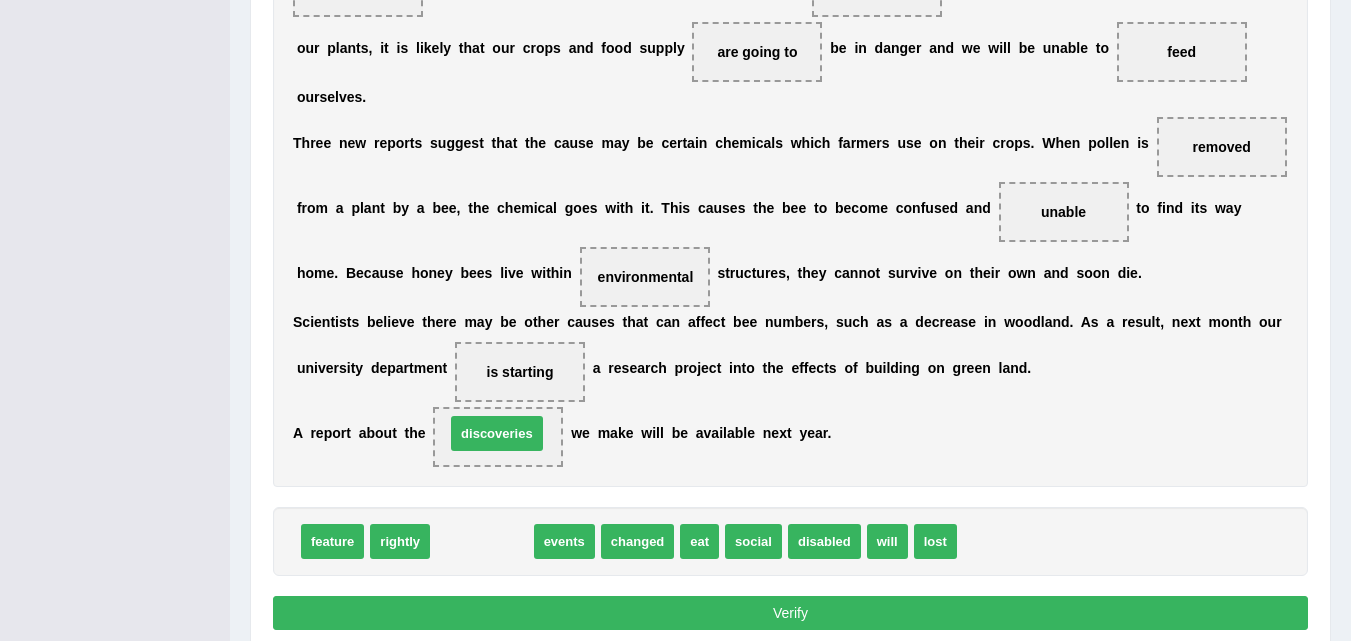 drag, startPoint x: 495, startPoint y: 536, endPoint x: 510, endPoint y: 428, distance: 109.03669 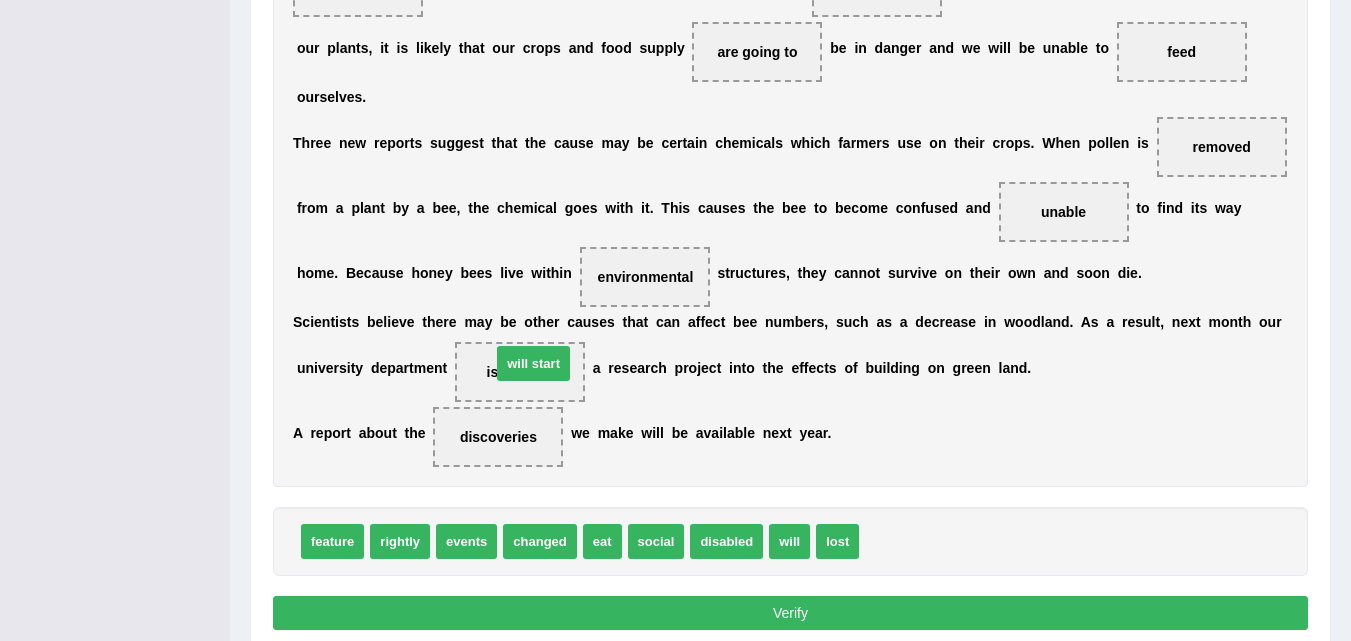 drag, startPoint x: 902, startPoint y: 534, endPoint x: 534, endPoint y: 356, distance: 408.78845 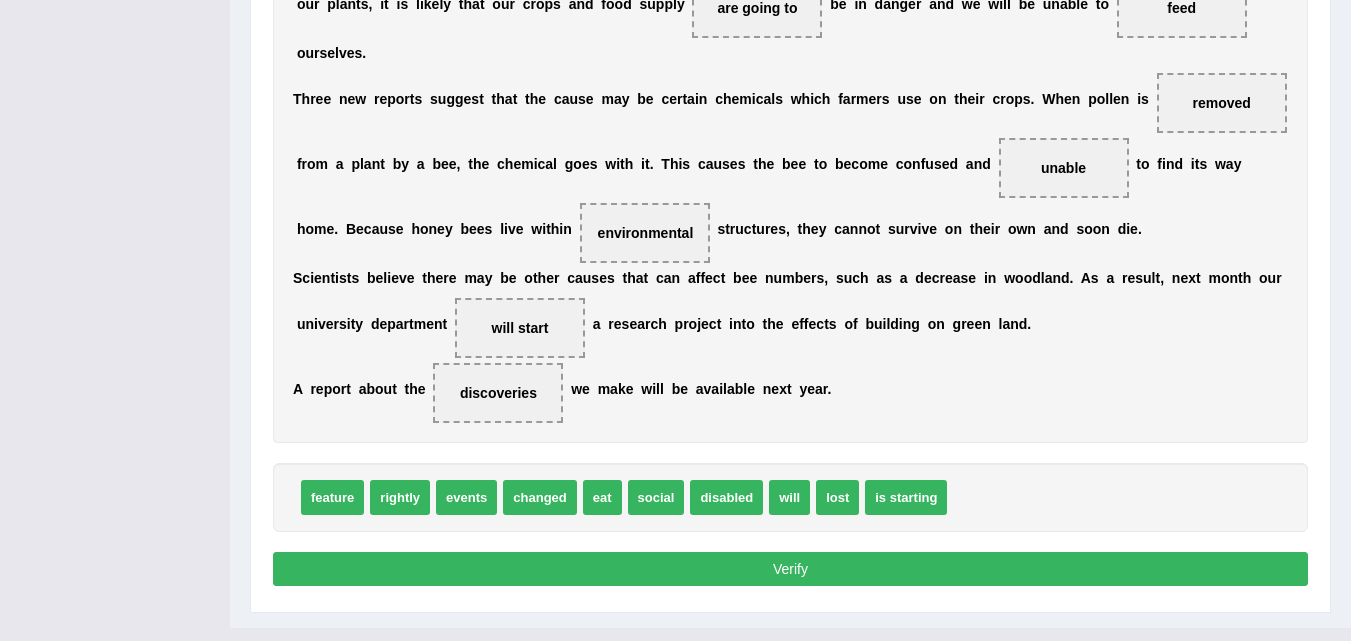 scroll, scrollTop: 605, scrollLeft: 0, axis: vertical 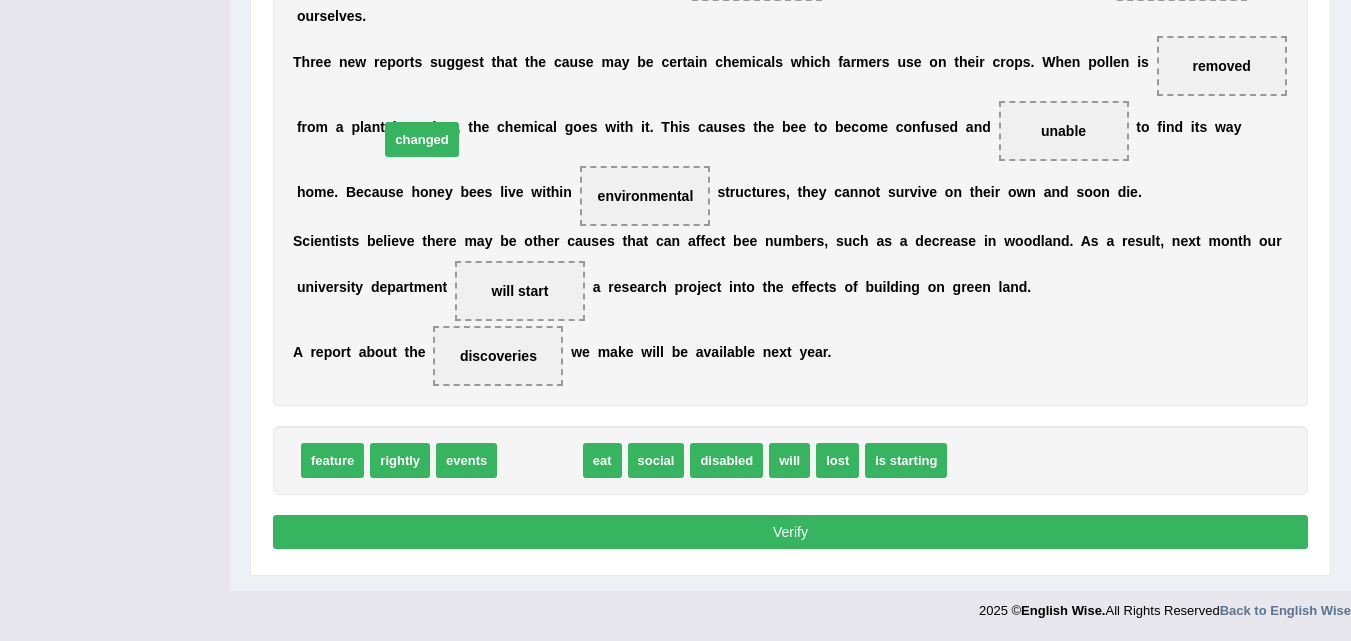 drag, startPoint x: 539, startPoint y: 465, endPoint x: 421, endPoint y: 144, distance: 342.00146 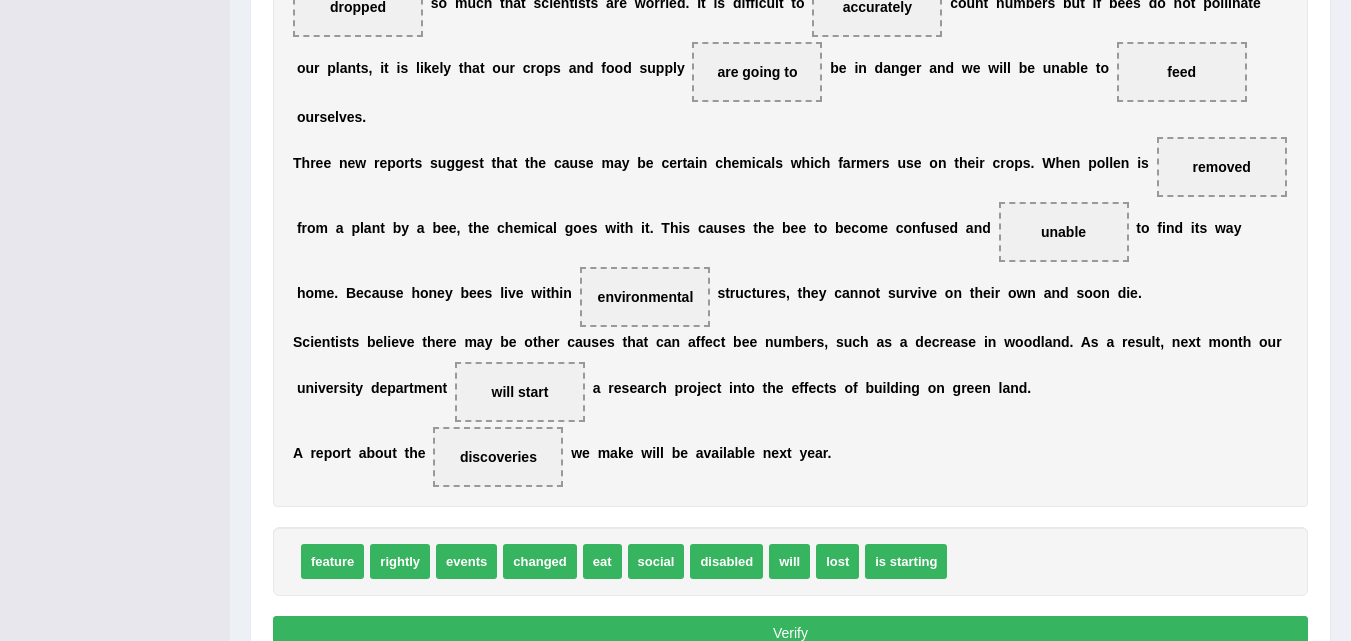 scroll, scrollTop: 505, scrollLeft: 0, axis: vertical 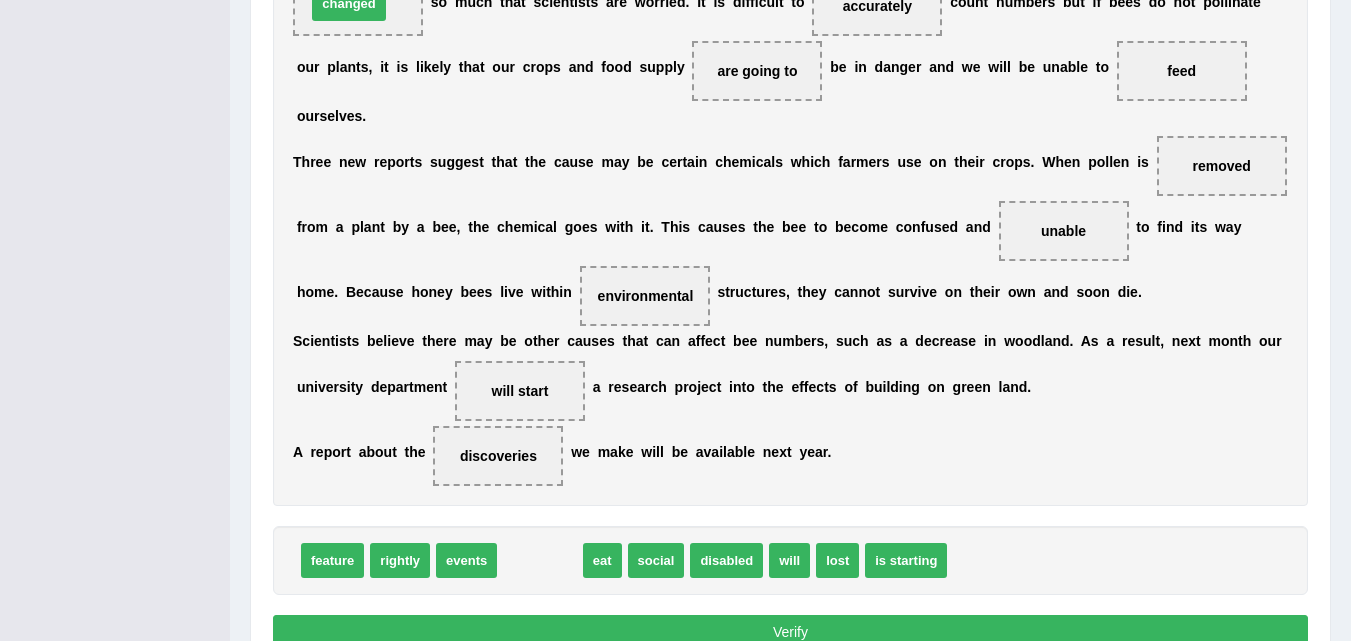drag, startPoint x: 547, startPoint y: 560, endPoint x: 356, endPoint y: 3, distance: 588.8378 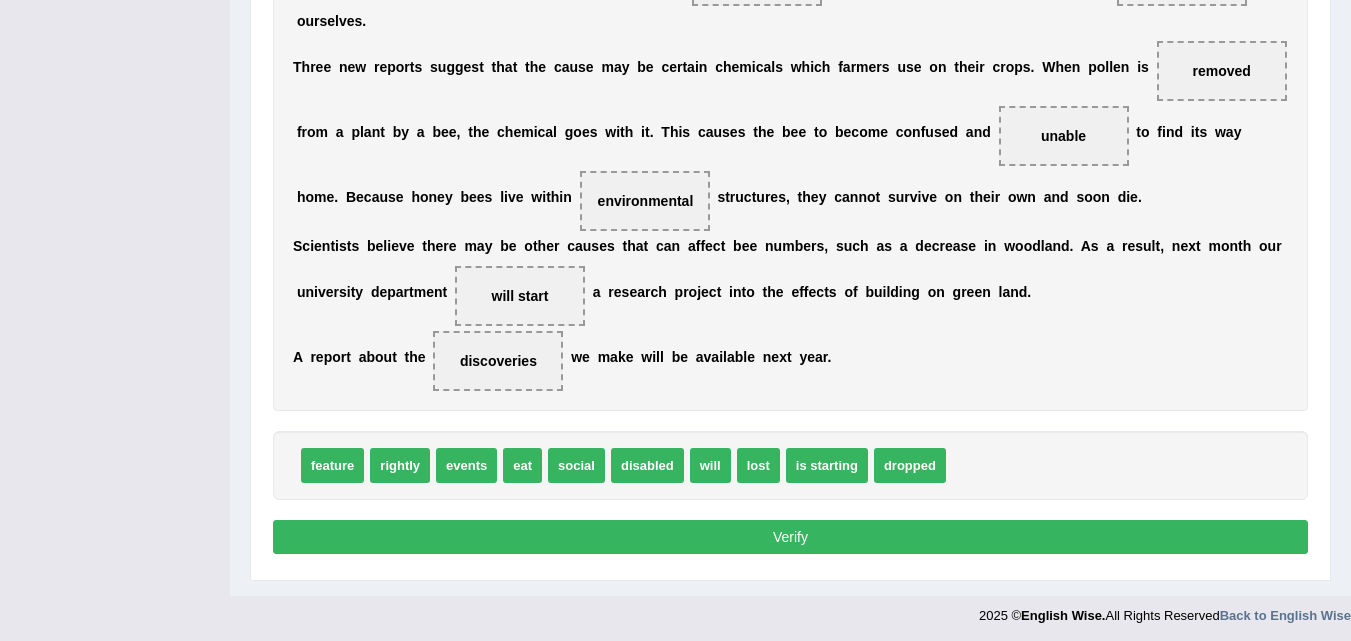 scroll, scrollTop: 605, scrollLeft: 0, axis: vertical 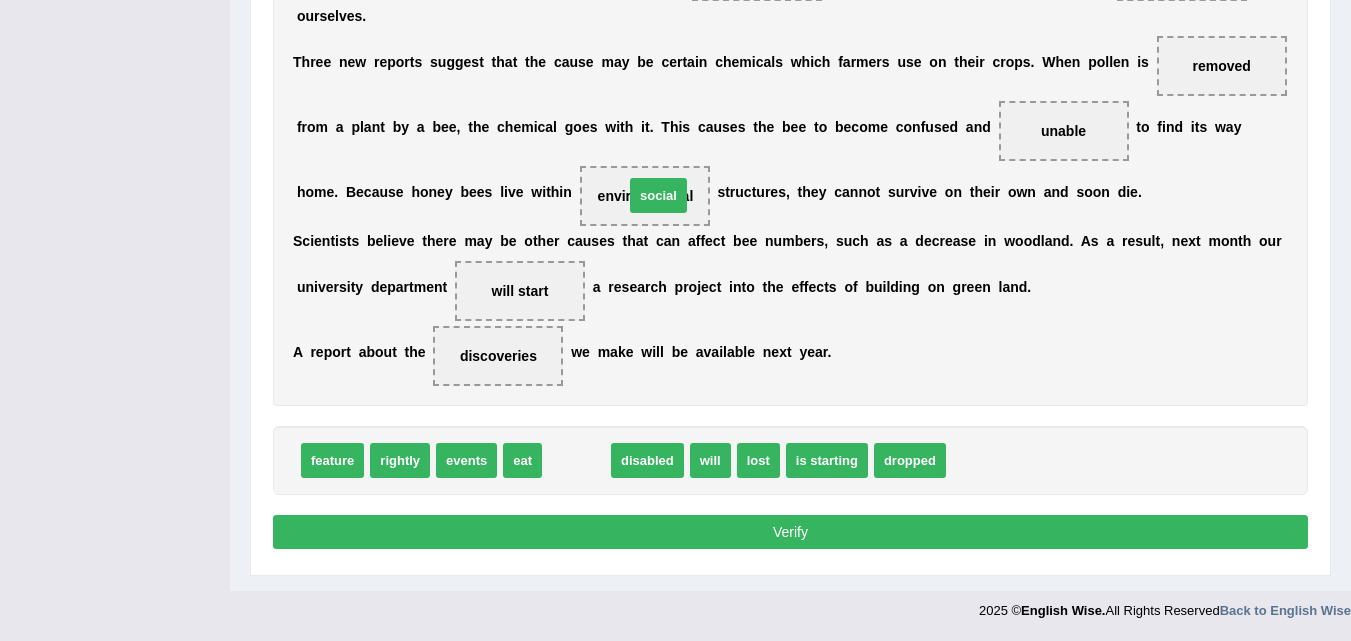 drag, startPoint x: 557, startPoint y: 470, endPoint x: 639, endPoint y: 205, distance: 277.39682 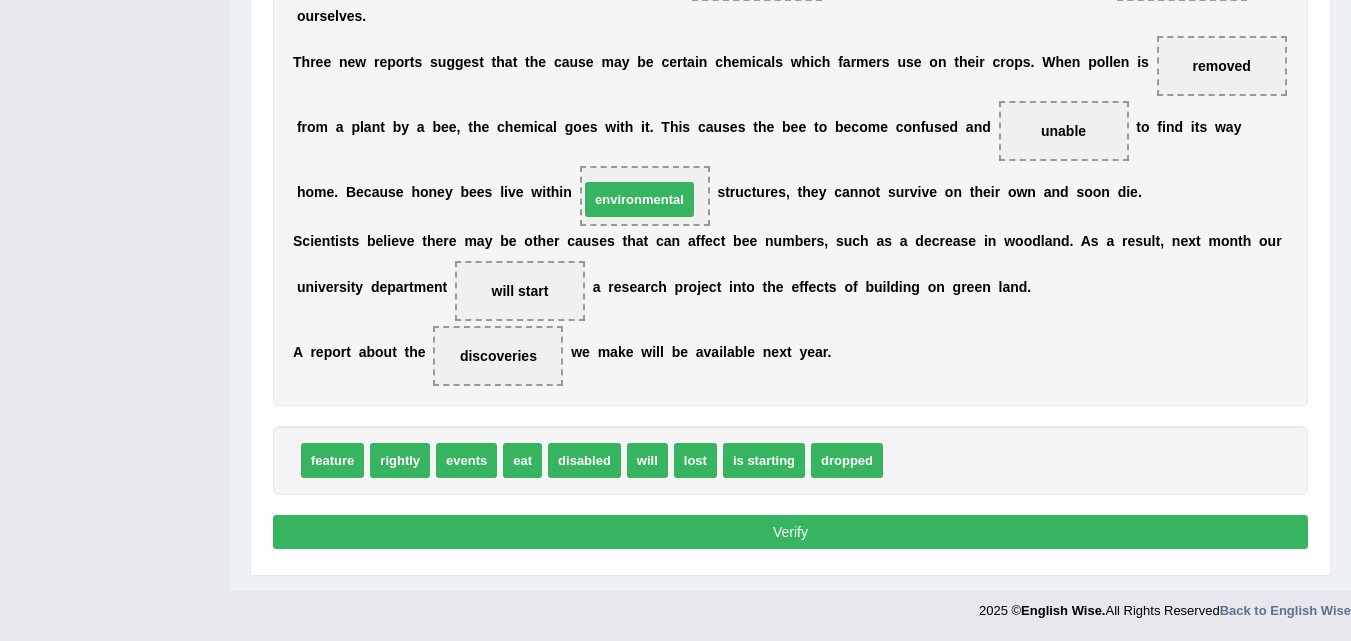 drag, startPoint x: 915, startPoint y: 455, endPoint x: 612, endPoint y: 194, distance: 399.91248 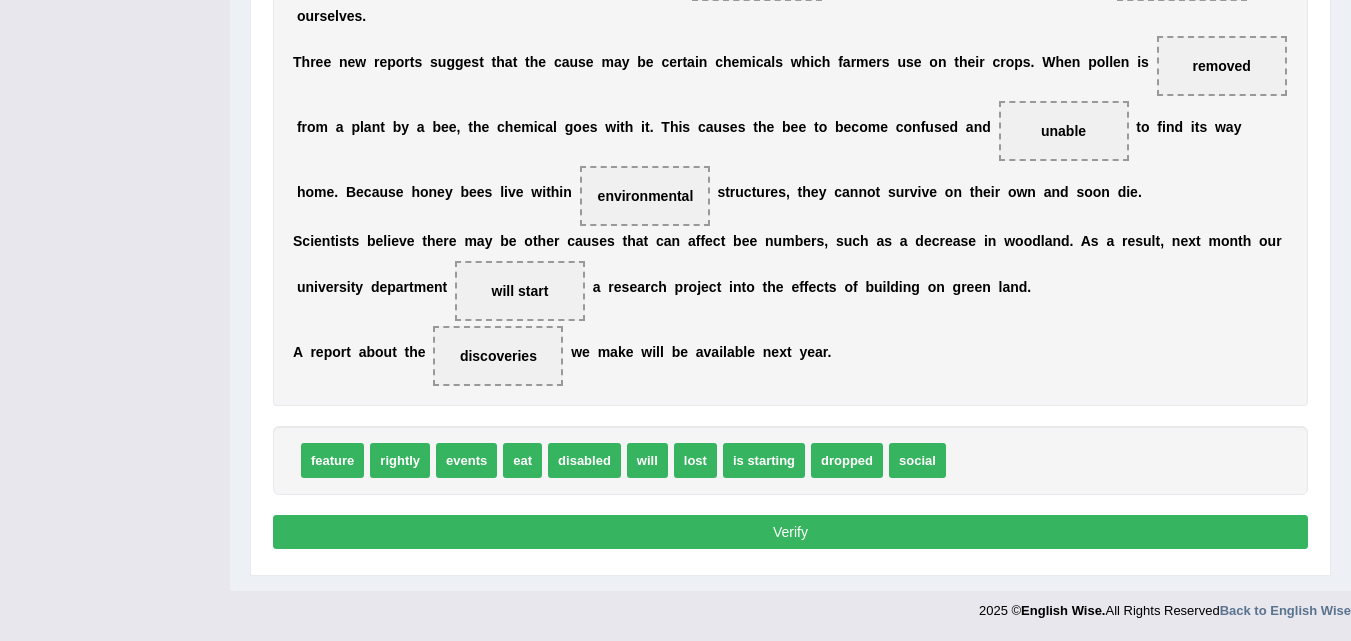 click on "Verify" at bounding box center (790, 532) 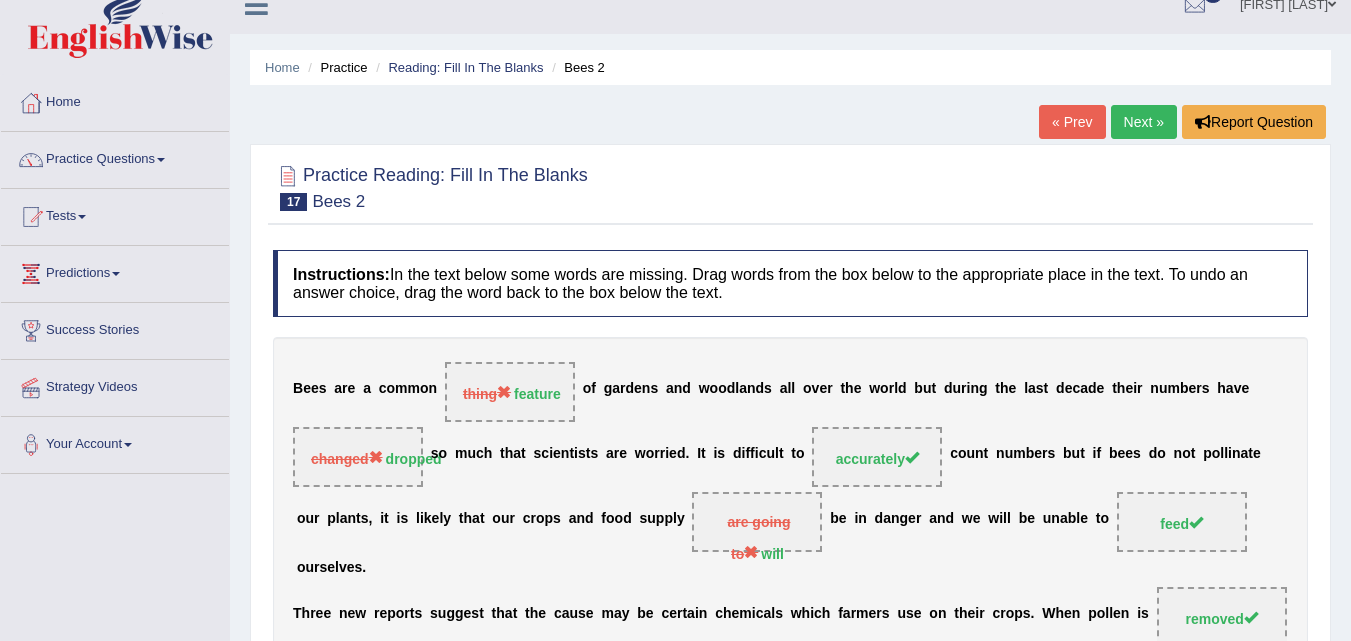 scroll, scrollTop: 0, scrollLeft: 0, axis: both 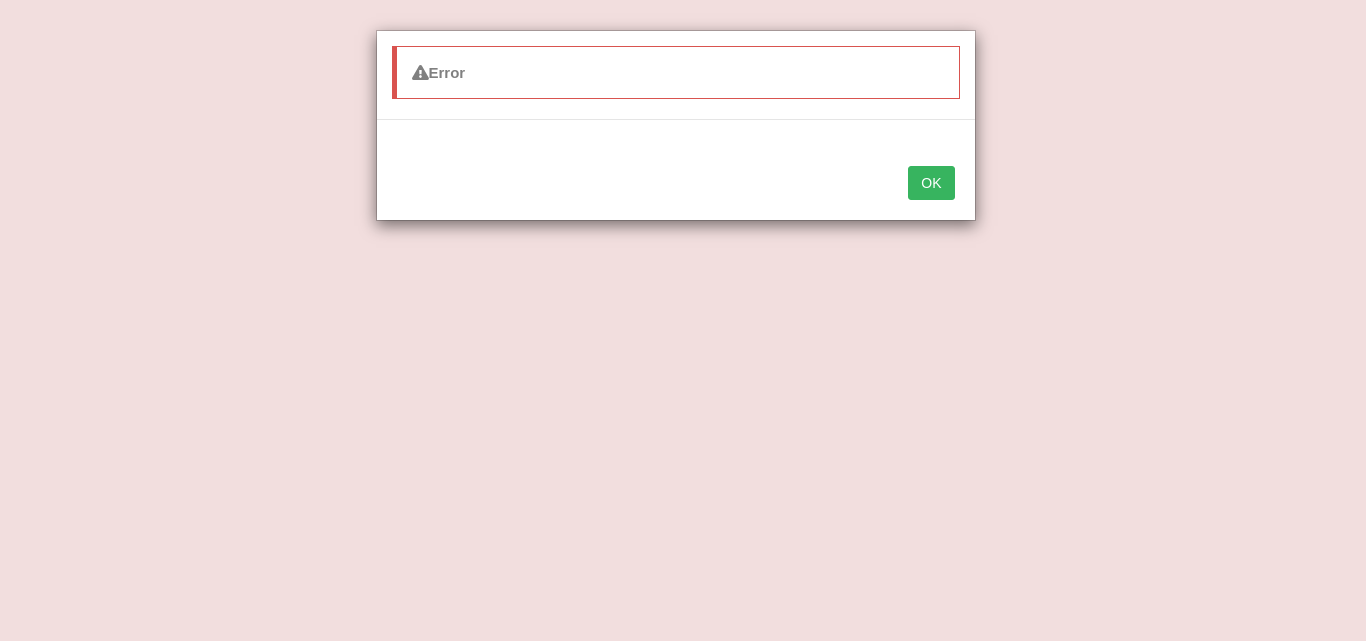 click on "Error OK" at bounding box center [683, 320] 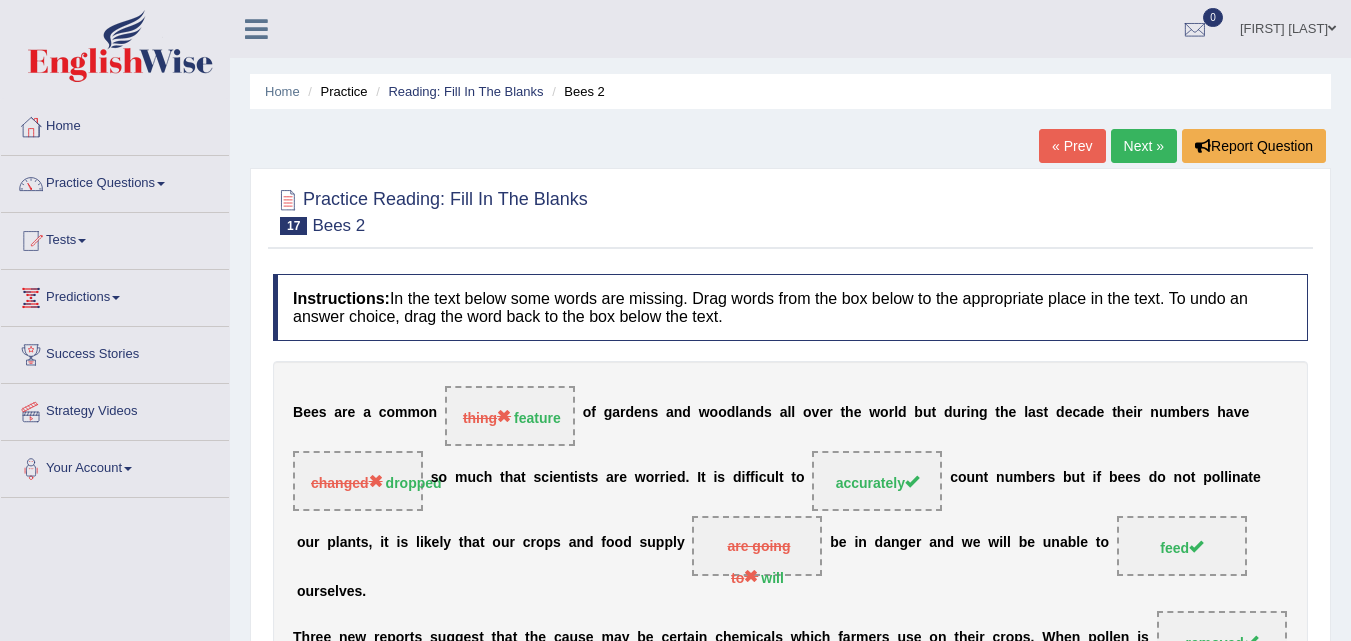 click on "Next »" at bounding box center (1144, 146) 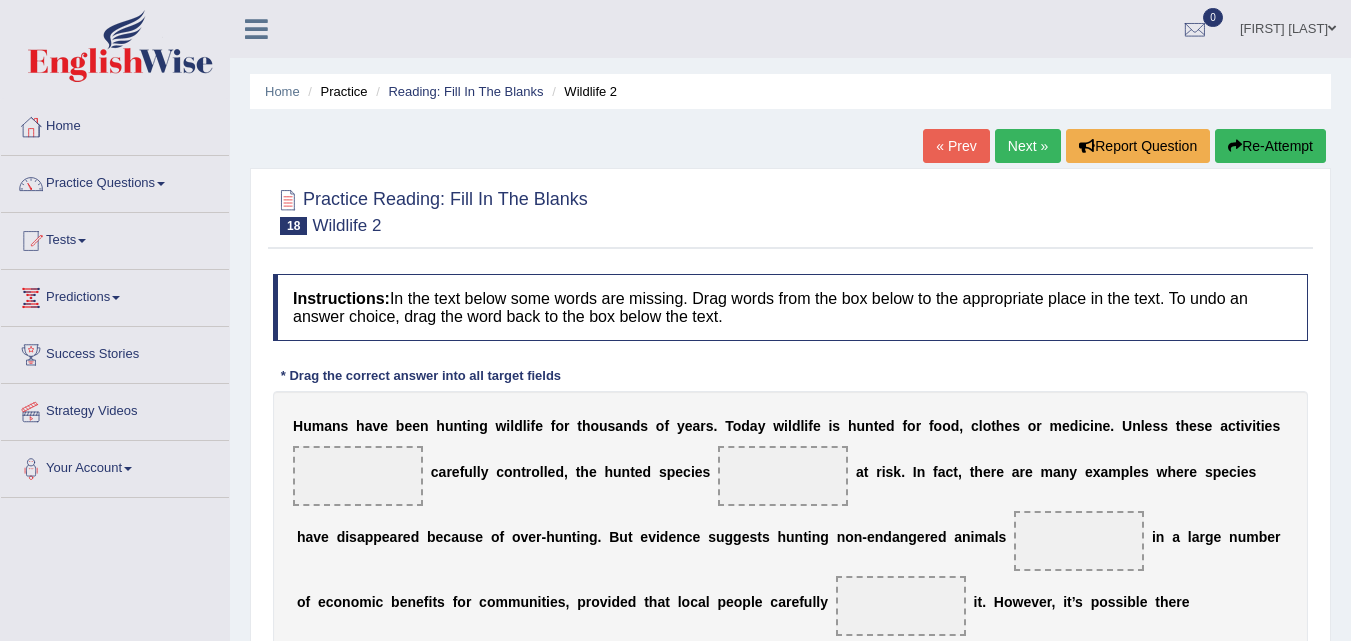 scroll, scrollTop: 200, scrollLeft: 0, axis: vertical 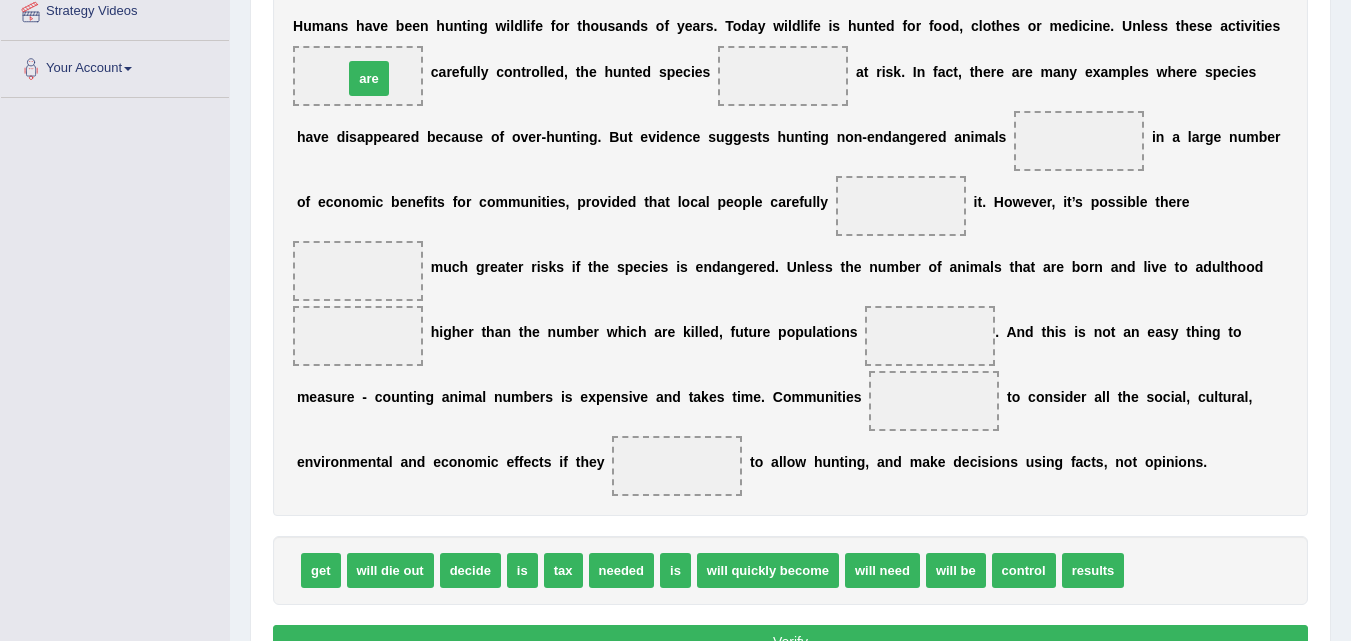 drag, startPoint x: 1159, startPoint y: 570, endPoint x: 378, endPoint y: 78, distance: 923.052 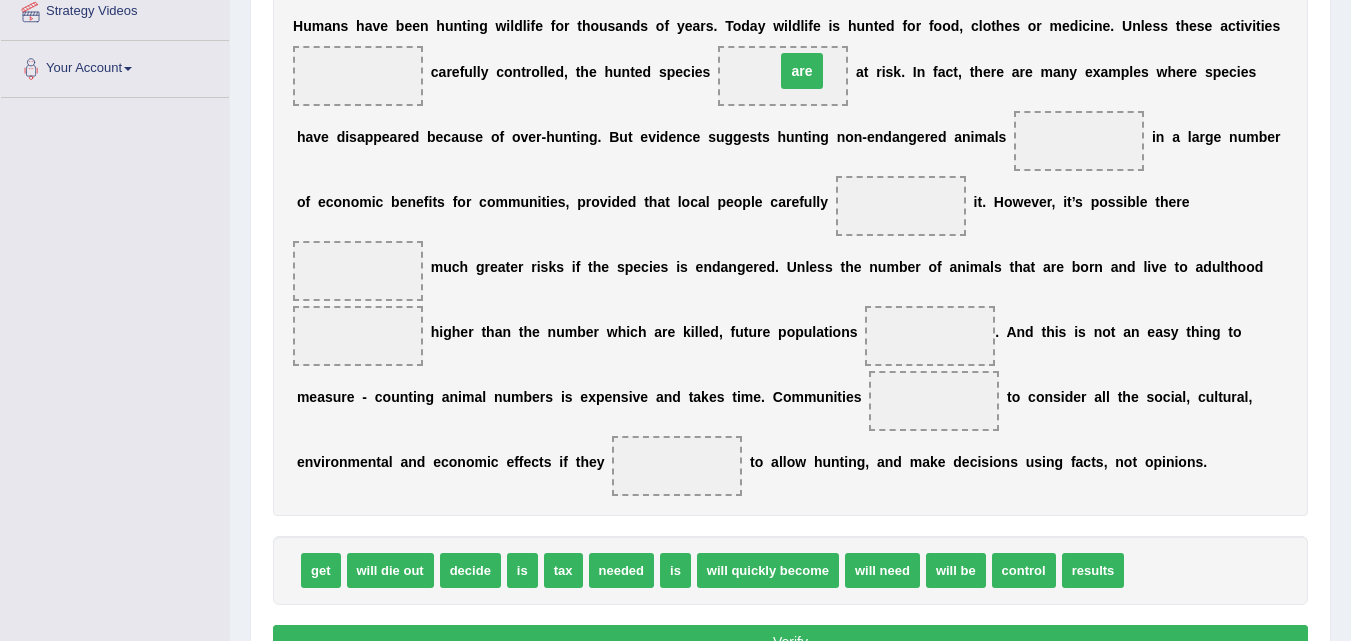 drag, startPoint x: 360, startPoint y: 79, endPoint x: 804, endPoint y: 74, distance: 444.02814 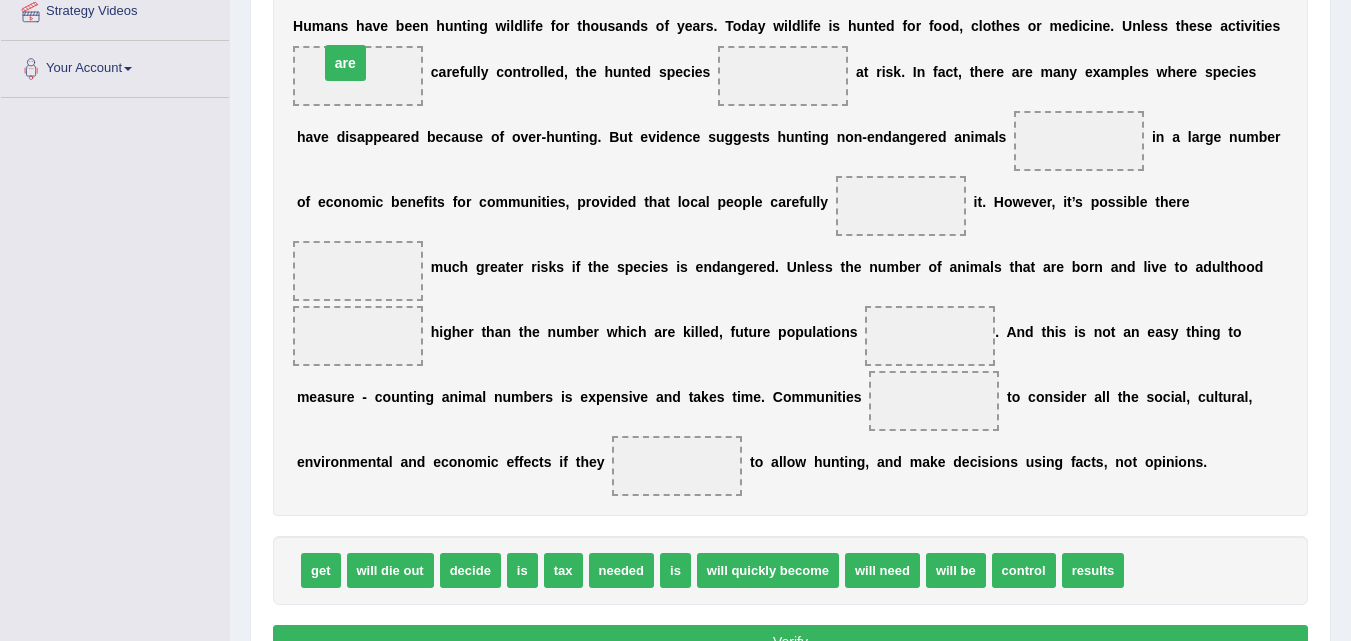 drag, startPoint x: 783, startPoint y: 83, endPoint x: 345, endPoint y: 70, distance: 438.19287 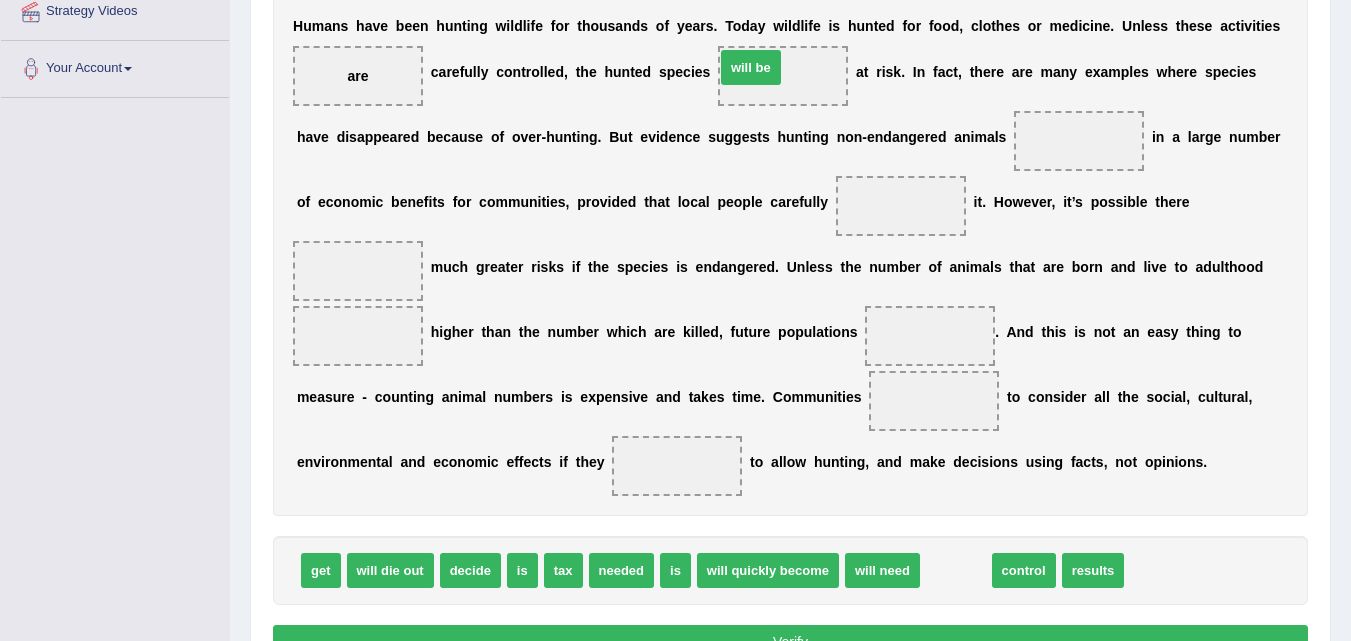 drag, startPoint x: 951, startPoint y: 566, endPoint x: 746, endPoint y: 63, distance: 543.17035 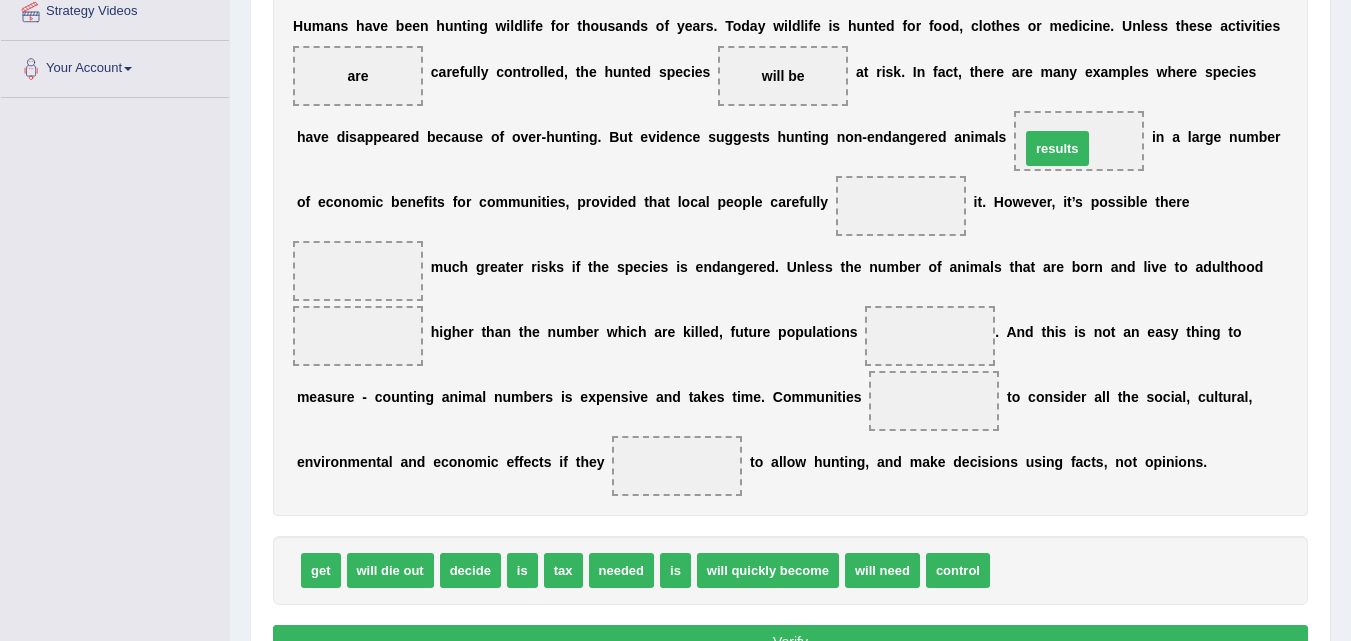 drag, startPoint x: 1045, startPoint y: 577, endPoint x: 1075, endPoint y: 155, distance: 423.065 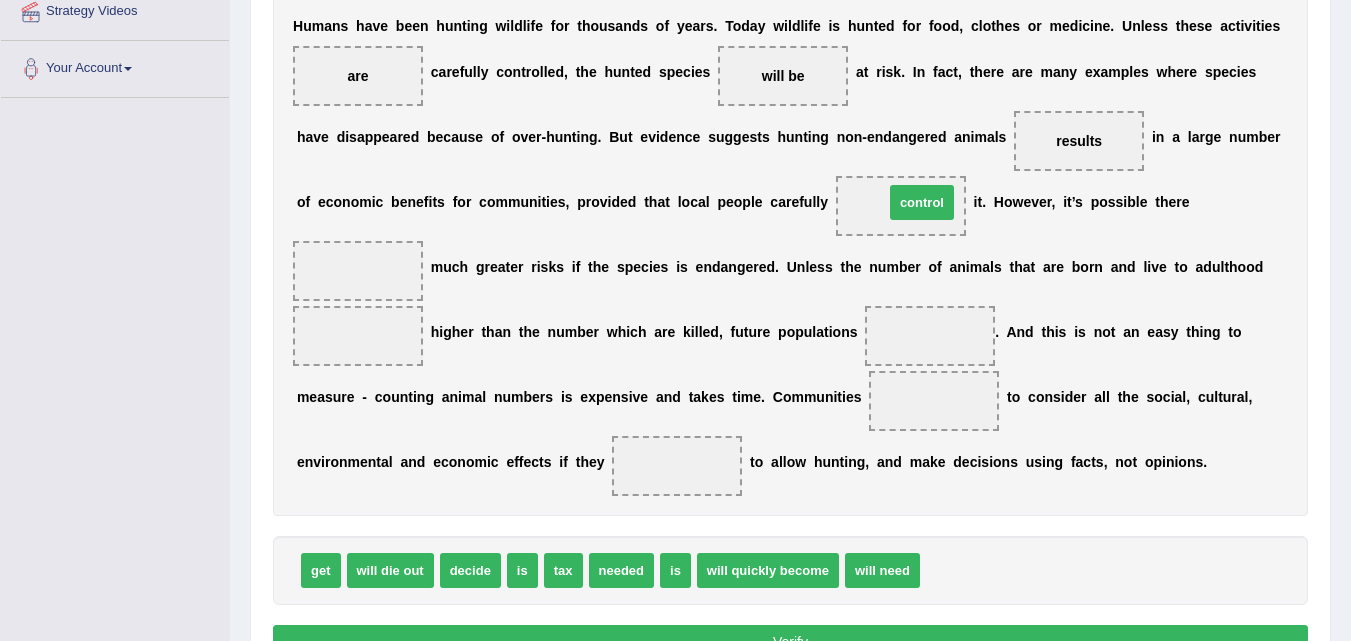 drag, startPoint x: 938, startPoint y: 559, endPoint x: 902, endPoint y: 191, distance: 369.75668 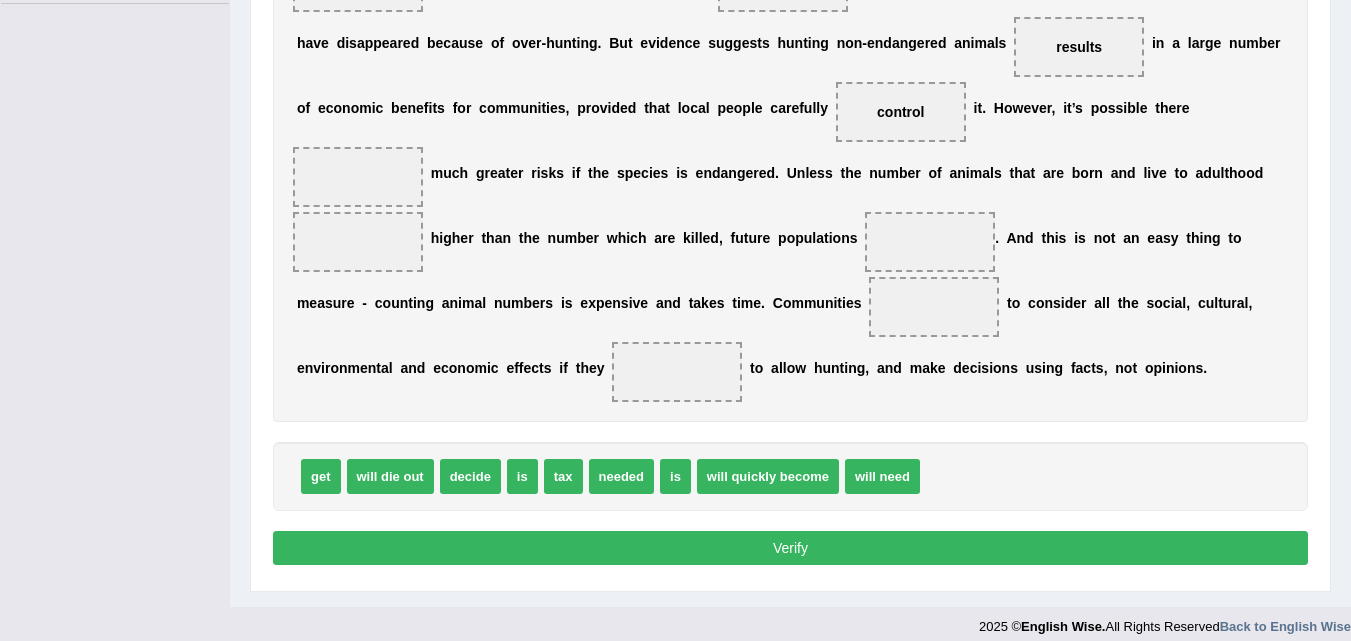 scroll, scrollTop: 500, scrollLeft: 0, axis: vertical 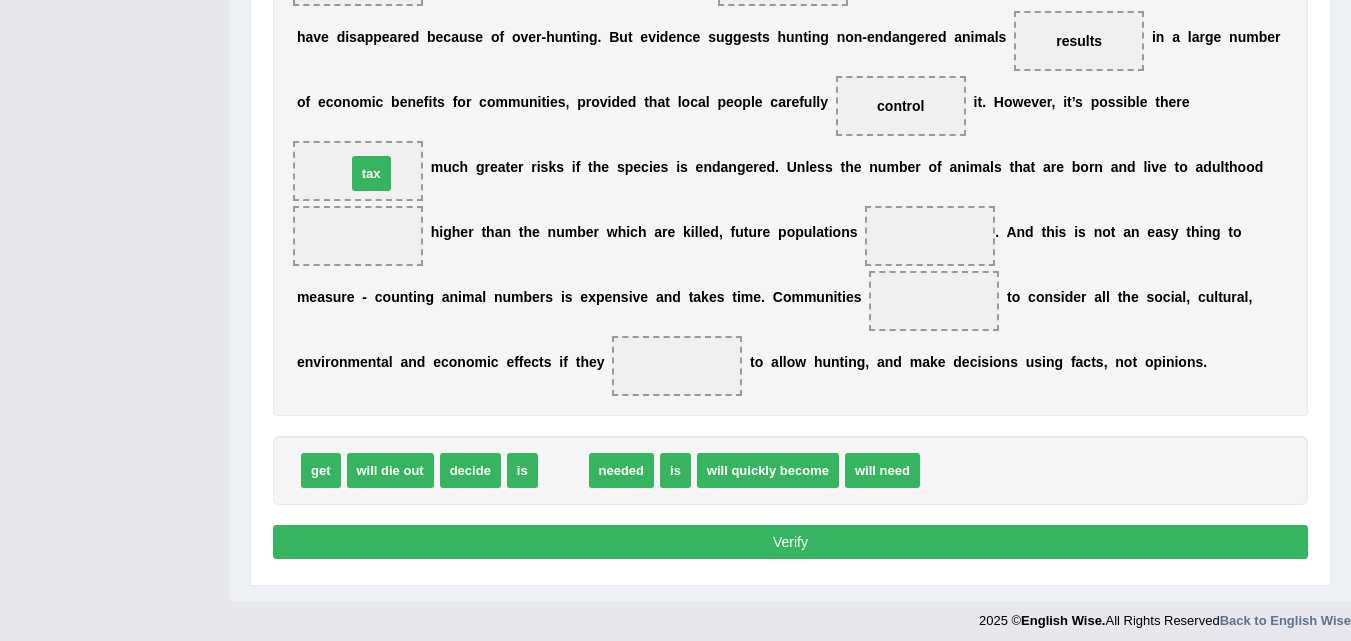 drag, startPoint x: 545, startPoint y: 468, endPoint x: 353, endPoint y: 171, distance: 353.65662 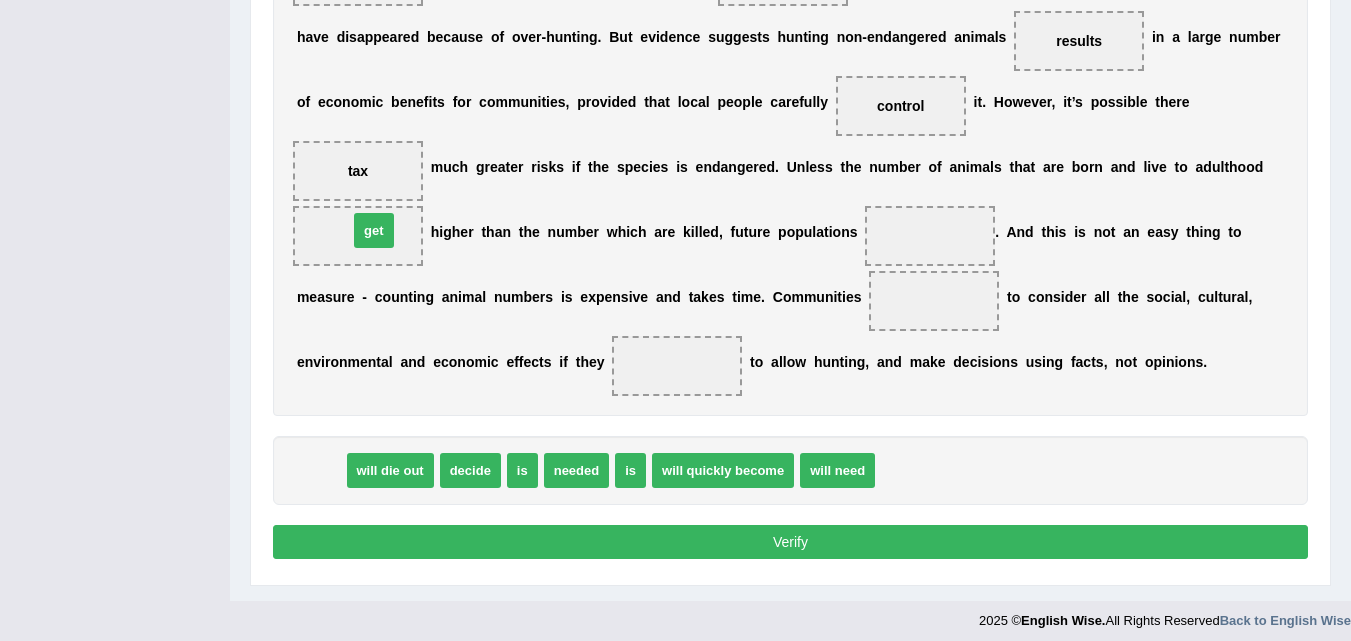 drag, startPoint x: 325, startPoint y: 469, endPoint x: 378, endPoint y: 229, distance: 245.78242 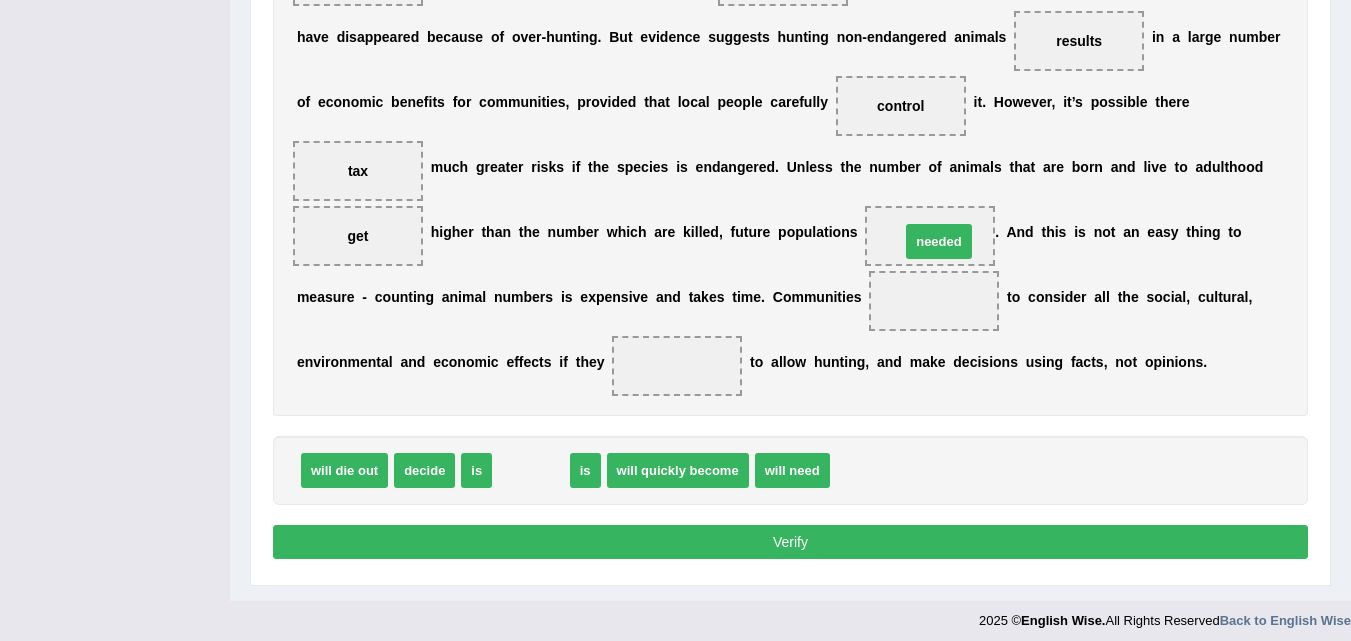 drag, startPoint x: 526, startPoint y: 481, endPoint x: 934, endPoint y: 252, distance: 467.87283 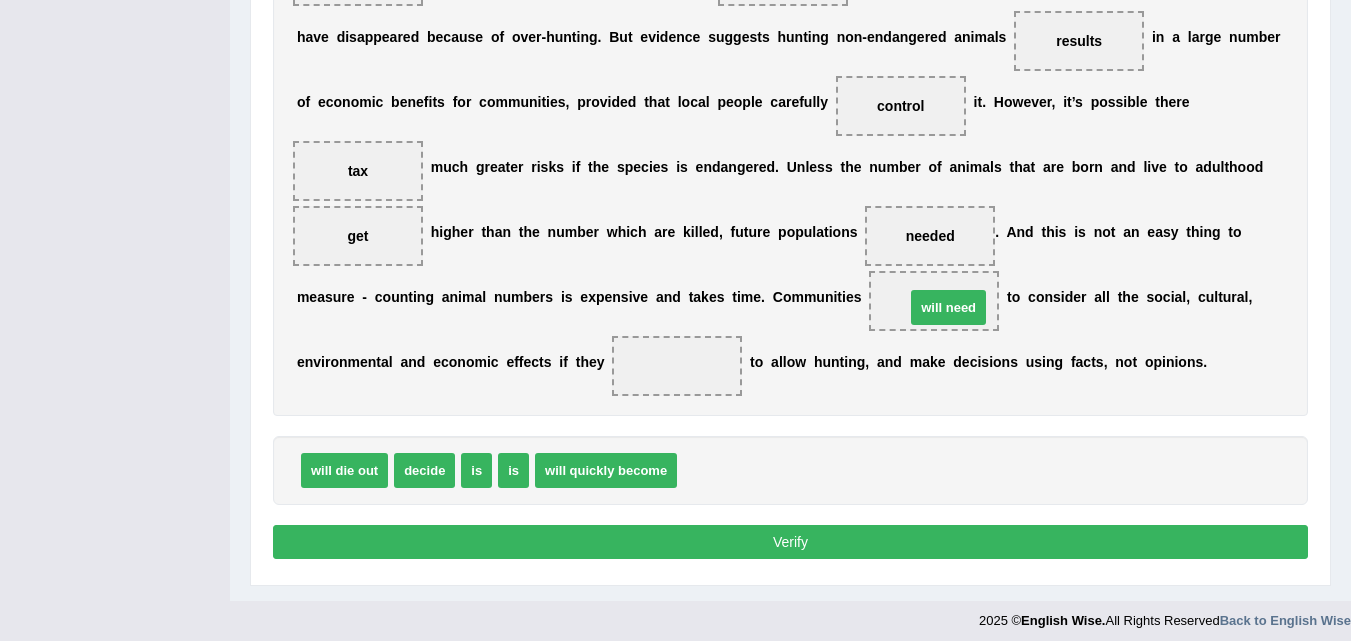 drag, startPoint x: 747, startPoint y: 469, endPoint x: 975, endPoint y: 306, distance: 280.27307 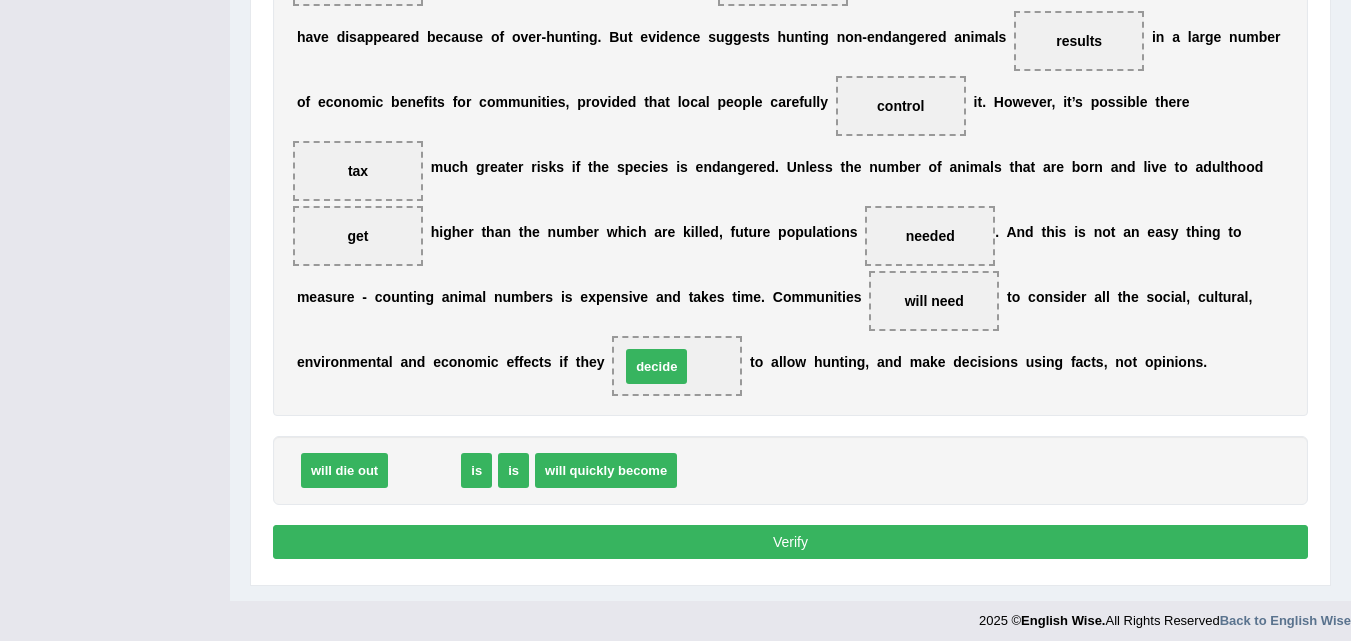 drag, startPoint x: 411, startPoint y: 473, endPoint x: 643, endPoint y: 369, distance: 254.24397 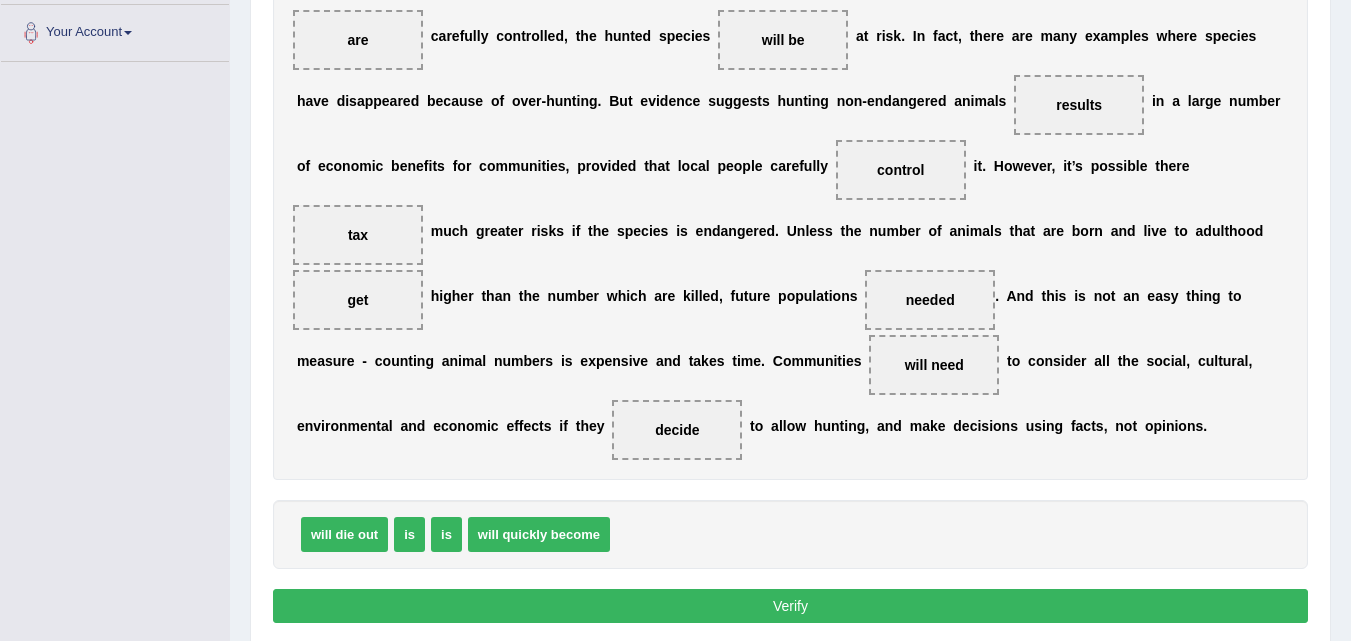 scroll, scrollTop: 400, scrollLeft: 0, axis: vertical 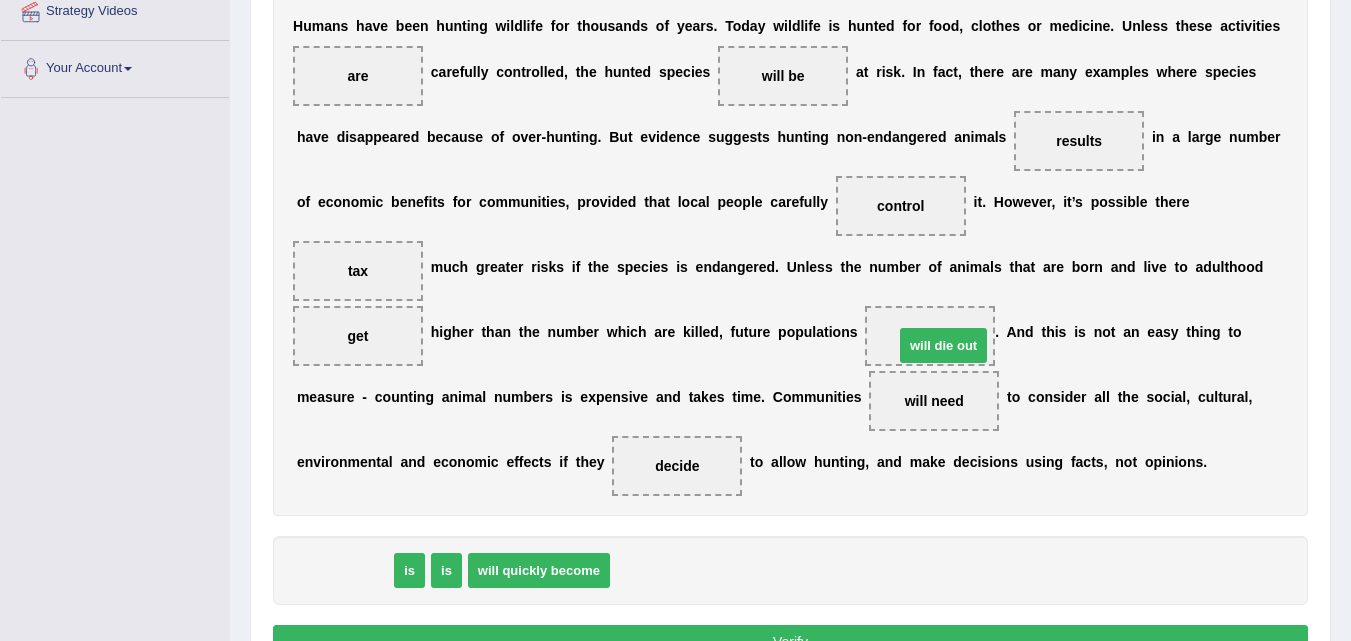 drag, startPoint x: 355, startPoint y: 565, endPoint x: 954, endPoint y: 340, distance: 639.8641 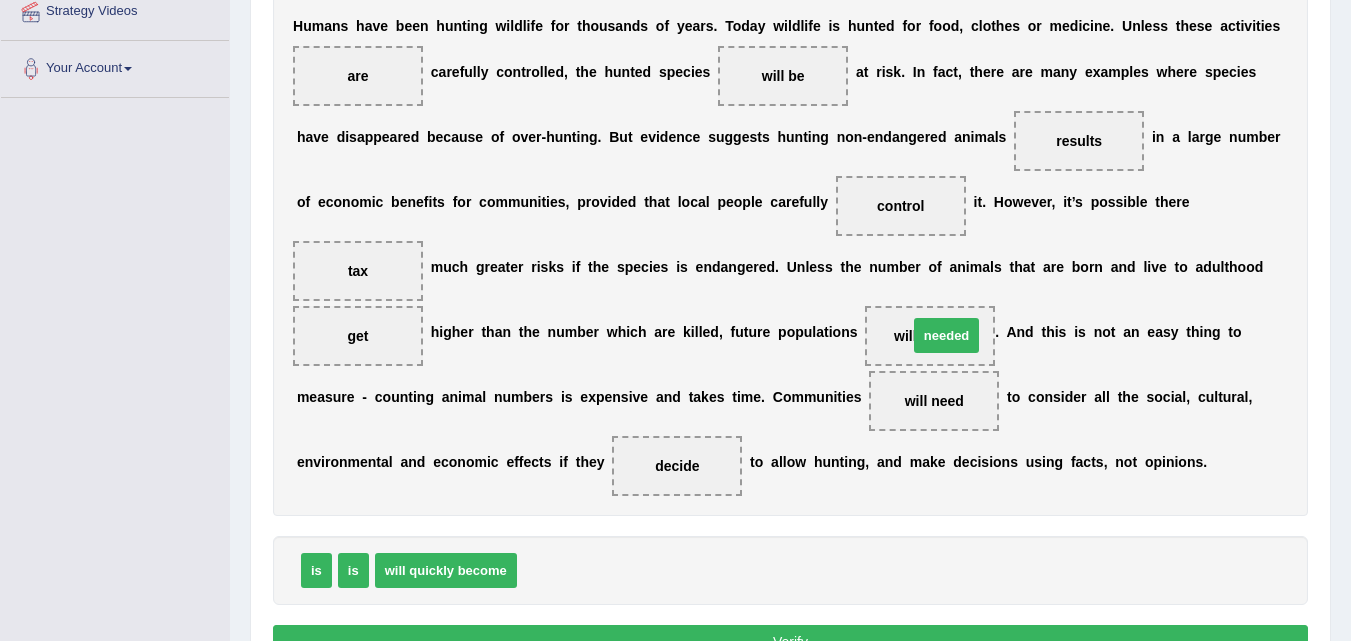 drag, startPoint x: 546, startPoint y: 587, endPoint x: 937, endPoint y: 352, distance: 456.18637 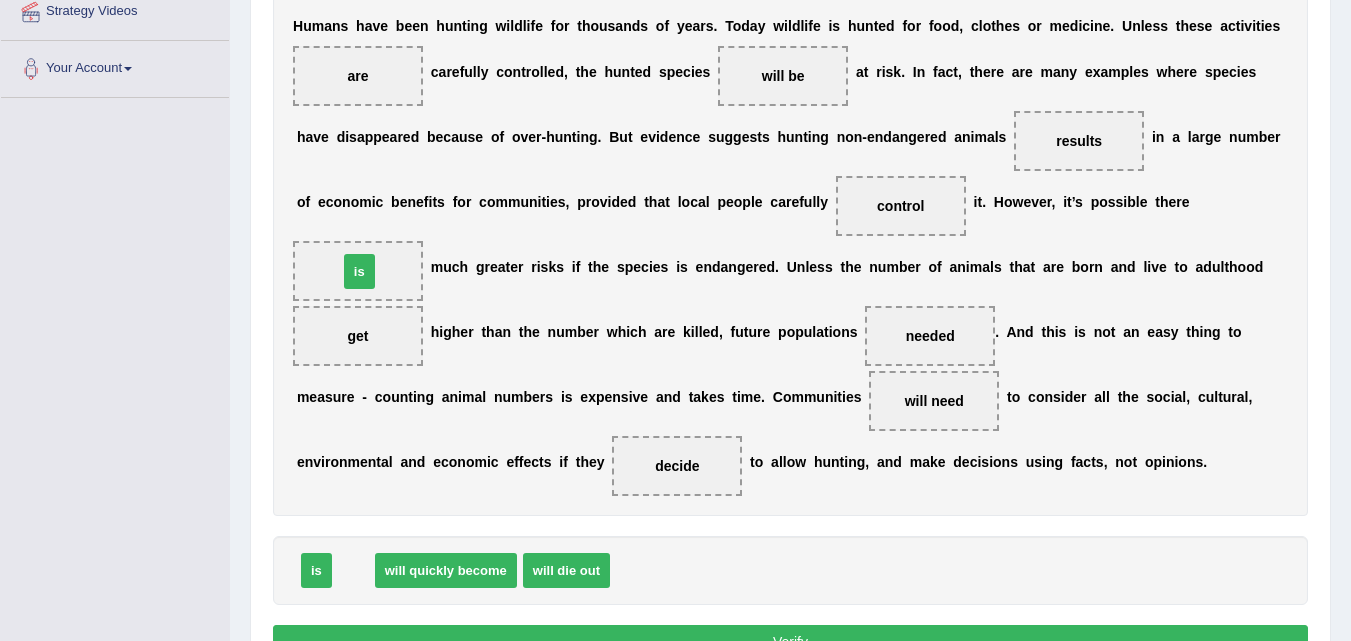 drag, startPoint x: 366, startPoint y: 579, endPoint x: 372, endPoint y: 280, distance: 299.06018 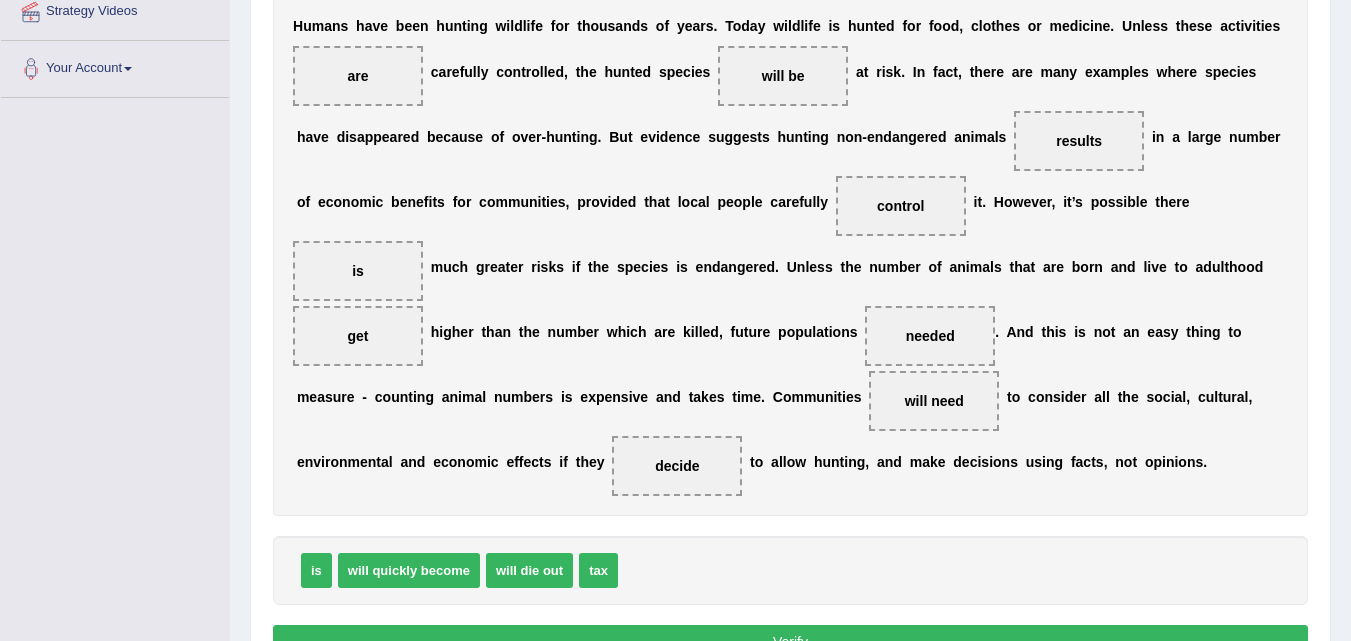 scroll, scrollTop: 500, scrollLeft: 0, axis: vertical 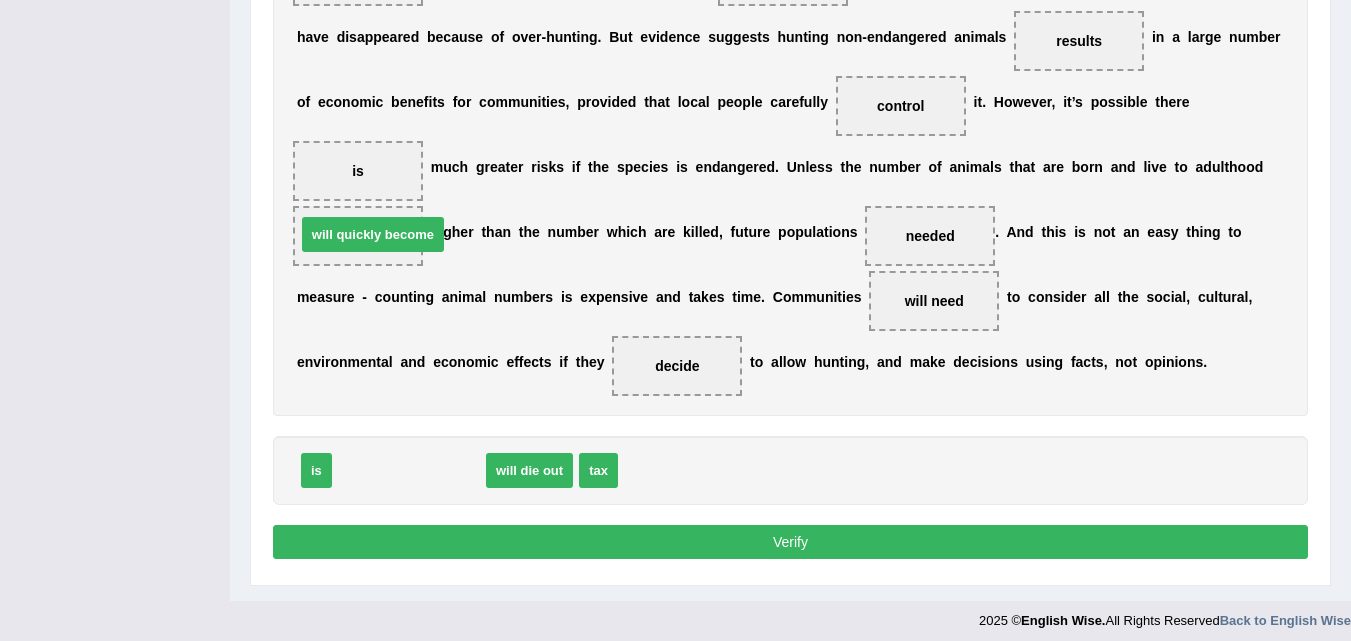 drag, startPoint x: 424, startPoint y: 464, endPoint x: 388, endPoint y: 228, distance: 238.72998 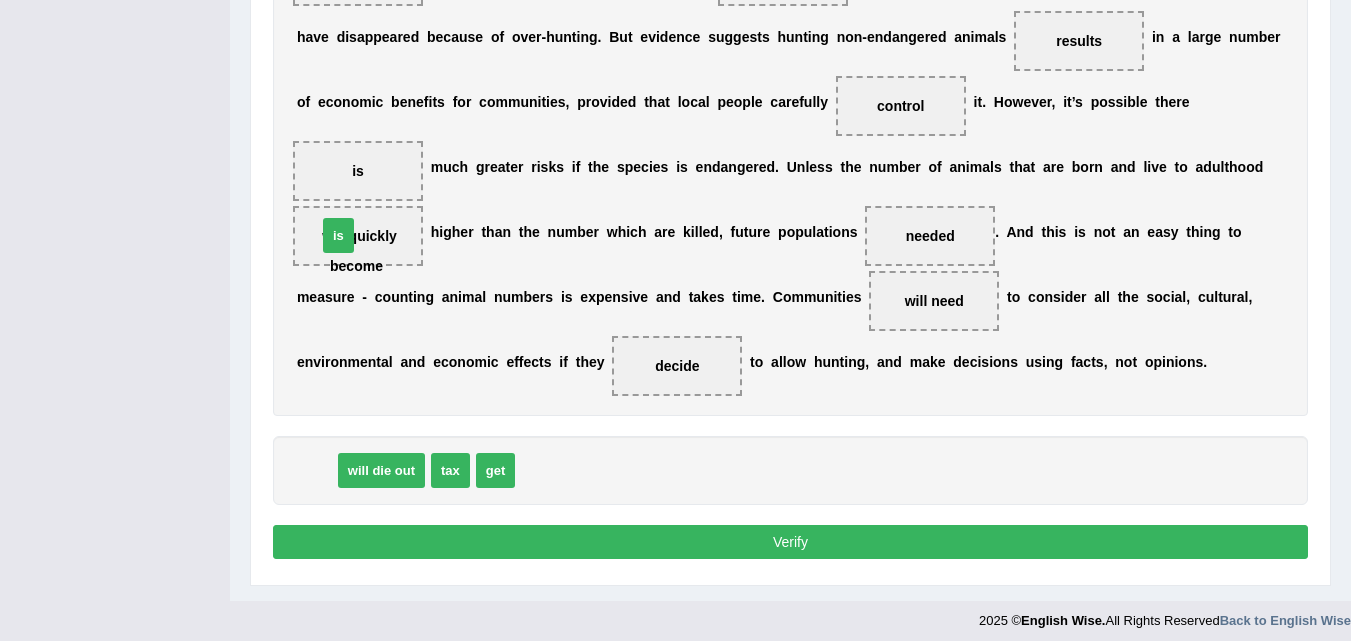 drag, startPoint x: 322, startPoint y: 469, endPoint x: 344, endPoint y: 234, distance: 236.02754 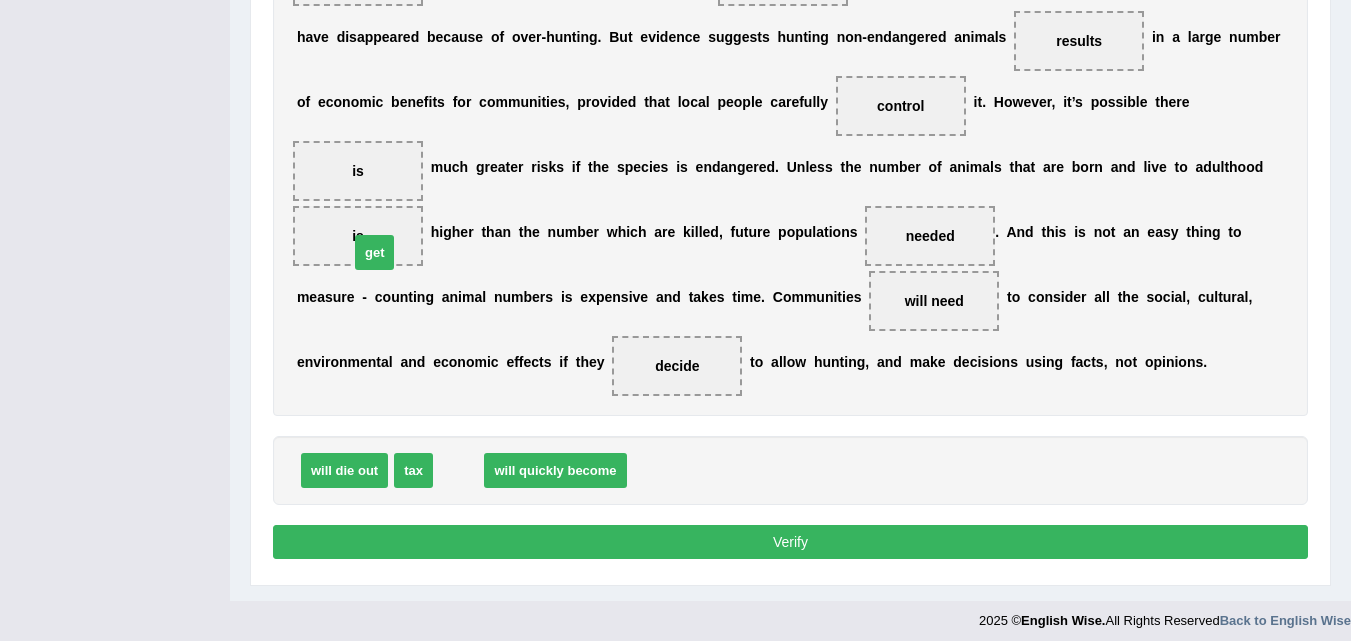 drag, startPoint x: 454, startPoint y: 480, endPoint x: 370, endPoint y: 262, distance: 233.62363 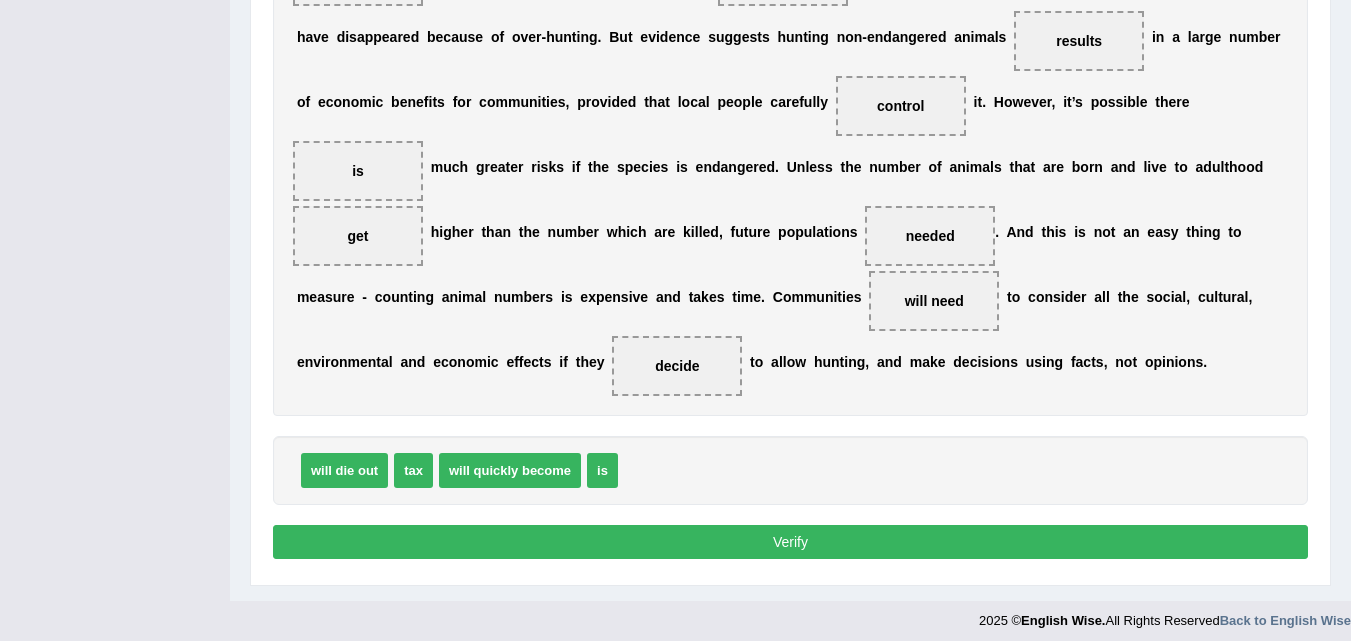 click on "Verify" at bounding box center [790, 542] 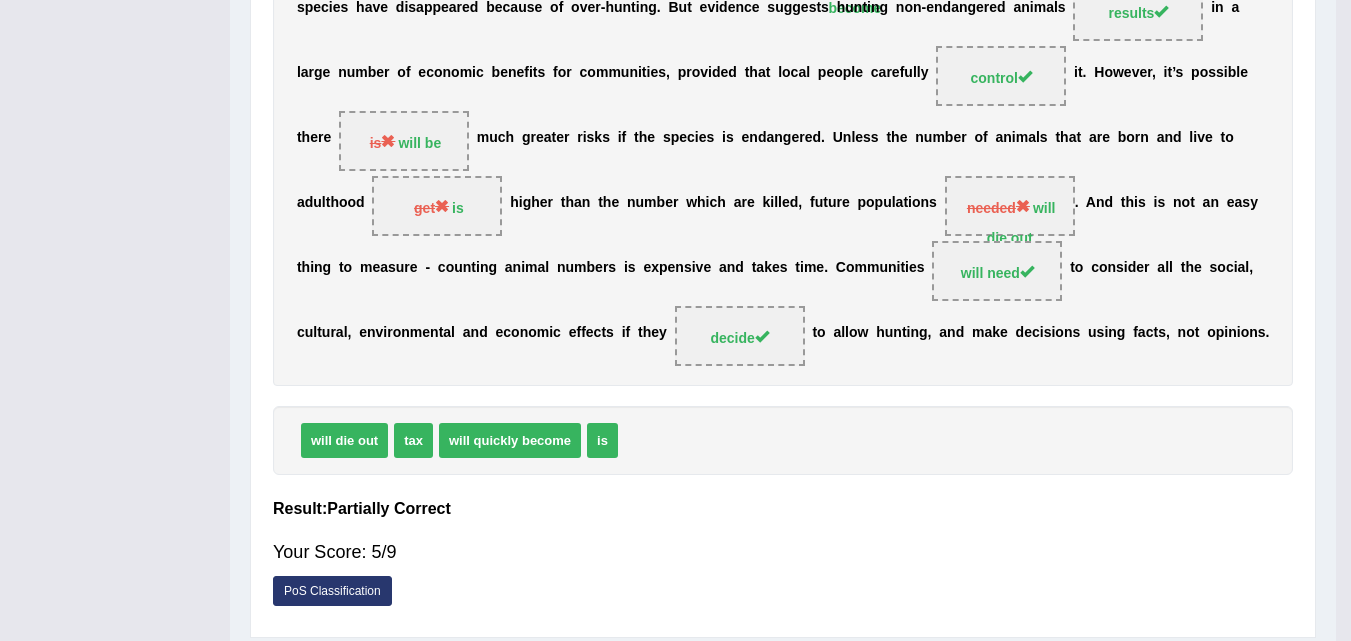 scroll, scrollTop: 447, scrollLeft: 0, axis: vertical 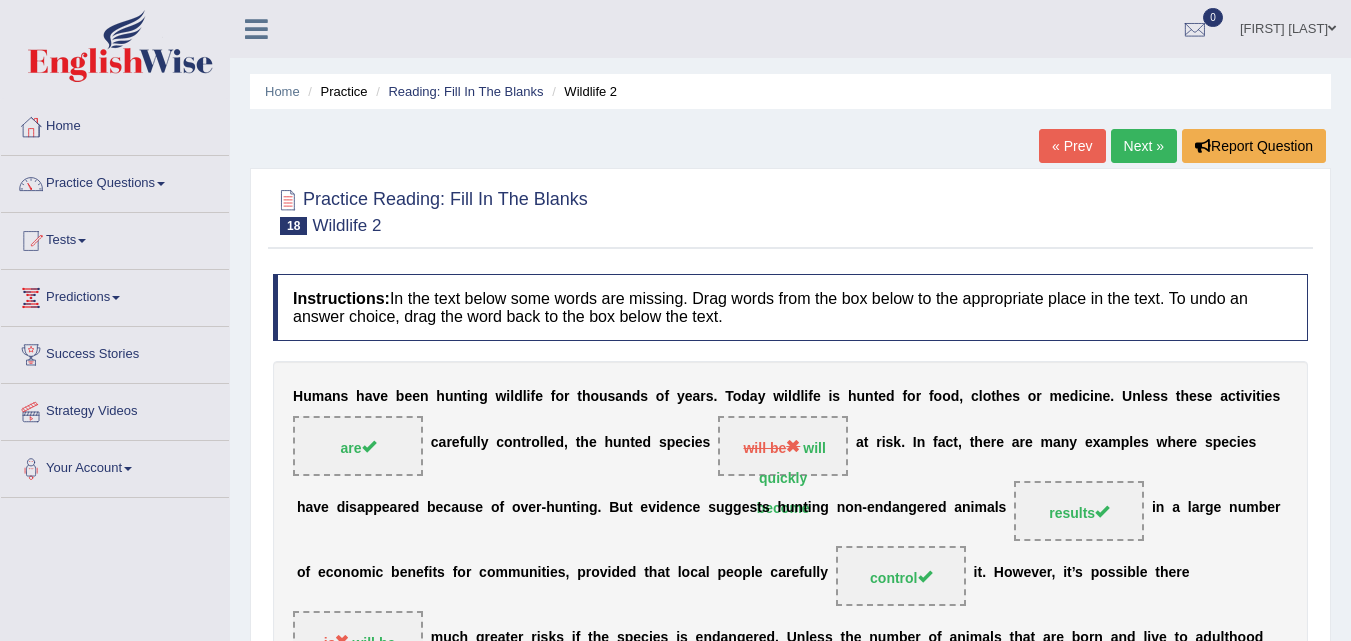 click on "Next »" at bounding box center (1144, 146) 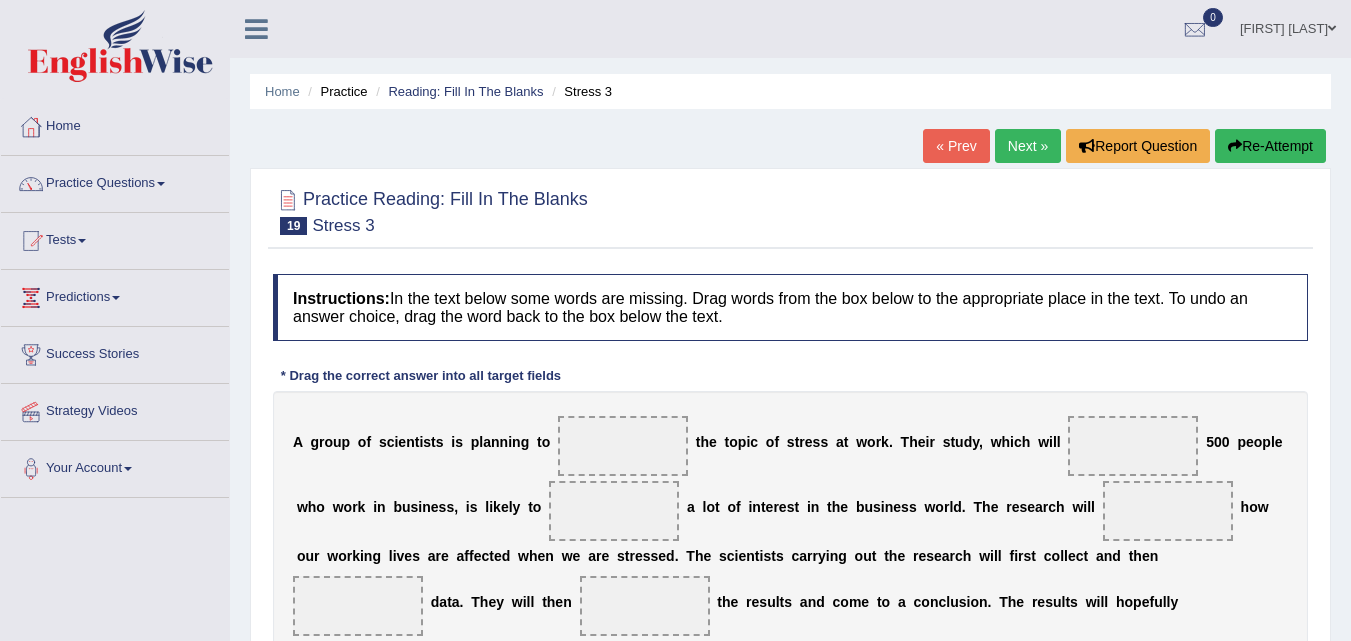 scroll, scrollTop: 326, scrollLeft: 0, axis: vertical 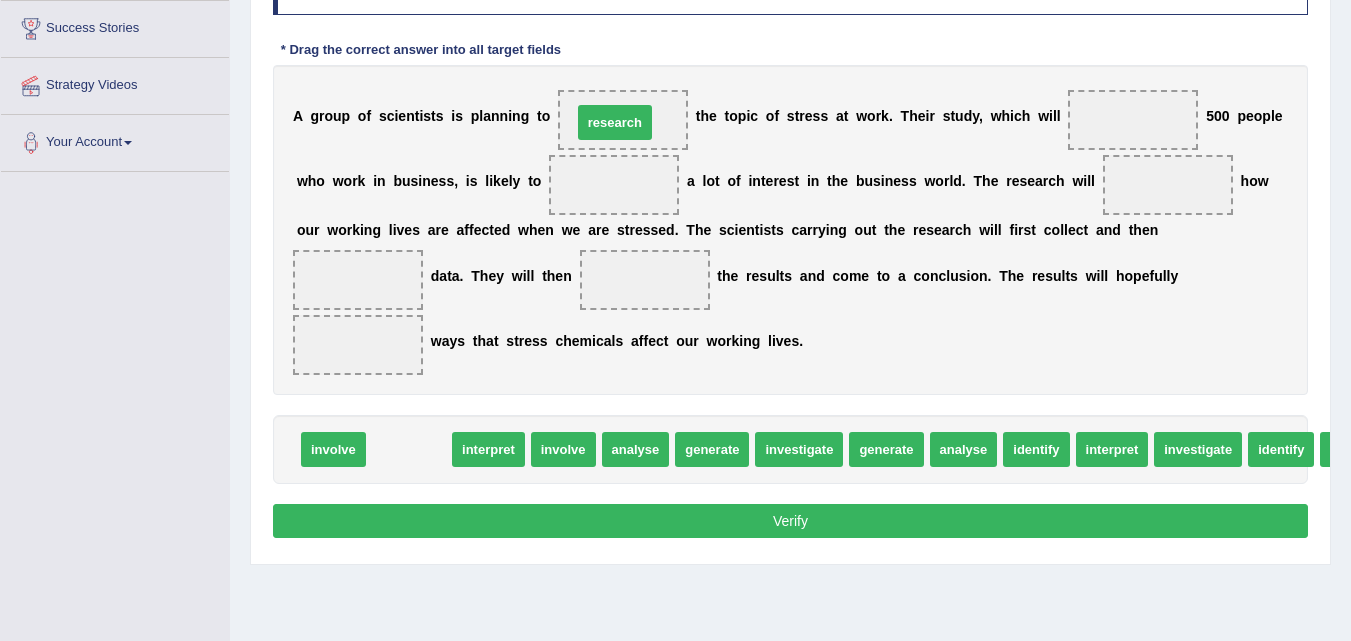 drag, startPoint x: 418, startPoint y: 441, endPoint x: 623, endPoint y: 114, distance: 385.9456 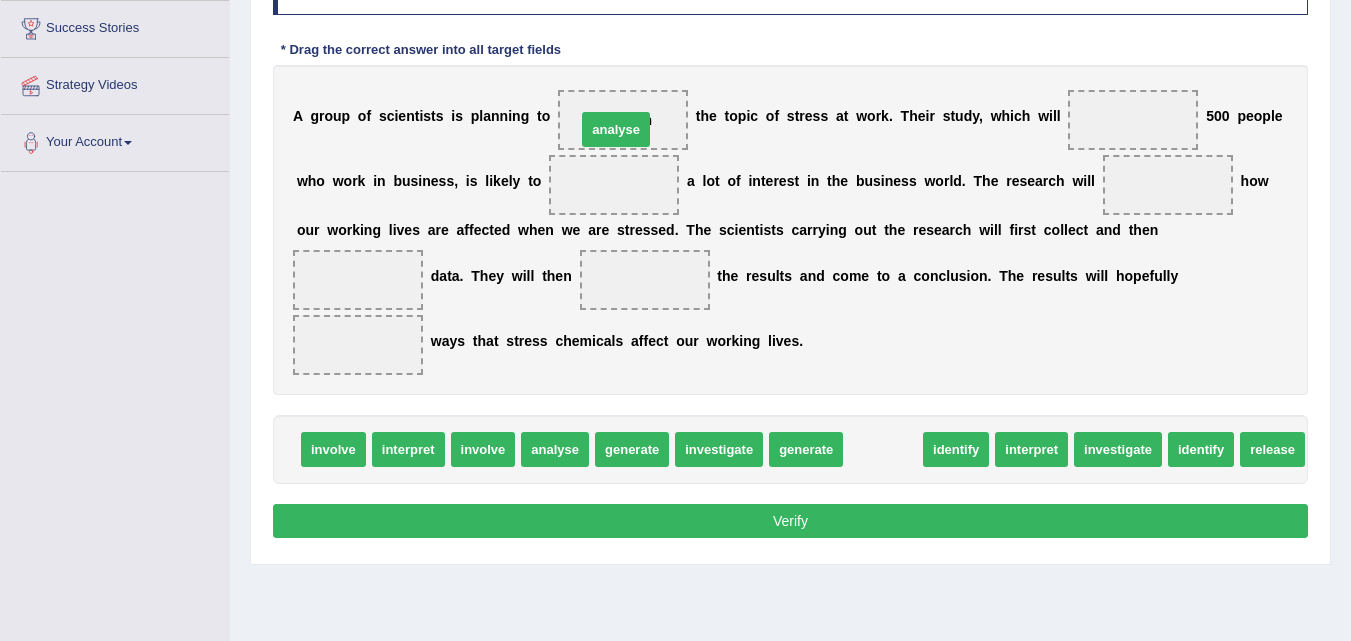 drag, startPoint x: 881, startPoint y: 439, endPoint x: 614, endPoint y: 119, distance: 416.76013 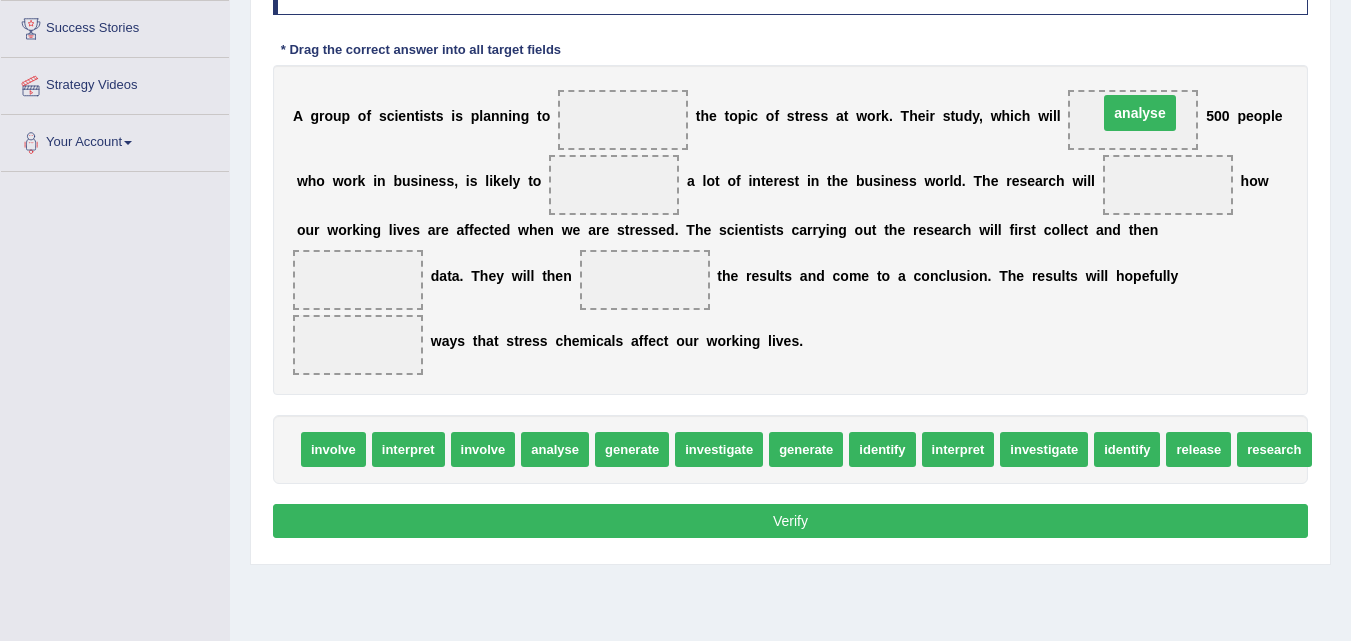drag, startPoint x: 638, startPoint y: 115, endPoint x: 1155, endPoint y: 109, distance: 517.0348 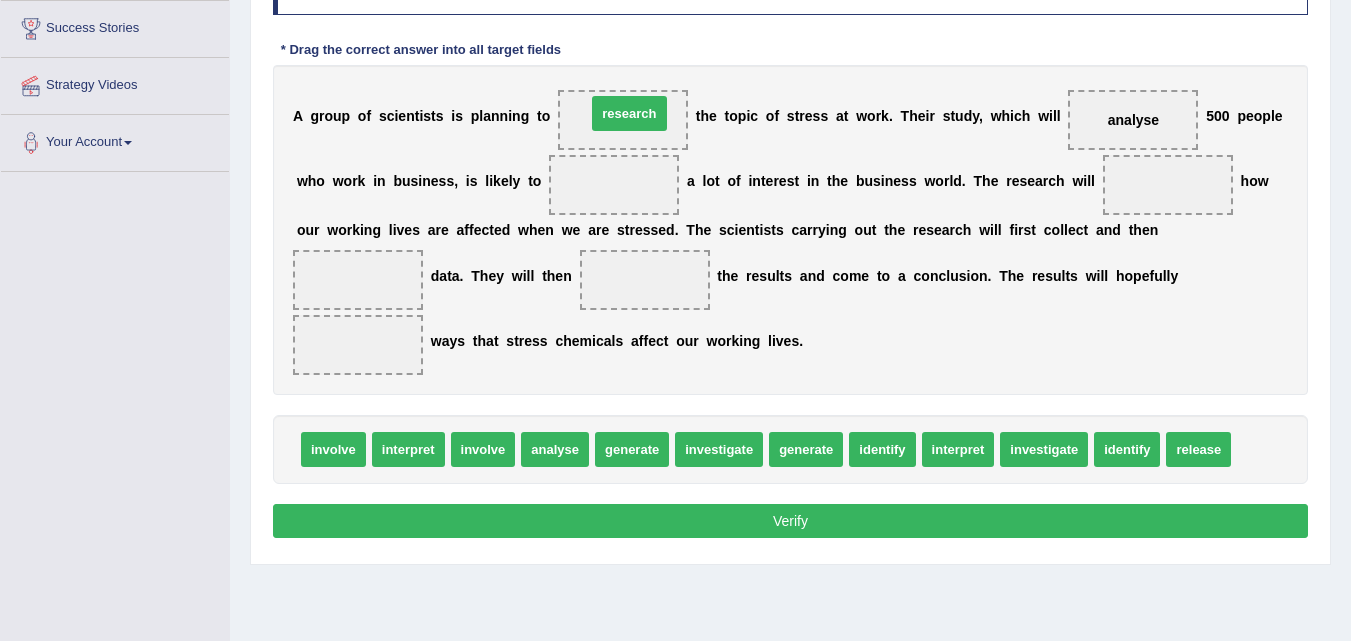 drag, startPoint x: 1281, startPoint y: 450, endPoint x: 636, endPoint y: 114, distance: 727.26953 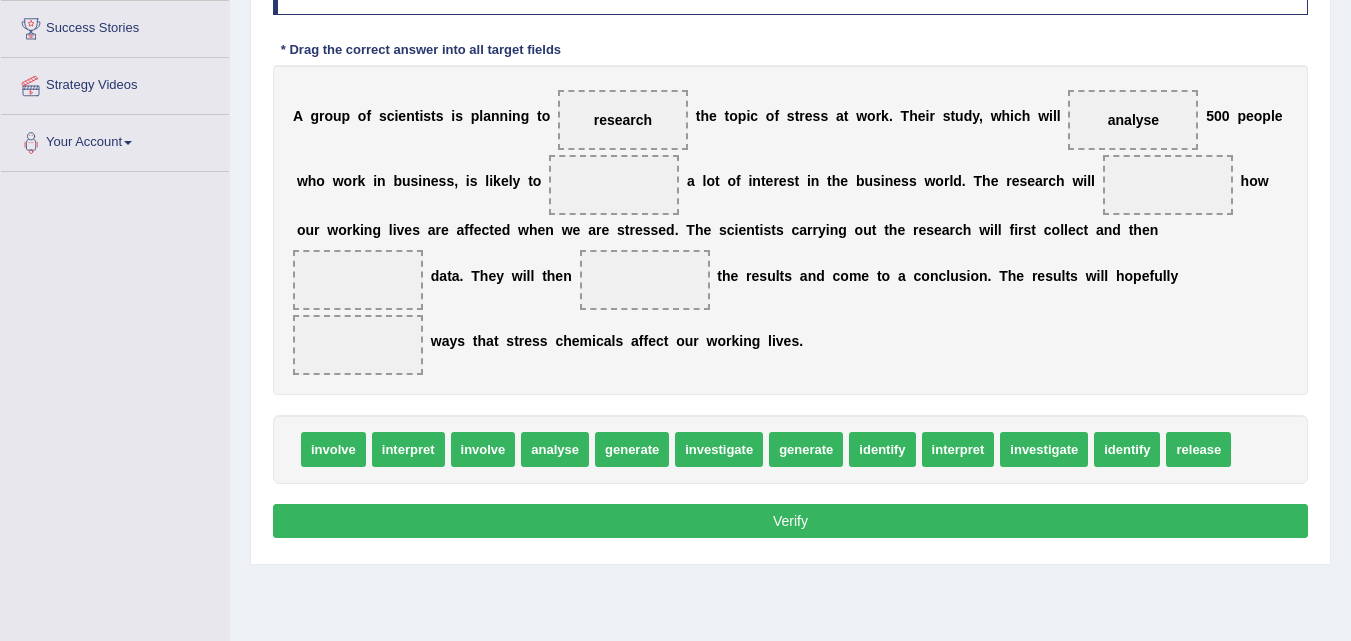 click on "identify" at bounding box center (1127, 449) 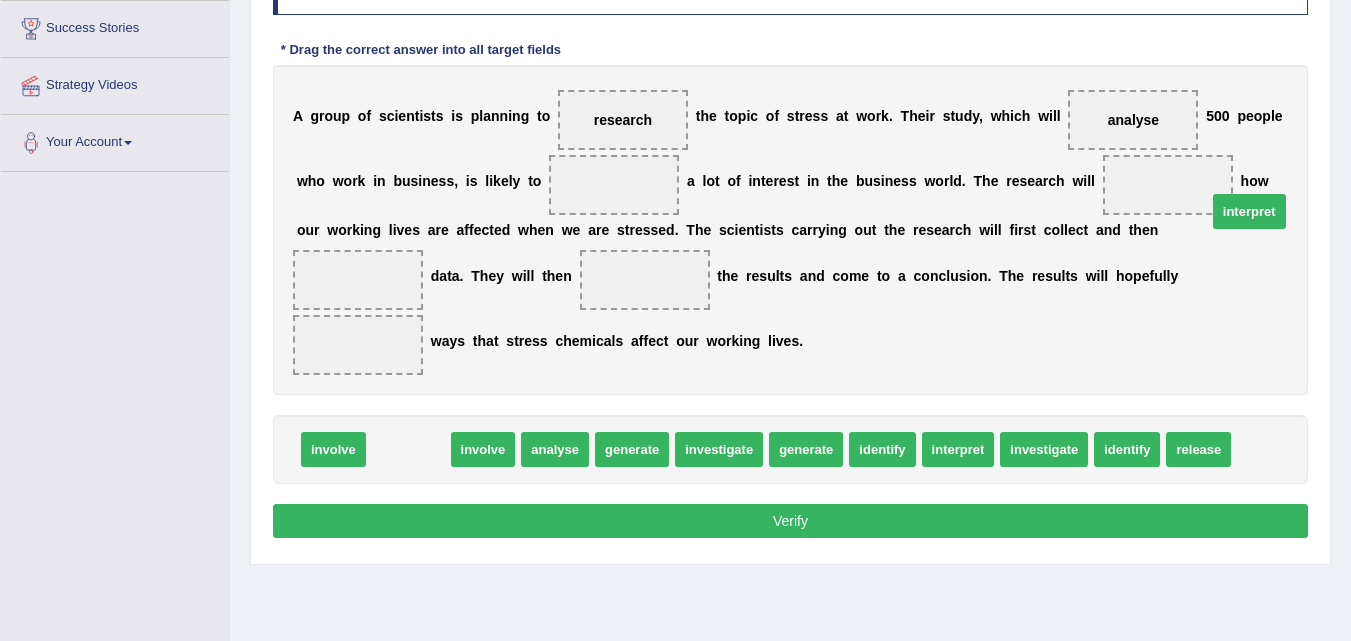 drag, startPoint x: 401, startPoint y: 457, endPoint x: 1224, endPoint y: 215, distance: 857.84204 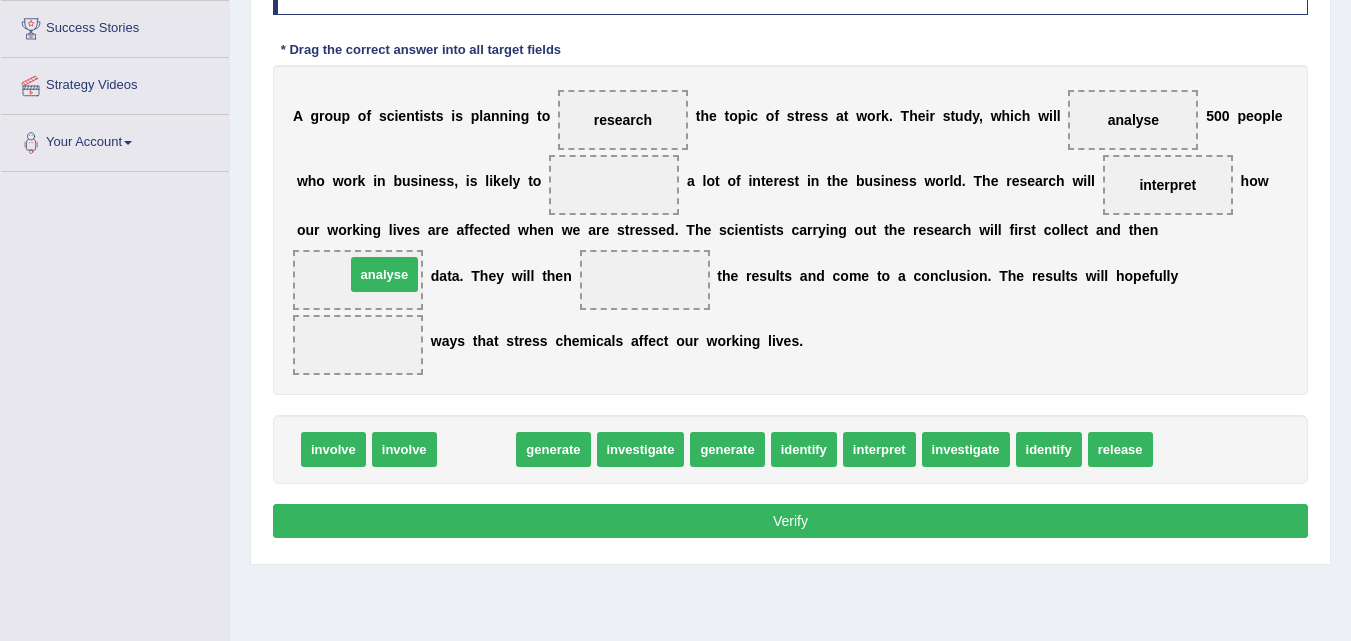 drag, startPoint x: 485, startPoint y: 445, endPoint x: 393, endPoint y: 270, distance: 197.70938 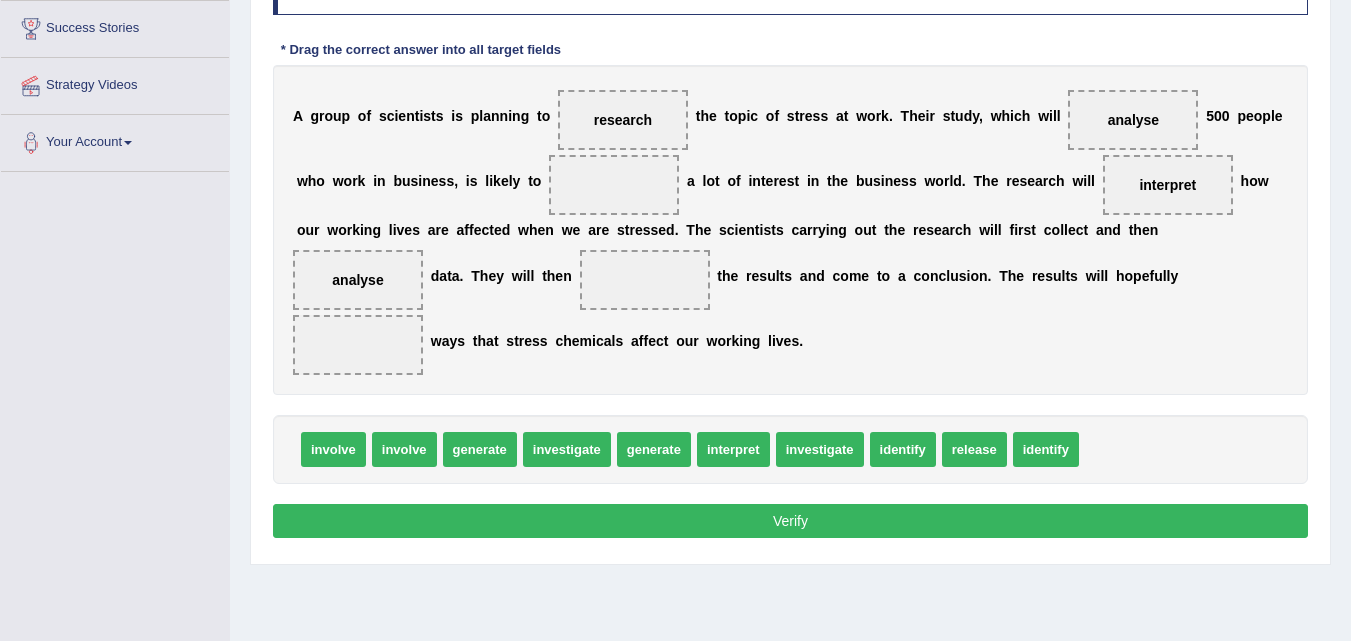 click on "identify" at bounding box center (903, 449) 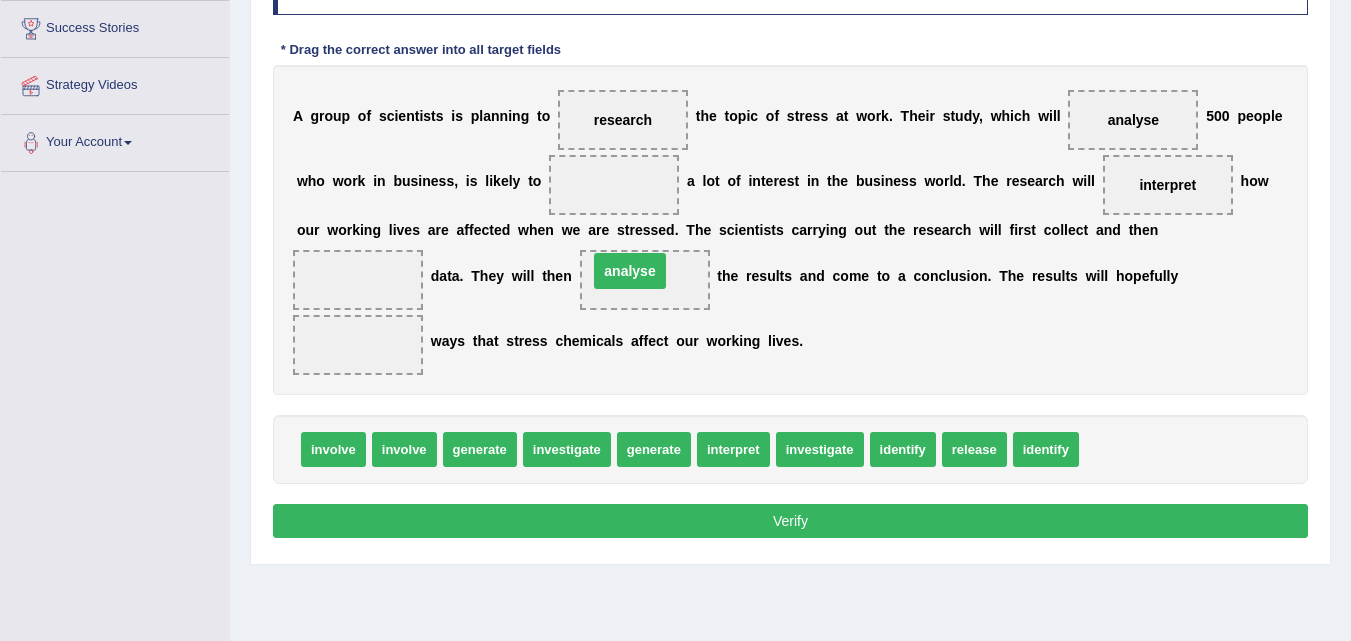 drag, startPoint x: 364, startPoint y: 281, endPoint x: 638, endPoint y: 273, distance: 274.11676 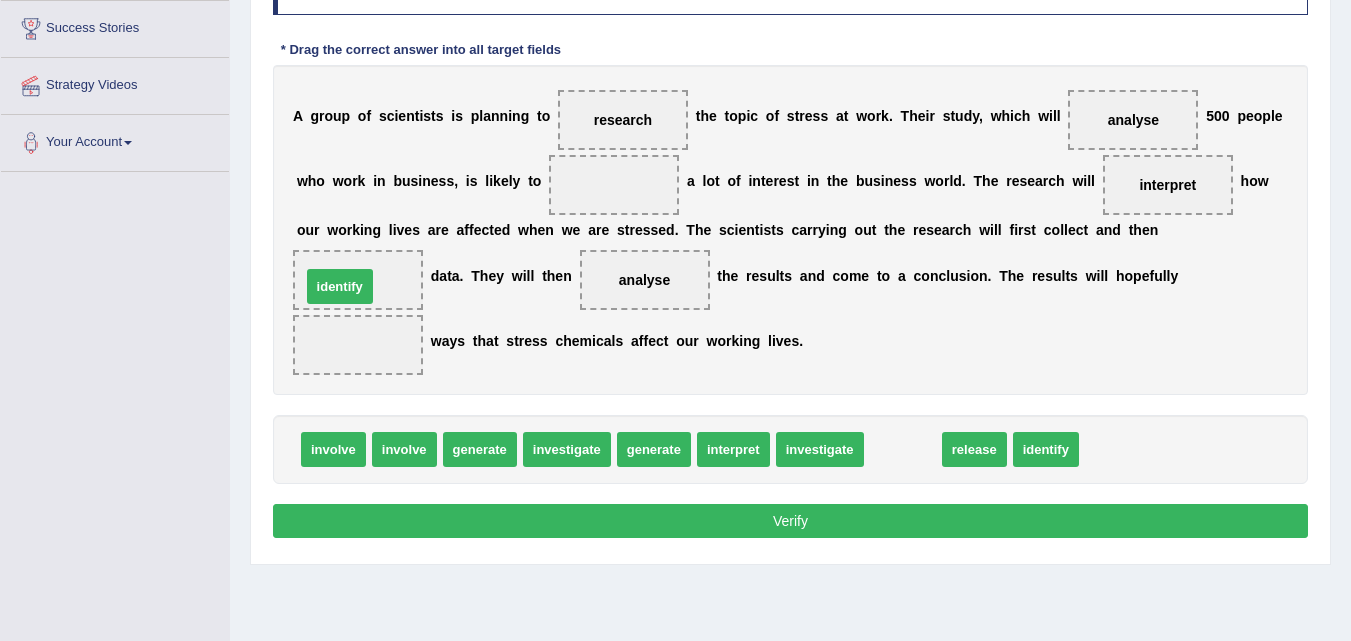 drag, startPoint x: 897, startPoint y: 451, endPoint x: 334, endPoint y: 288, distance: 586.12115 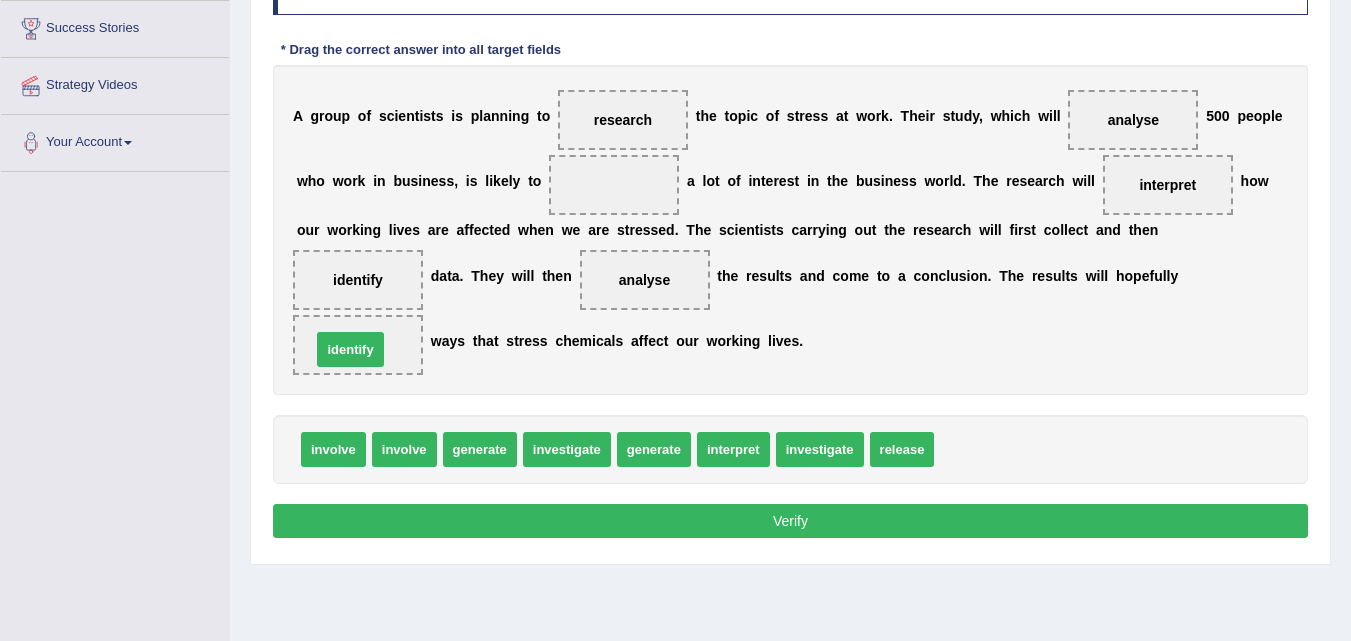 drag, startPoint x: 976, startPoint y: 447, endPoint x: 353, endPoint y: 347, distance: 630.9747 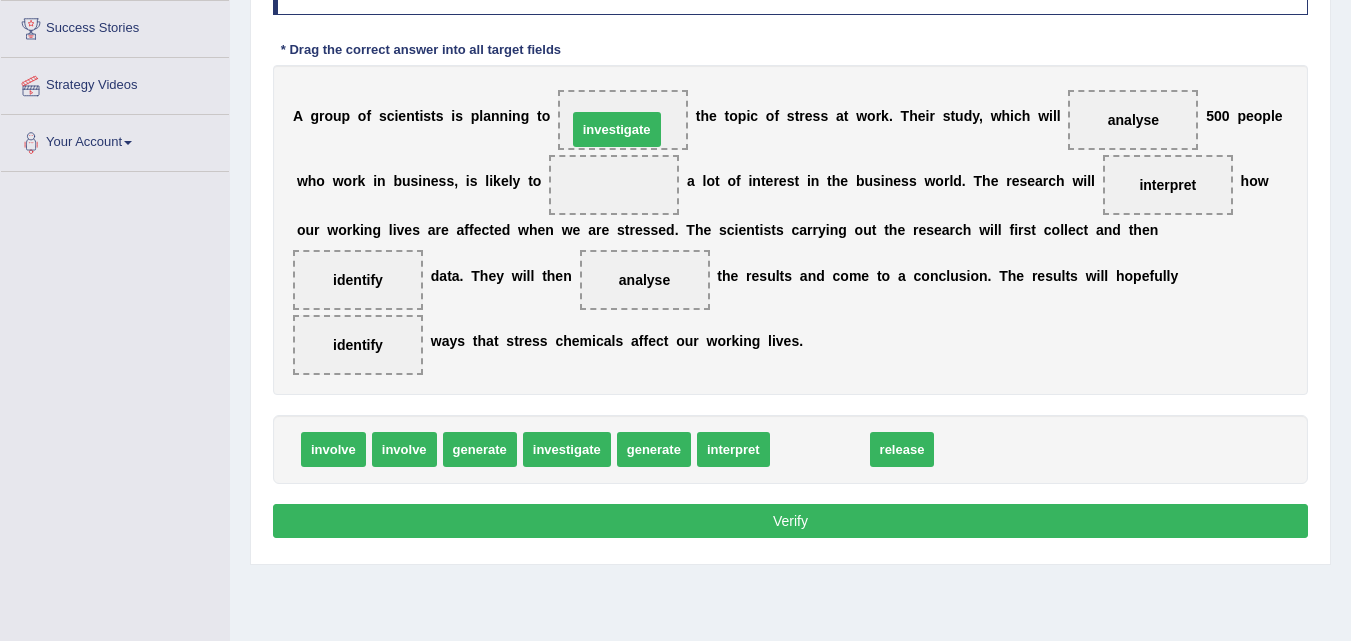drag, startPoint x: 802, startPoint y: 458, endPoint x: 599, endPoint y: 138, distance: 378.9578 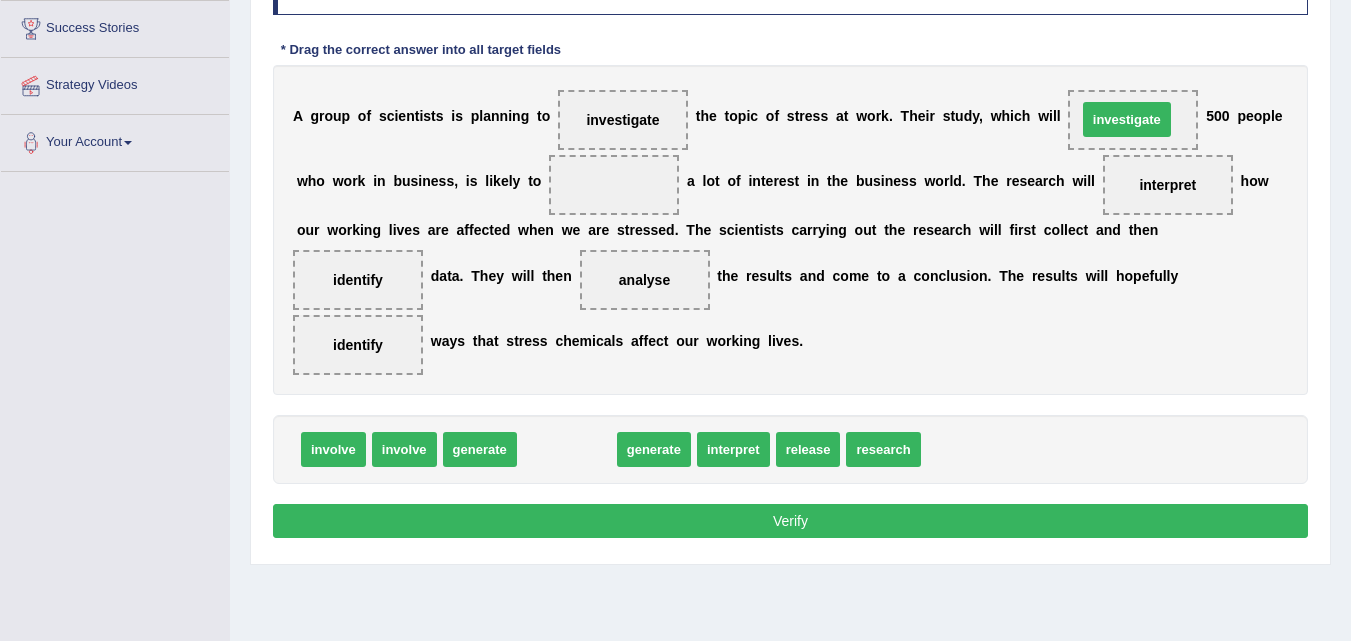 drag, startPoint x: 591, startPoint y: 449, endPoint x: 1151, endPoint y: 119, distance: 650 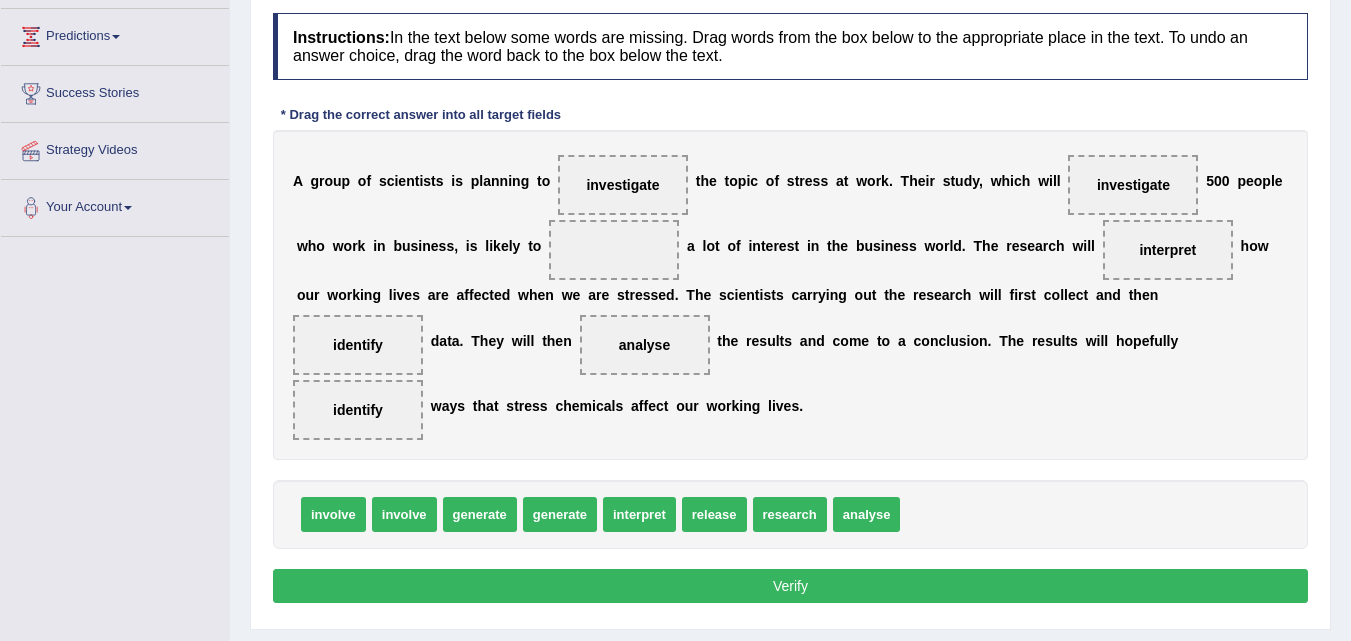 scroll, scrollTop: 226, scrollLeft: 0, axis: vertical 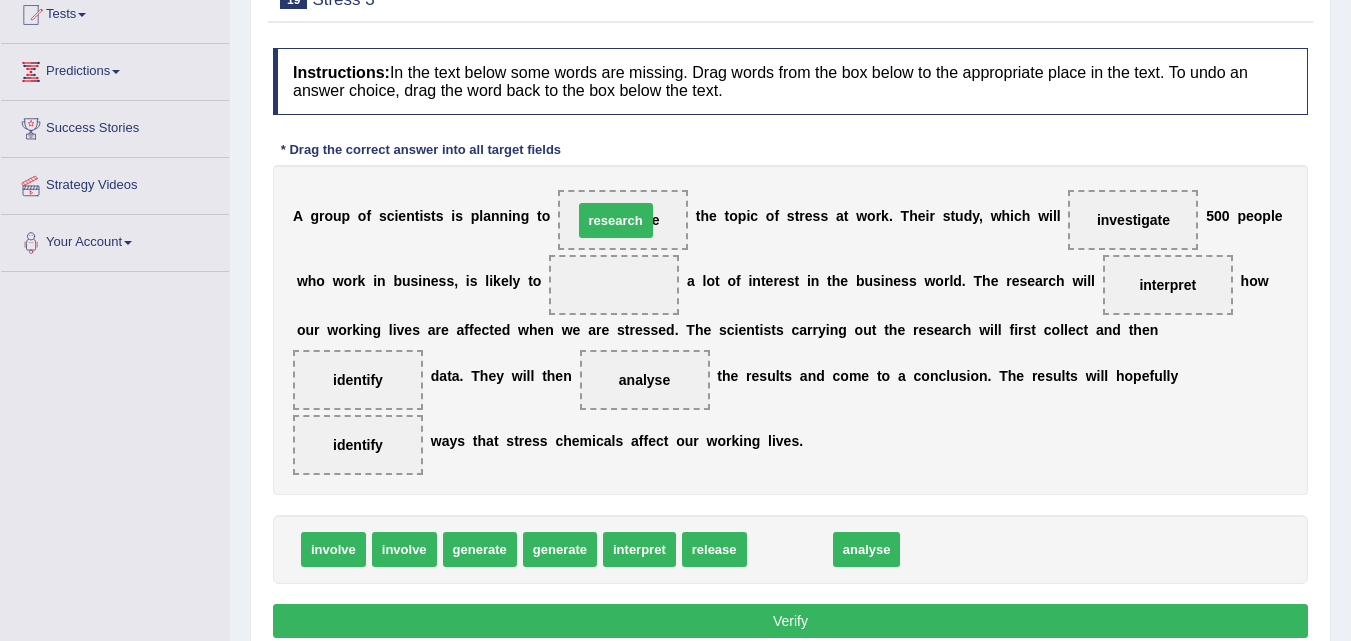 drag, startPoint x: 780, startPoint y: 553, endPoint x: 606, endPoint y: 224, distance: 372.1787 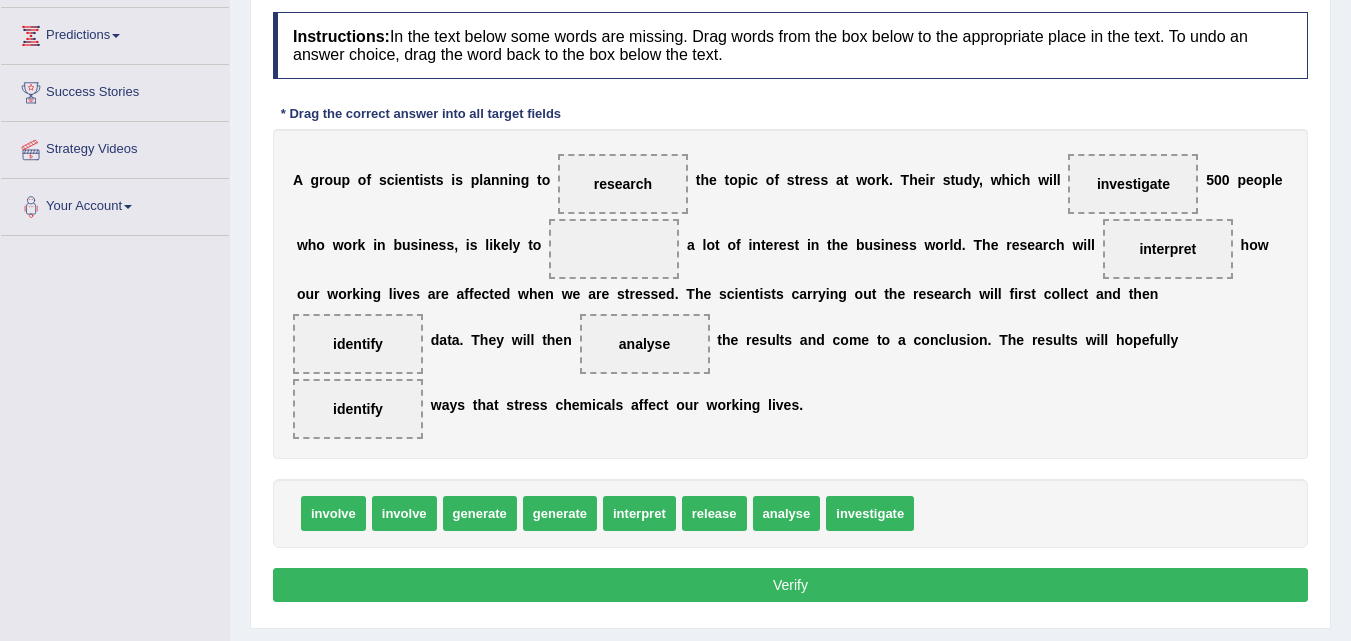 scroll, scrollTop: 326, scrollLeft: 0, axis: vertical 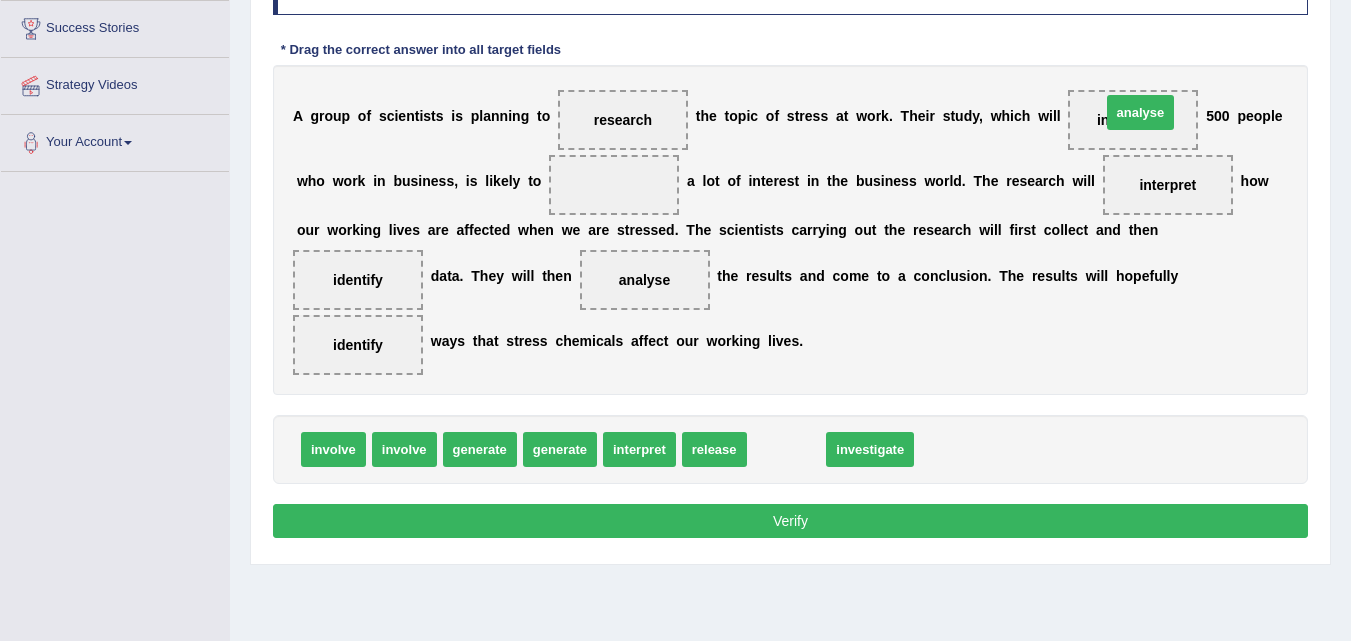drag, startPoint x: 786, startPoint y: 456, endPoint x: 1140, endPoint y: 119, distance: 488.75864 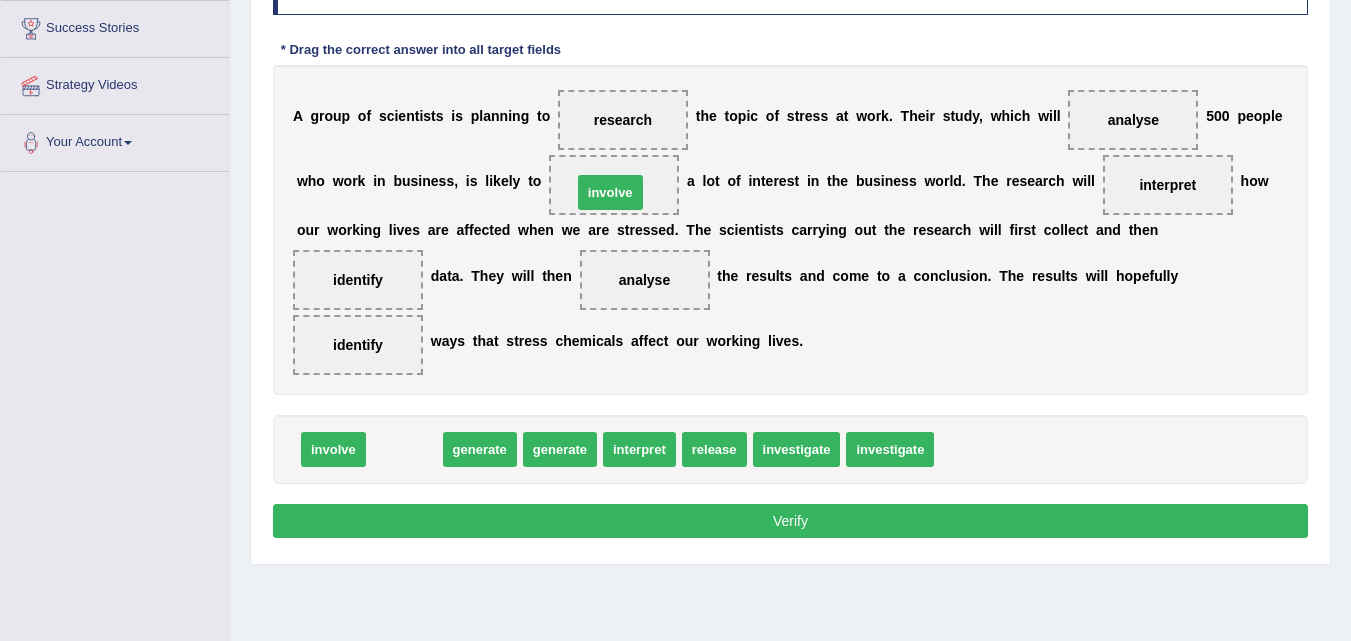 drag, startPoint x: 384, startPoint y: 447, endPoint x: 590, endPoint y: 190, distance: 329.3706 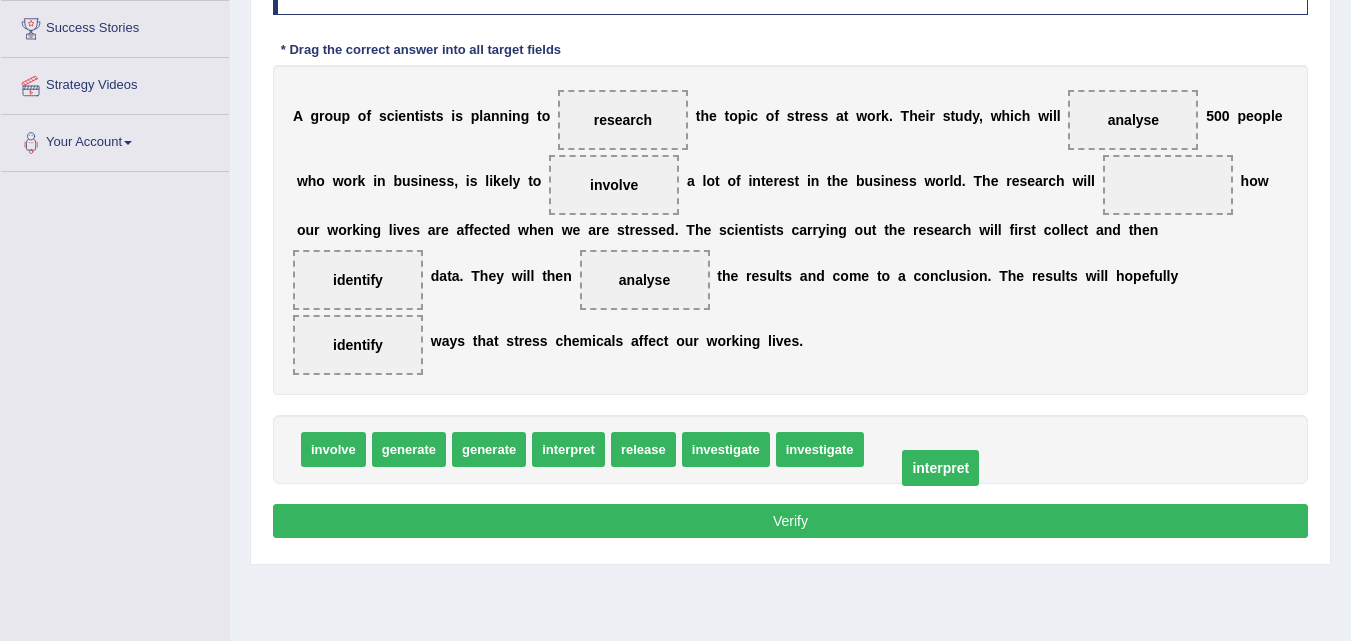 drag, startPoint x: 1155, startPoint y: 185, endPoint x: 928, endPoint y: 468, distance: 362.79196 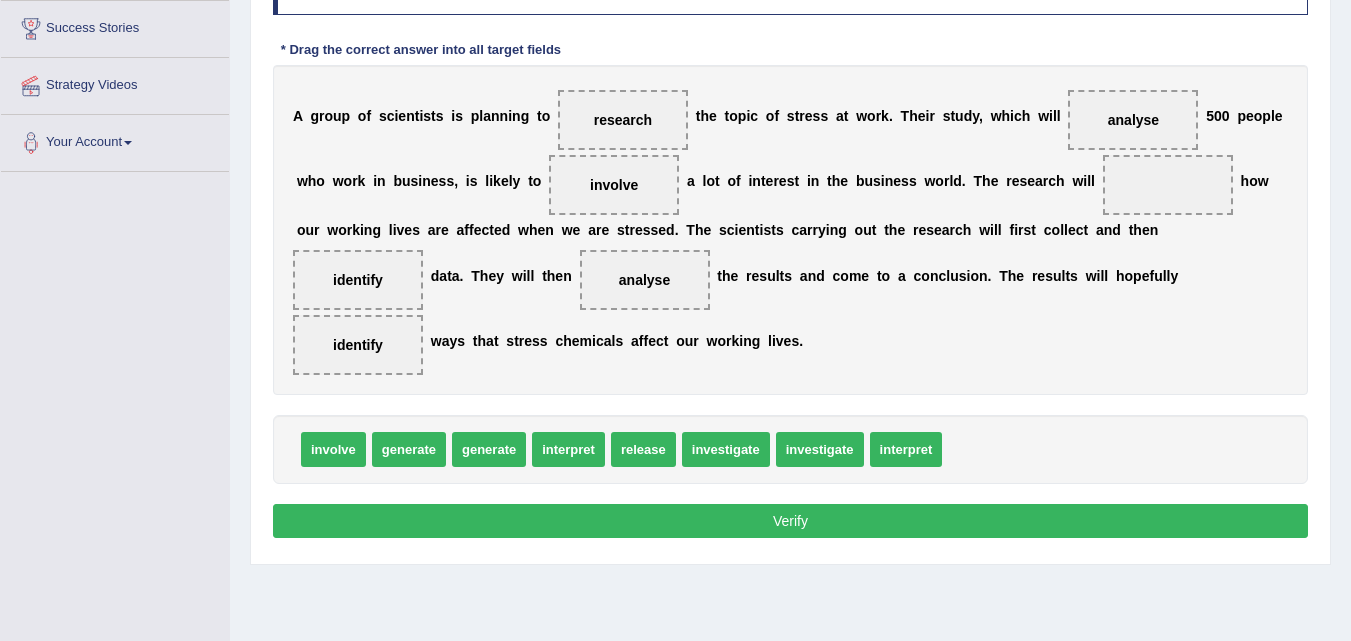 drag, startPoint x: 338, startPoint y: 422, endPoint x: 336, endPoint y: 439, distance: 17.117243 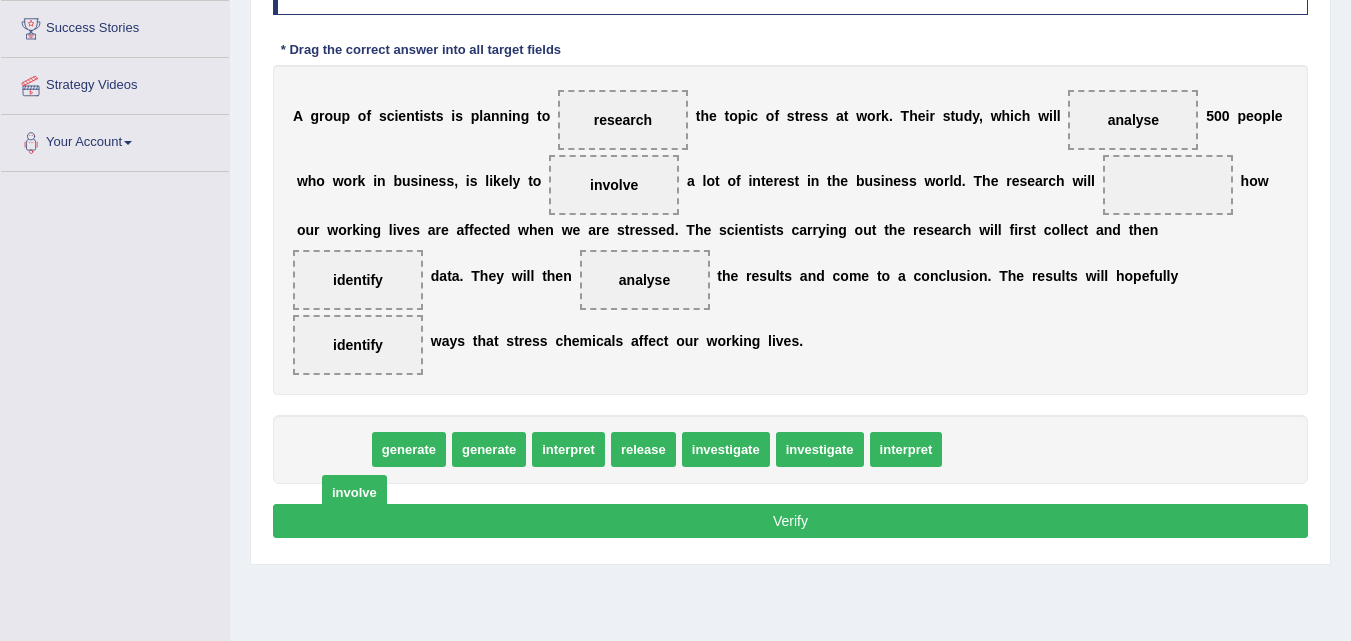 drag, startPoint x: 336, startPoint y: 442, endPoint x: 357, endPoint y: 485, distance: 47.853943 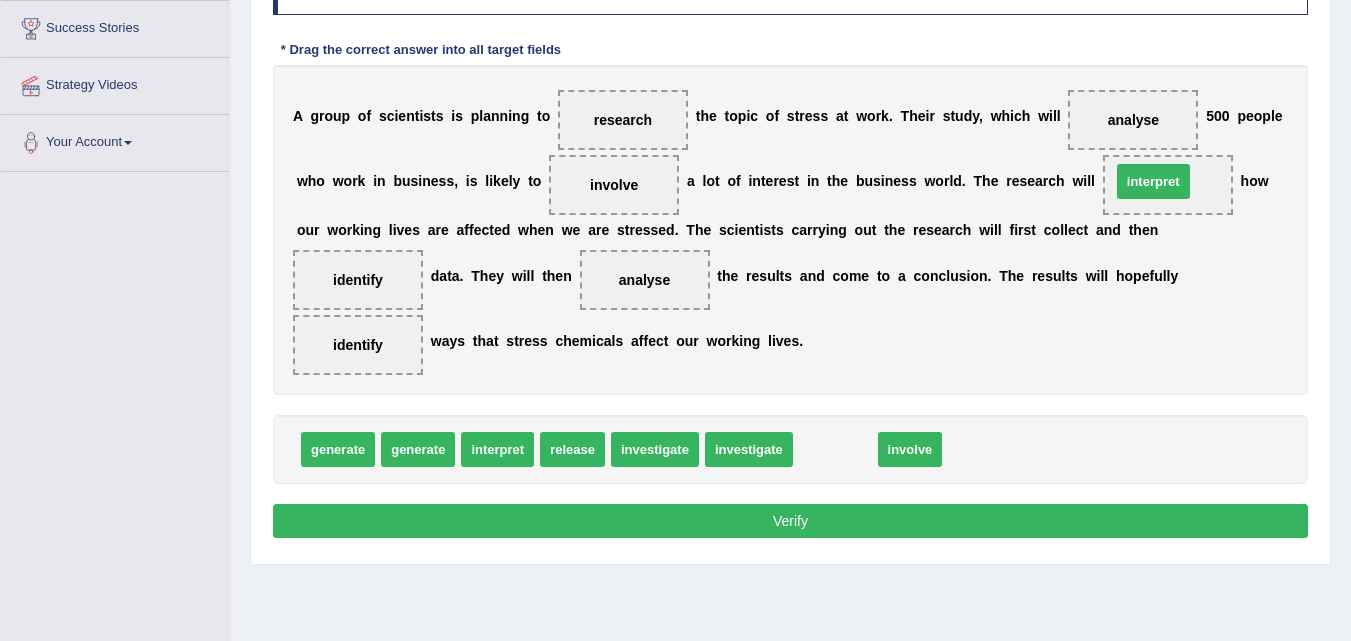 drag, startPoint x: 815, startPoint y: 444, endPoint x: 1133, endPoint y: 176, distance: 415.87018 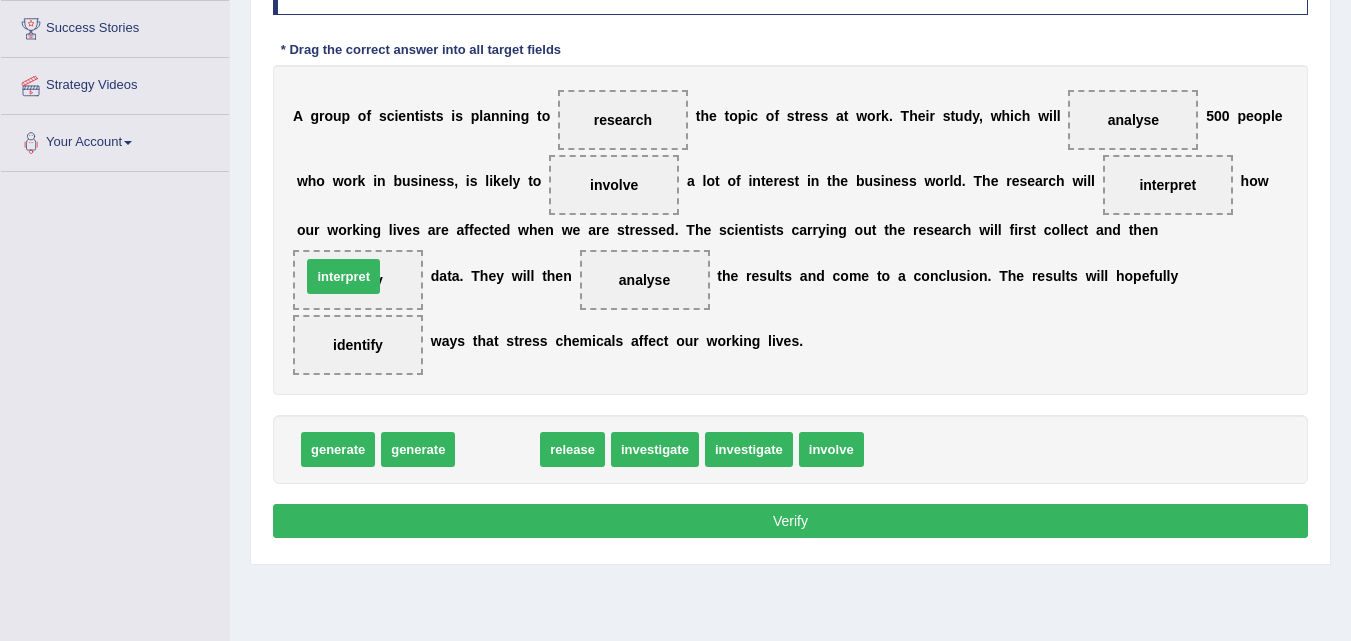 drag, startPoint x: 511, startPoint y: 462, endPoint x: 357, endPoint y: 289, distance: 231.6139 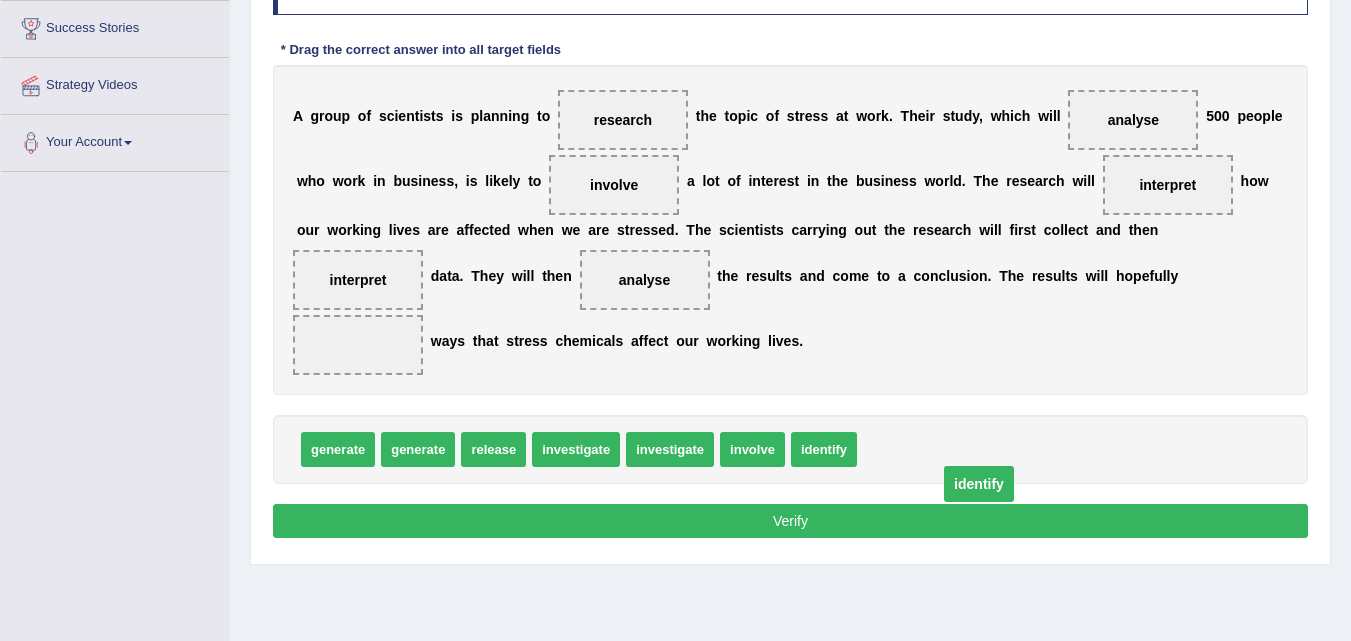 drag, startPoint x: 361, startPoint y: 340, endPoint x: 964, endPoint y: 475, distance: 617.9272 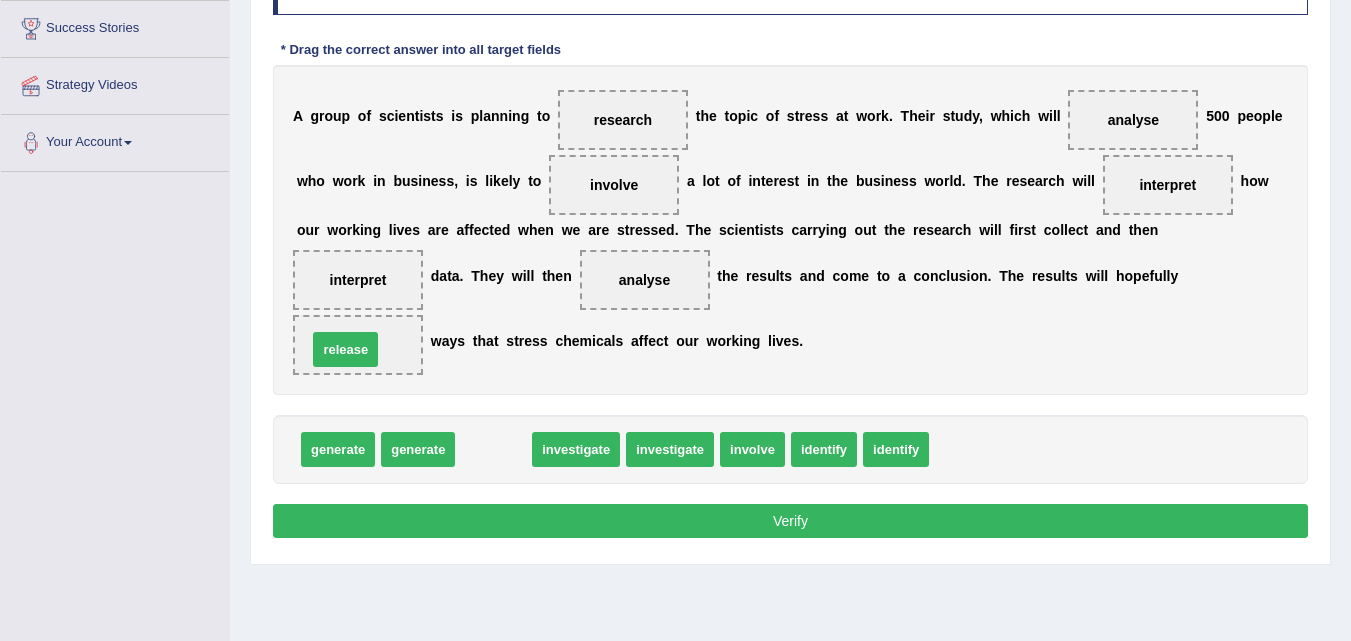 drag, startPoint x: 467, startPoint y: 451, endPoint x: 319, endPoint y: 351, distance: 178.61691 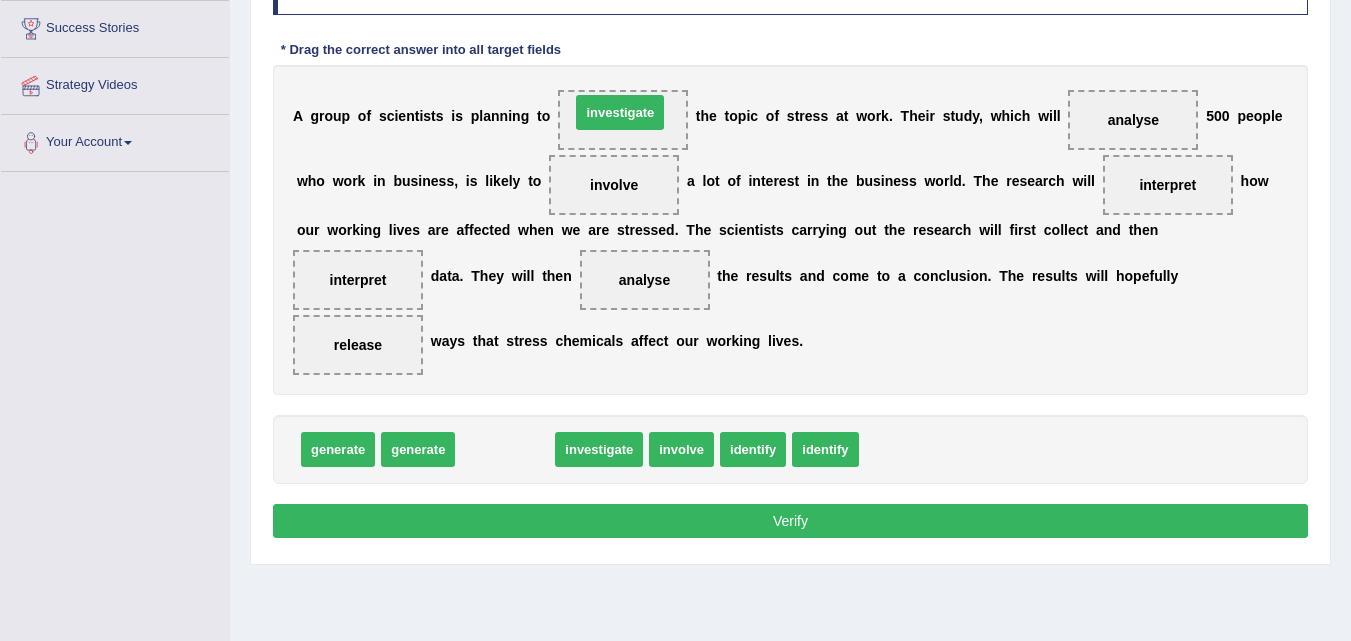 drag, startPoint x: 499, startPoint y: 460, endPoint x: 614, endPoint y: 123, distance: 356.08145 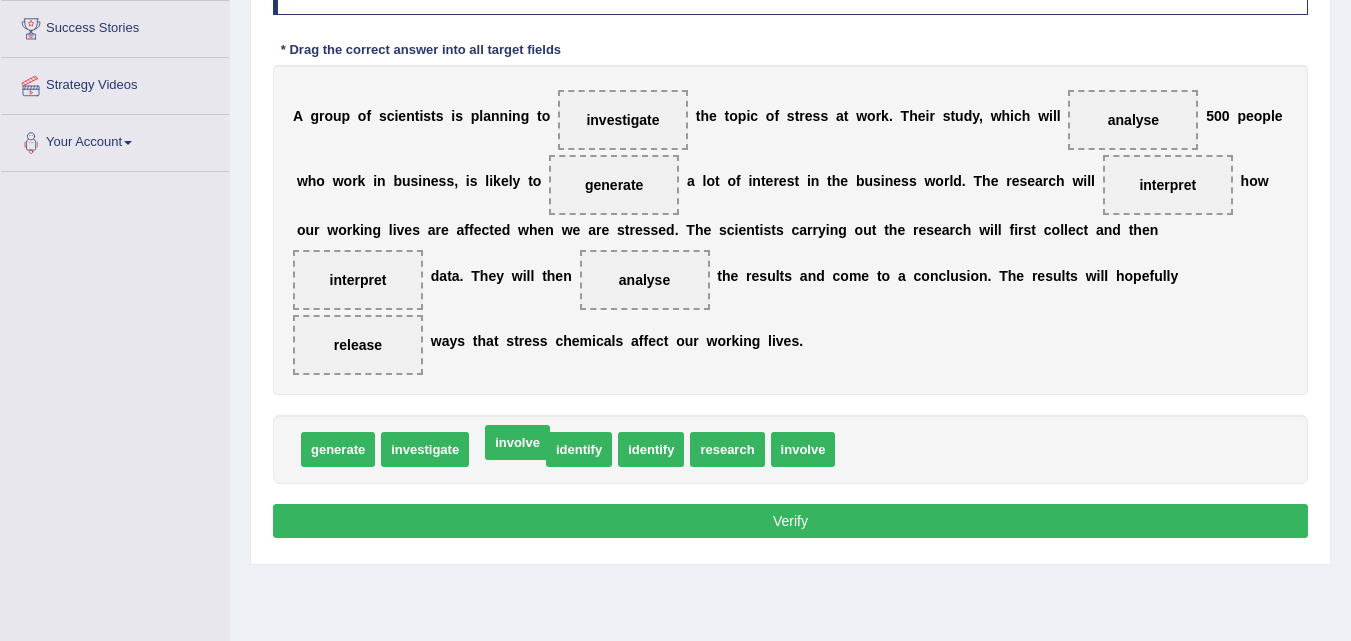 drag, startPoint x: 513, startPoint y: 449, endPoint x: 523, endPoint y: 442, distance: 12.206555 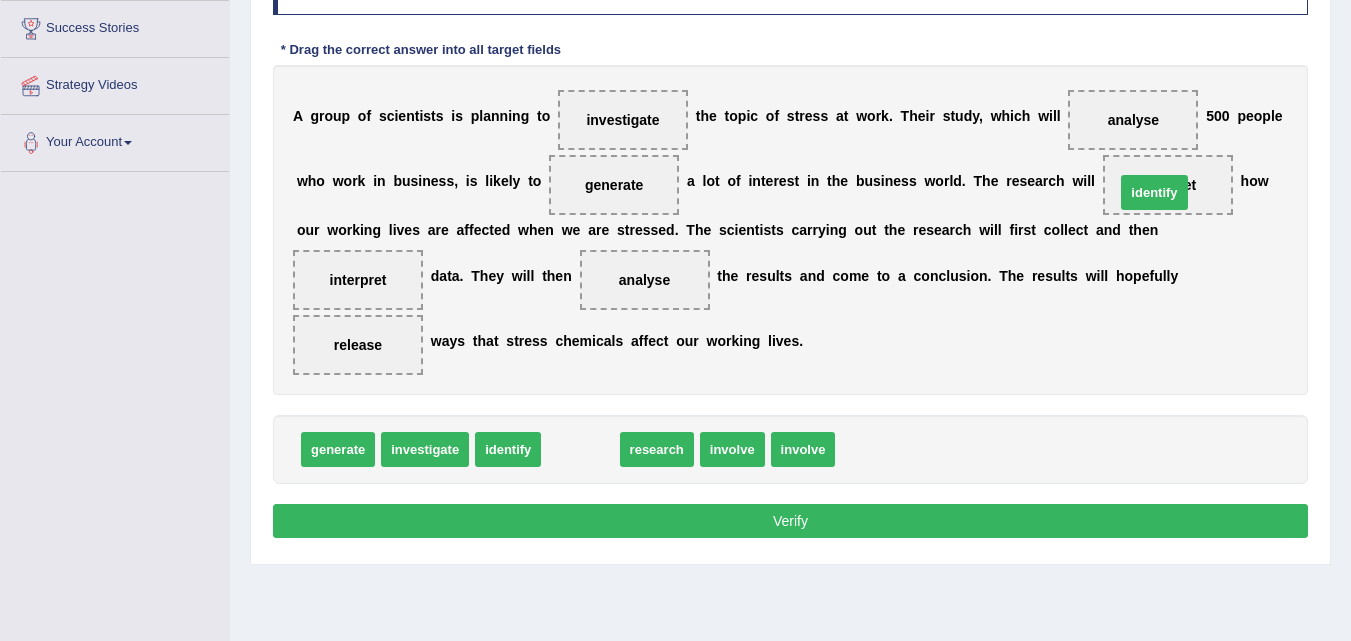 drag, startPoint x: 584, startPoint y: 441, endPoint x: 1158, endPoint y: 184, distance: 628.9078 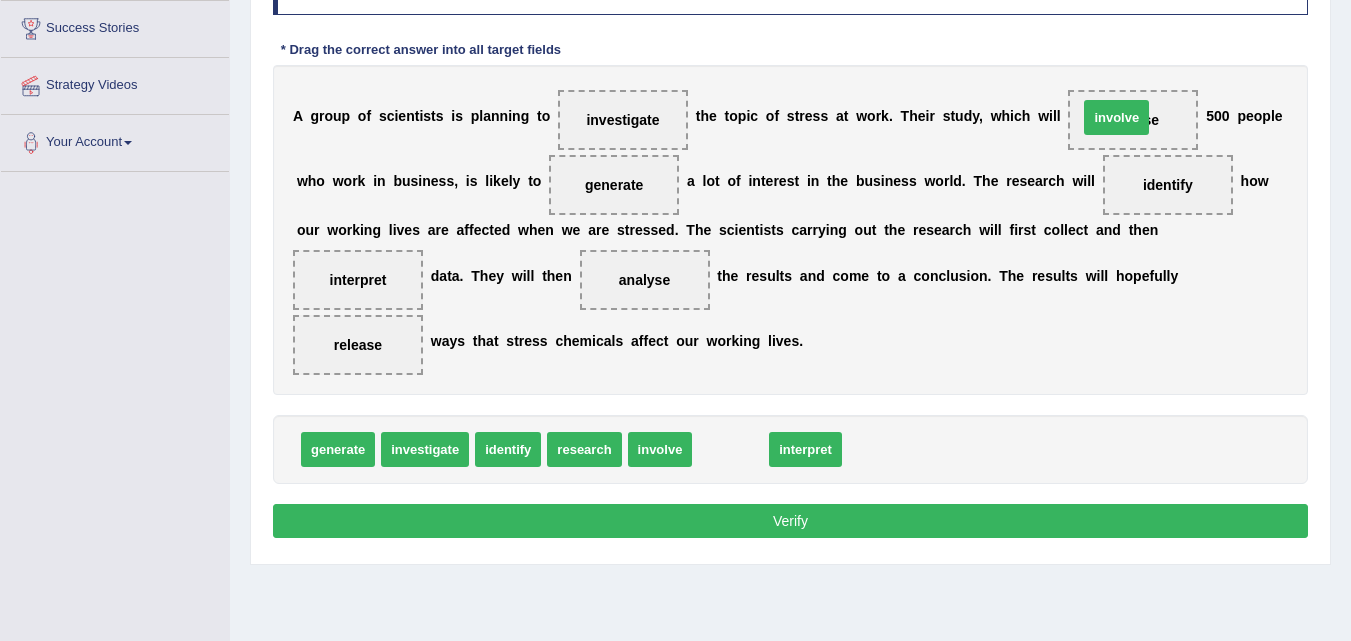 drag, startPoint x: 733, startPoint y: 463, endPoint x: 1119, endPoint y: 131, distance: 509.13654 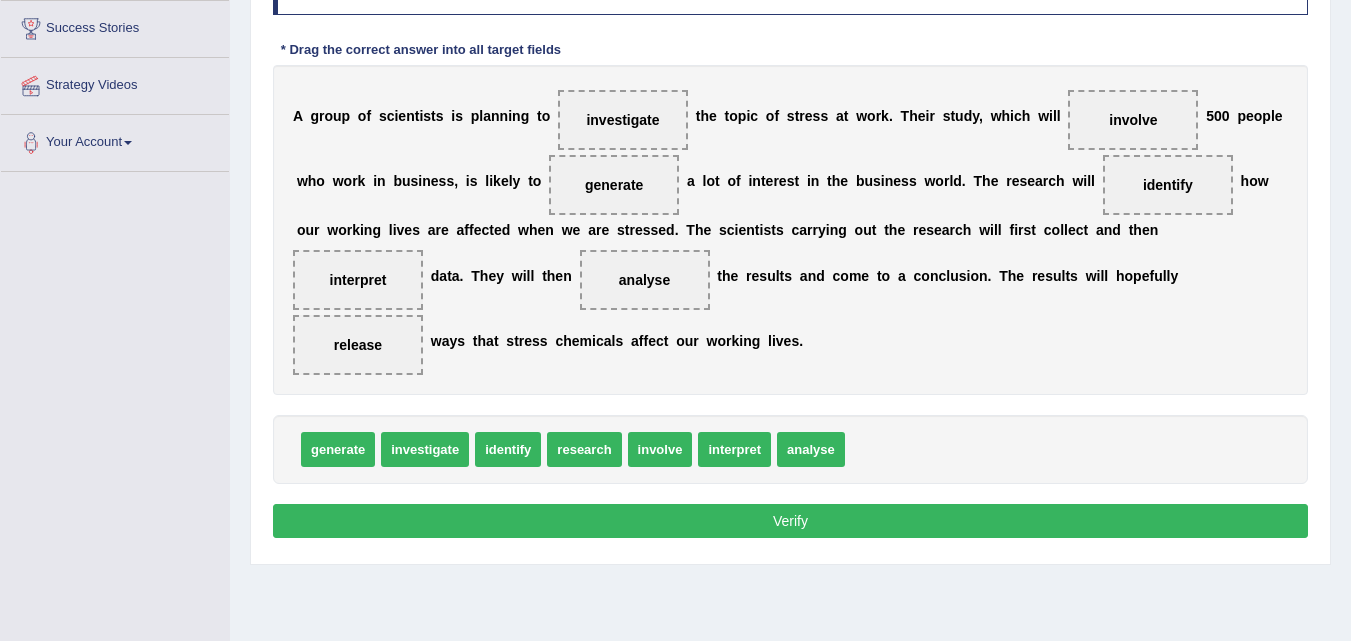 click on "Verify" at bounding box center (790, 521) 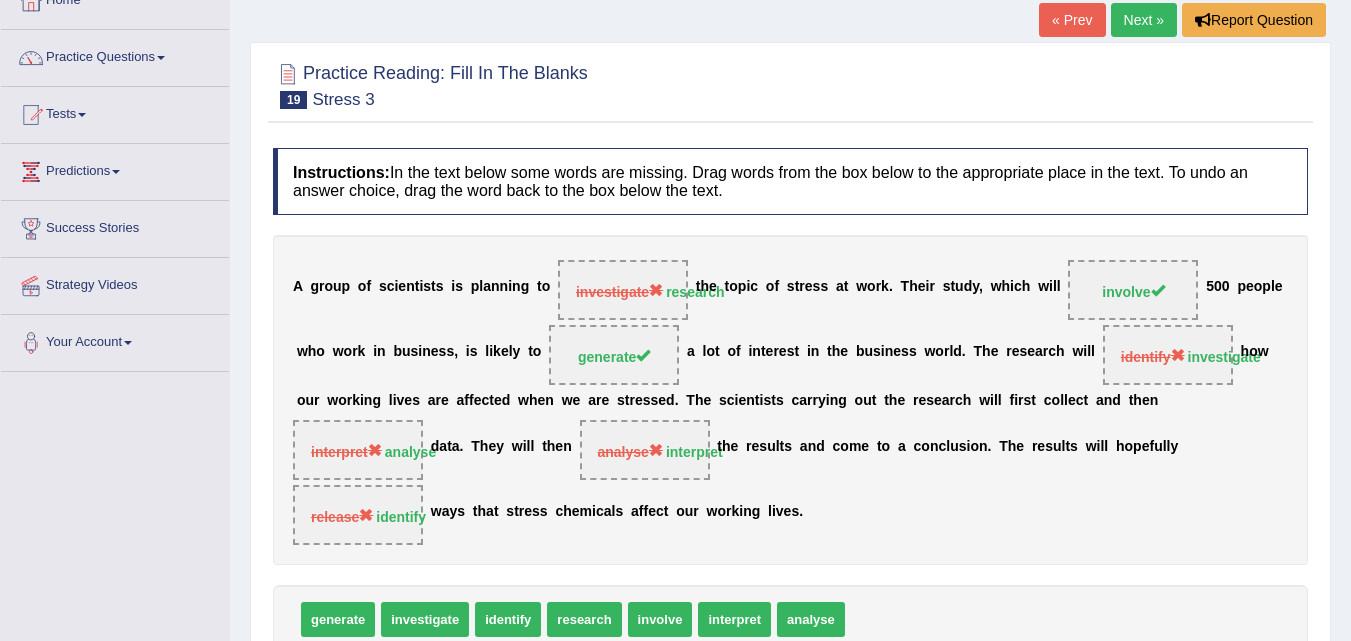 scroll, scrollTop: 26, scrollLeft: 0, axis: vertical 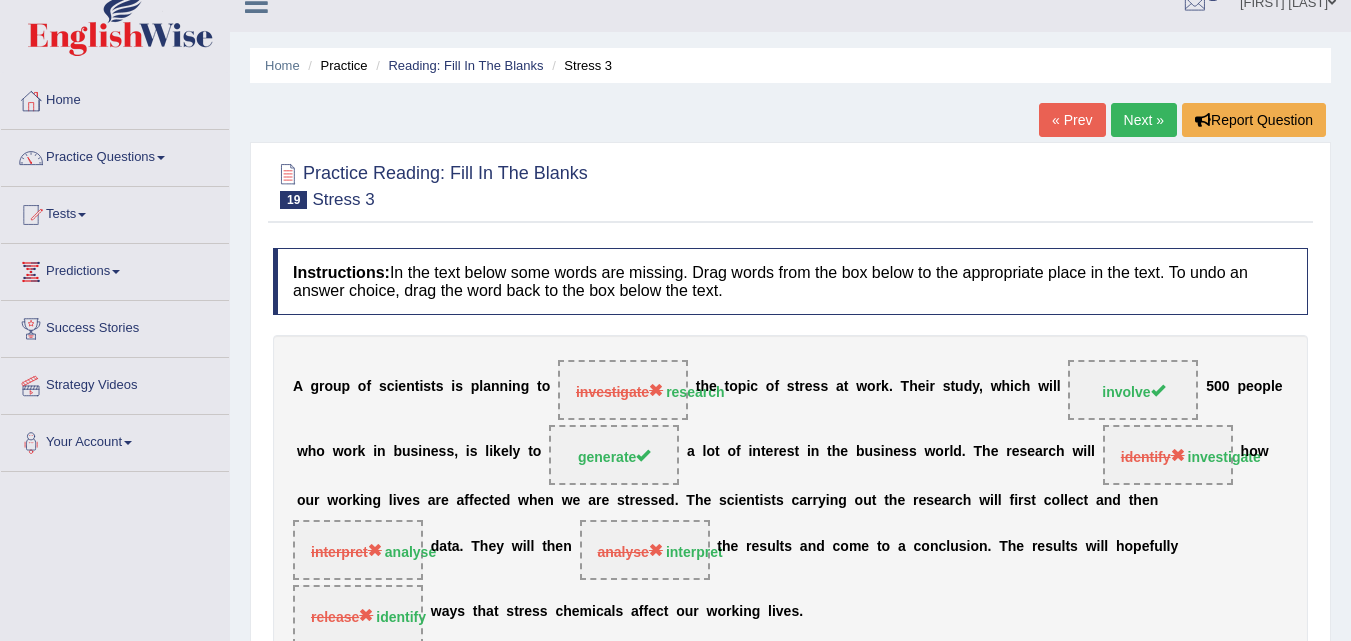 click on "Next »" at bounding box center (1144, 120) 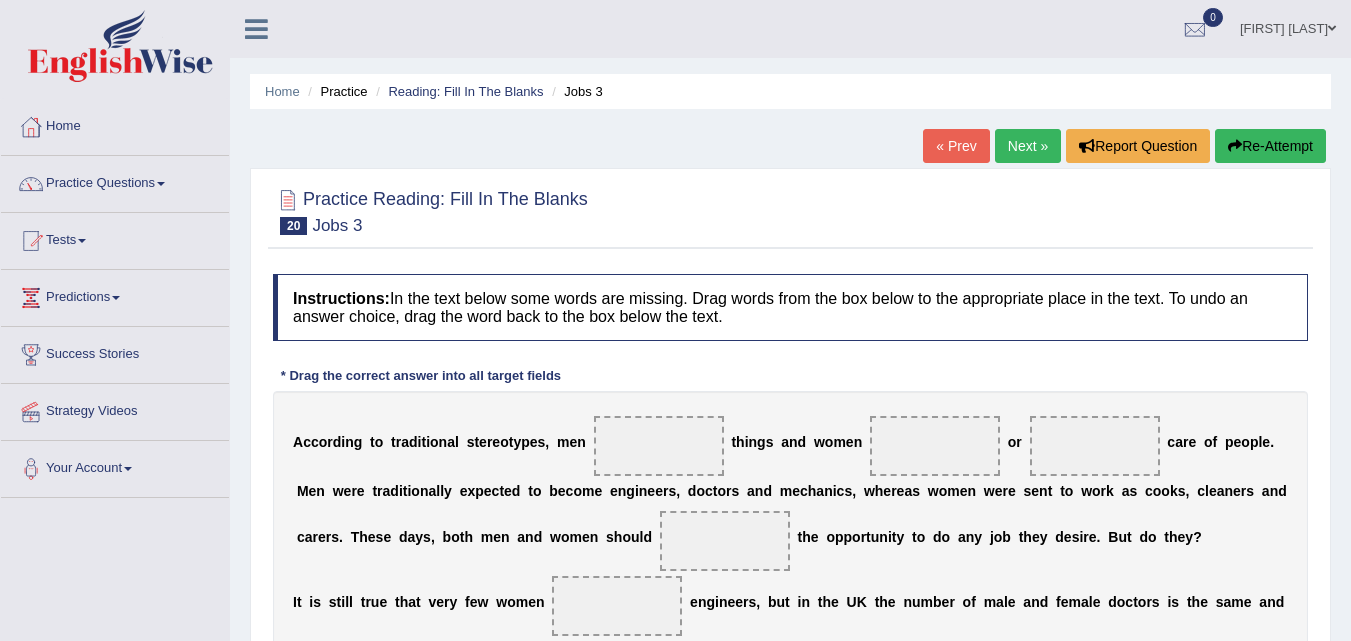 scroll, scrollTop: 200, scrollLeft: 0, axis: vertical 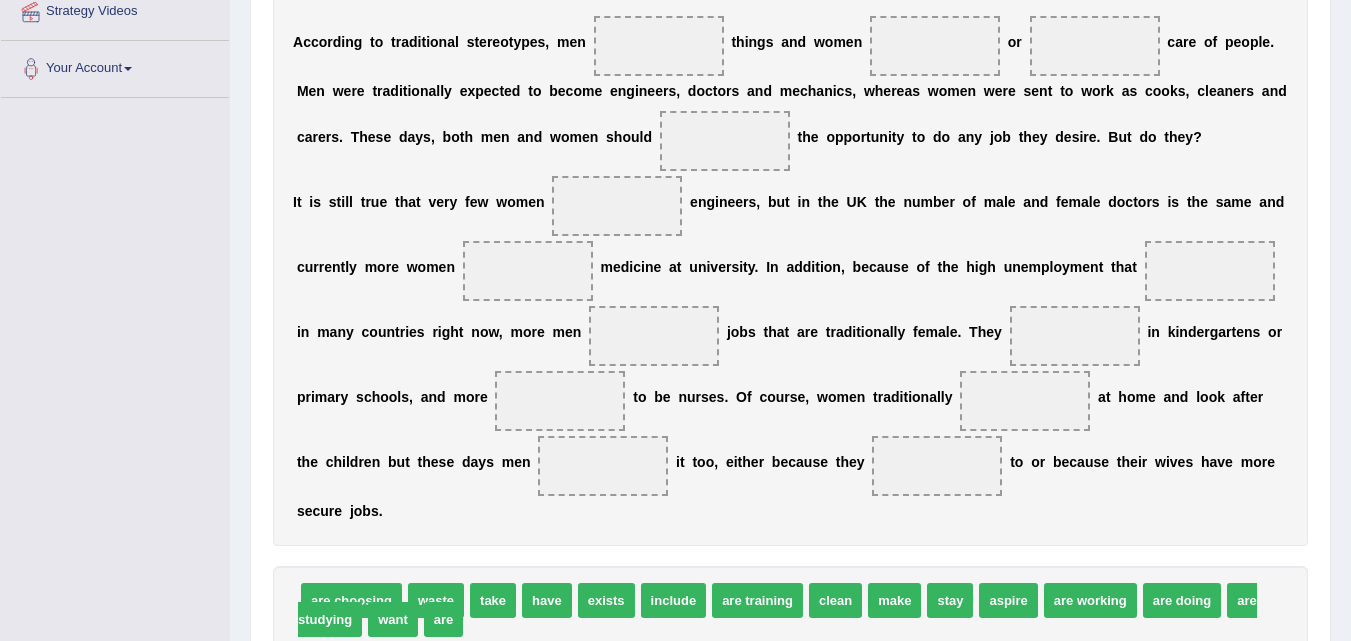 click on "make" at bounding box center [894, 600] 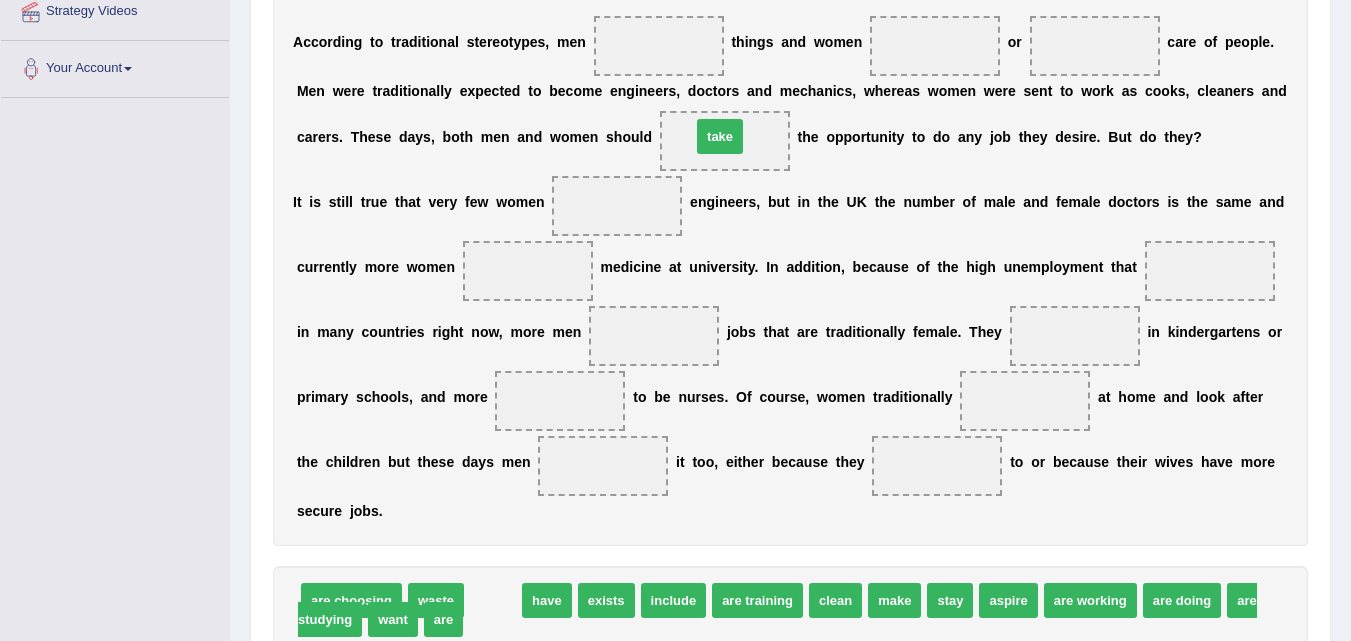 drag, startPoint x: 480, startPoint y: 590, endPoint x: 707, endPoint y: 126, distance: 516.5511 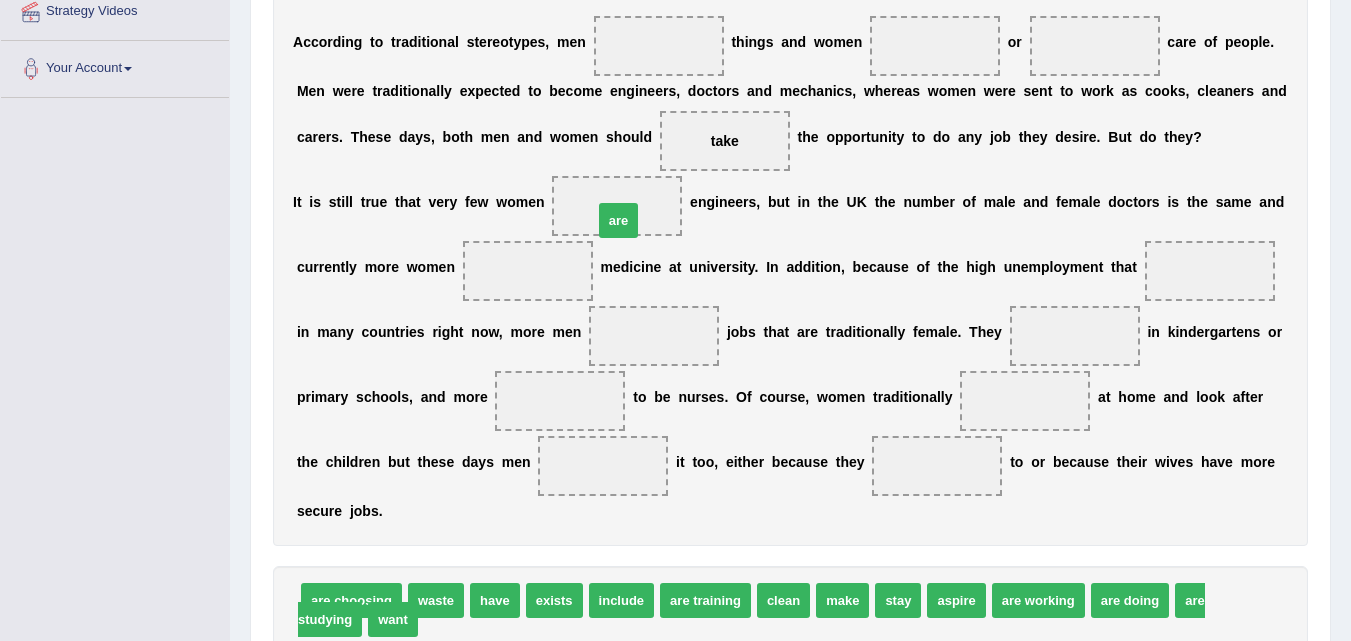 drag, startPoint x: 442, startPoint y: 622, endPoint x: 619, endPoint y: 214, distance: 444.73926 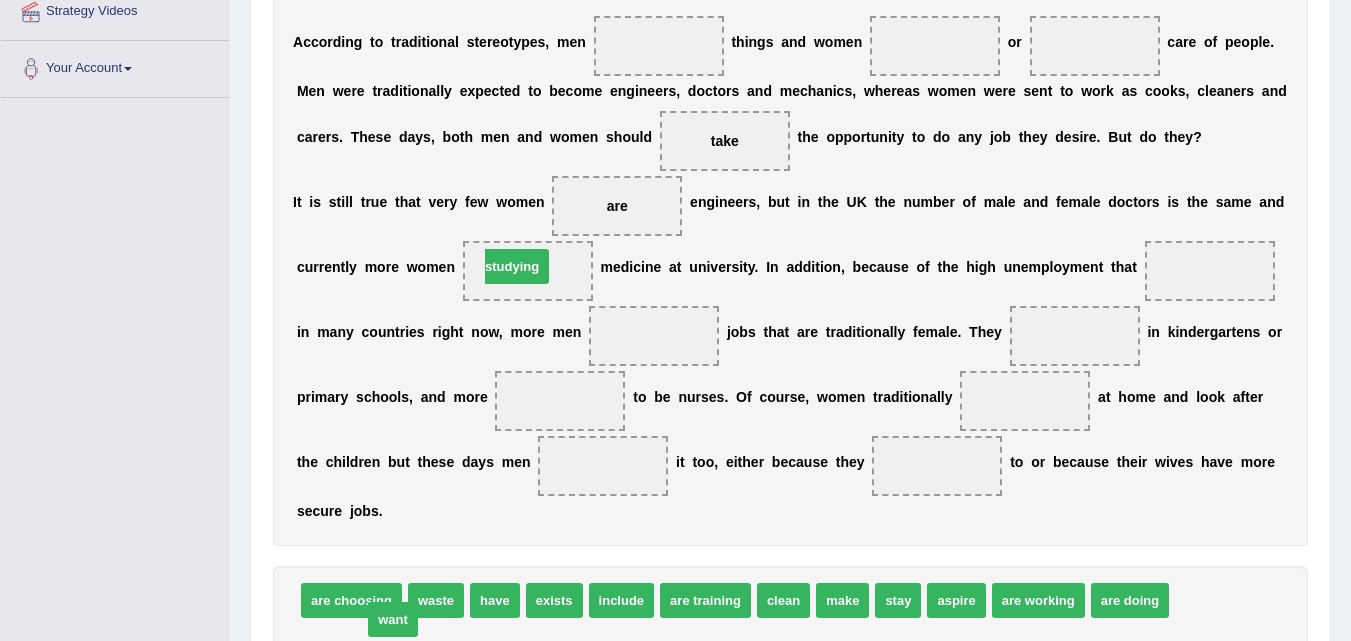 drag, startPoint x: 326, startPoint y: 618, endPoint x: 513, endPoint y: 265, distance: 399.47214 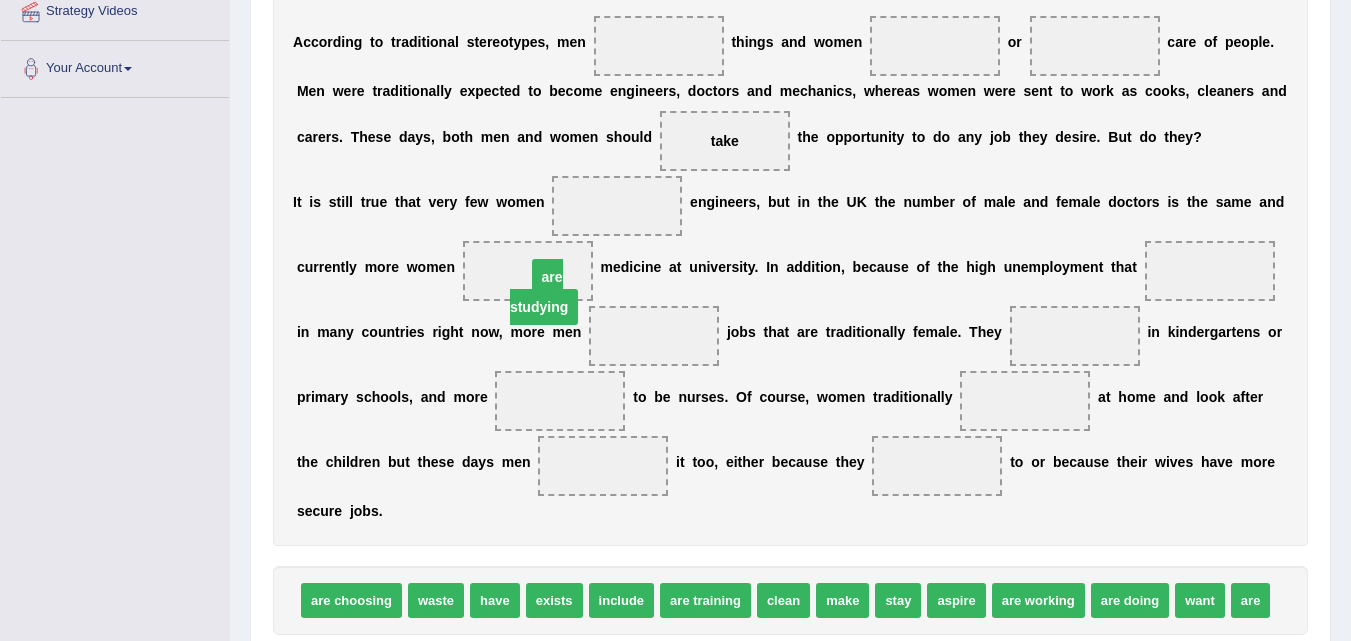 drag, startPoint x: 1198, startPoint y: 265, endPoint x: 534, endPoint y: 271, distance: 664.0271 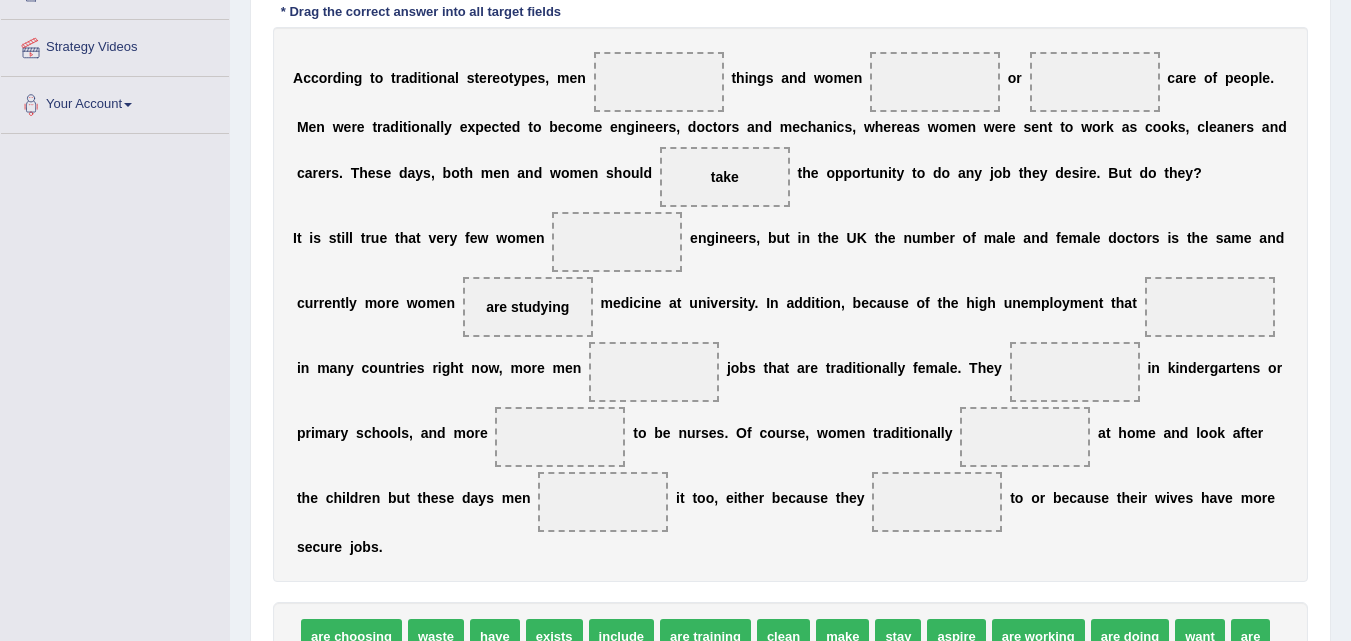 scroll, scrollTop: 400, scrollLeft: 0, axis: vertical 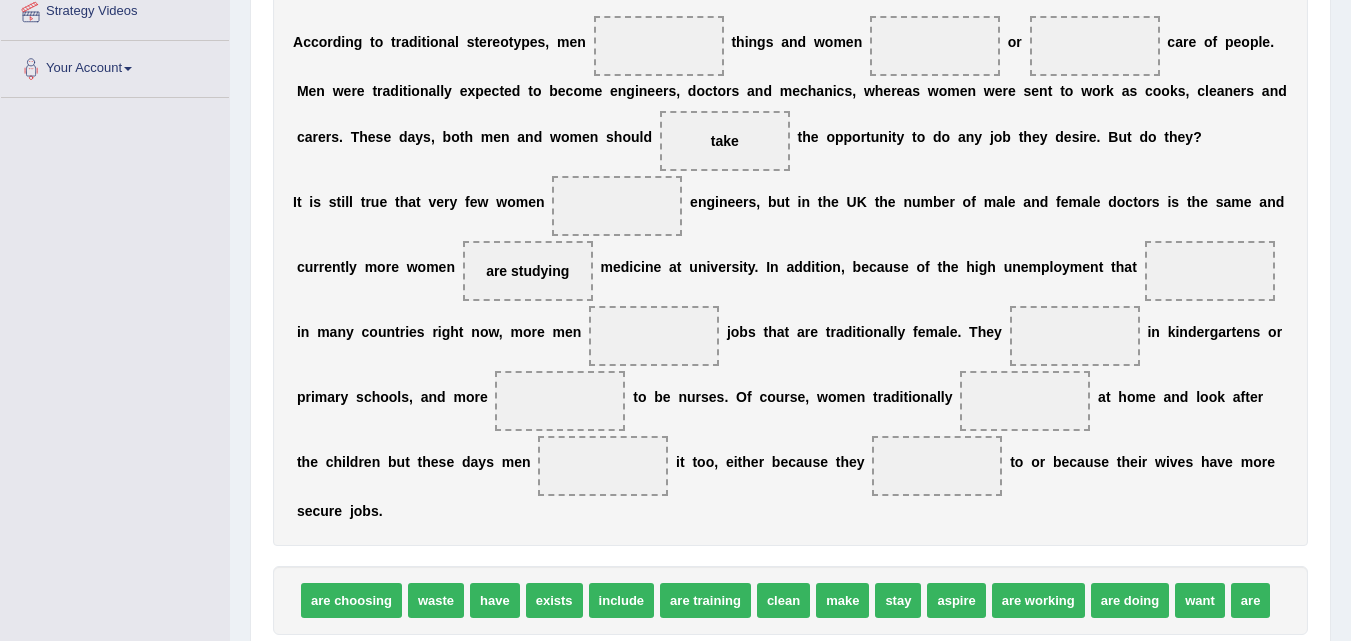 drag, startPoint x: 599, startPoint y: 618, endPoint x: 745, endPoint y: 449, distance: 223.33159 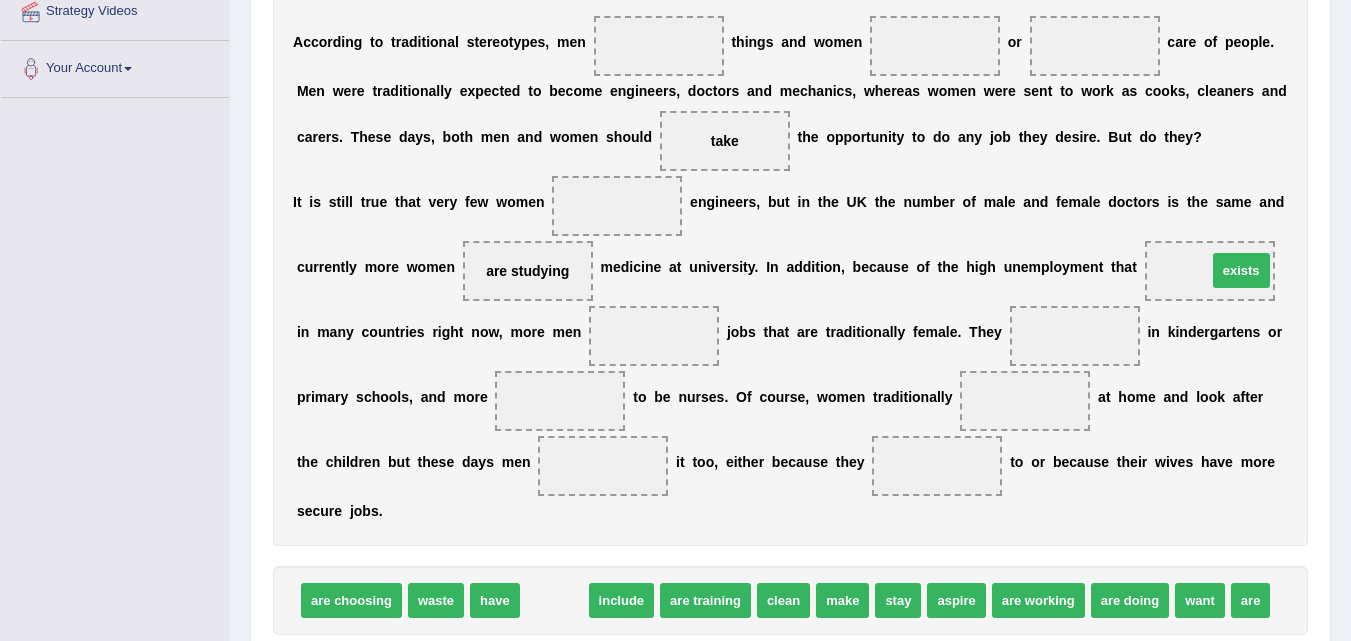 drag, startPoint x: 560, startPoint y: 606, endPoint x: 1247, endPoint y: 276, distance: 762.14764 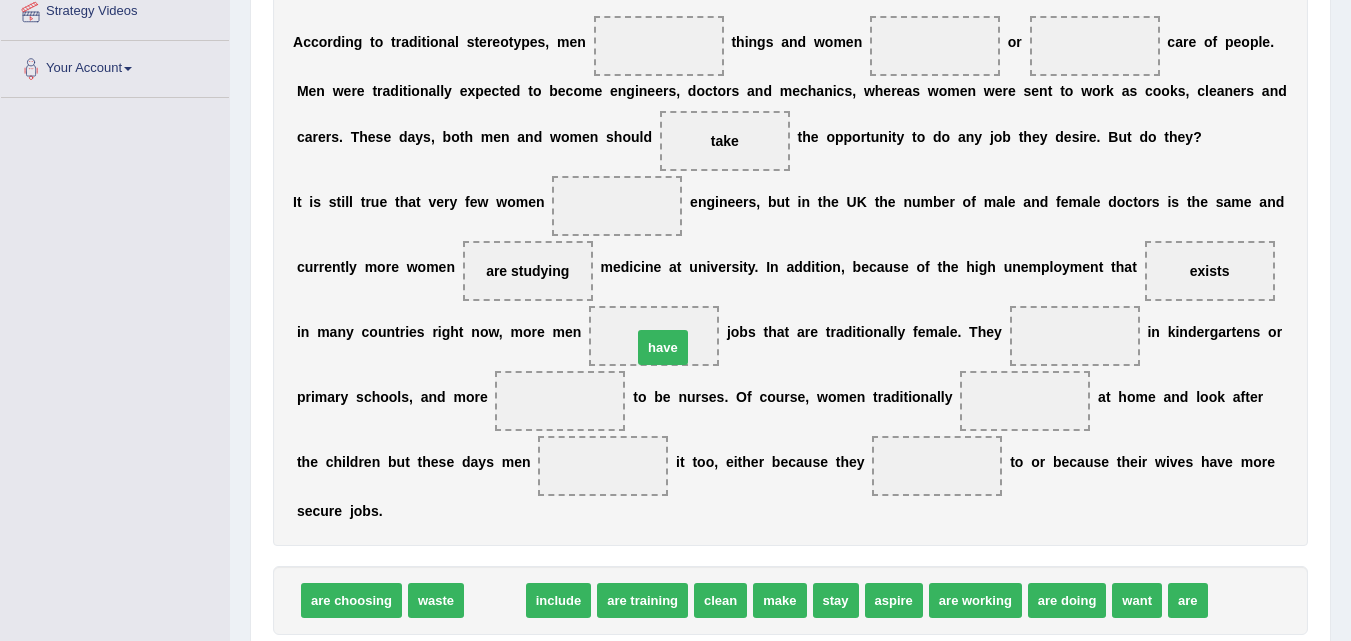 drag, startPoint x: 495, startPoint y: 603, endPoint x: 667, endPoint y: 349, distance: 306.75723 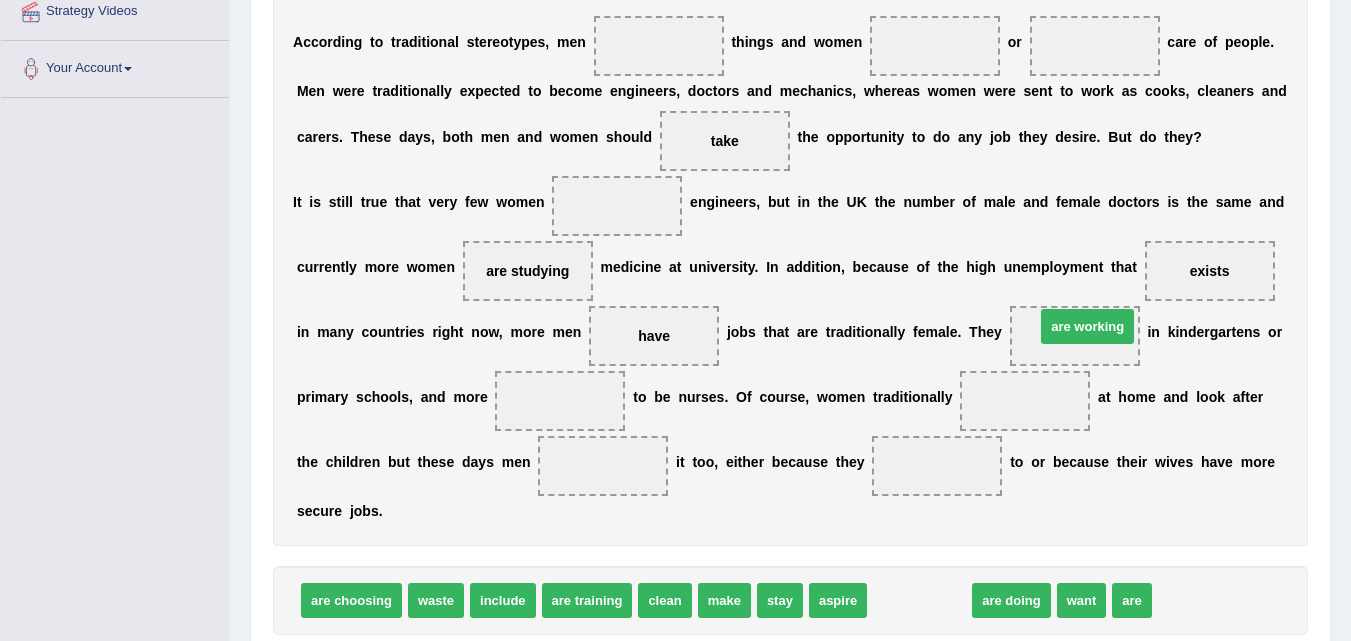 drag, startPoint x: 932, startPoint y: 600, endPoint x: 1100, endPoint y: 326, distance: 321.40317 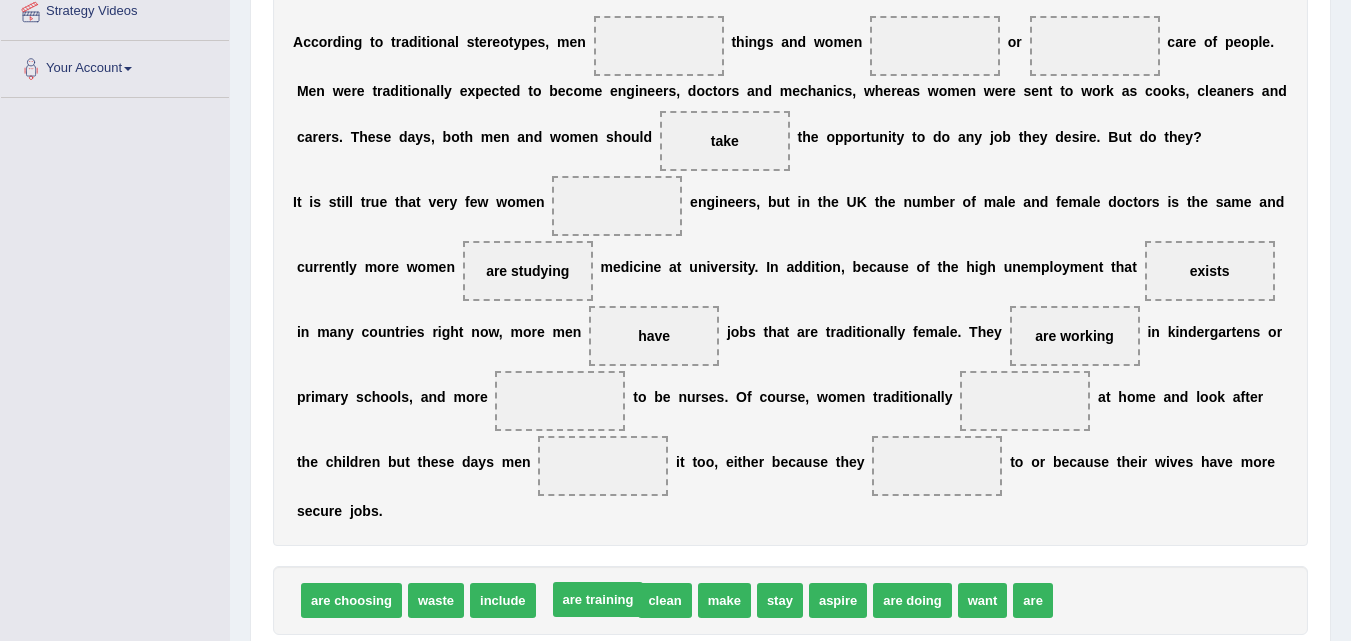 drag, startPoint x: 569, startPoint y: 600, endPoint x: 579, endPoint y: 594, distance: 11.661903 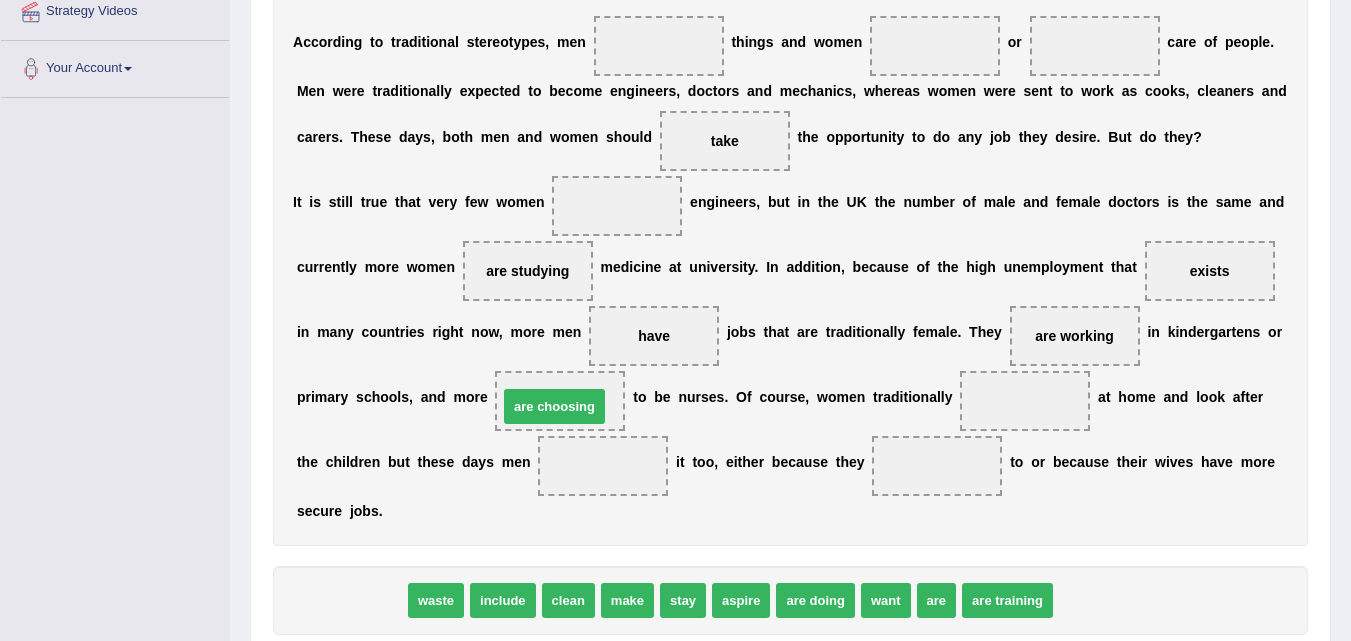 drag, startPoint x: 328, startPoint y: 583, endPoint x: 531, endPoint y: 389, distance: 280.79352 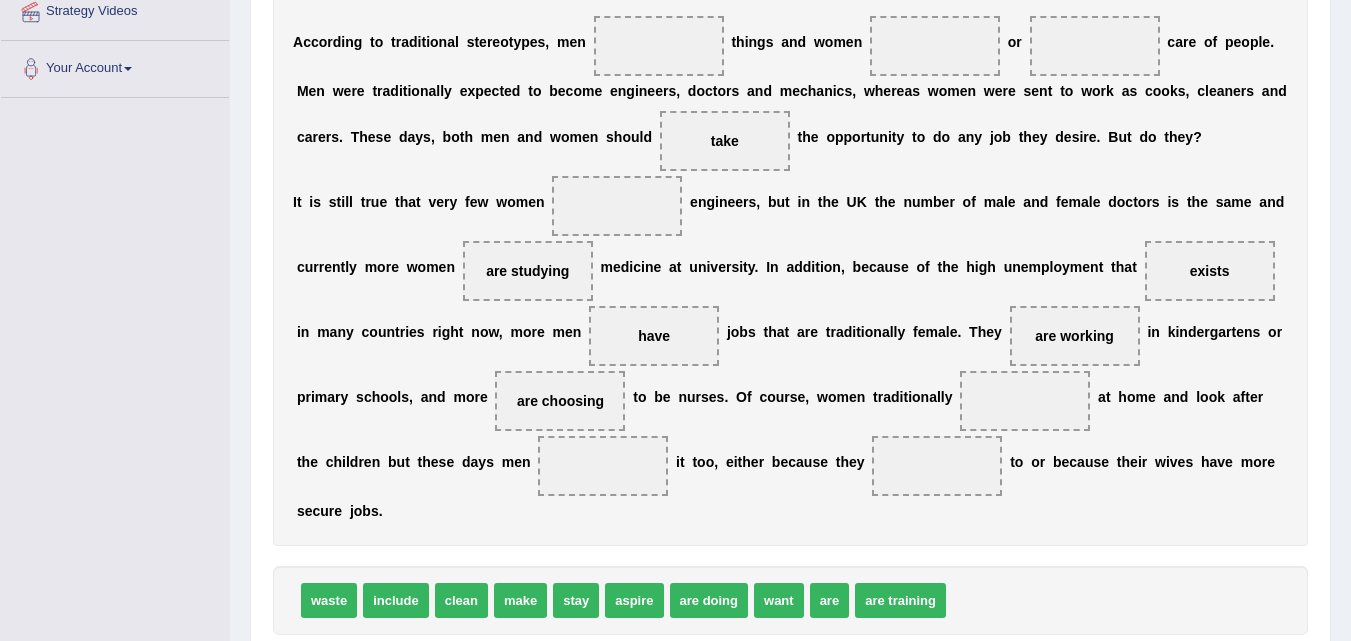 drag, startPoint x: 548, startPoint y: 603, endPoint x: 600, endPoint y: 583, distance: 55.713554 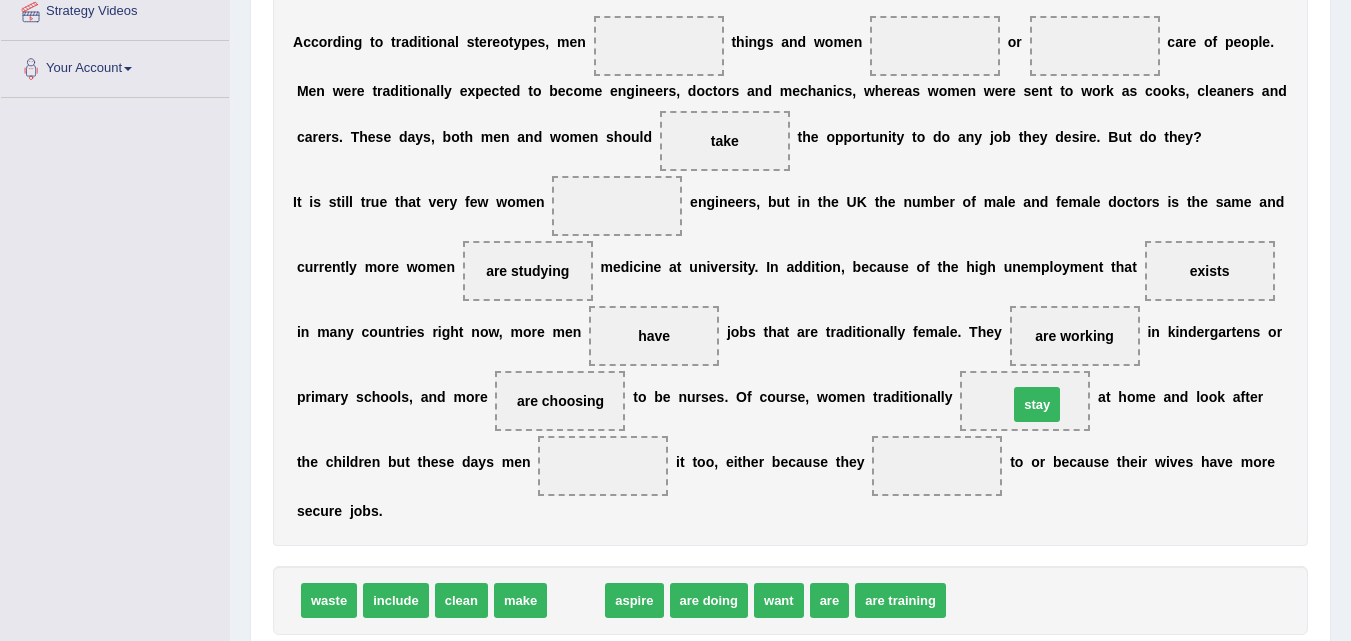 drag, startPoint x: 581, startPoint y: 585, endPoint x: 1042, endPoint y: 389, distance: 500.93613 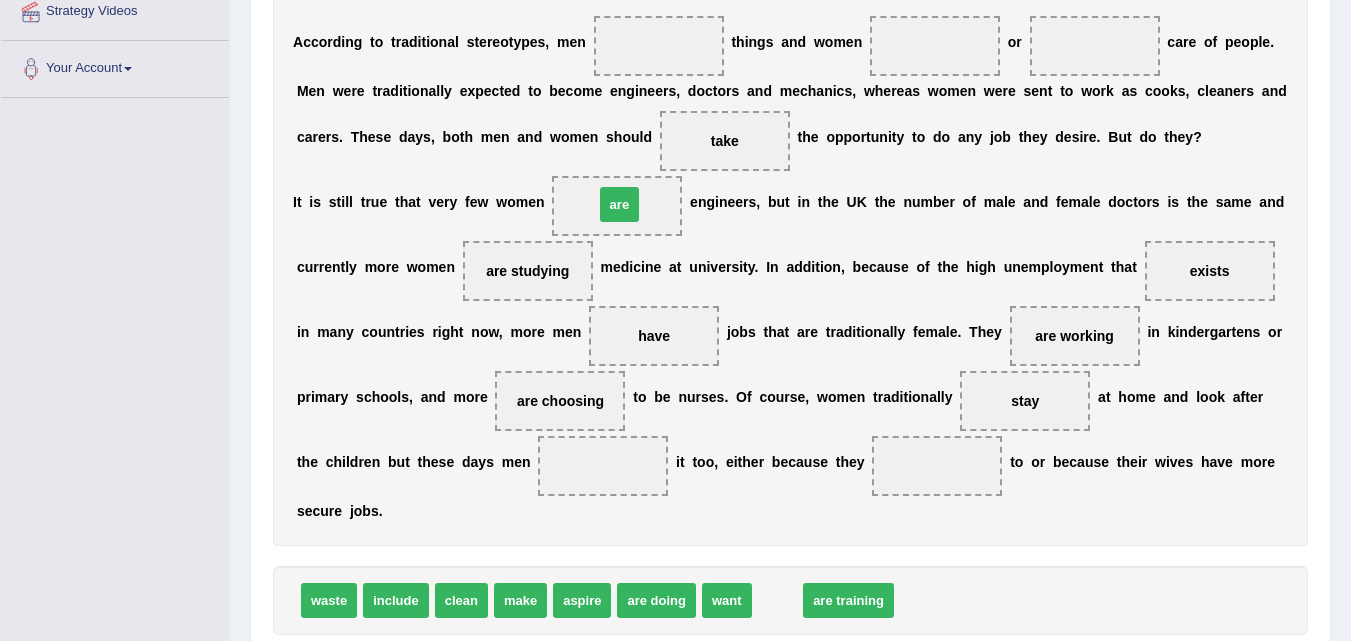 drag, startPoint x: 787, startPoint y: 597, endPoint x: 629, endPoint y: 201, distance: 426.35666 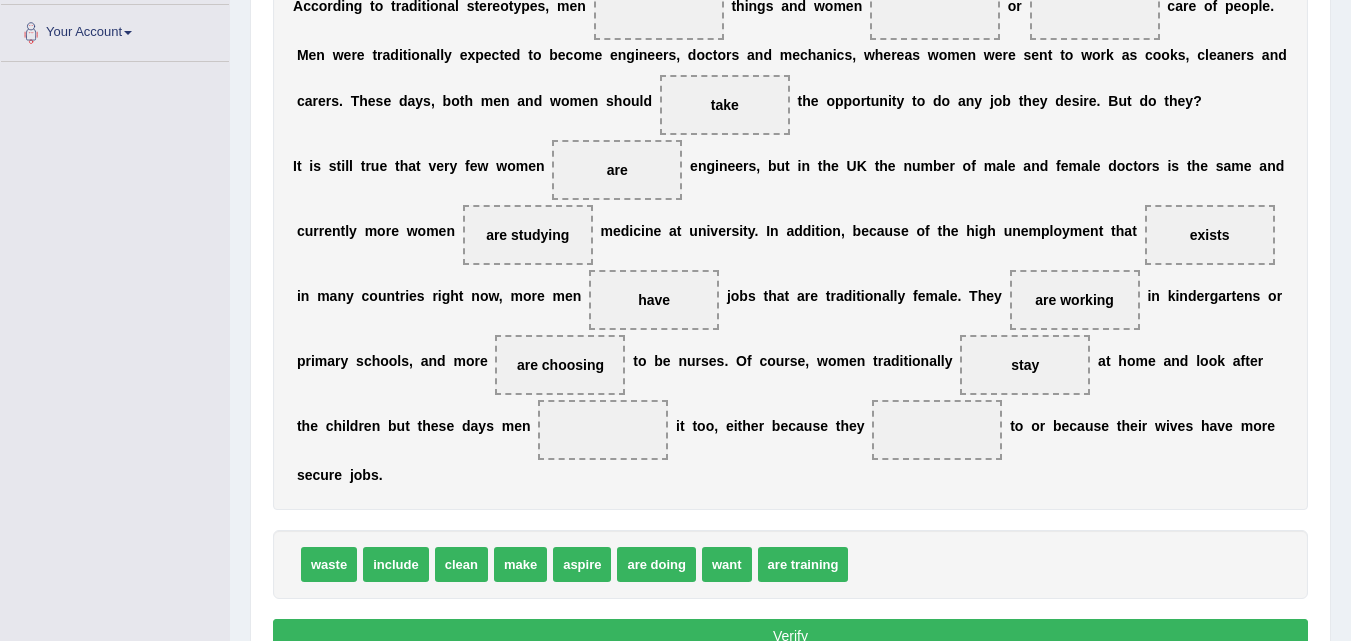 scroll, scrollTop: 400, scrollLeft: 0, axis: vertical 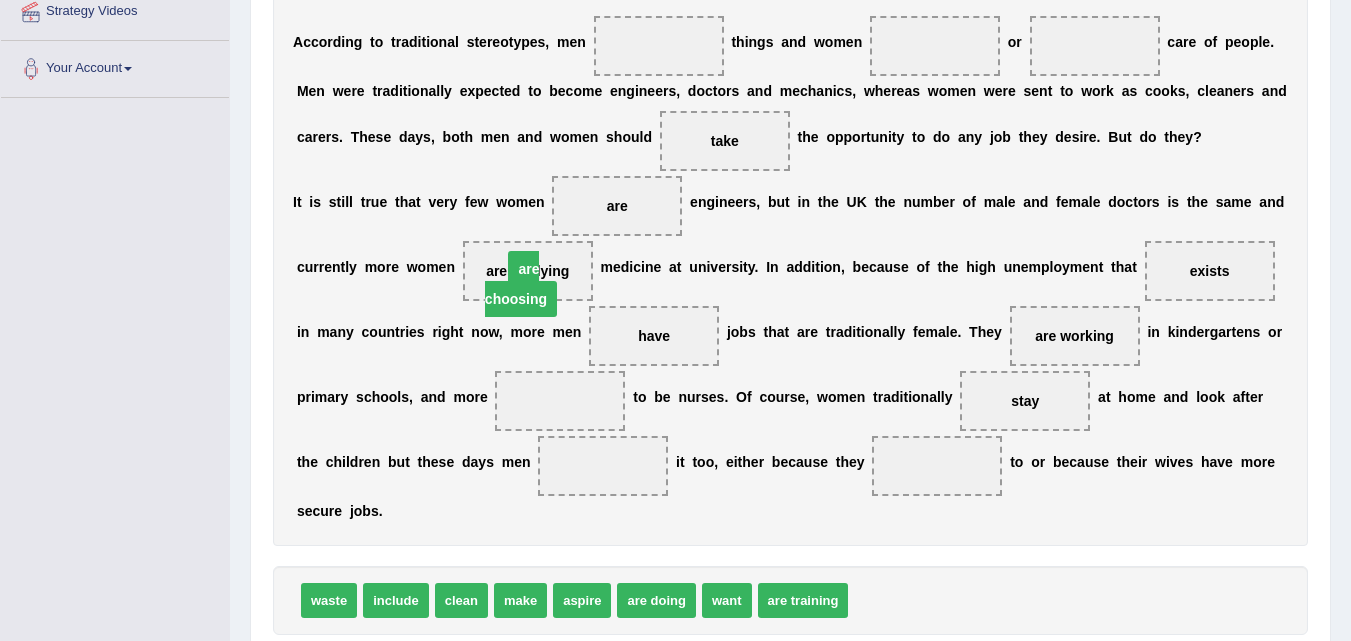 drag, startPoint x: 582, startPoint y: 399, endPoint x: 544, endPoint y: 267, distance: 137.36084 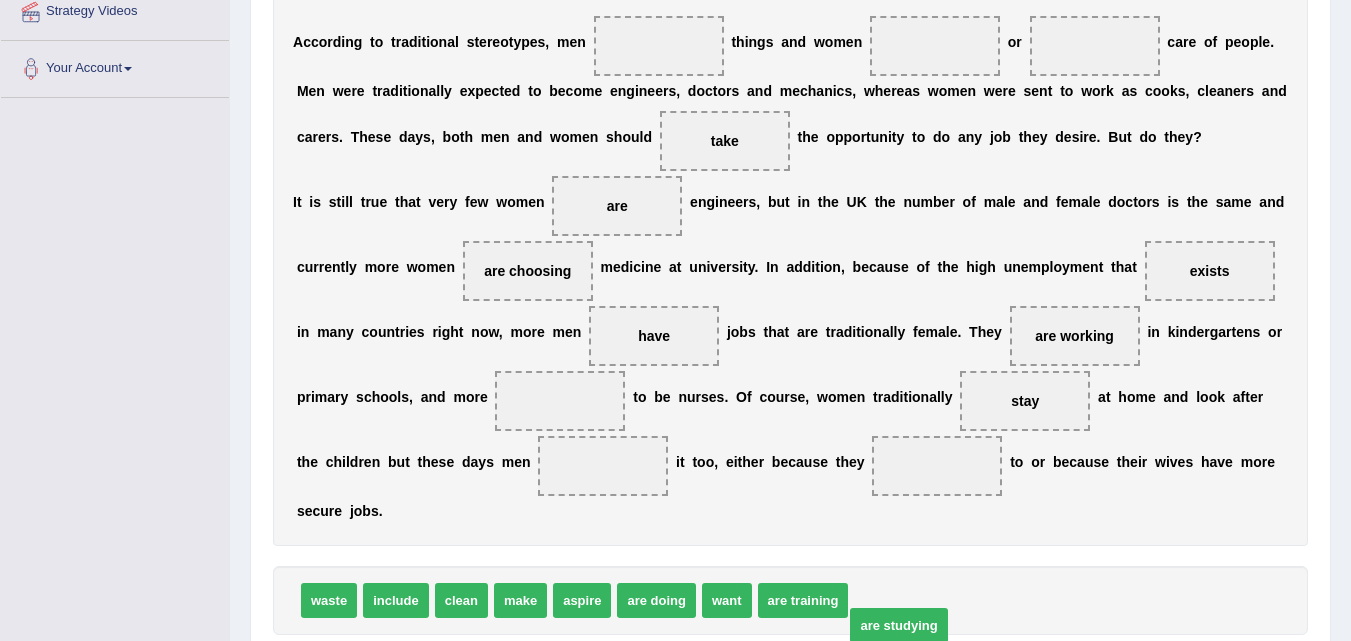drag, startPoint x: 882, startPoint y: 597, endPoint x: 878, endPoint y: 622, distance: 25.317978 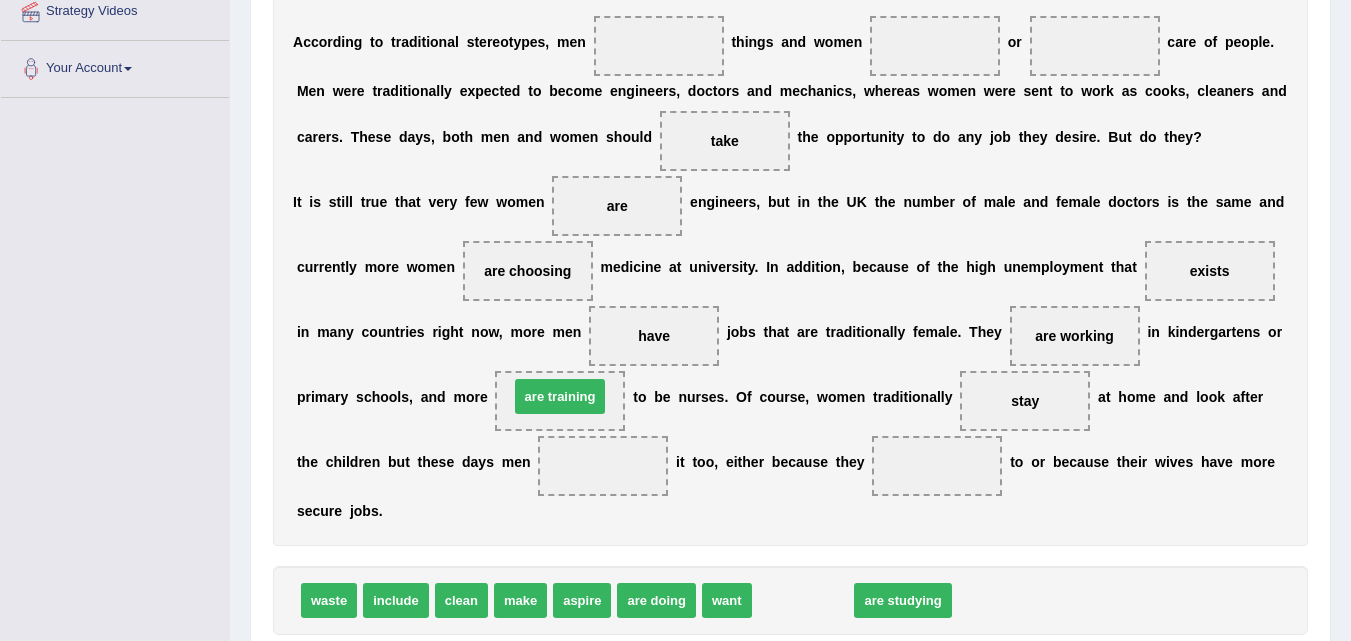 drag, startPoint x: 804, startPoint y: 609, endPoint x: 561, endPoint y: 405, distance: 317.2775 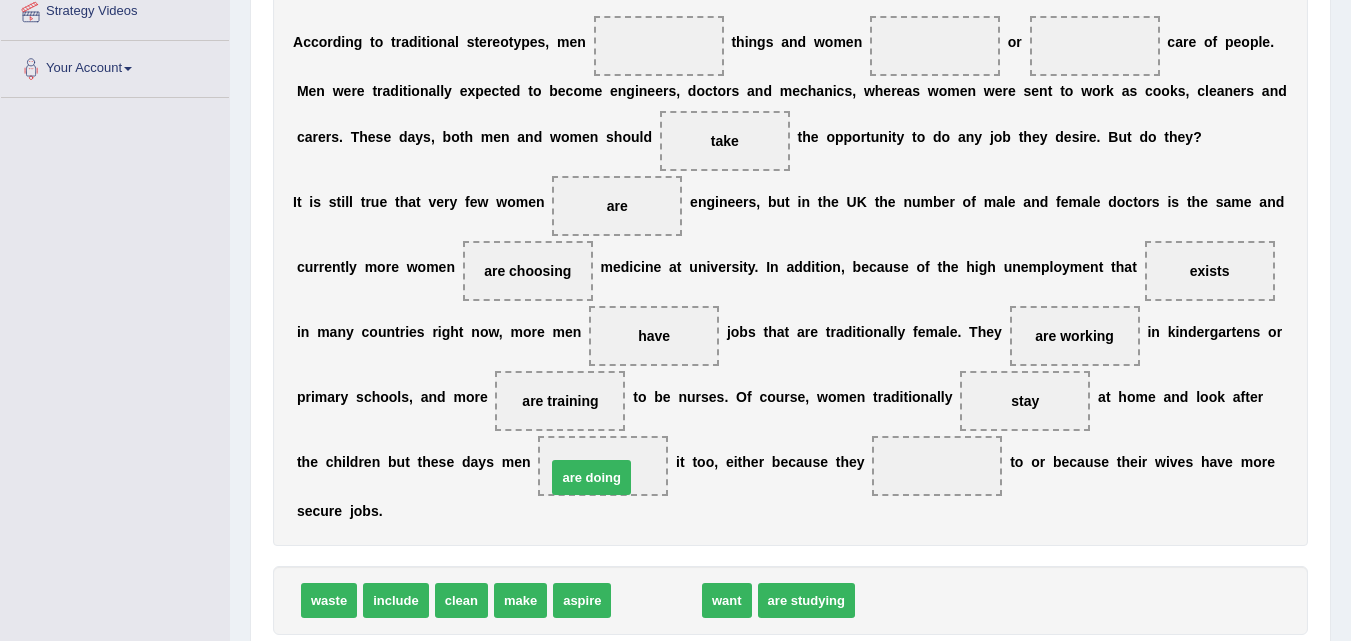 drag, startPoint x: 667, startPoint y: 600, endPoint x: 602, endPoint y: 477, distance: 139.11865 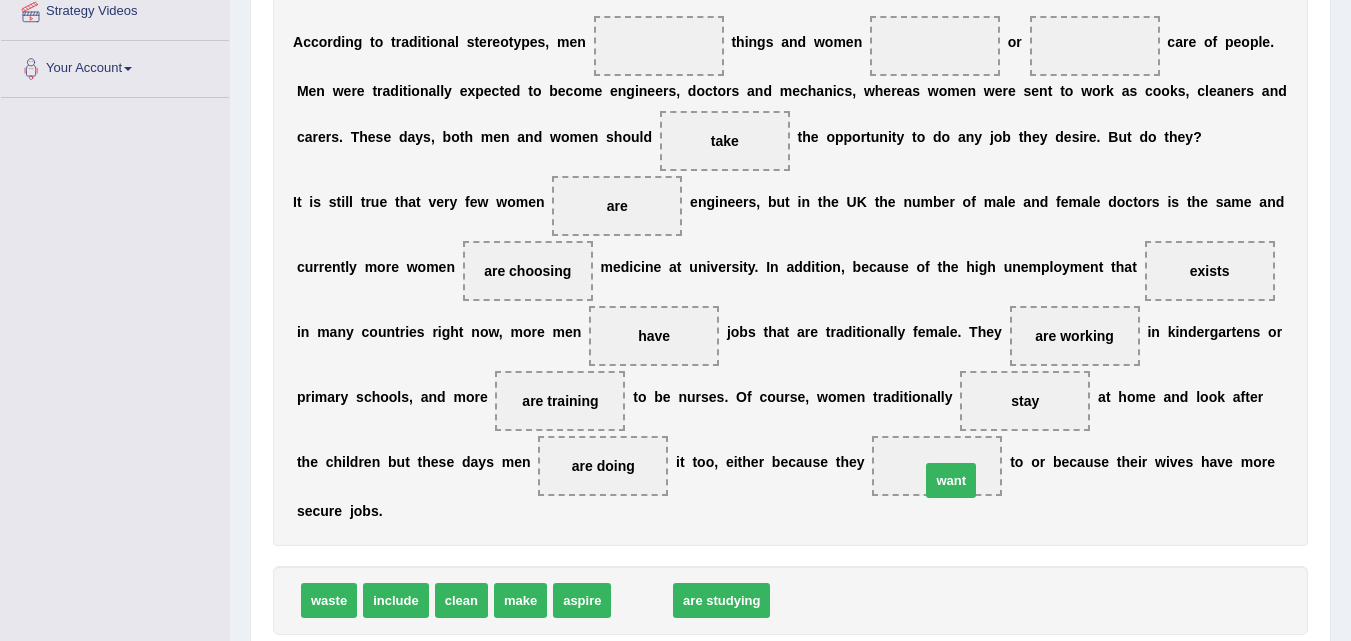drag, startPoint x: 653, startPoint y: 595, endPoint x: 962, endPoint y: 475, distance: 331.48303 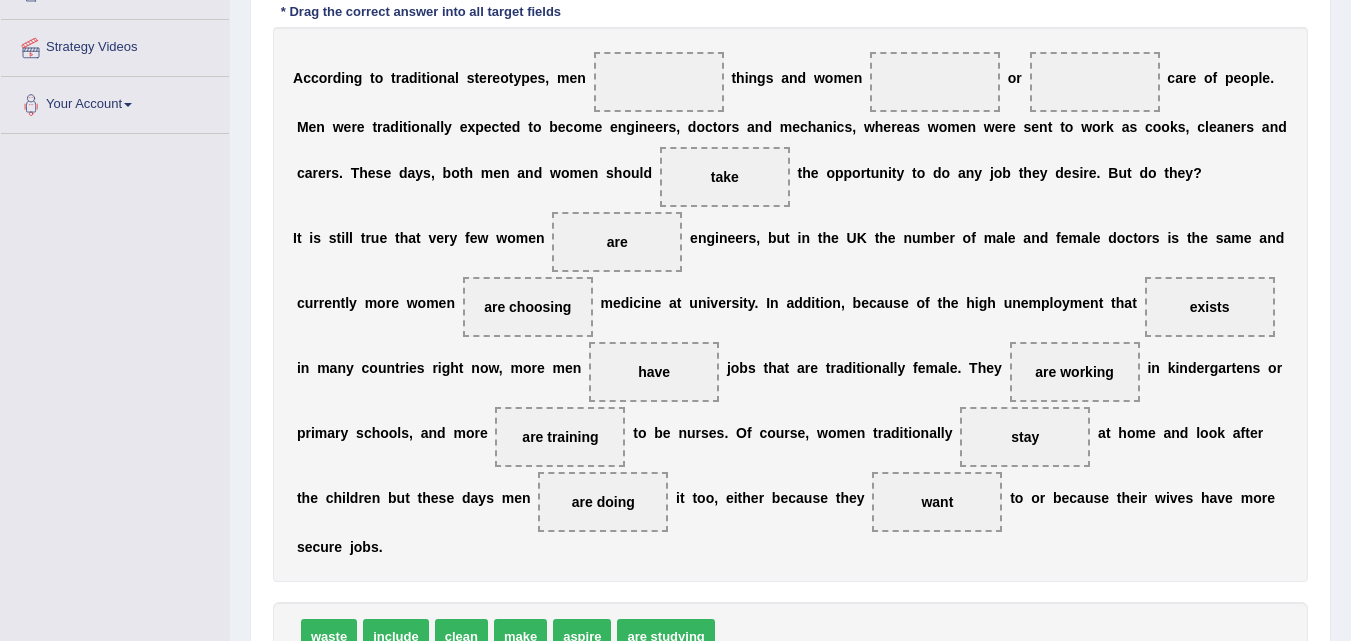scroll, scrollTop: 400, scrollLeft: 0, axis: vertical 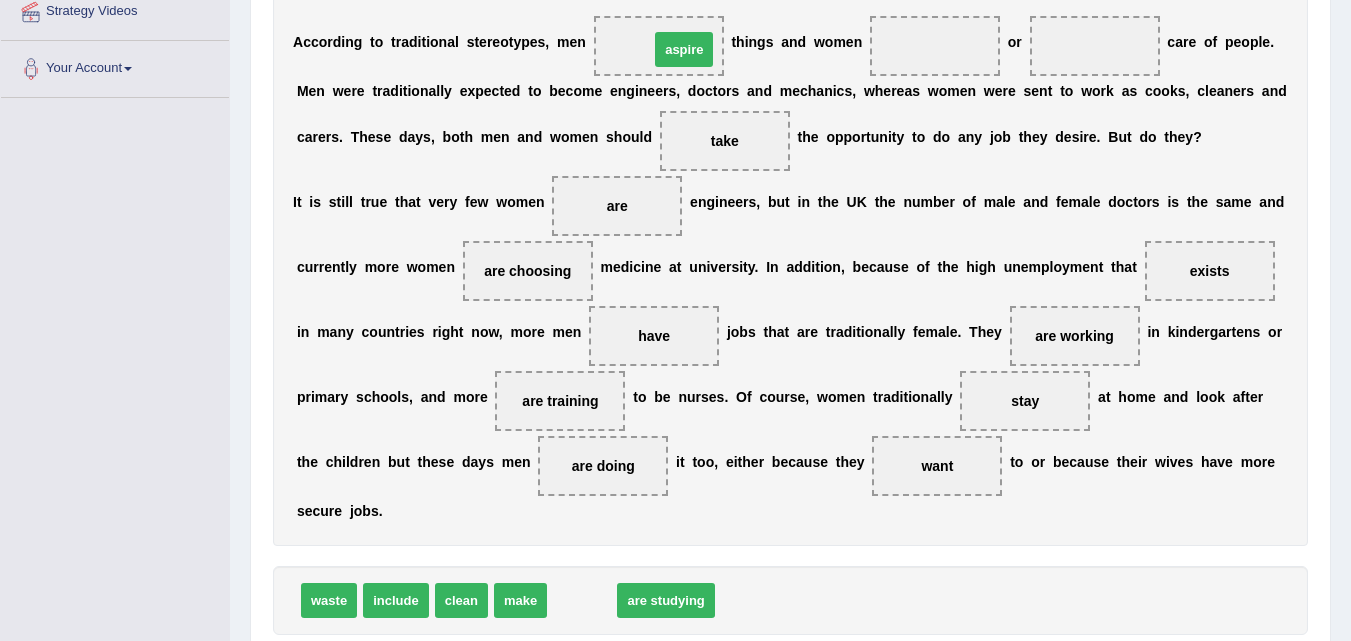 drag, startPoint x: 581, startPoint y: 612, endPoint x: 683, endPoint y: 61, distance: 560.3615 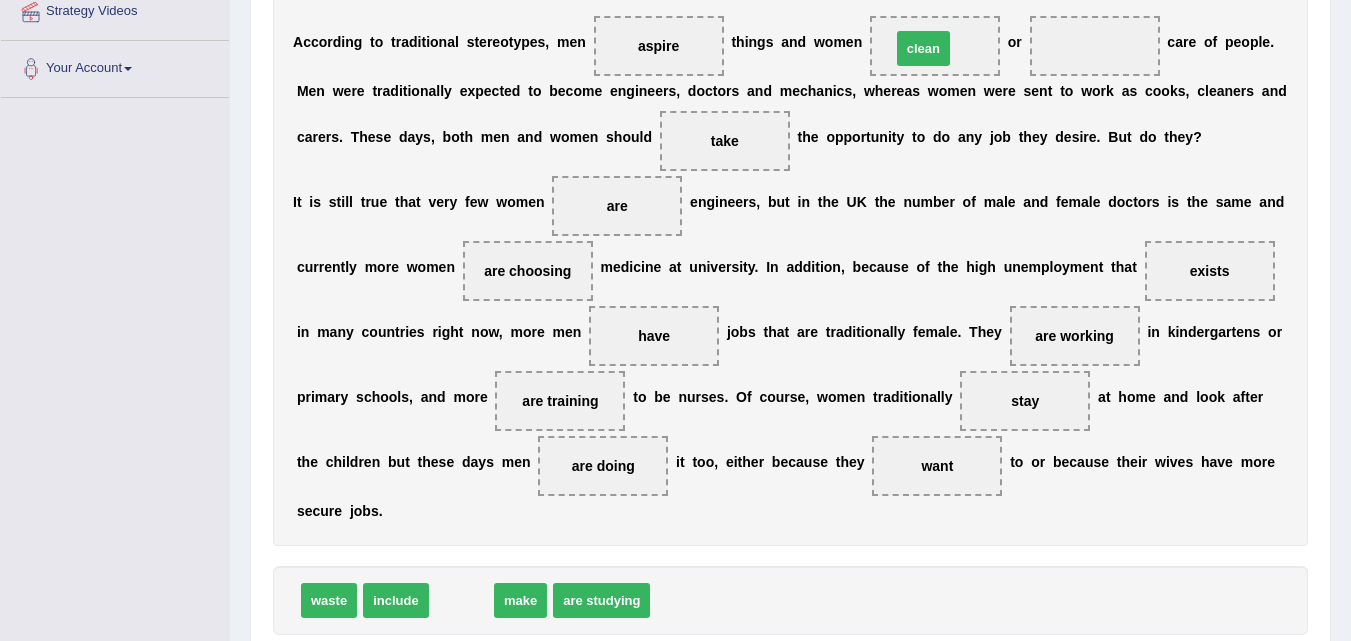 drag, startPoint x: 474, startPoint y: 604, endPoint x: 936, endPoint y: 52, distance: 719.82495 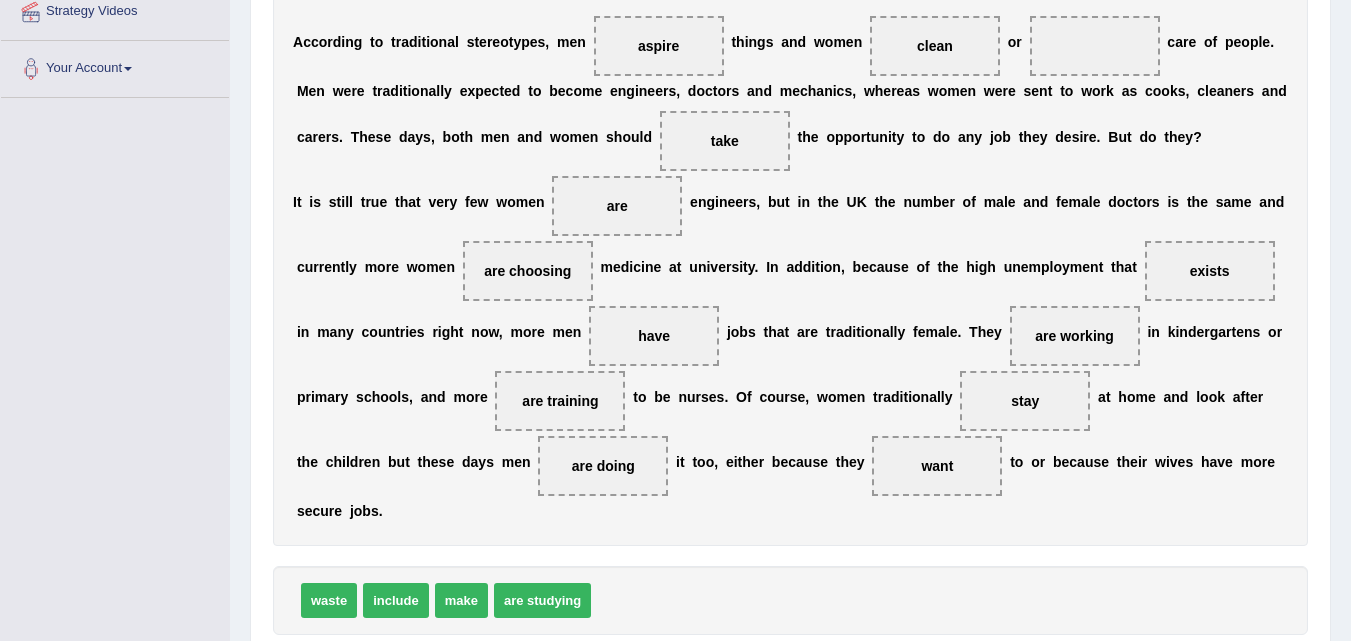 click on "waste" at bounding box center (329, 600) 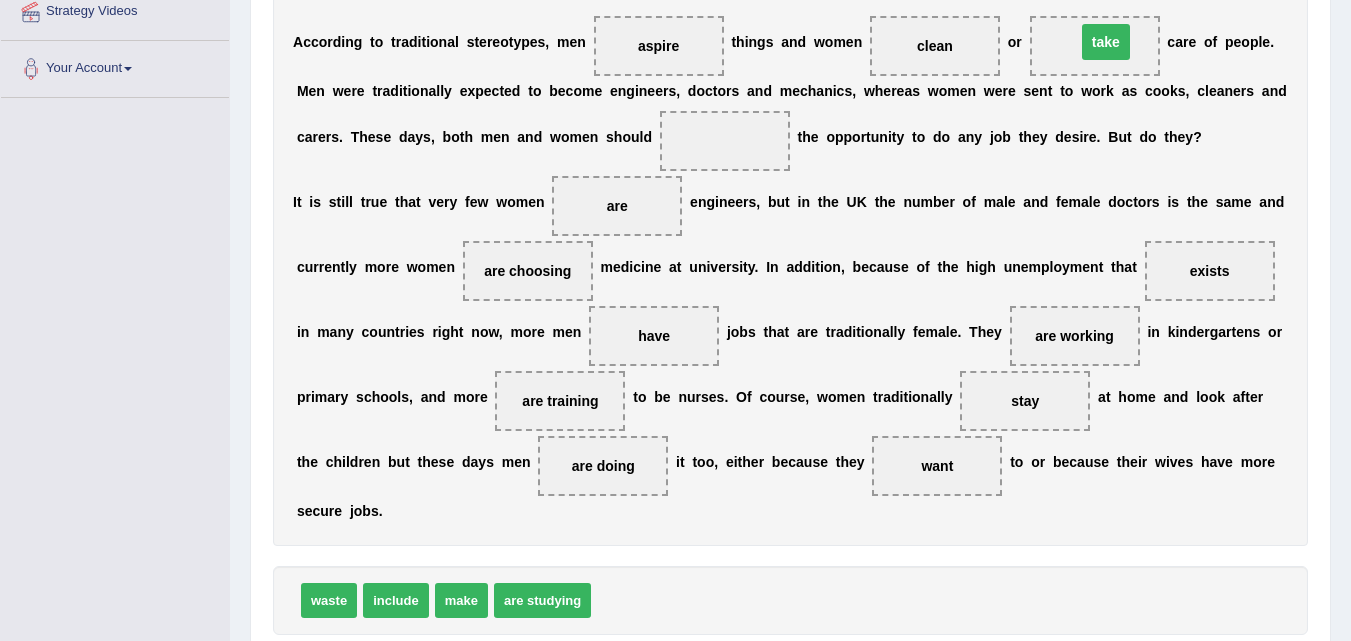 drag, startPoint x: 722, startPoint y: 139, endPoint x: 1103, endPoint y: 40, distance: 393.65213 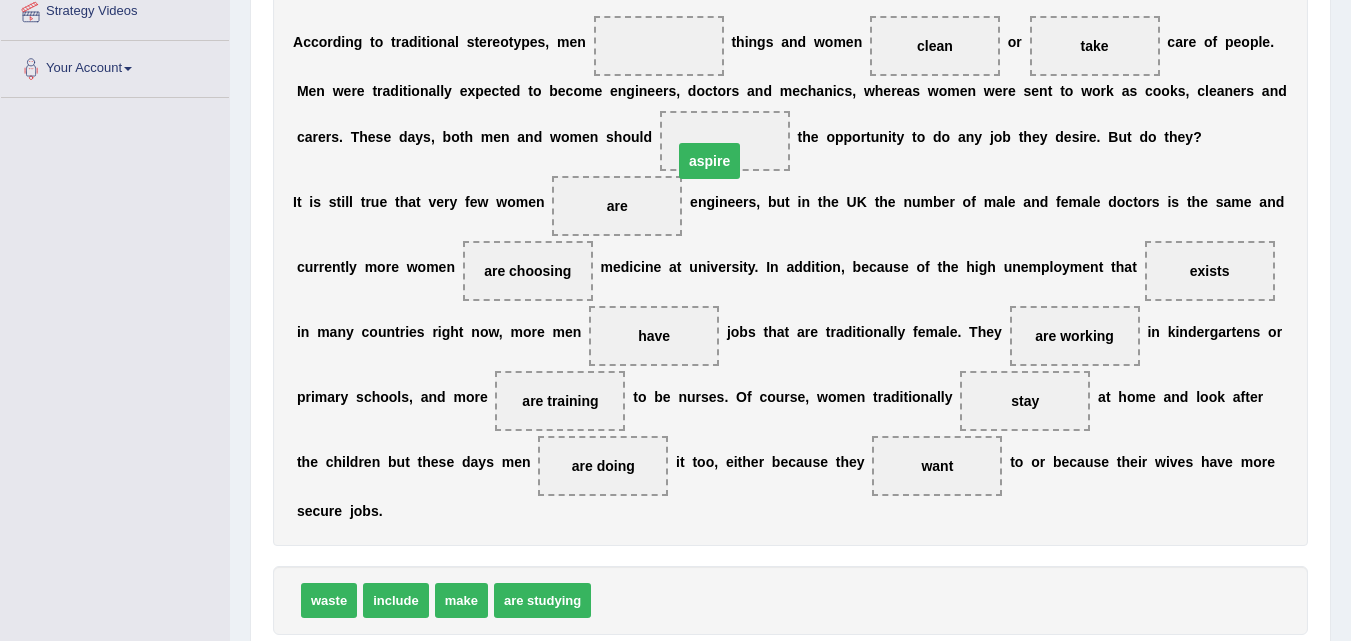 drag, startPoint x: 672, startPoint y: 38, endPoint x: 723, endPoint y: 153, distance: 125.80143 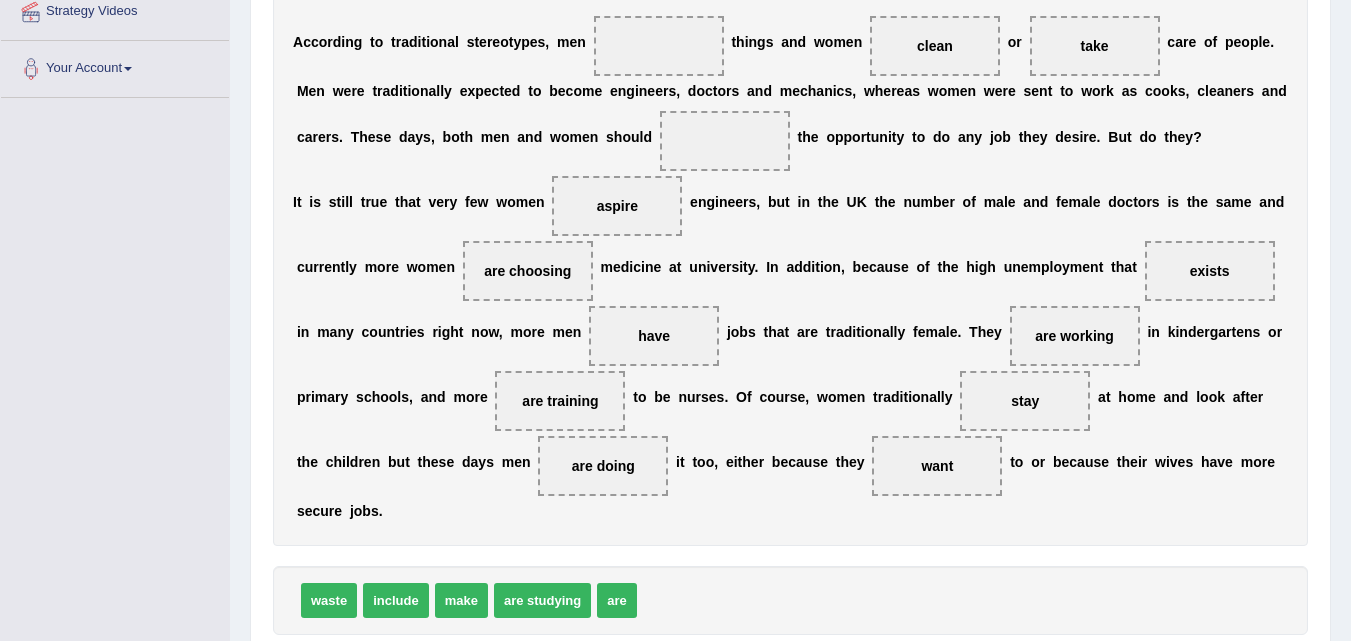 drag, startPoint x: 624, startPoint y: 216, endPoint x: 682, endPoint y: 163, distance: 78.56844 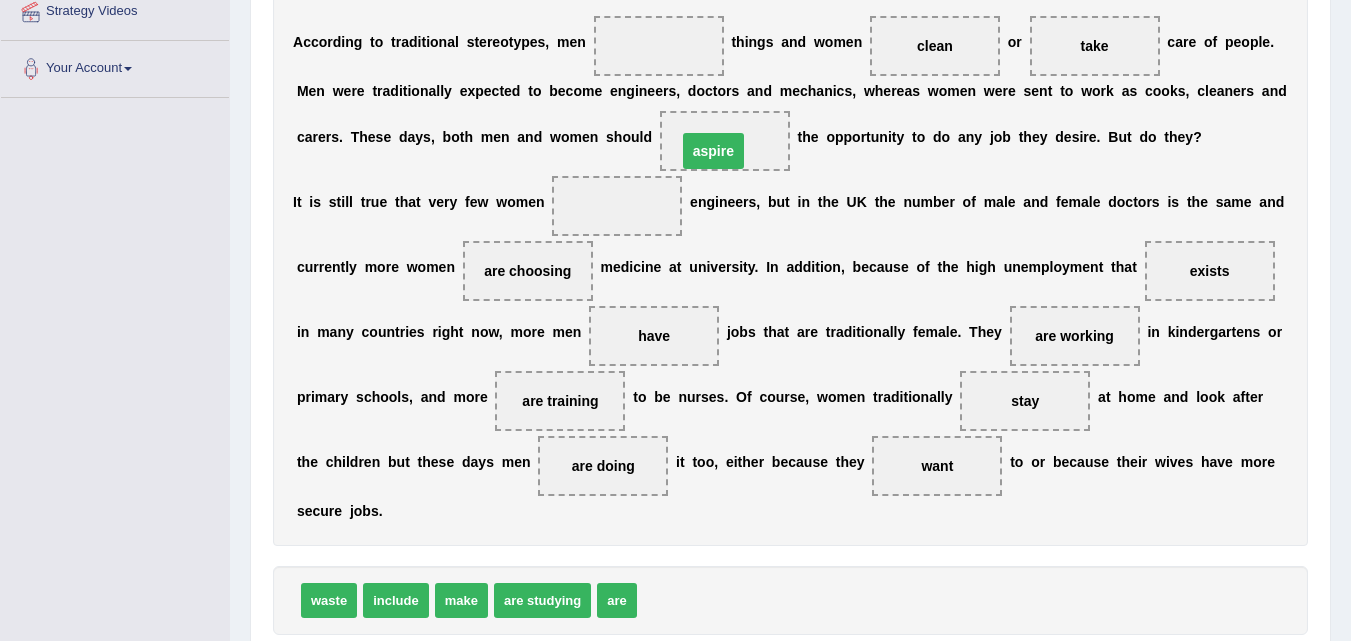 drag, startPoint x: 622, startPoint y: 200, endPoint x: 721, endPoint y: 142, distance: 114.73883 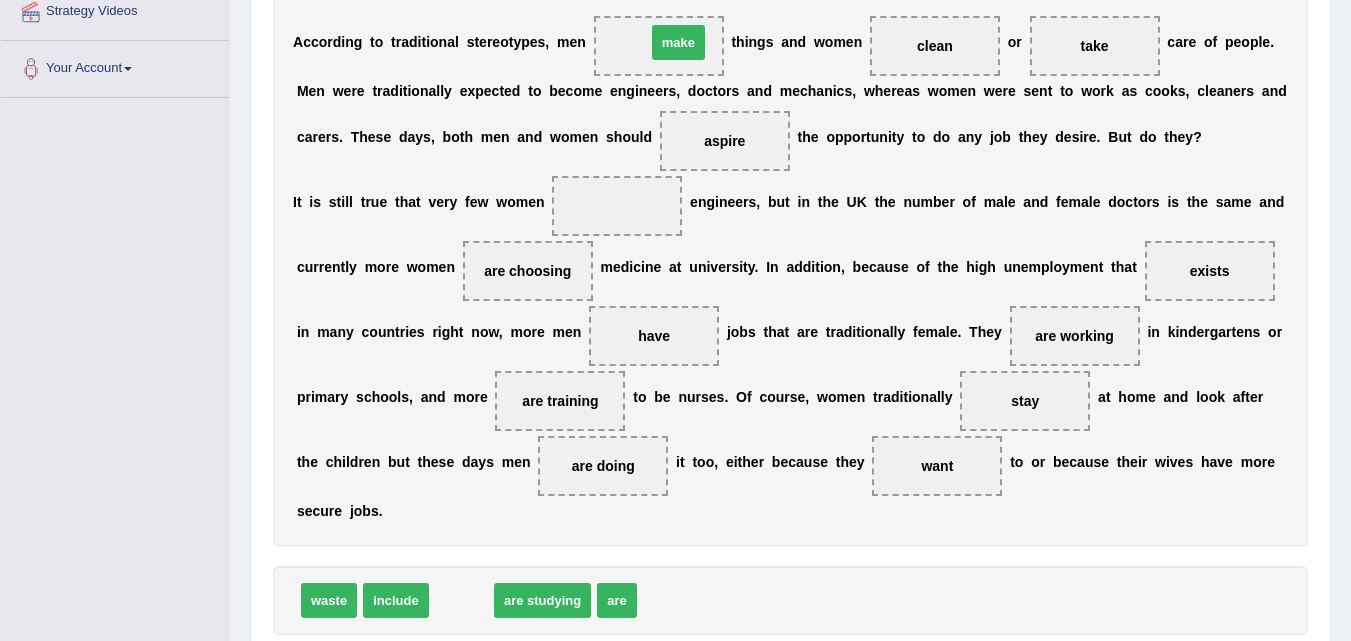 drag, startPoint x: 449, startPoint y: 616, endPoint x: 666, endPoint y: 58, distance: 598.7095 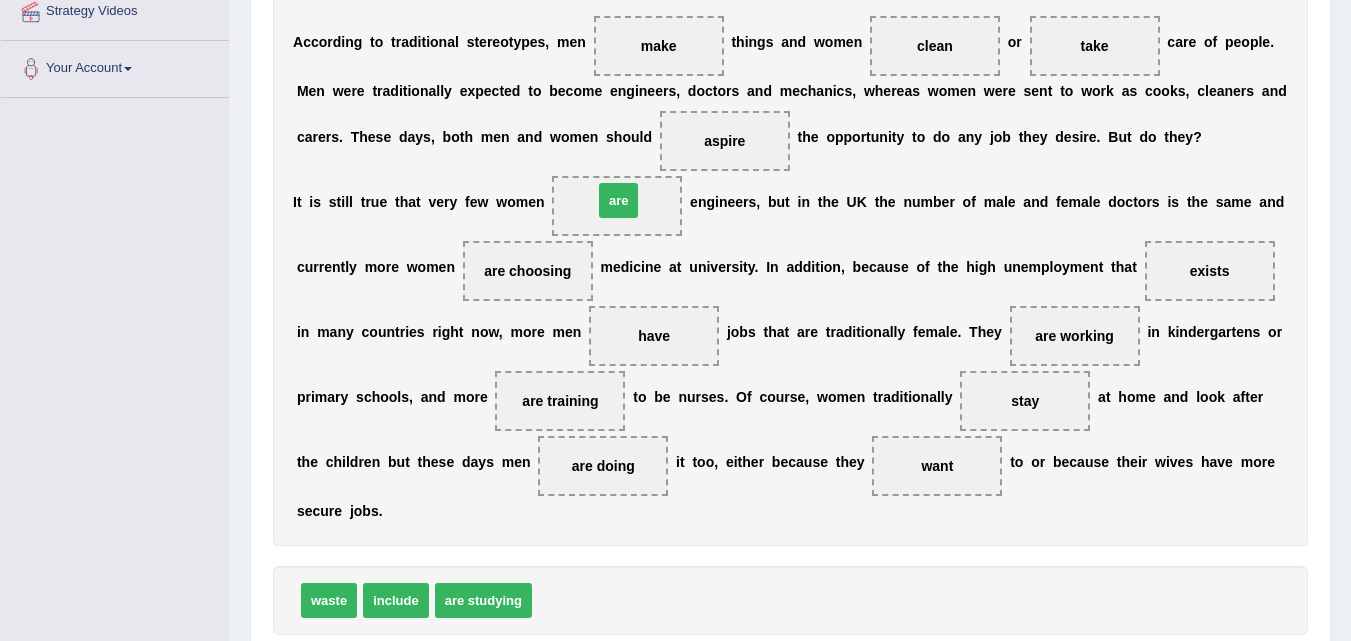 drag, startPoint x: 553, startPoint y: 604, endPoint x: 614, endPoint y: 204, distance: 404.6245 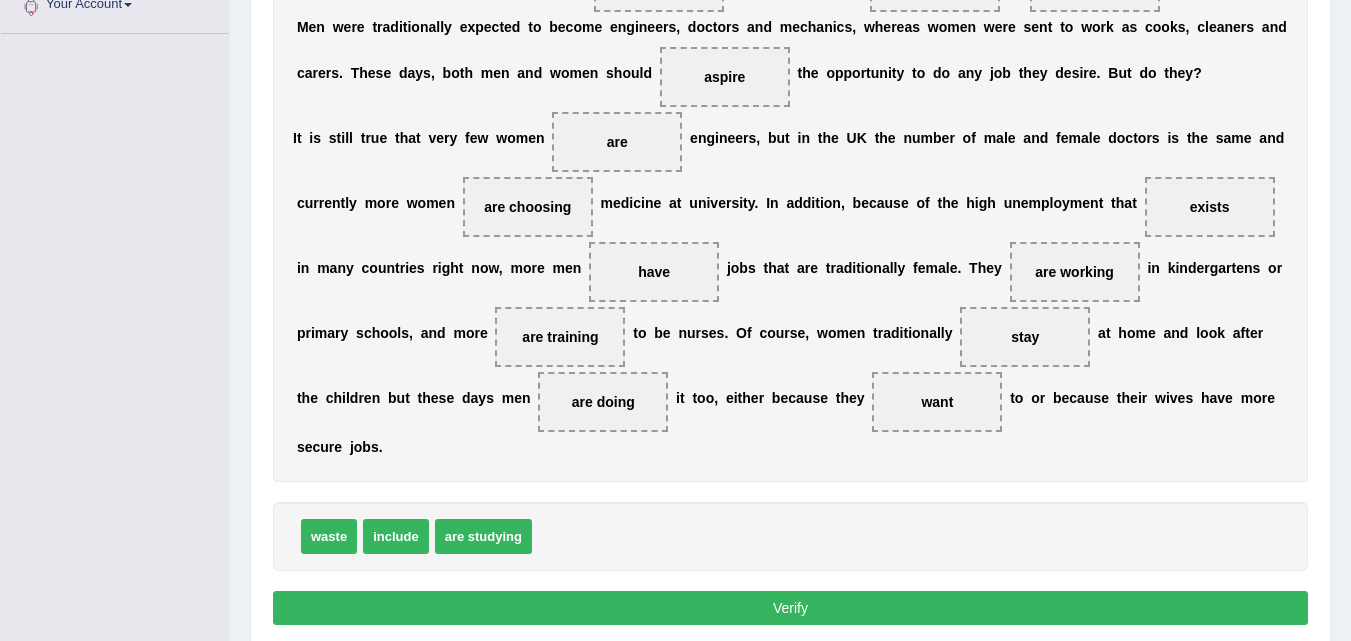 scroll, scrollTop: 500, scrollLeft: 0, axis: vertical 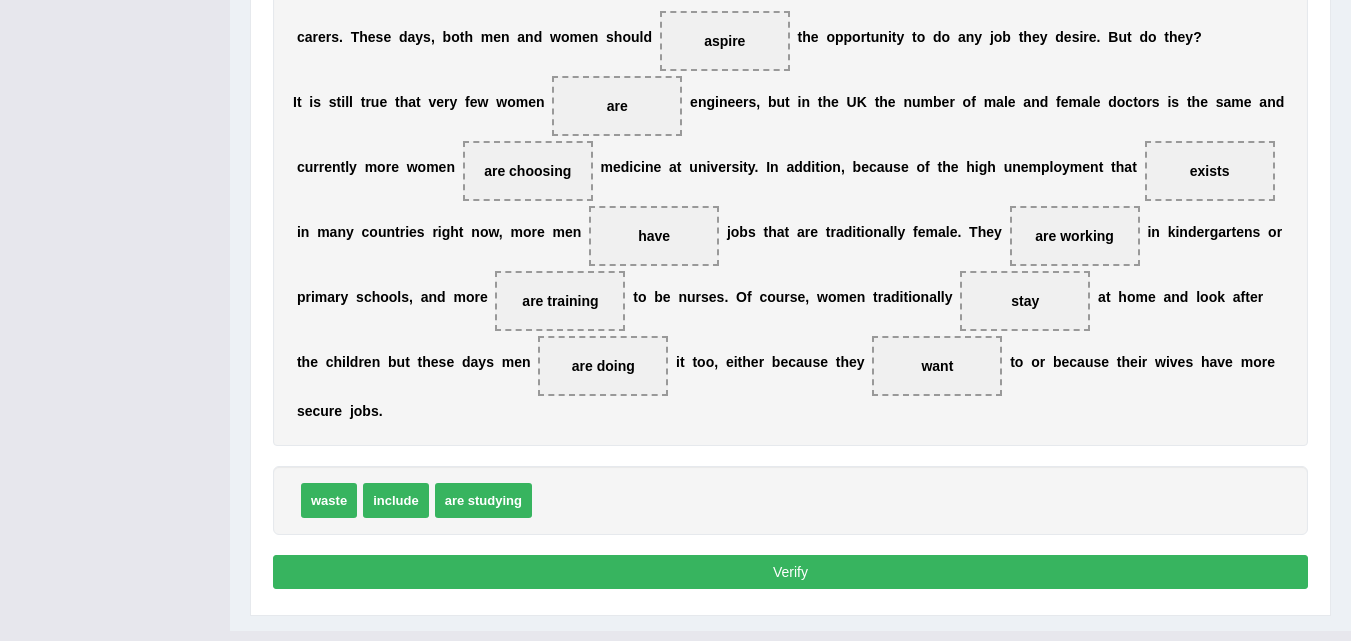 drag, startPoint x: 462, startPoint y: 524, endPoint x: 548, endPoint y: 359, distance: 186.0672 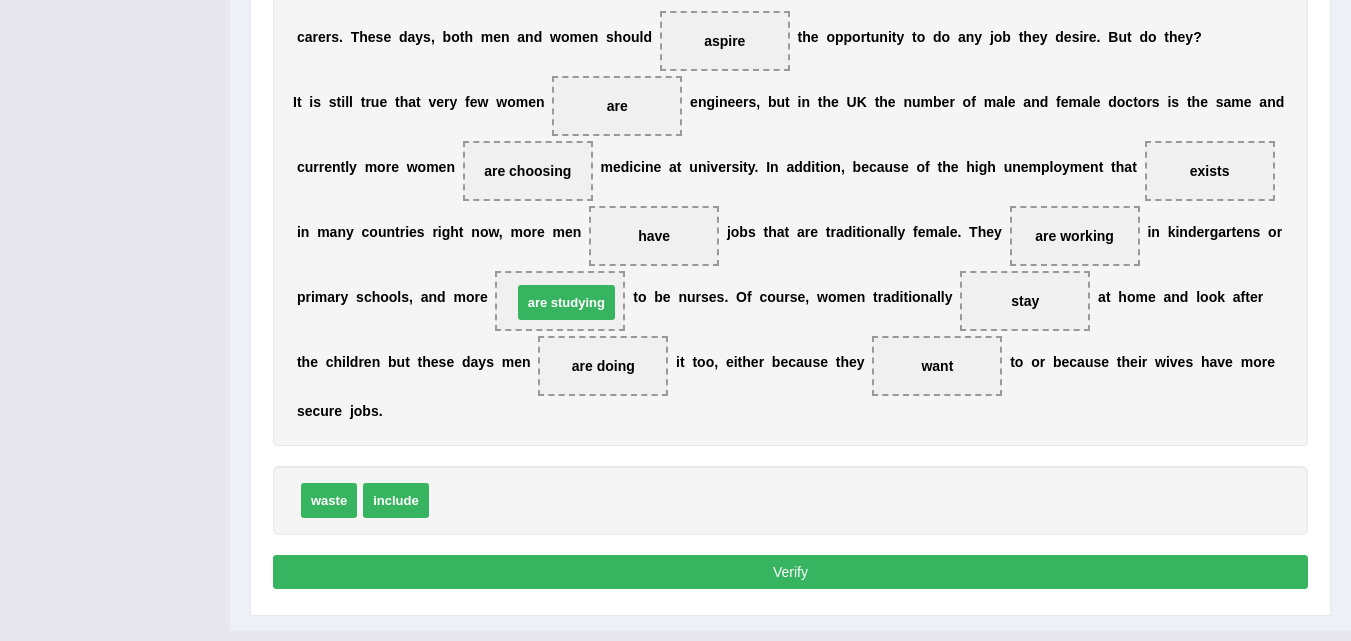 drag, startPoint x: 485, startPoint y: 502, endPoint x: 568, endPoint y: 304, distance: 214.69281 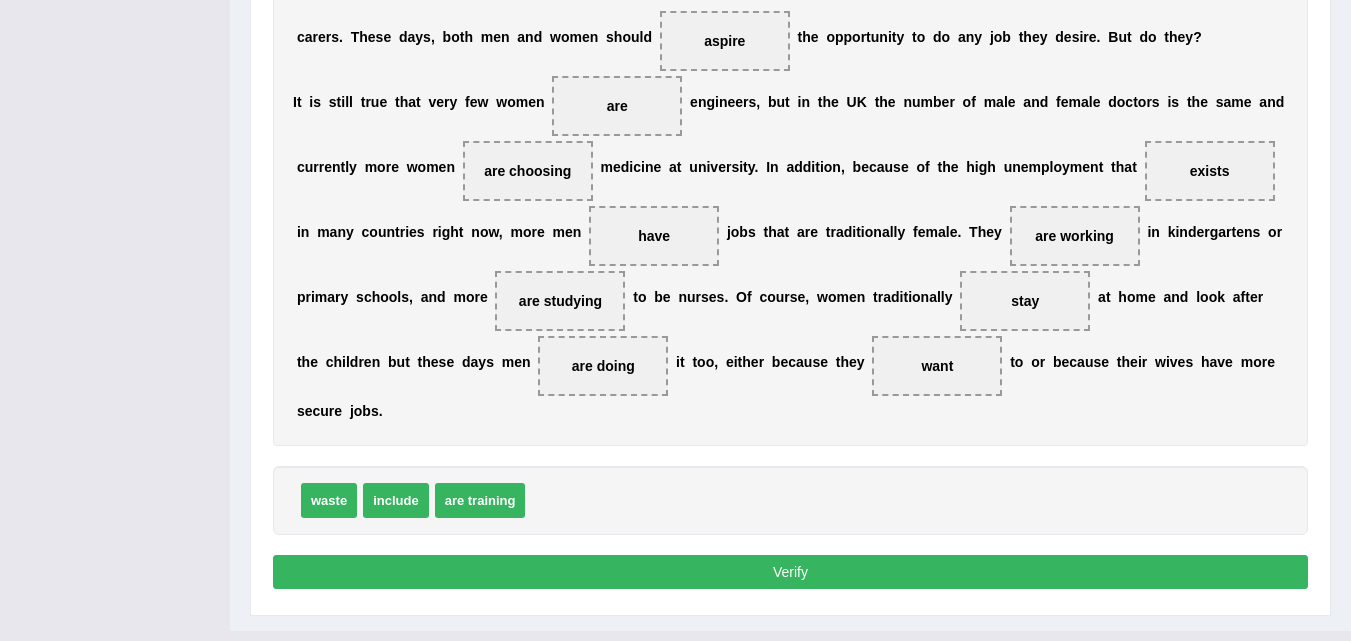 click on "Verify" at bounding box center (790, 572) 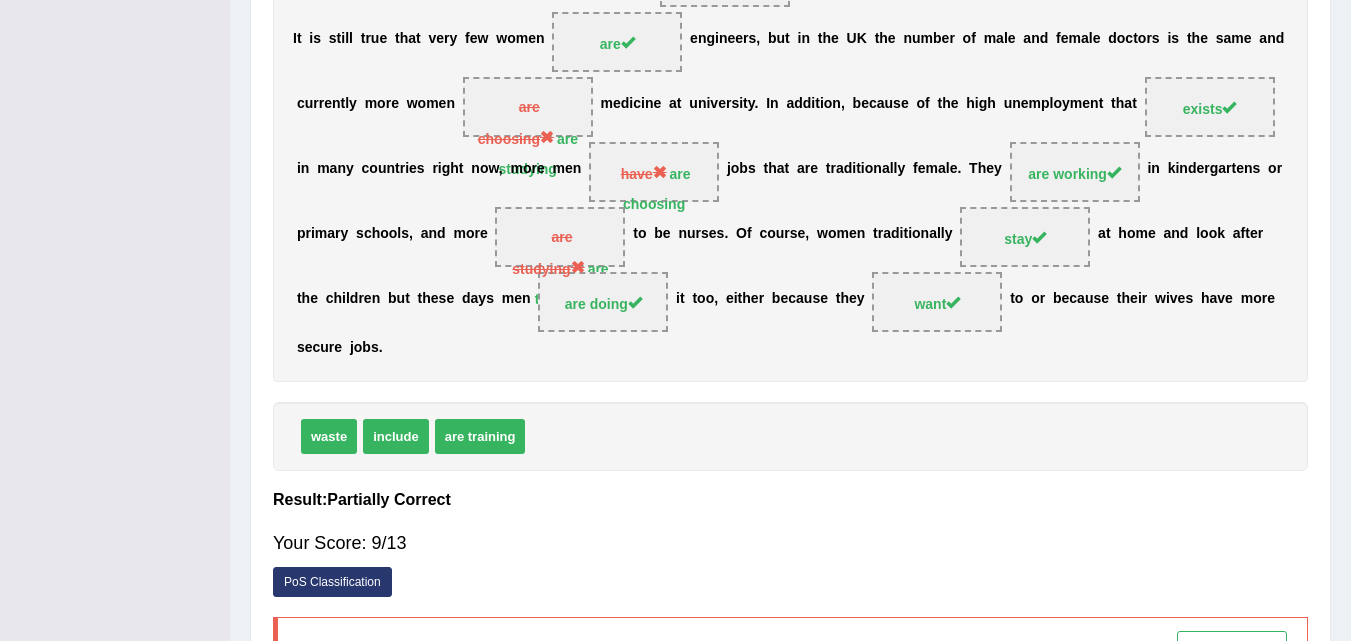scroll, scrollTop: 570, scrollLeft: 0, axis: vertical 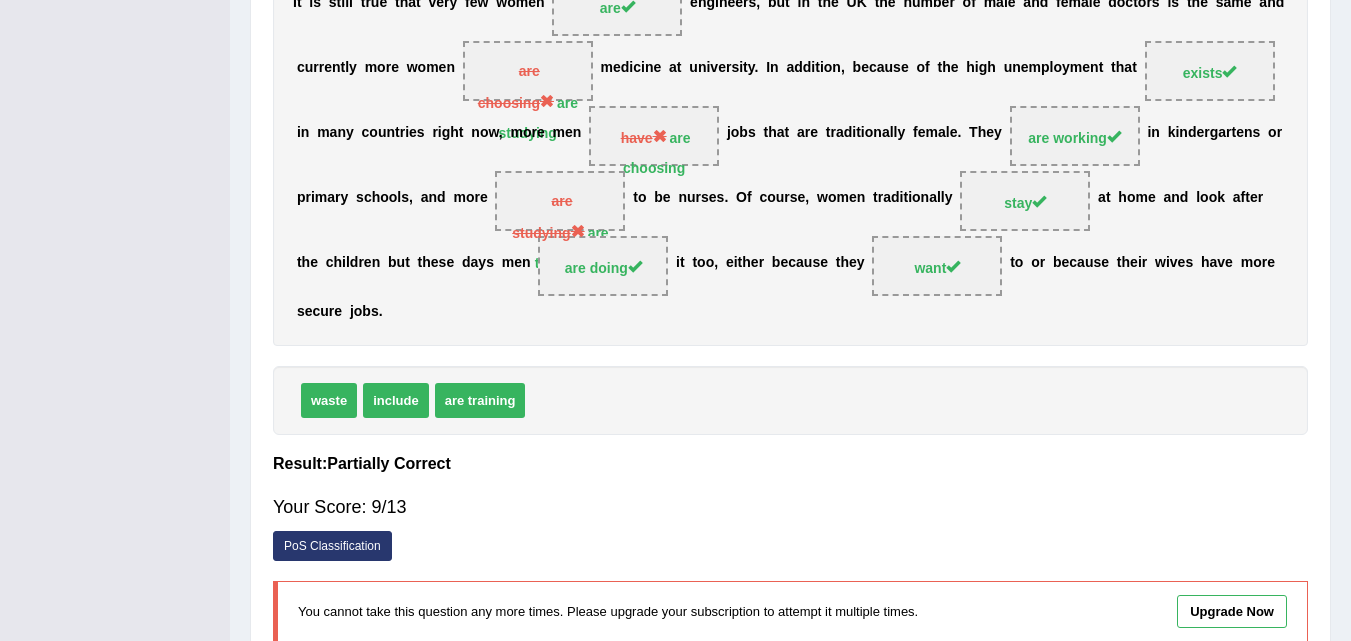 click on "are training" at bounding box center [572, 248] 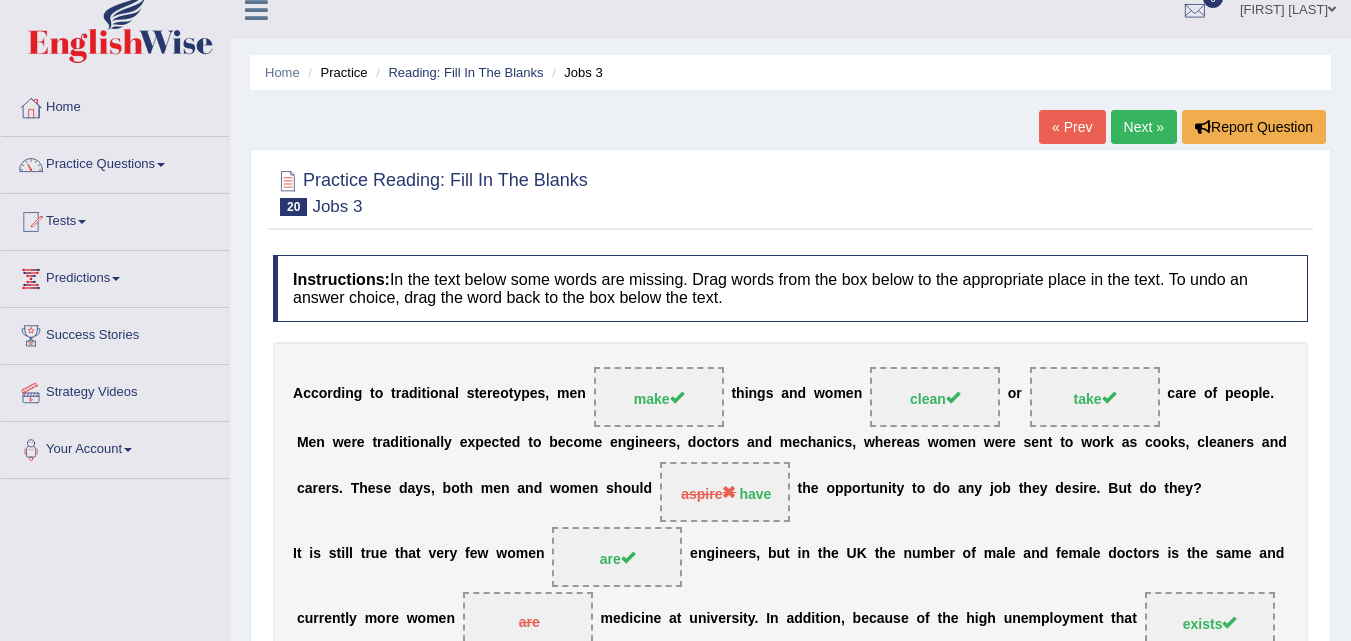 scroll, scrollTop: 0, scrollLeft: 0, axis: both 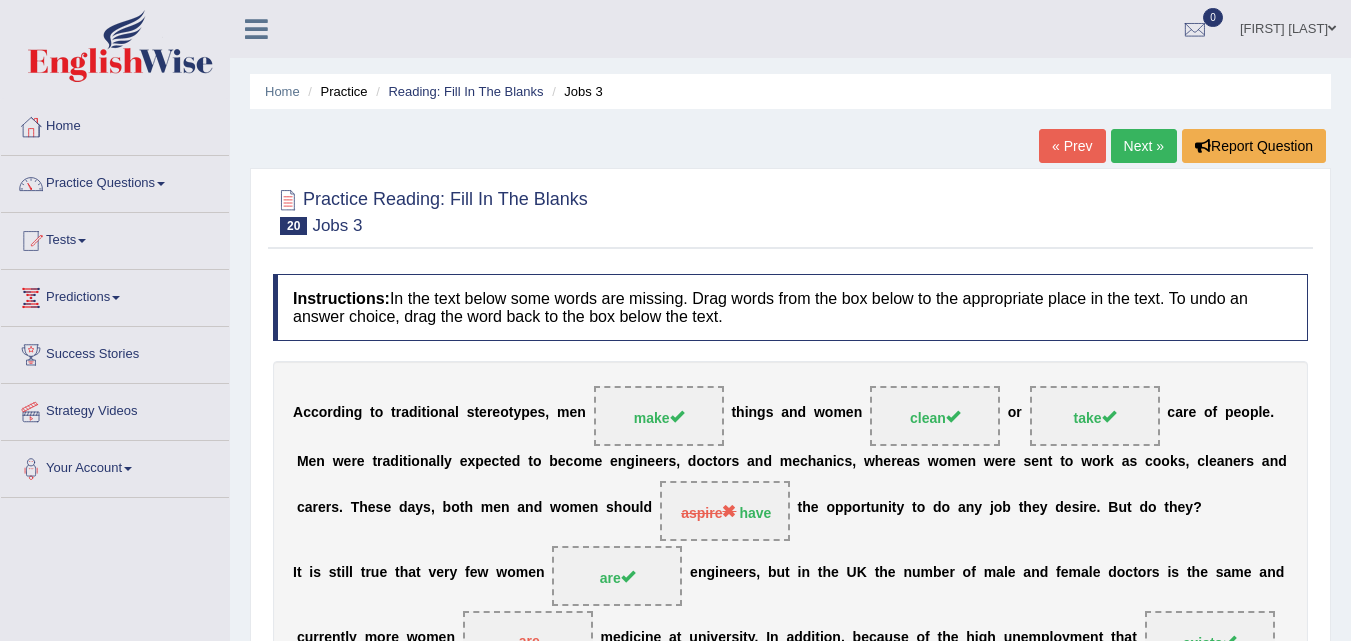click on "Next »" at bounding box center [1144, 146] 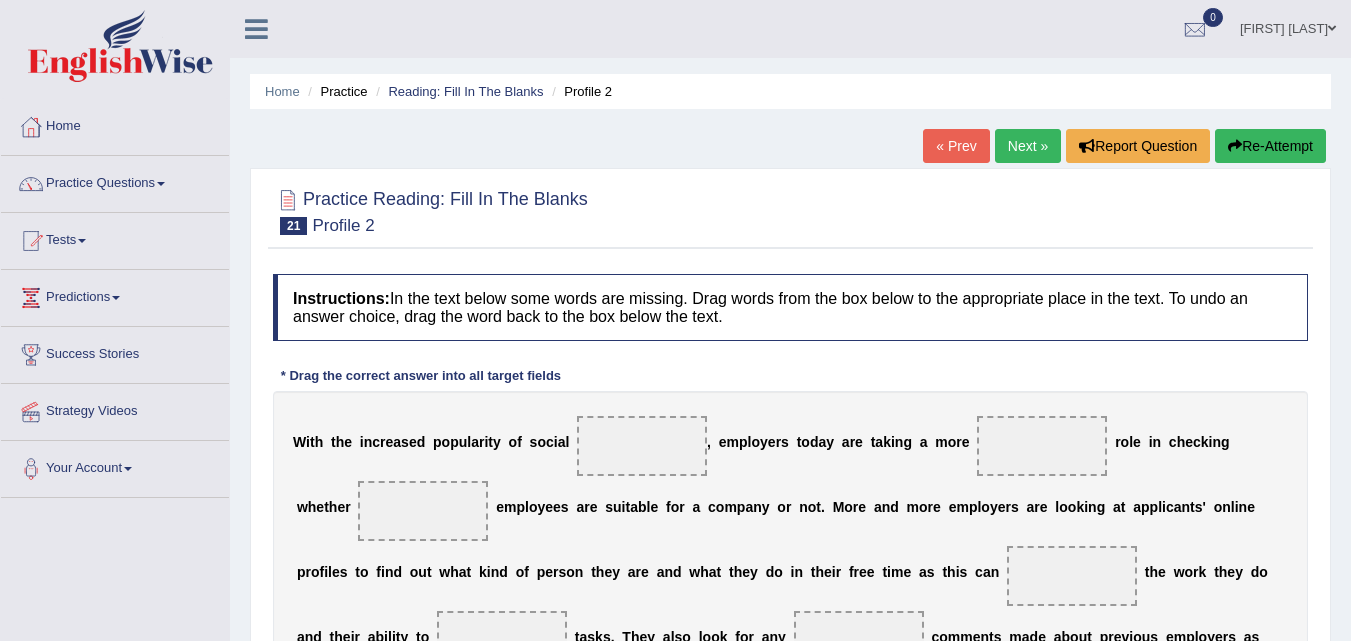 scroll, scrollTop: 290, scrollLeft: 0, axis: vertical 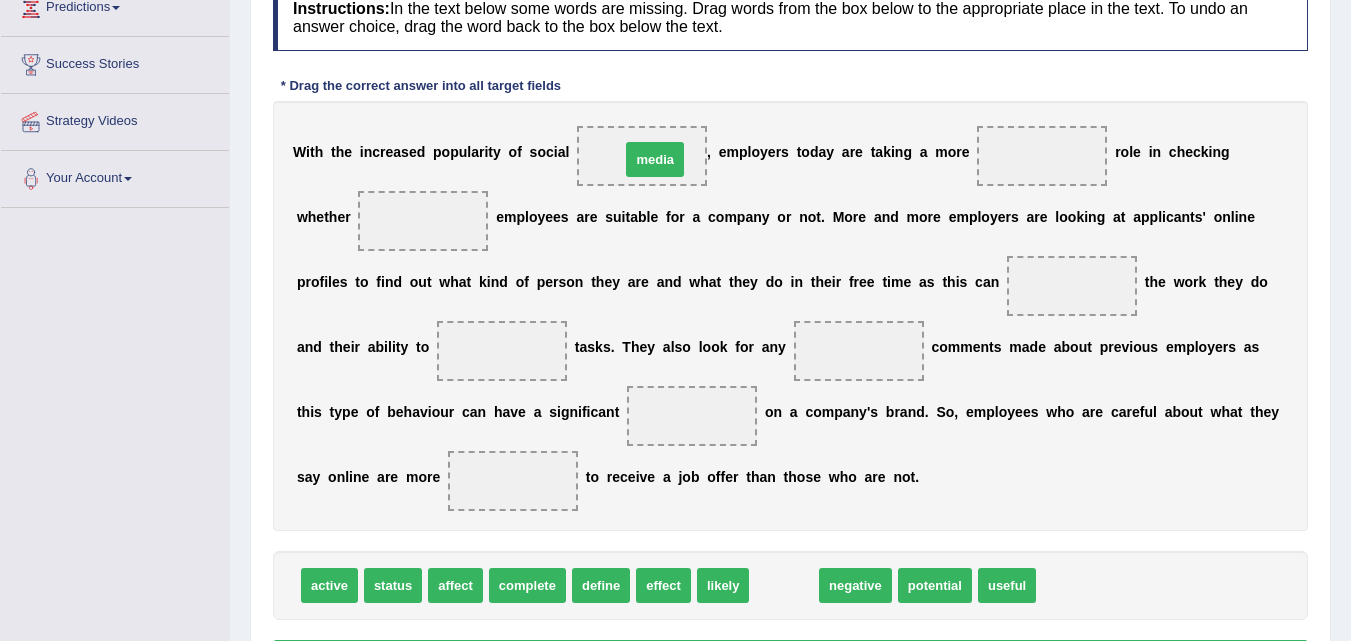 drag, startPoint x: 791, startPoint y: 578, endPoint x: 662, endPoint y: 152, distance: 445.10336 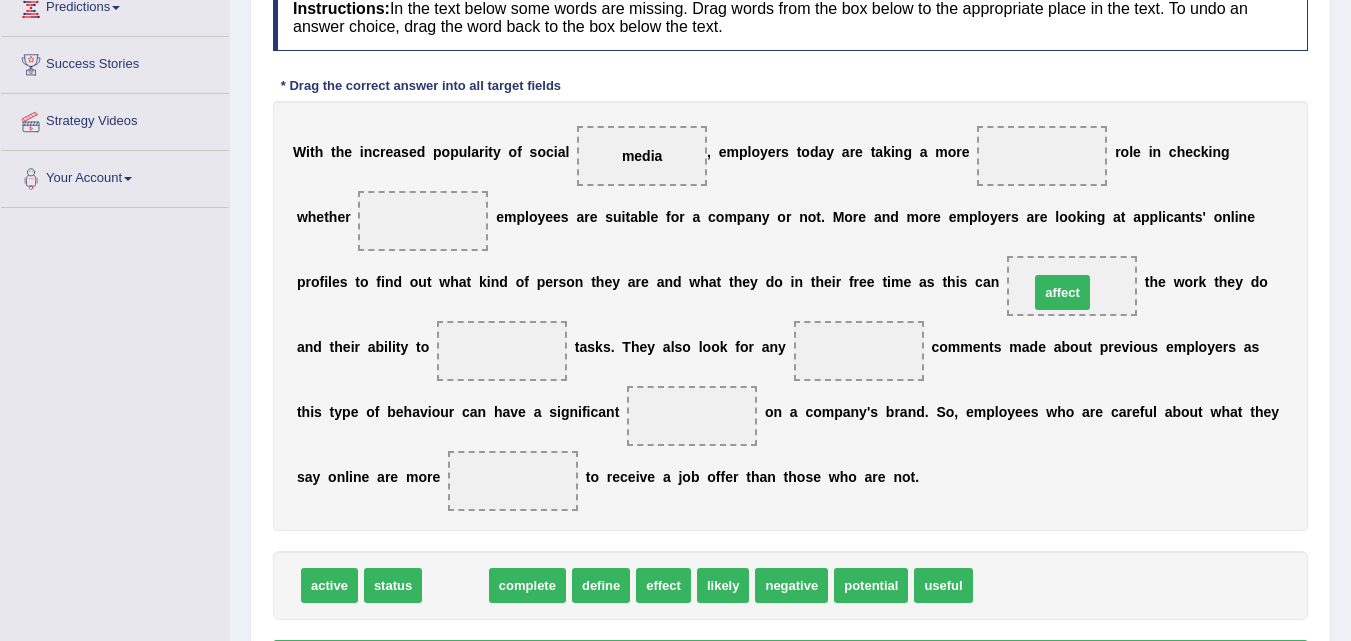drag, startPoint x: 468, startPoint y: 586, endPoint x: 1075, endPoint y: 293, distance: 674.0163 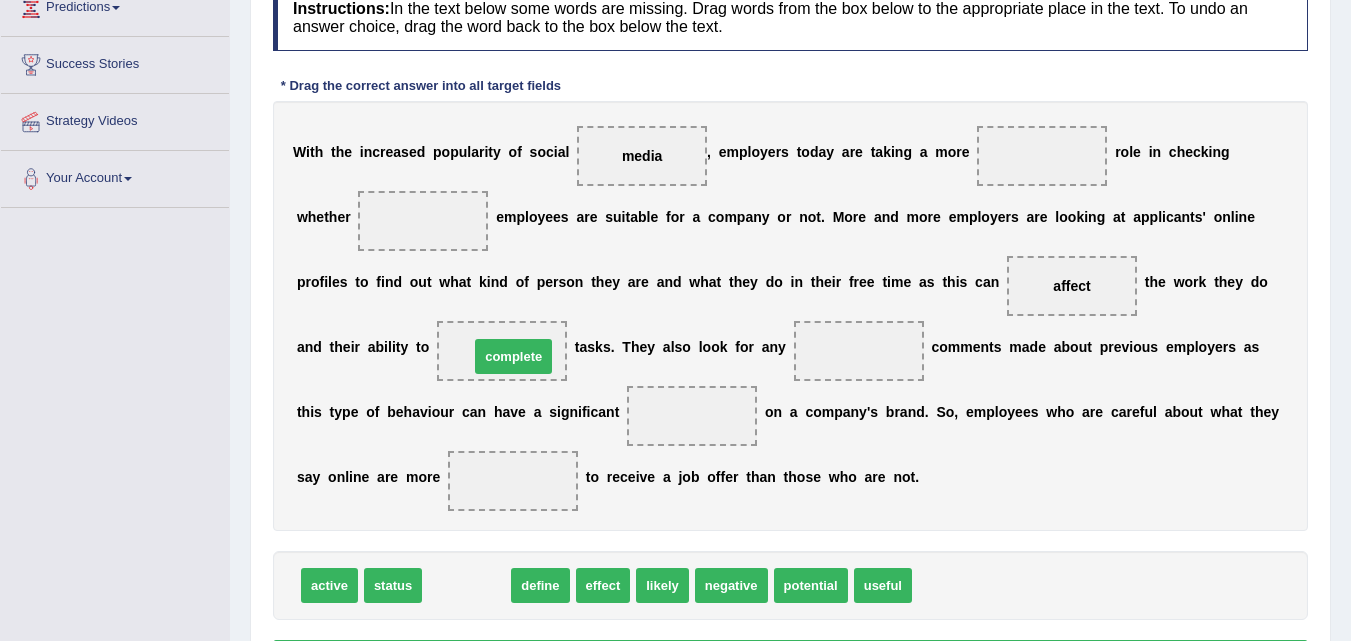 drag, startPoint x: 443, startPoint y: 582, endPoint x: 490, endPoint y: 353, distance: 233.77339 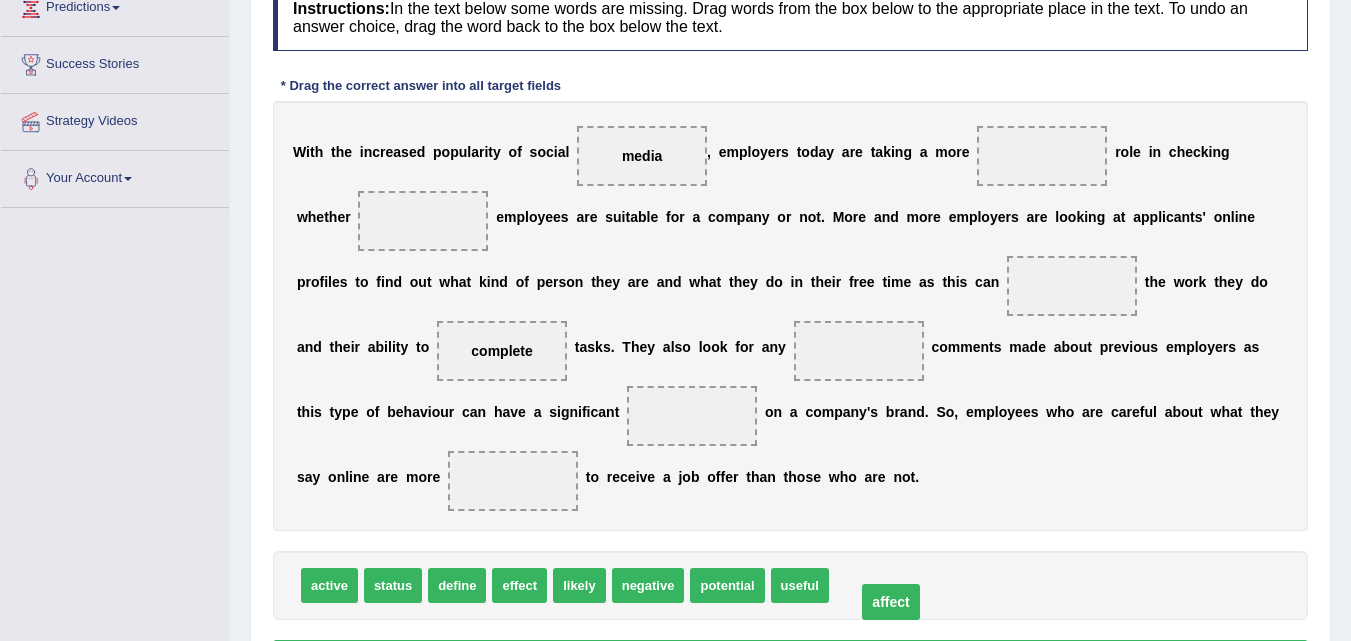 drag, startPoint x: 1072, startPoint y: 291, endPoint x: 891, endPoint y: 607, distance: 364.16617 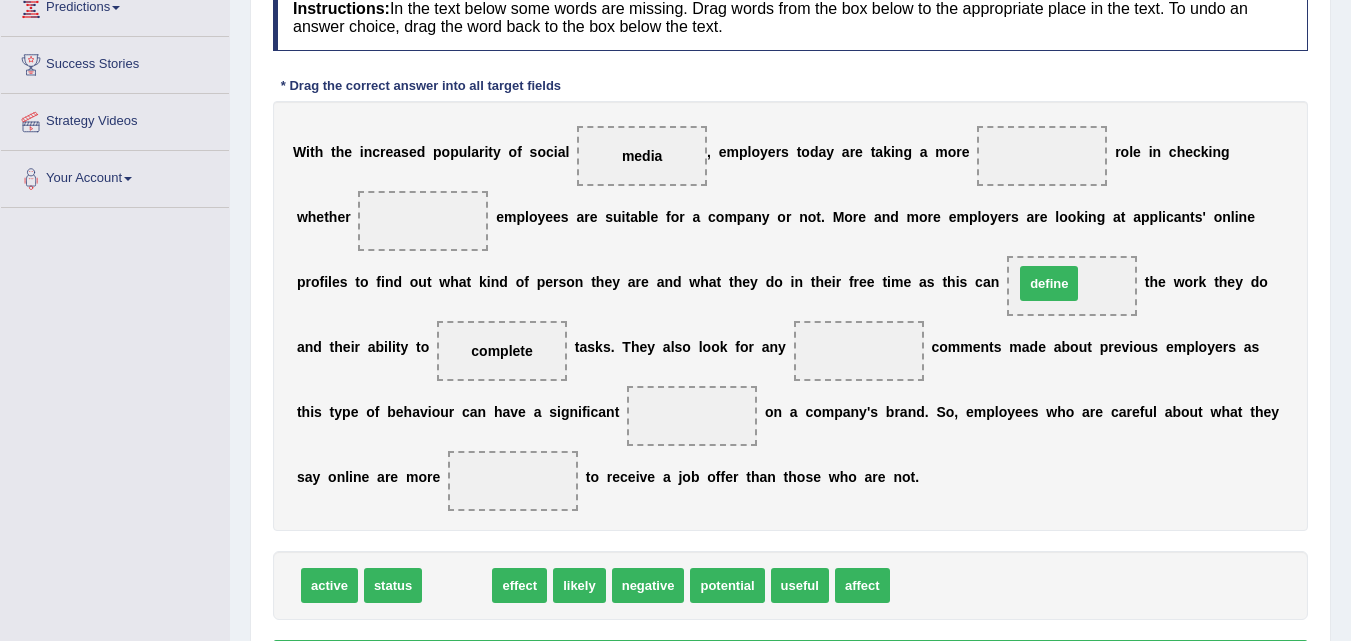 drag, startPoint x: 445, startPoint y: 579, endPoint x: 1037, endPoint y: 277, distance: 664.58105 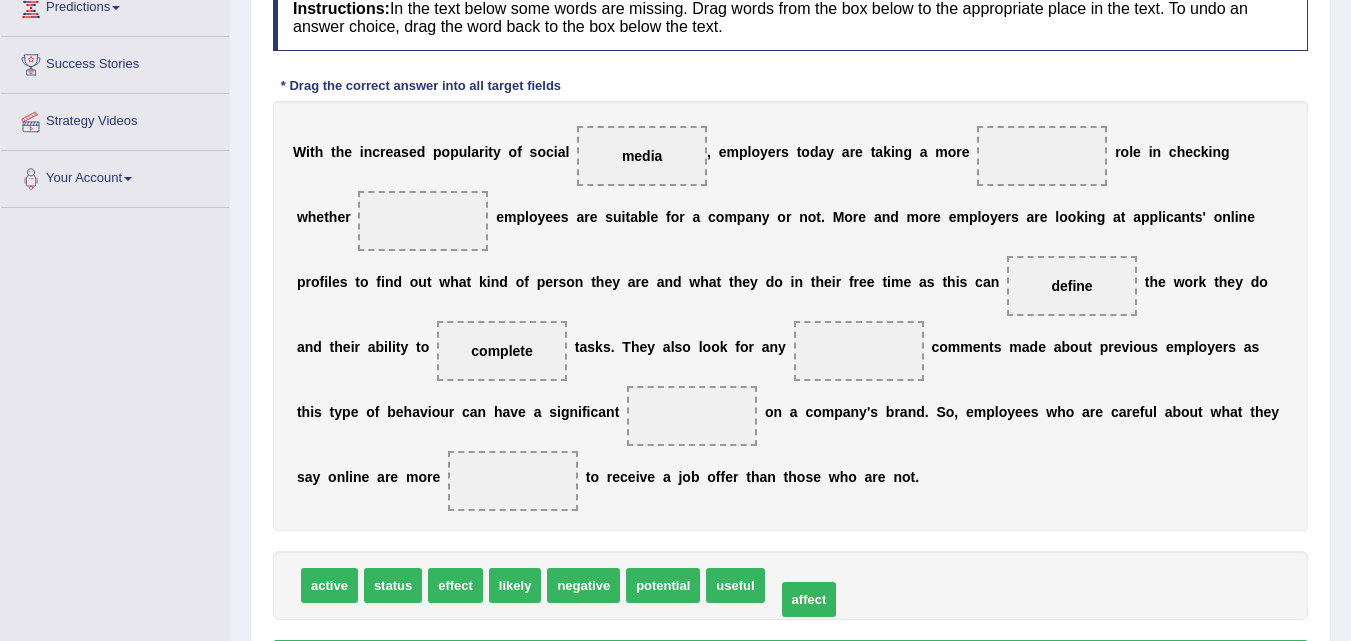 drag, startPoint x: 783, startPoint y: 578, endPoint x: 794, endPoint y: 592, distance: 17.804493 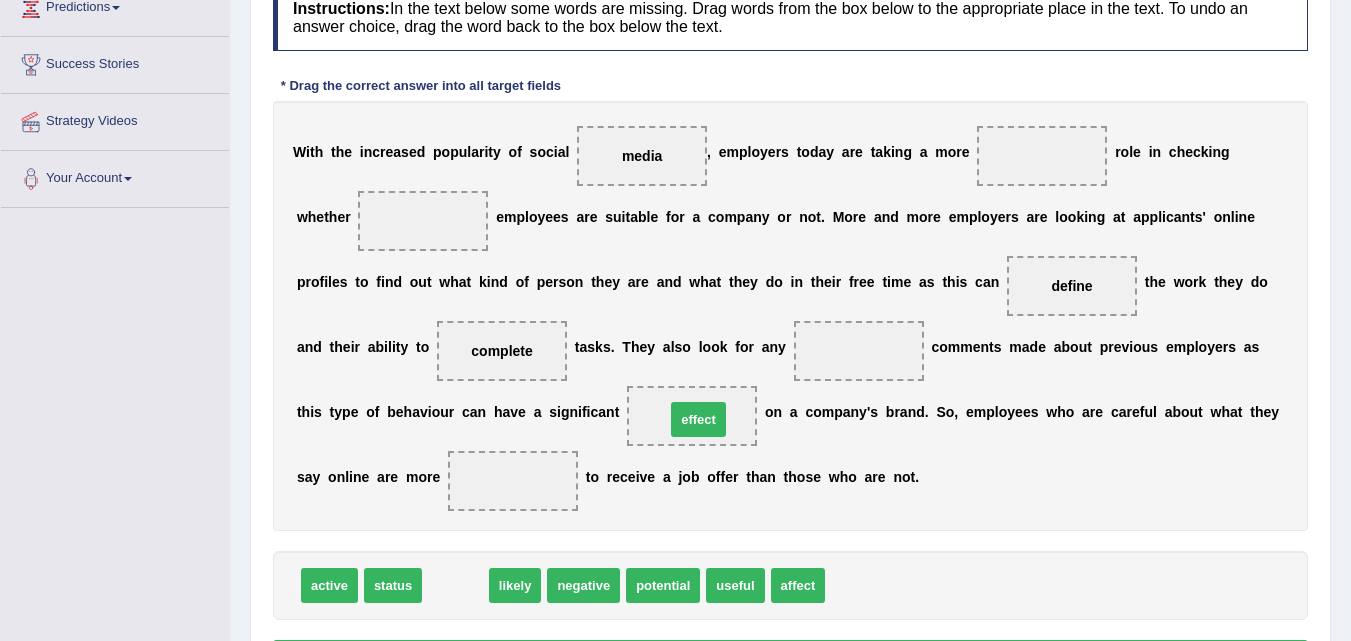 drag, startPoint x: 475, startPoint y: 587, endPoint x: 718, endPoint y: 421, distance: 294.28726 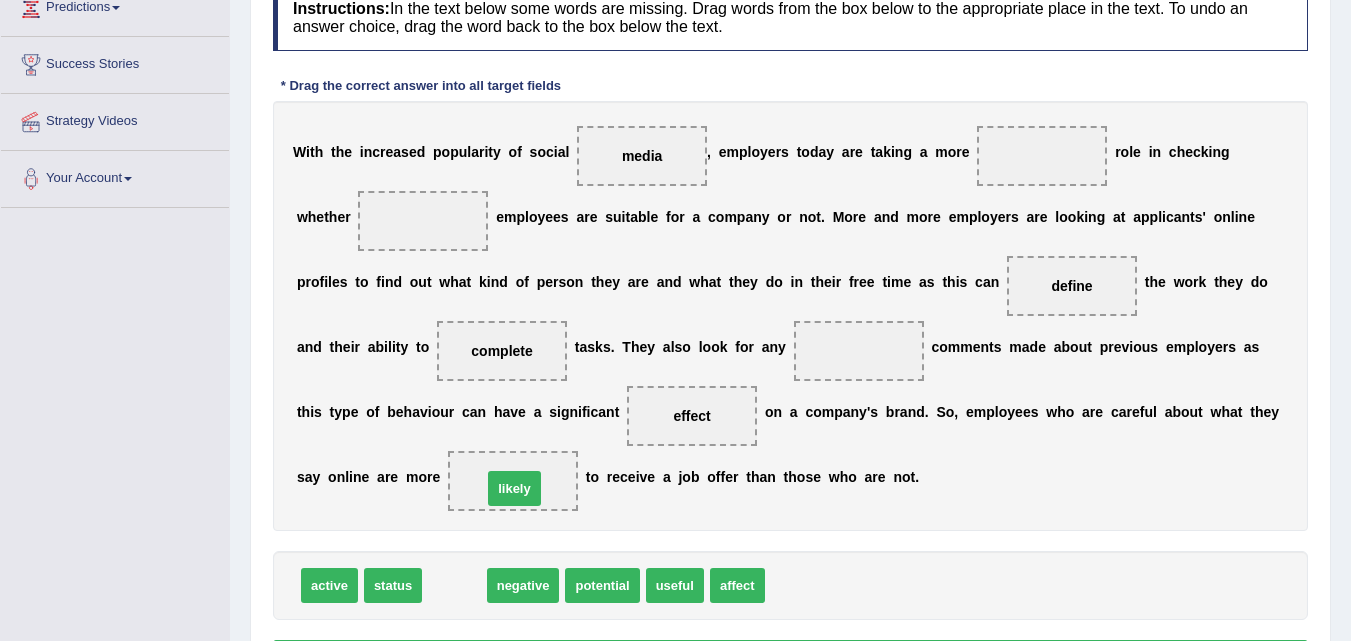 drag, startPoint x: 452, startPoint y: 588, endPoint x: 512, endPoint y: 491, distance: 114.05701 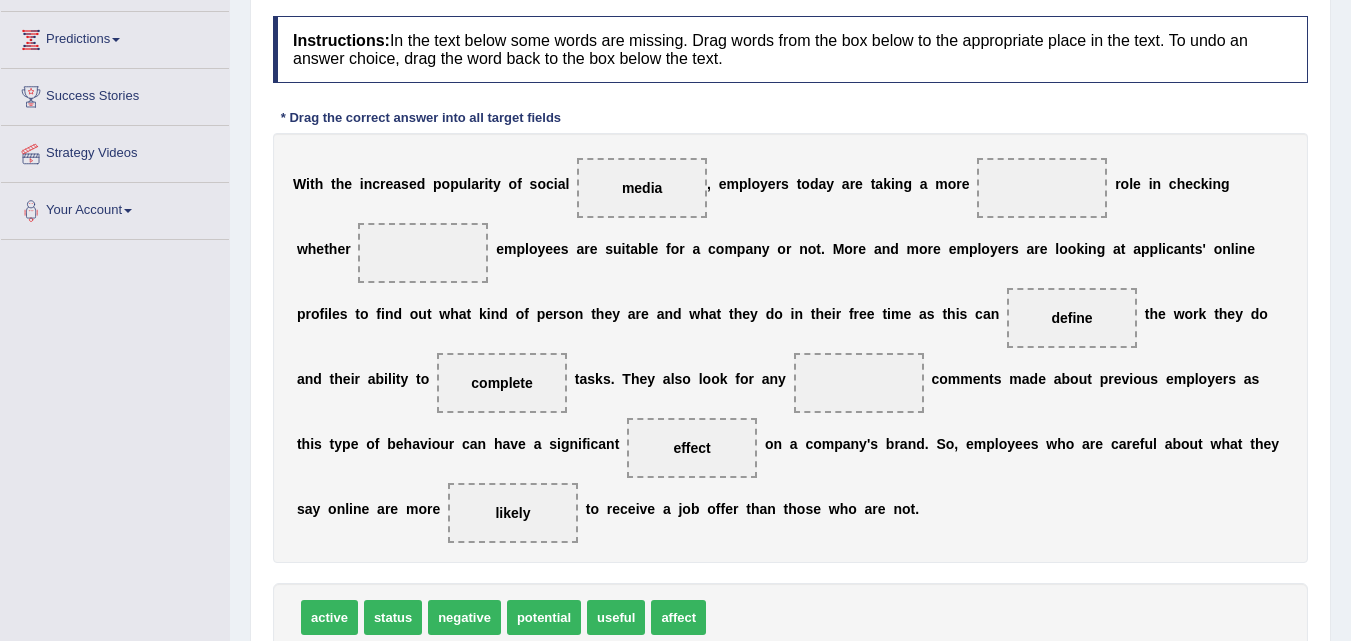scroll, scrollTop: 290, scrollLeft: 0, axis: vertical 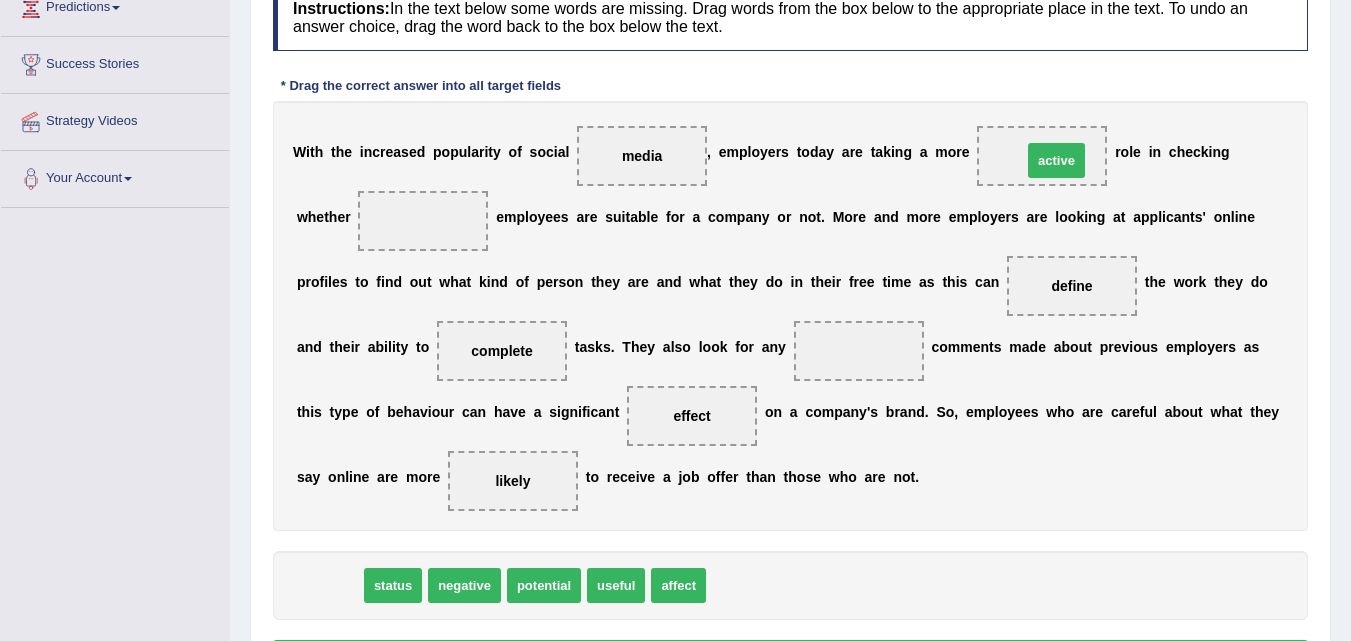 drag, startPoint x: 317, startPoint y: 579, endPoint x: 1044, endPoint y: 154, distance: 842.1128 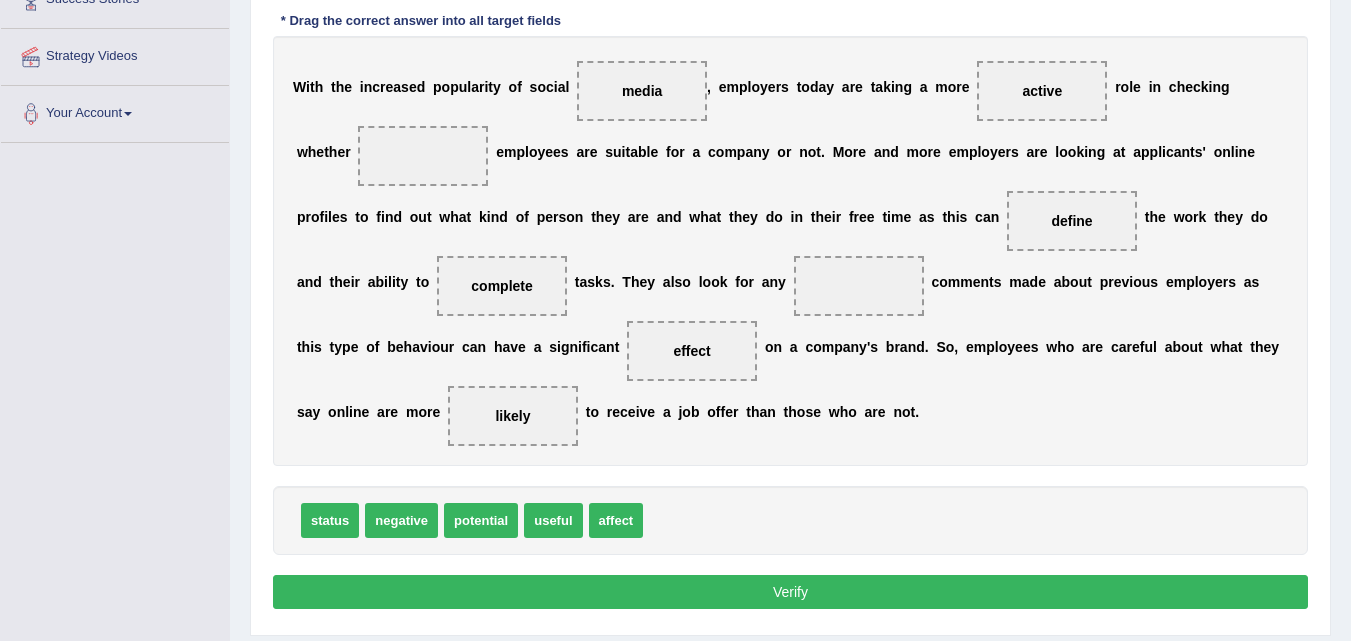scroll, scrollTop: 390, scrollLeft: 0, axis: vertical 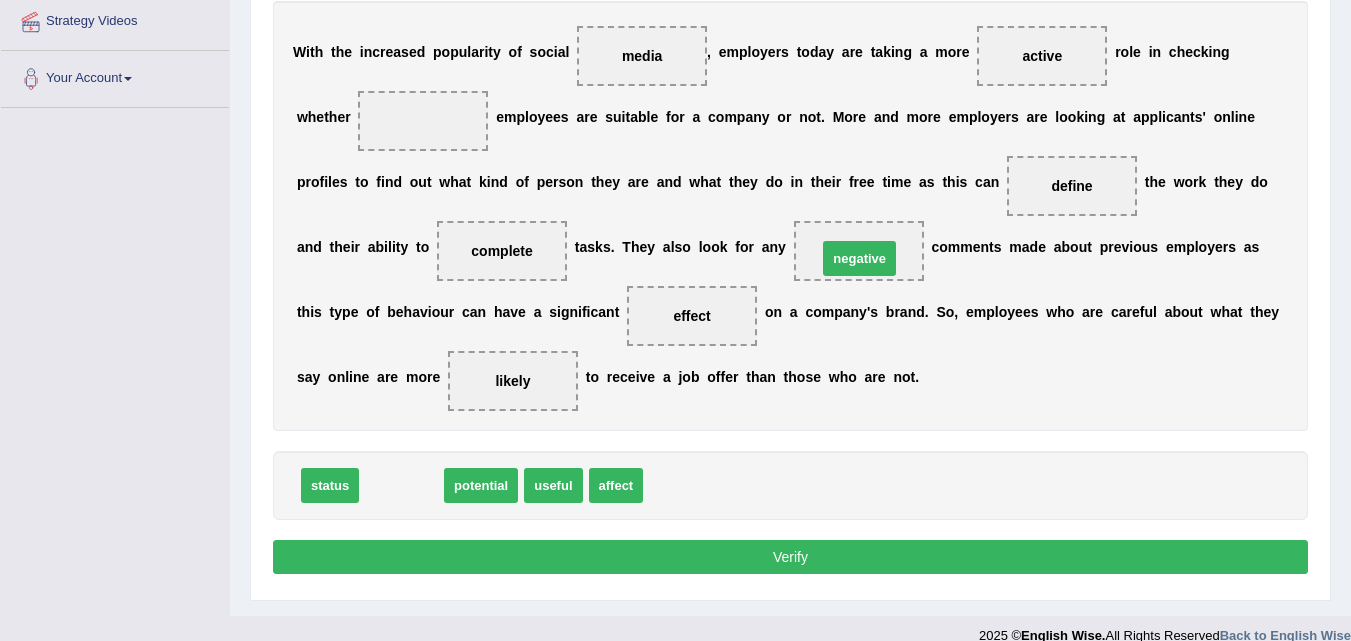 drag, startPoint x: 428, startPoint y: 496, endPoint x: 886, endPoint y: 269, distance: 511.16827 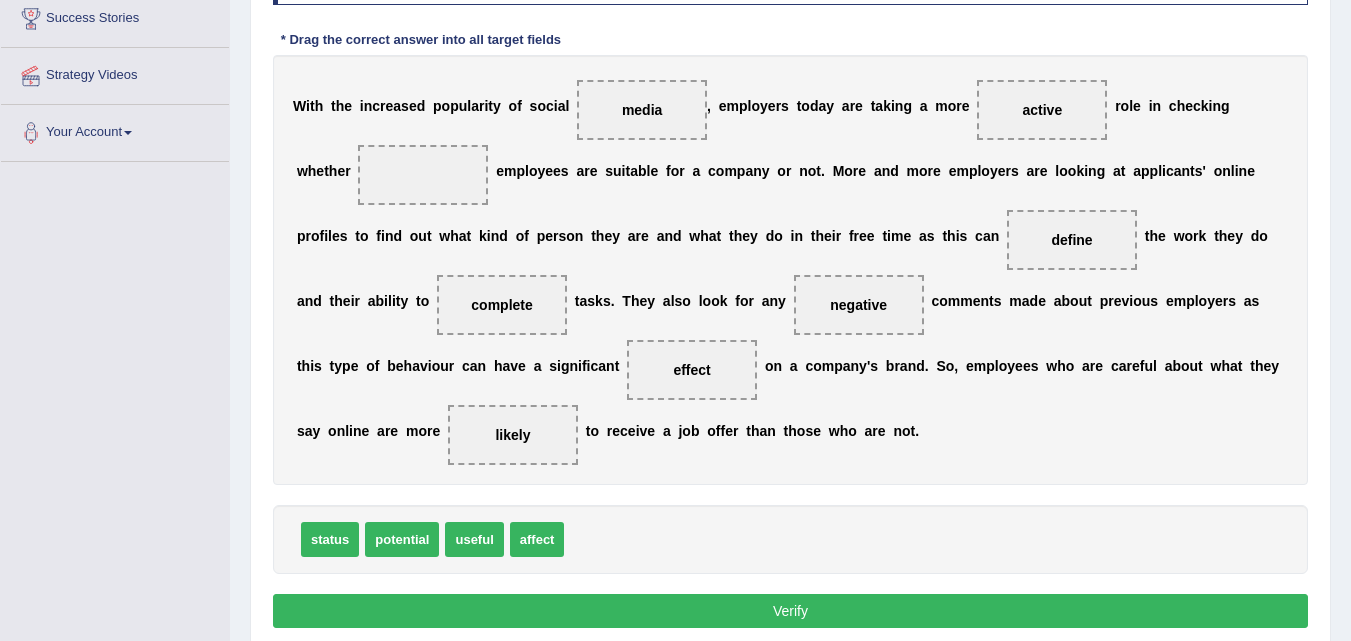 scroll, scrollTop: 290, scrollLeft: 0, axis: vertical 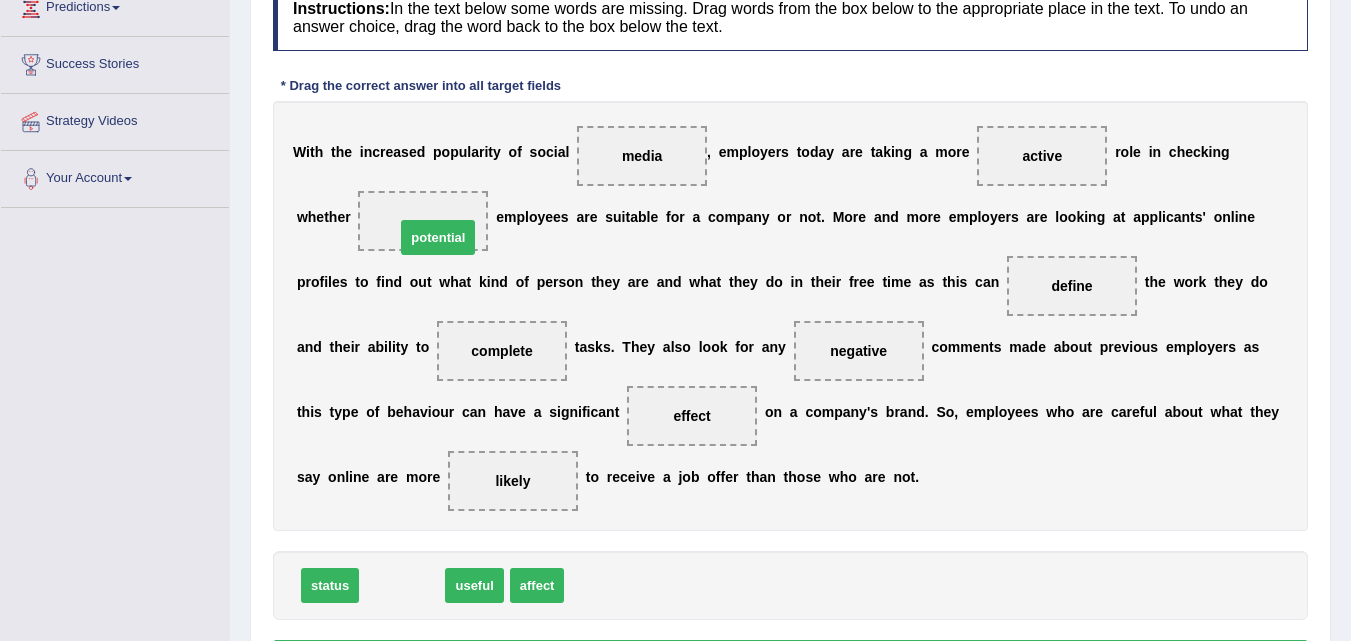 drag, startPoint x: 401, startPoint y: 582, endPoint x: 437, endPoint y: 234, distance: 349.85712 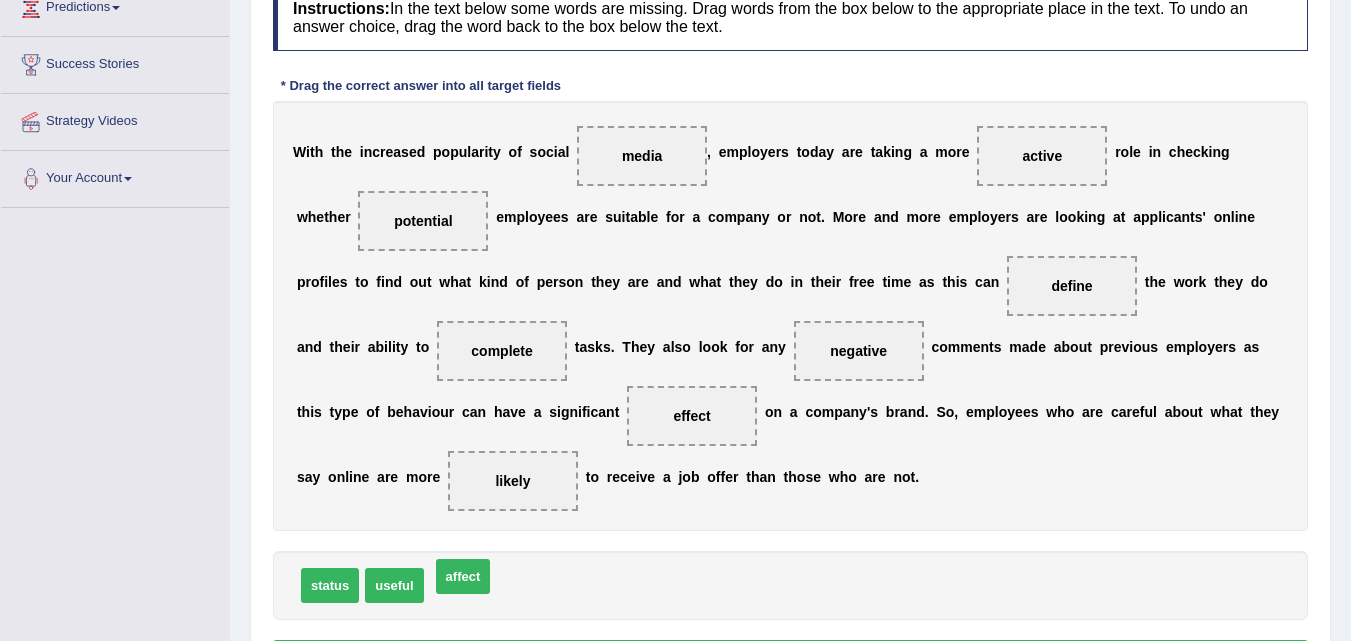 drag, startPoint x: 453, startPoint y: 588, endPoint x: 459, endPoint y: 579, distance: 10.816654 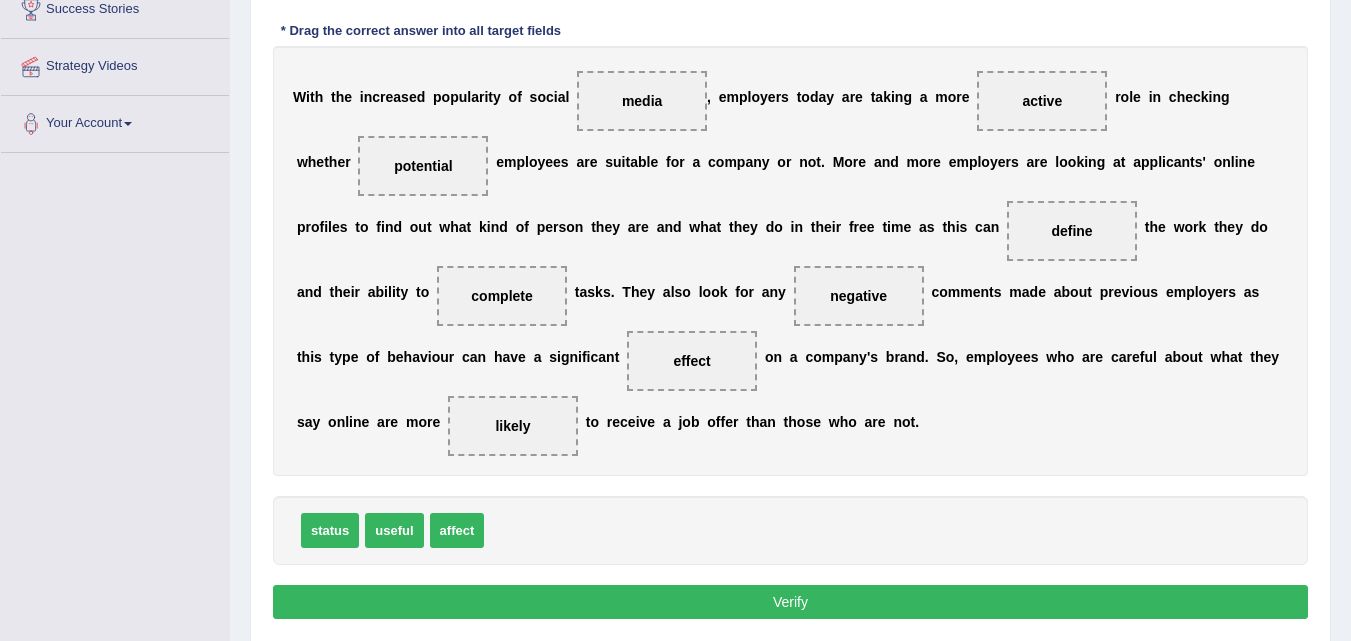scroll, scrollTop: 390, scrollLeft: 0, axis: vertical 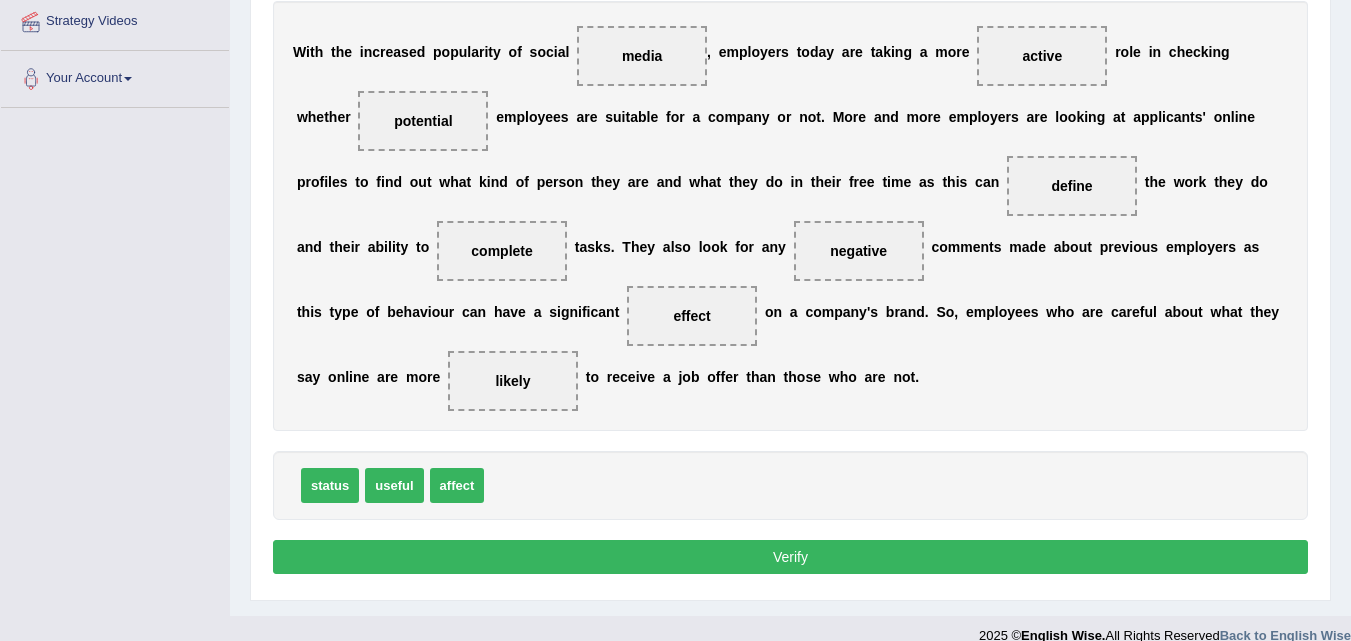 click on "Verify" at bounding box center [790, 557] 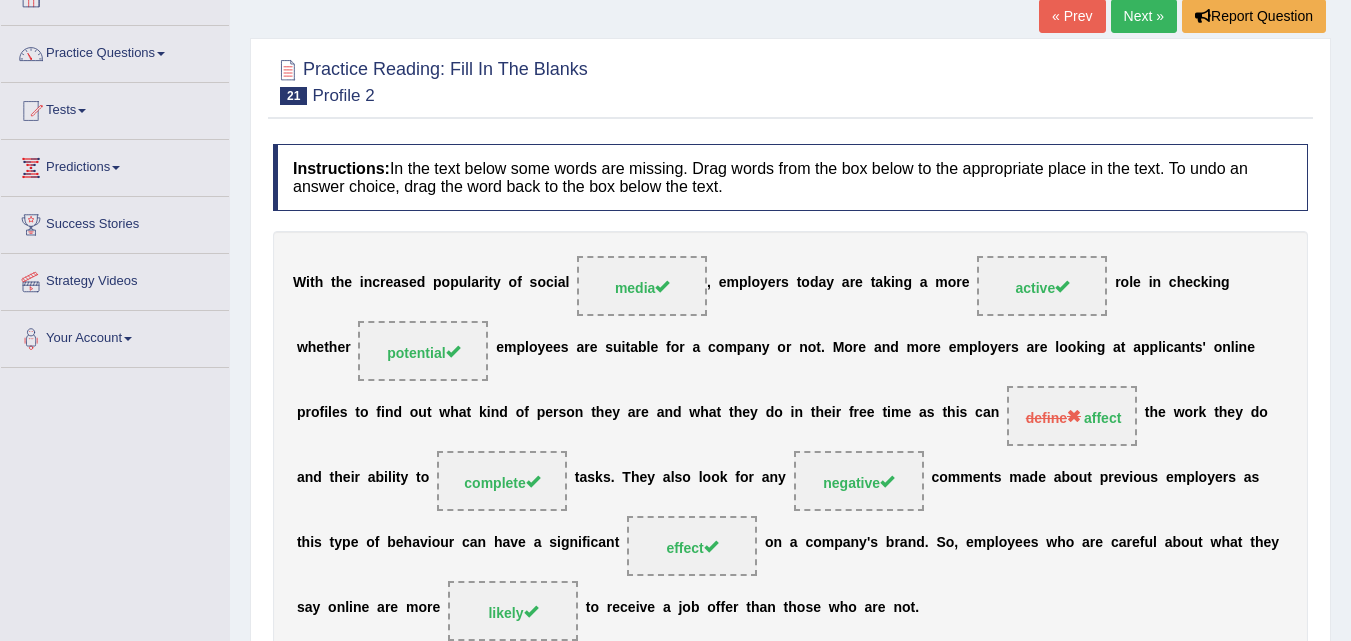 scroll, scrollTop: 0, scrollLeft: 0, axis: both 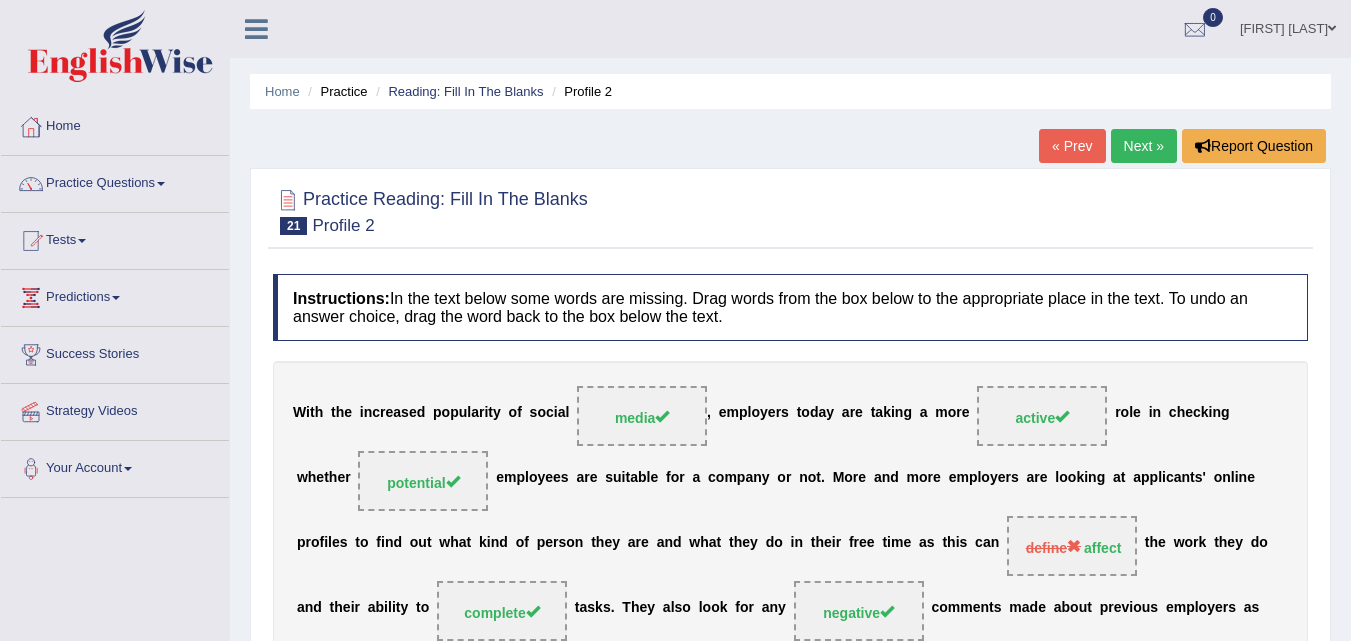 click on "Next »" at bounding box center [1144, 146] 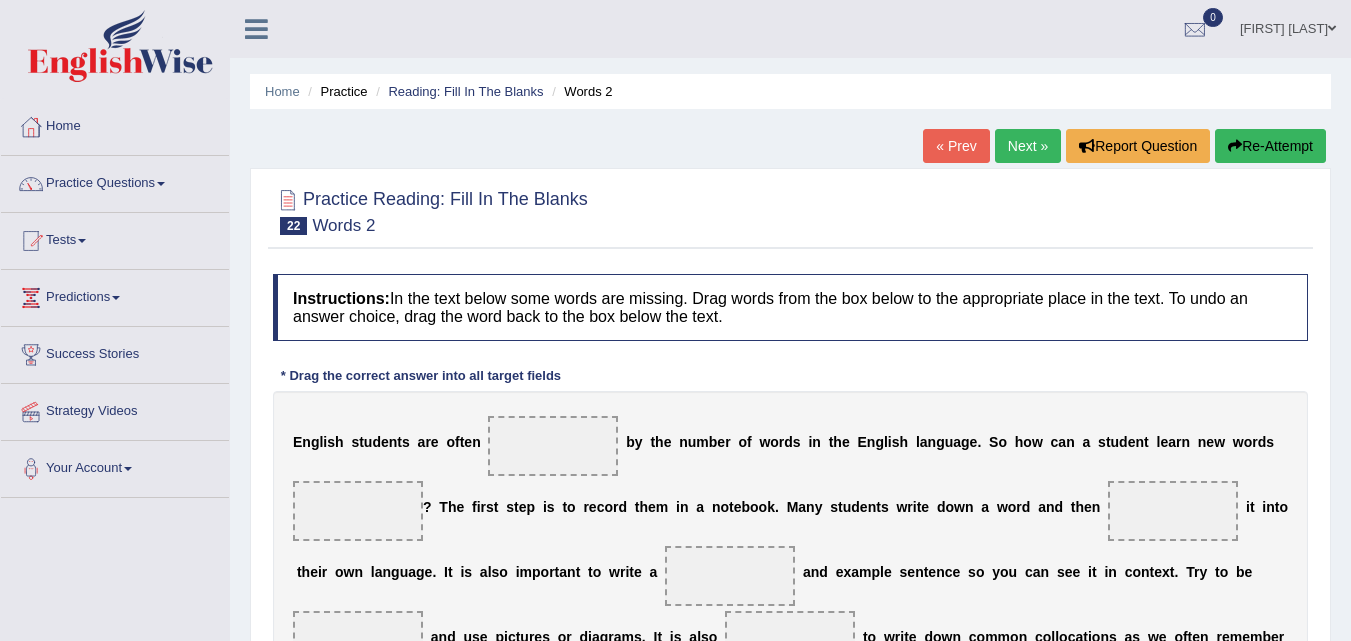 scroll, scrollTop: 0, scrollLeft: 0, axis: both 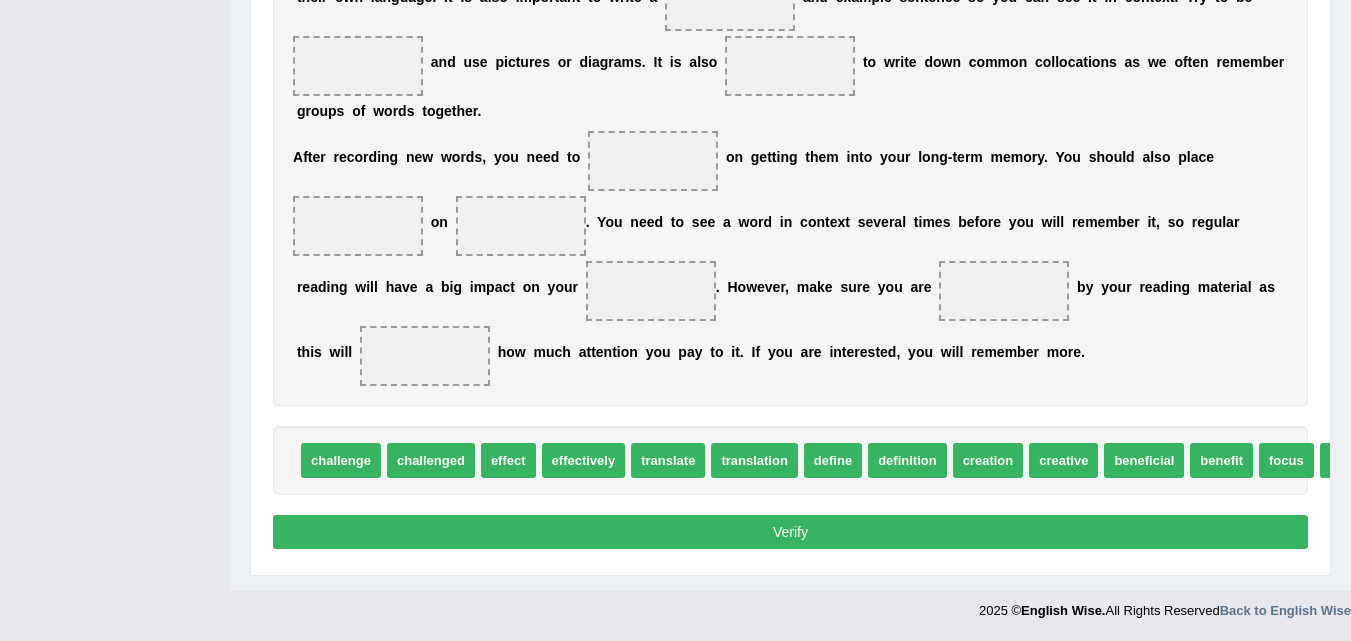 drag, startPoint x: 385, startPoint y: 460, endPoint x: 418, endPoint y: 351, distance: 113.88591 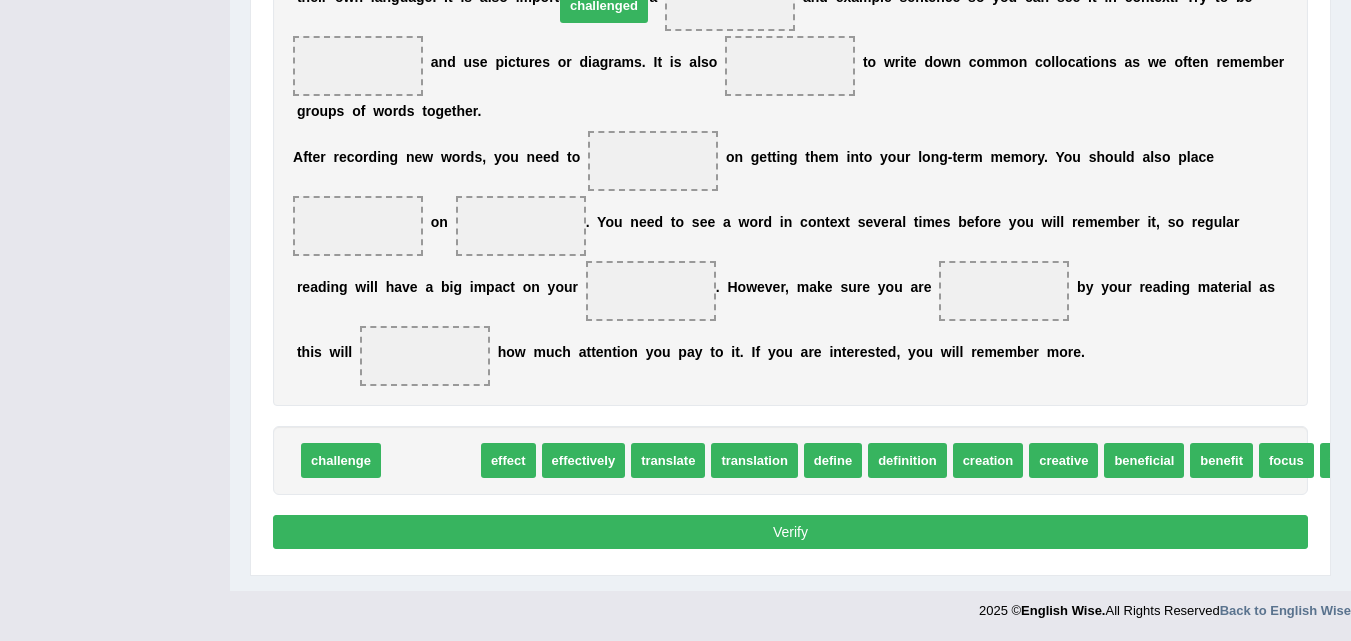 drag, startPoint x: 443, startPoint y: 462, endPoint x: 616, endPoint y: 17, distance: 477.44528 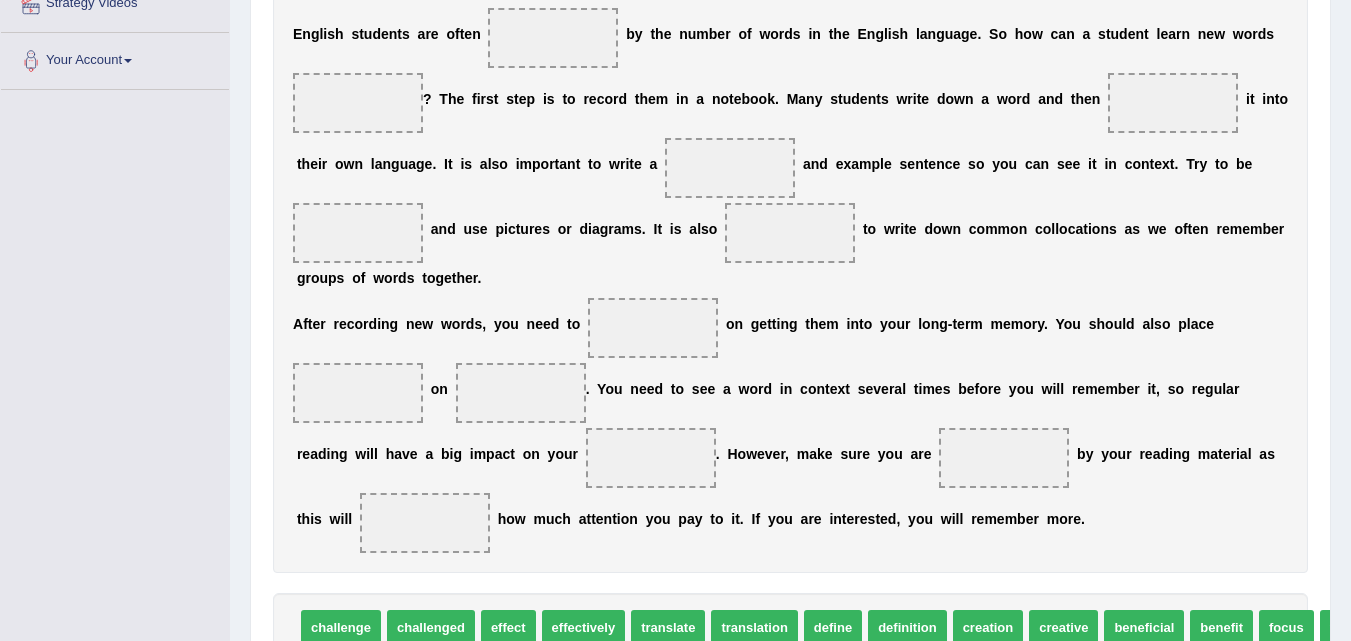 scroll, scrollTop: 415, scrollLeft: 0, axis: vertical 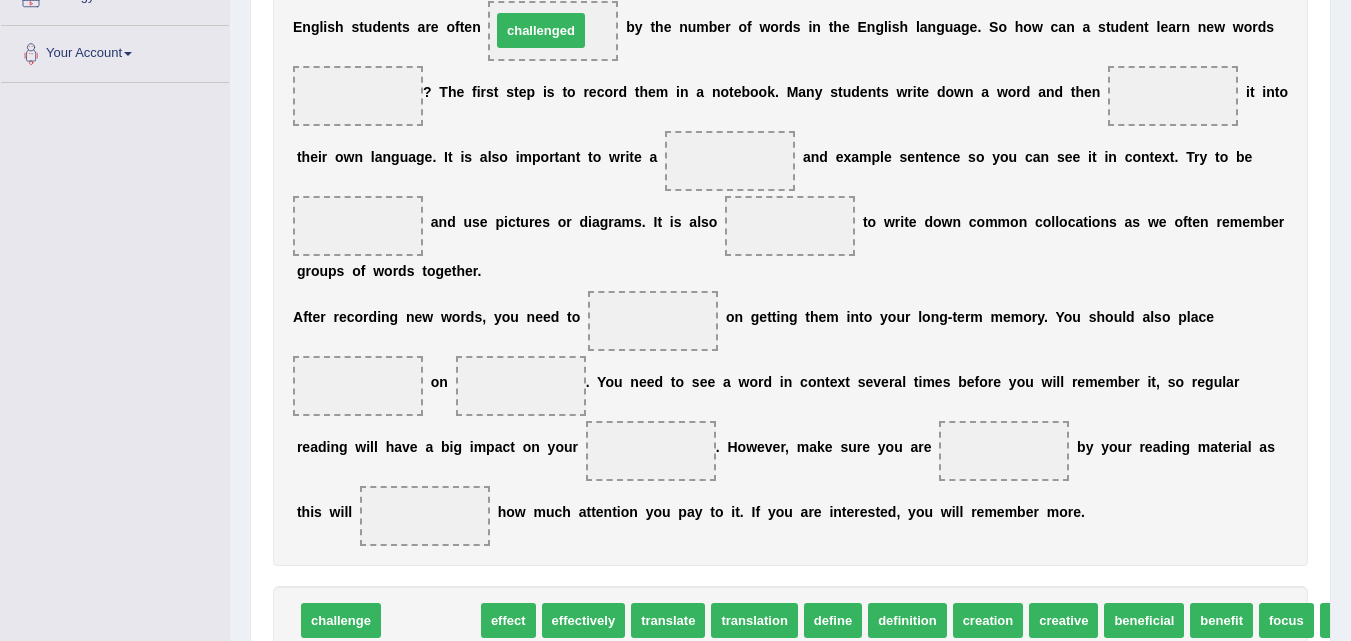 drag, startPoint x: 427, startPoint y: 613, endPoint x: 537, endPoint y: 23, distance: 600.1666 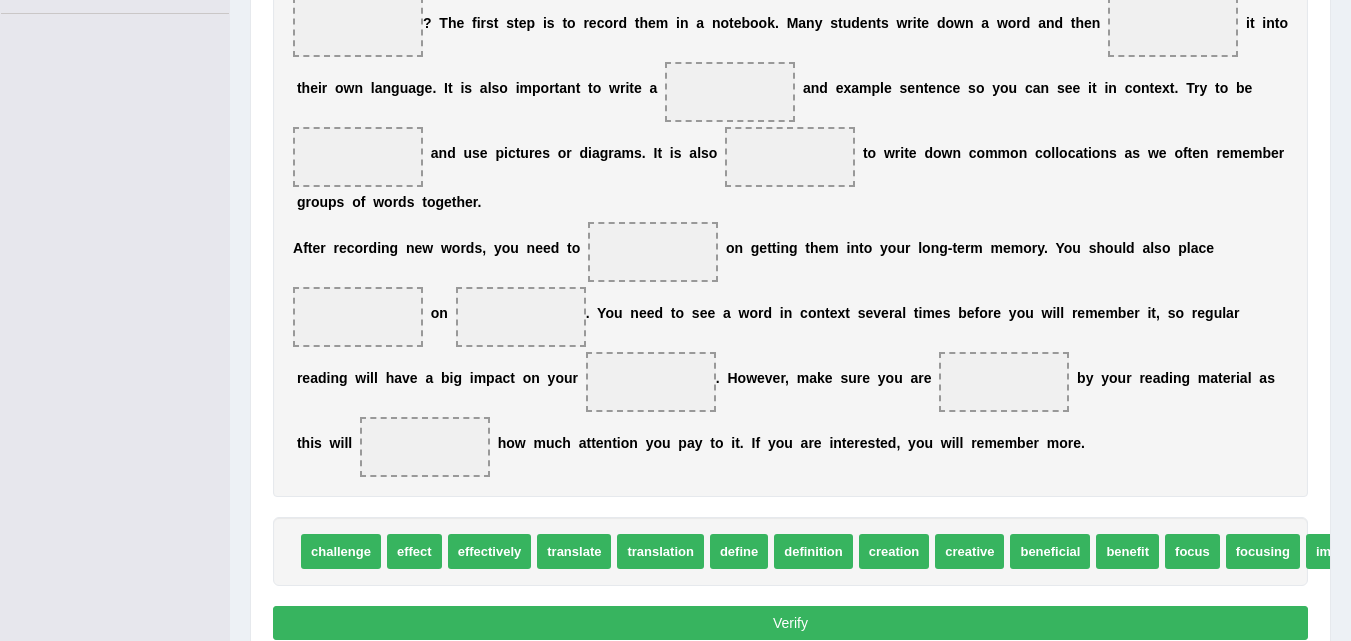 scroll, scrollTop: 515, scrollLeft: 0, axis: vertical 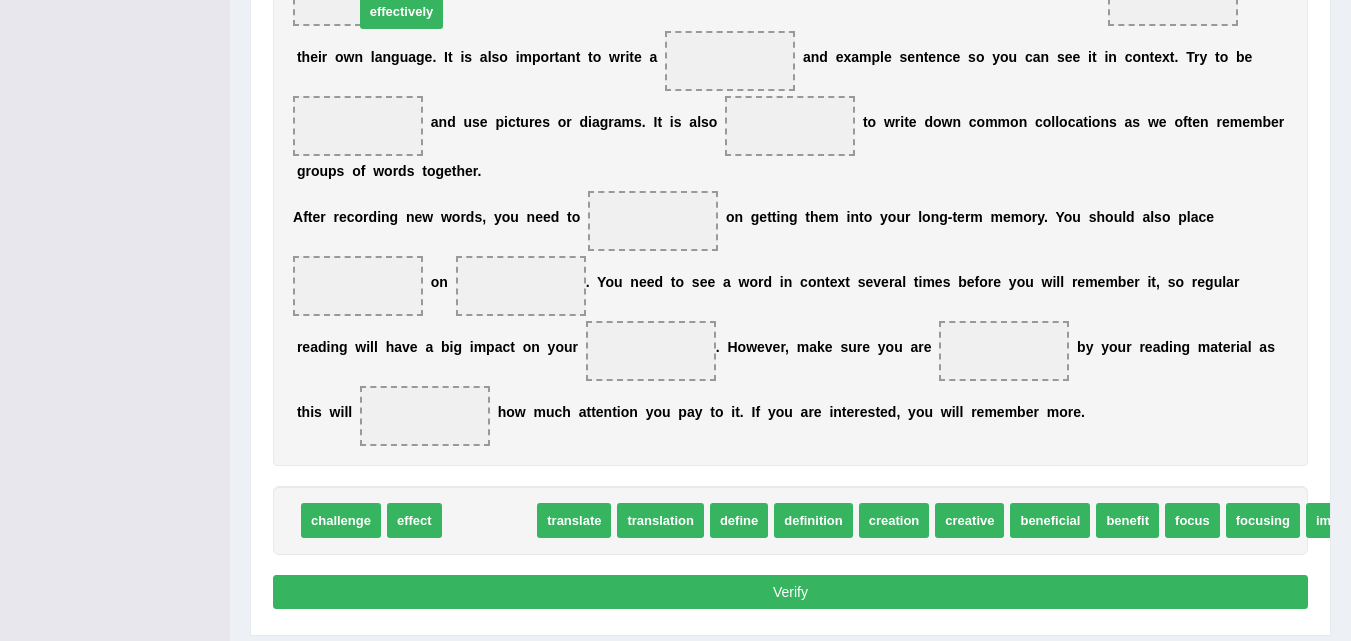 drag, startPoint x: 482, startPoint y: 512, endPoint x: 394, endPoint y: 3, distance: 516.5511 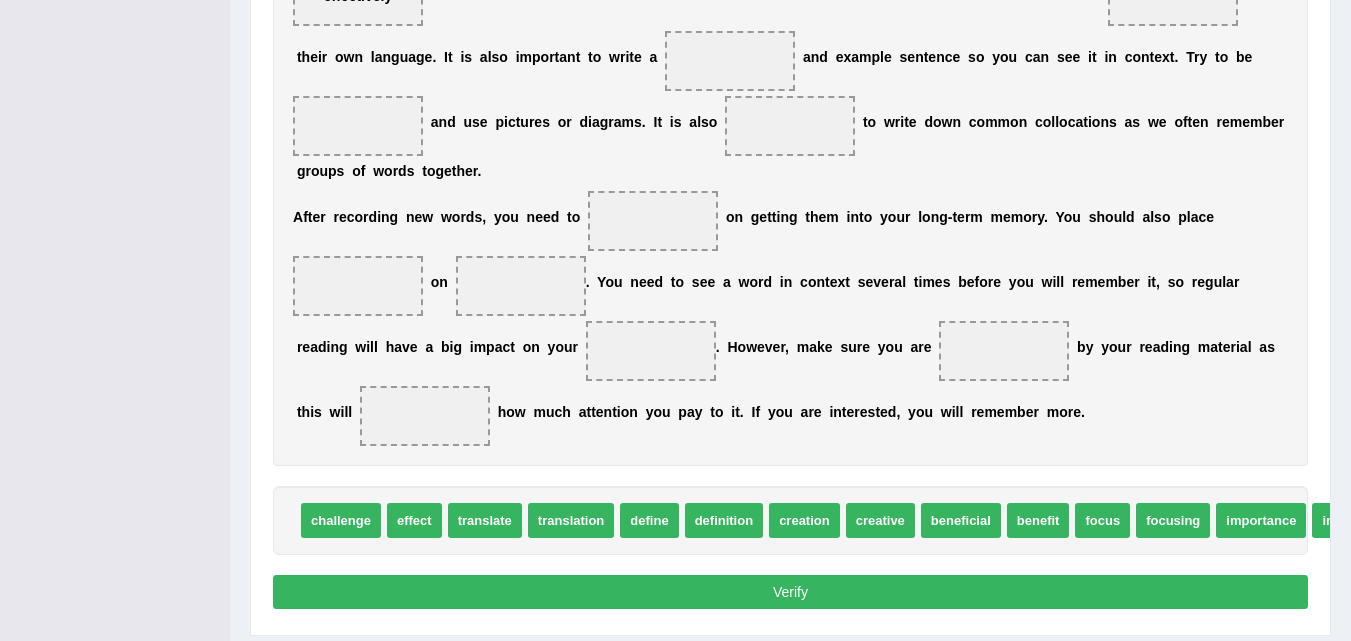 scroll, scrollTop: 415, scrollLeft: 0, axis: vertical 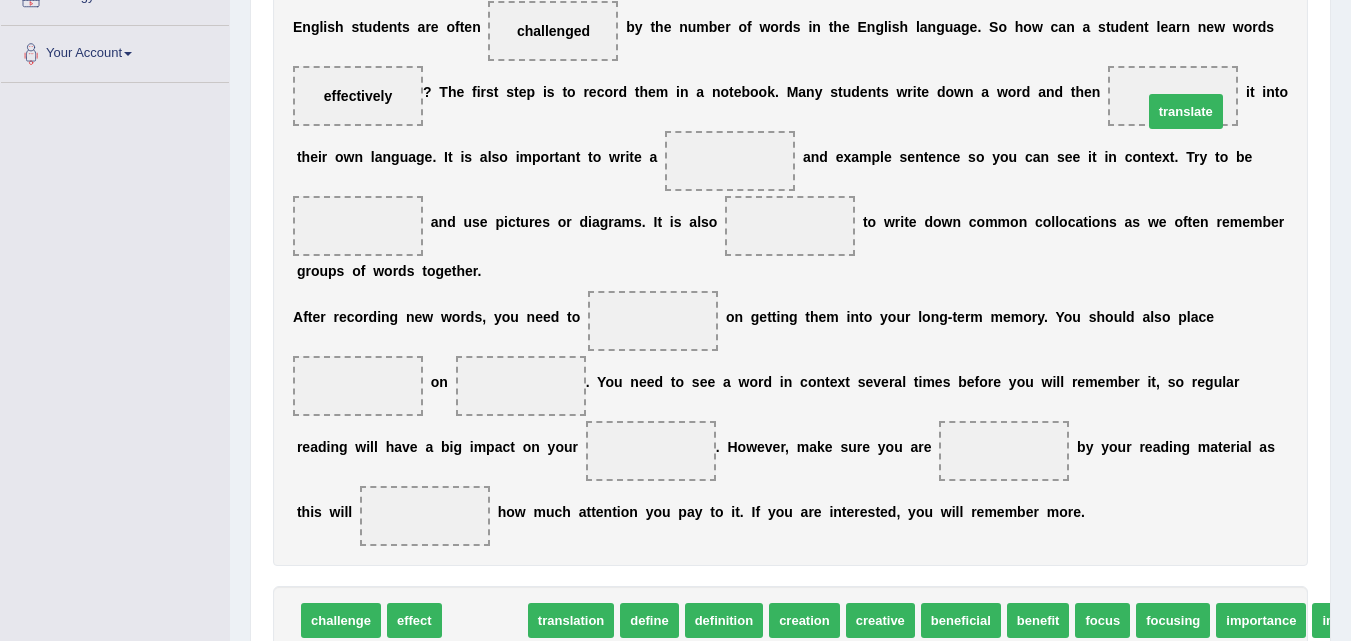 drag, startPoint x: 487, startPoint y: 610, endPoint x: 1187, endPoint y: 101, distance: 865.4946 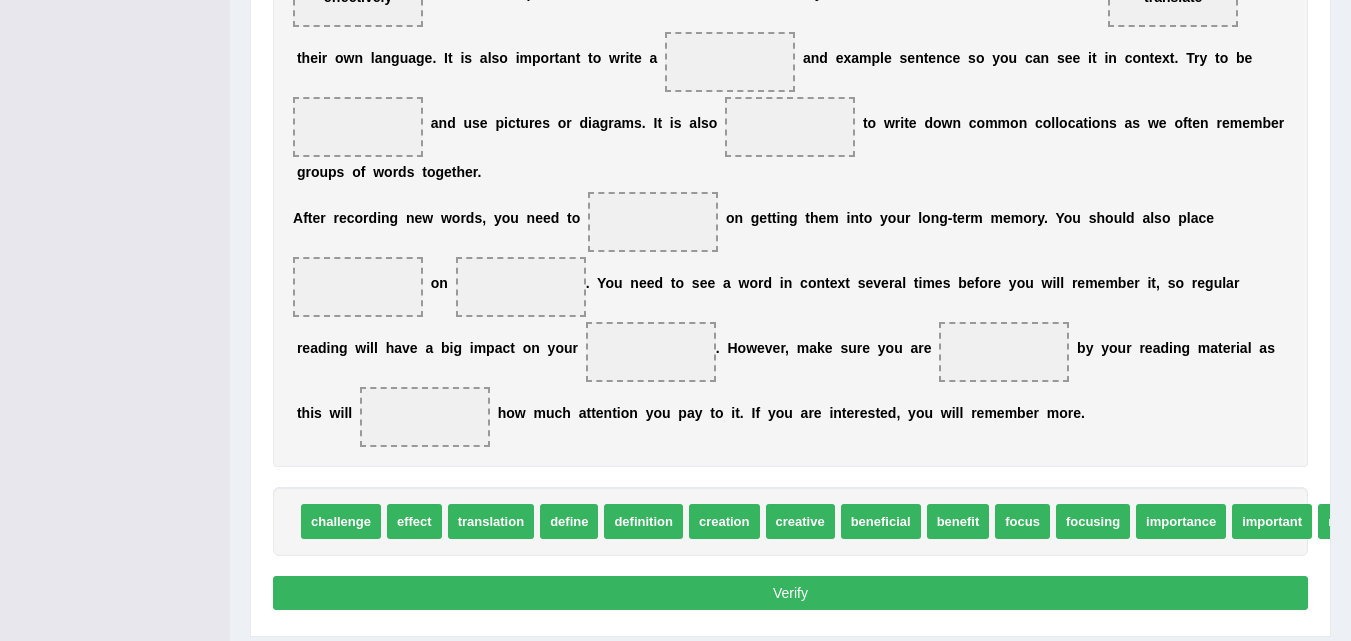 scroll, scrollTop: 515, scrollLeft: 0, axis: vertical 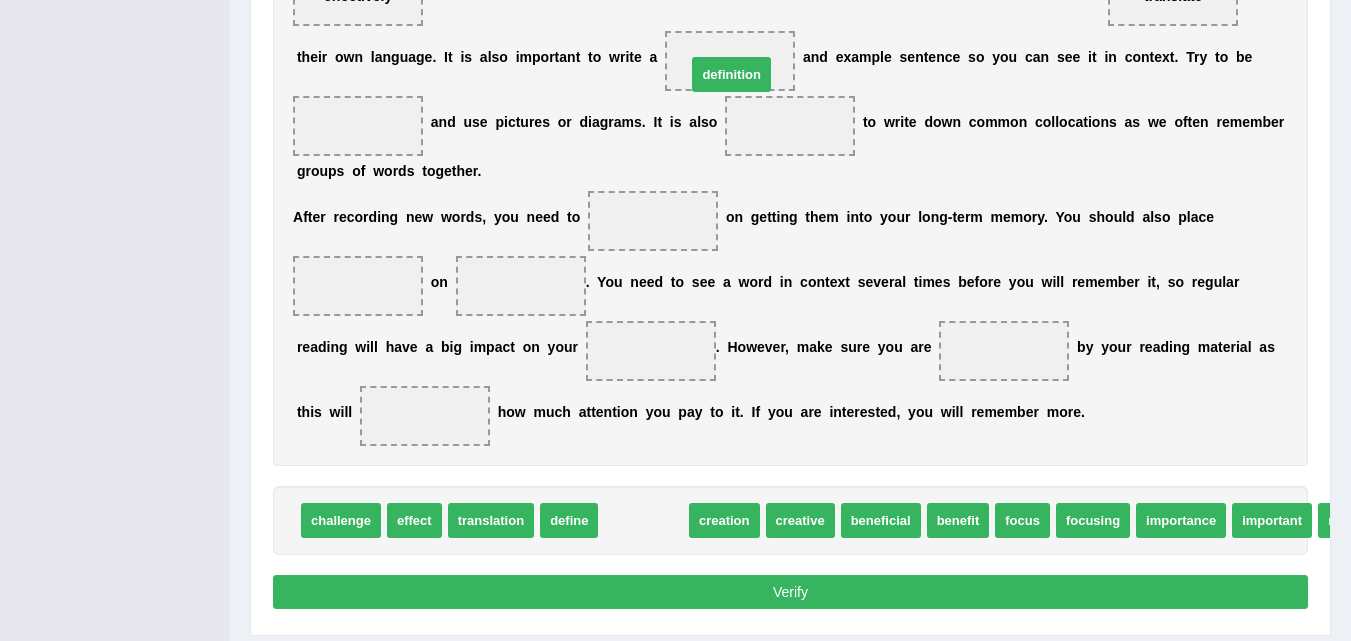 drag, startPoint x: 622, startPoint y: 528, endPoint x: 710, endPoint y: 82, distance: 454.59872 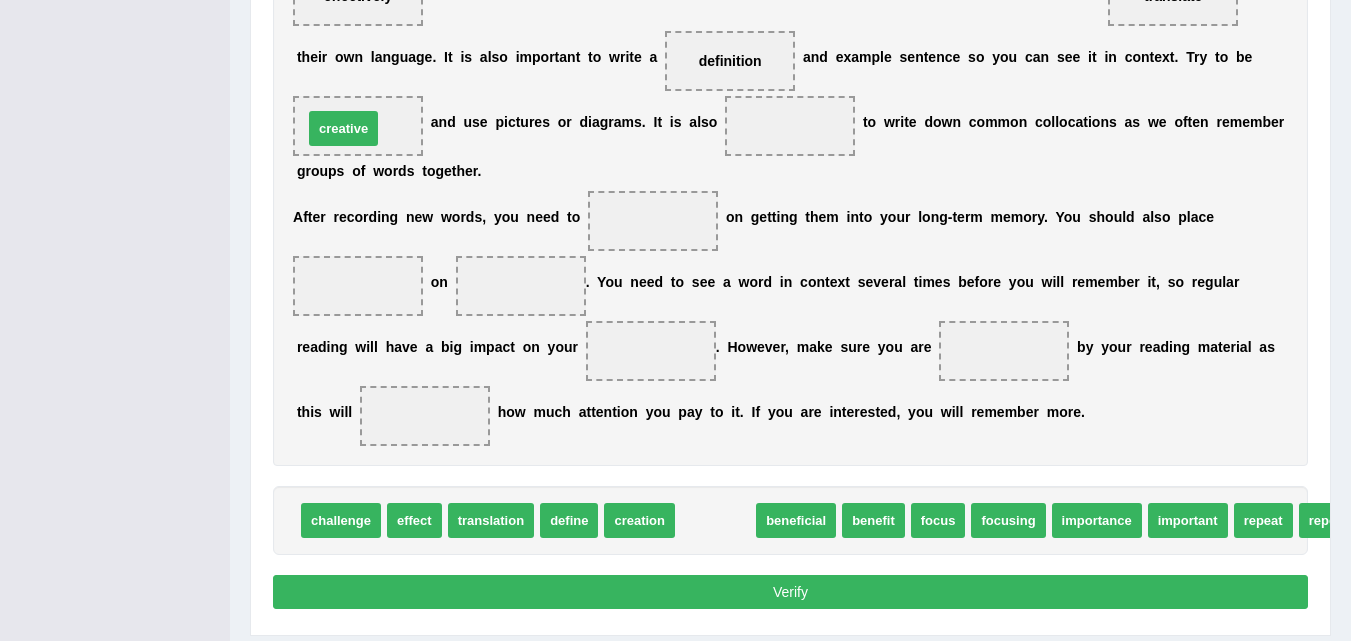 drag, startPoint x: 712, startPoint y: 505, endPoint x: 340, endPoint y: 113, distance: 540.4147 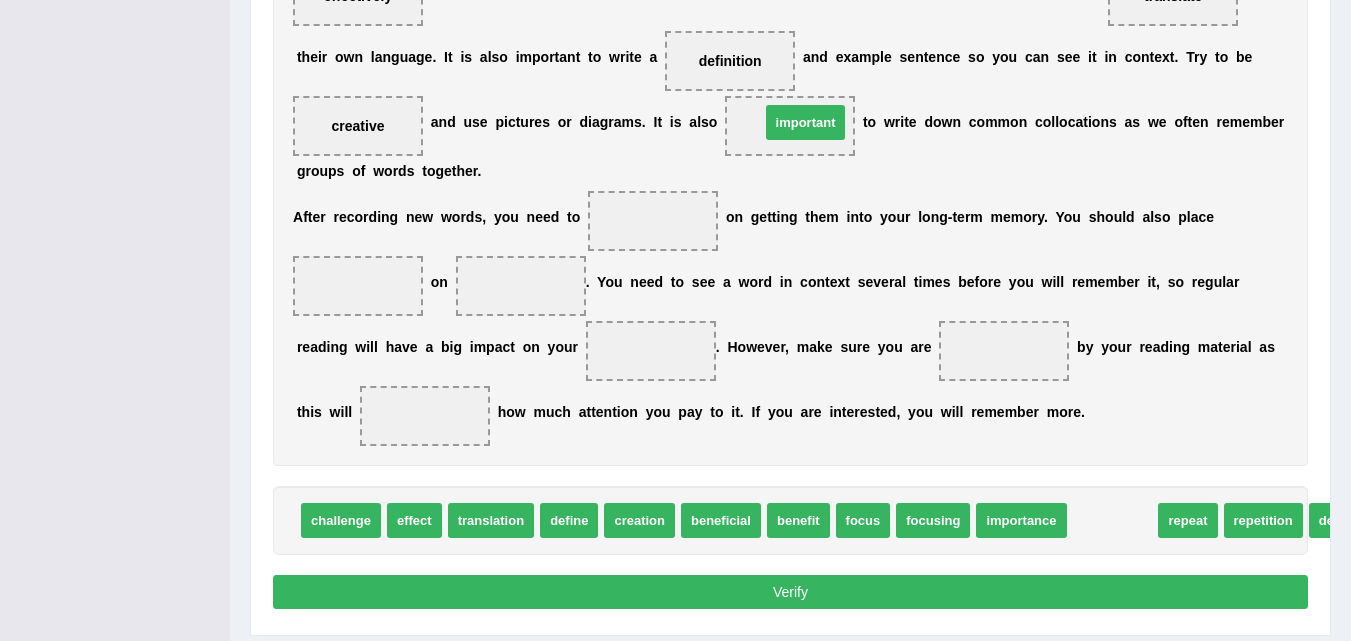 drag, startPoint x: 1106, startPoint y: 530, endPoint x: 799, endPoint y: 132, distance: 502.646 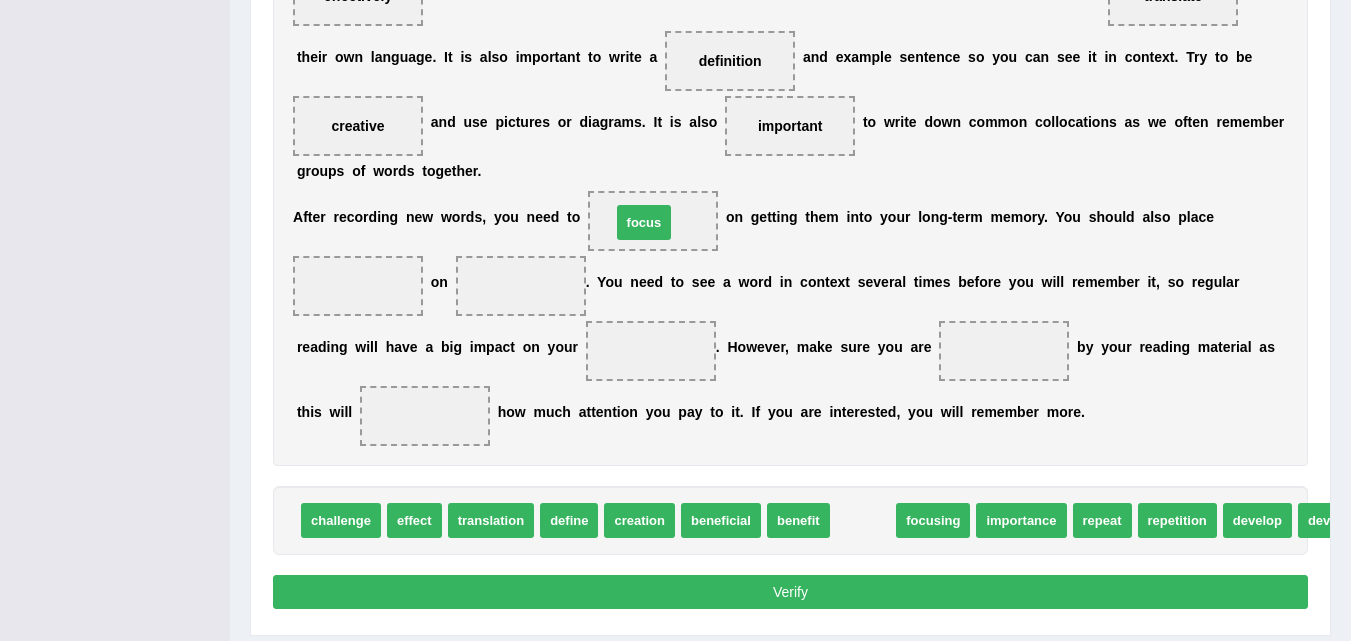 drag, startPoint x: 873, startPoint y: 520, endPoint x: 654, endPoint y: 222, distance: 369.81754 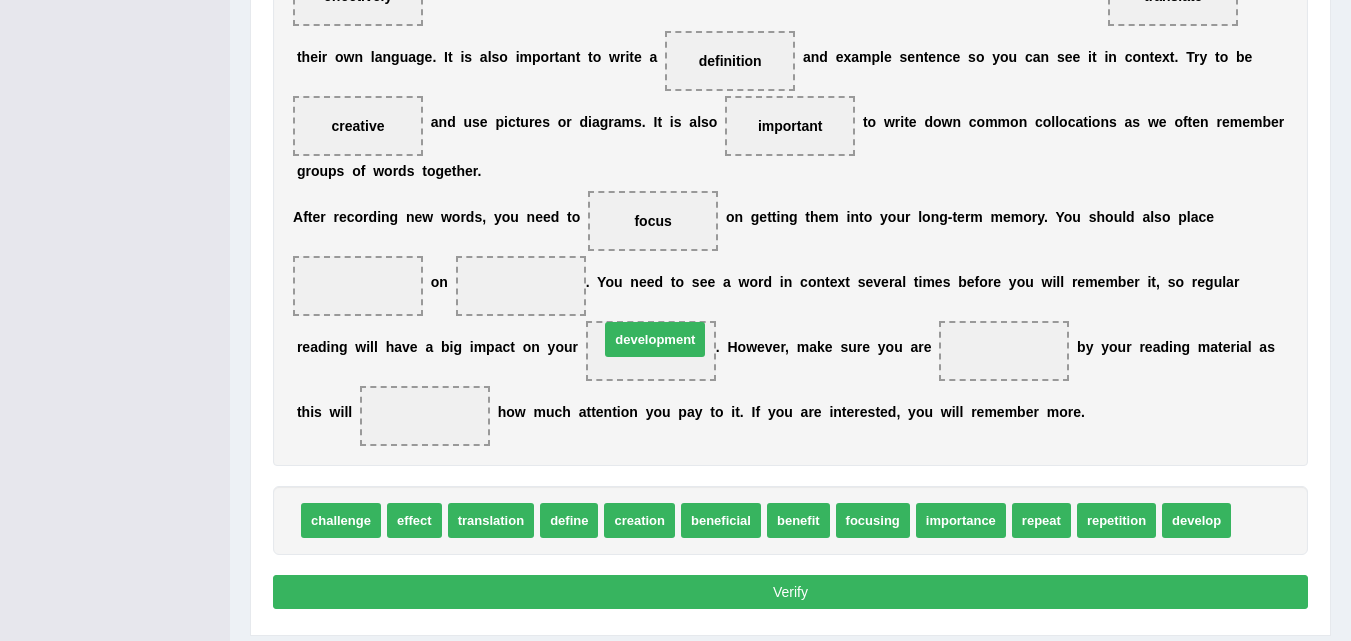 drag, startPoint x: 1305, startPoint y: 517, endPoint x: 673, endPoint y: 336, distance: 657.4078 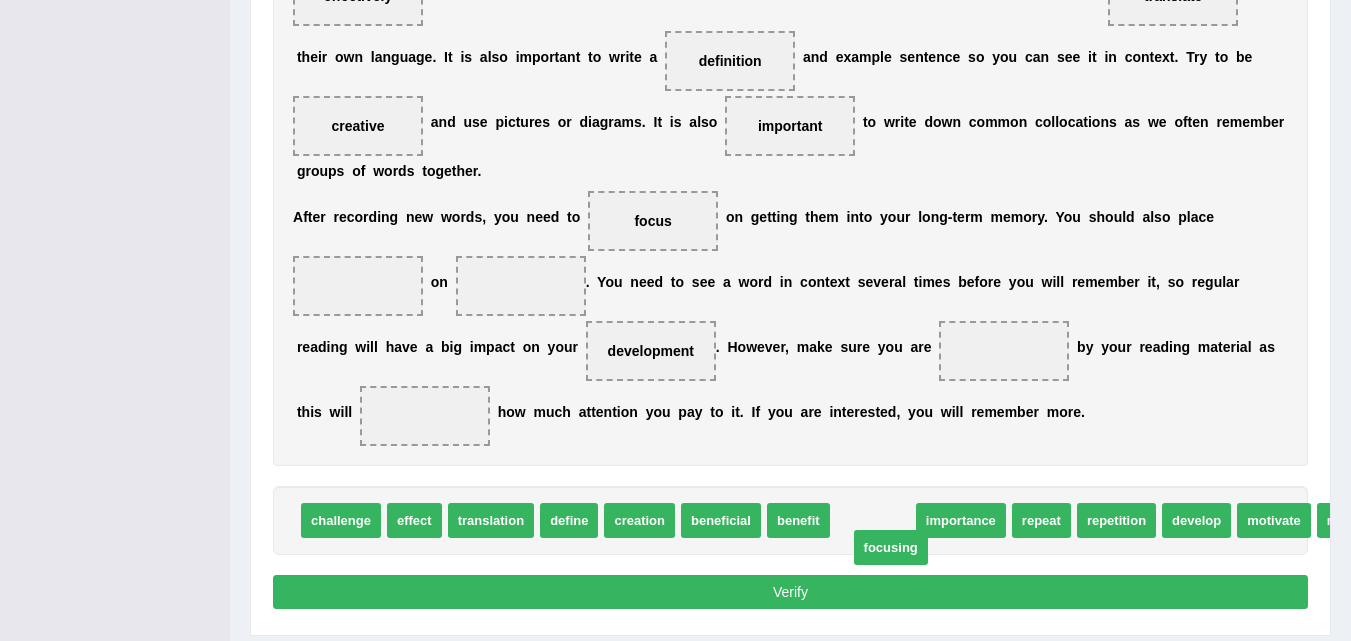 drag, startPoint x: 872, startPoint y: 513, endPoint x: 890, endPoint y: 540, distance: 32.449963 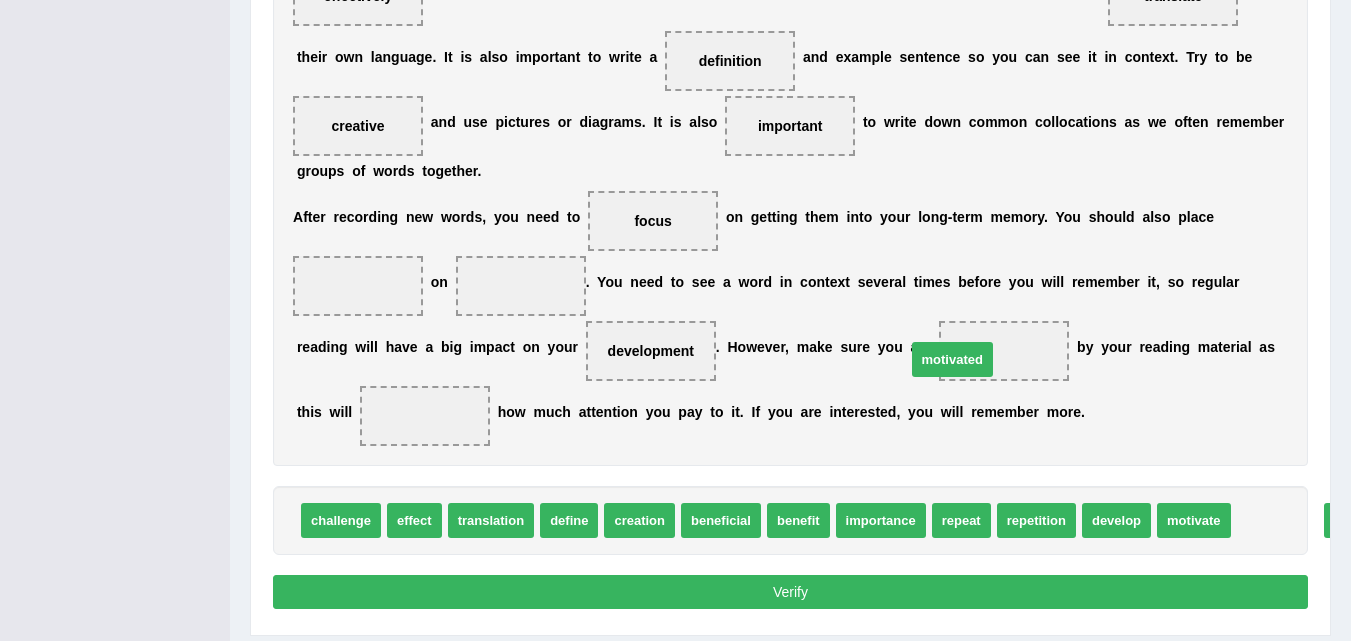 drag, startPoint x: 1257, startPoint y: 527, endPoint x: 932, endPoint y: 366, distance: 362.69272 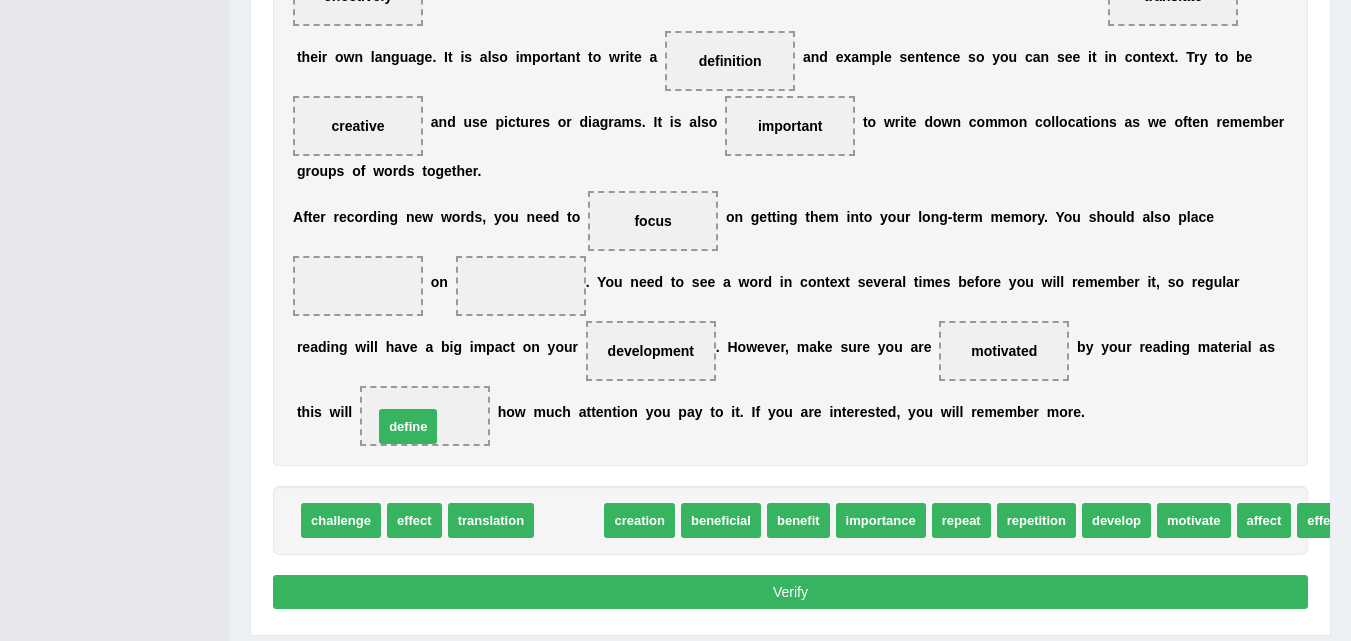 drag, startPoint x: 596, startPoint y: 519, endPoint x: 435, endPoint y: 425, distance: 186.4323 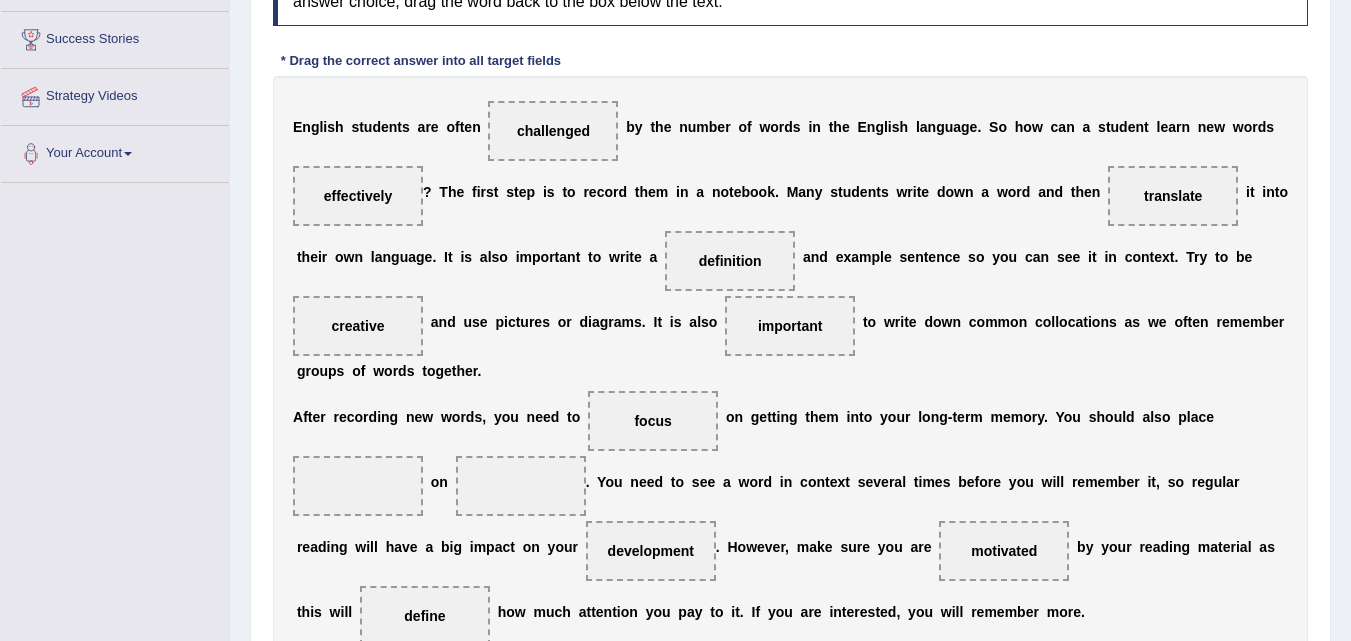 scroll, scrollTop: 415, scrollLeft: 0, axis: vertical 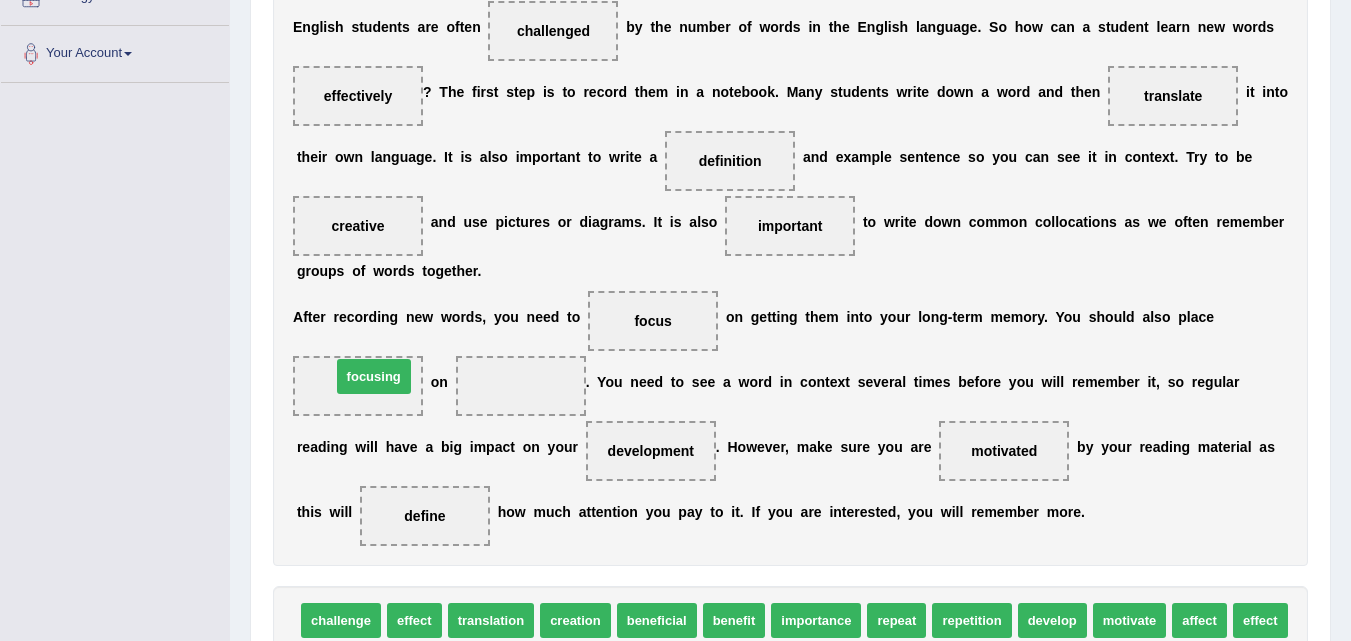 drag, startPoint x: 1314, startPoint y: 629, endPoint x: 357, endPoint y: 385, distance: 987.61584 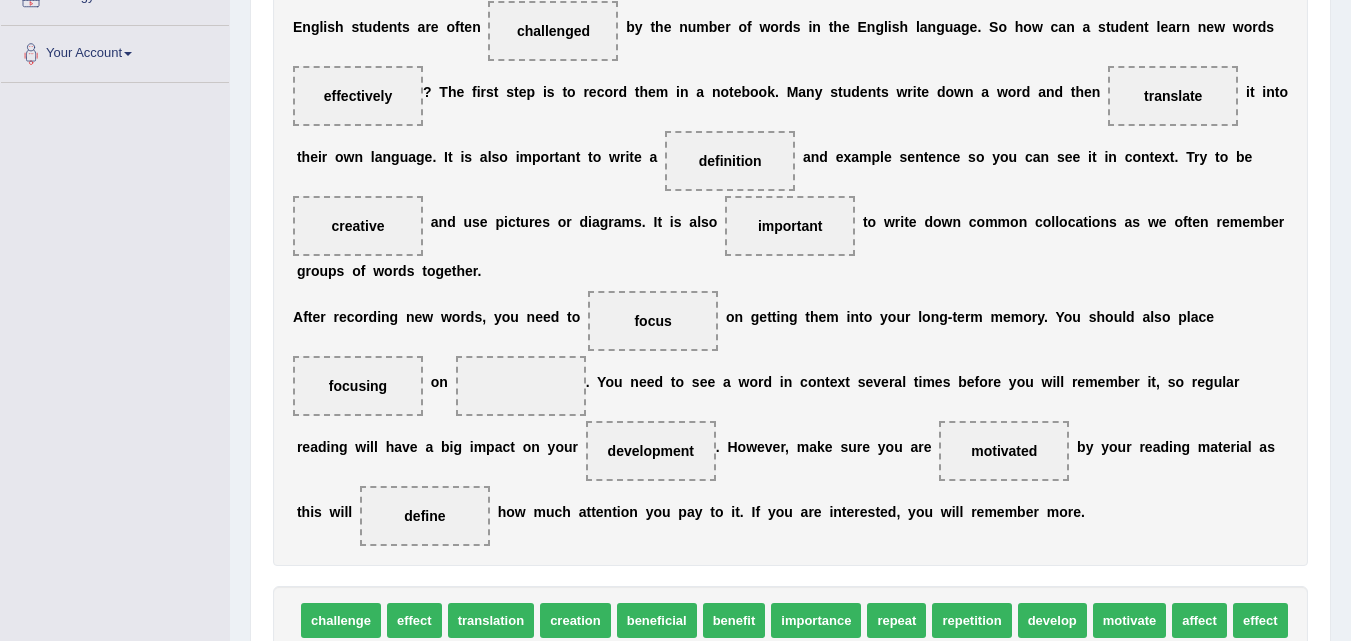 scroll, scrollTop: 515, scrollLeft: 0, axis: vertical 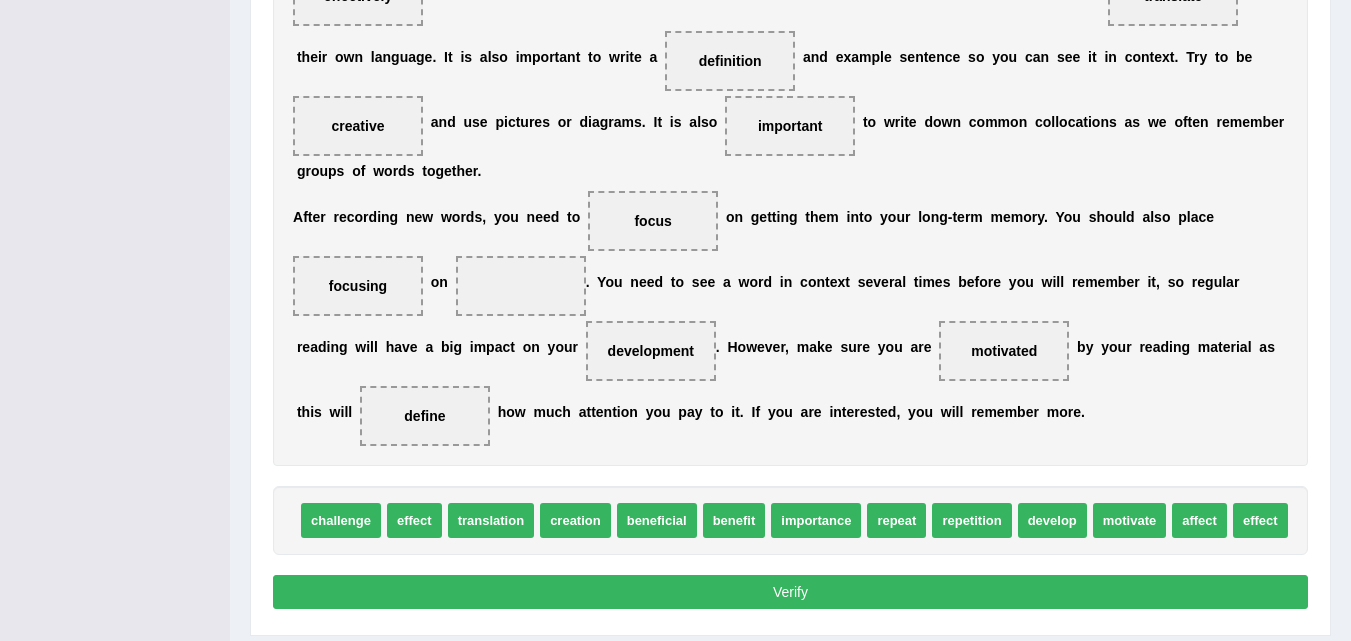 drag, startPoint x: 629, startPoint y: 219, endPoint x: 561, endPoint y: 237, distance: 70.34202 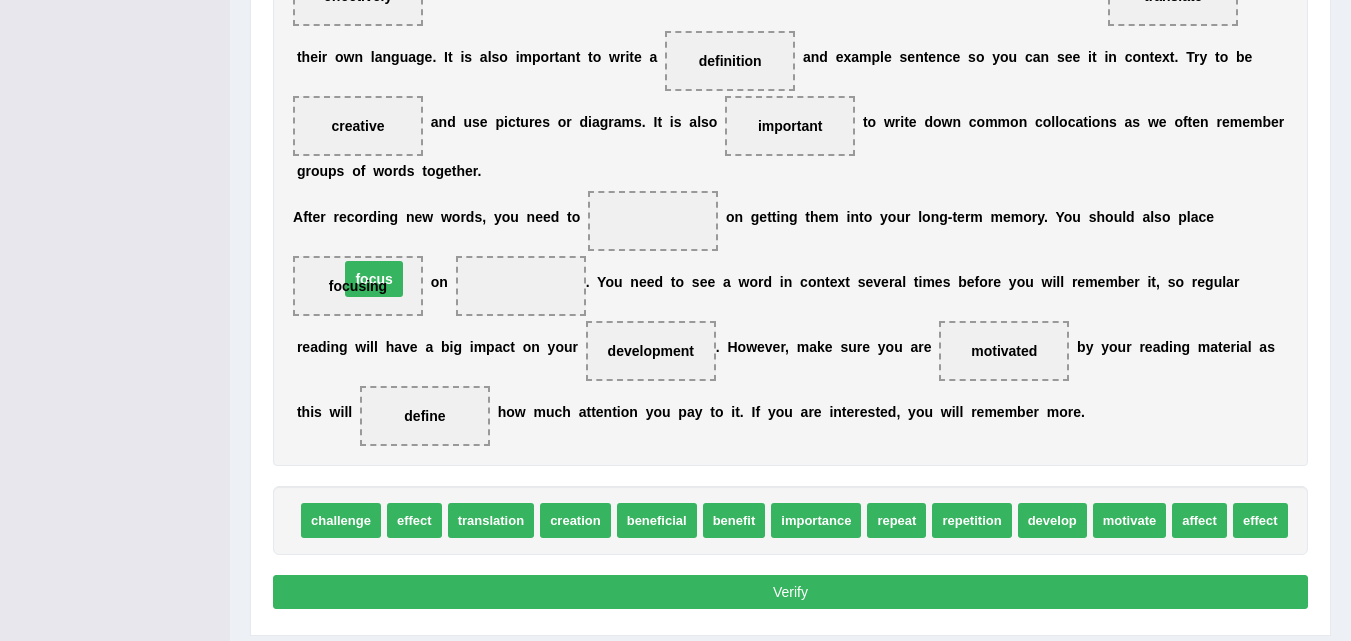 drag, startPoint x: 639, startPoint y: 221, endPoint x: 360, endPoint y: 279, distance: 284.9649 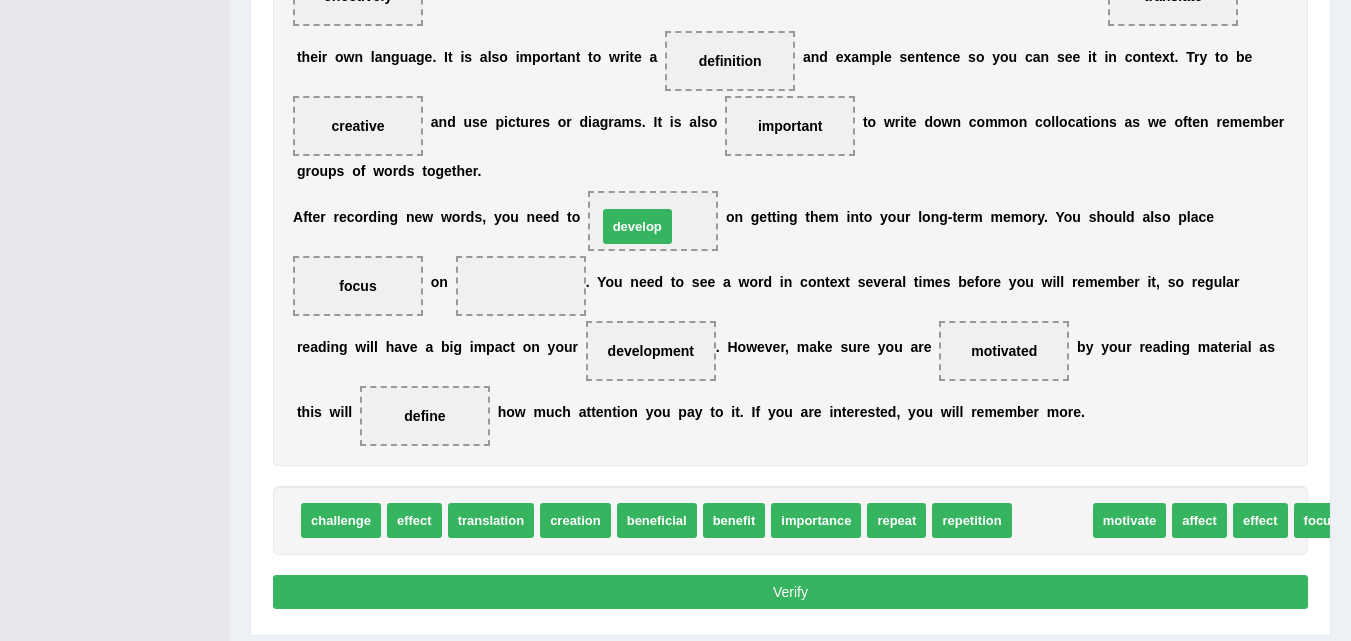 drag, startPoint x: 1043, startPoint y: 507, endPoint x: 628, endPoint y: 213, distance: 508.58725 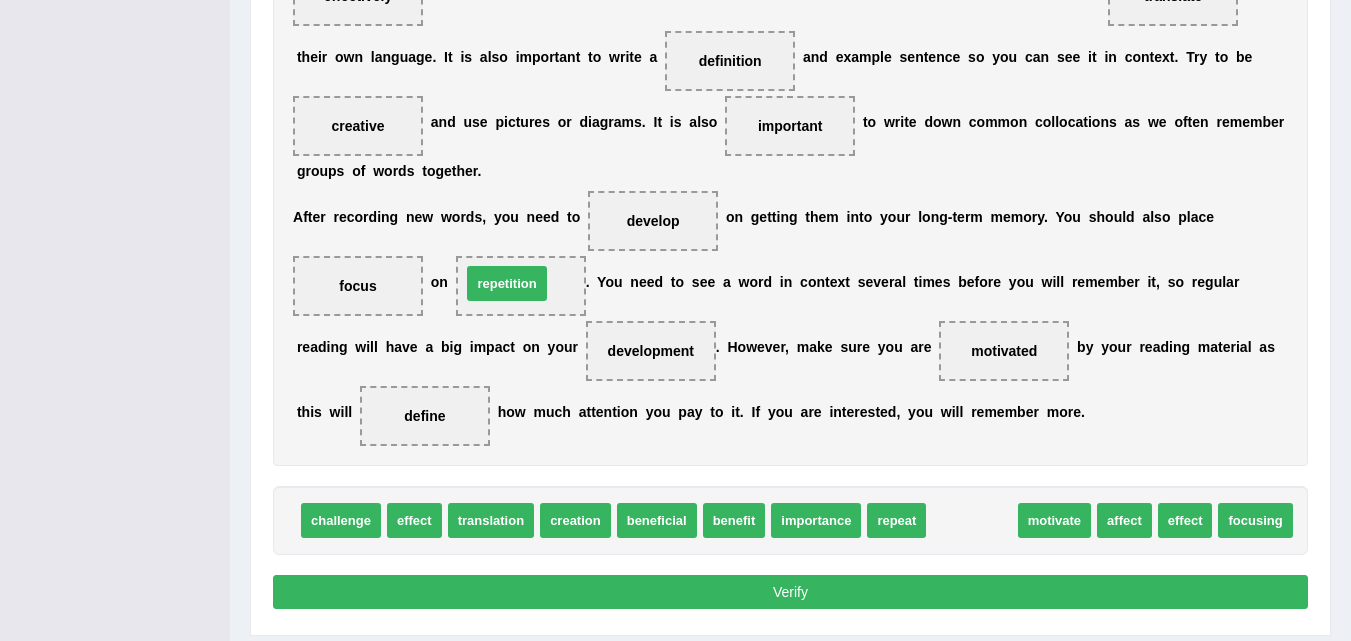 drag, startPoint x: 955, startPoint y: 518, endPoint x: 490, endPoint y: 281, distance: 521.91376 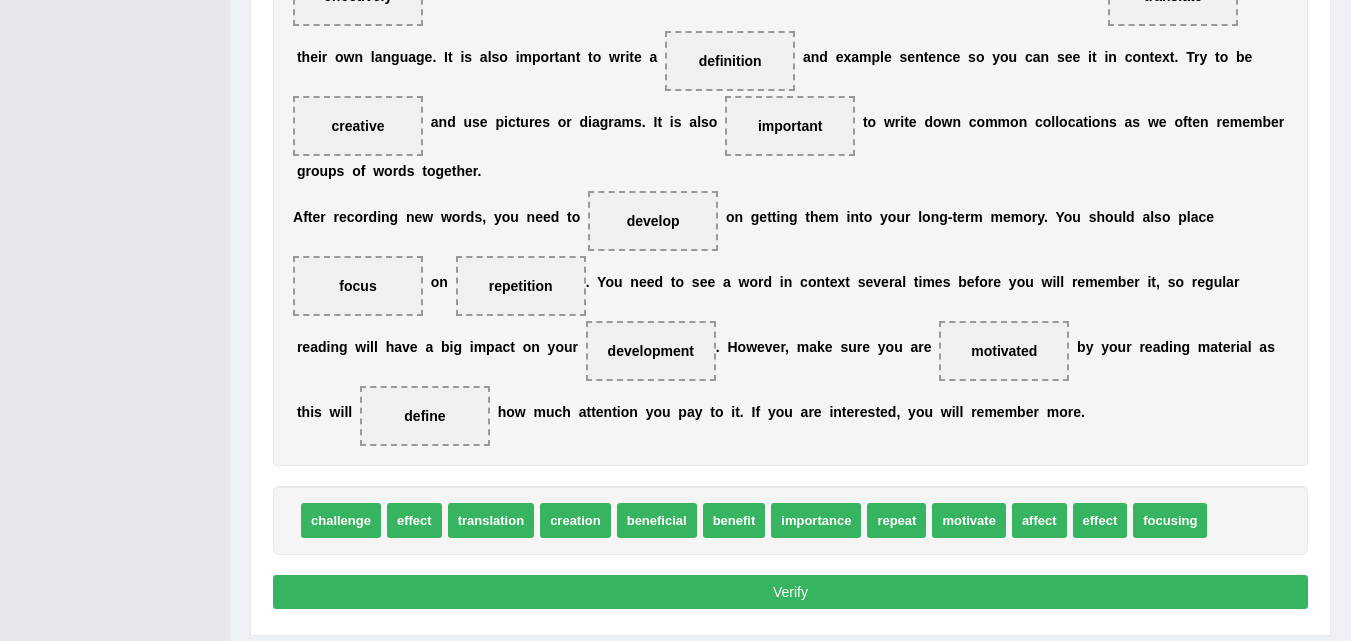 click on "Verify" at bounding box center [790, 592] 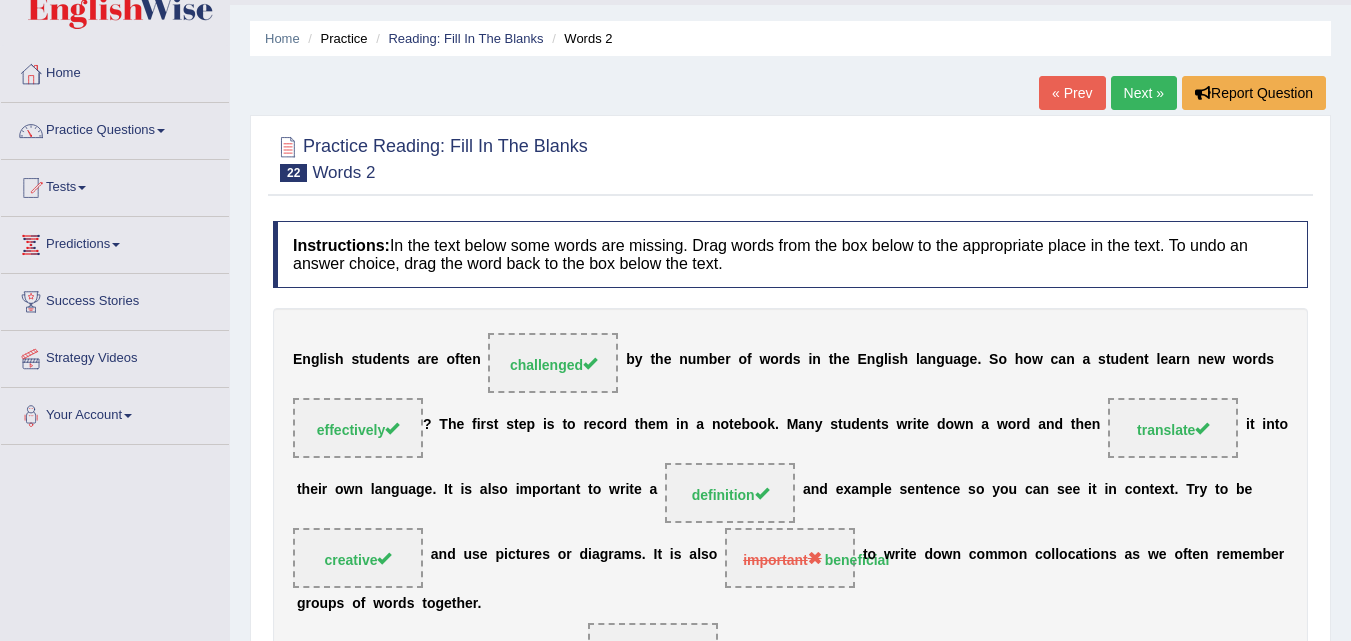 scroll, scrollTop: 0, scrollLeft: 0, axis: both 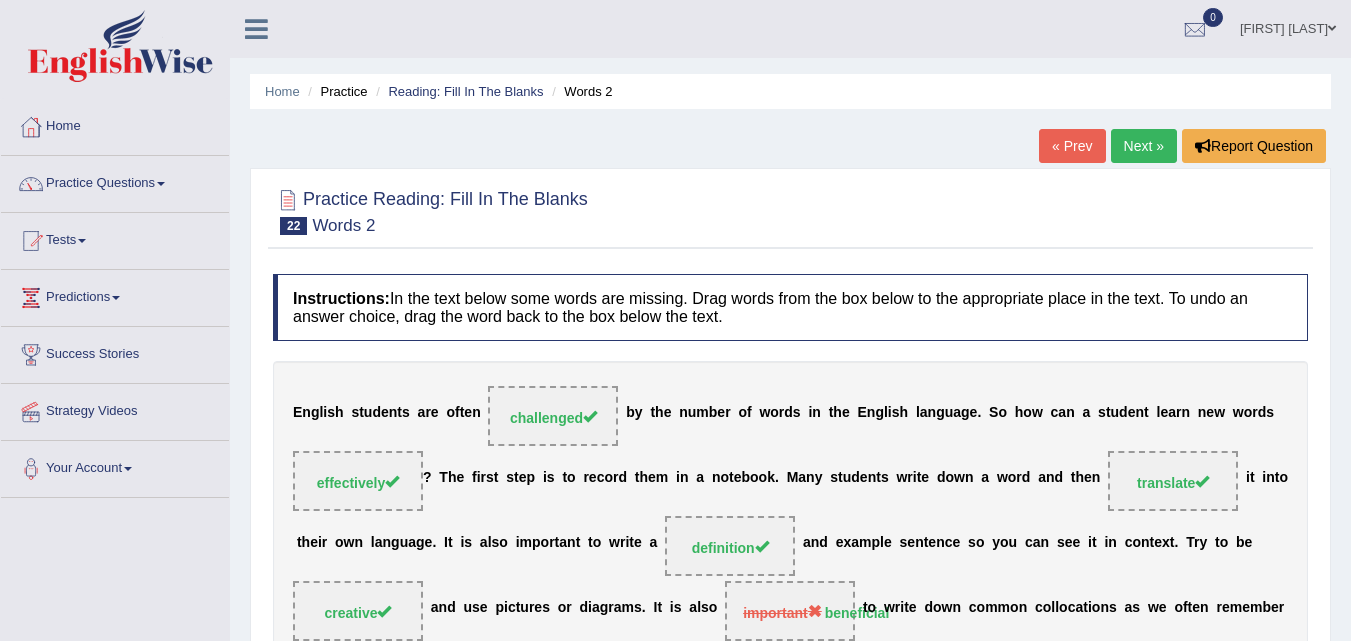 click on "Next »" at bounding box center (1144, 146) 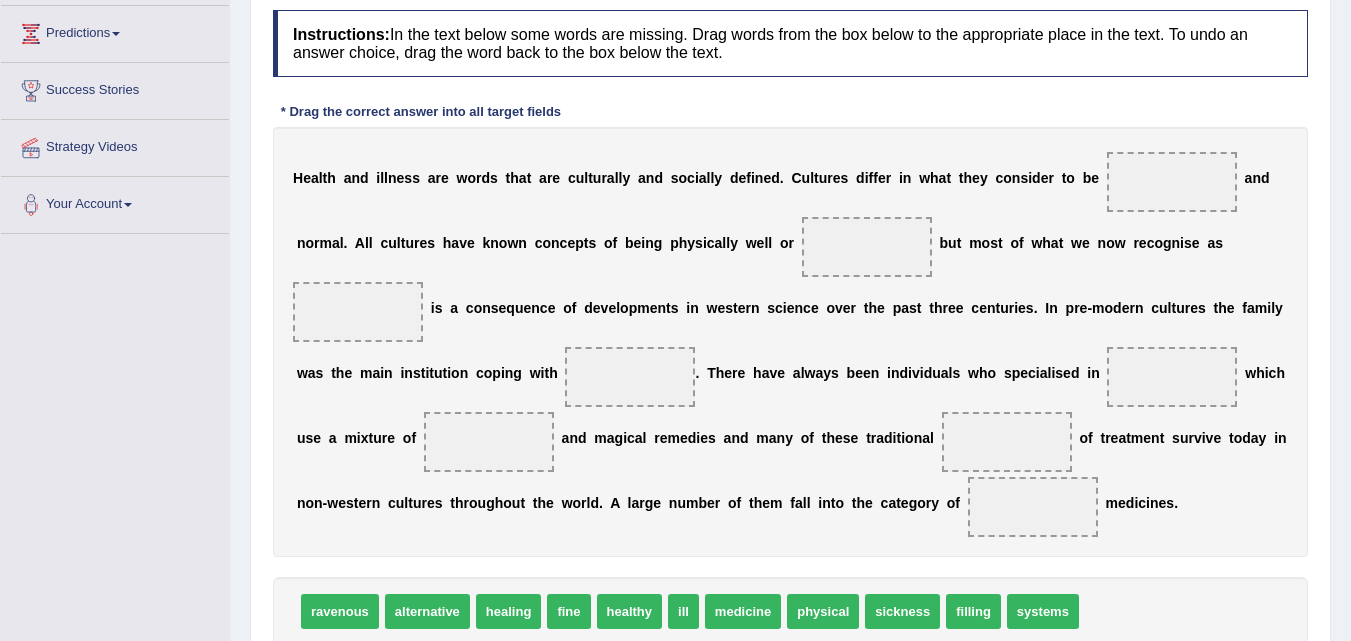 scroll, scrollTop: 300, scrollLeft: 0, axis: vertical 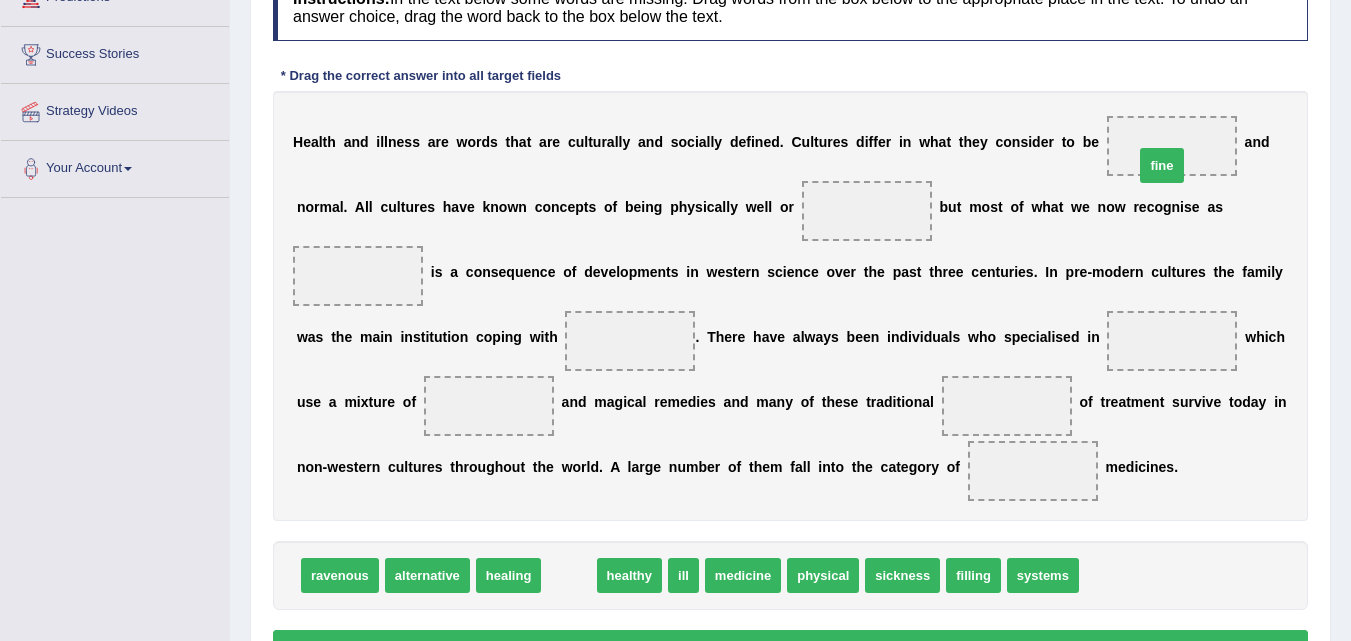 drag, startPoint x: 570, startPoint y: 577, endPoint x: 1163, endPoint y: 167, distance: 720.9362 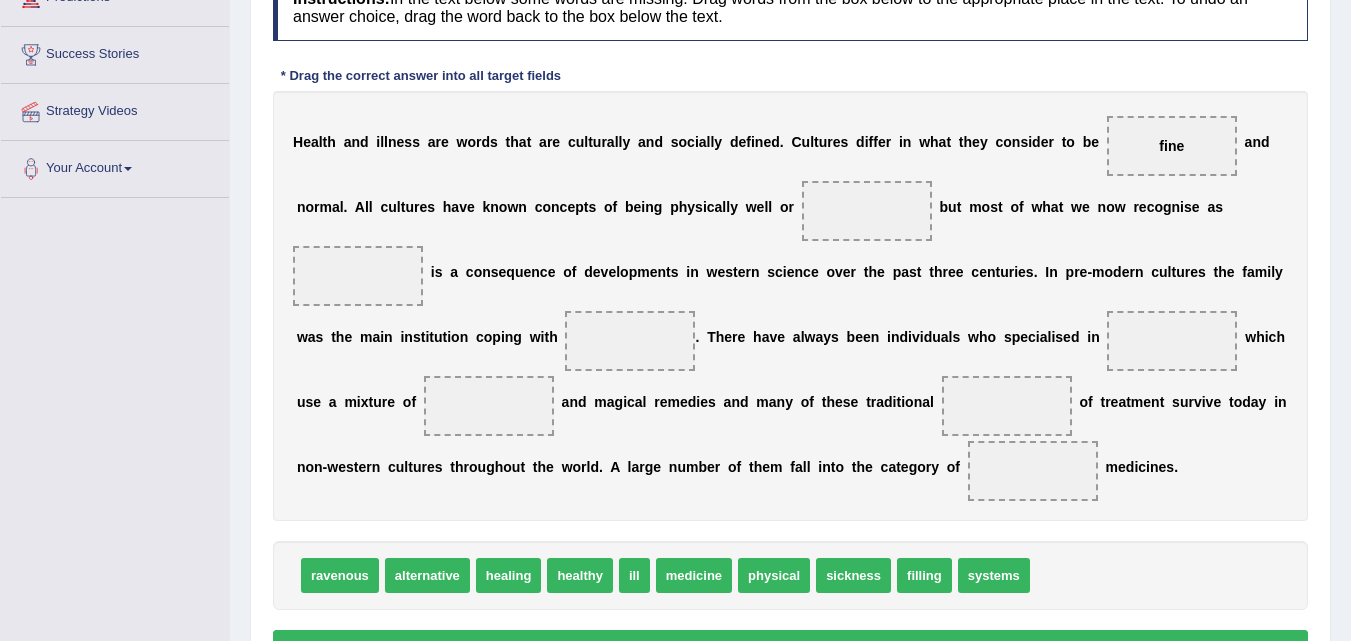 drag, startPoint x: 1167, startPoint y: 155, endPoint x: 807, endPoint y: 222, distance: 366.18164 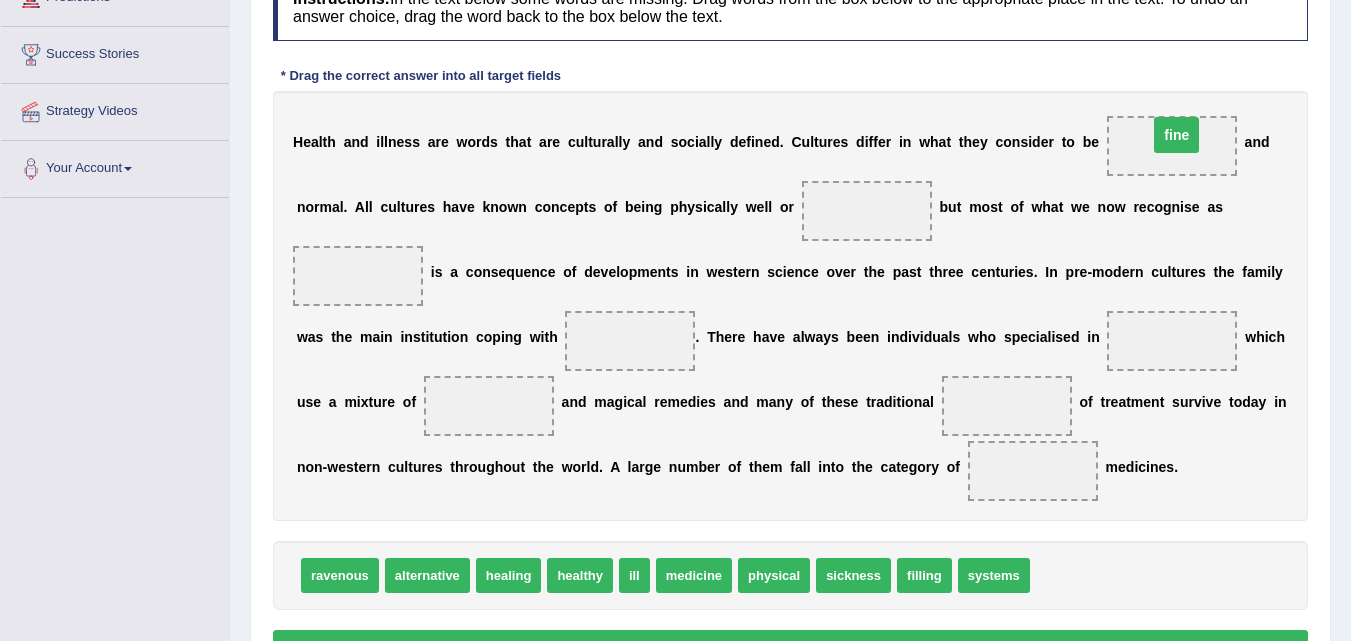 drag, startPoint x: 1172, startPoint y: 141, endPoint x: 1177, endPoint y: 130, distance: 12.083046 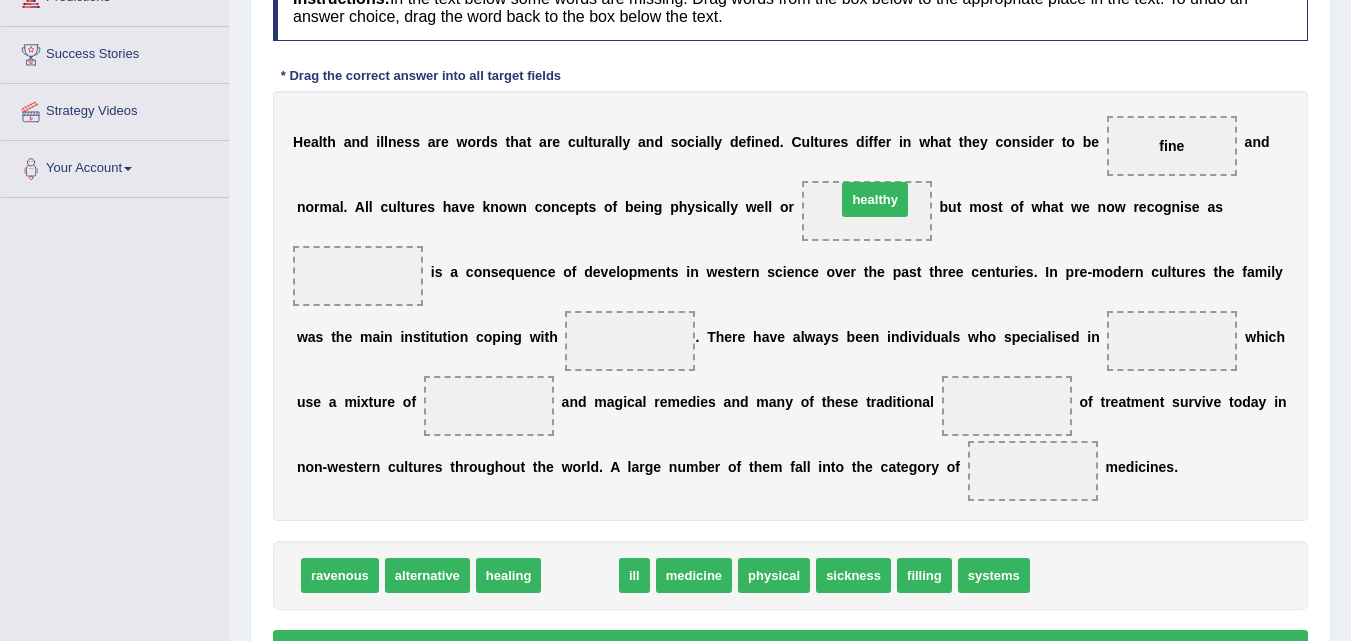 drag, startPoint x: 554, startPoint y: 571, endPoint x: 849, endPoint y: 195, distance: 477.91318 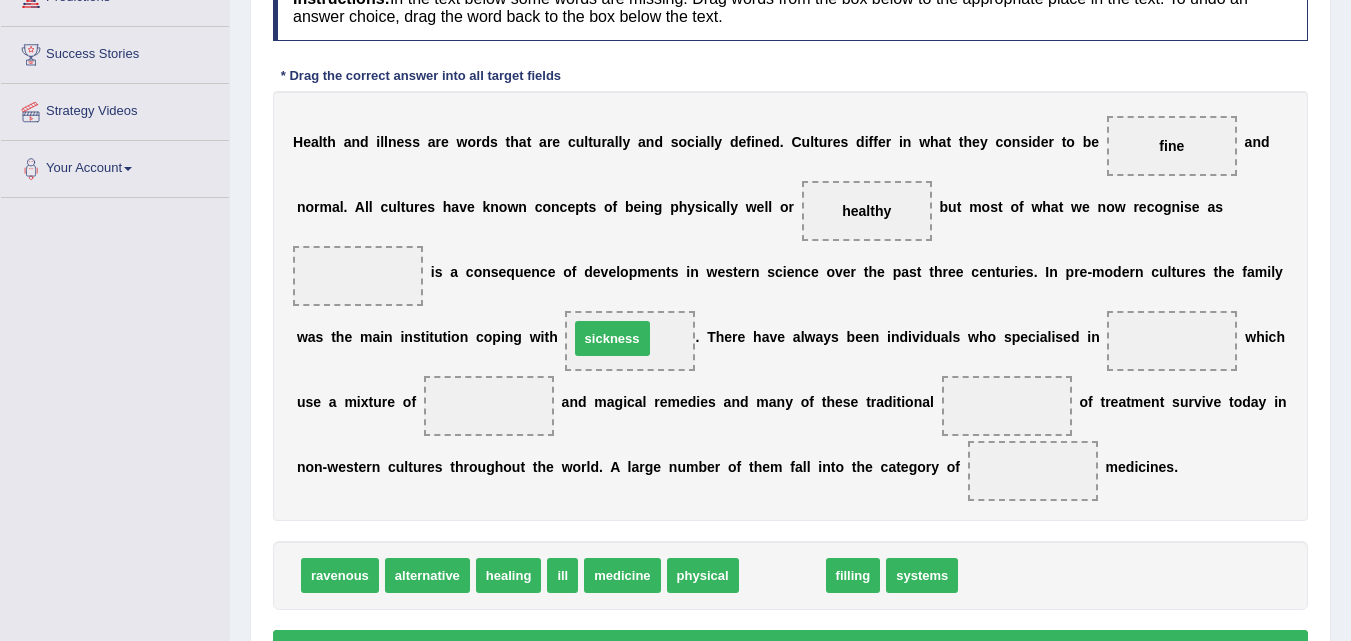 drag, startPoint x: 765, startPoint y: 565, endPoint x: 595, endPoint y: 328, distance: 291.6659 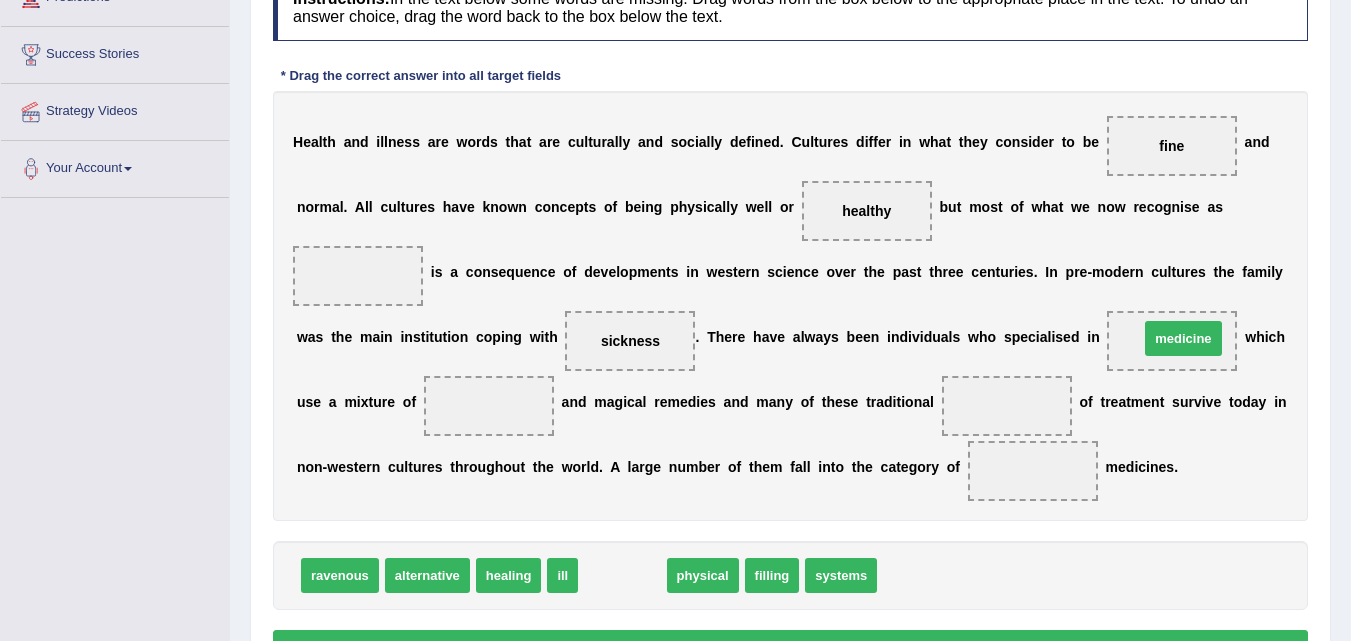 drag, startPoint x: 620, startPoint y: 573, endPoint x: 1181, endPoint y: 336, distance: 609.0074 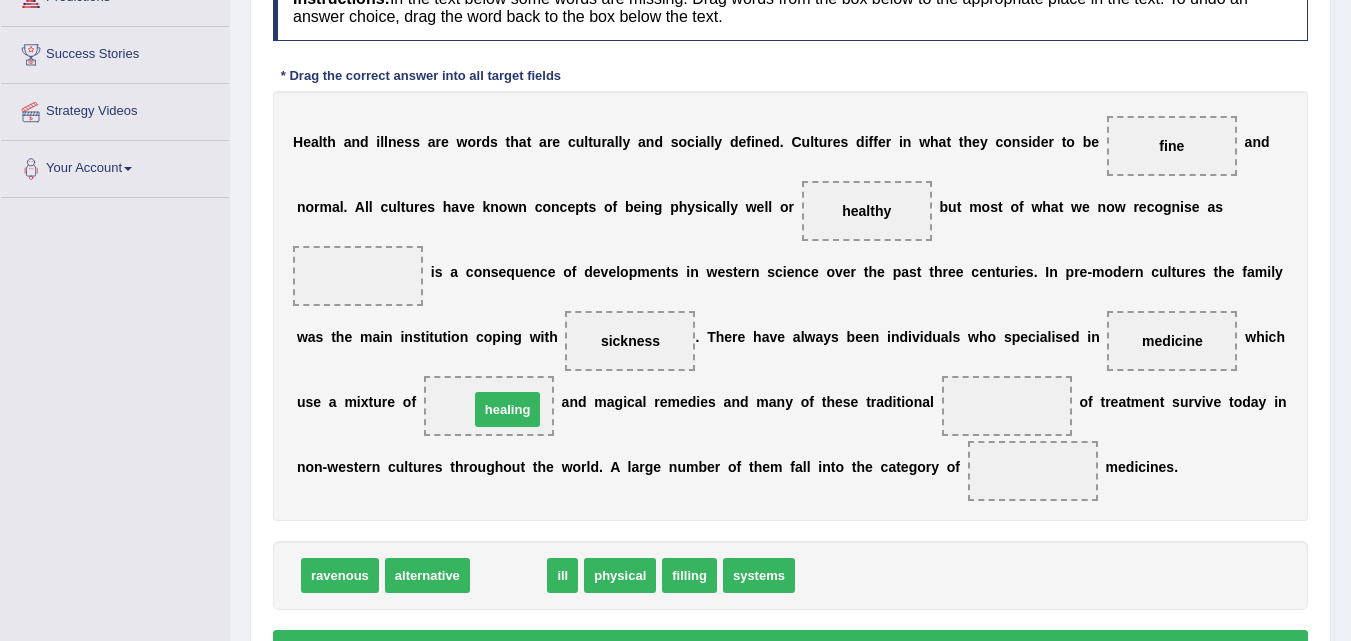 drag, startPoint x: 508, startPoint y: 571, endPoint x: 507, endPoint y: 405, distance: 166.003 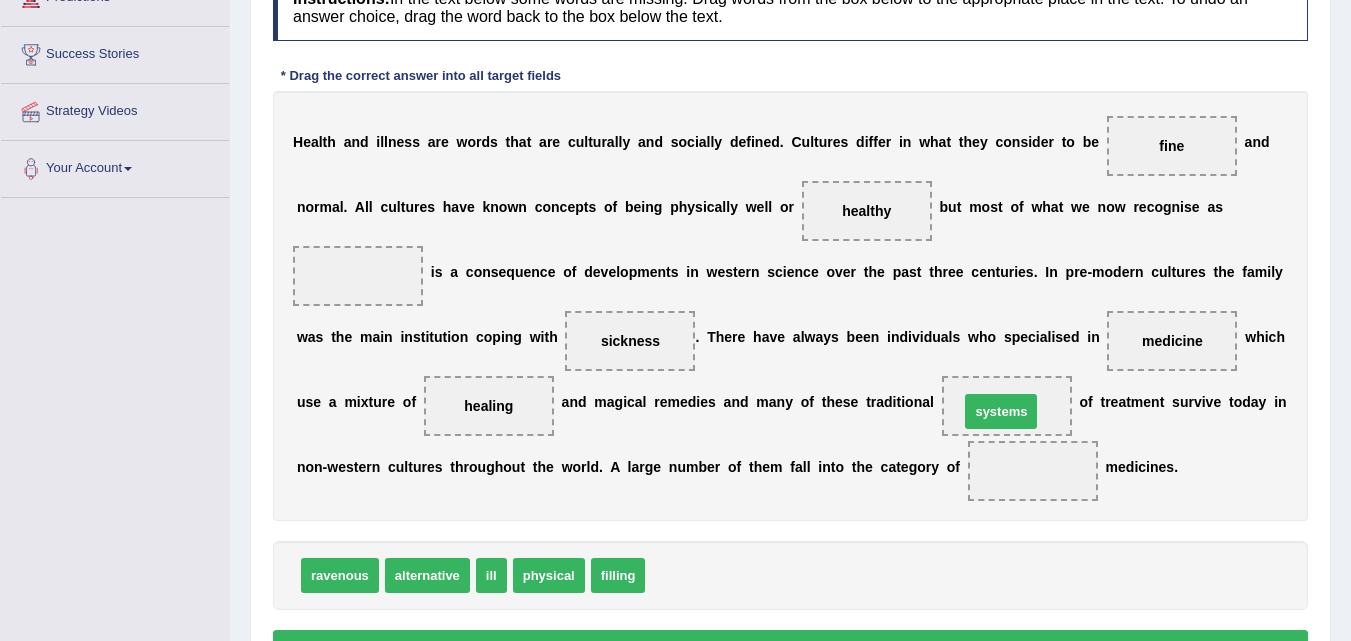 drag, startPoint x: 669, startPoint y: 579, endPoint x: 983, endPoint y: 415, distance: 354.2485 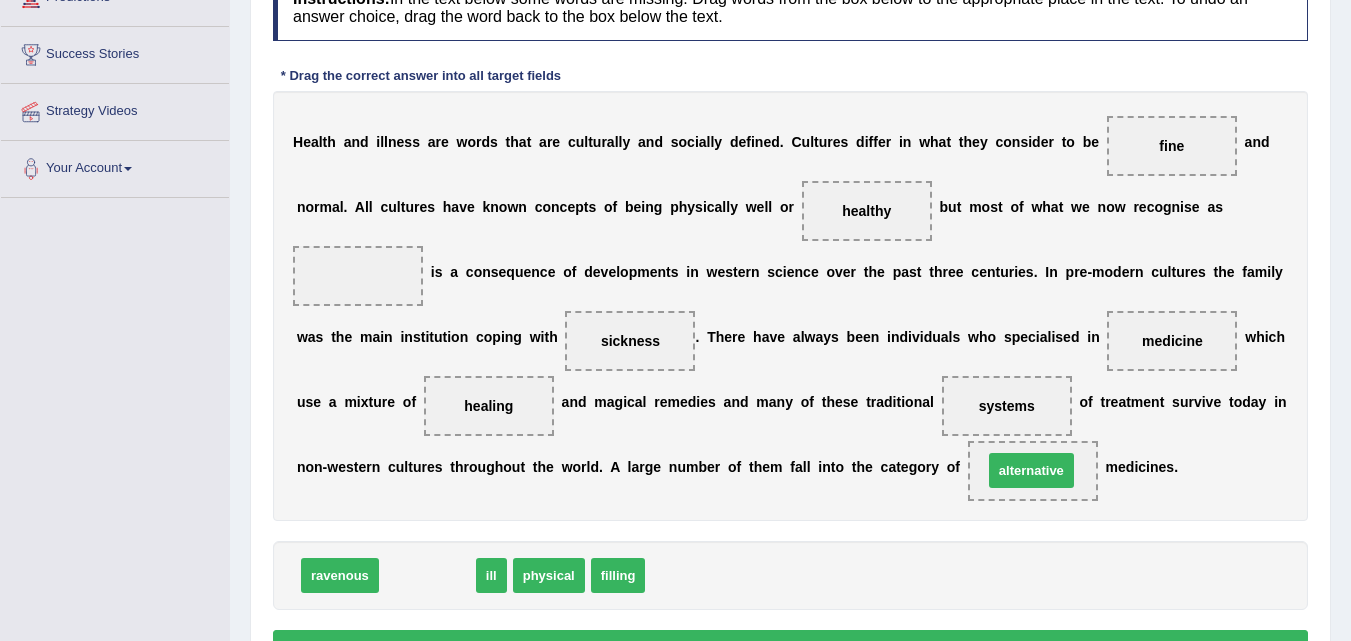 drag, startPoint x: 418, startPoint y: 577, endPoint x: 1022, endPoint y: 472, distance: 613.0587 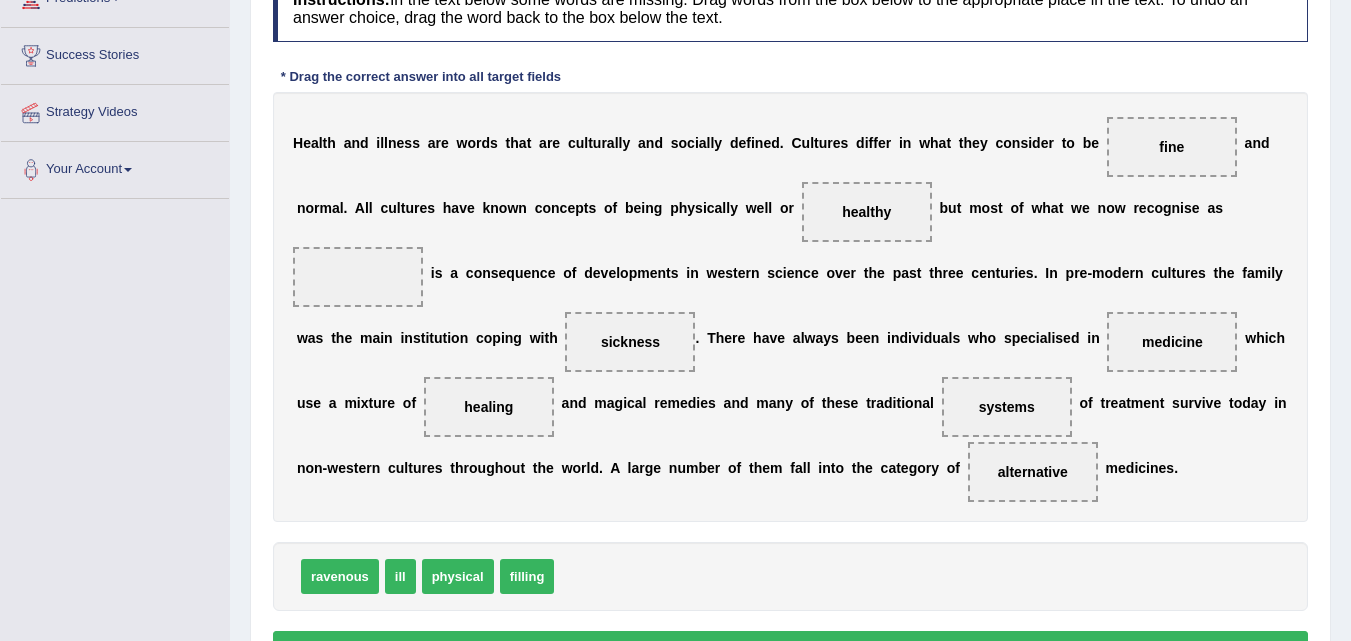 scroll, scrollTop: 300, scrollLeft: 0, axis: vertical 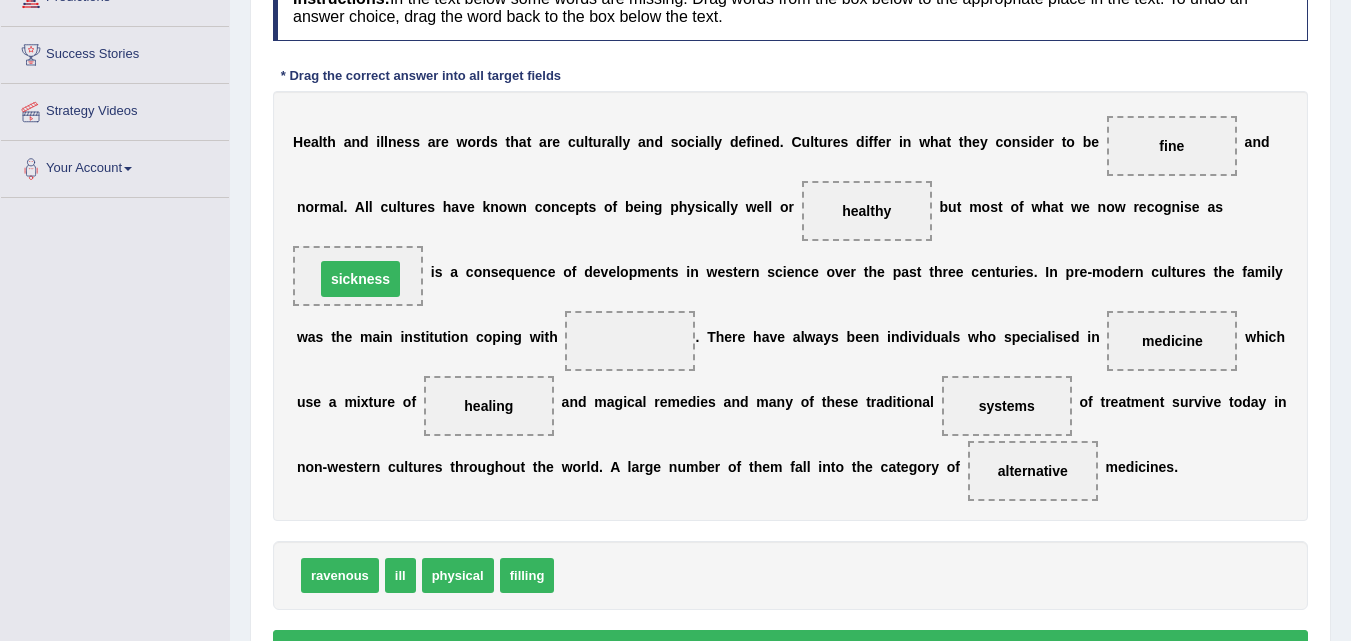 drag, startPoint x: 610, startPoint y: 342, endPoint x: 339, endPoint y: 280, distance: 278.0018 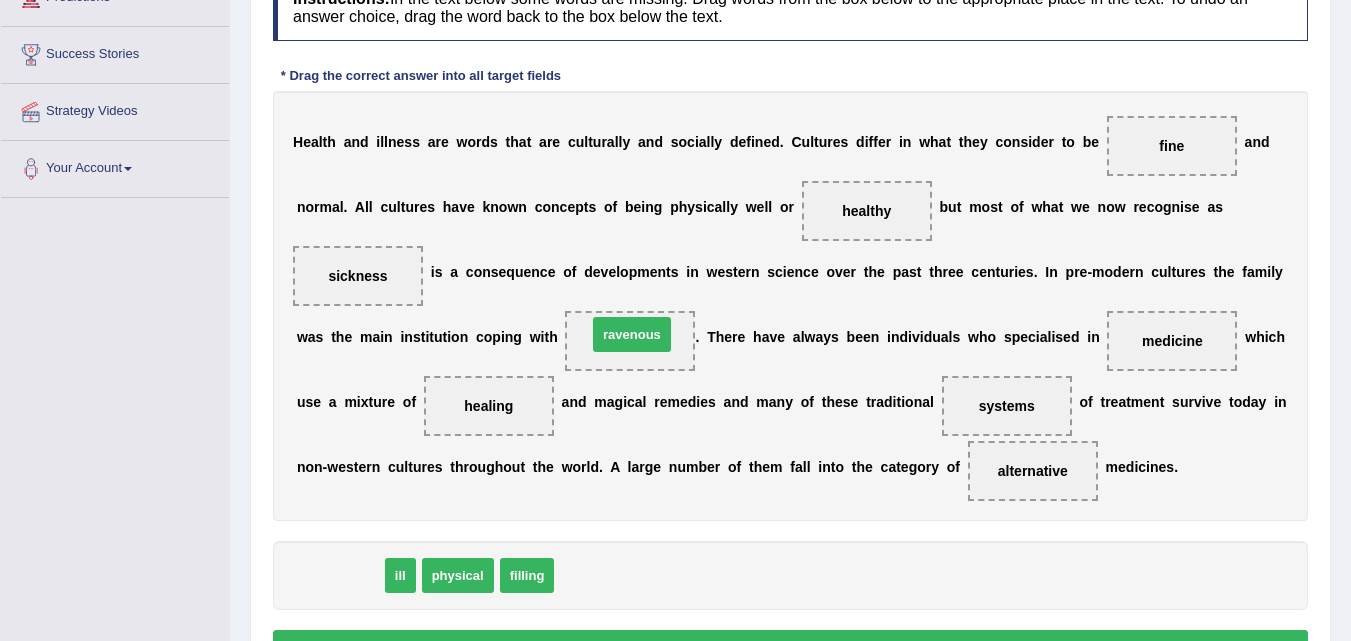 drag, startPoint x: 329, startPoint y: 574, endPoint x: 621, endPoint y: 333, distance: 378.60928 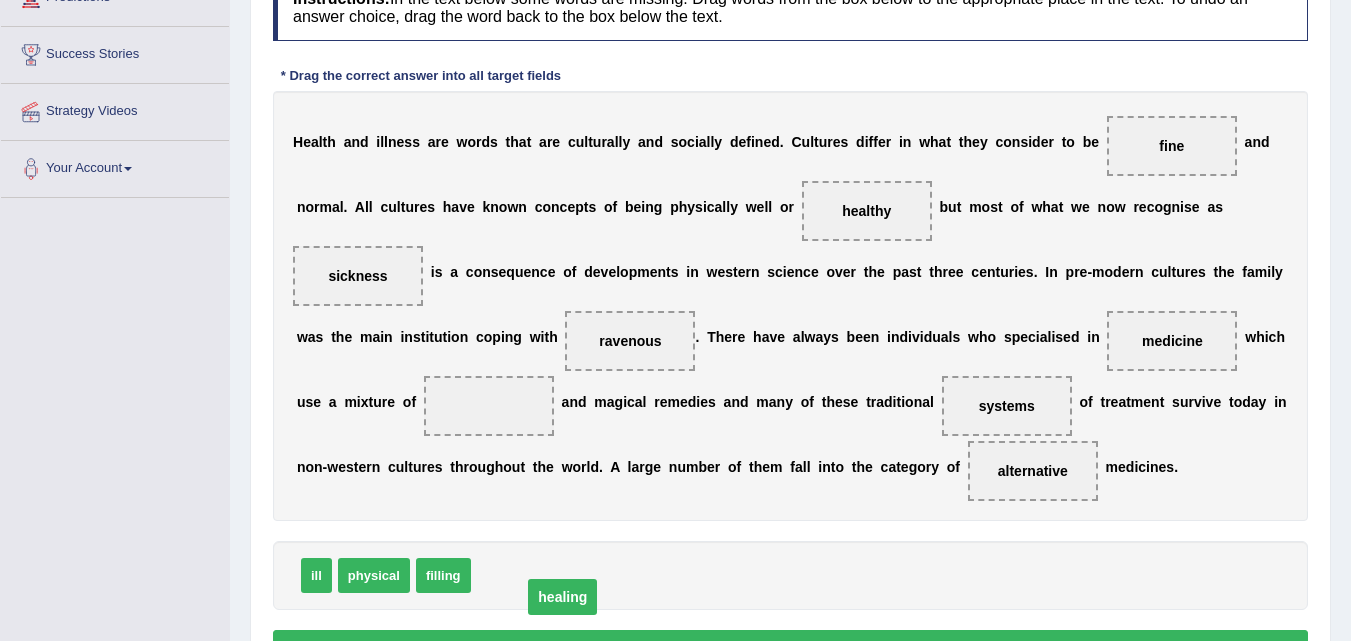 drag, startPoint x: 486, startPoint y: 402, endPoint x: 560, endPoint y: 593, distance: 204.83408 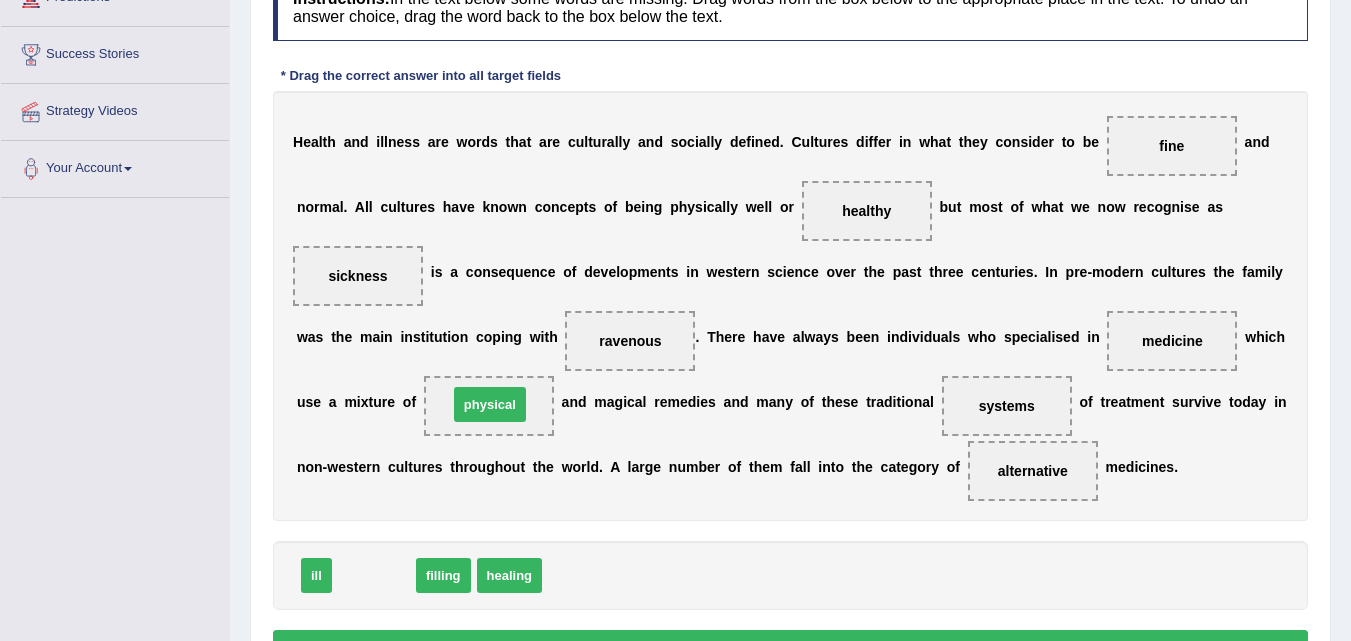 drag, startPoint x: 364, startPoint y: 572, endPoint x: 478, endPoint y: 403, distance: 203.85535 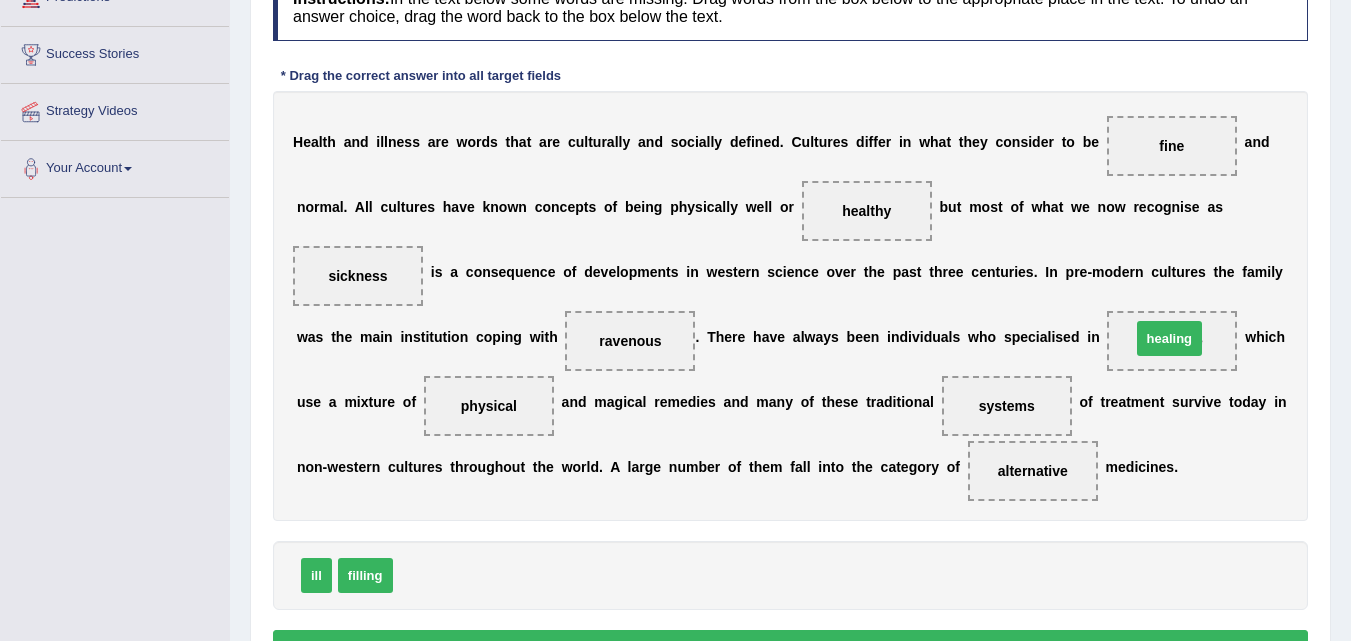 drag, startPoint x: 421, startPoint y: 569, endPoint x: 1159, endPoint y: 332, distance: 775.1213 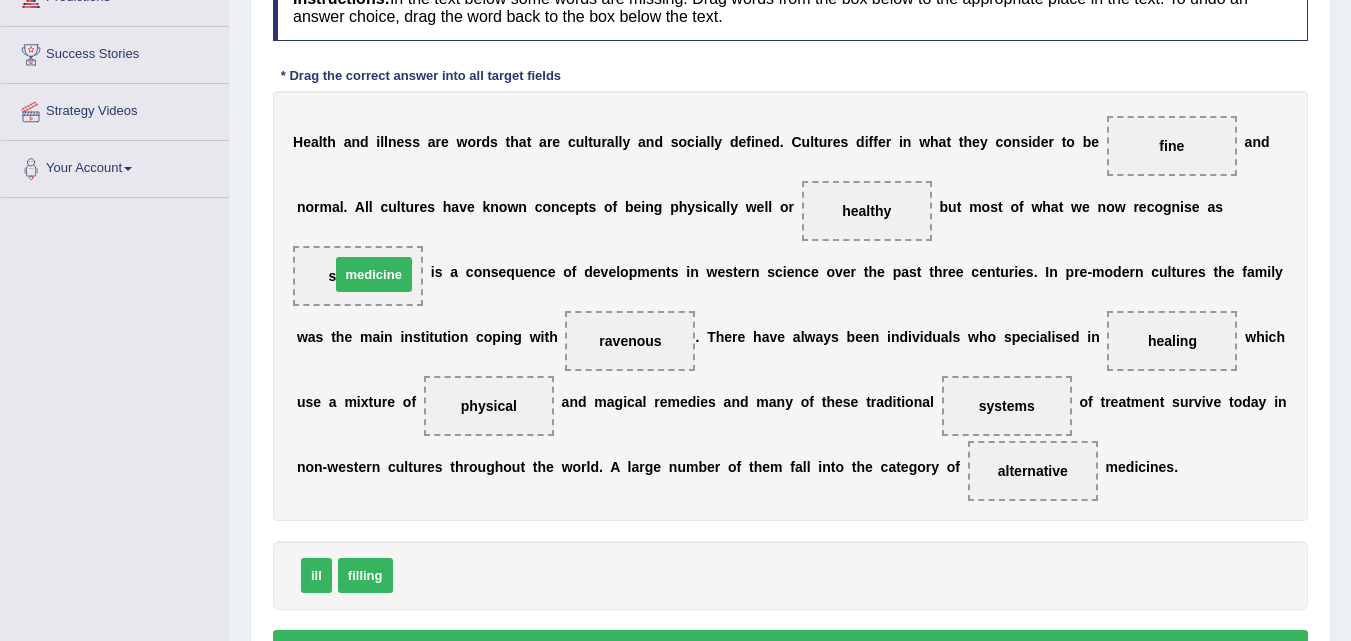 drag, startPoint x: 440, startPoint y: 563, endPoint x: 377, endPoint y: 262, distance: 307.52237 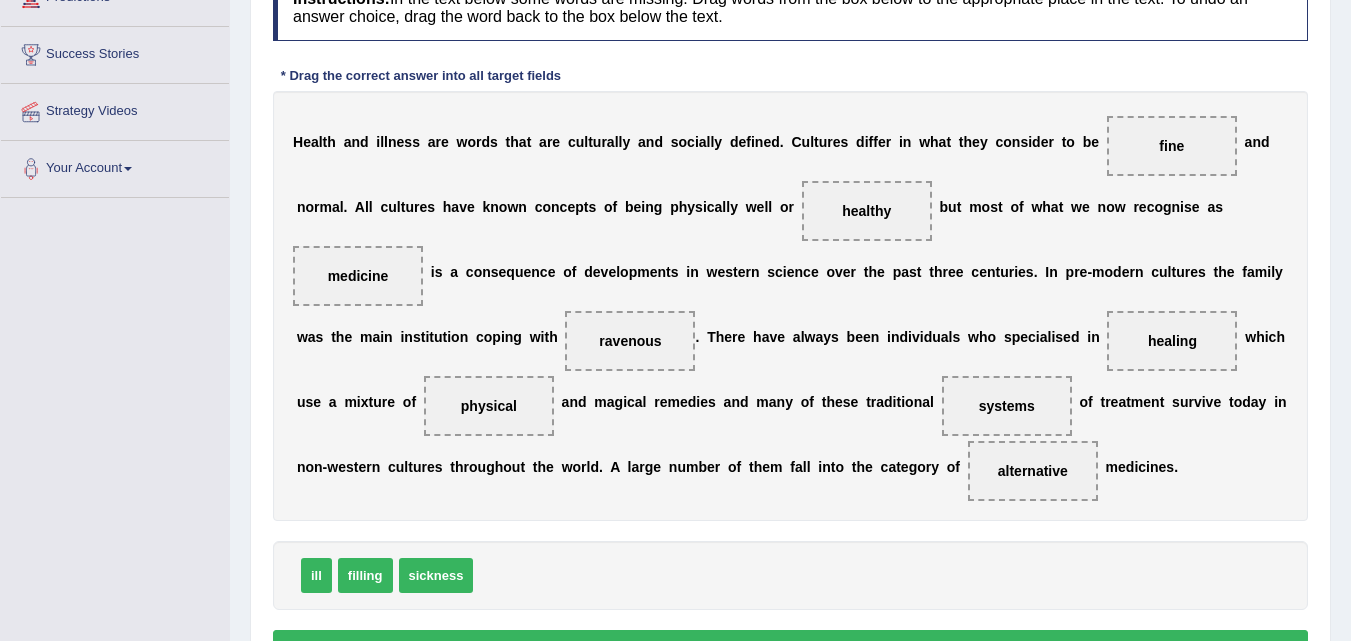 drag, startPoint x: 370, startPoint y: 267, endPoint x: 547, endPoint y: 544, distance: 328.72177 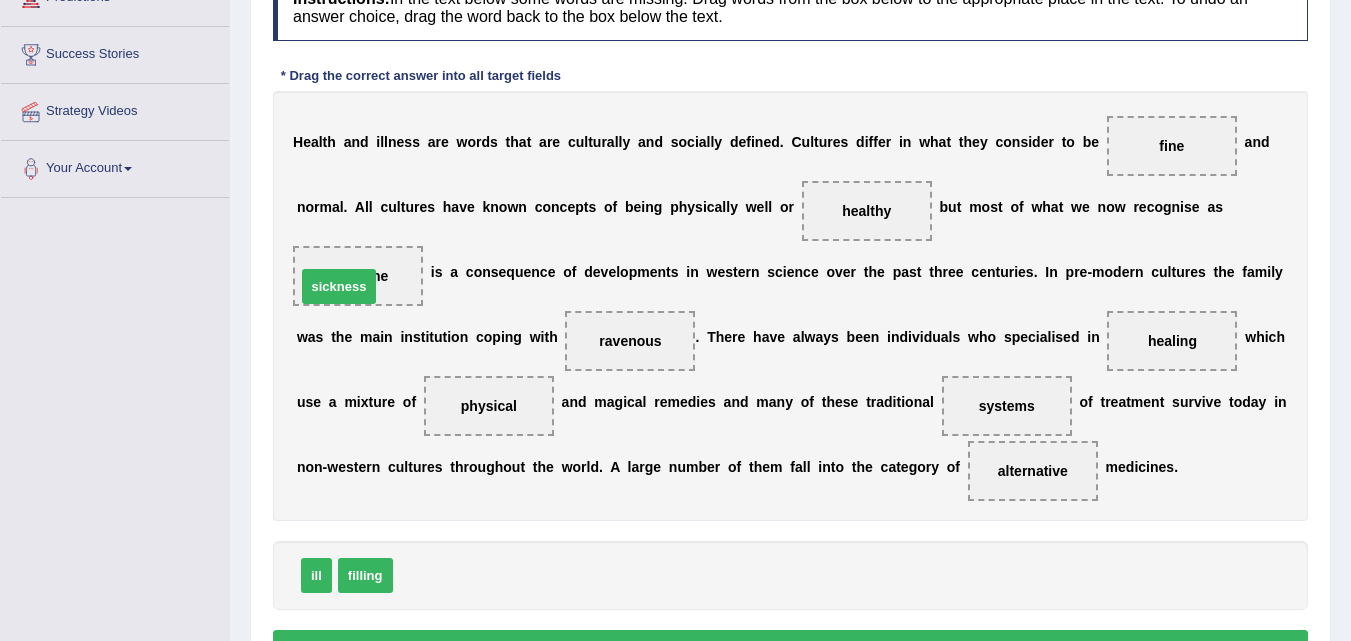 drag, startPoint x: 455, startPoint y: 573, endPoint x: 358, endPoint y: 284, distance: 304.8442 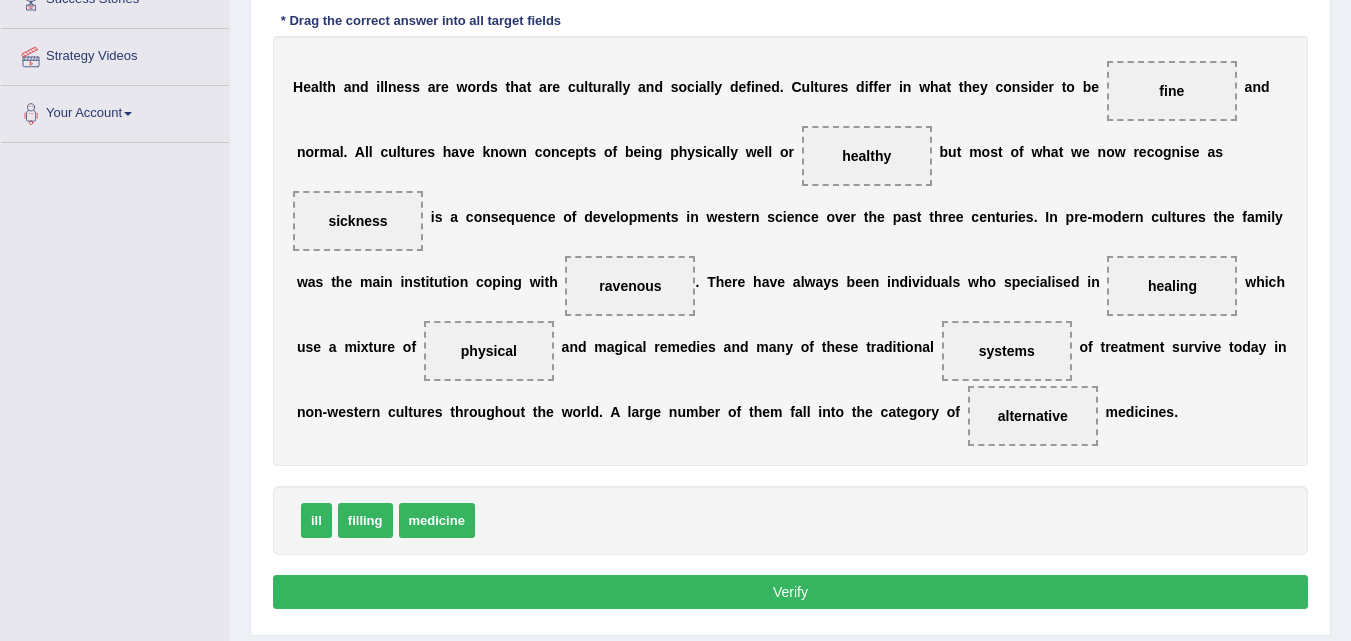 scroll, scrollTop: 400, scrollLeft: 0, axis: vertical 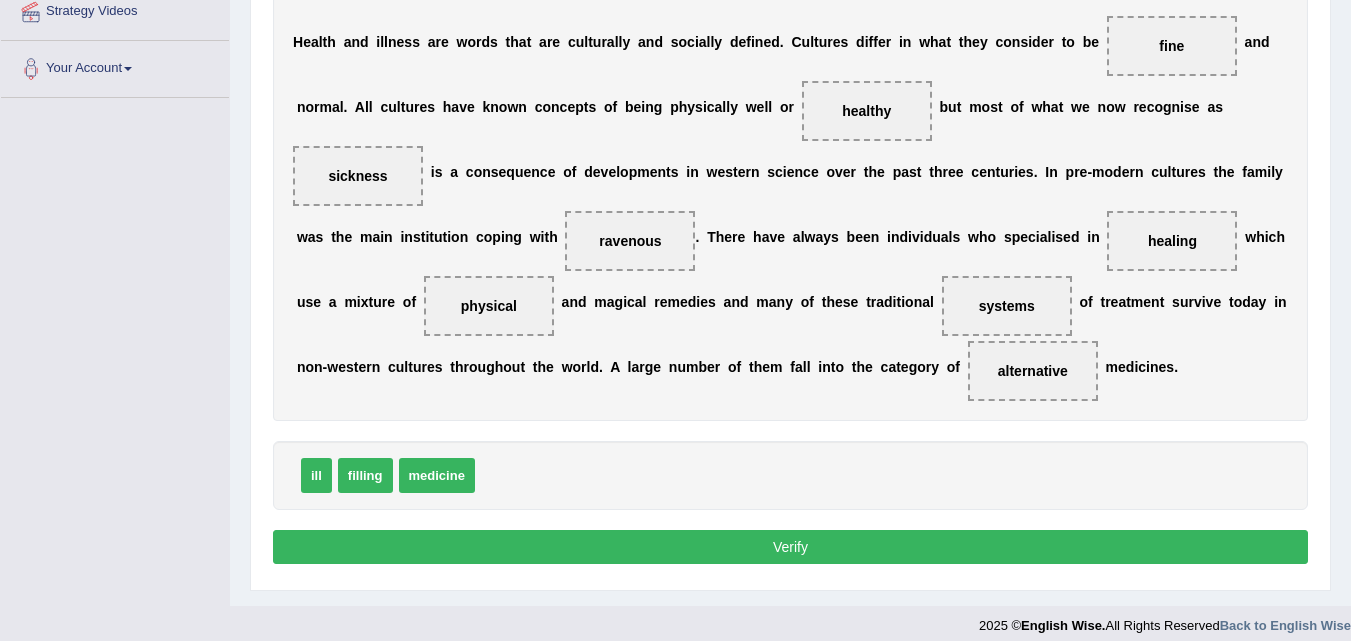 click on "Verify" at bounding box center (790, 547) 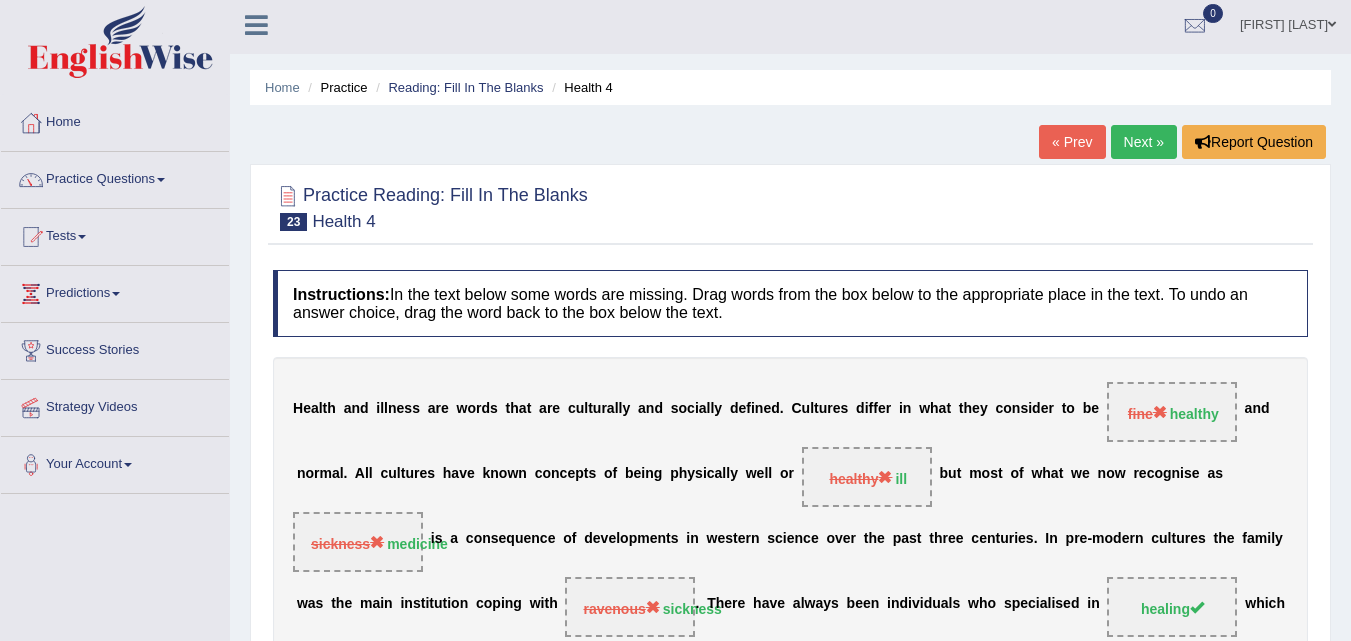 scroll, scrollTop: 0, scrollLeft: 0, axis: both 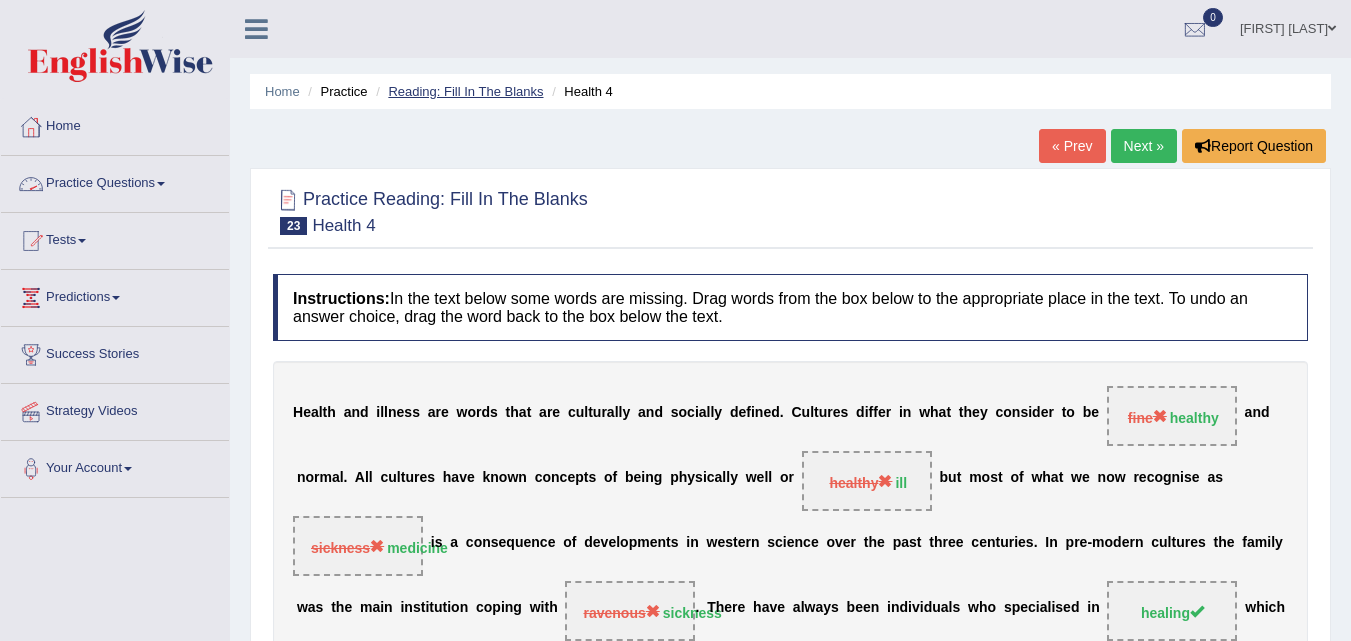 click on "Reading: Fill In The Blanks" at bounding box center (465, 91) 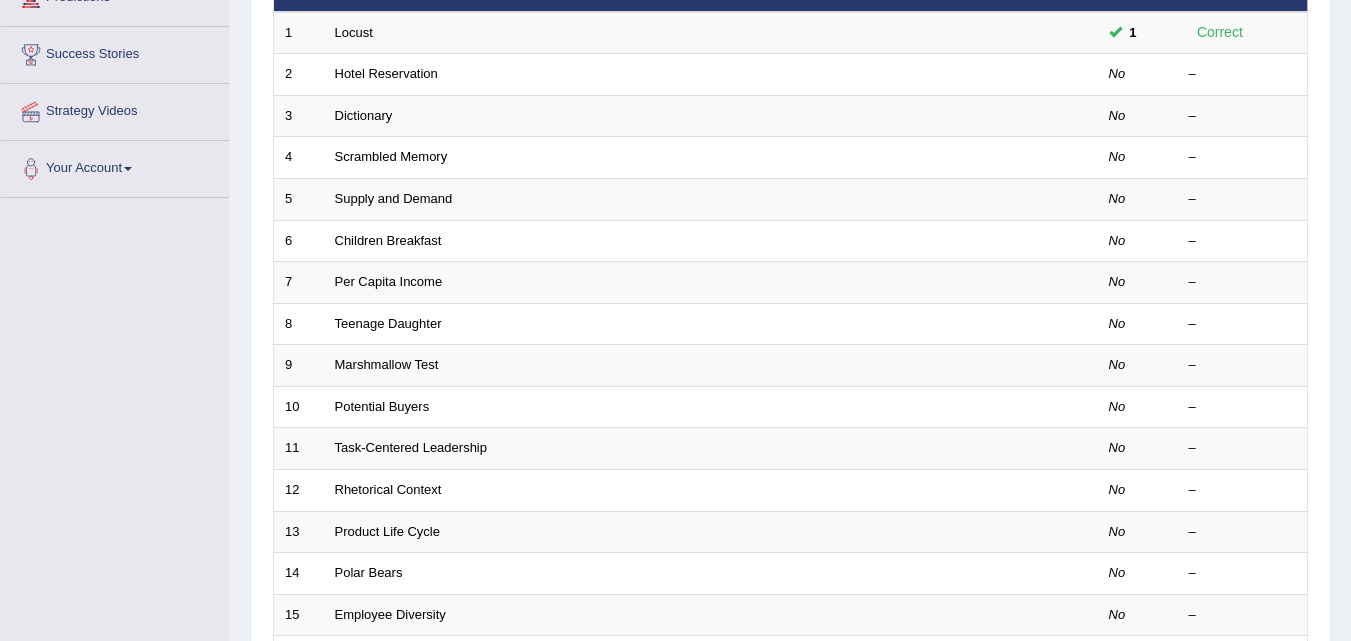 scroll, scrollTop: 0, scrollLeft: 0, axis: both 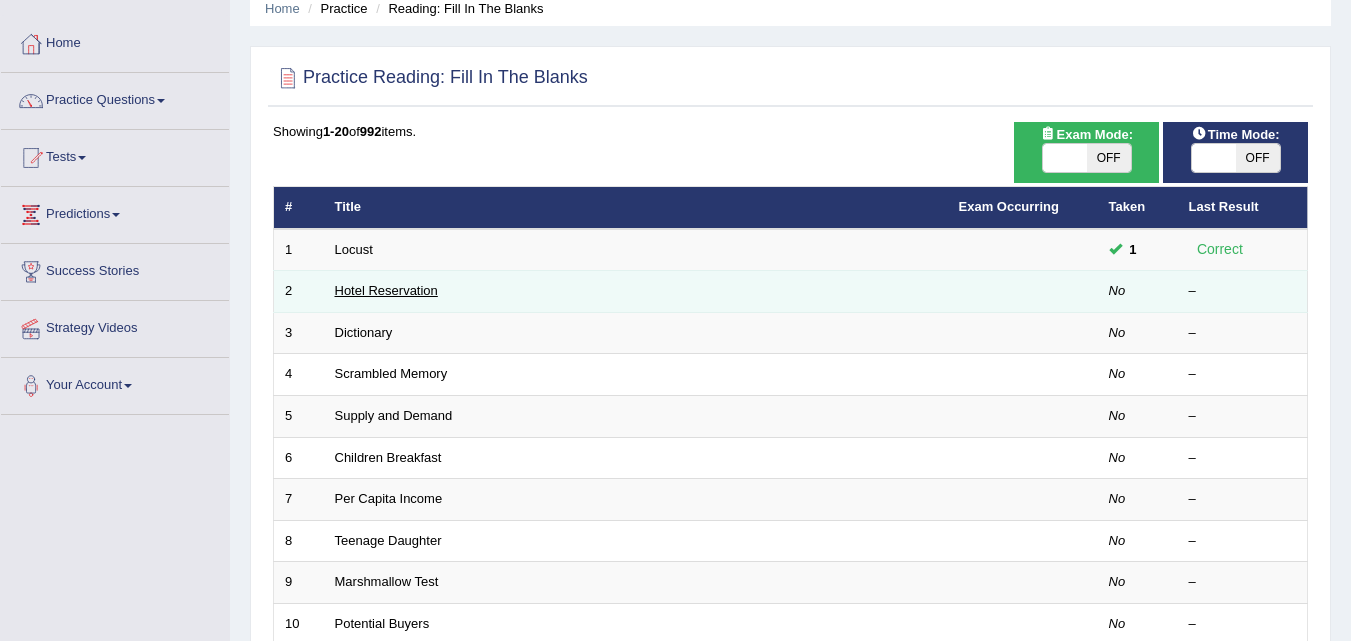 click on "Hotel Reservation" at bounding box center [386, 290] 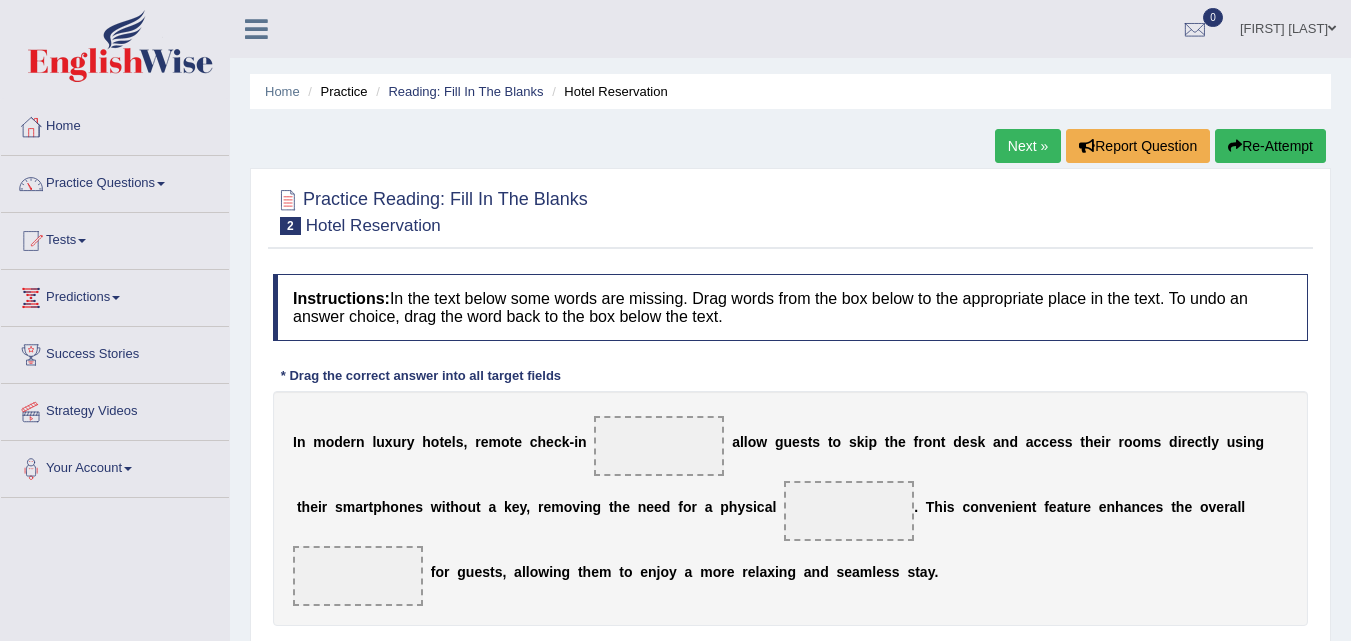 scroll, scrollTop: 200, scrollLeft: 0, axis: vertical 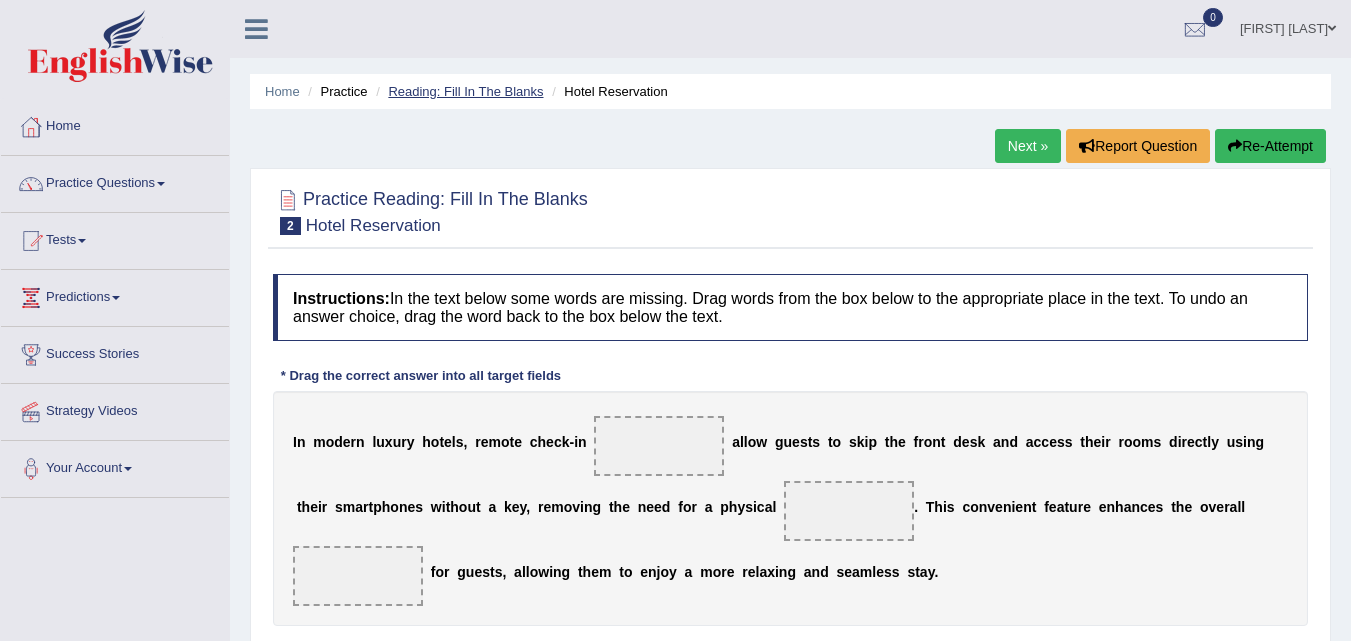 click on "Reading: Fill In The Blanks" at bounding box center (465, 91) 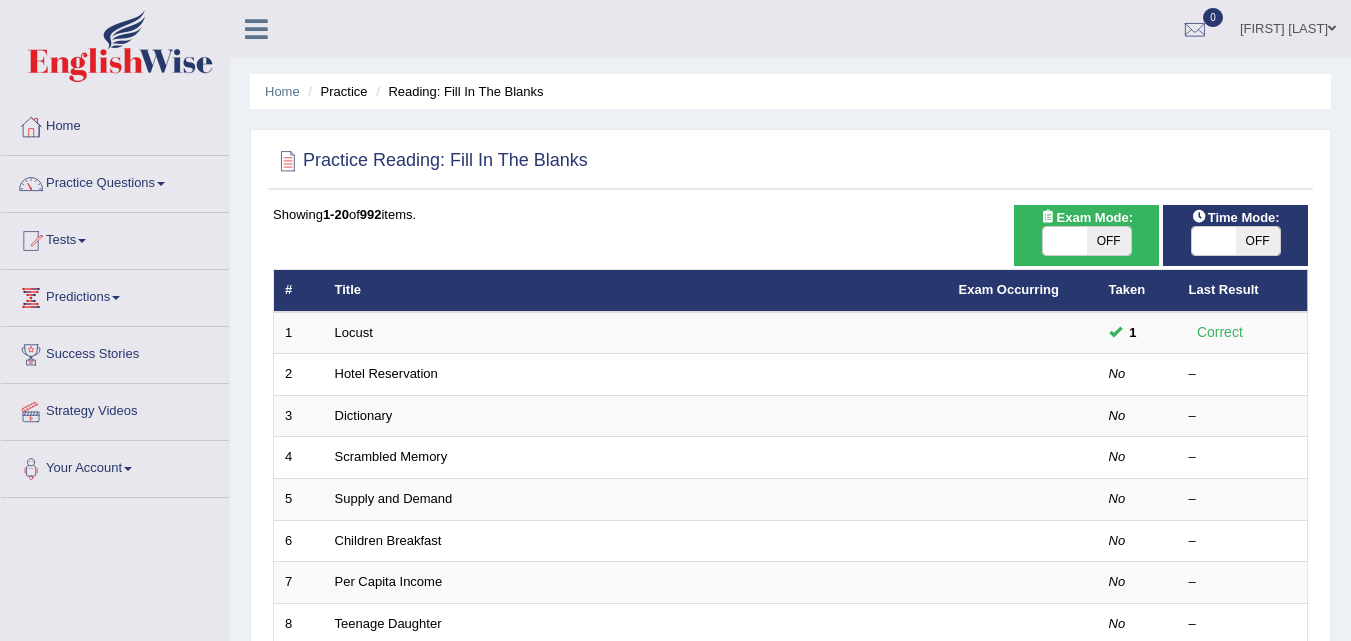 scroll, scrollTop: 0, scrollLeft: 0, axis: both 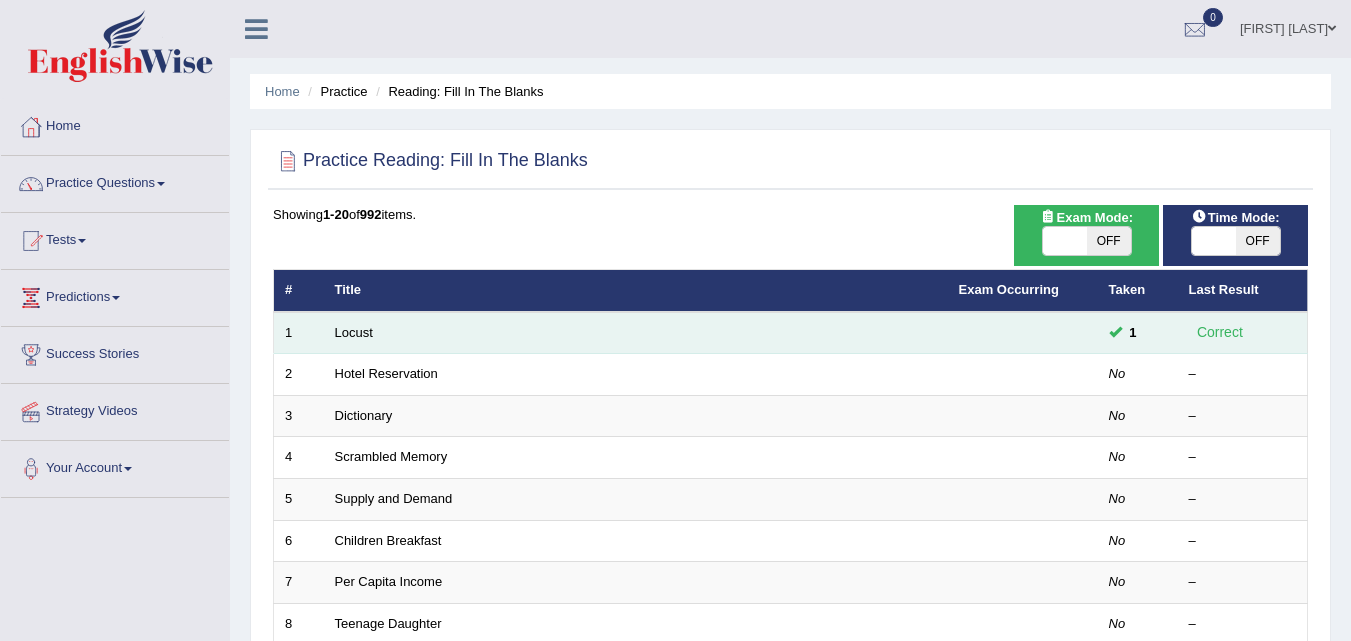 click on "1" at bounding box center (1138, 333) 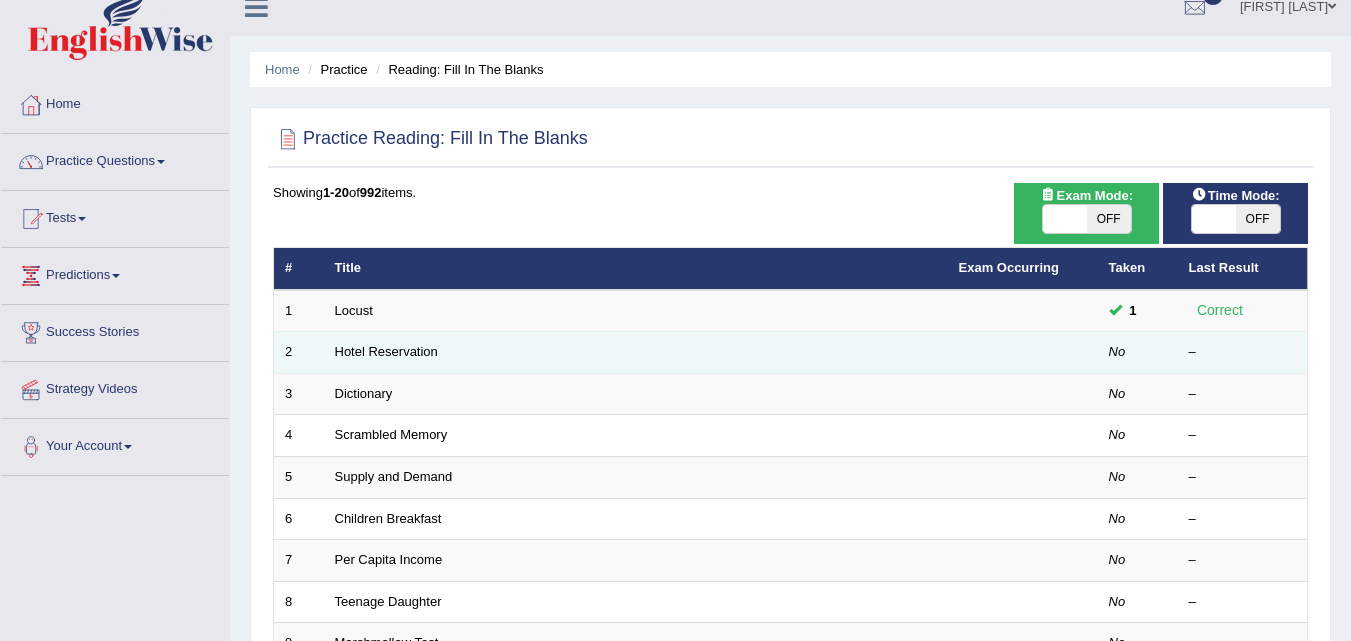 scroll, scrollTop: 0, scrollLeft: 0, axis: both 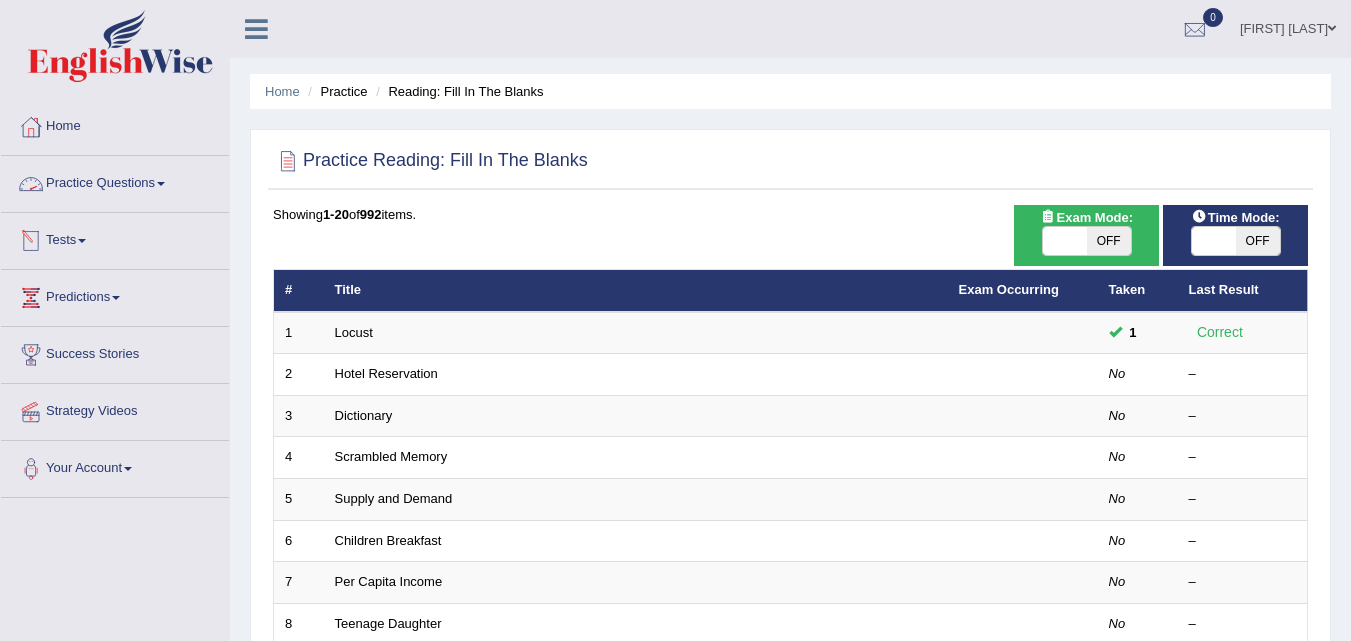click on "Practice Questions" at bounding box center [115, 181] 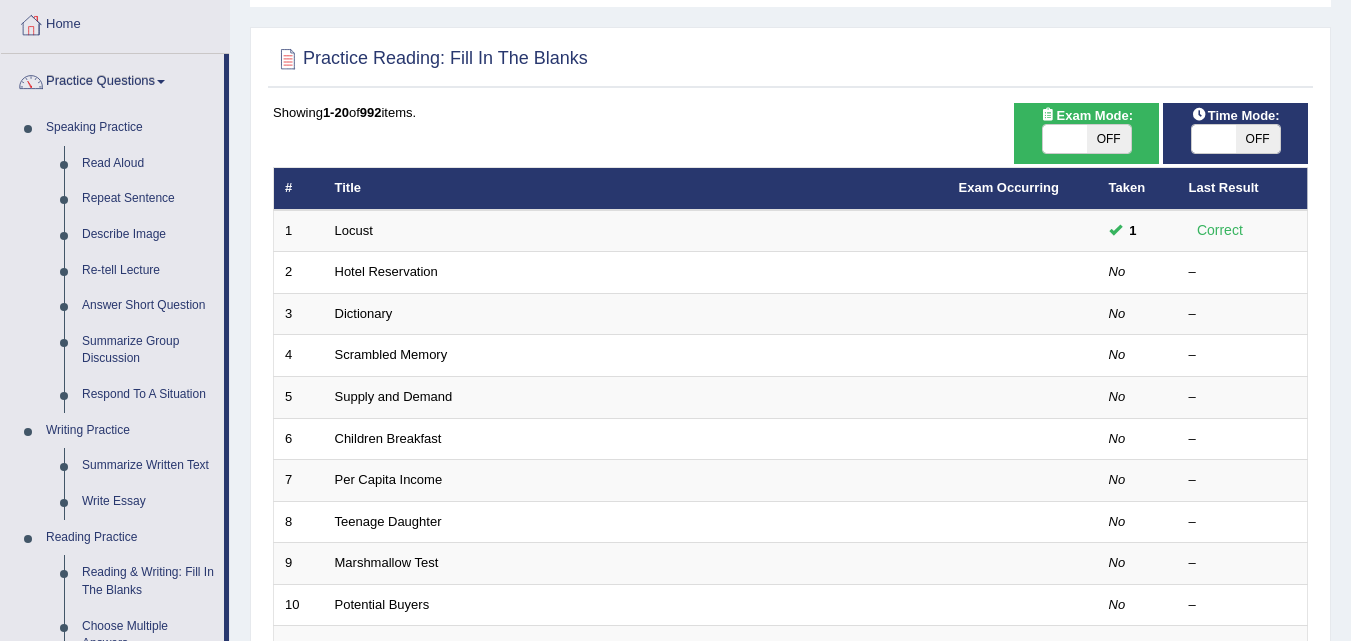 scroll, scrollTop: 0, scrollLeft: 0, axis: both 